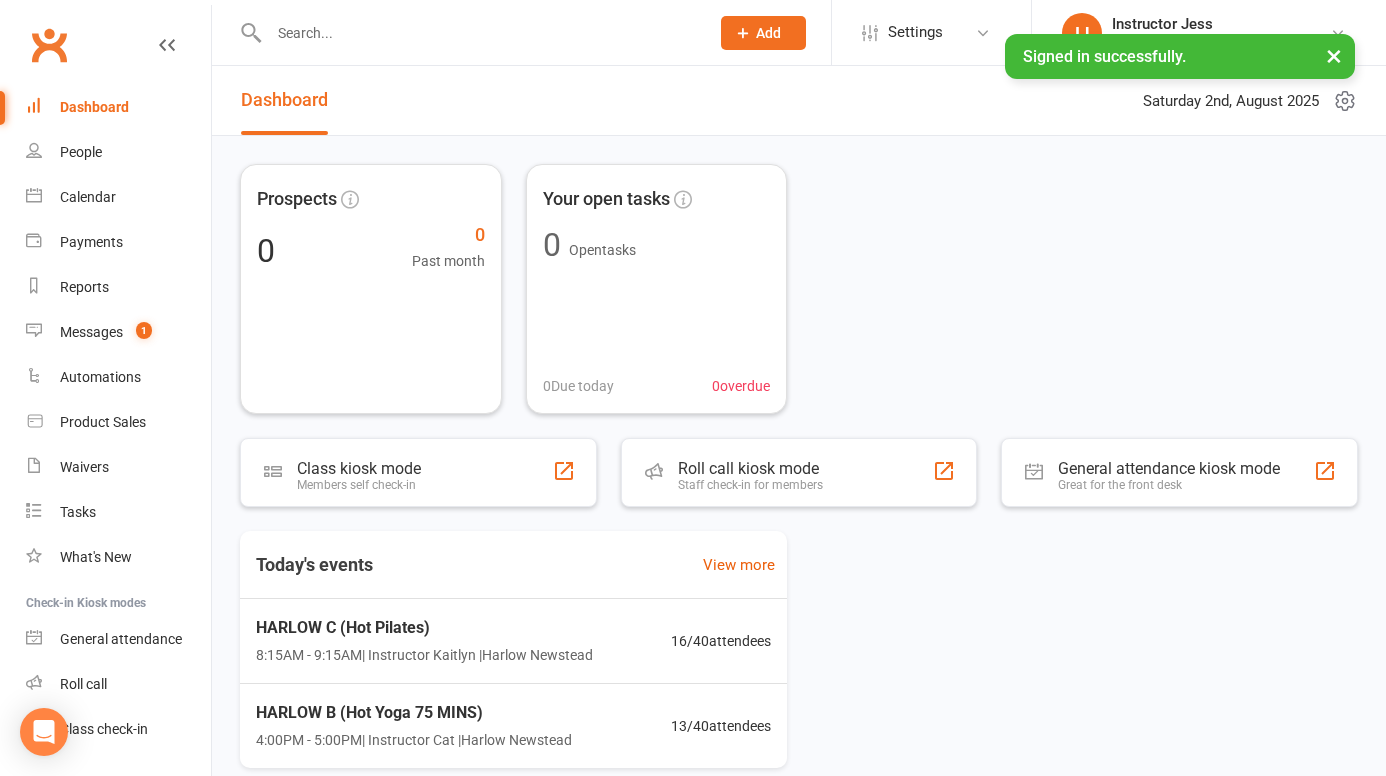 scroll, scrollTop: 0, scrollLeft: 0, axis: both 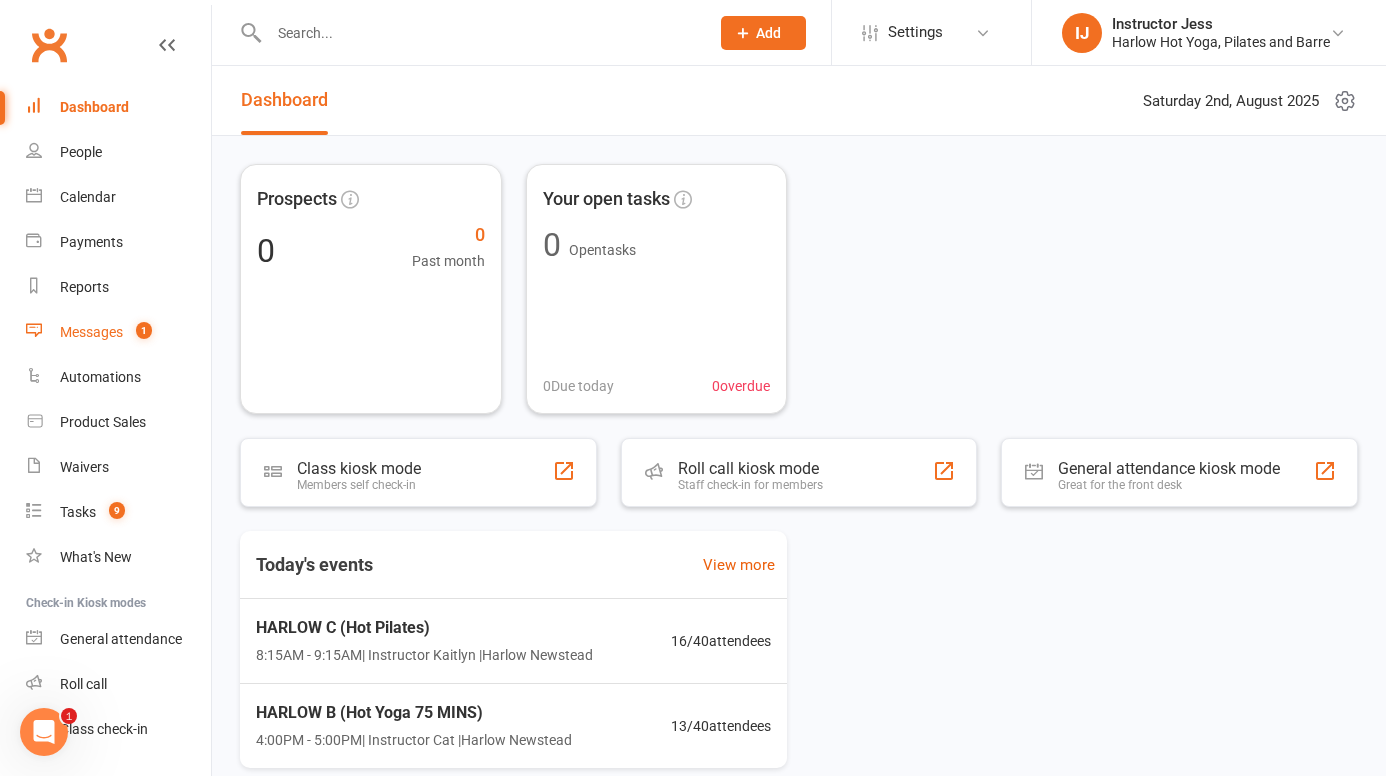 click on "Messages" at bounding box center [91, 332] 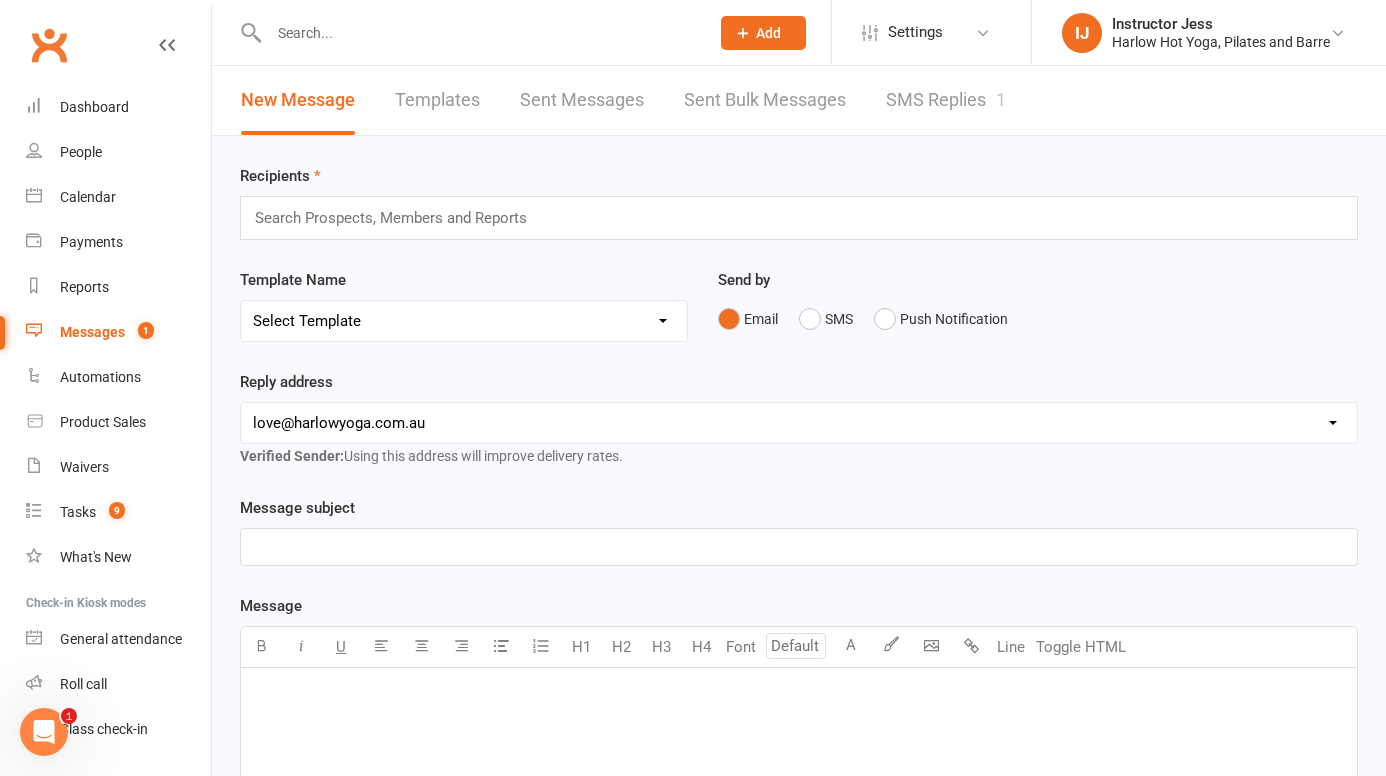 click on "SMS Replies  1" at bounding box center [946, 100] 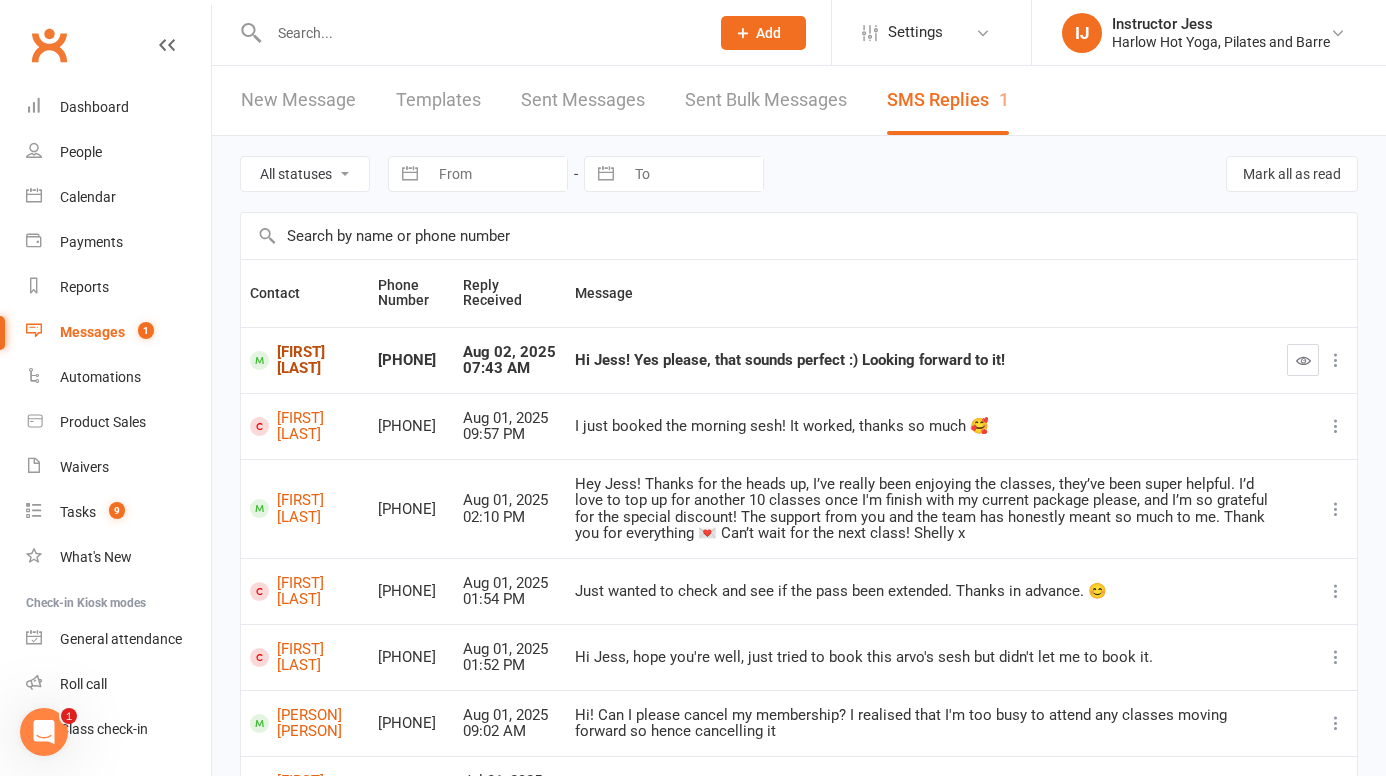 click on "[FIRST] [LAST]" at bounding box center [305, 360] 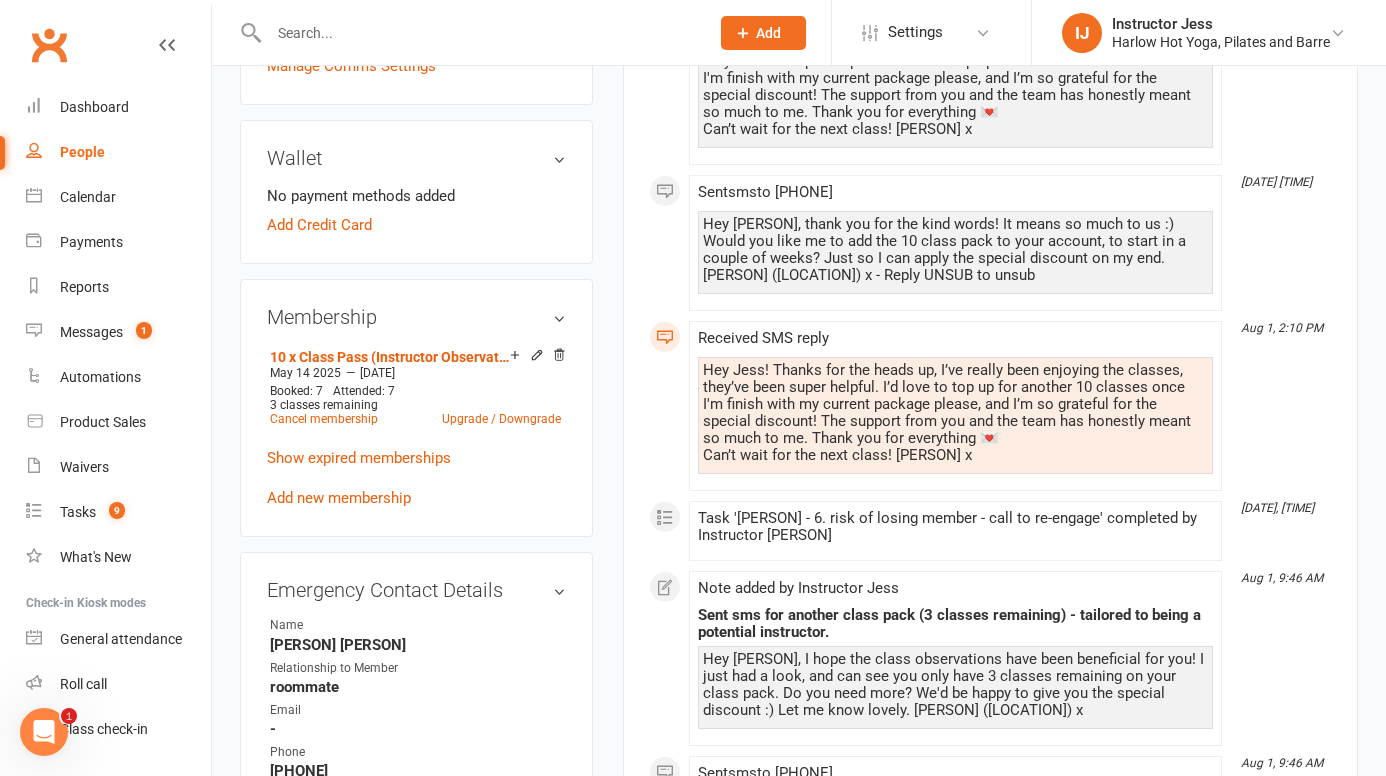 scroll, scrollTop: 572, scrollLeft: 0, axis: vertical 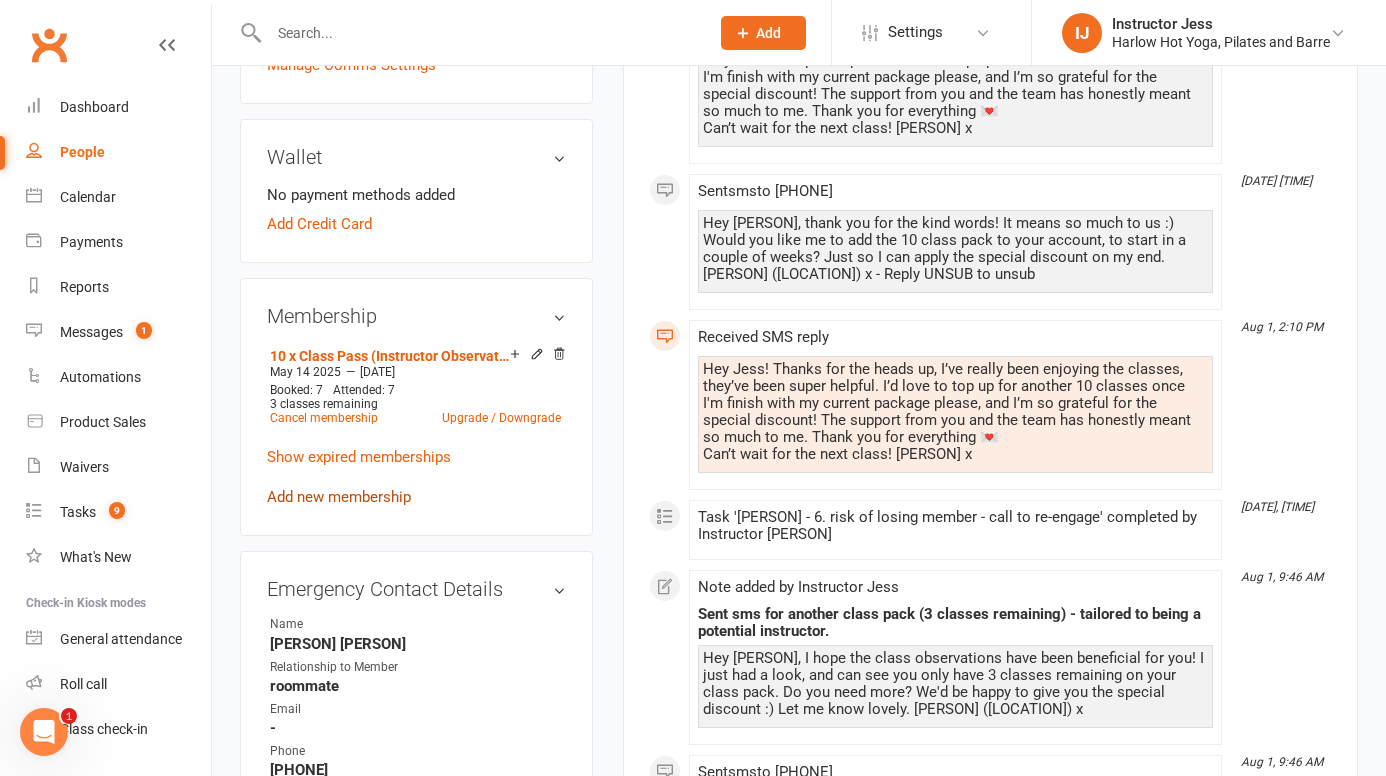 click on "Add new membership" at bounding box center (339, 497) 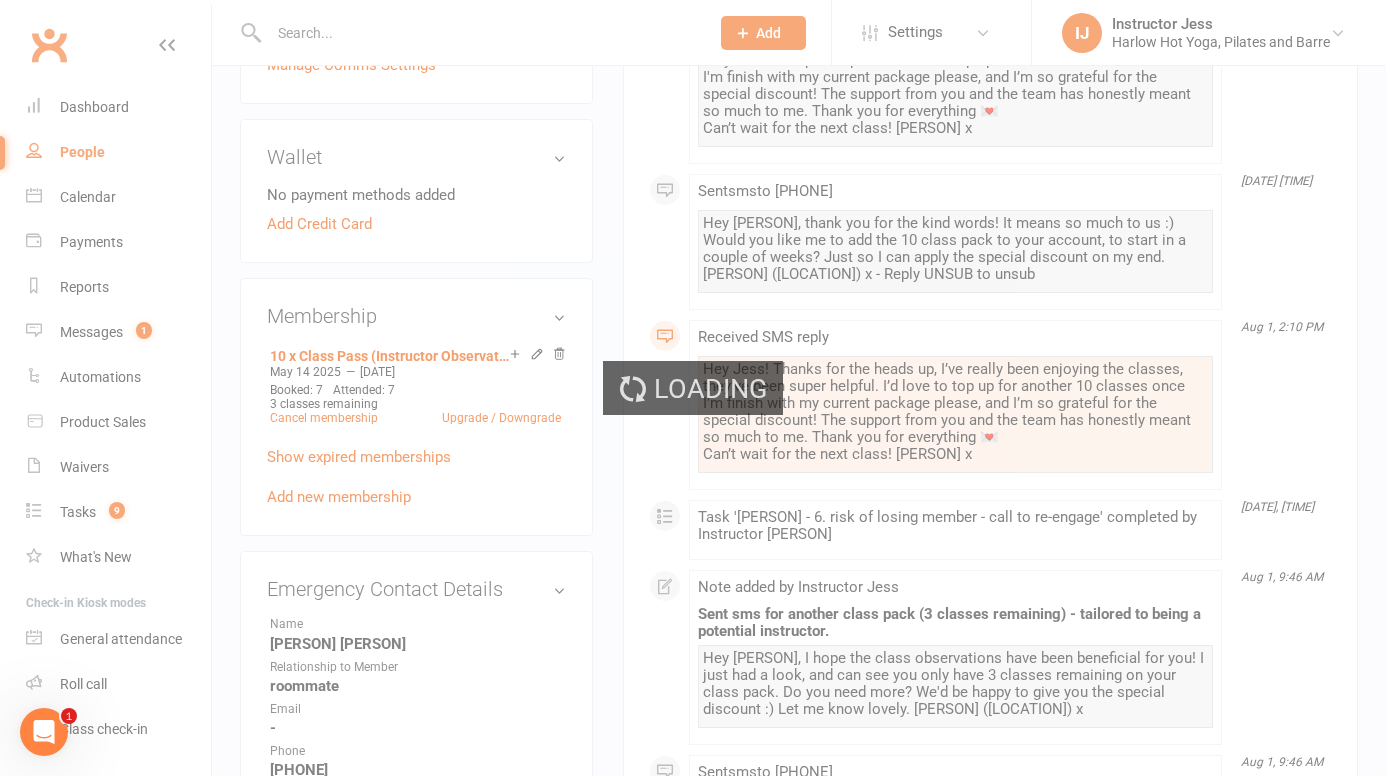 scroll, scrollTop: 0, scrollLeft: 0, axis: both 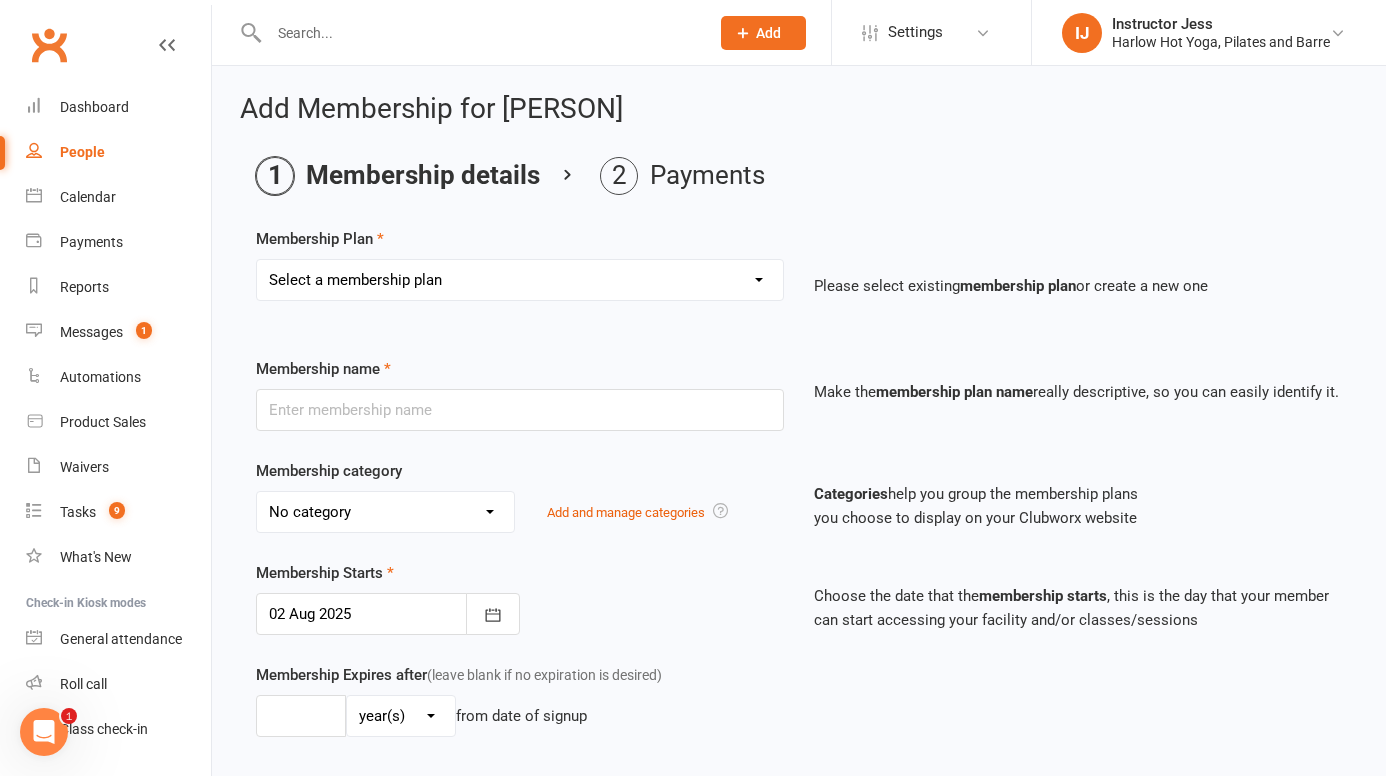 click on "Select a membership plan Create new Membership Plan Shared Class Pass Harlow Gift Voucher ($50) Harlow Gift Voucher ($100) Harlow Gift Voucher ($150) Harlow Gift Voucher ($200) Harlow Gift Voucher ($250) Harlow Gift Voucher ($300) Intro Offer - 3 Classes in 7 Days ($49) Staff Membership Friends of Harlow Diamond Membership $36 PW (Debited every 28 days) Diamond Membership $36 PW (Fortnightly) Gold Membership $42 PW (Debited every 28 days) Gold Membership $42 PW (Fortnightly) Flexi Membership $48 PW (Fortnightly) Flexi Membership $48 PW (Debited every 28 days) 1 x Casual Class Pass $39 (3 Month Expiry from purchase date) Intro Offer - 3 Classes in 7 Days (Normally $49) Complimentary Harlow Gift Voucher ($1000) 1 x Class Harlow Membership $25pw (Debited every 28 days) 40 x Class Pass ($1050) 1 Month Unlimited Pass $189 (Usually $250) Complimentary Pass 5 Class Pack $129 (Normally $225) 6 Month Expiry 10 Class Pack $219 (Normally $390) 6 Month Expiry 15 Class Pack $339 (Normally $550) 12 Month Expiry" at bounding box center (520, 280) 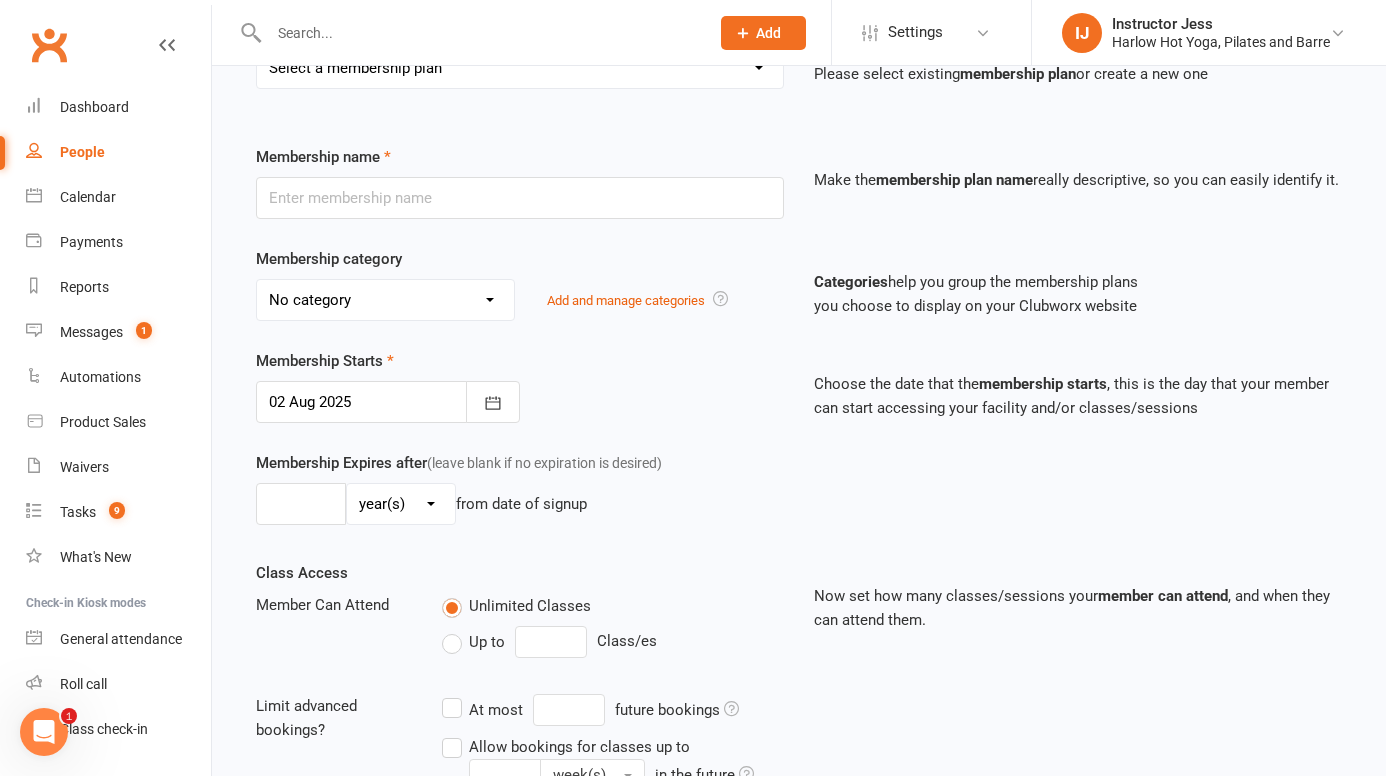 scroll, scrollTop: 495, scrollLeft: 0, axis: vertical 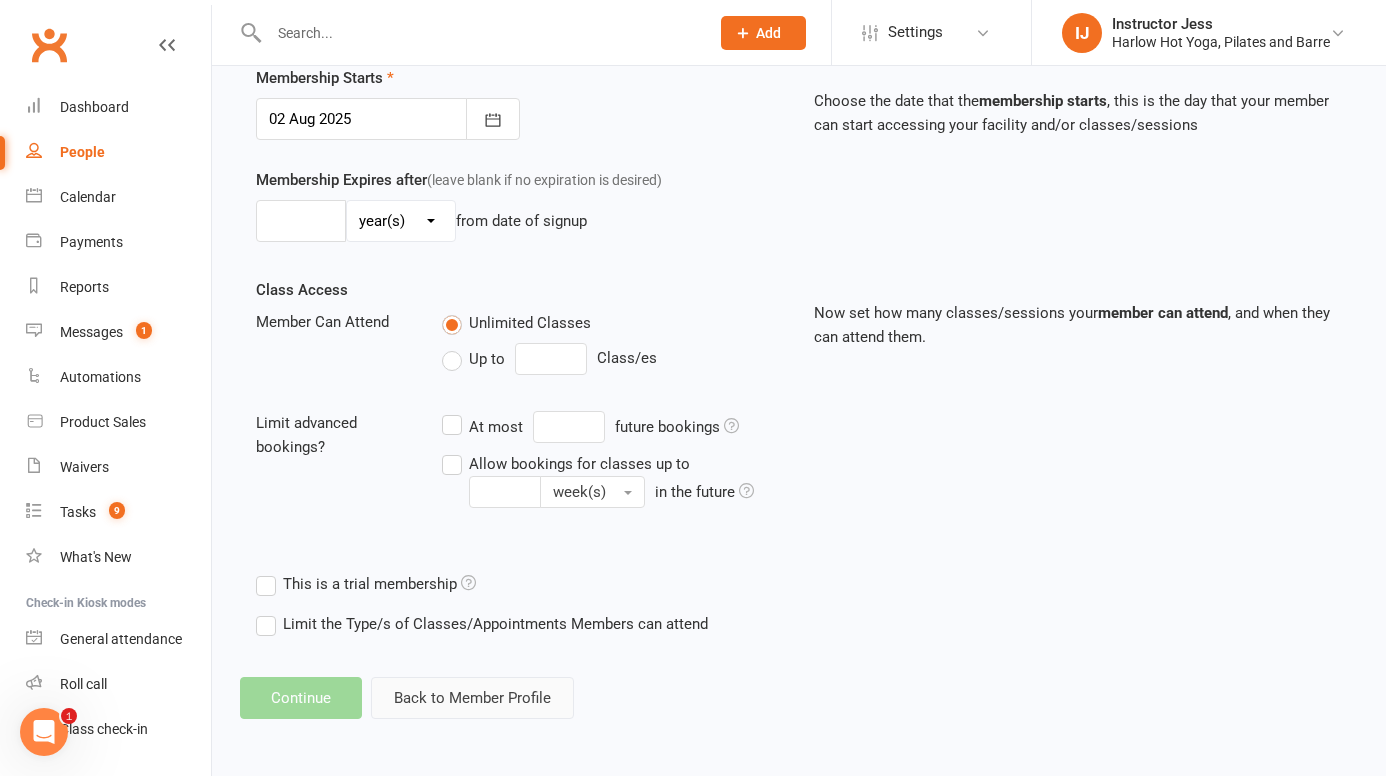 click on "Back to Member Profile" at bounding box center [472, 698] 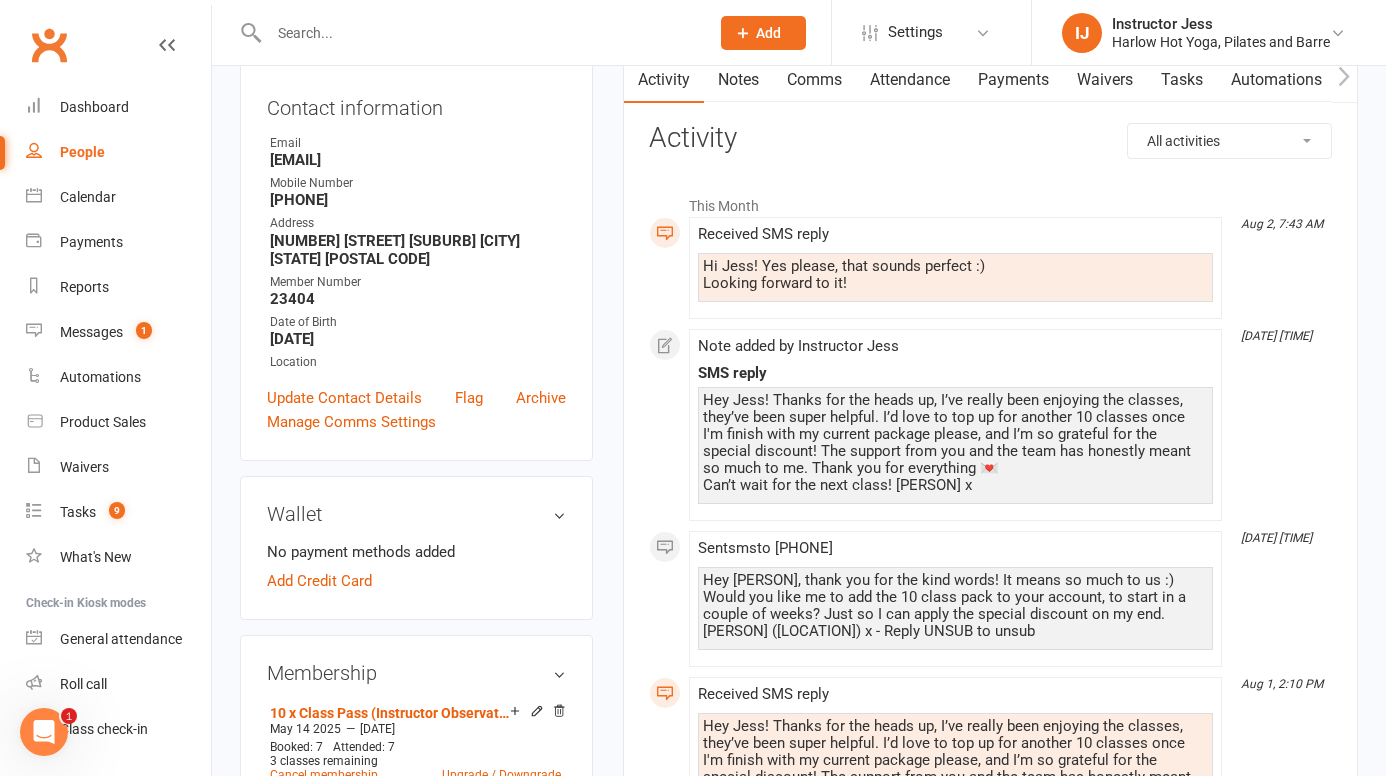 scroll, scrollTop: 285, scrollLeft: 0, axis: vertical 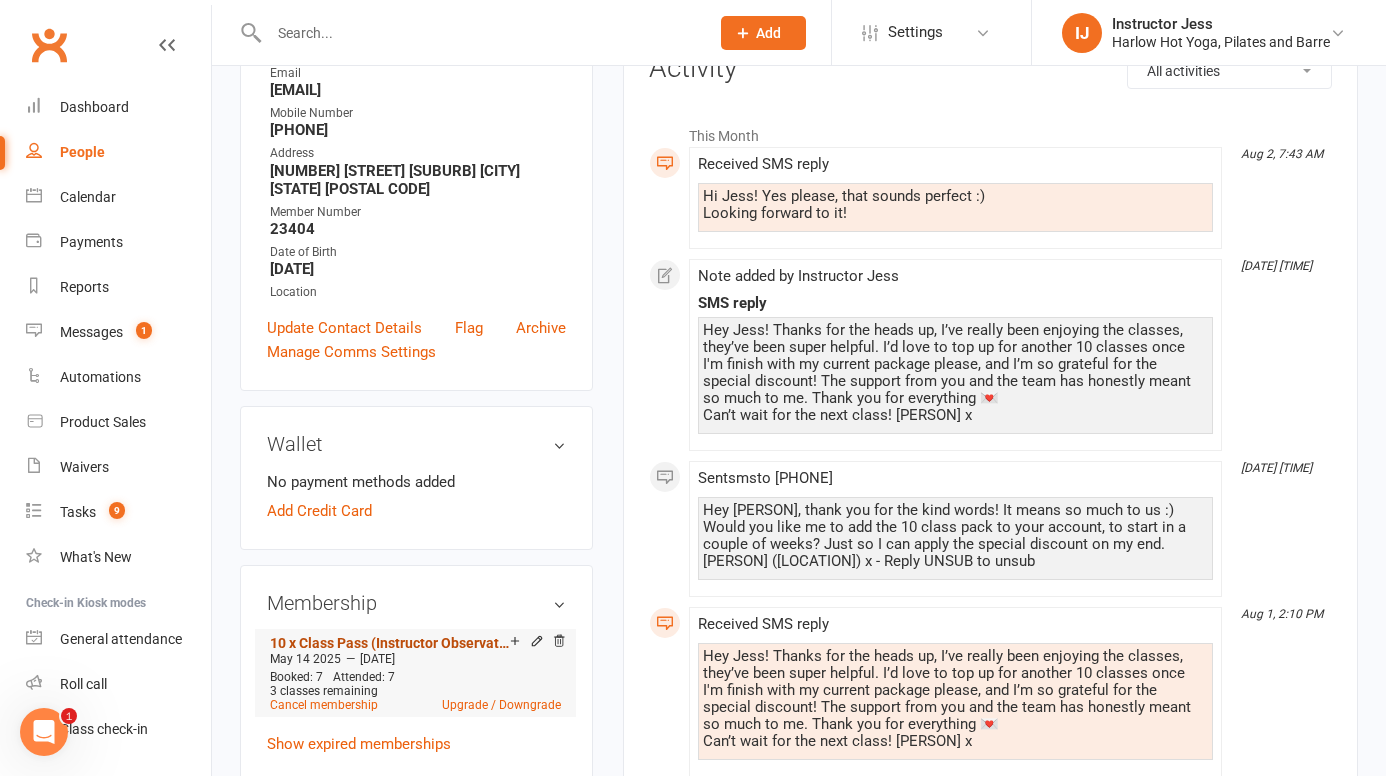 click on "10 x Class Pass (Instructor Observation Special)" at bounding box center (390, 643) 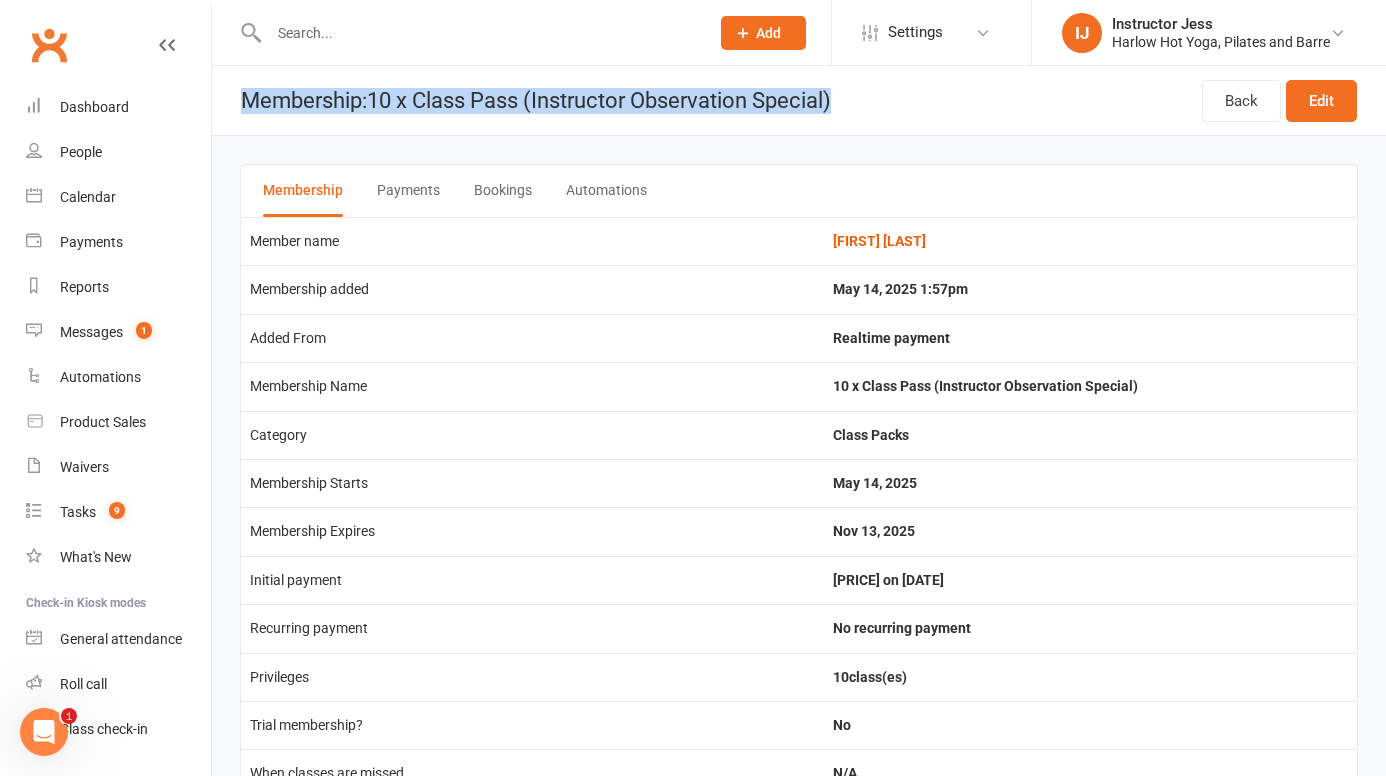 drag, startPoint x: 843, startPoint y: 101, endPoint x: 221, endPoint y: 75, distance: 622.54315 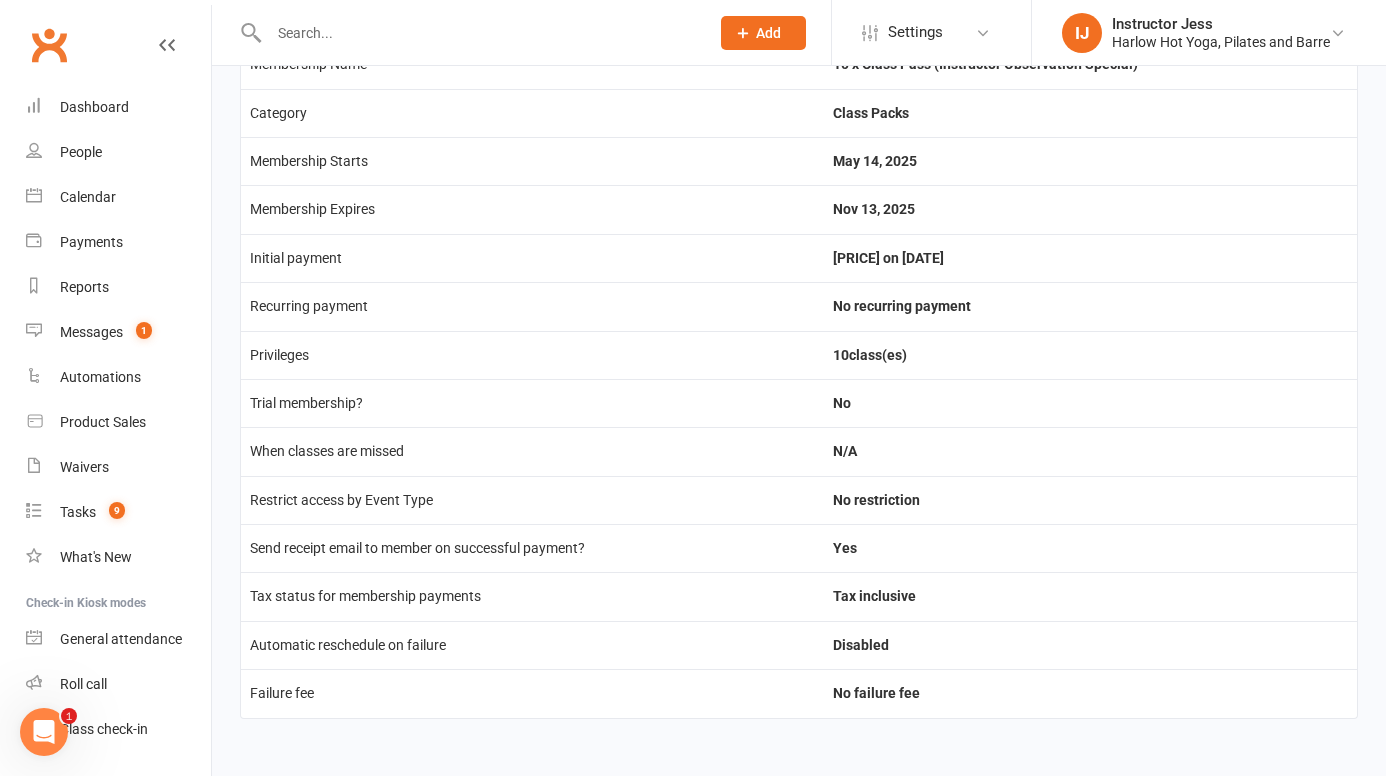 scroll, scrollTop: 0, scrollLeft: 0, axis: both 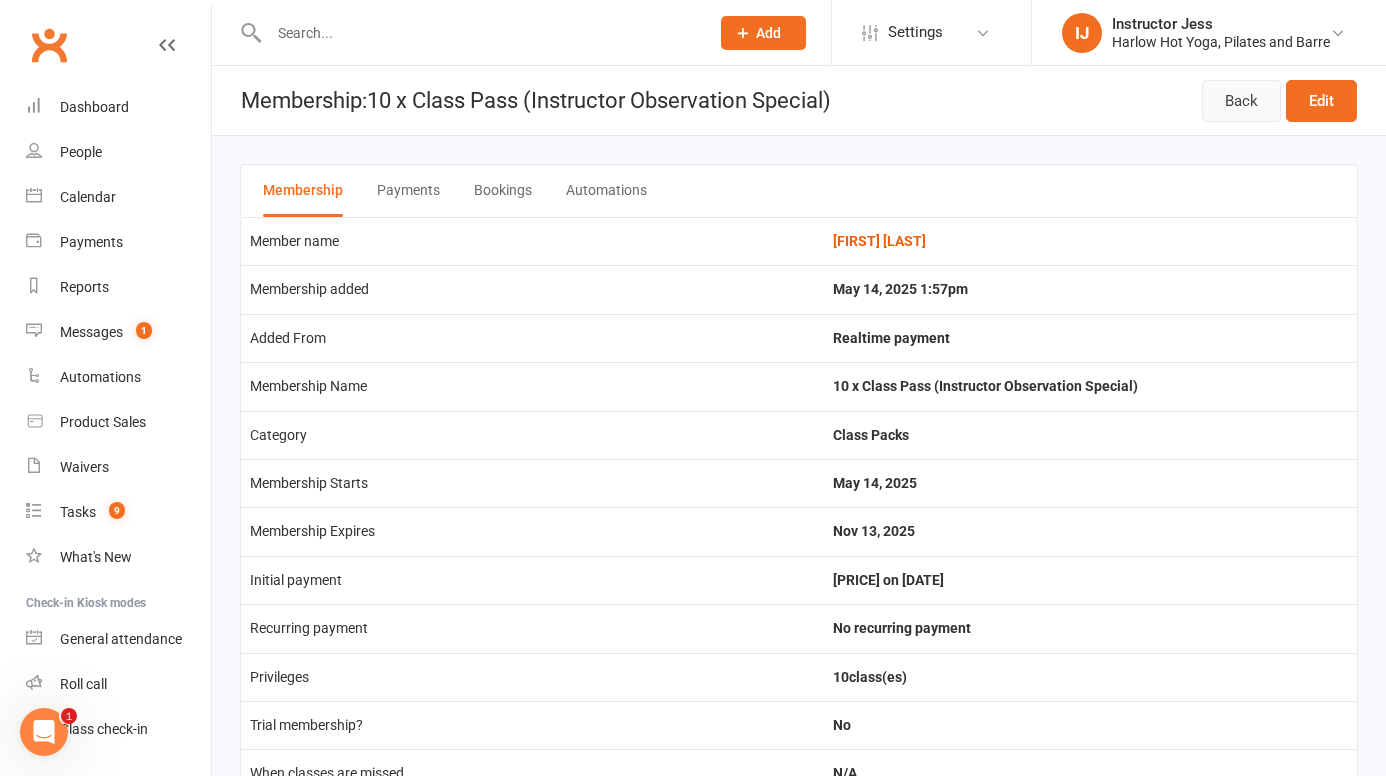 click on "Back" at bounding box center (1241, 101) 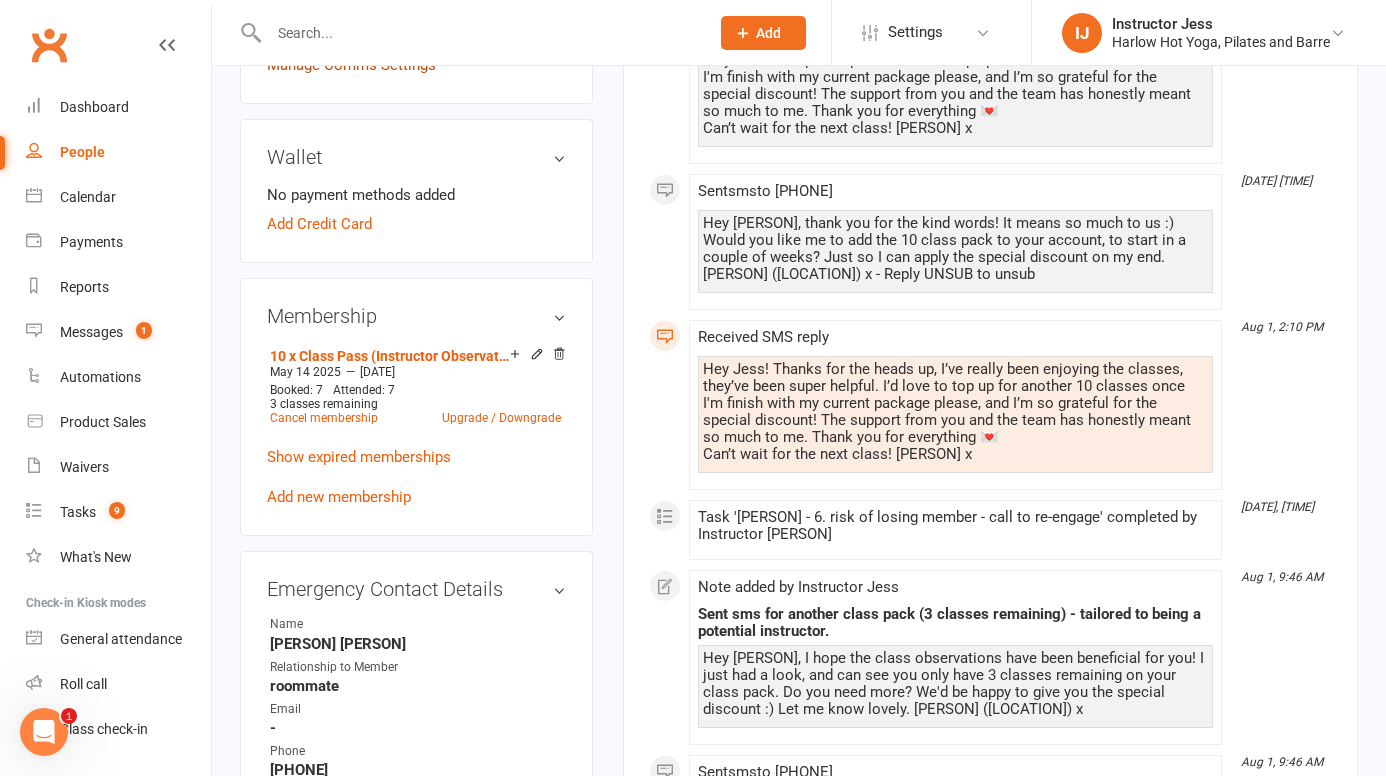 scroll, scrollTop: 585, scrollLeft: 0, axis: vertical 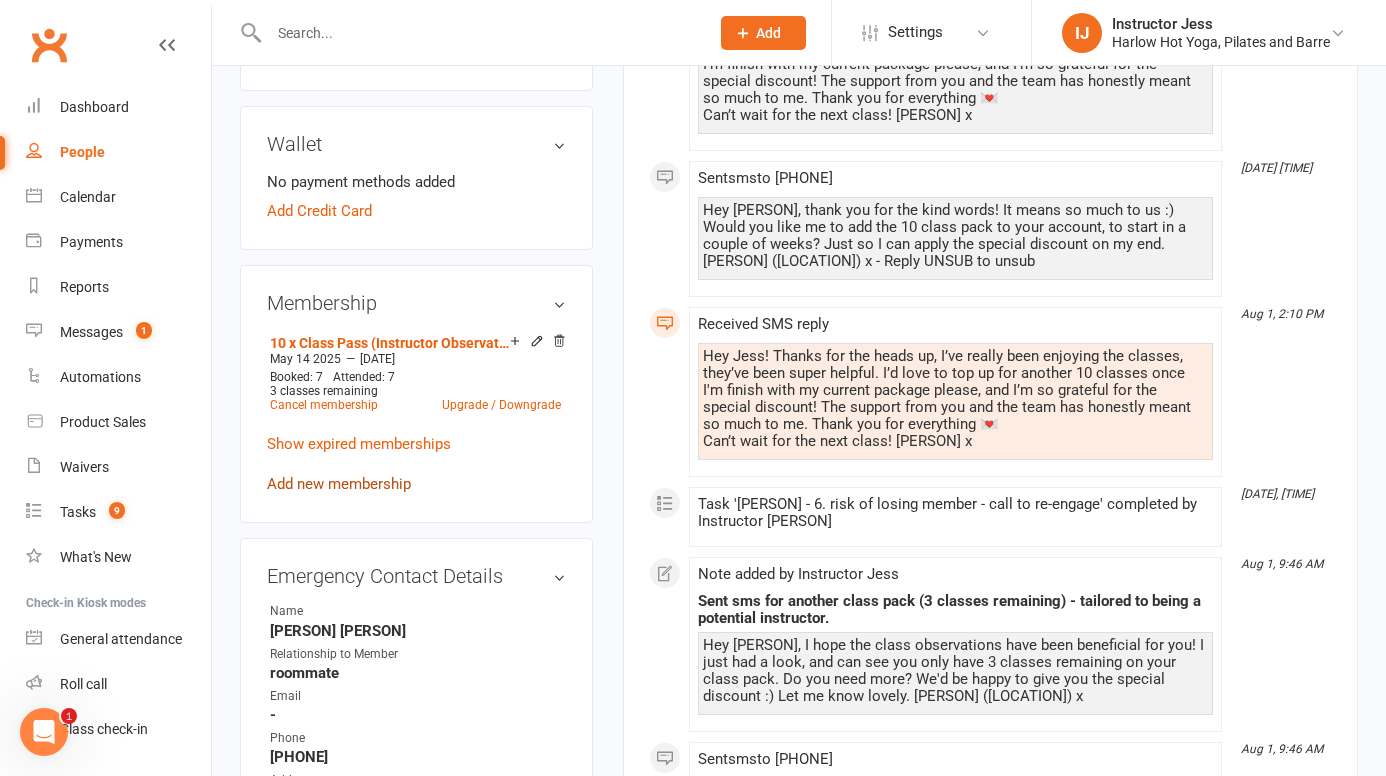click on "Add new membership" at bounding box center [339, 484] 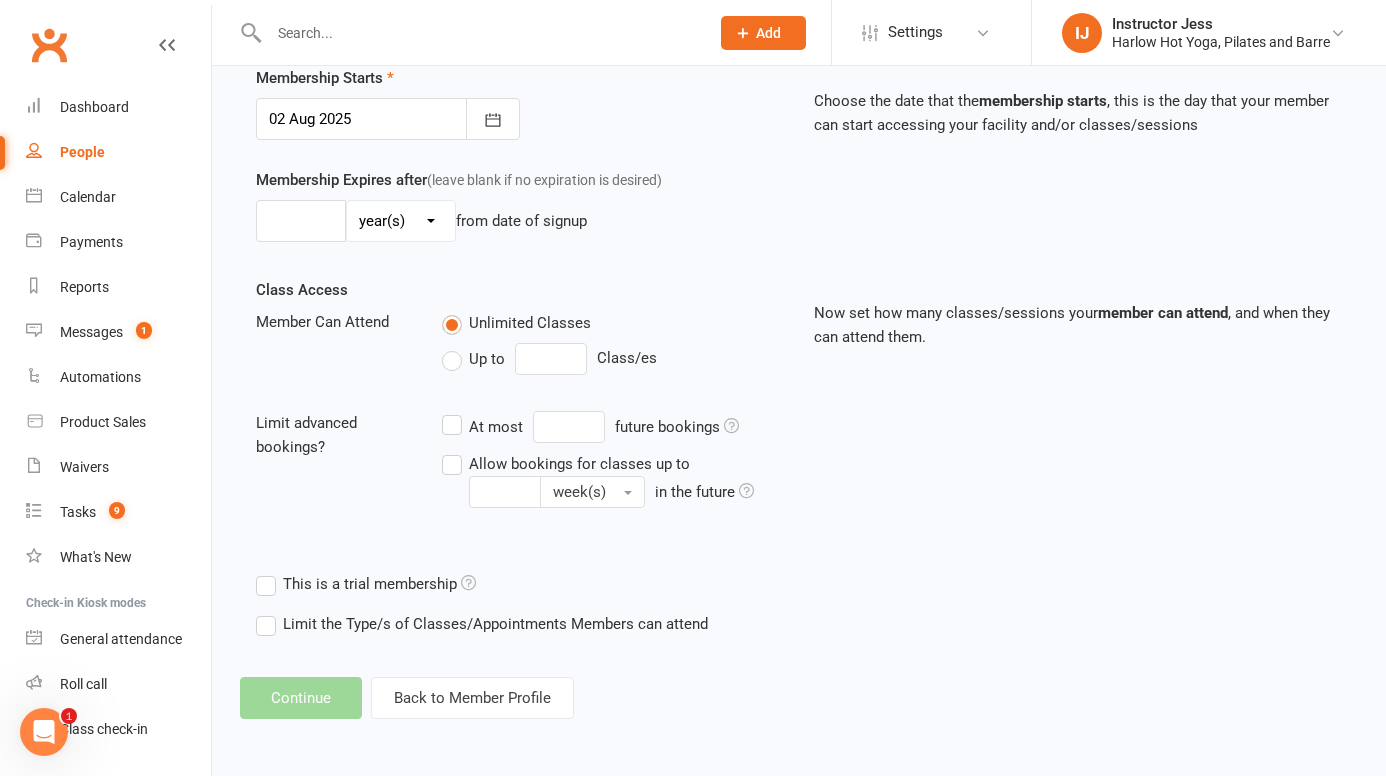 scroll, scrollTop: 0, scrollLeft: 0, axis: both 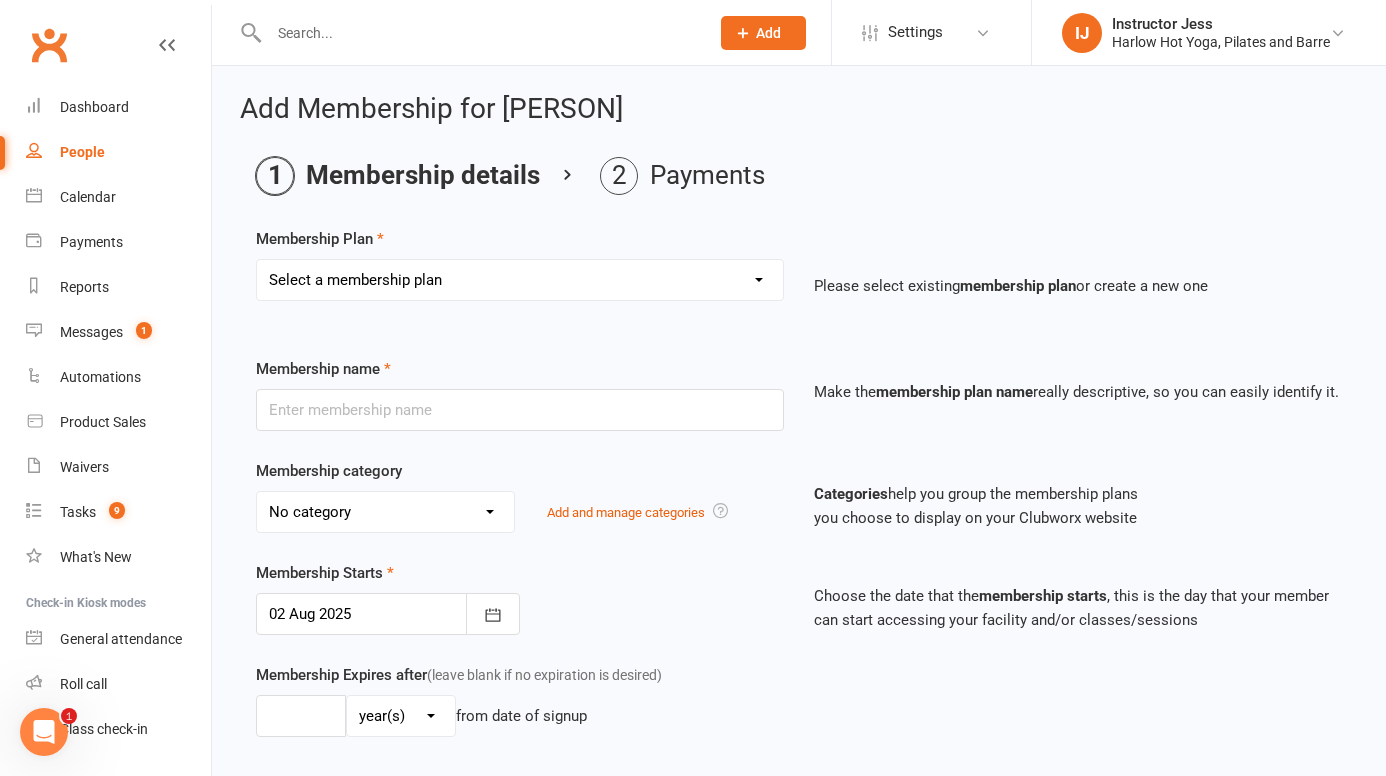 click on "Select a membership plan Create new Membership Plan Shared Class Pass Harlow Gift Voucher ($50) Harlow Gift Voucher ($100) Harlow Gift Voucher ($150) Harlow Gift Voucher ($200) Harlow Gift Voucher ($250) Harlow Gift Voucher ($300) Intro Offer - 3 Classes in 7 Days ($49) Staff Membership Friends of Harlow Diamond Membership $36 PW (Debited every 28 days) Diamond Membership $36 PW (Fortnightly) Gold Membership $42 PW (Debited every 28 days) Gold Membership $42 PW (Fortnightly) Flexi Membership $48 PW (Fortnightly) Flexi Membership $48 PW (Debited every 28 days) 1 x Casual Class Pass $39 (3 Month Expiry from purchase date) Intro Offer - 3 Classes in 7 Days (Normally $49) Complimentary Harlow Gift Voucher ($1000) 1 x Class Harlow Membership $25pw (Debited every 28 days) 40 x Class Pass ($1050) 1 Month Unlimited Pass $189 (Usually $250) Complimentary Pass 5 Class Pack $129 (Normally $225) 6 Month Expiry 10 Class Pack $219 (Normally $390) 6 Month Expiry 15 Class Pack $339 (Normally $550) 12 Month Expiry" at bounding box center [520, 280] 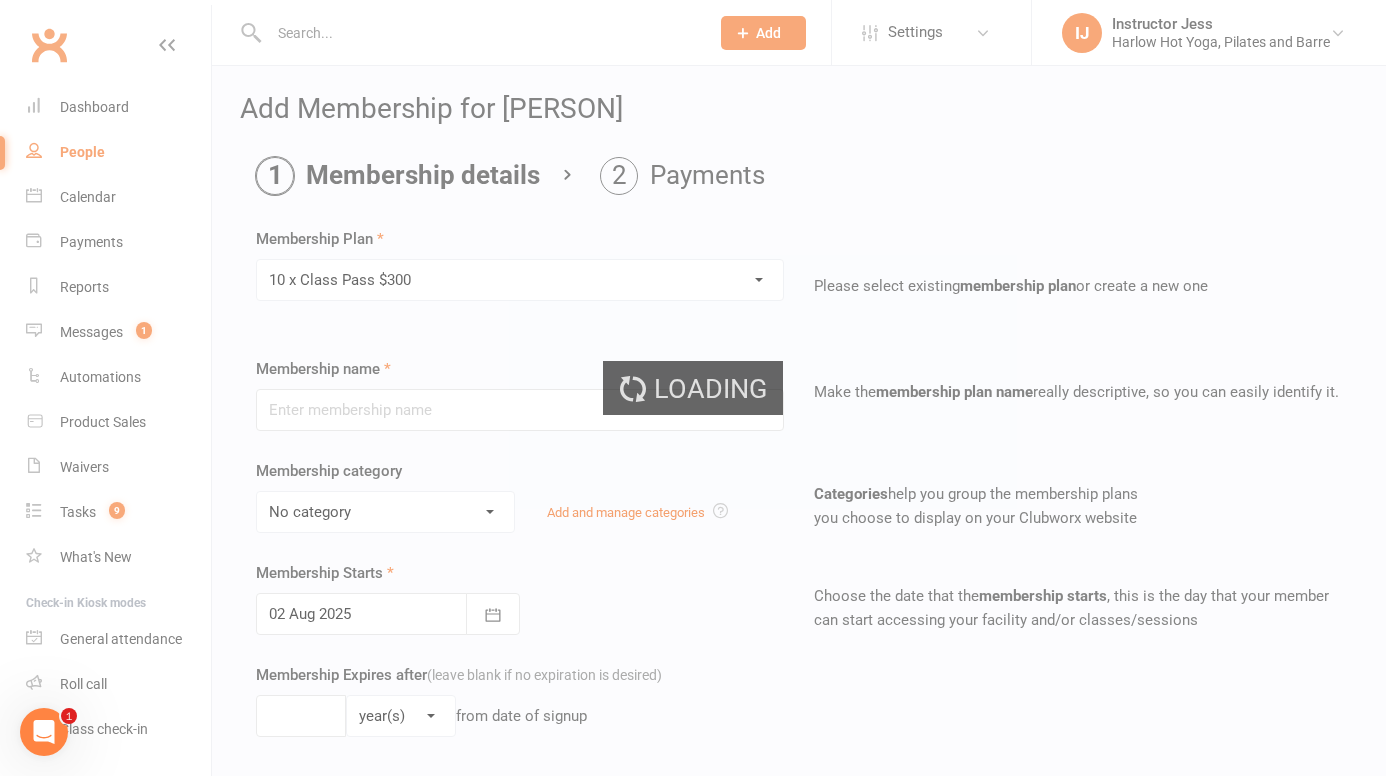 type on "10 x Class Pass $300" 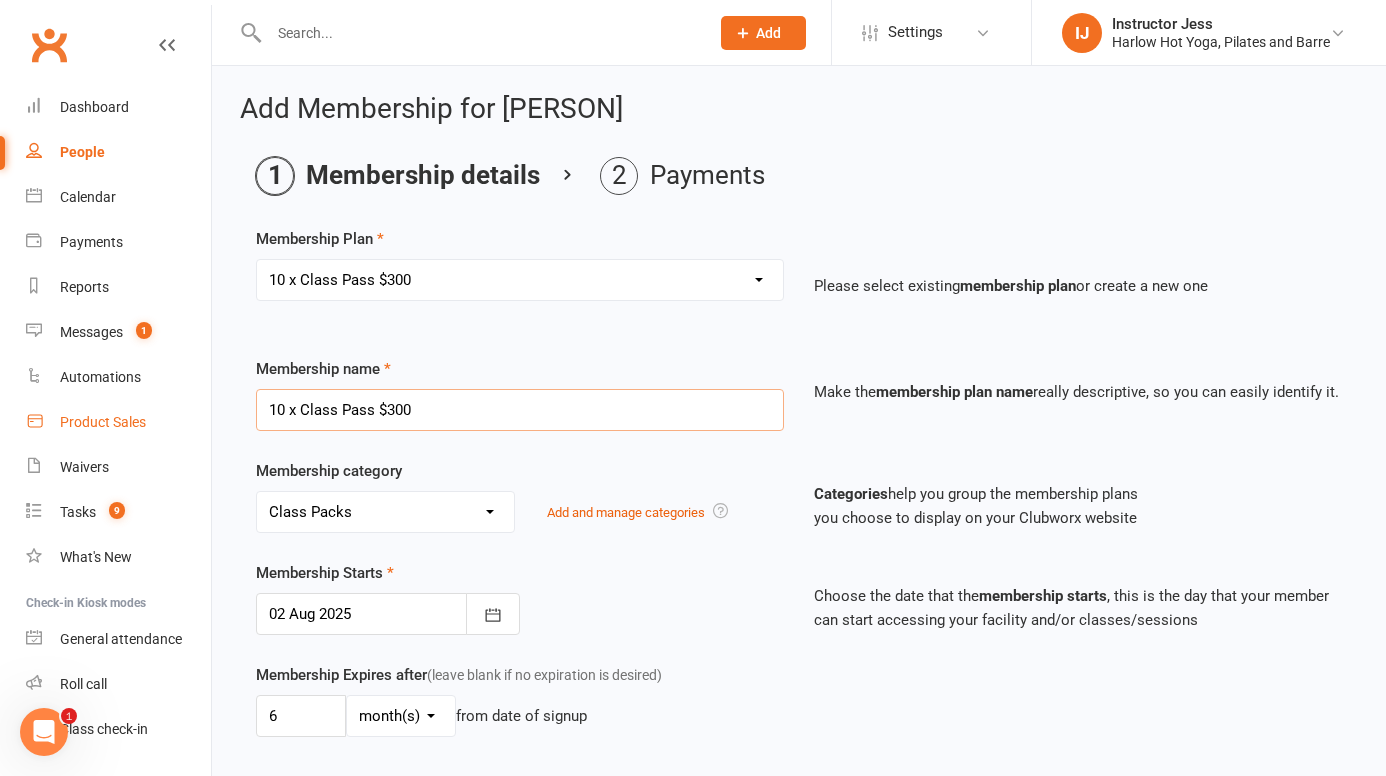drag, startPoint x: 445, startPoint y: 411, endPoint x: 208, endPoint y: 404, distance: 237.10335 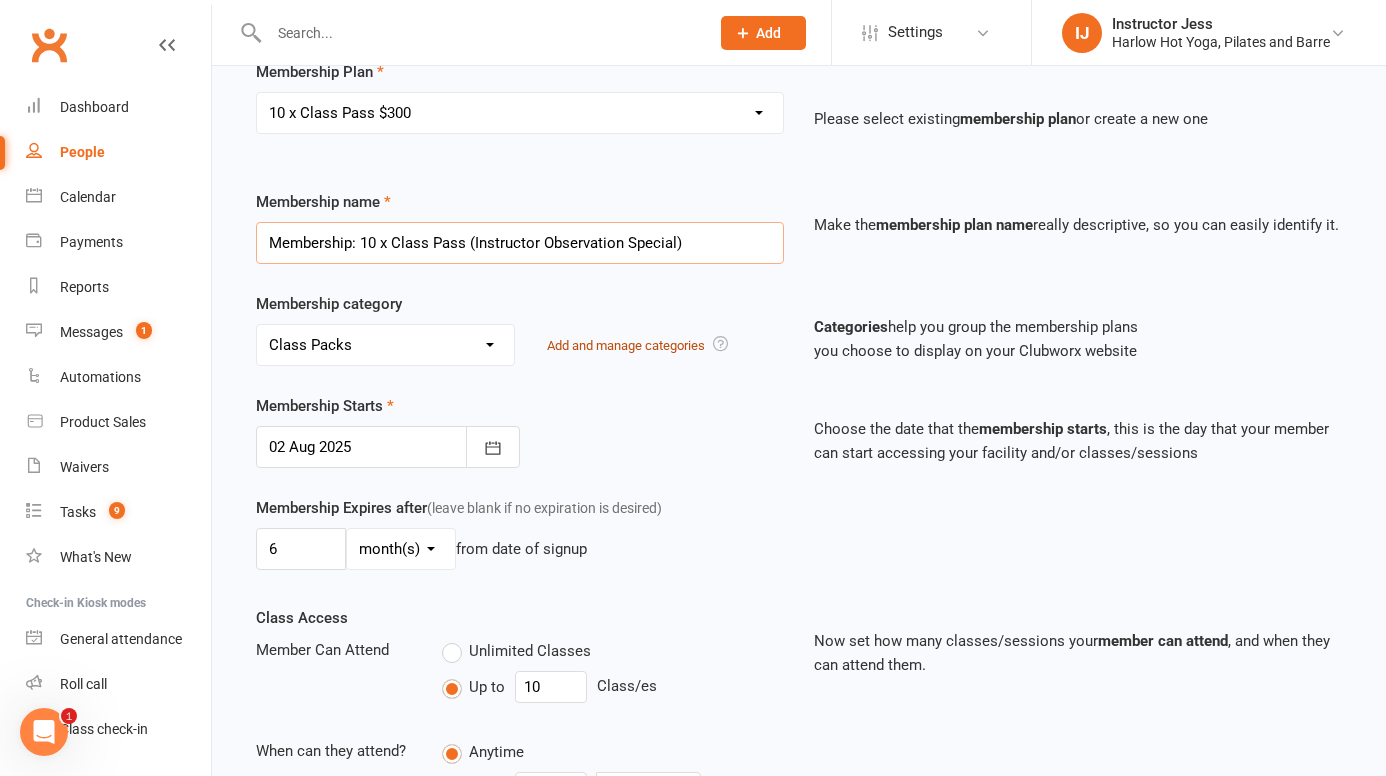 scroll, scrollTop: 173, scrollLeft: 0, axis: vertical 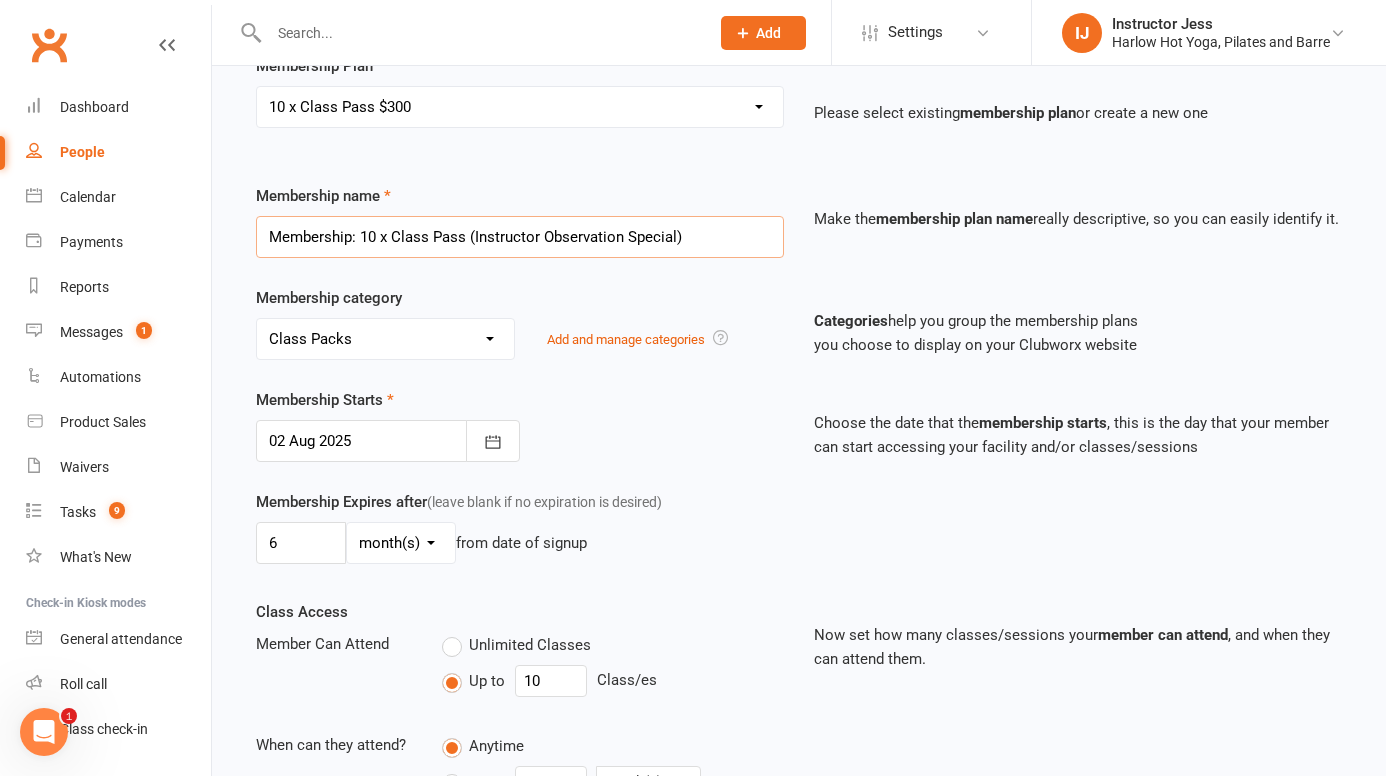 type on "Membership: 10 x Class Pass (Instructor Observation Special)" 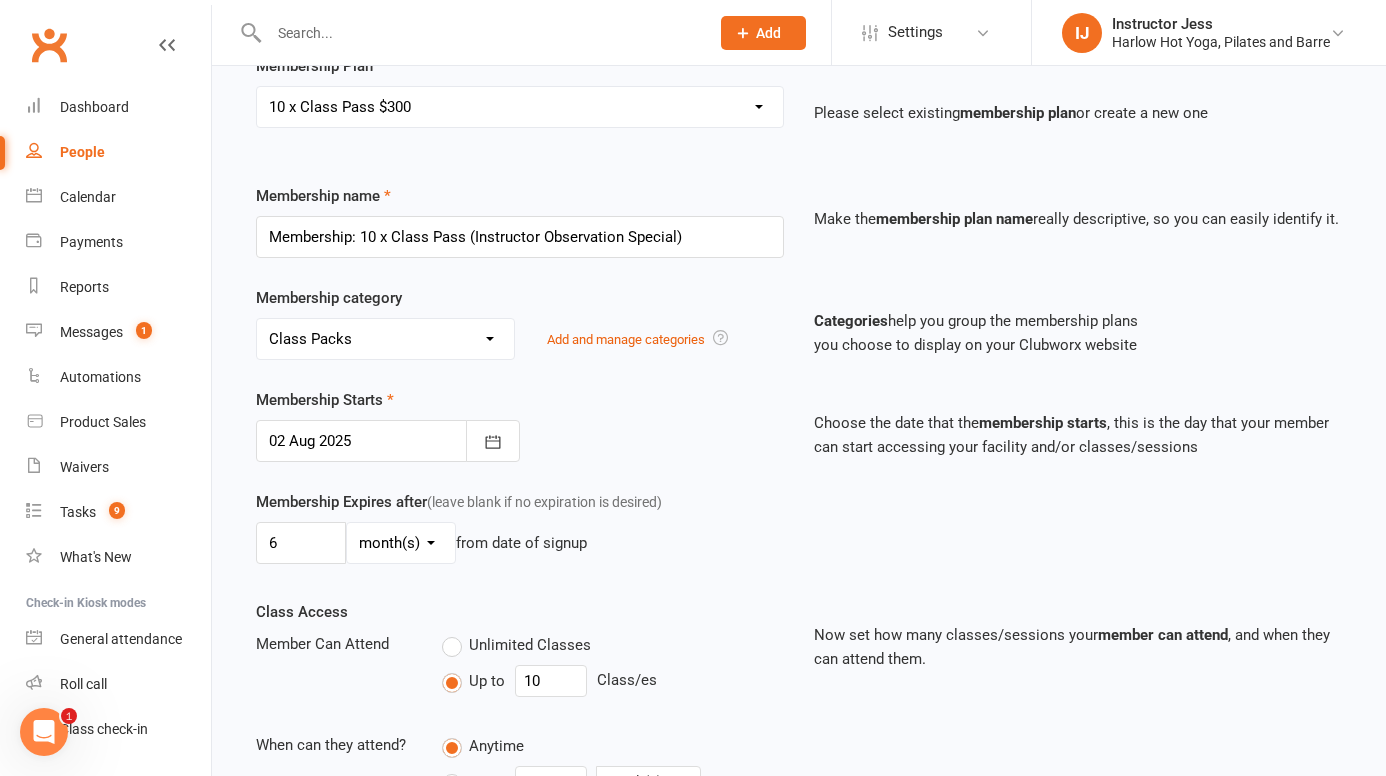 click at bounding box center (388, 441) 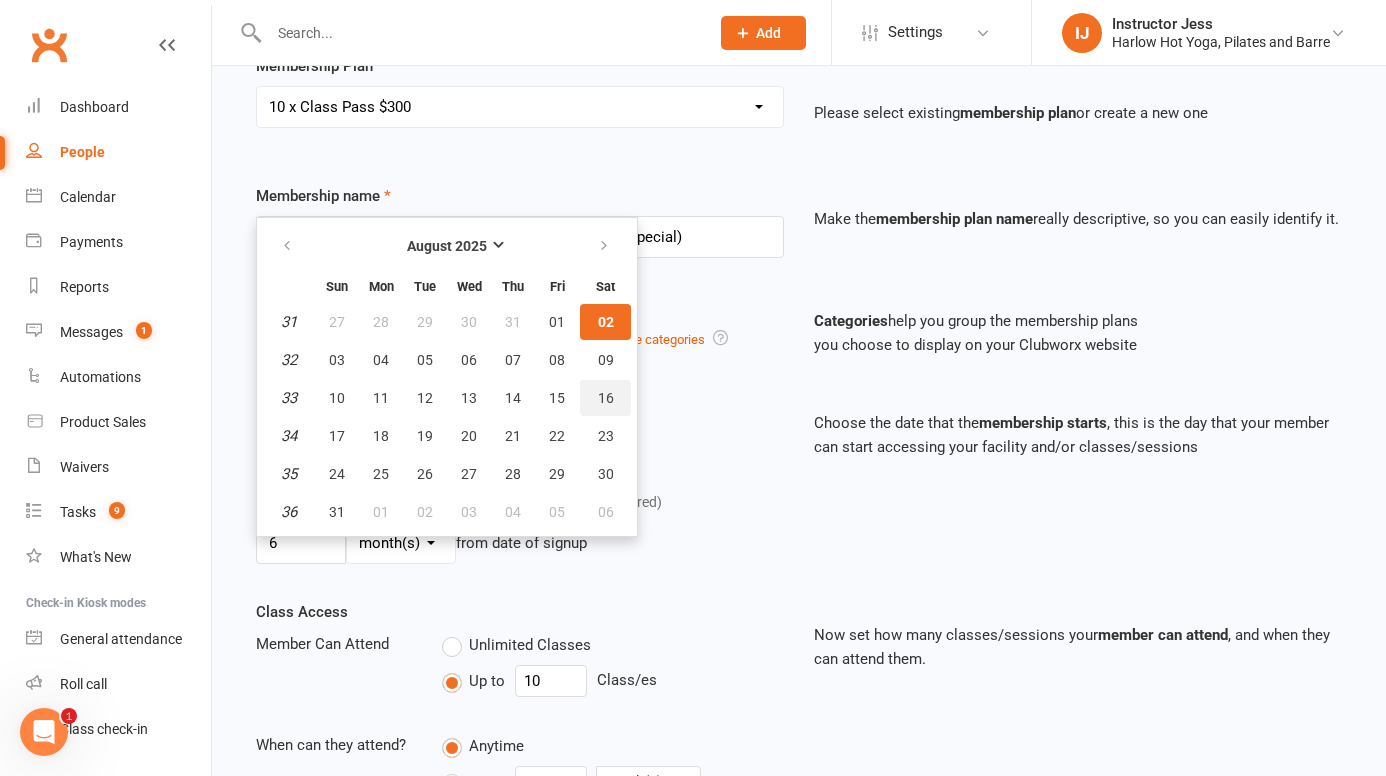 click on "16" at bounding box center (606, 398) 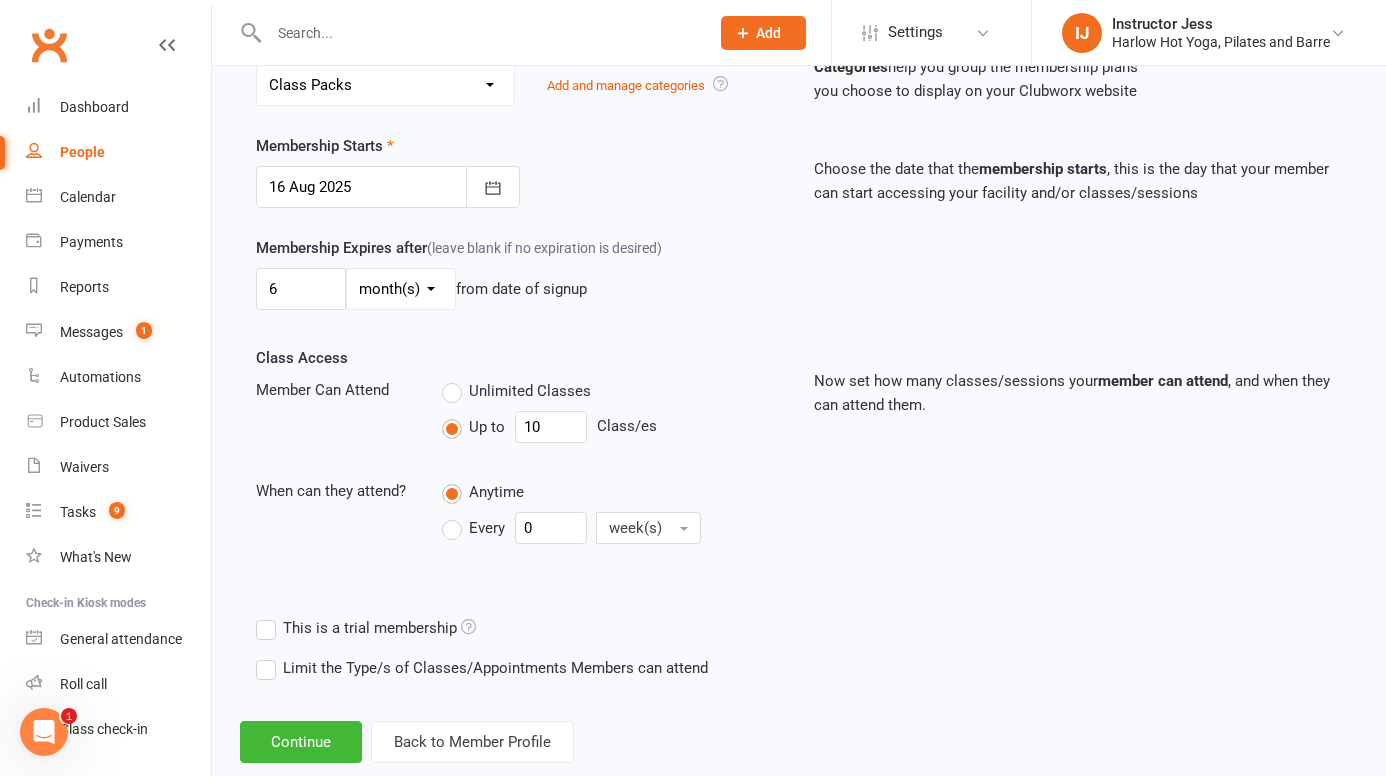 scroll, scrollTop: 471, scrollLeft: 0, axis: vertical 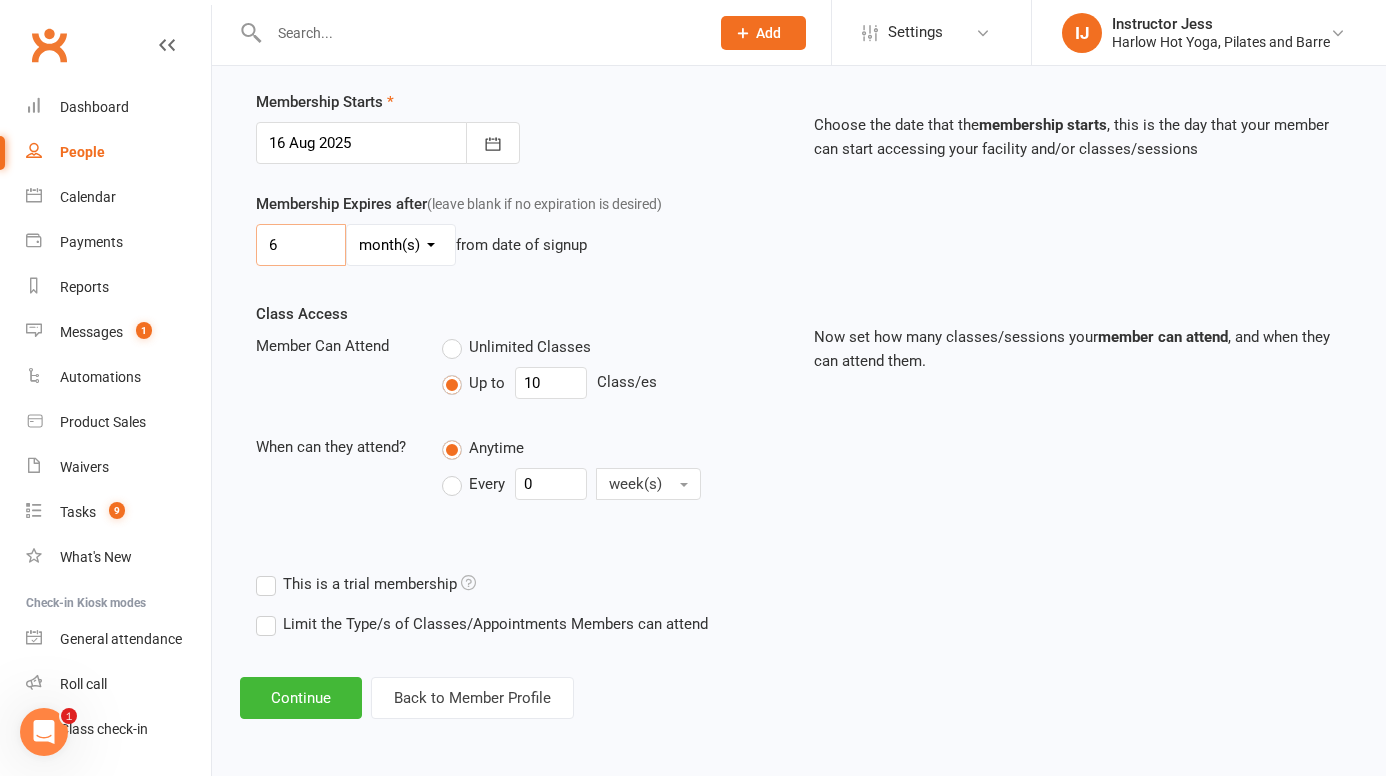 drag, startPoint x: 325, startPoint y: 235, endPoint x: 254, endPoint y: 234, distance: 71.00704 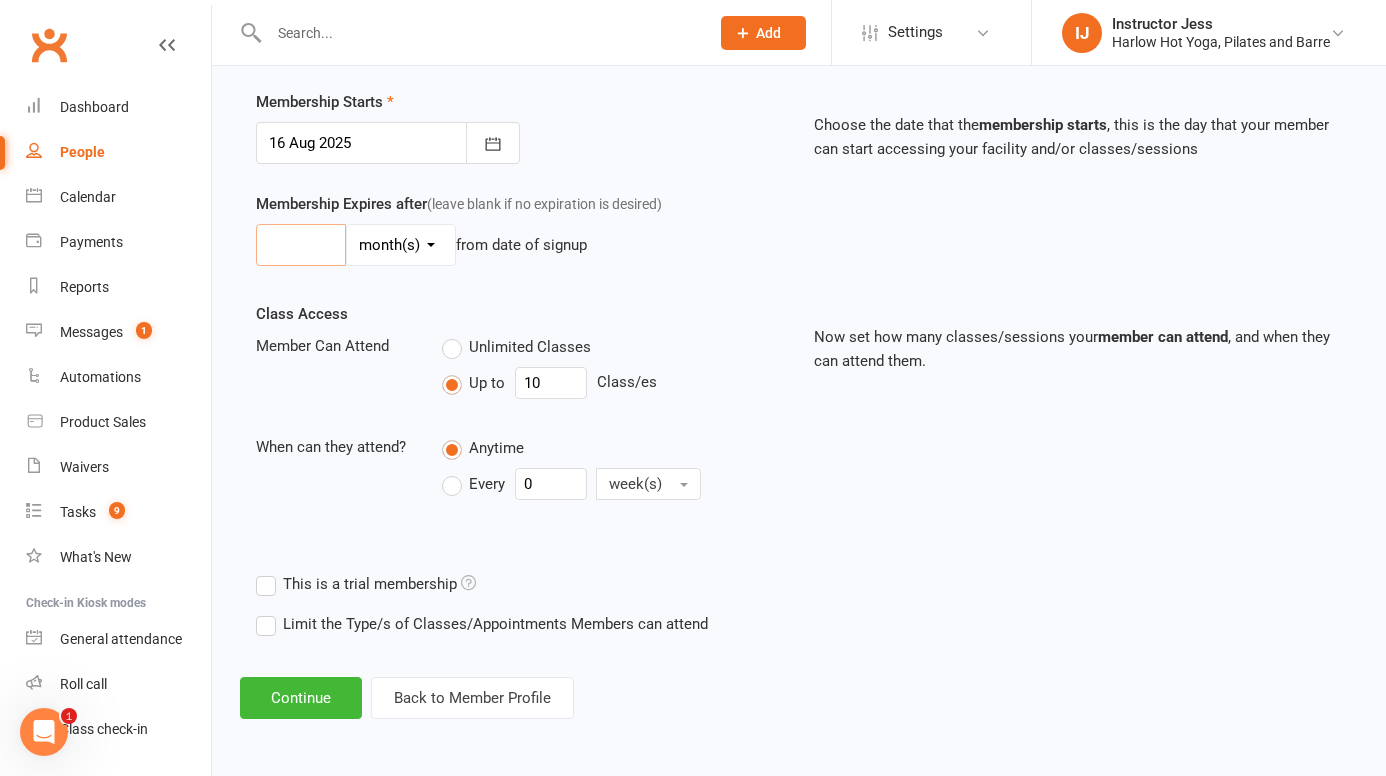 type on "6" 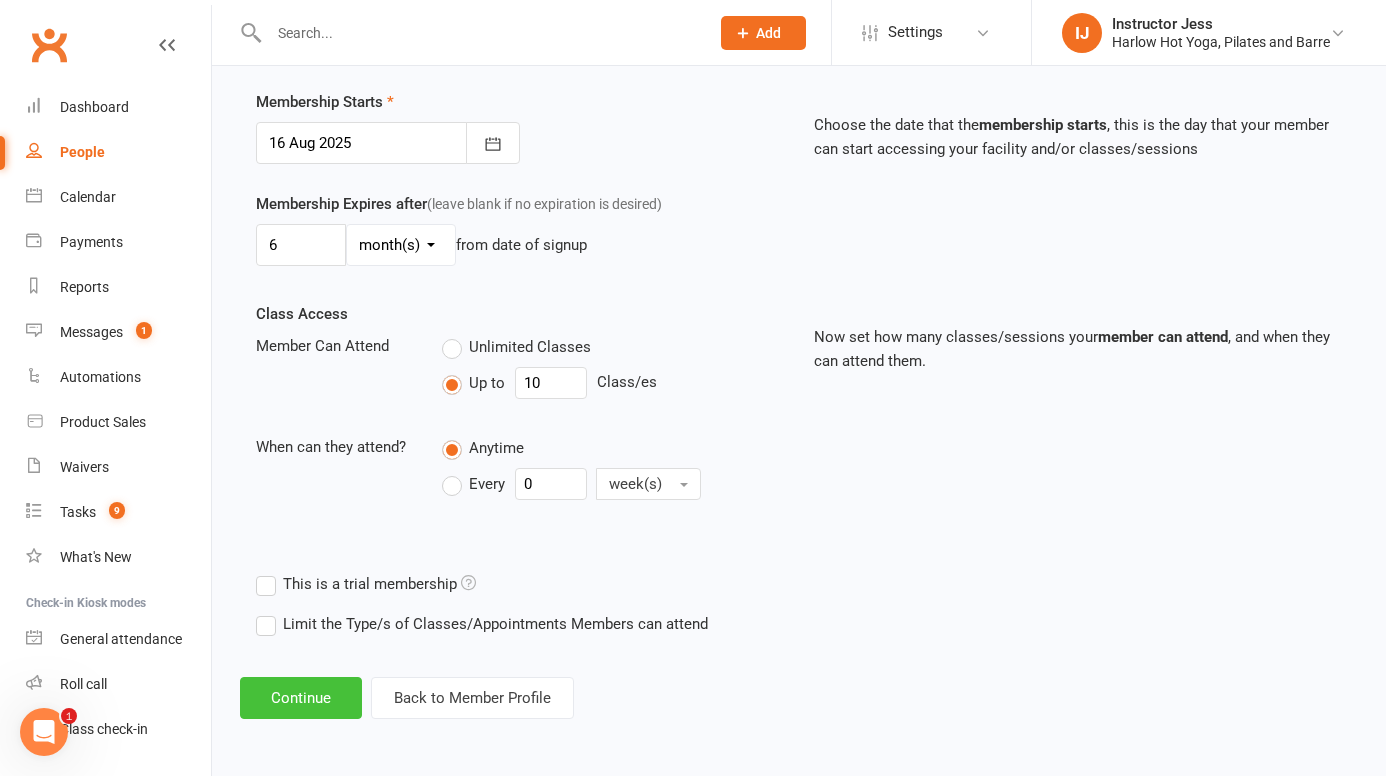click on "Continue" at bounding box center (301, 698) 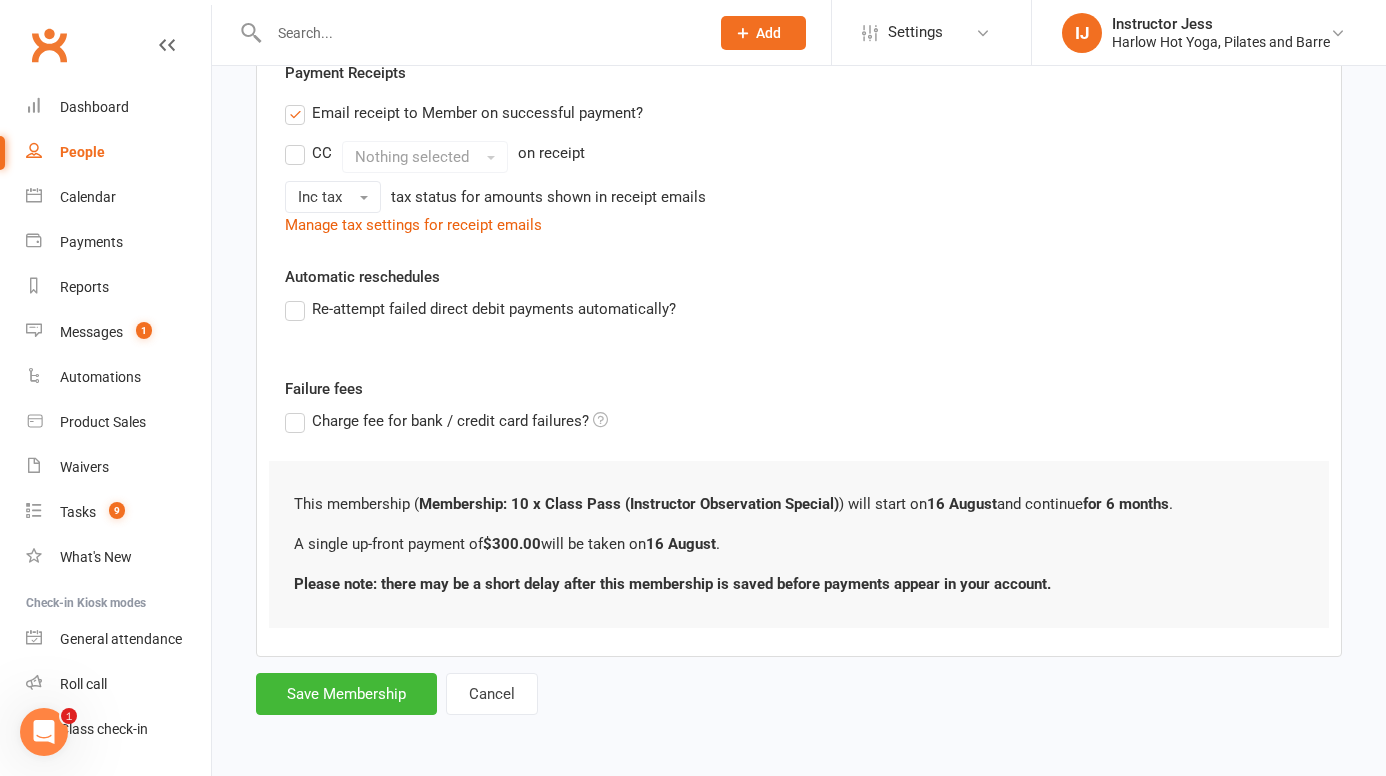 scroll, scrollTop: 0, scrollLeft: 0, axis: both 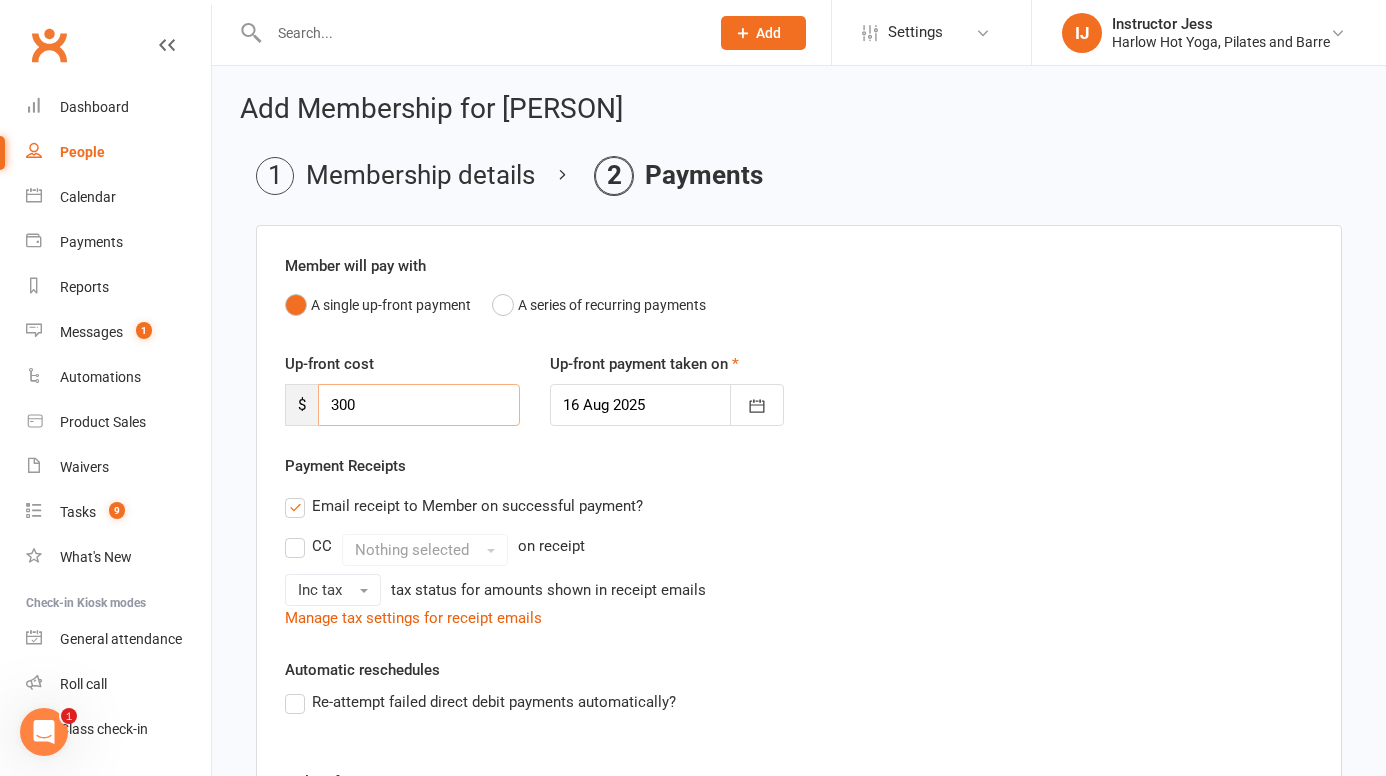 drag, startPoint x: 383, startPoint y: 416, endPoint x: 289, endPoint y: 398, distance: 95.707886 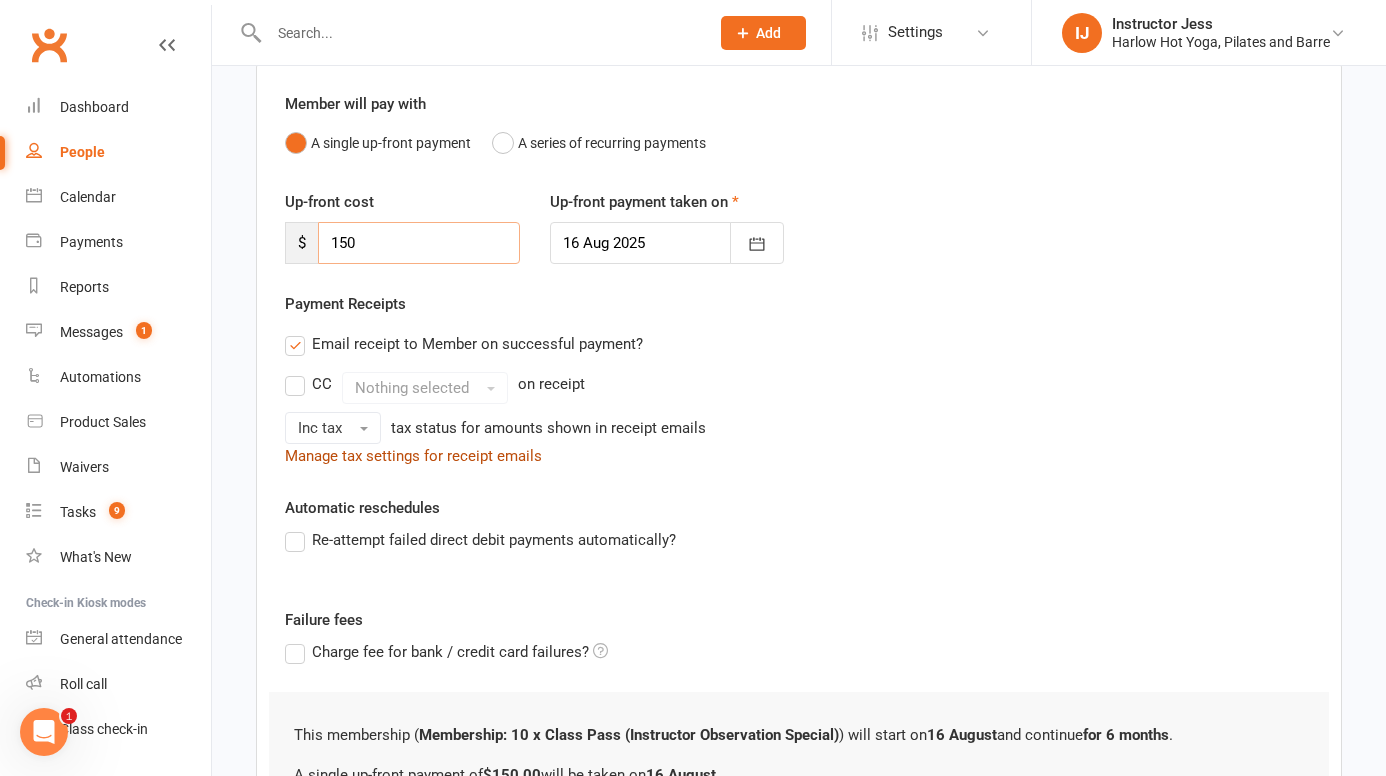 scroll, scrollTop: 393, scrollLeft: 0, axis: vertical 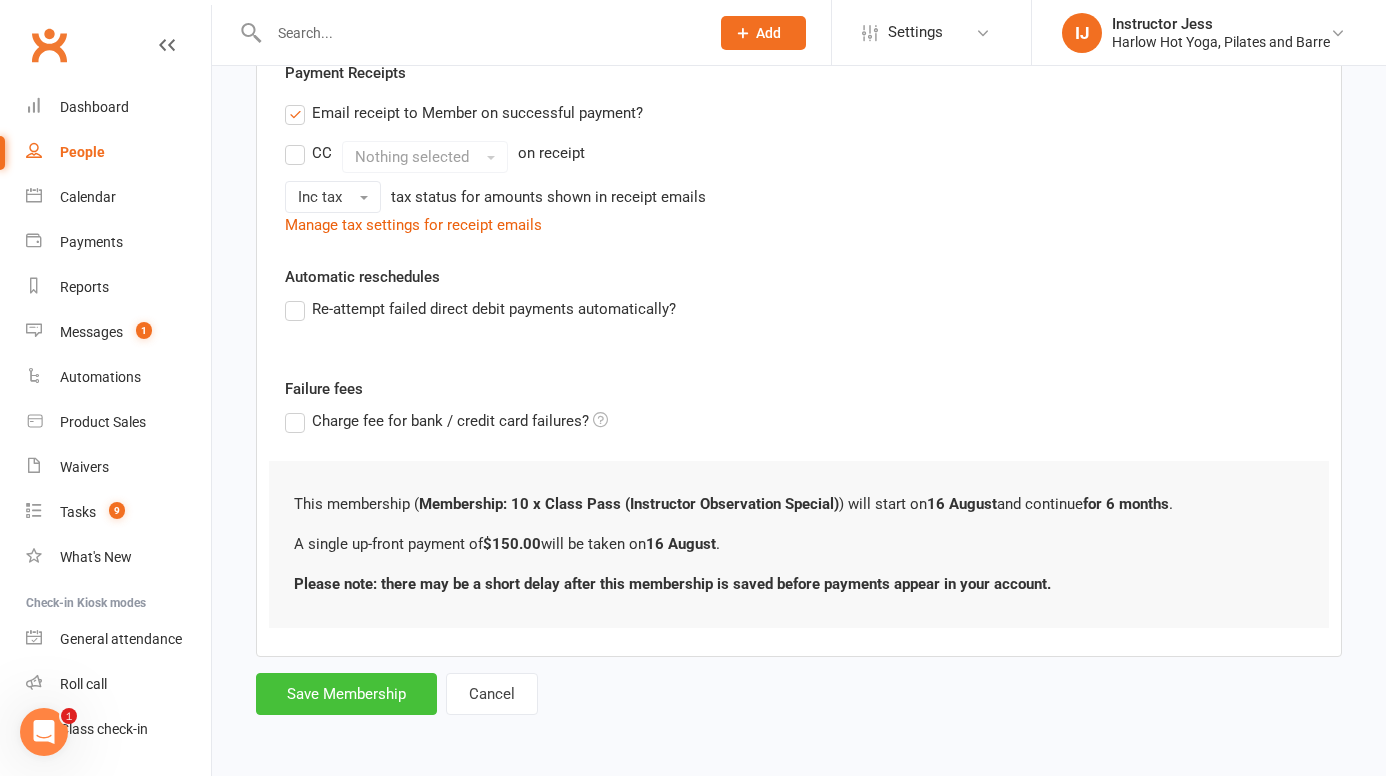 type on "150" 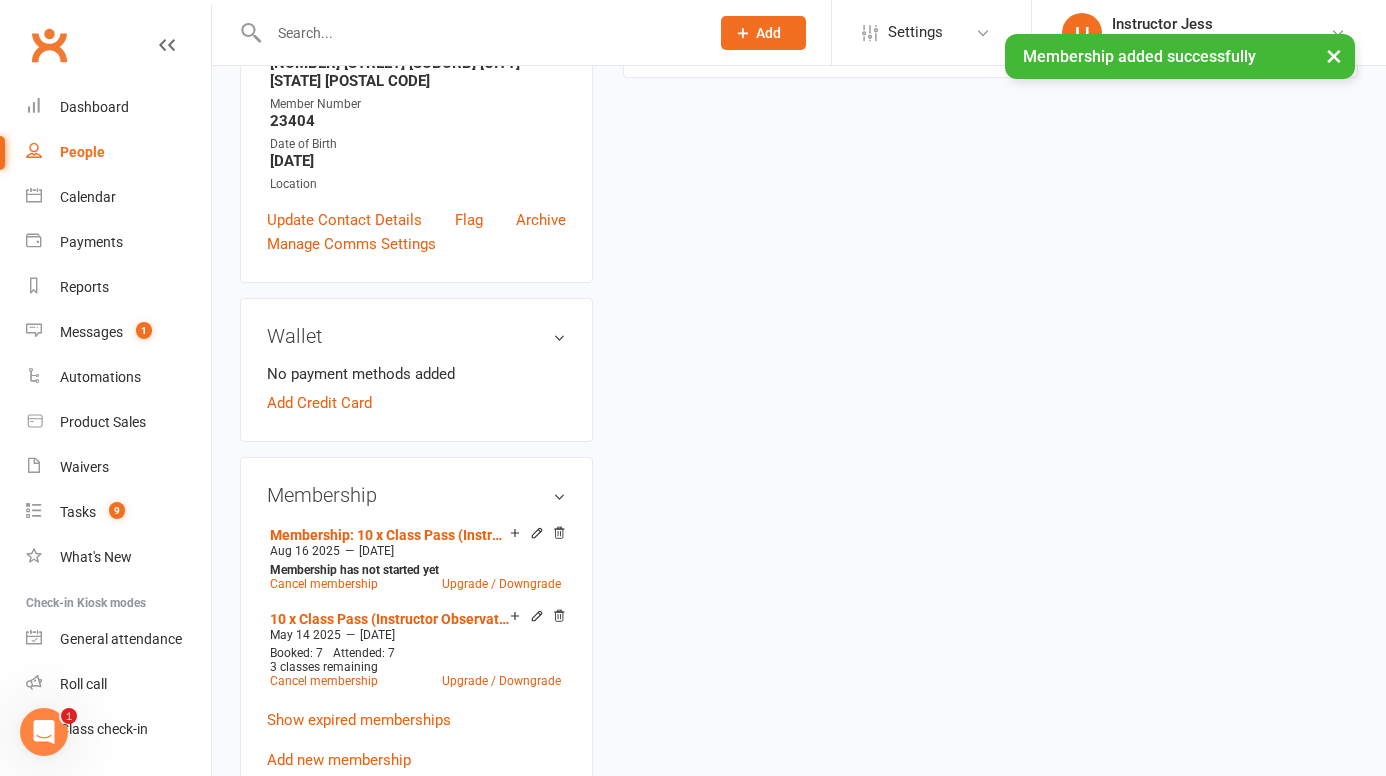 scroll, scrollTop: 0, scrollLeft: 0, axis: both 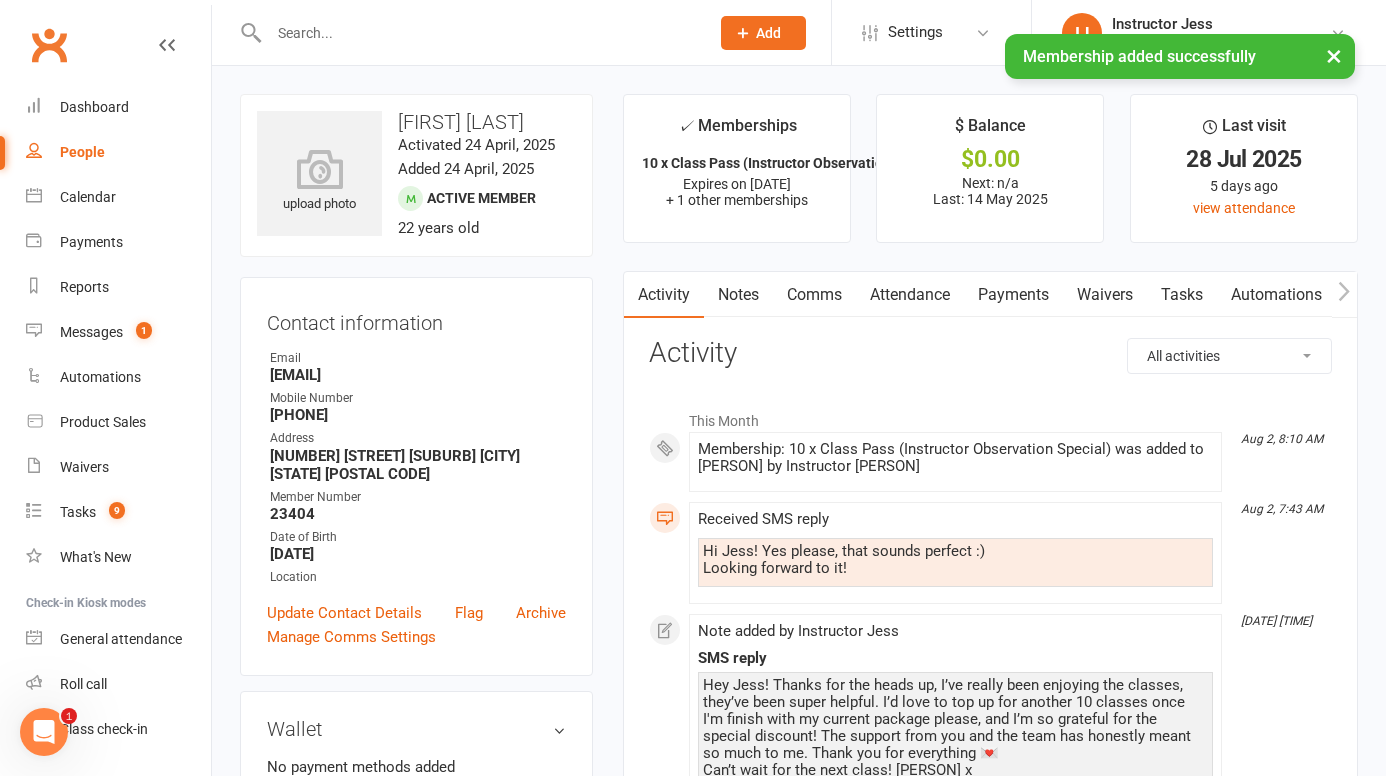 click on "Comms" at bounding box center [814, 295] 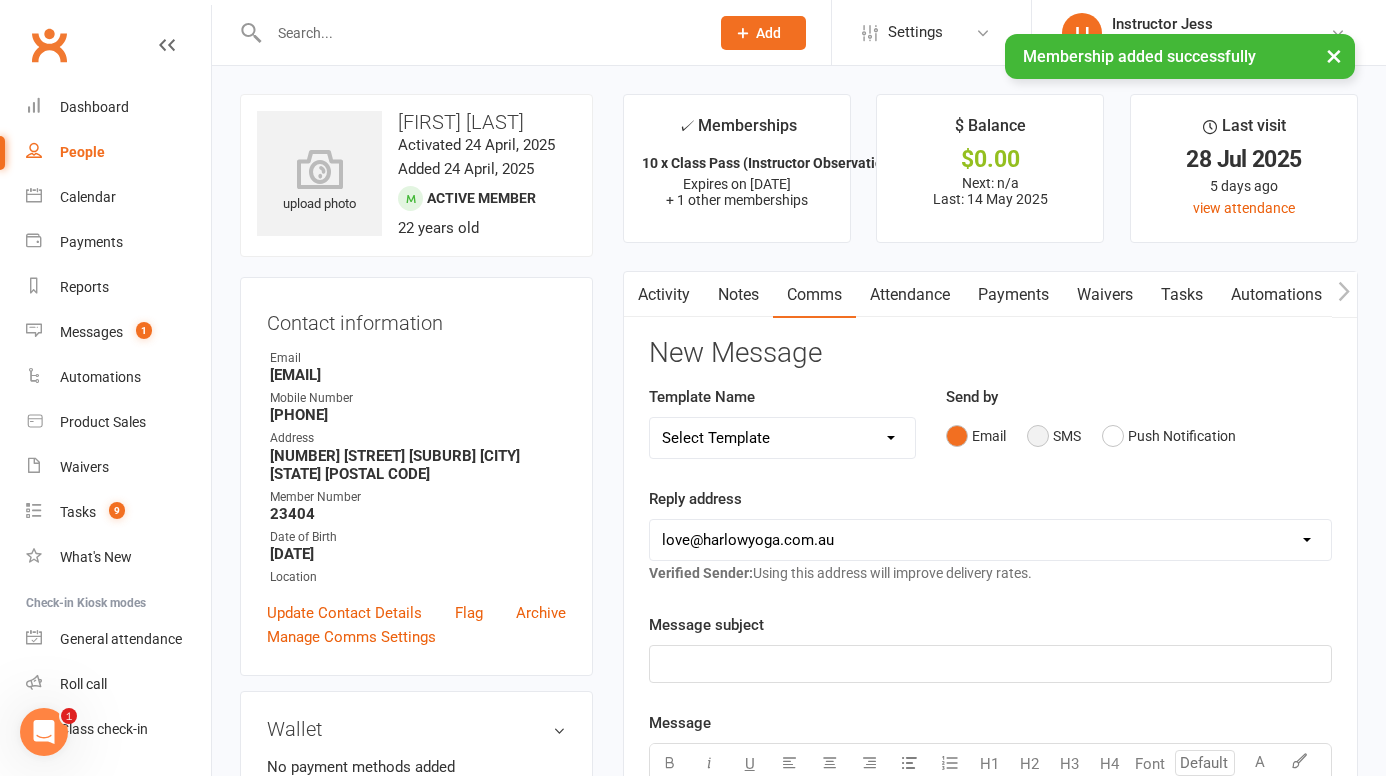 click on "SMS" at bounding box center [1054, 436] 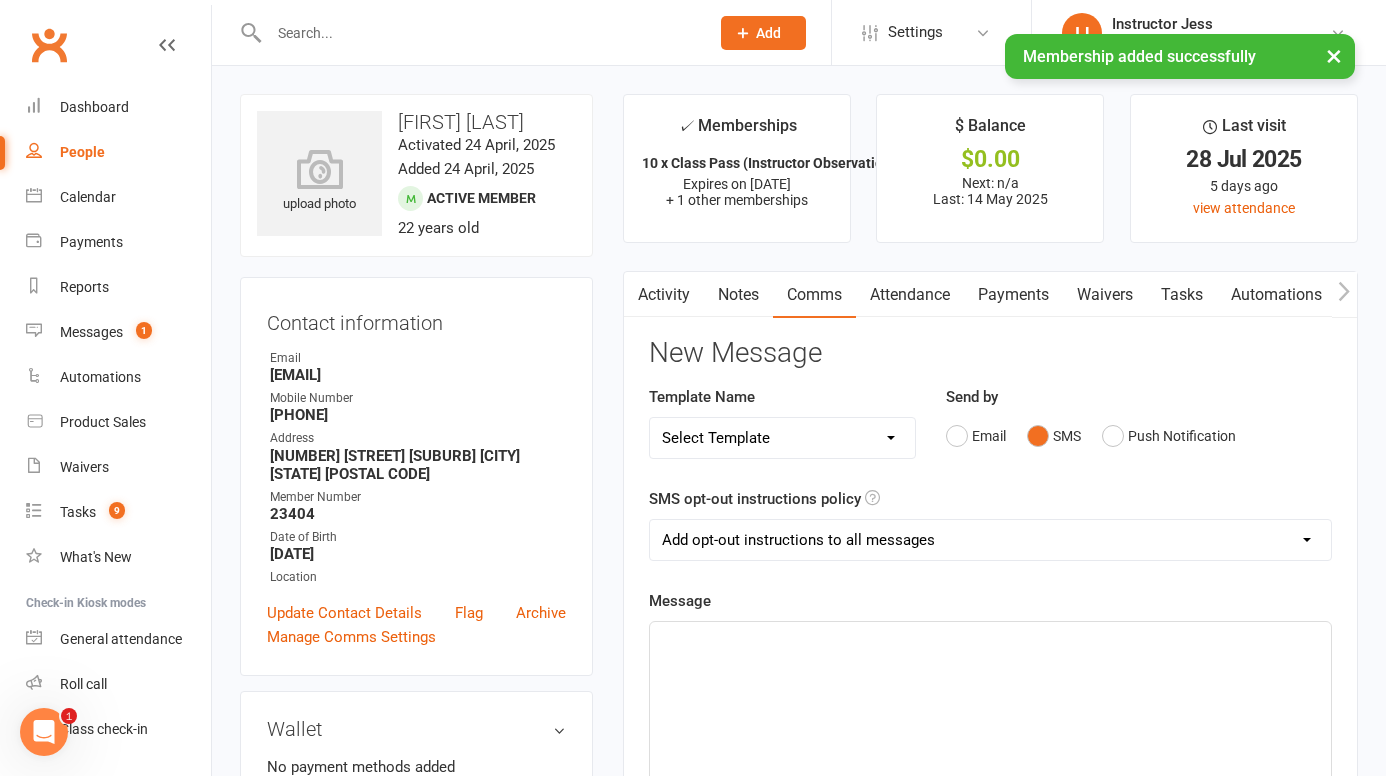 click on "﻿" 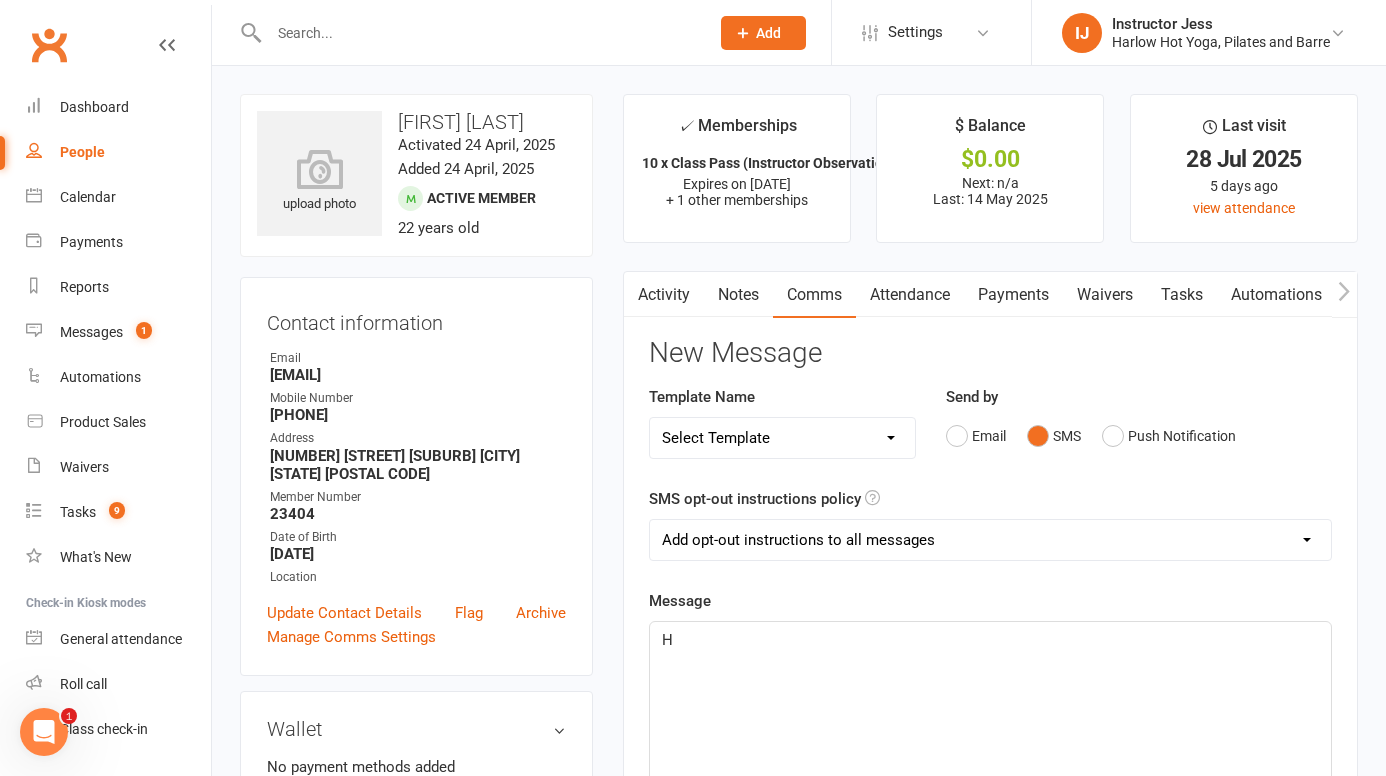 type 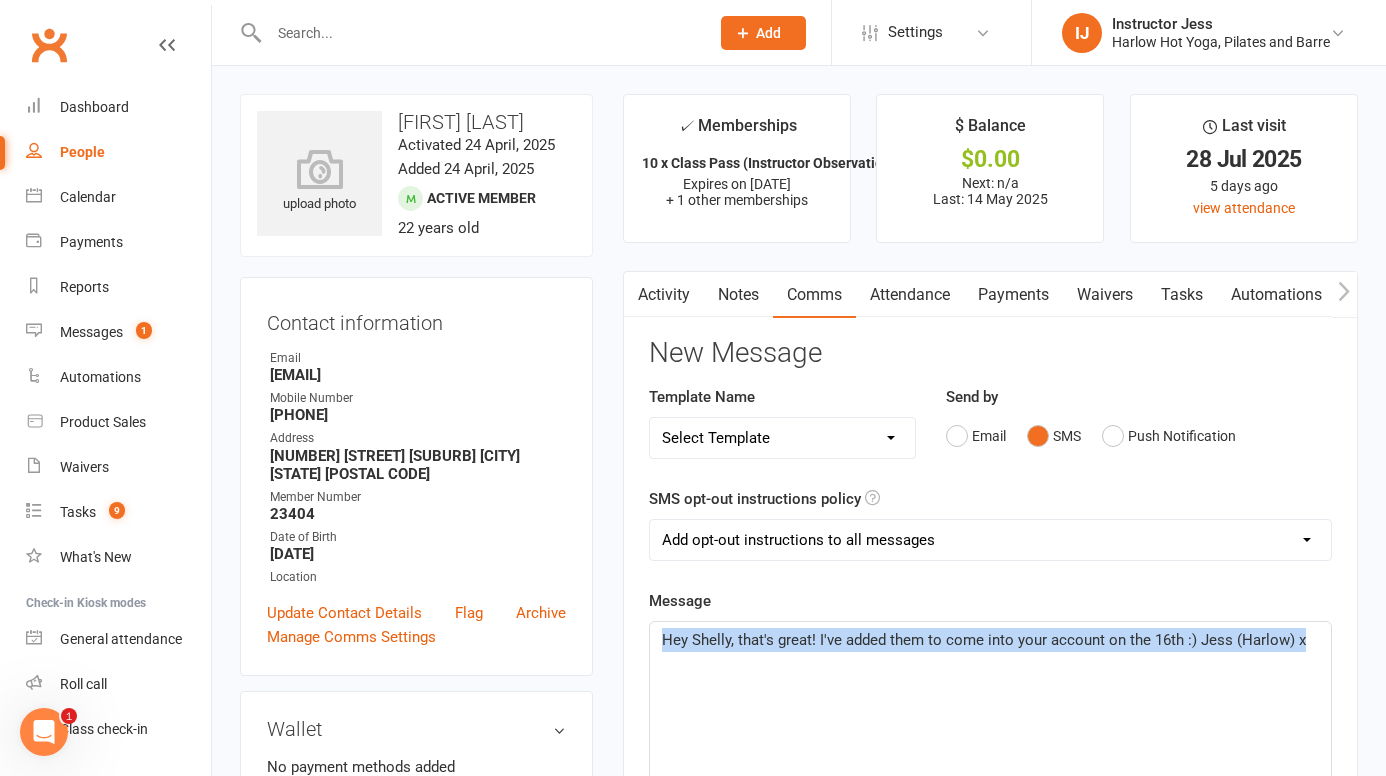 drag, startPoint x: 1320, startPoint y: 640, endPoint x: 610, endPoint y: 610, distance: 710.63354 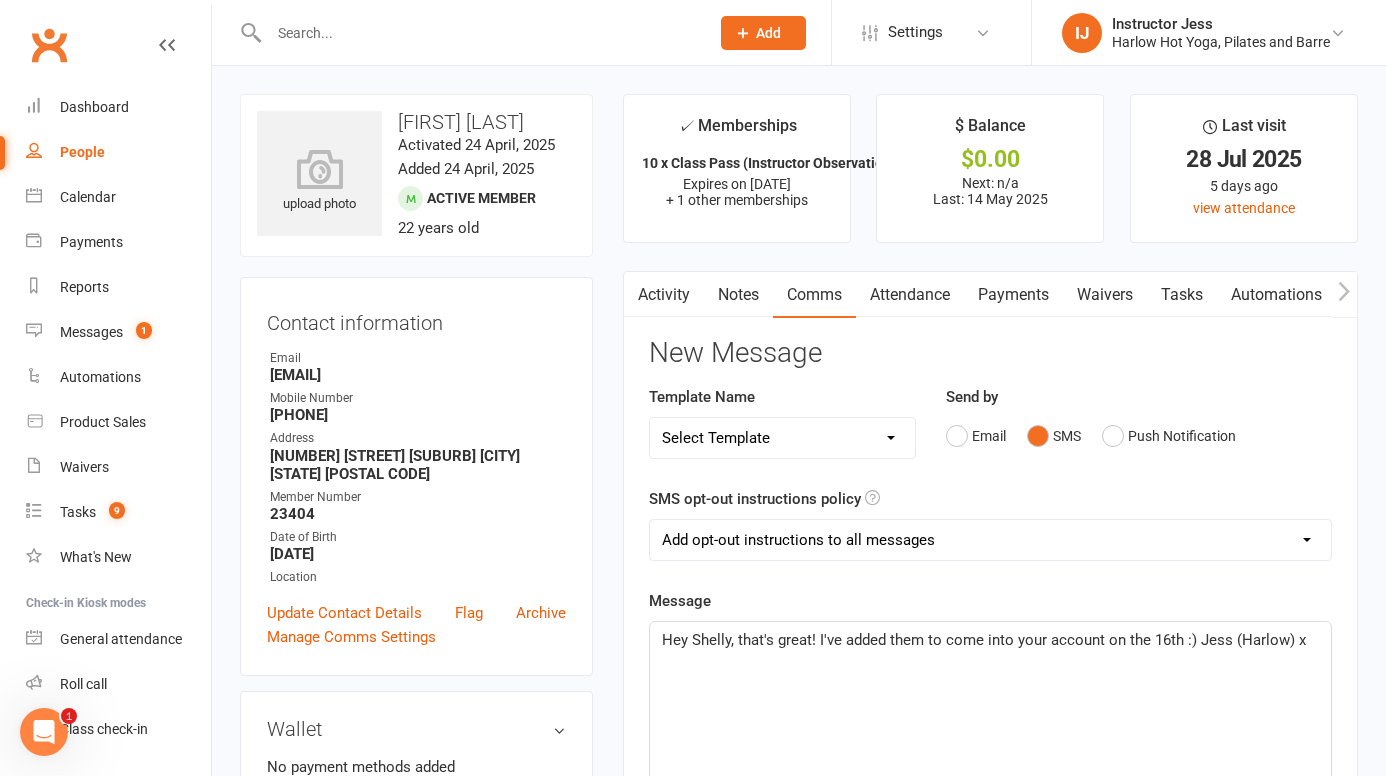 click on "Hey Shelly, that's great! I've added them to come into your account on the 16th :) Jess (Harlow) x" 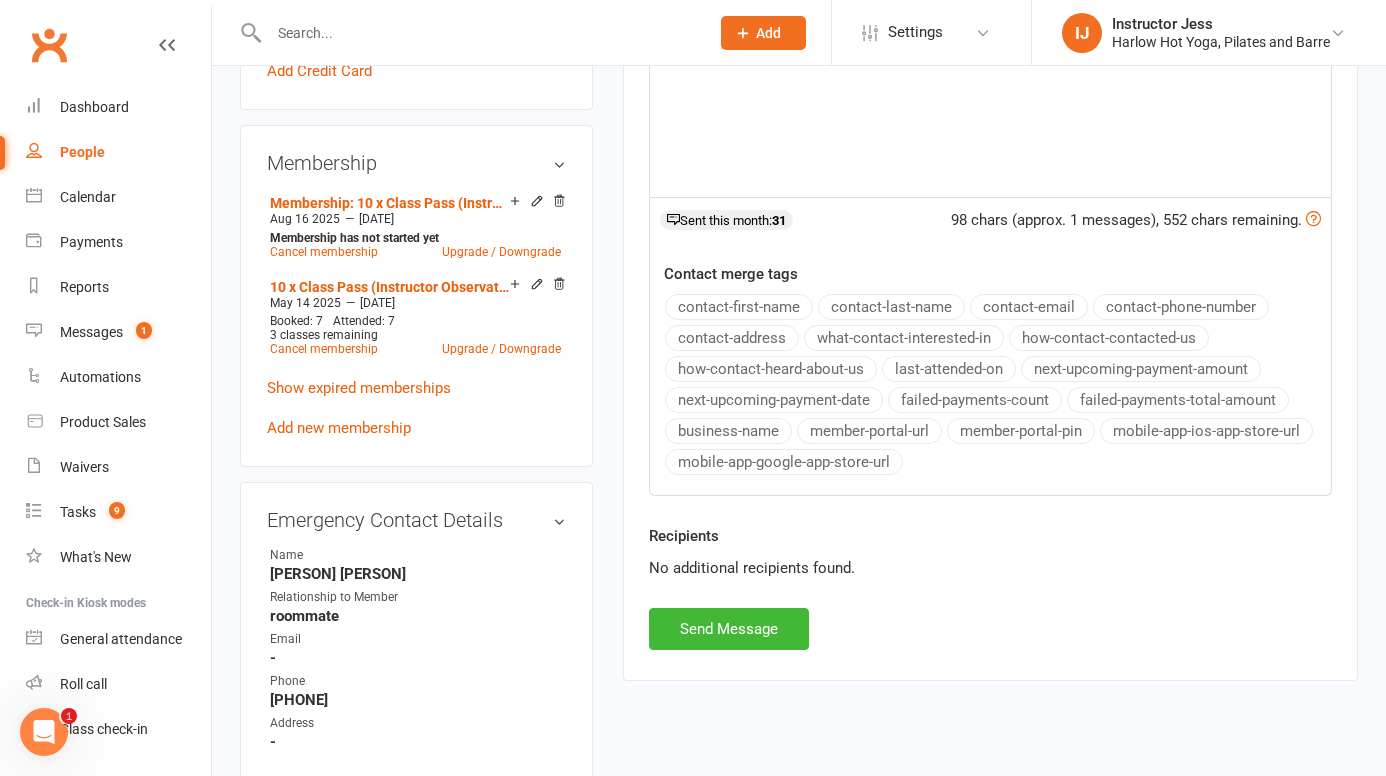scroll, scrollTop: 738, scrollLeft: 0, axis: vertical 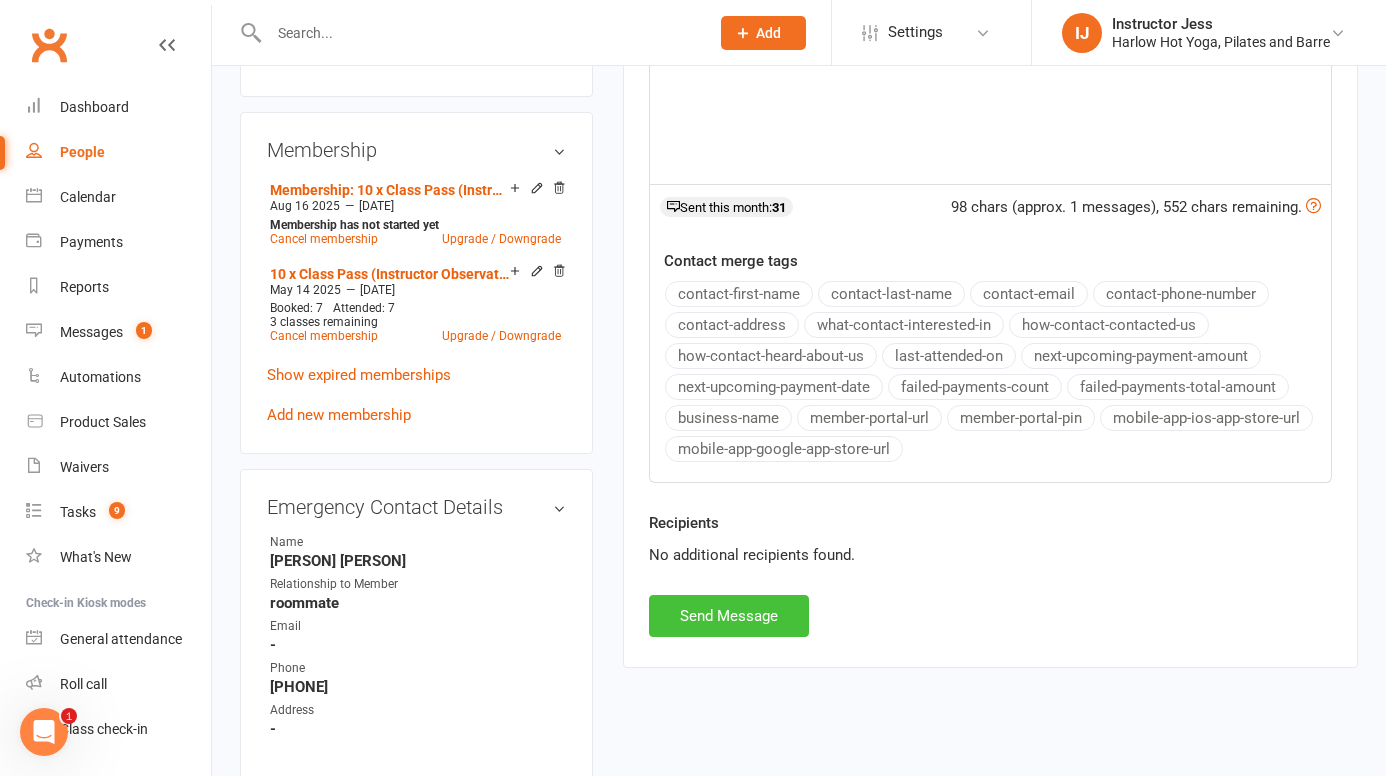 click on "Send Message" at bounding box center (729, 616) 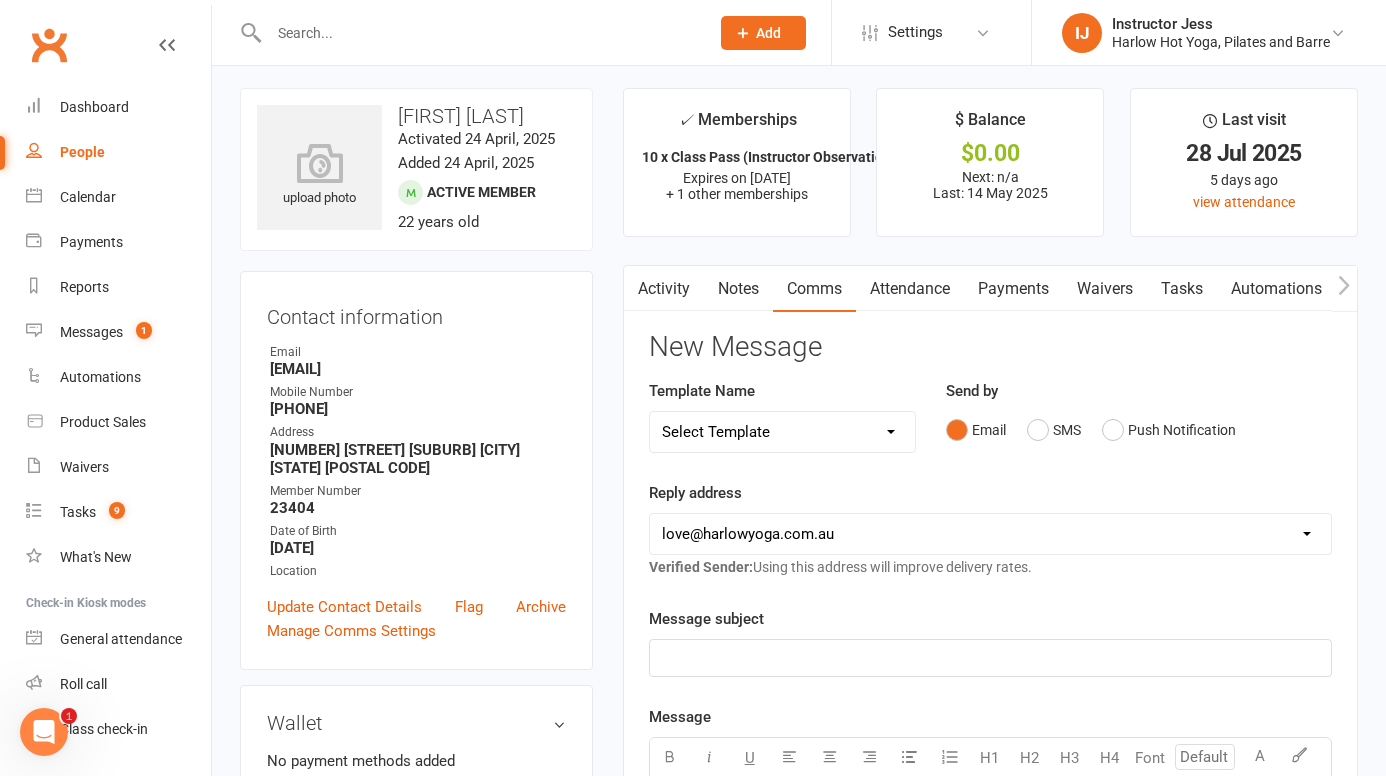 scroll, scrollTop: 3, scrollLeft: 0, axis: vertical 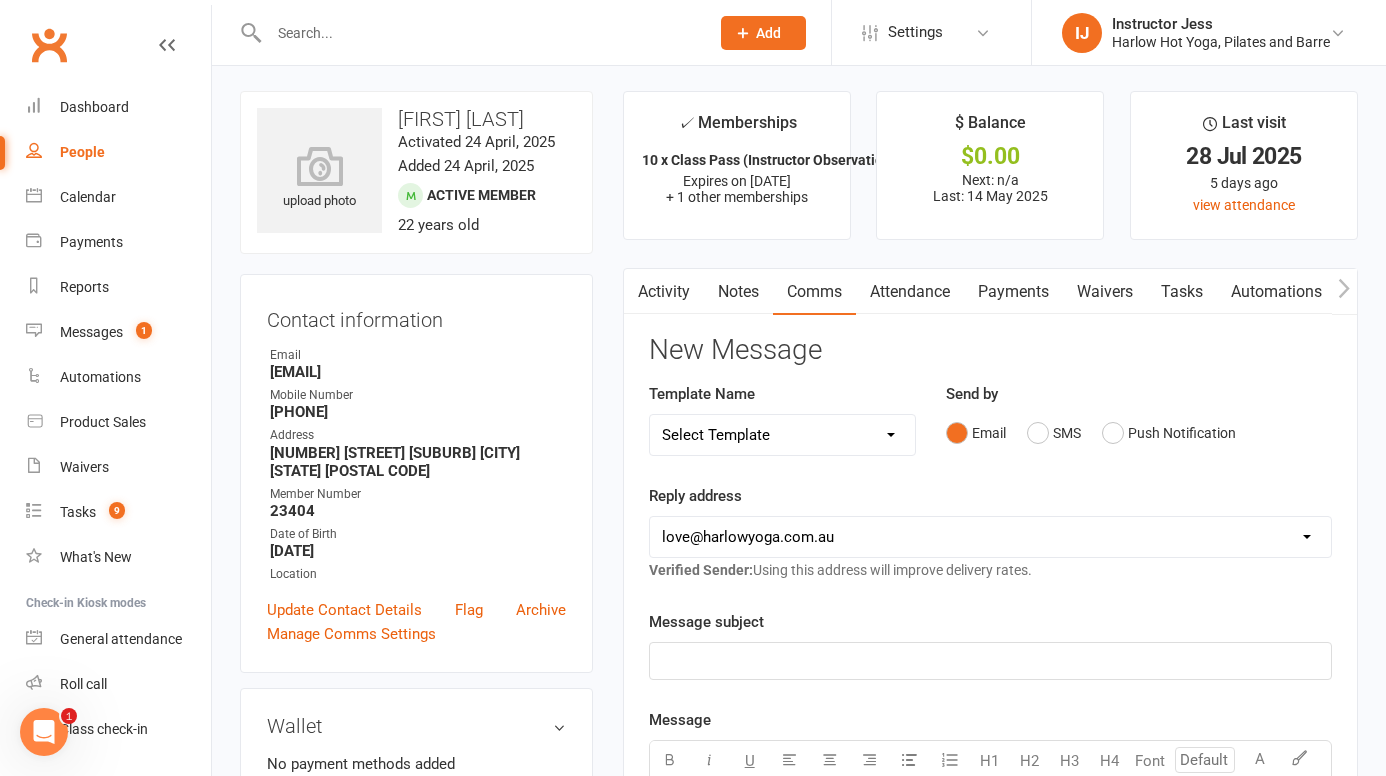 click on "Notes" at bounding box center (738, 292) 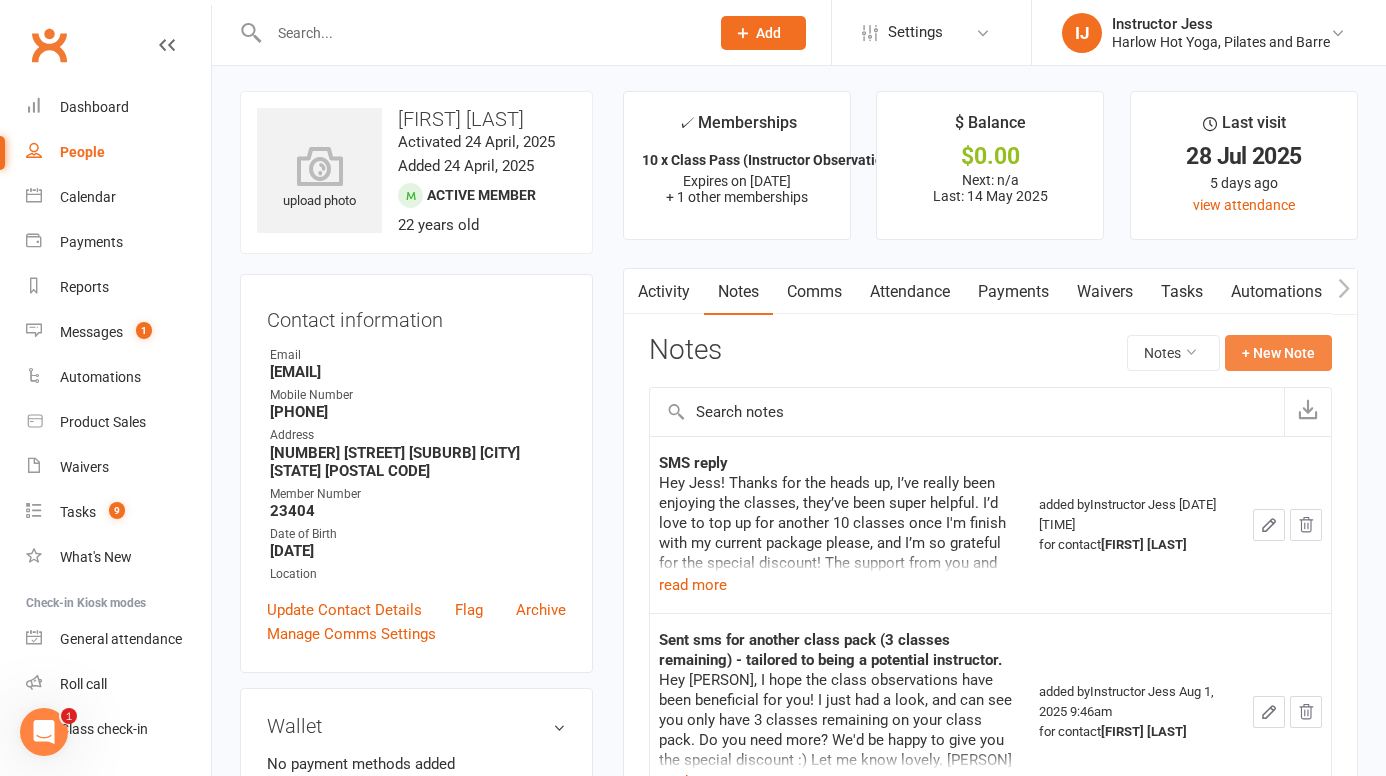 click on "+ New Note" at bounding box center (1278, 353) 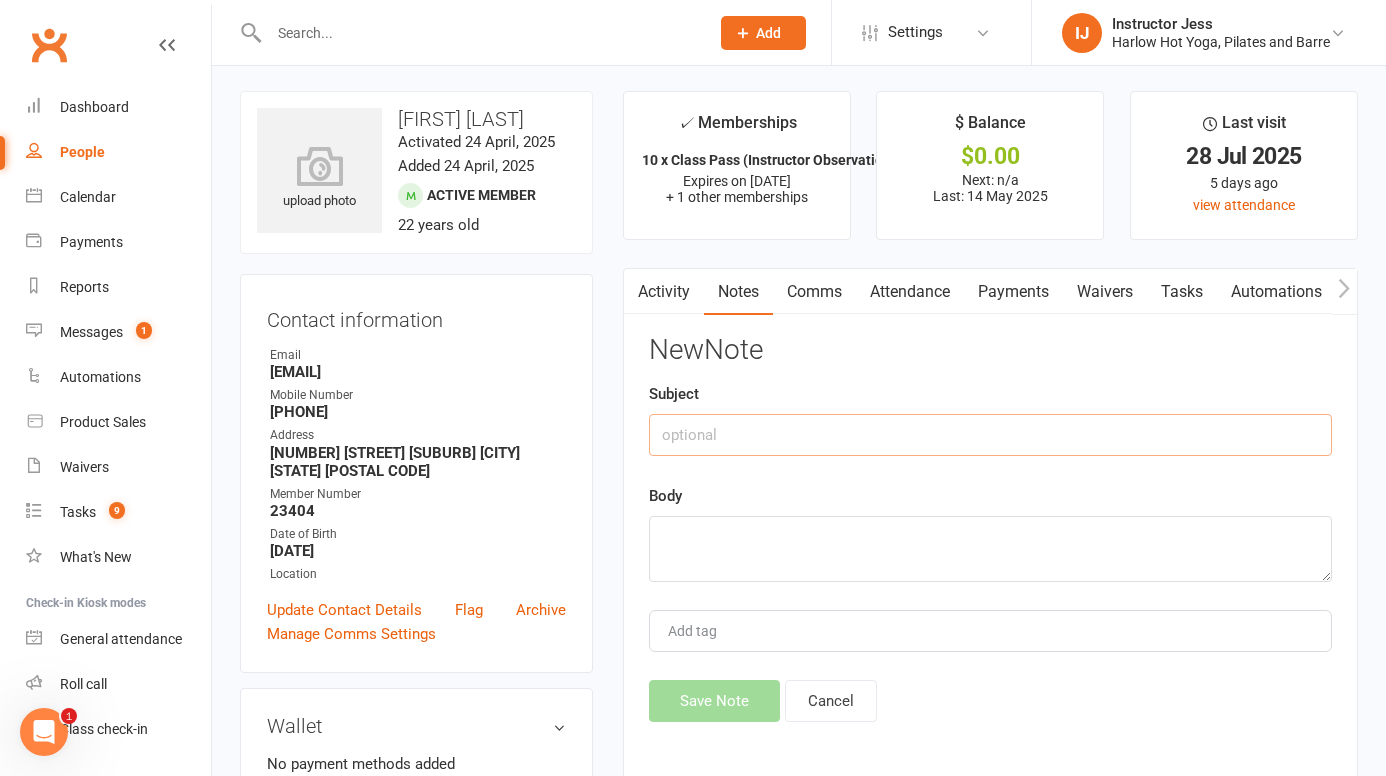 click at bounding box center [990, 435] 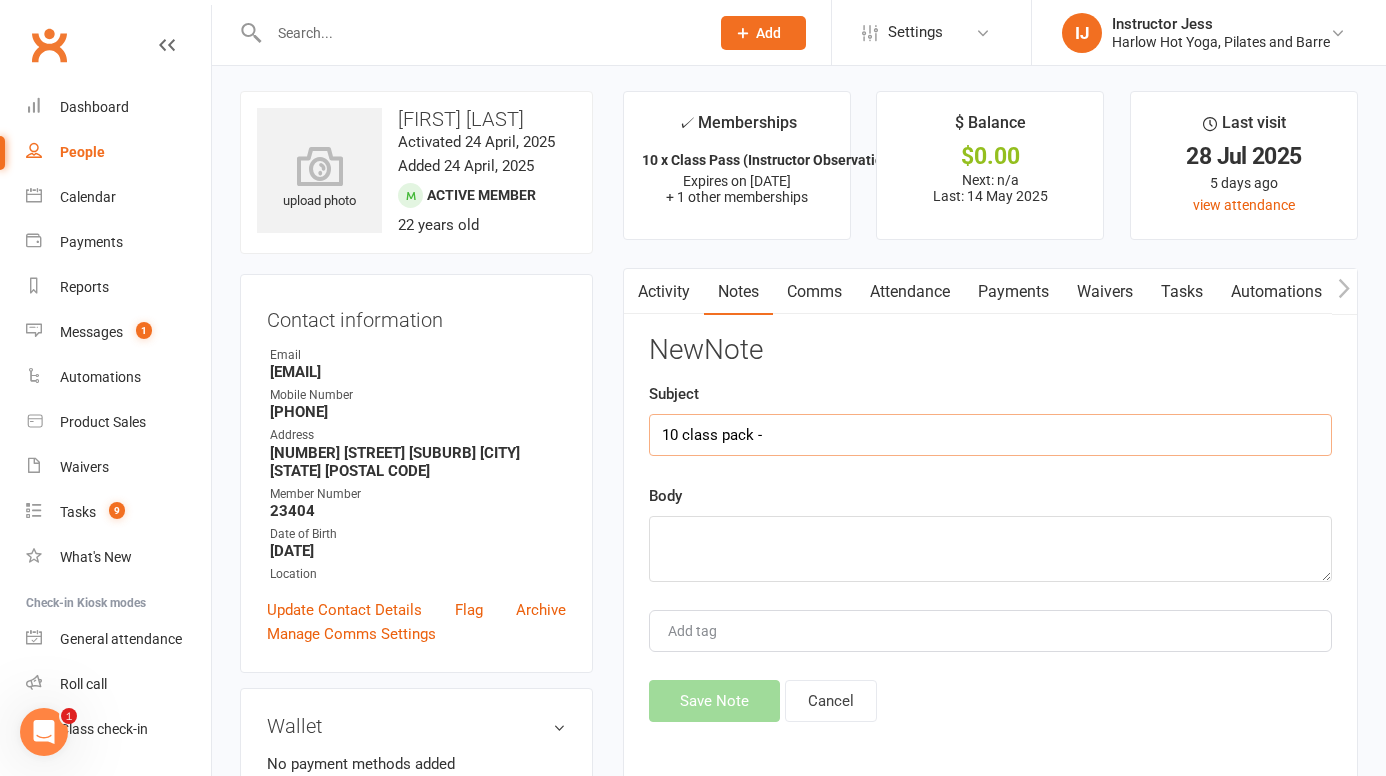 type on "10 class pack -" 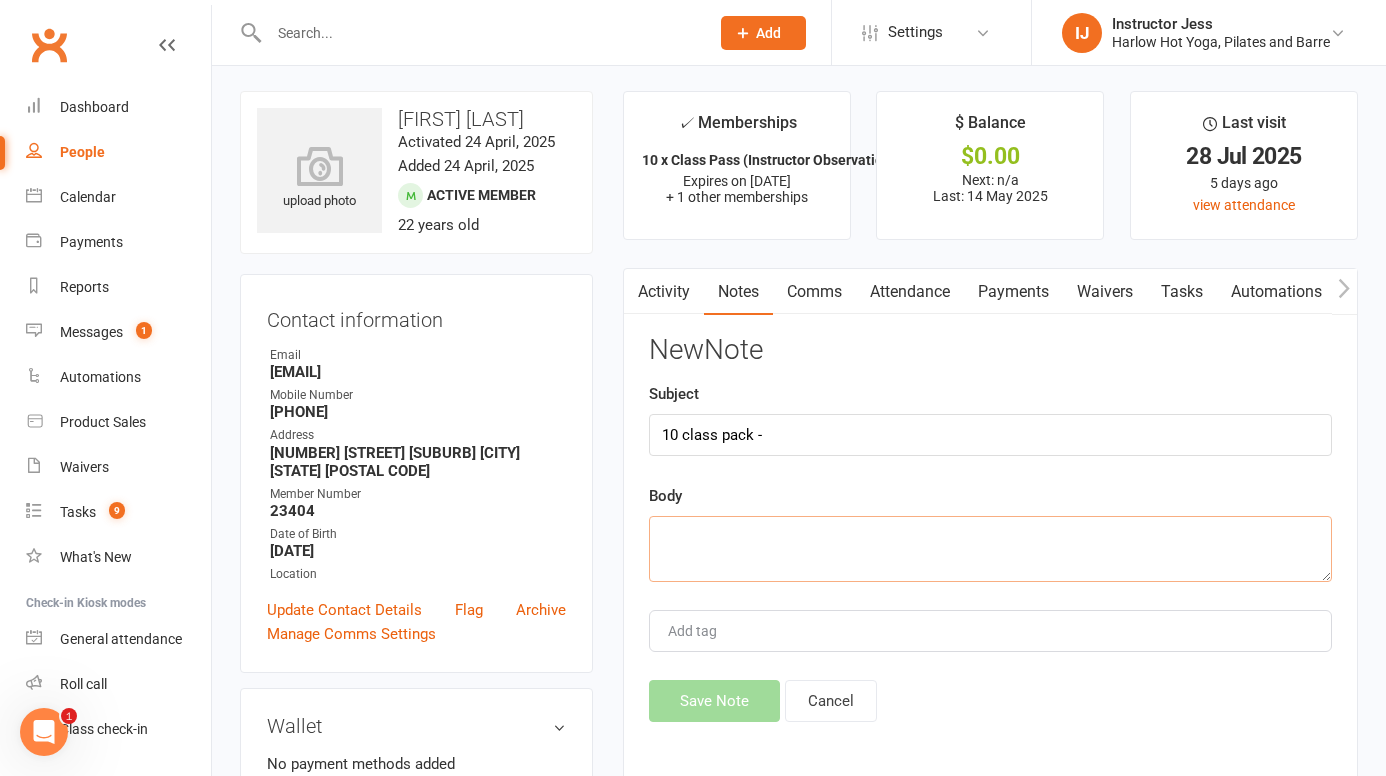 click at bounding box center [990, 549] 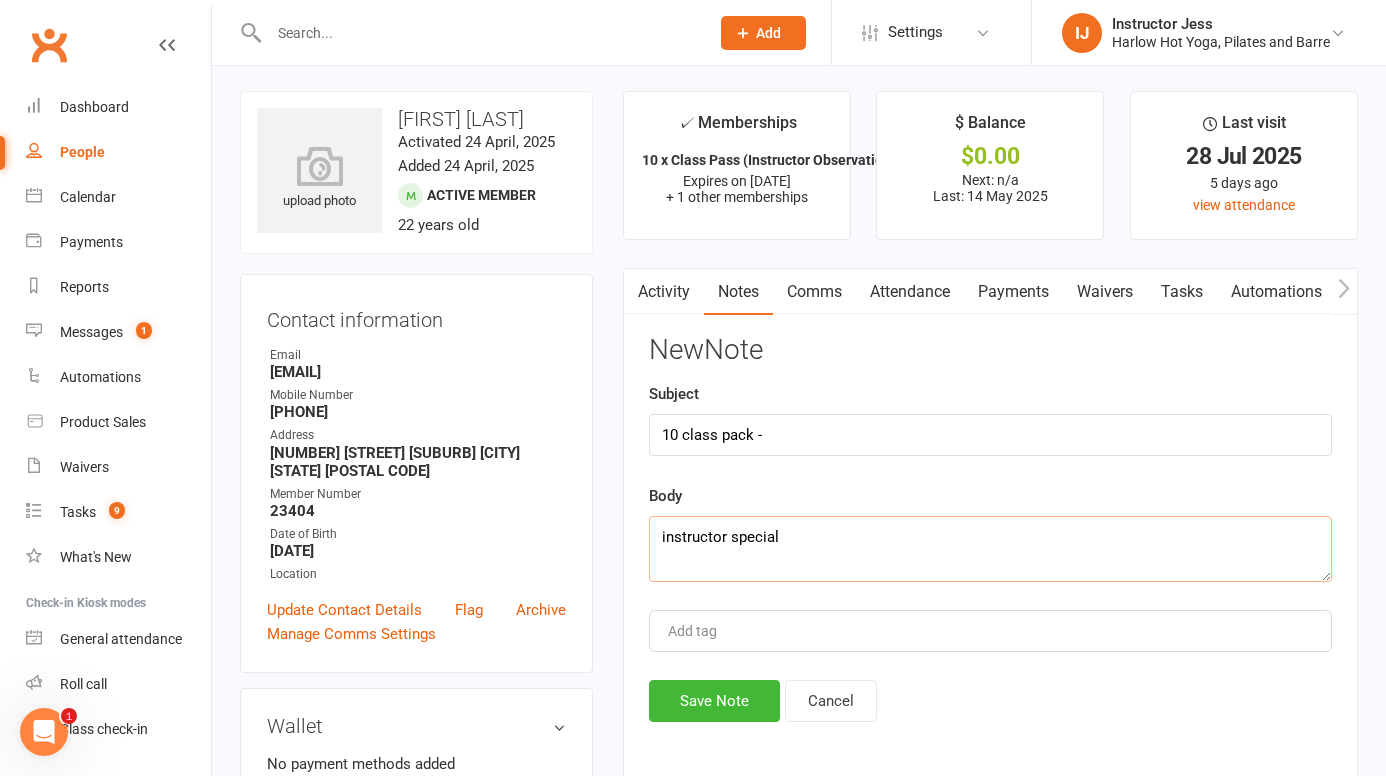 click on "instructor special" at bounding box center [990, 549] 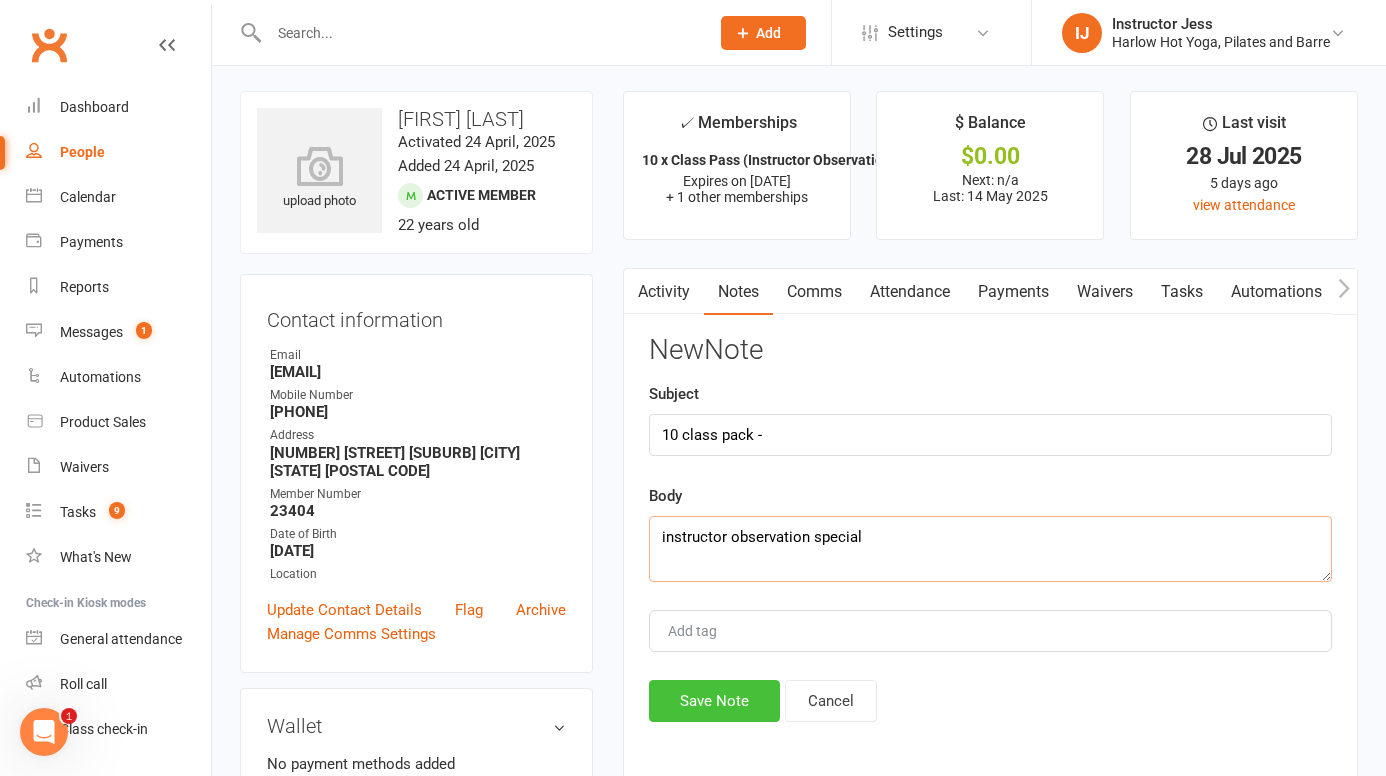 type on "instructor observation special" 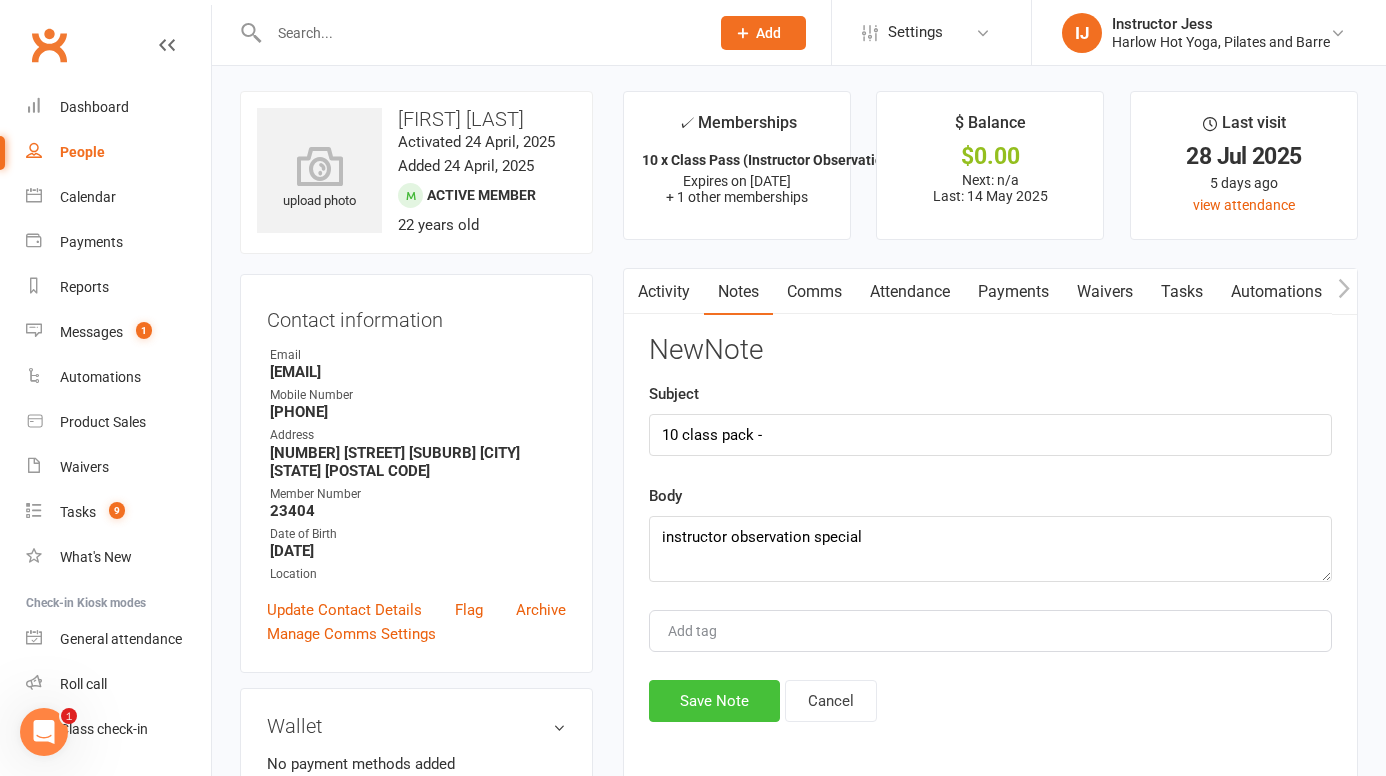 click on "Save Note" at bounding box center (714, 701) 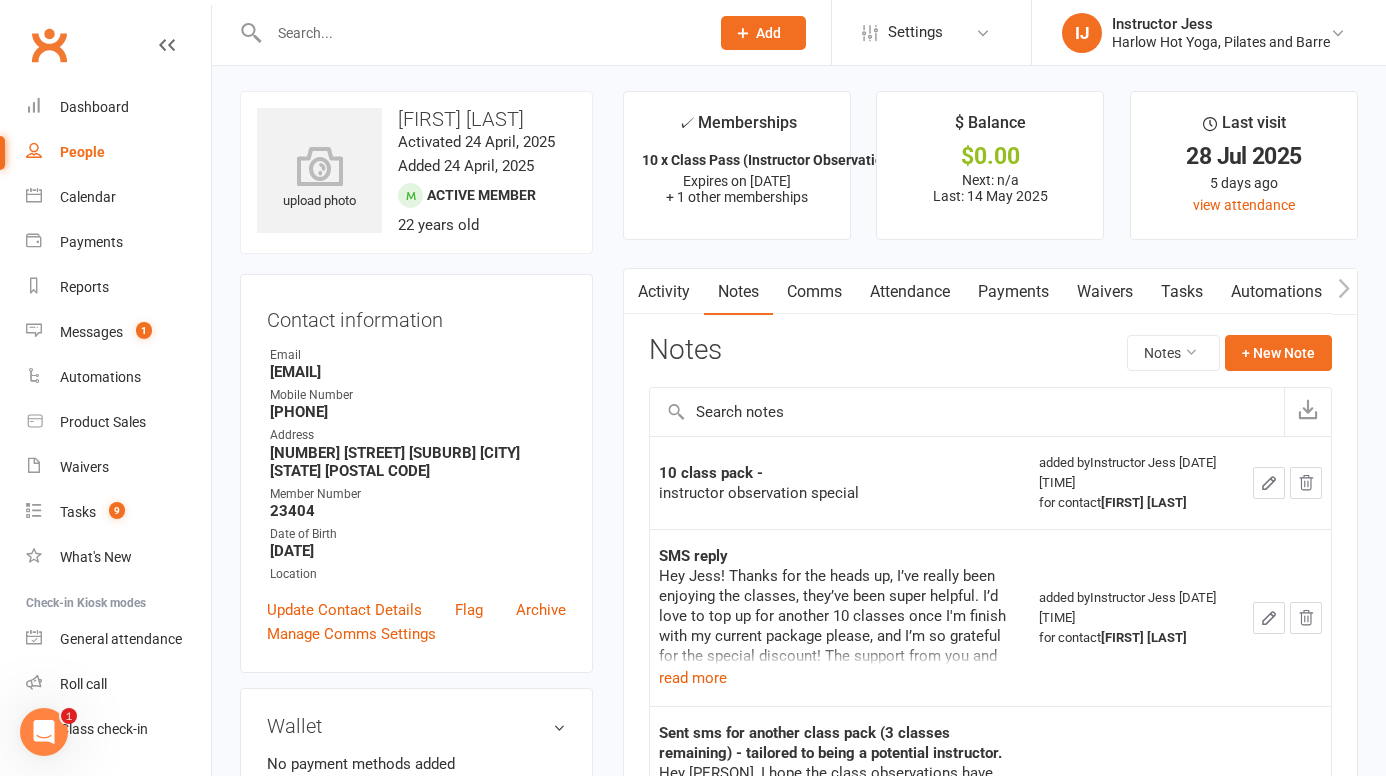 click on "Tasks" at bounding box center (1182, 292) 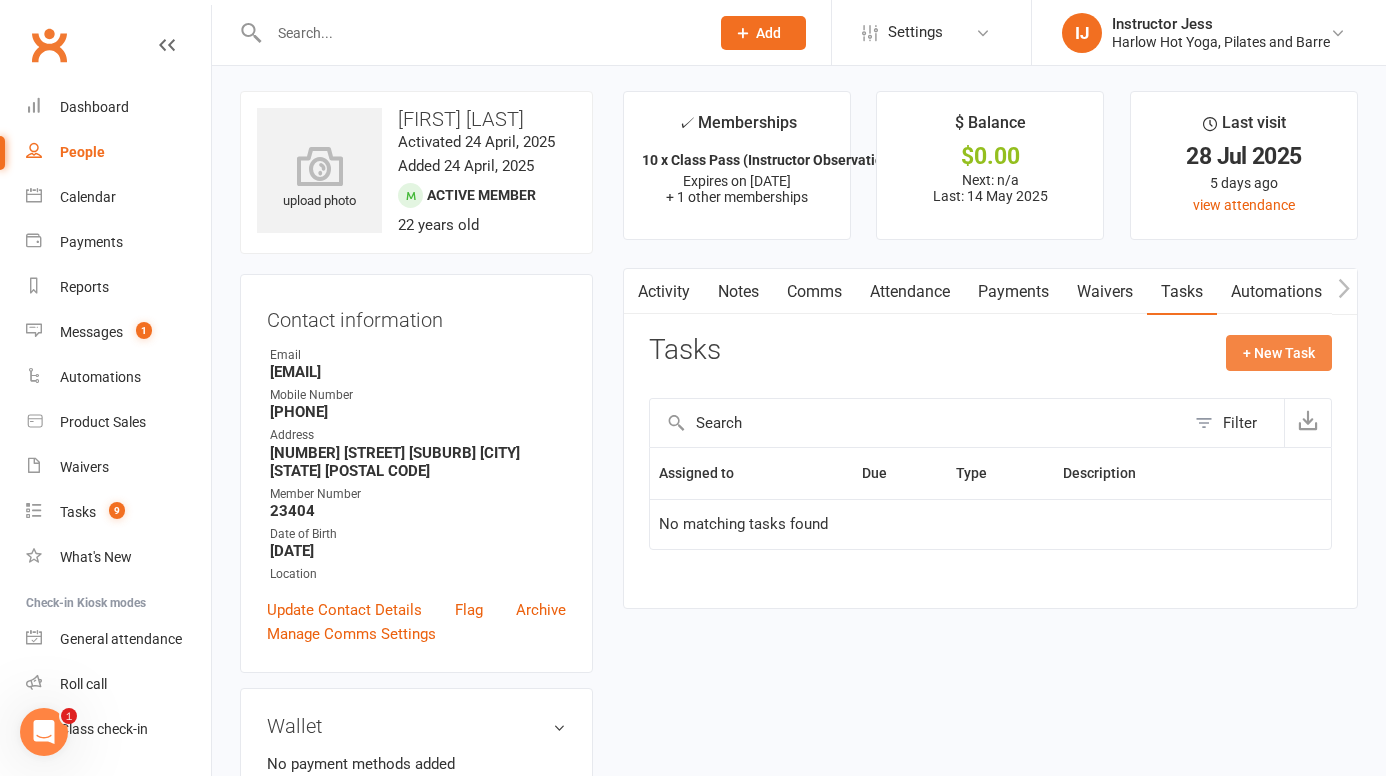 click on "+ New Task" at bounding box center [1279, 353] 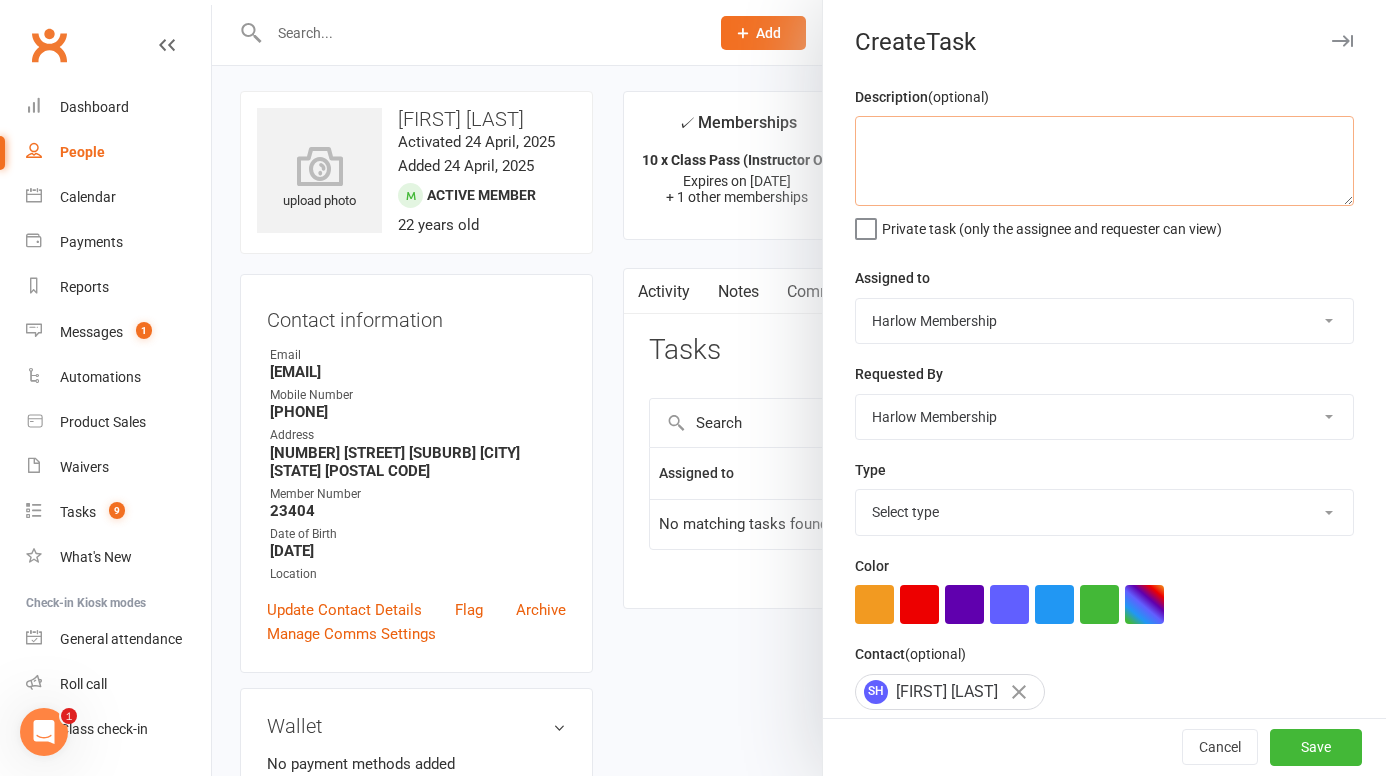 click at bounding box center (1104, 161) 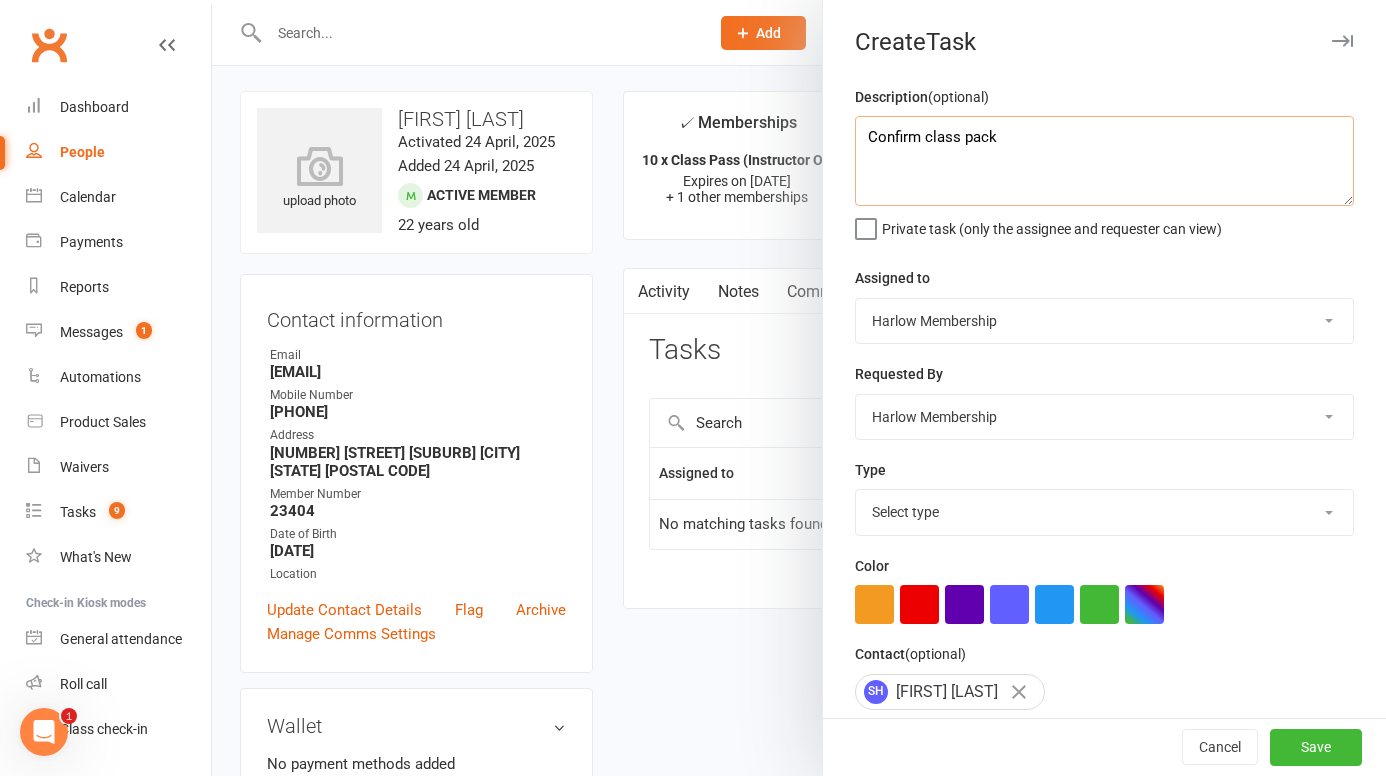 type on "Confirm class pack" 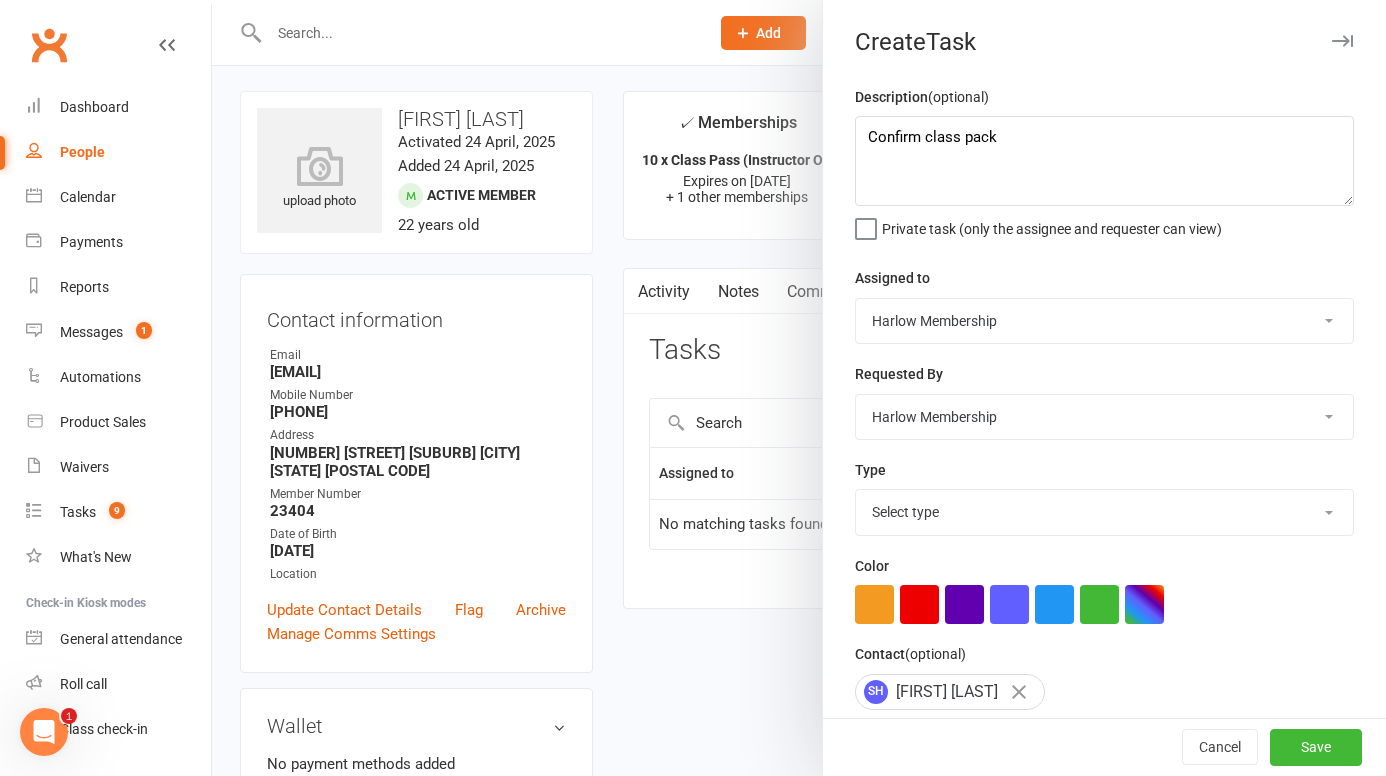 click on "Harlow Membership Instructor Georgia Instructor Emma Harlow Accounts Lucy Bailey Instructor Rachel Instructor Claudia Instructor Kaitlyn Instructor Cat Instructor Tasmin Instructor Jess Instructor Ali Instructor Liliana Instructor Krystyna Instructor Montanna Instructor Rebecca Ha Andrew Bec Taylor Instructor Nicole" at bounding box center (1104, 321) 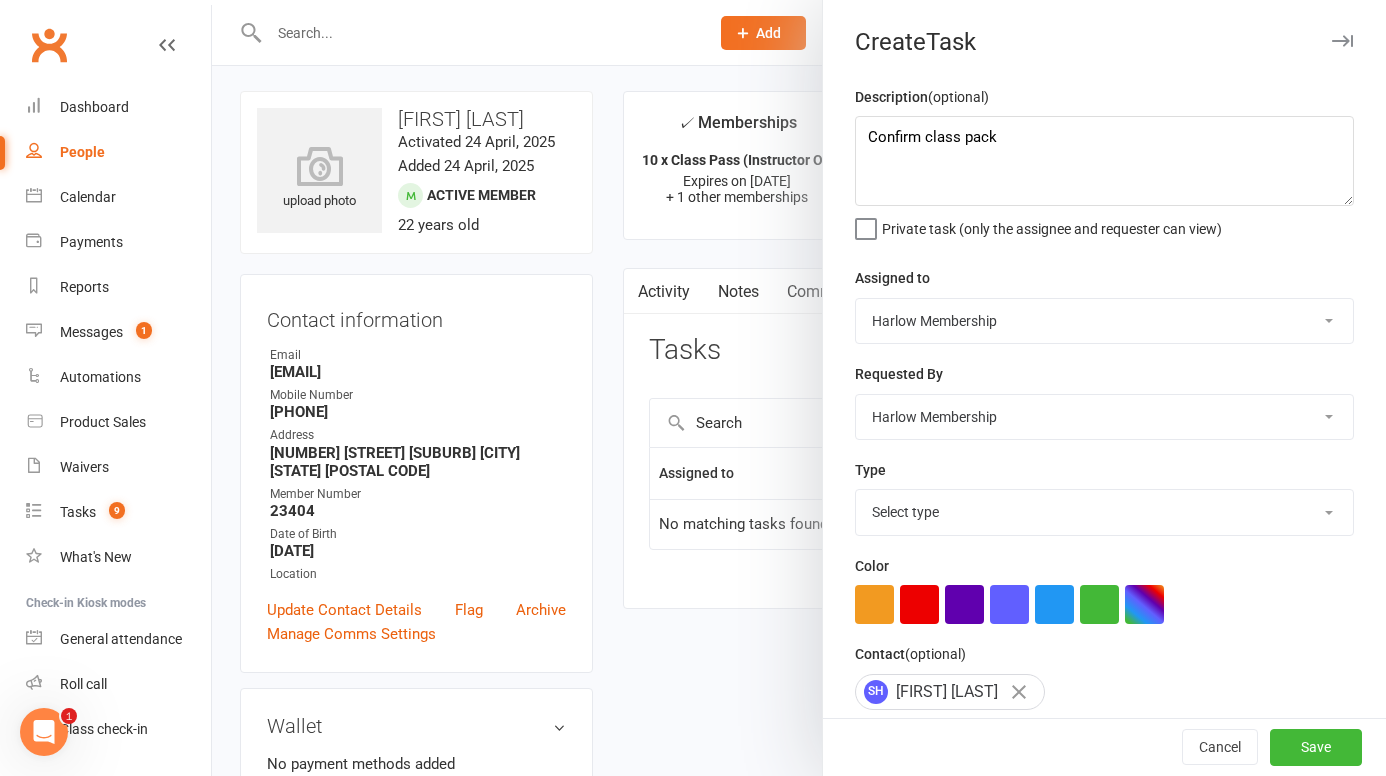 select on "47368" 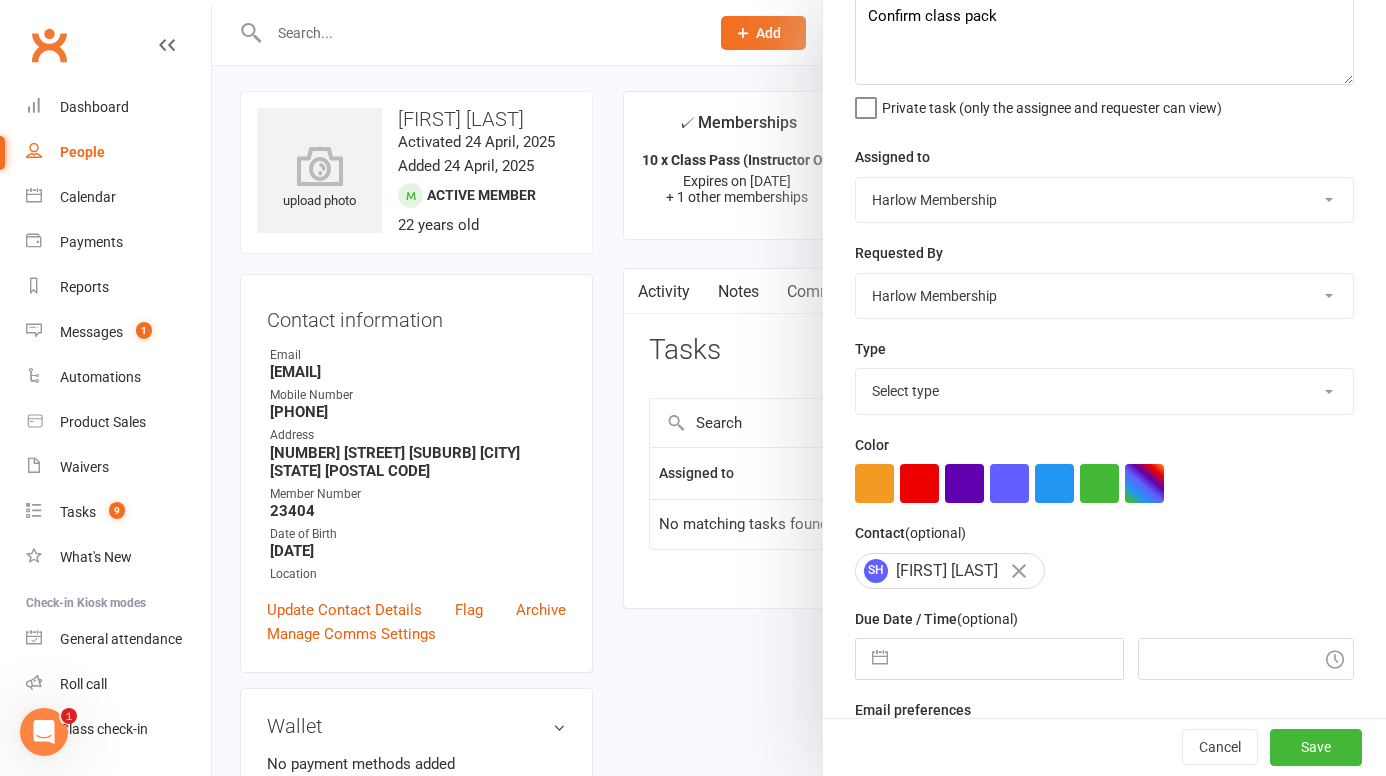 scroll, scrollTop: 210, scrollLeft: 0, axis: vertical 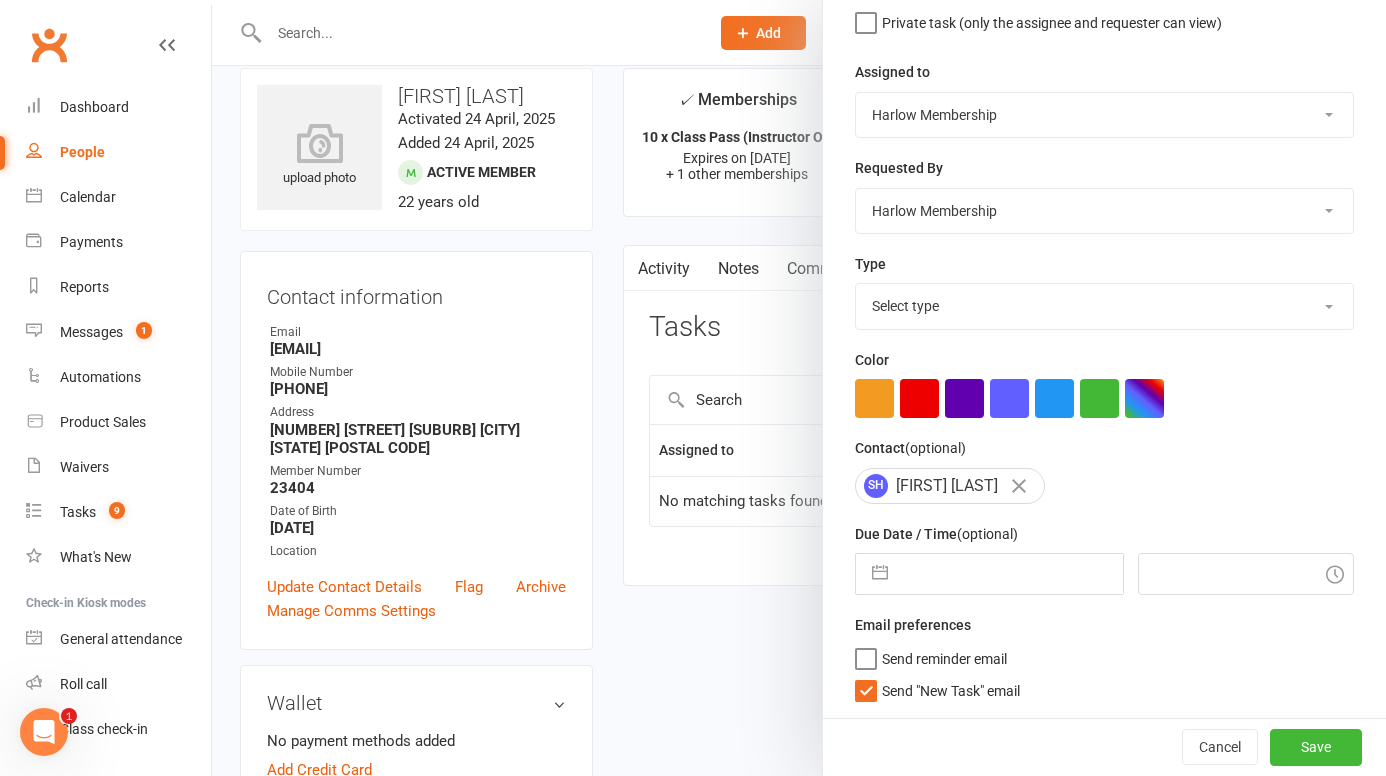 click at bounding box center (1010, 574) 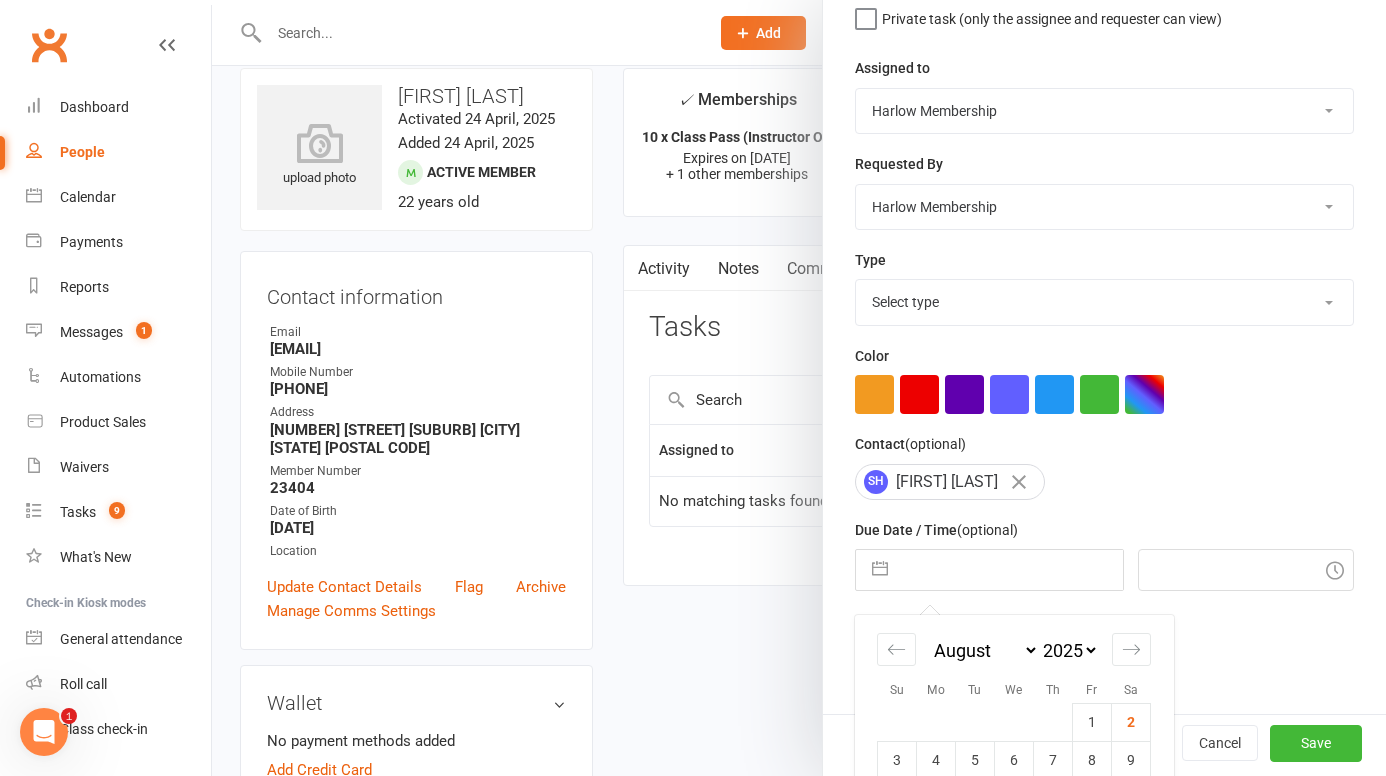 scroll, scrollTop: 392, scrollLeft: 0, axis: vertical 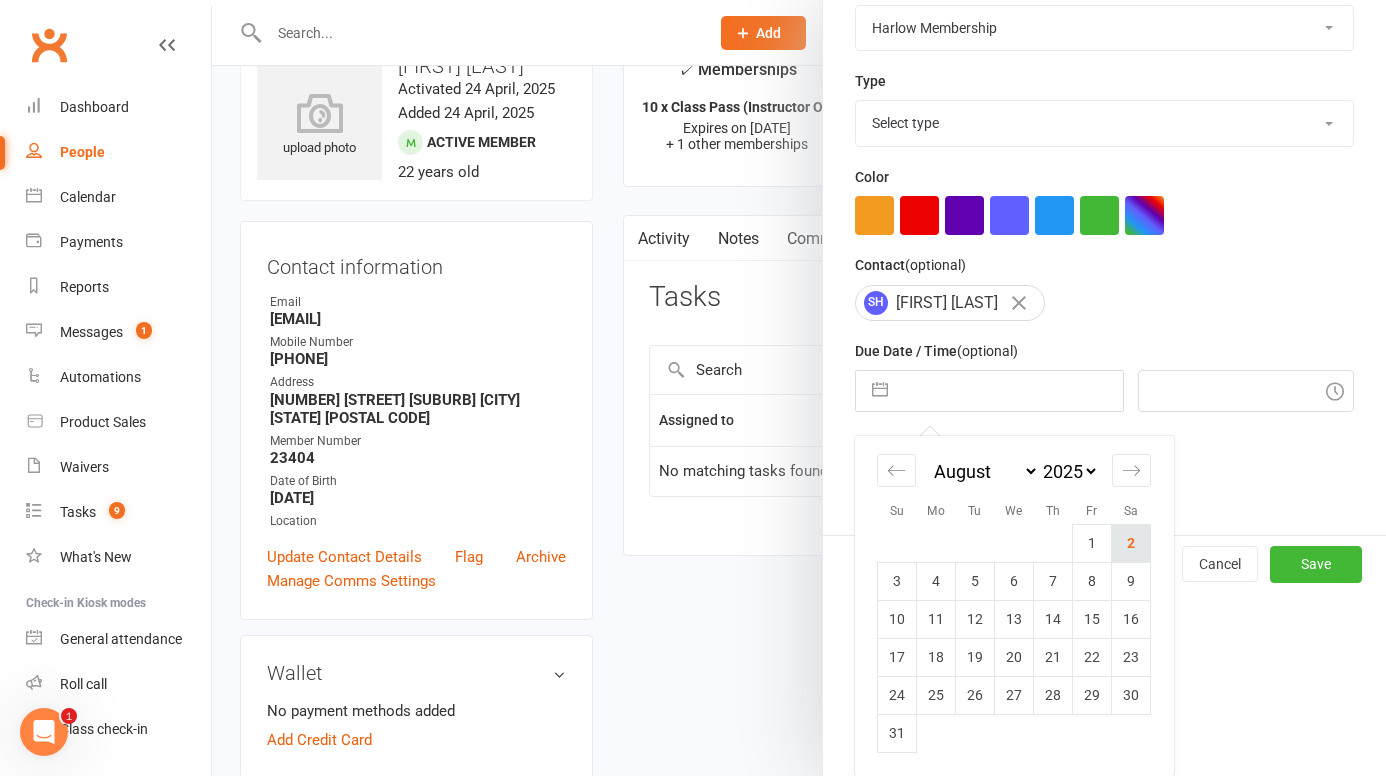 click on "2" at bounding box center [1131, 543] 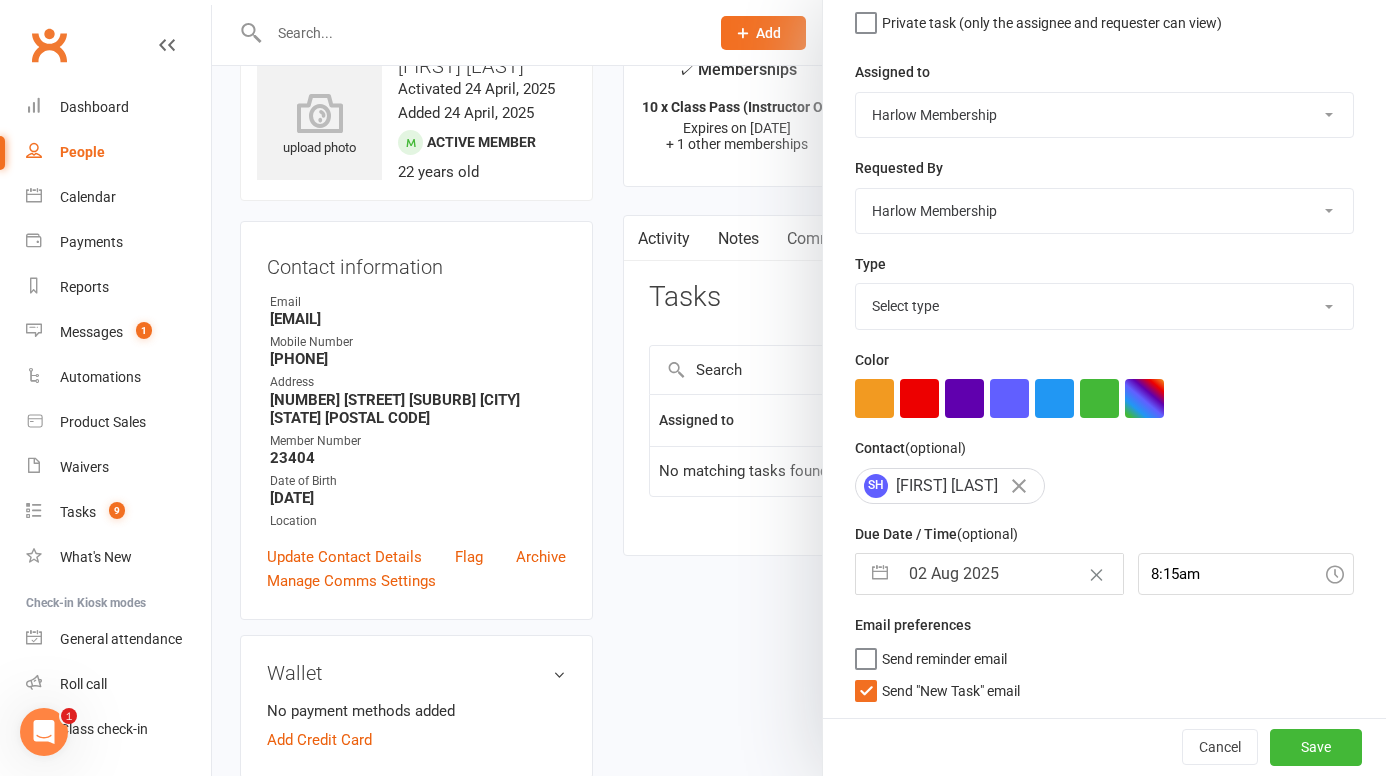 scroll, scrollTop: 210, scrollLeft: 0, axis: vertical 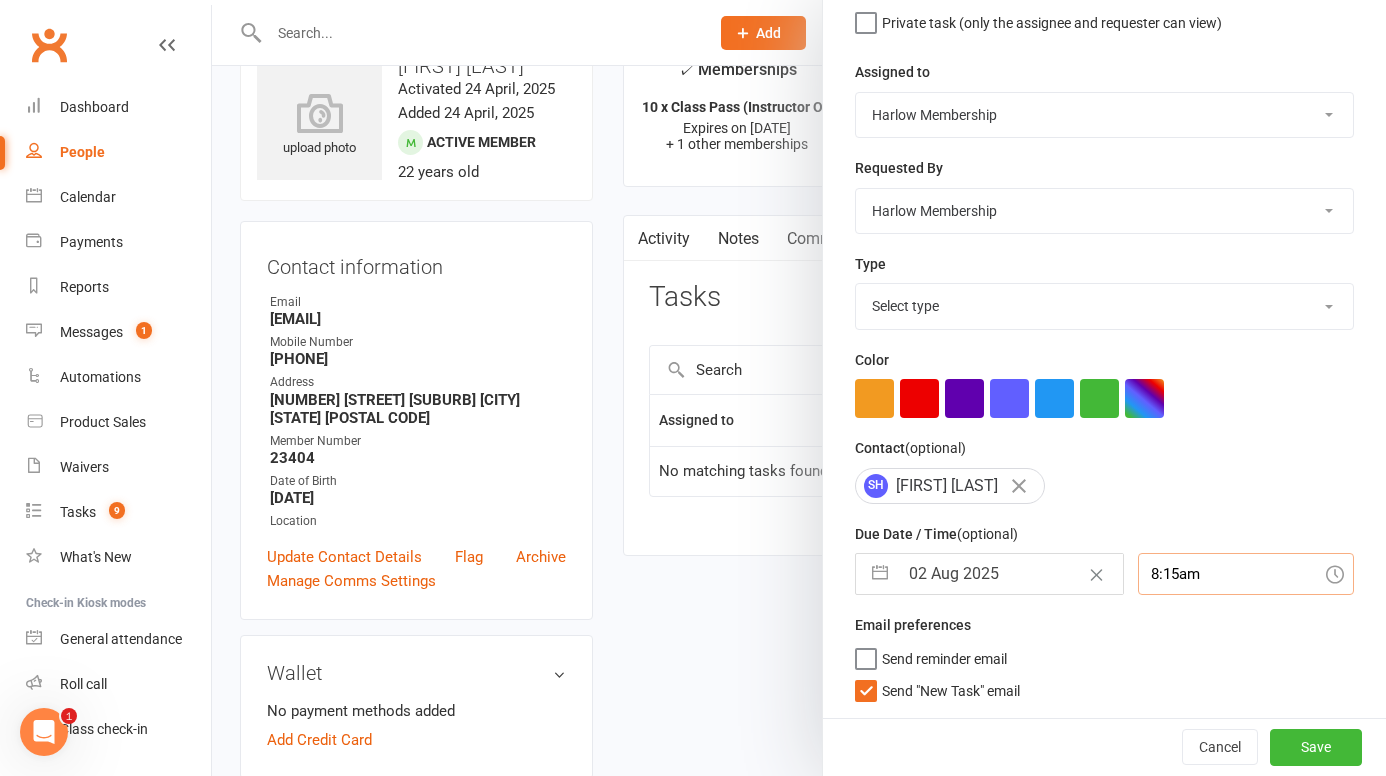 click on "8:15am" at bounding box center (1246, 574) 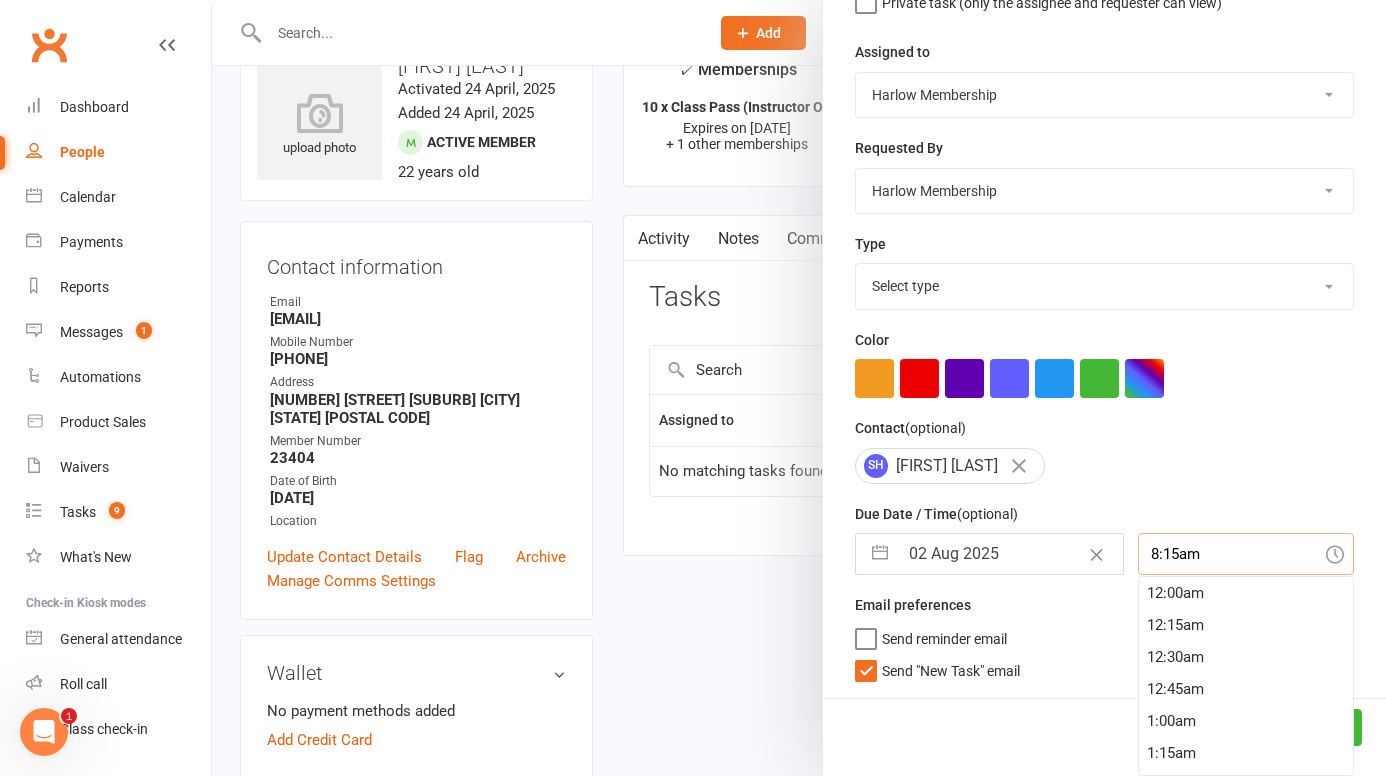 scroll, scrollTop: 1024, scrollLeft: 0, axis: vertical 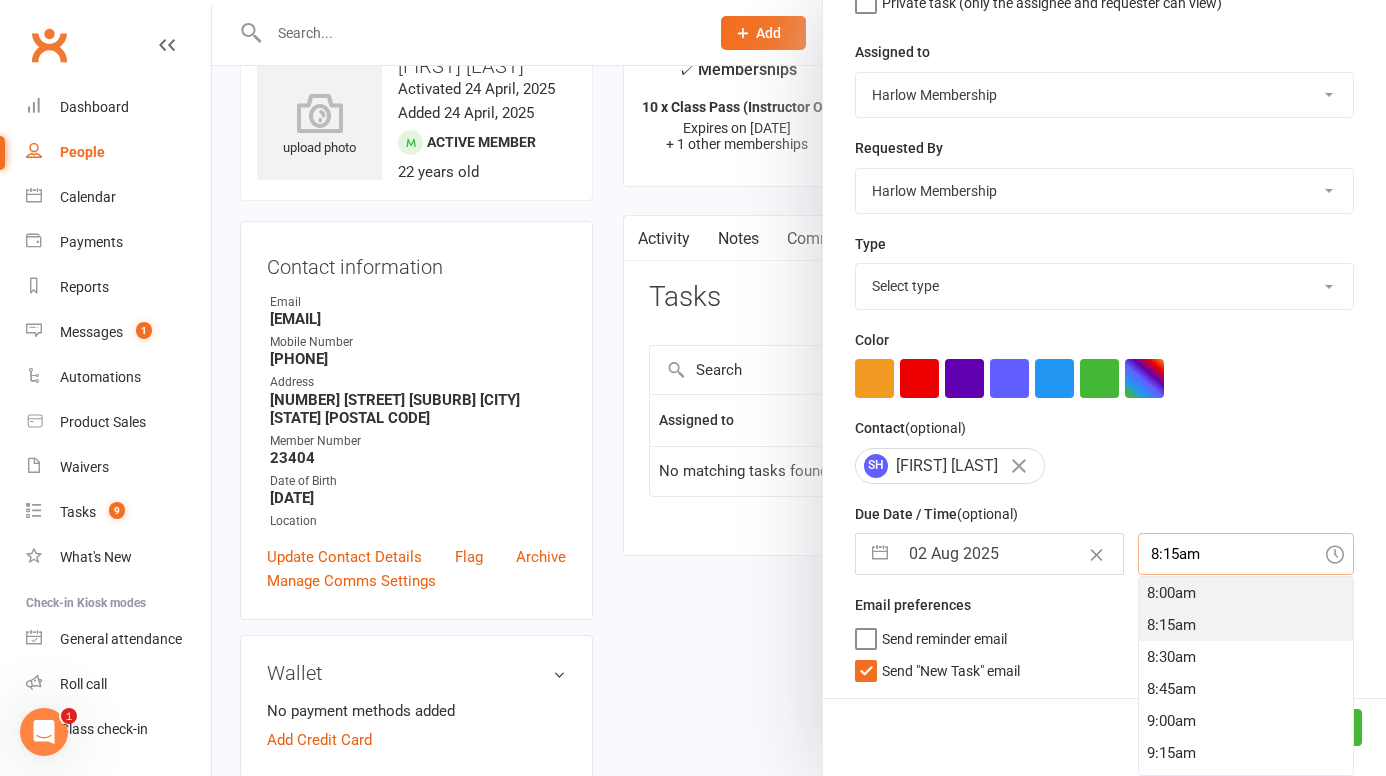 click on "8:00am" at bounding box center (1246, 593) 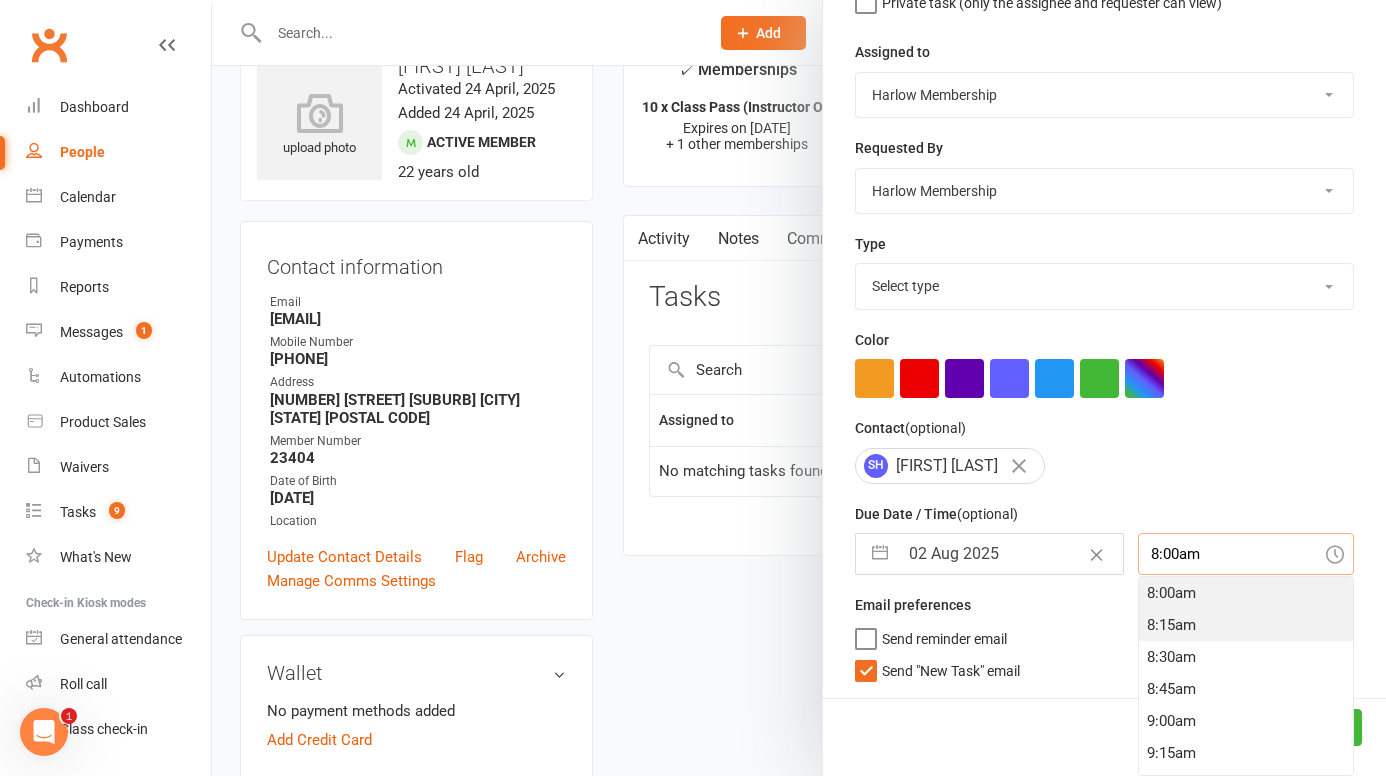 scroll, scrollTop: 210, scrollLeft: 0, axis: vertical 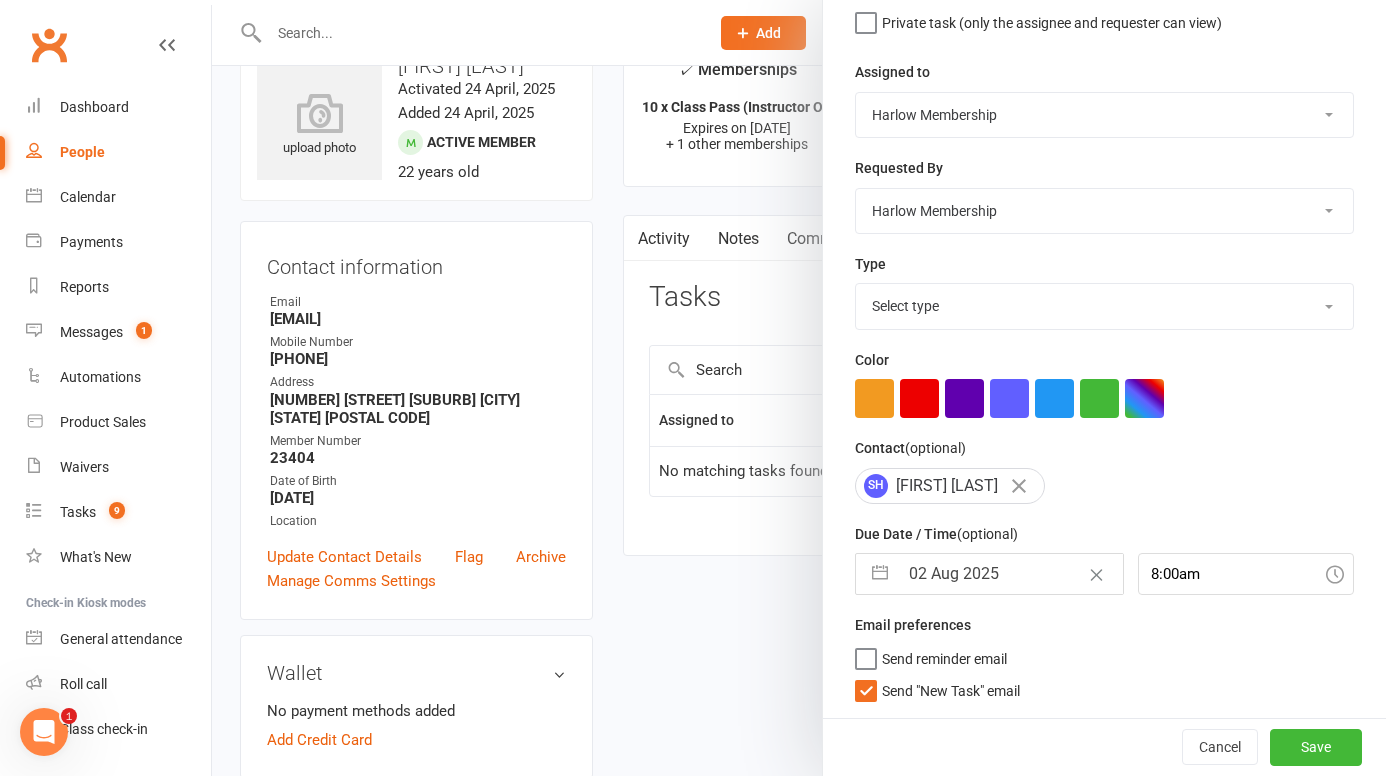 click on "Send "New Task" email" at bounding box center (937, 686) 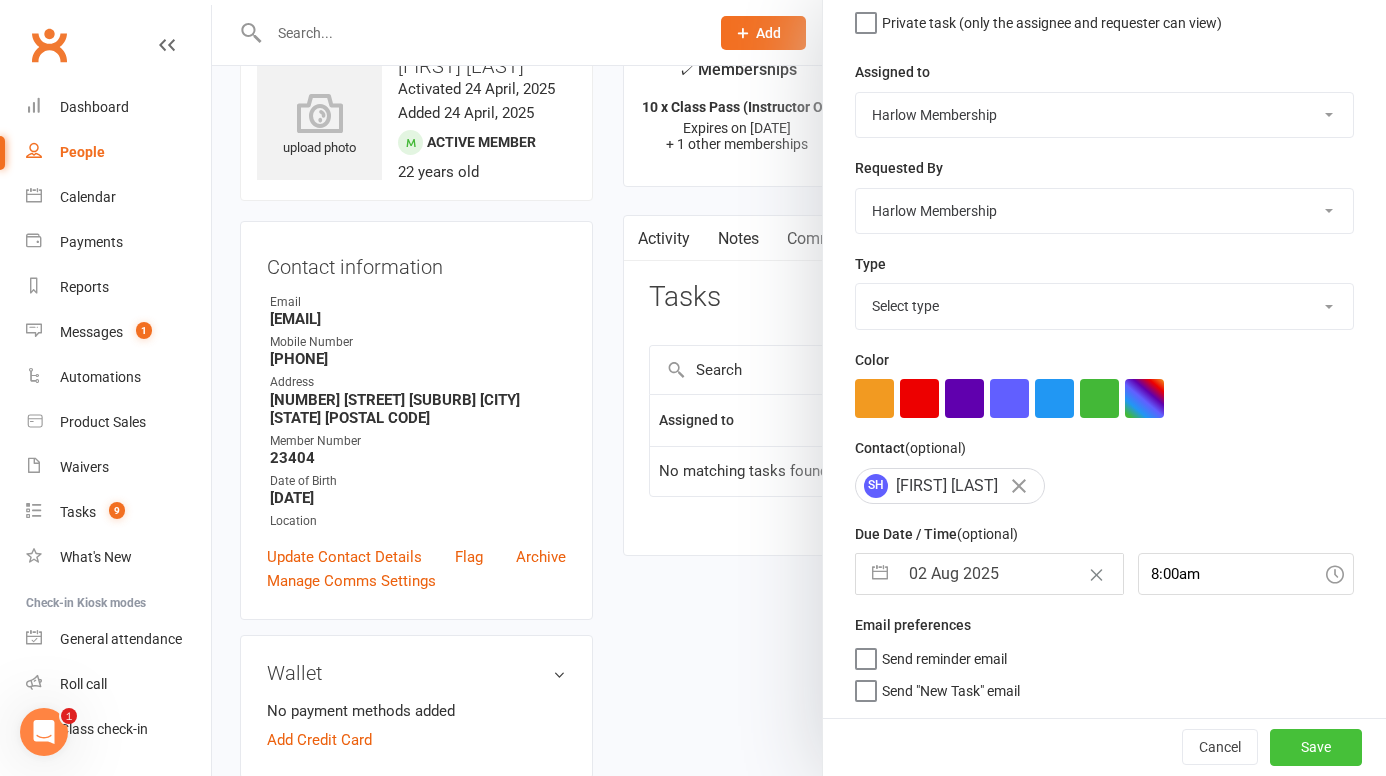 click on "Save" at bounding box center (1316, 747) 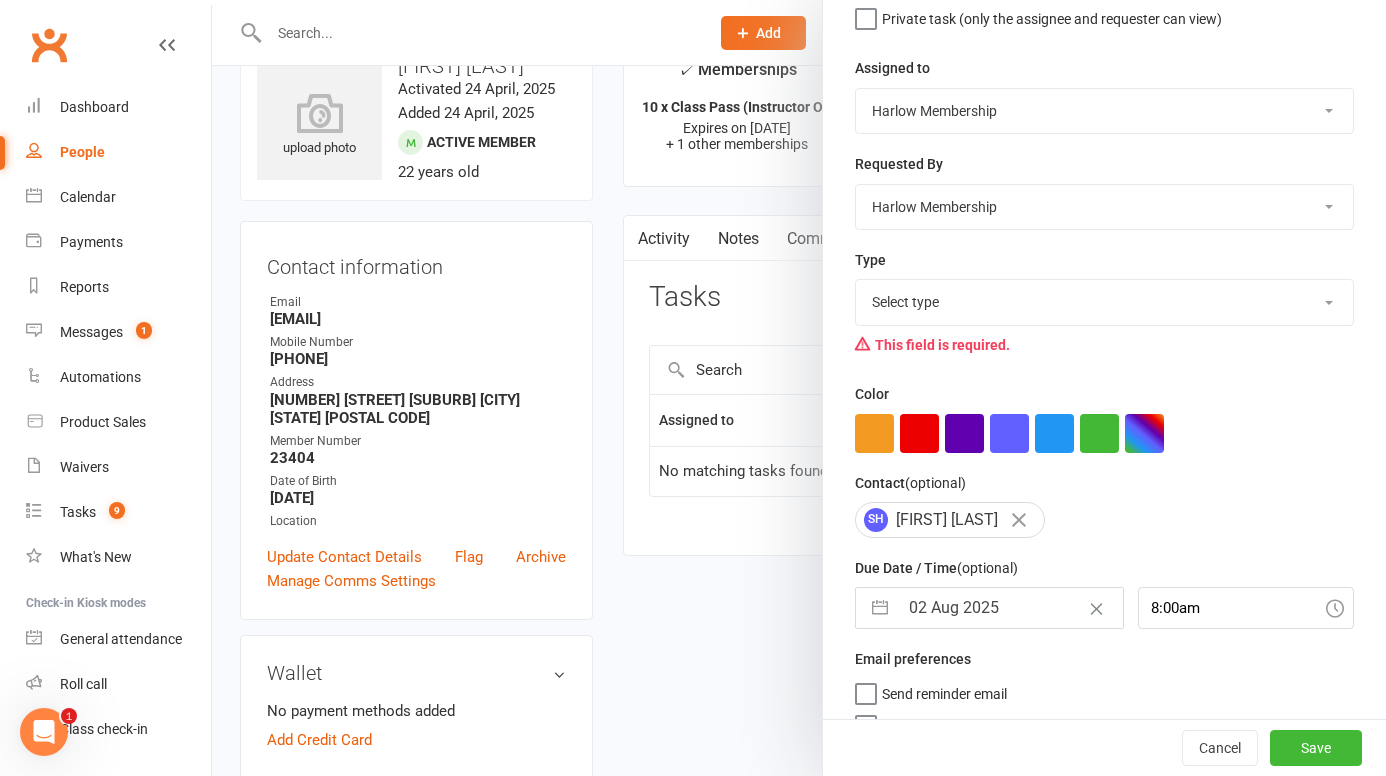 click on "Select type 1.new lead - induction 1. won membership 2. hot lead - attended 3. hot lead - hasn't attended 4. prospect added : lead 5. follow up 6. risk of losing member - call to re-engage 7. member support: resolving issues, processing payments, suspensions or cancellations 8. actionables Add new task type" at bounding box center [1104, 302] 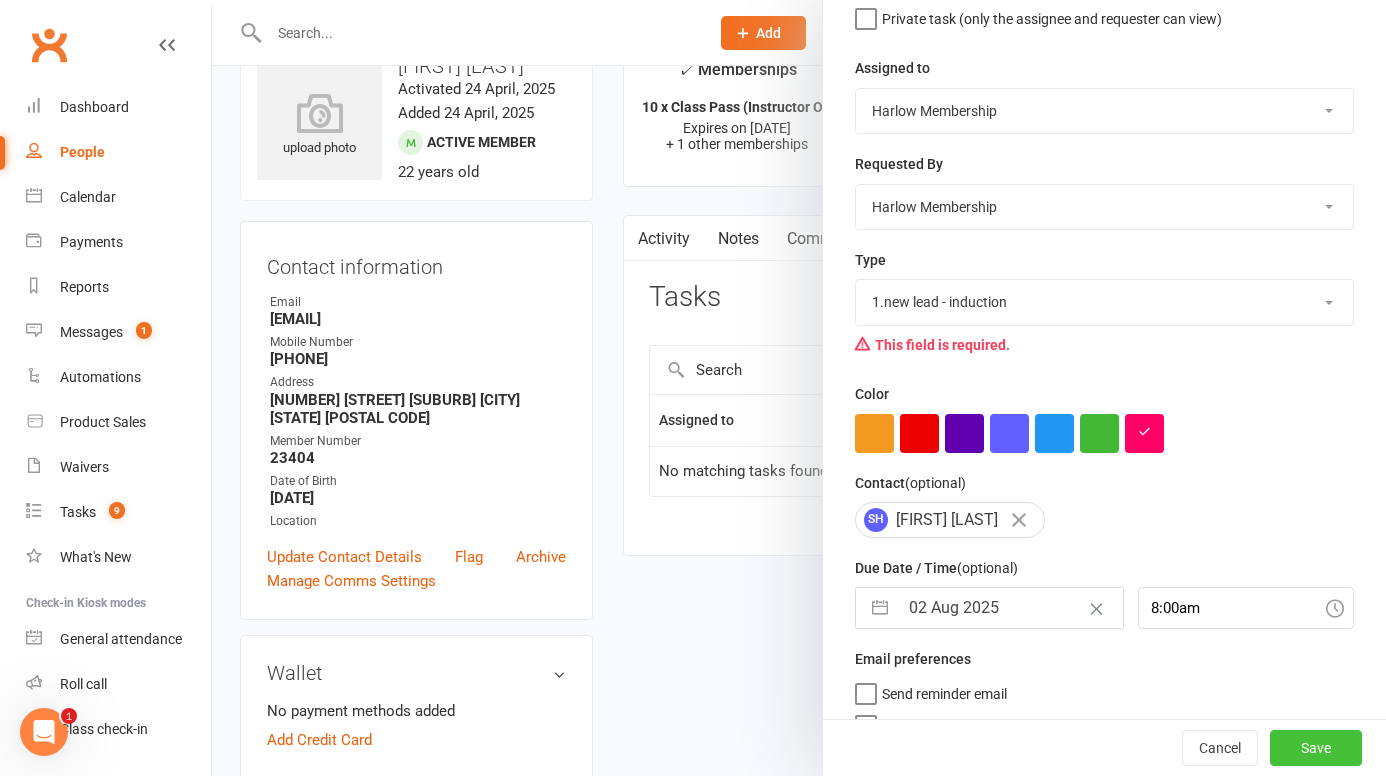 click on "Save" at bounding box center [1316, 748] 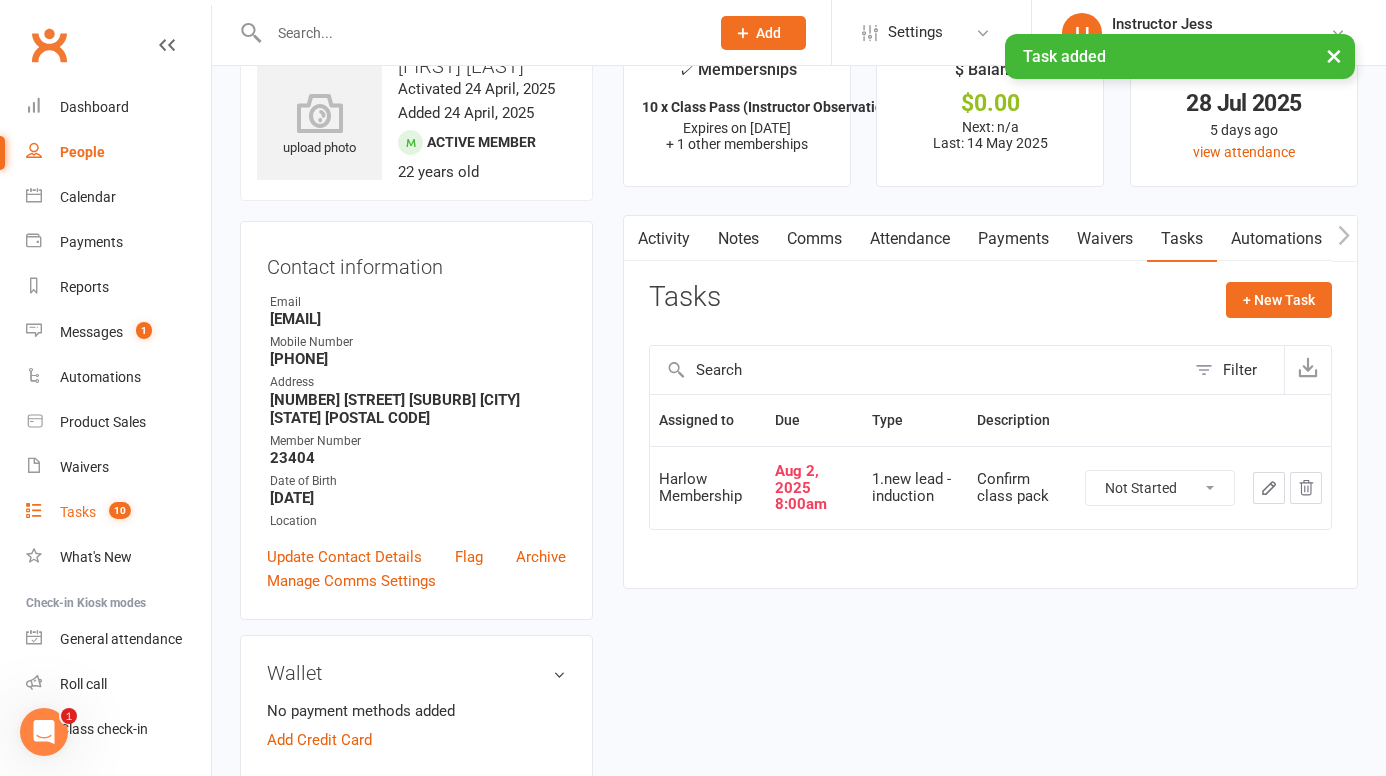 click on "Tasks" at bounding box center [78, 512] 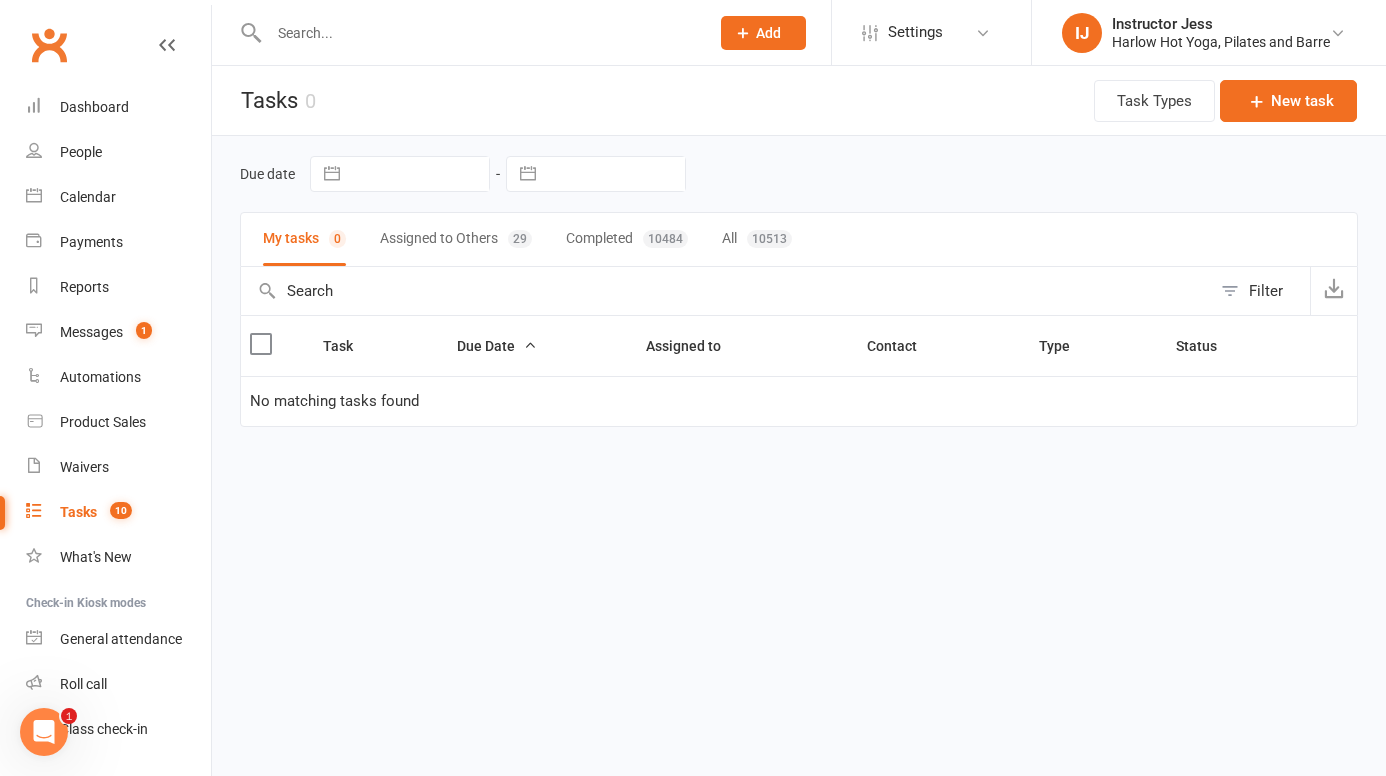click on "Assigned to Others 29" at bounding box center [456, 239] 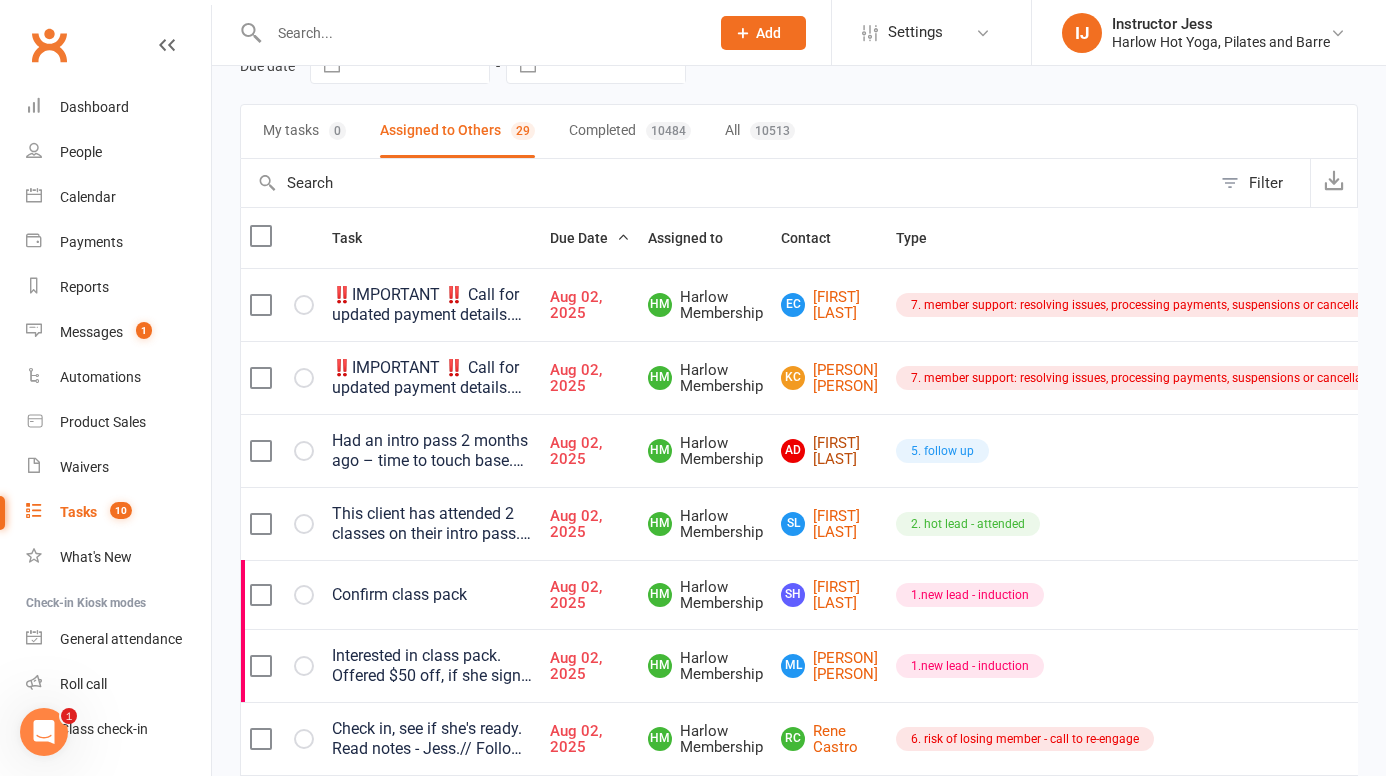 scroll, scrollTop: 106, scrollLeft: 0, axis: vertical 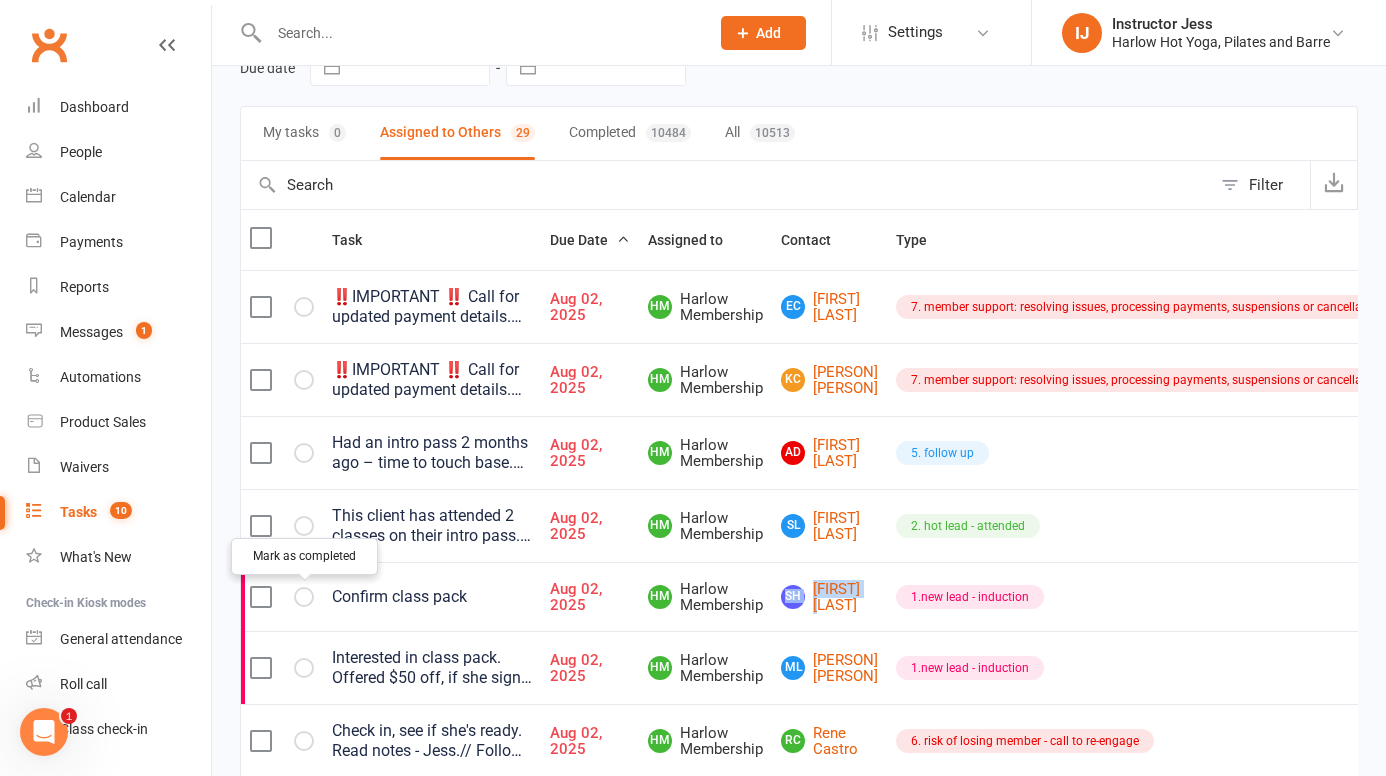 click at bounding box center (0, 0) 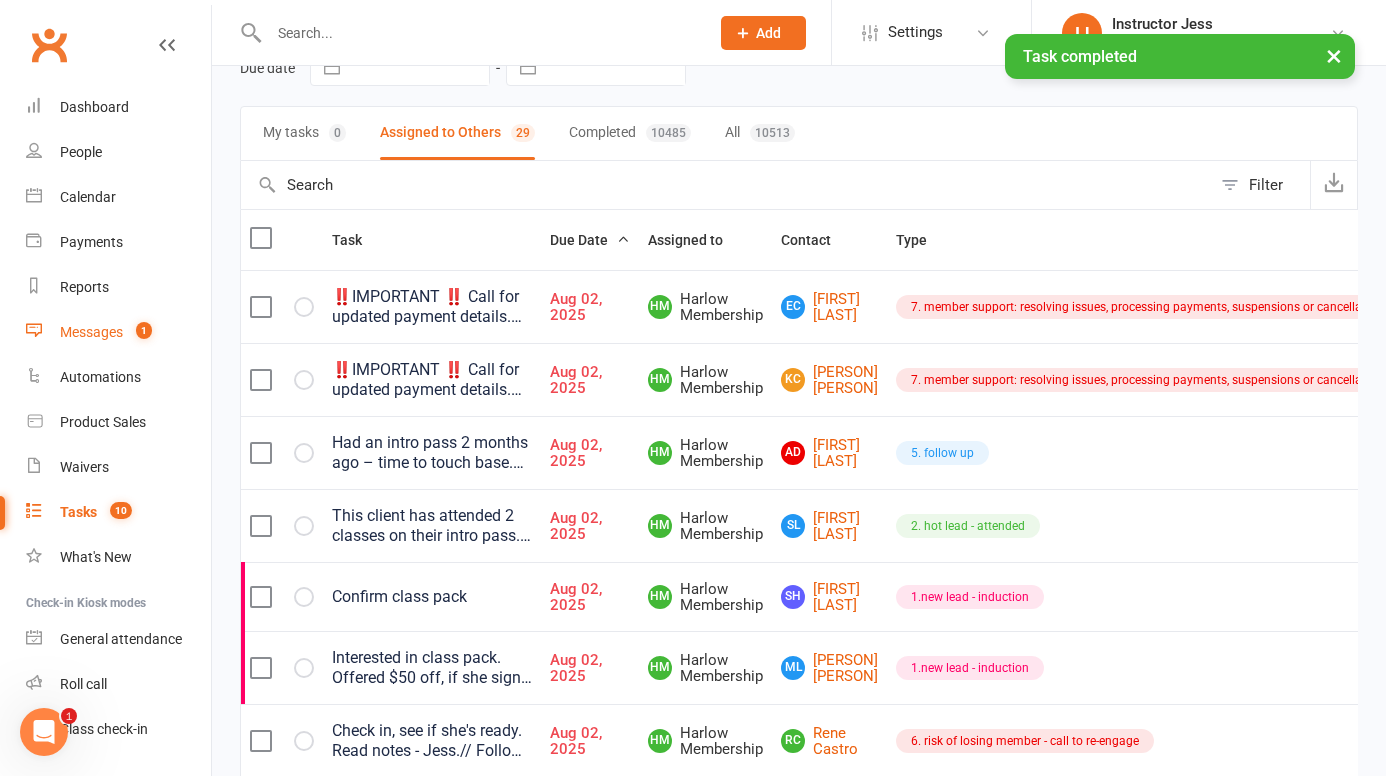 click on "Messages" at bounding box center (91, 332) 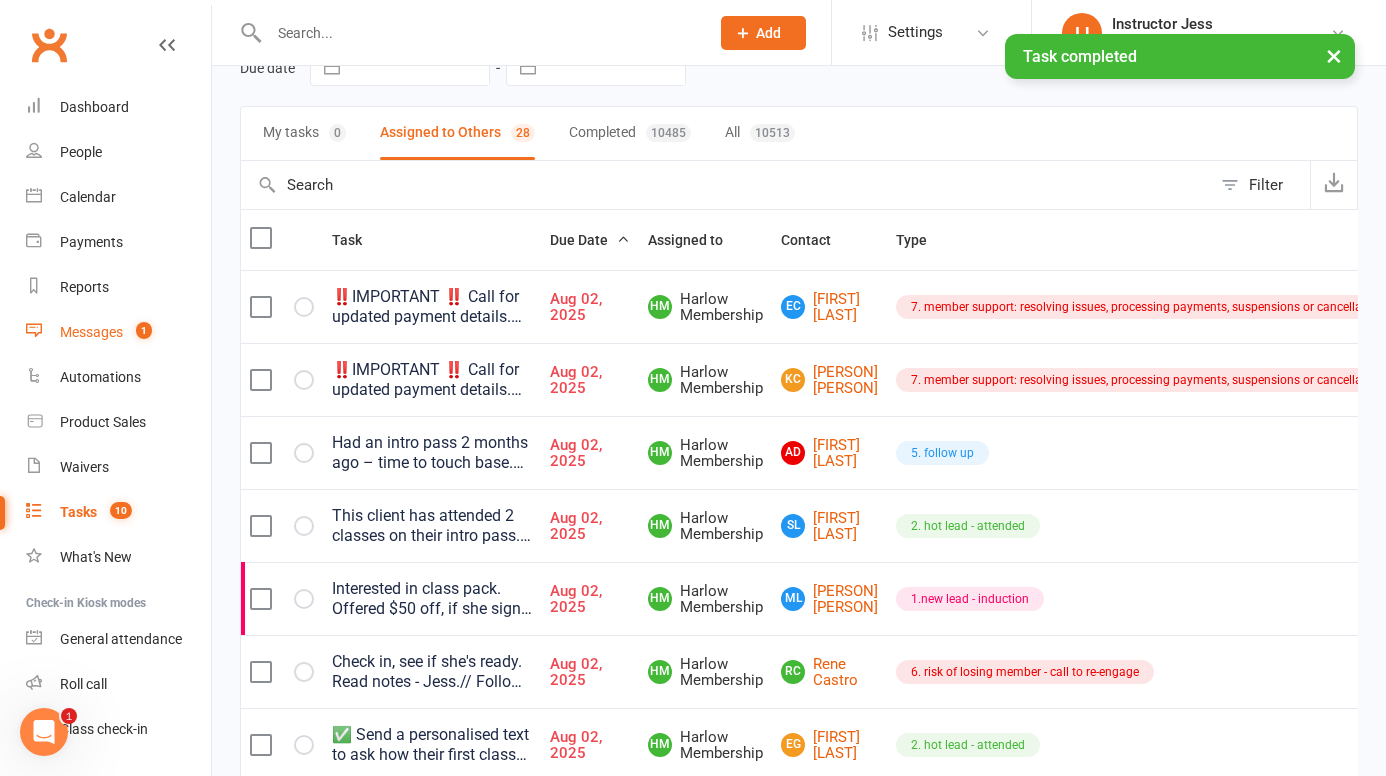 scroll, scrollTop: 0, scrollLeft: 0, axis: both 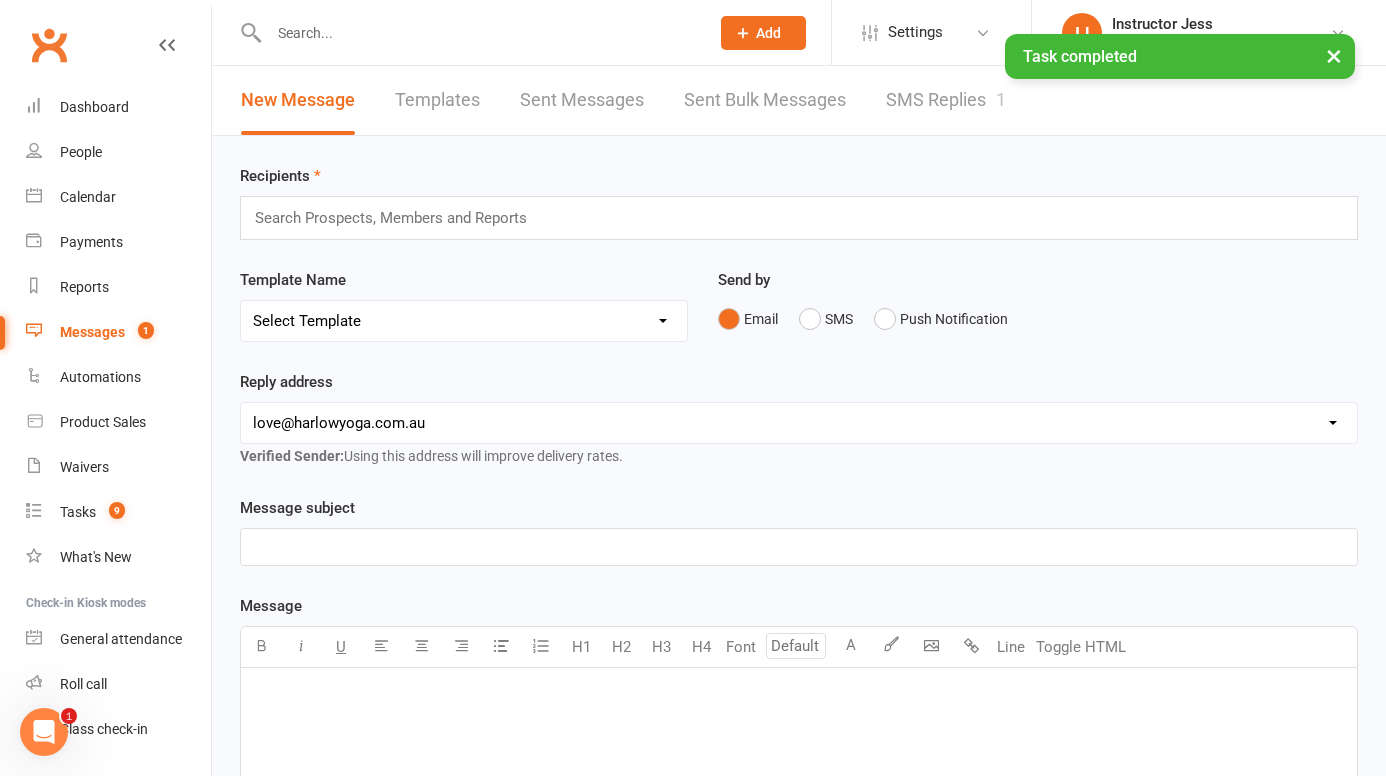 click on "SMS Replies  1" at bounding box center (946, 100) 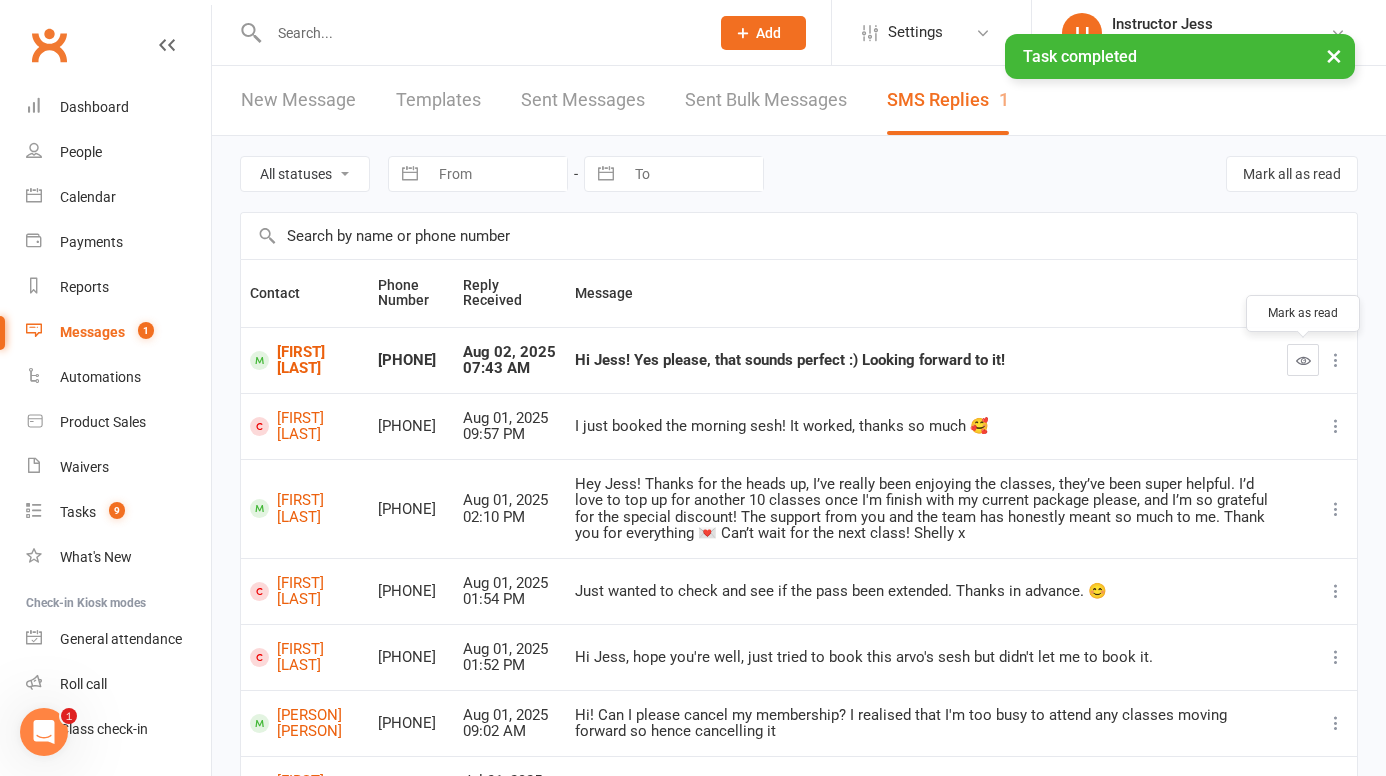 click at bounding box center [1303, 360] 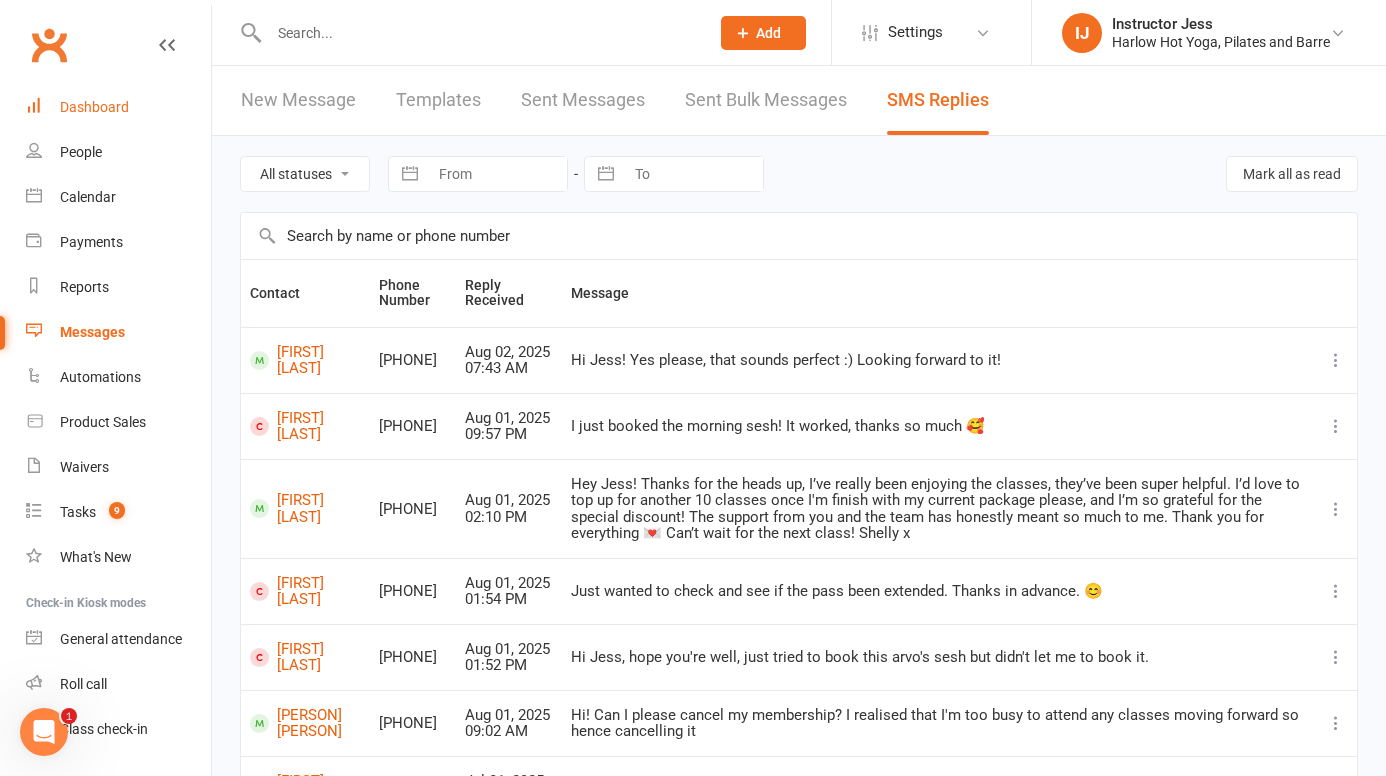 click on "Dashboard" at bounding box center (118, 107) 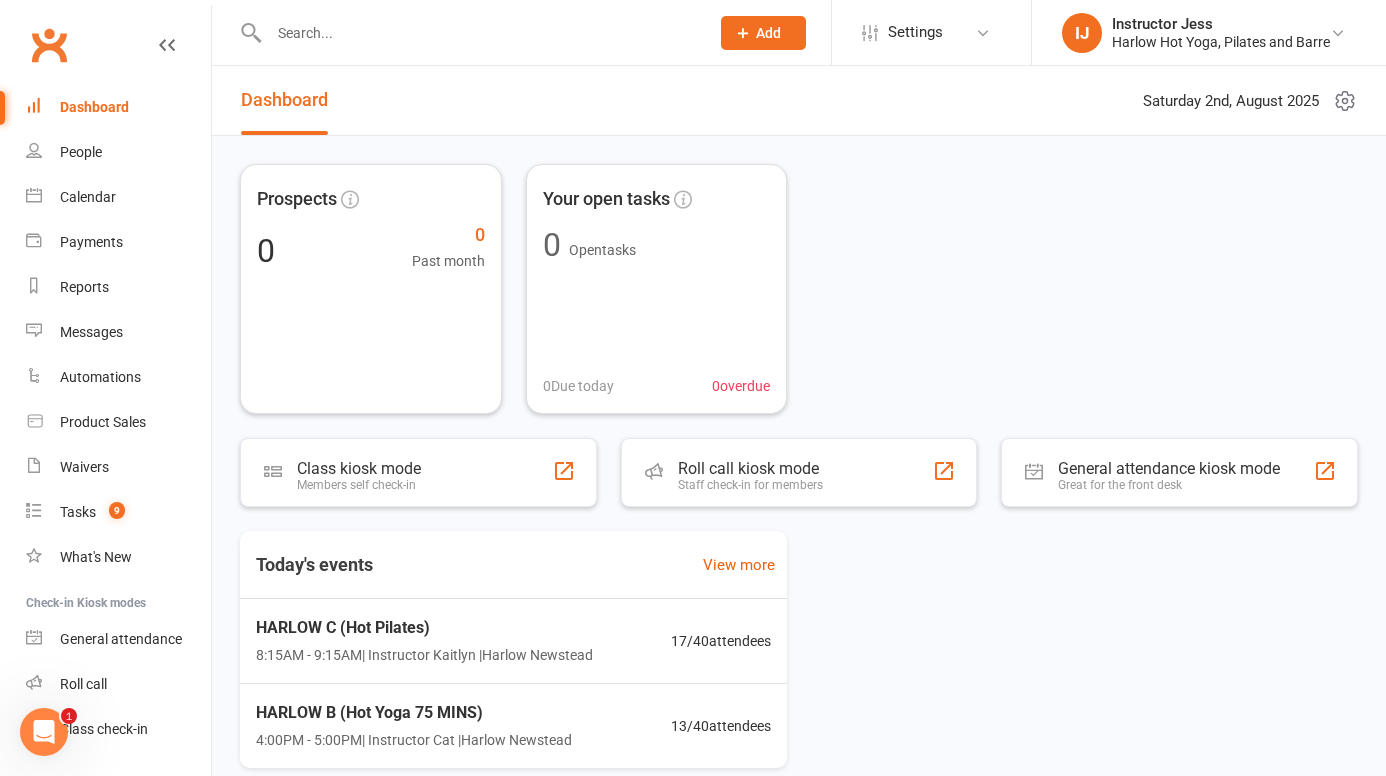click at bounding box center (479, 33) 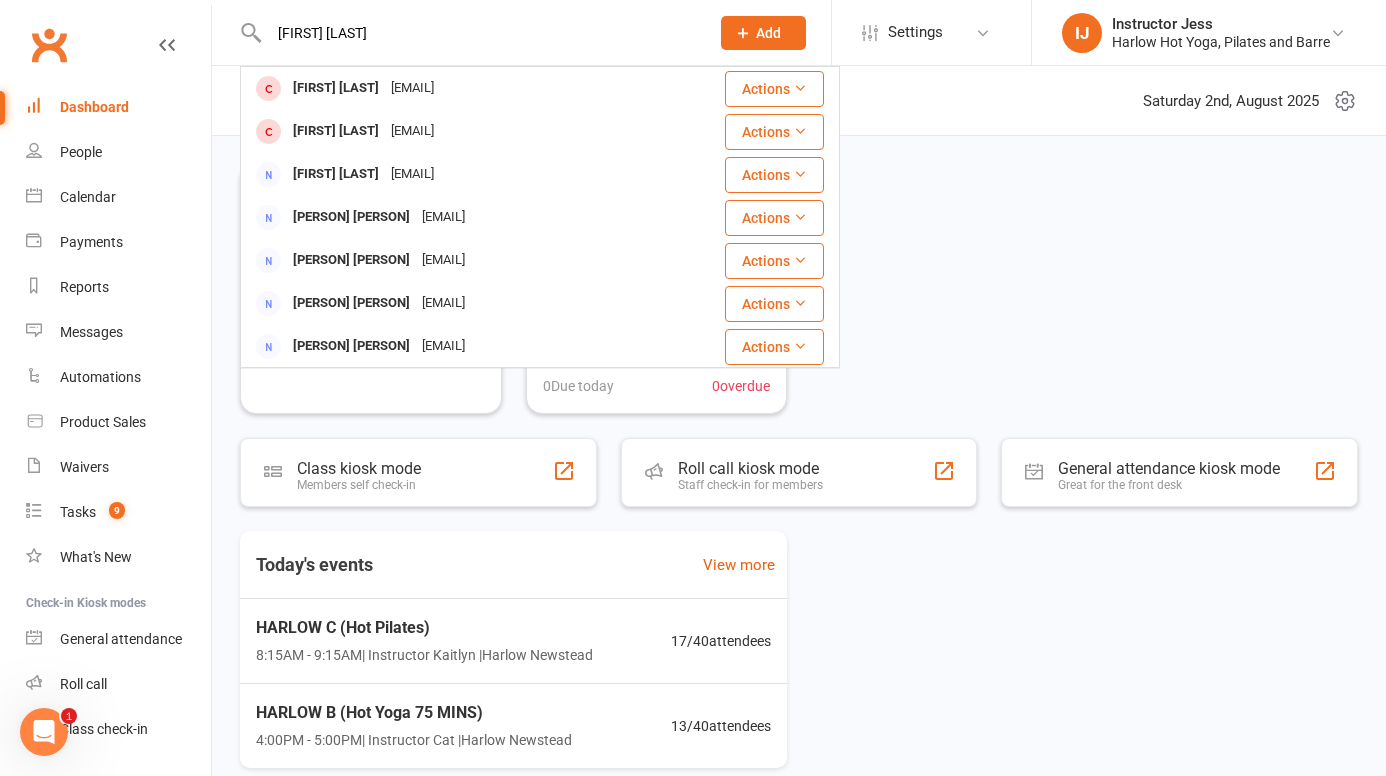 type on "emma mcnaugh" 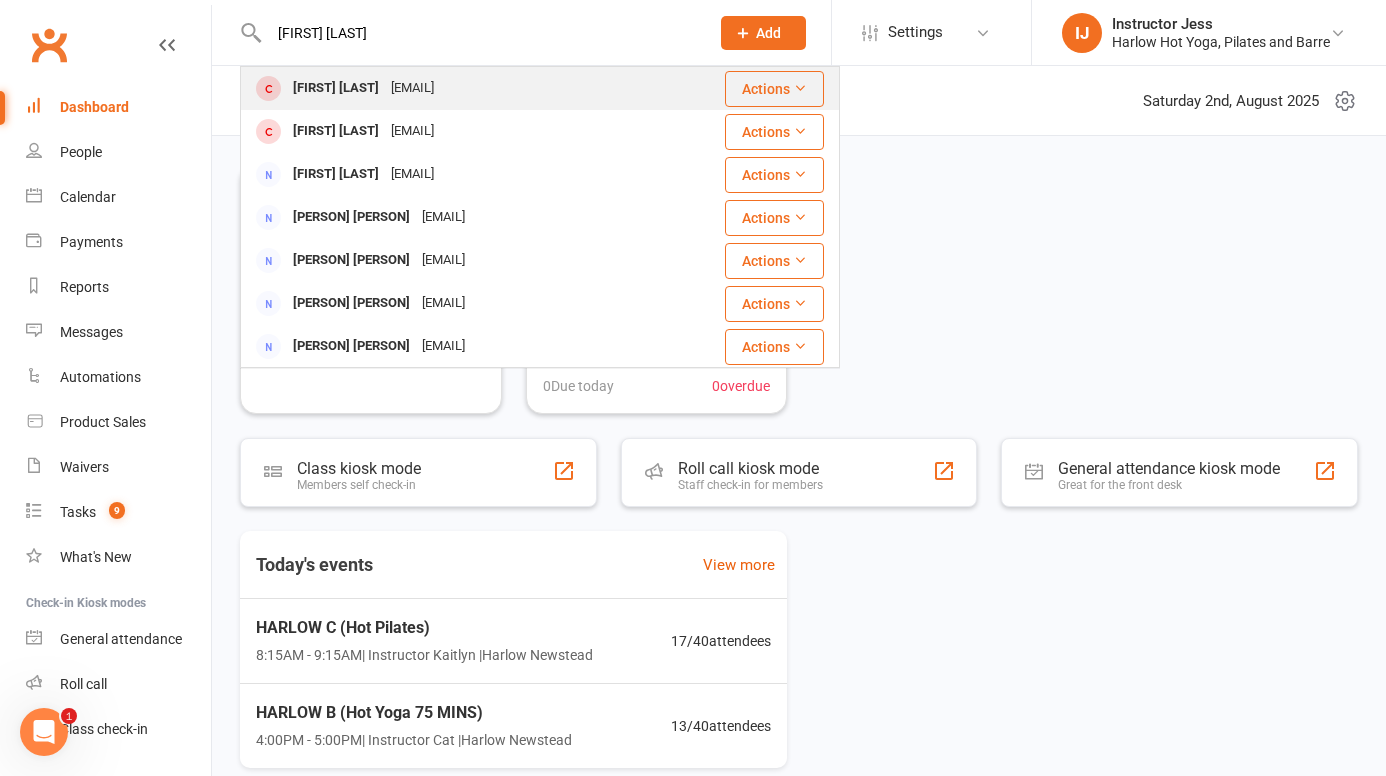 click on "Emma McNaughton" at bounding box center [336, 88] 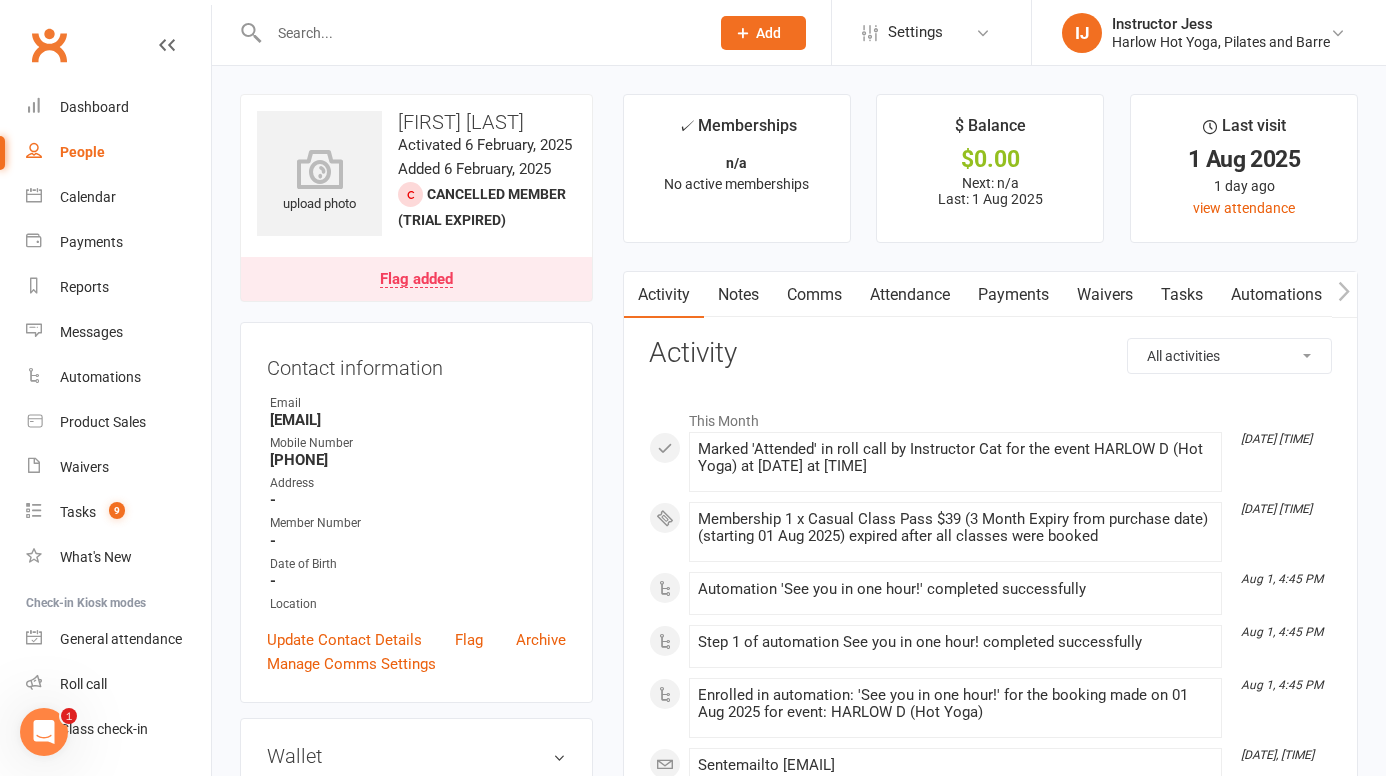 click on "Notes" at bounding box center [738, 295] 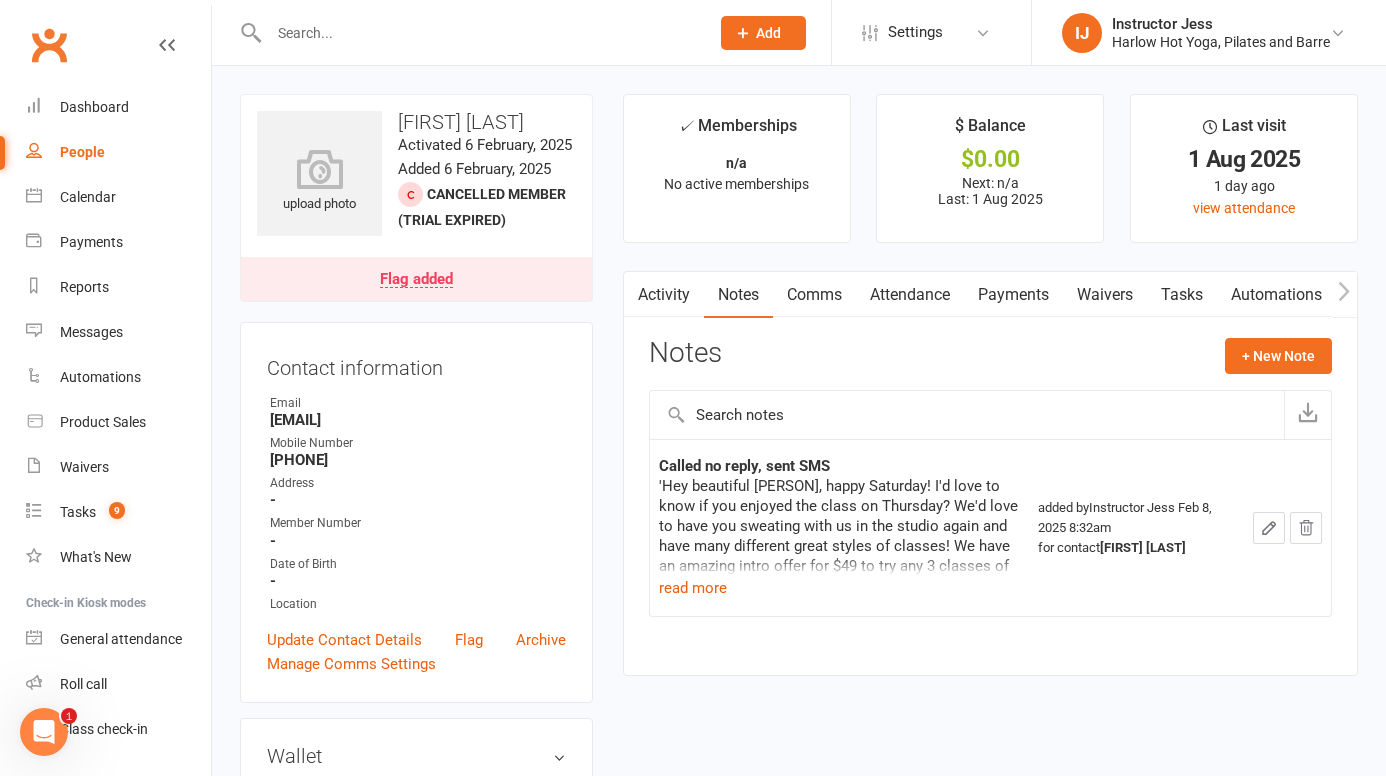 click on "Activity" at bounding box center (664, 295) 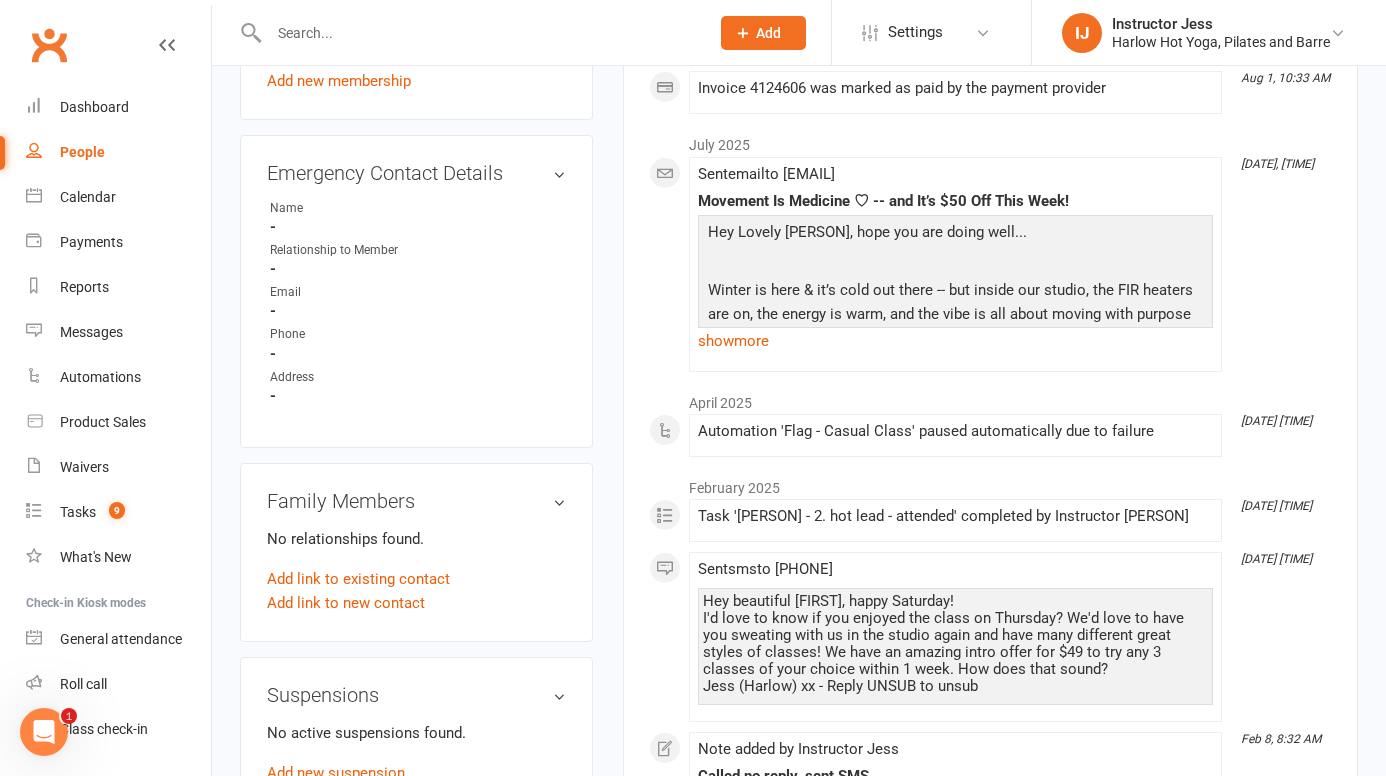 scroll, scrollTop: 577, scrollLeft: 0, axis: vertical 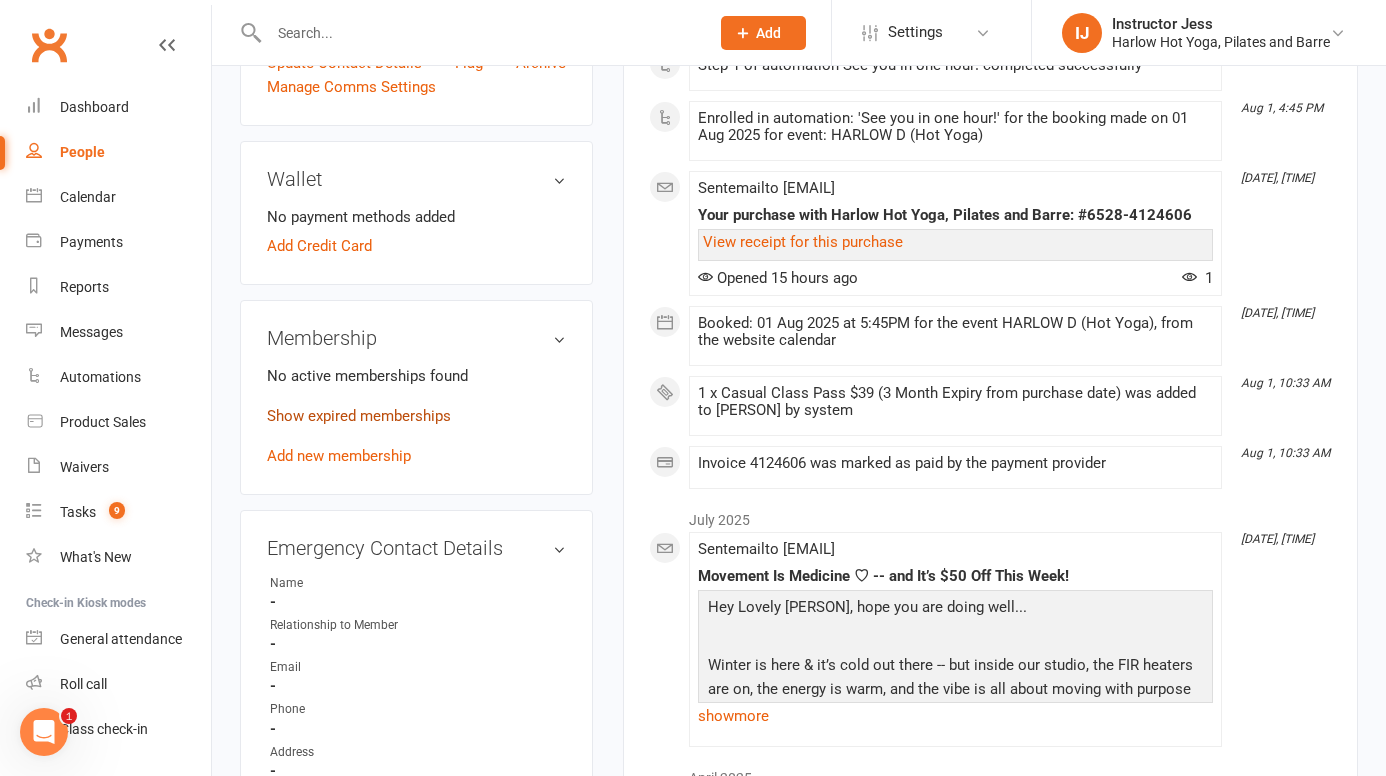 click on "Show expired memberships" at bounding box center [359, 416] 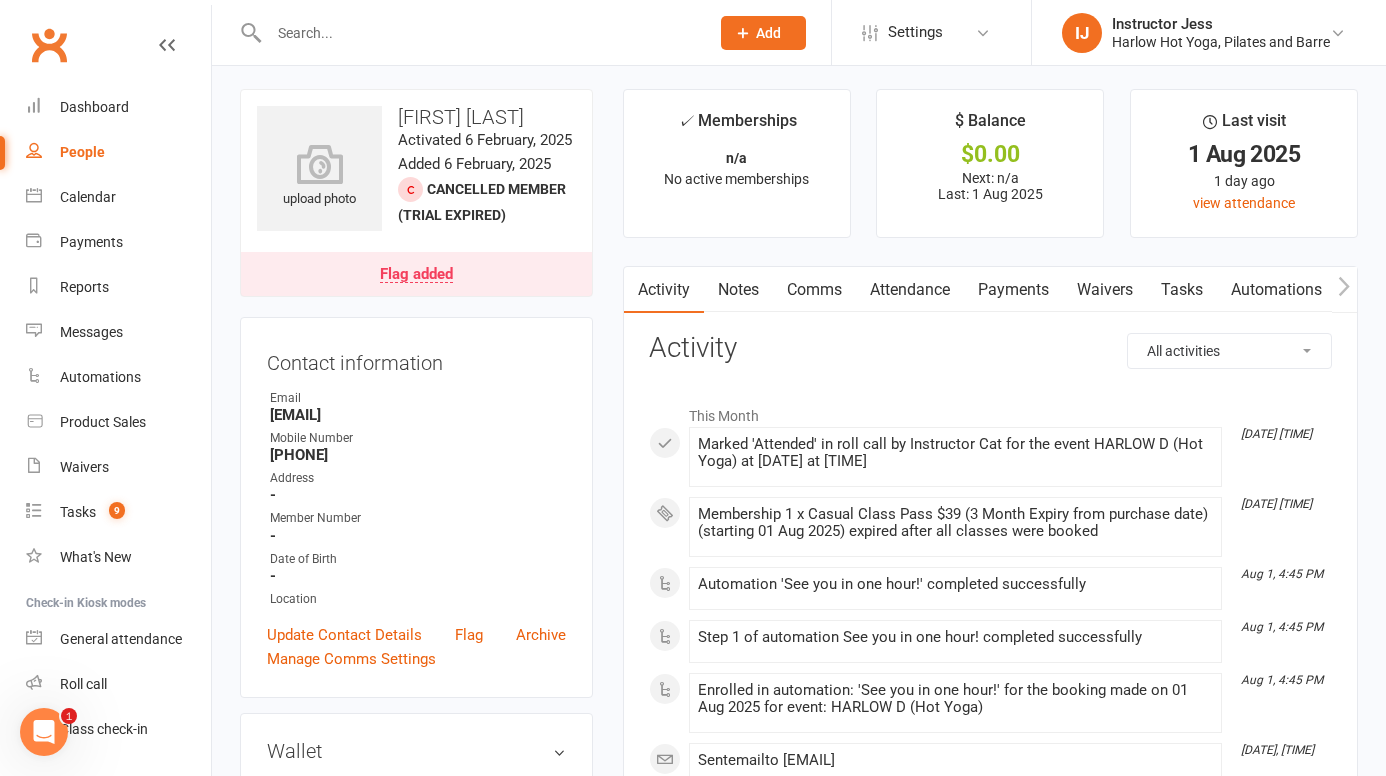 scroll, scrollTop: 0, scrollLeft: 0, axis: both 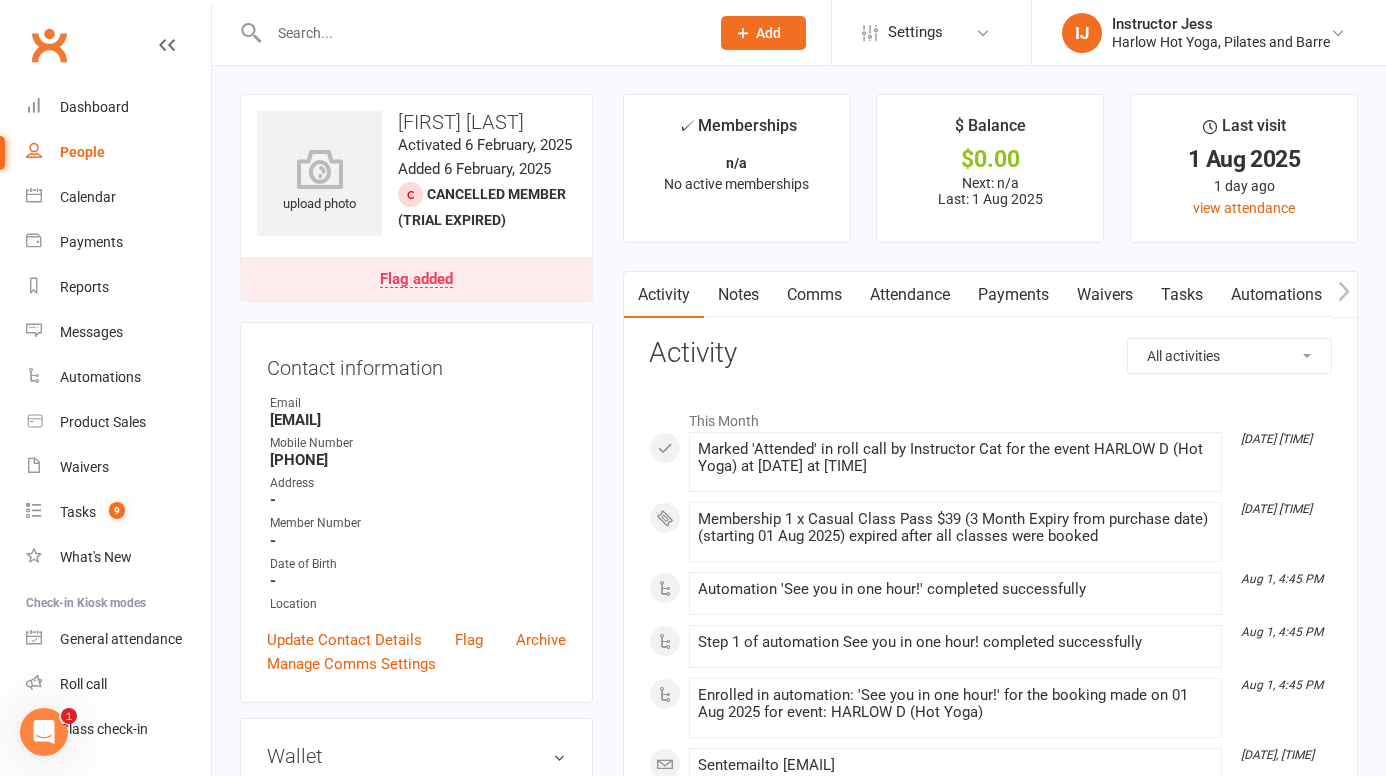 click on "Notes" at bounding box center [738, 295] 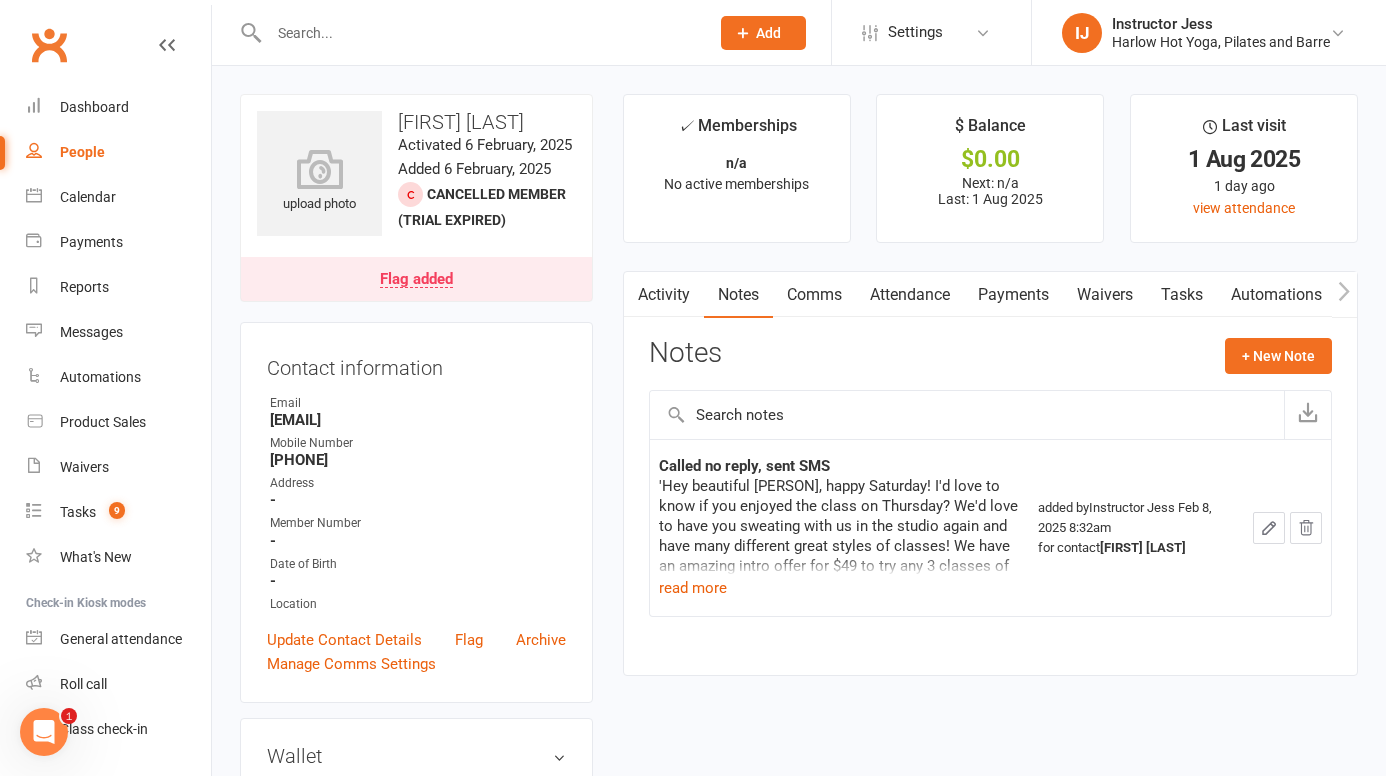 click on "Comms" at bounding box center [814, 295] 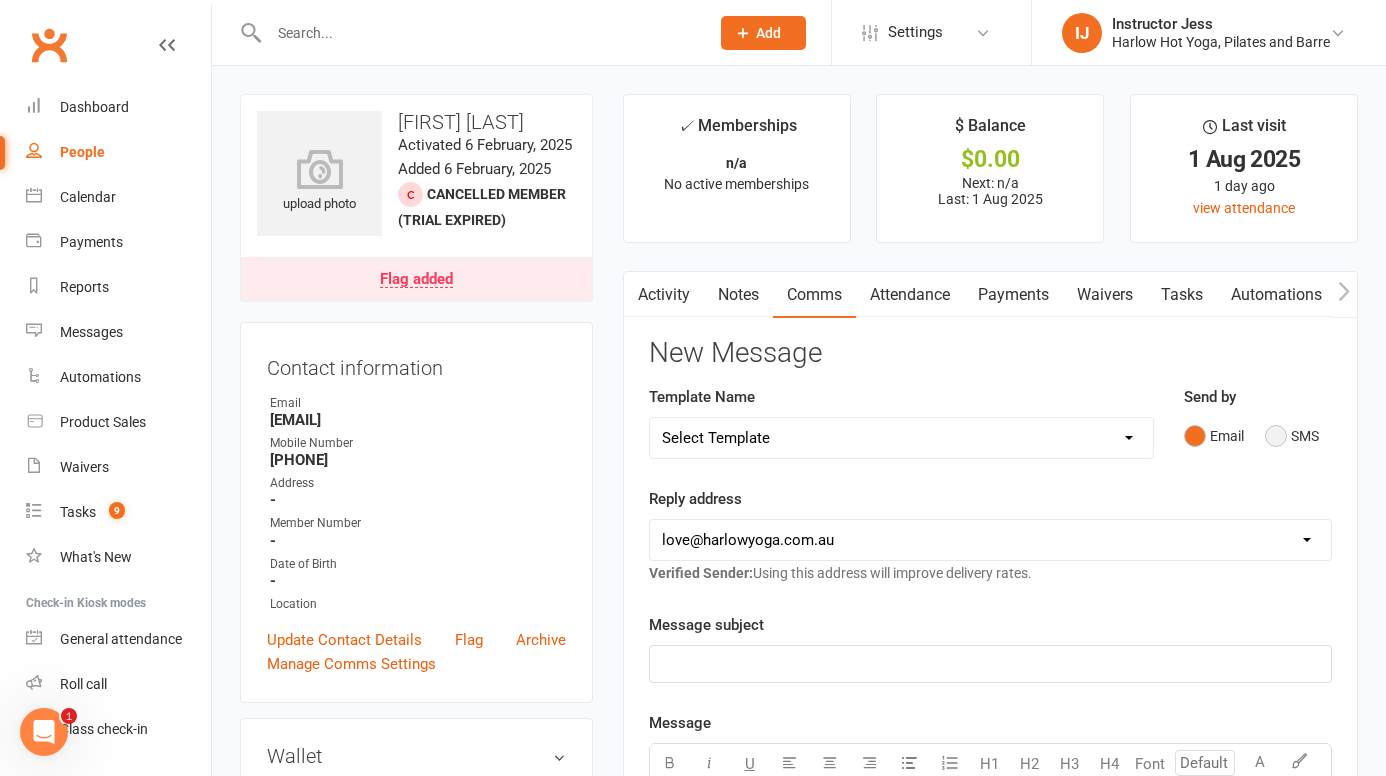 click on "SMS" at bounding box center [1292, 436] 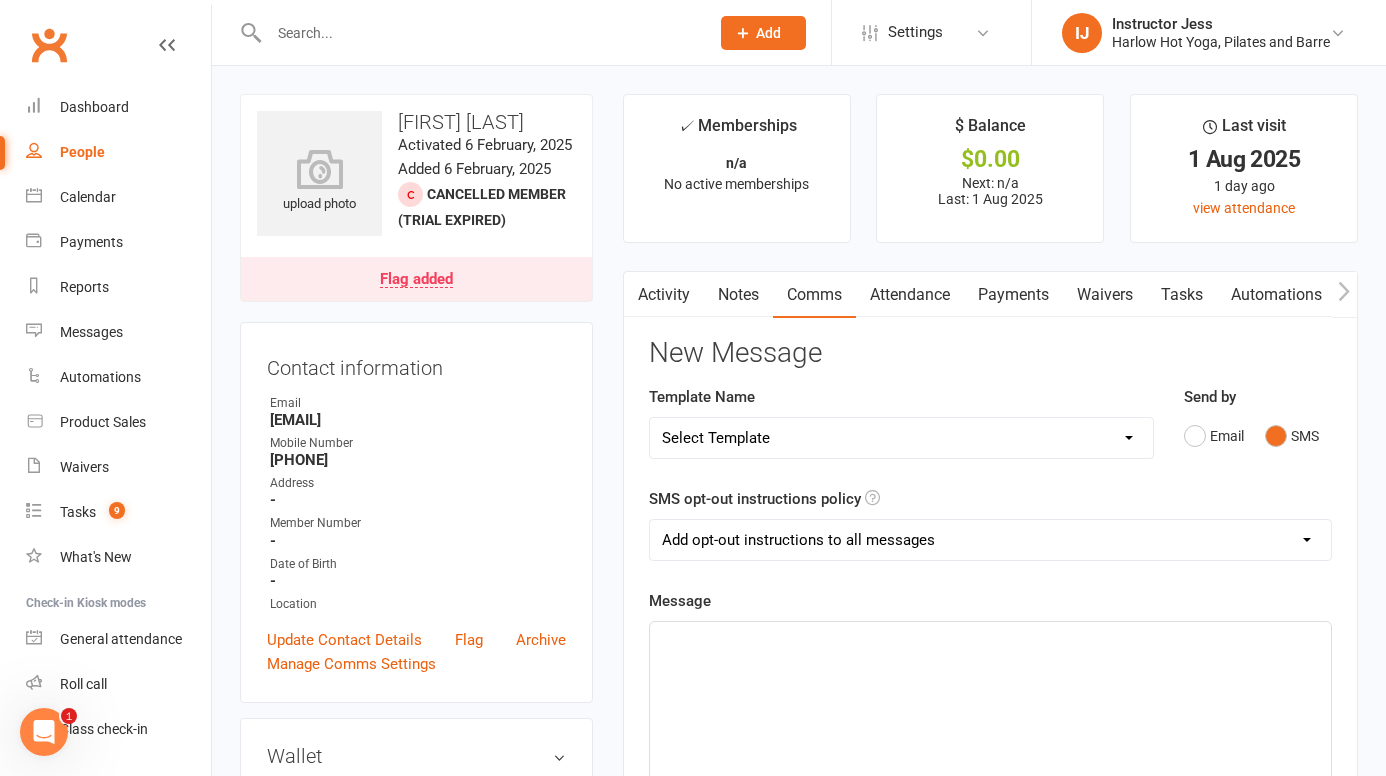 click on "﻿" 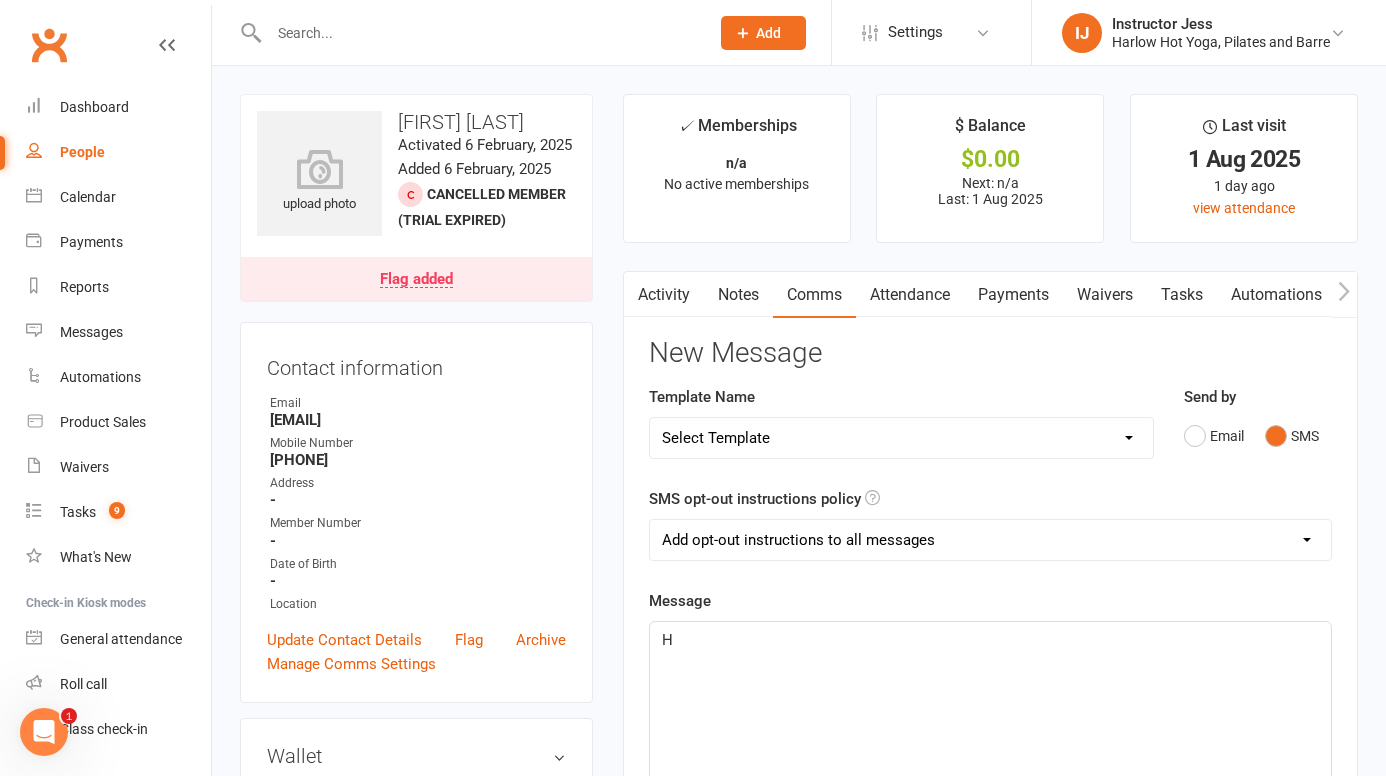 type 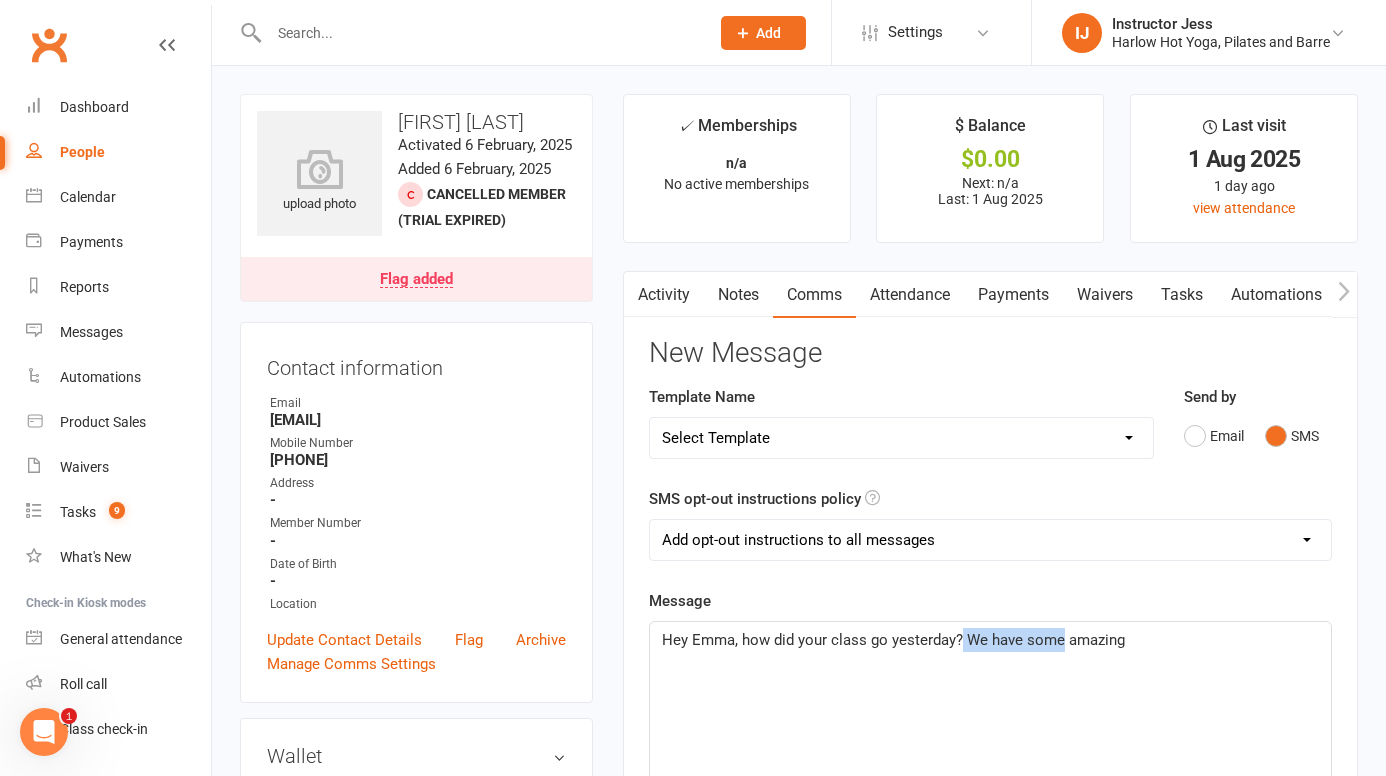 drag, startPoint x: 1060, startPoint y: 643, endPoint x: 959, endPoint y: 643, distance: 101 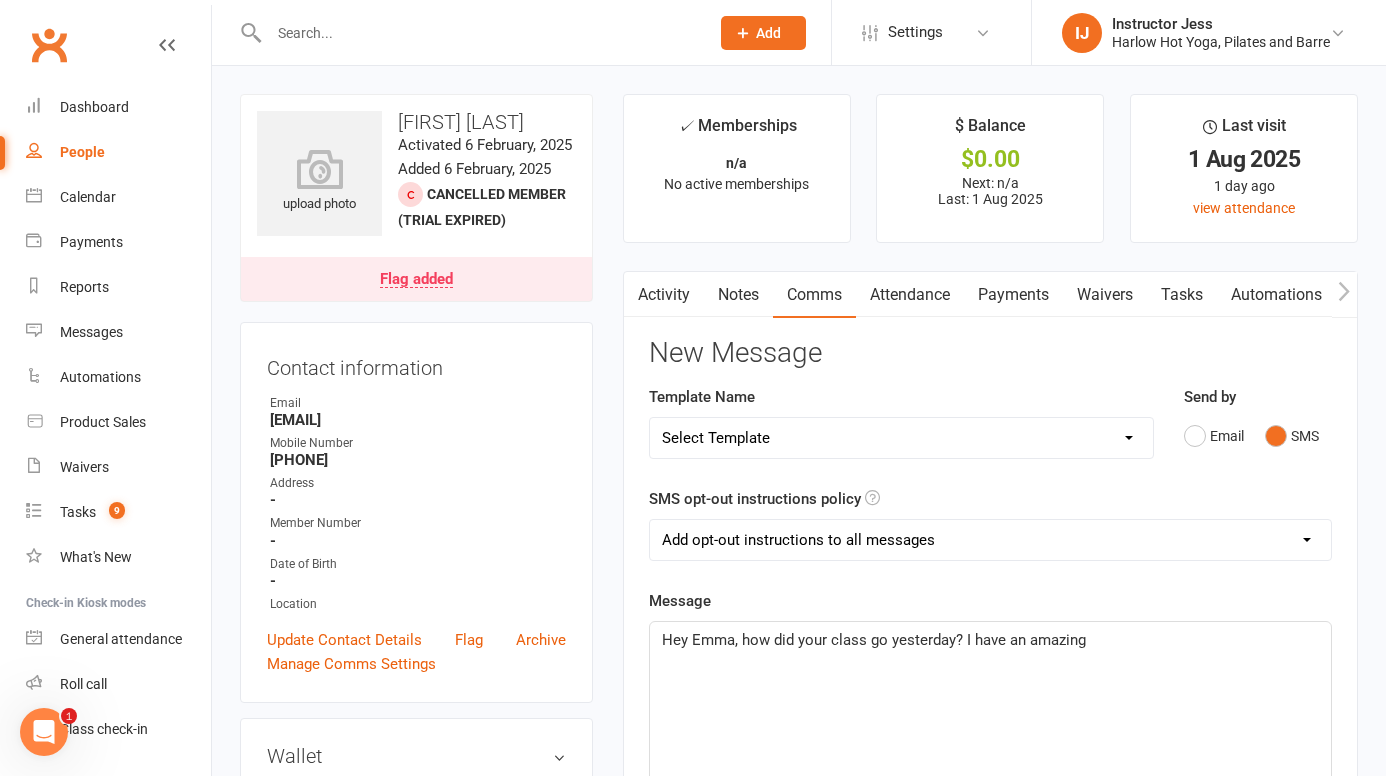 click on "Hey Emma, how did your class go yesterday? I have an amazing" 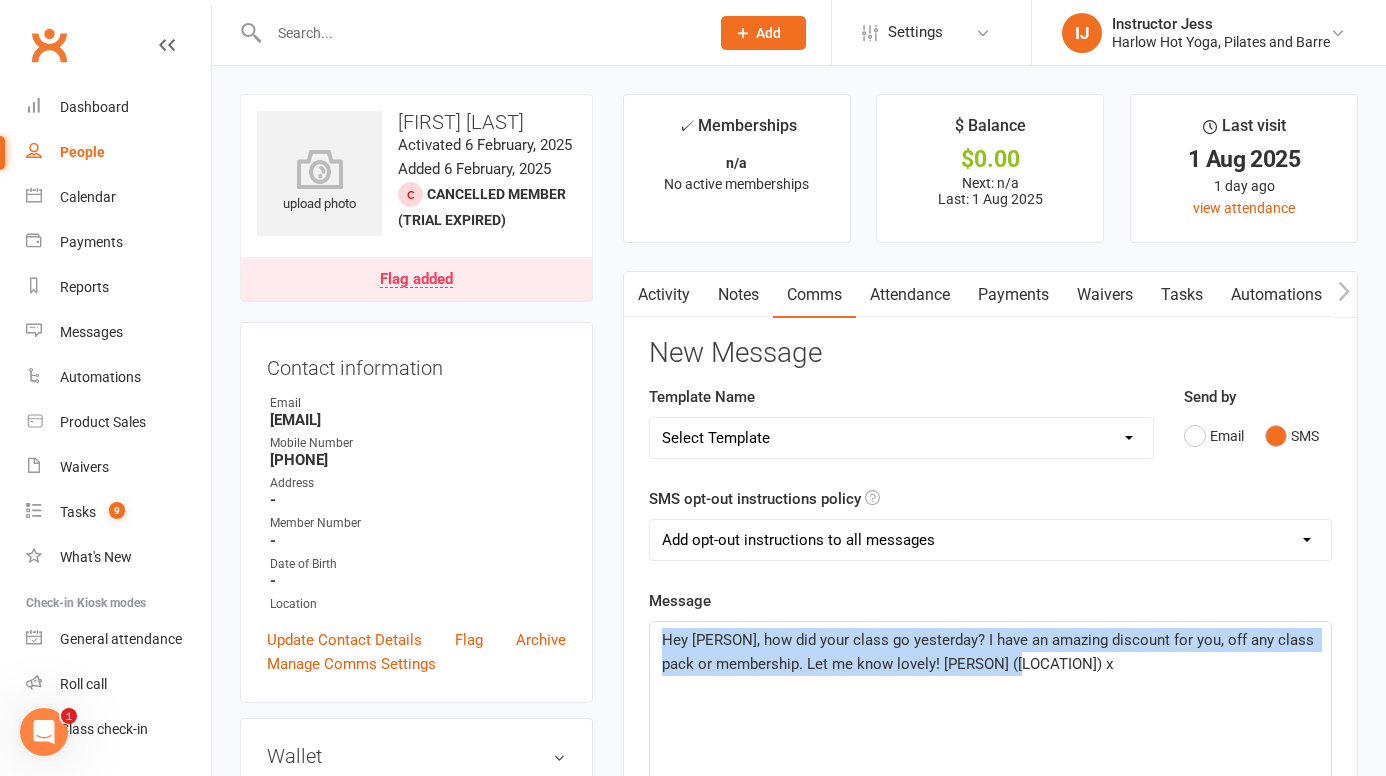 drag, startPoint x: 1061, startPoint y: 655, endPoint x: 670, endPoint y: 625, distance: 392.1492 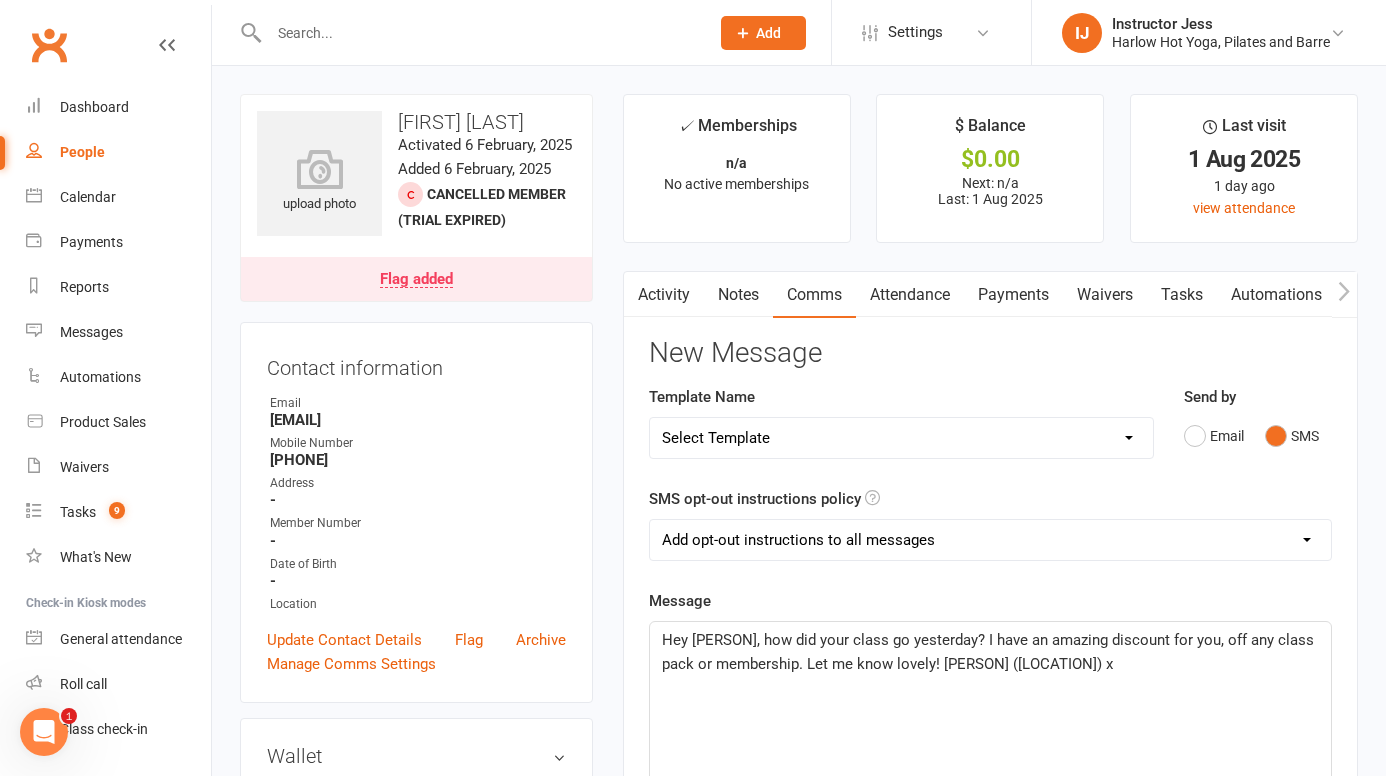 click on "Hey Emma, how did your class go yesterday? I have an amazing discount for you, off any class pack or membership. Let me know lovely! Jess (Harlow) x" 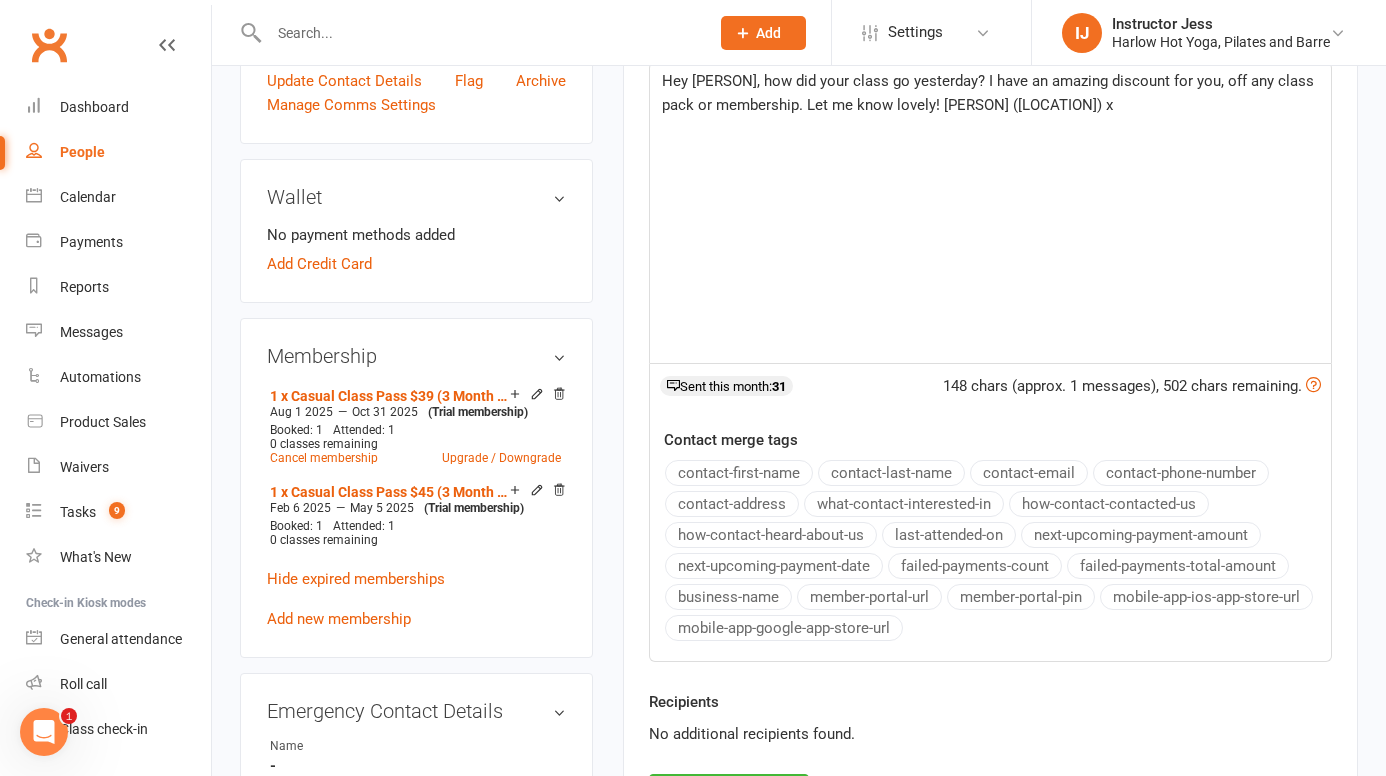 scroll, scrollTop: 793, scrollLeft: 0, axis: vertical 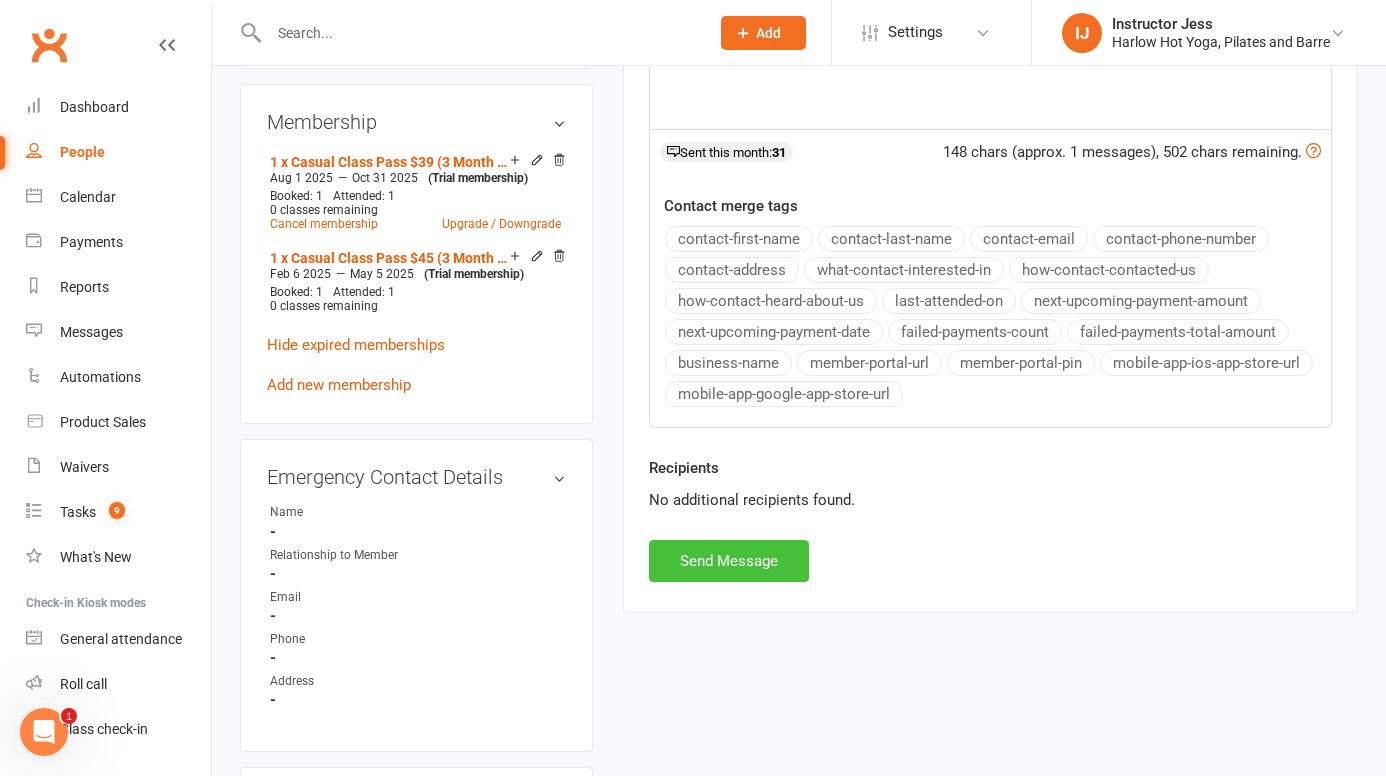 click on "Send Message" at bounding box center (729, 561) 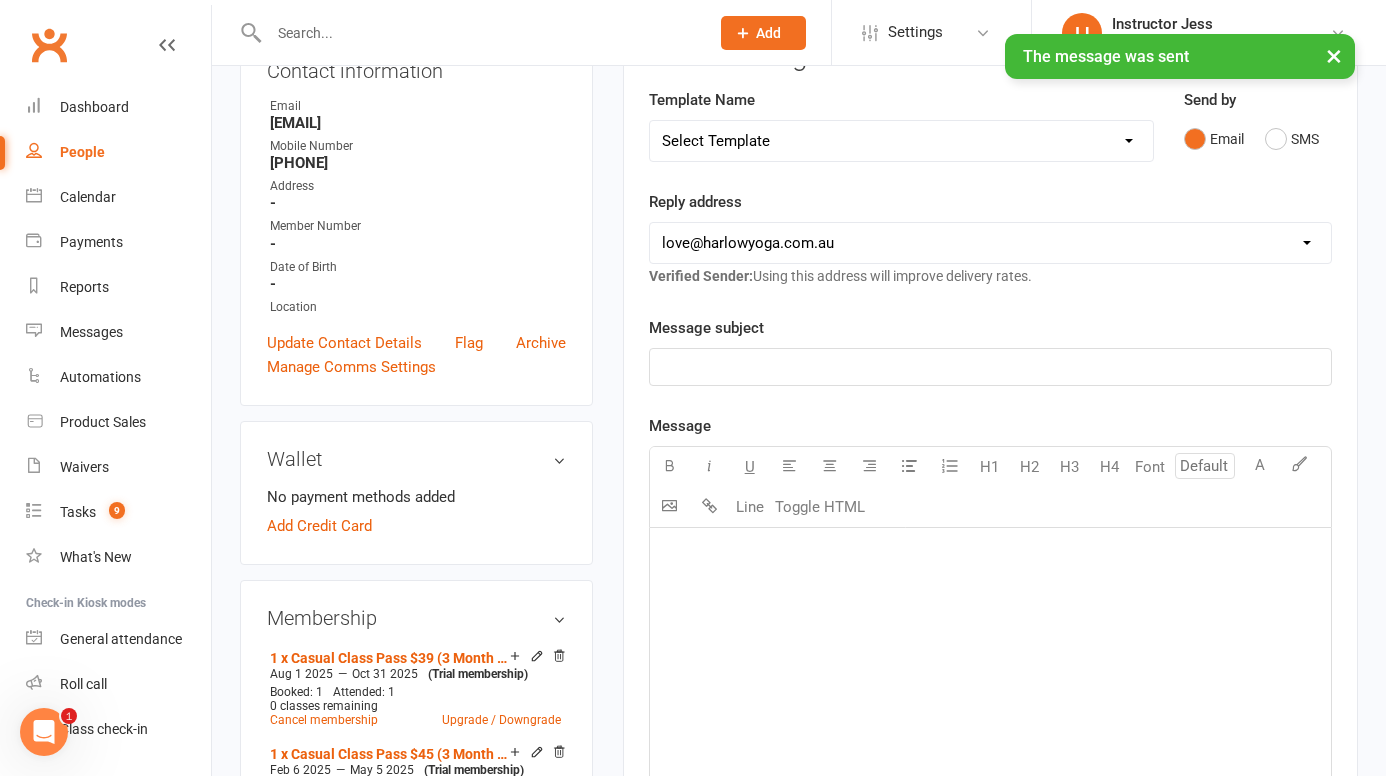 scroll, scrollTop: 0, scrollLeft: 0, axis: both 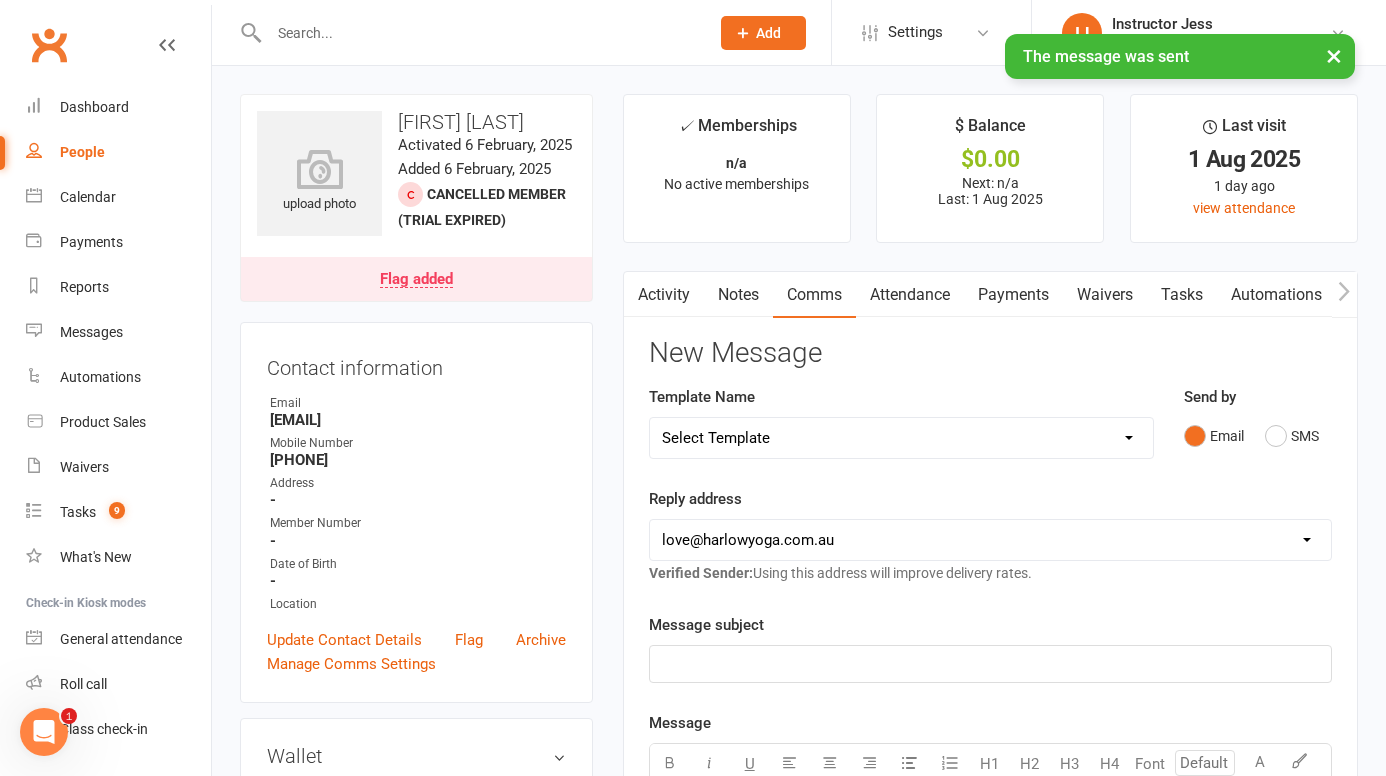 click on "Notes" at bounding box center [738, 295] 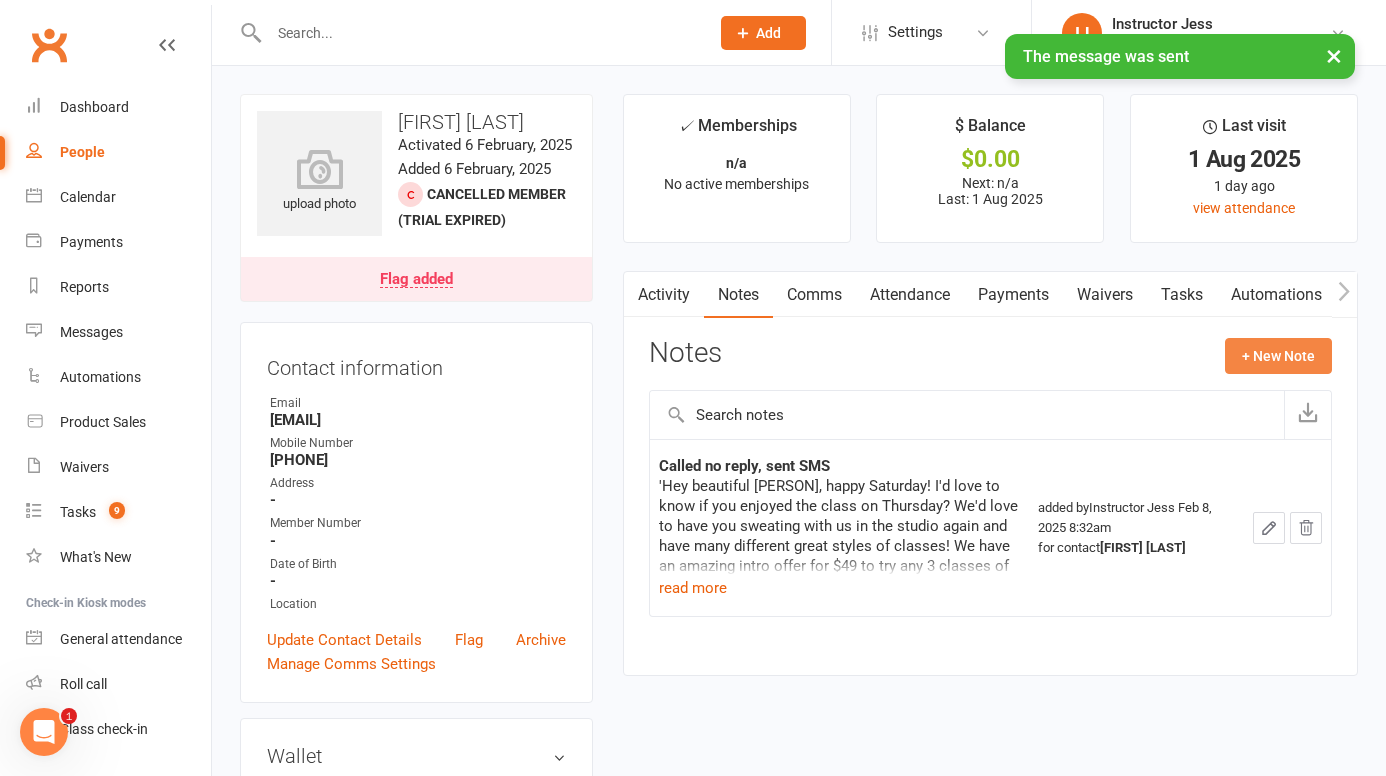 click on "+ New Note" at bounding box center (1278, 356) 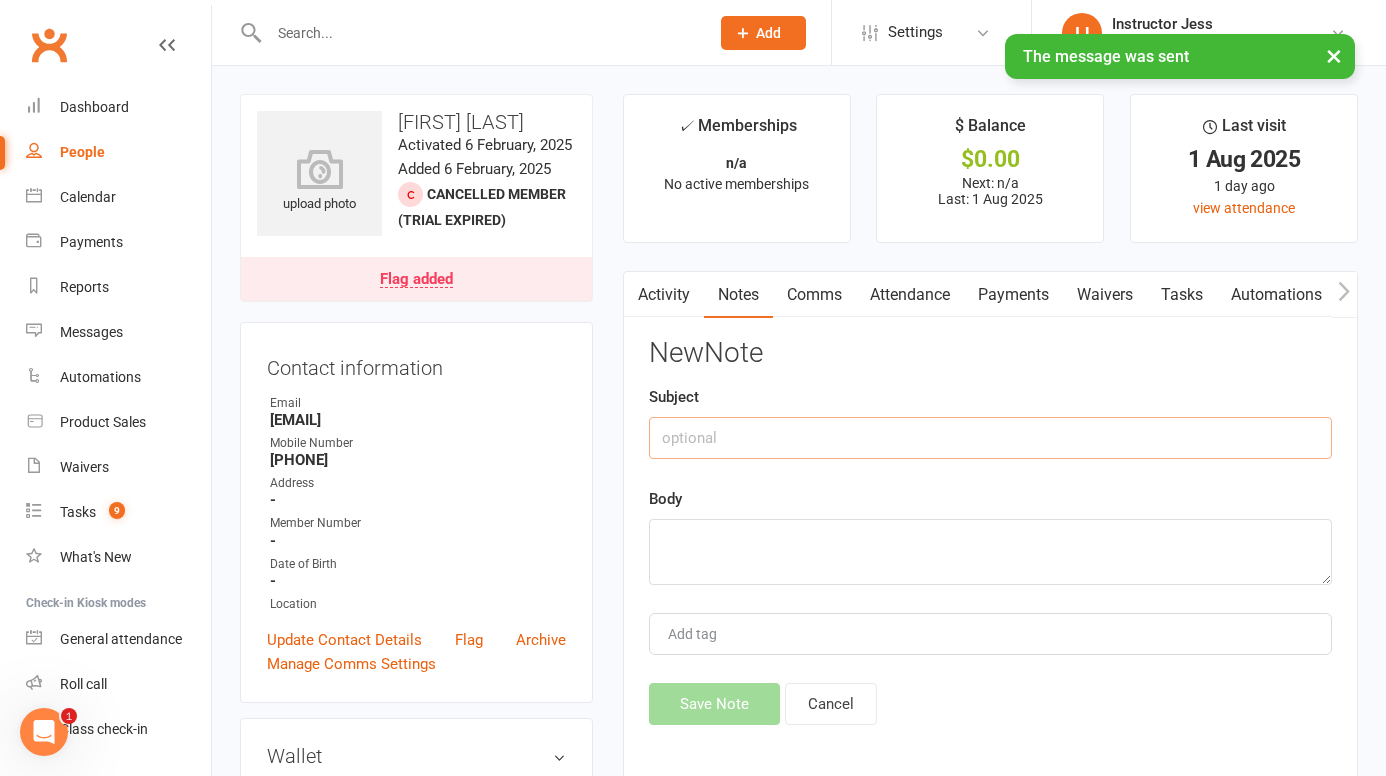 click at bounding box center [990, 438] 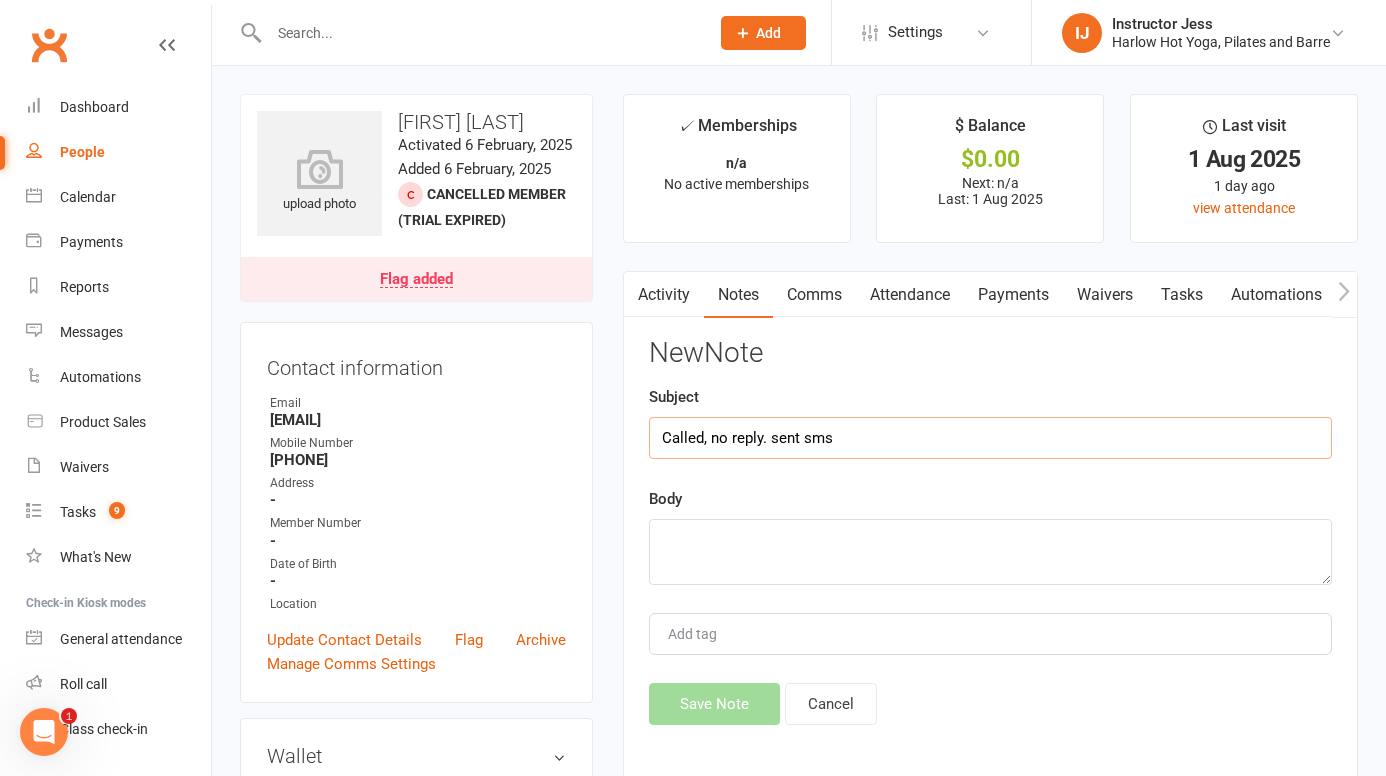 type on "Called, no reply. sent sms" 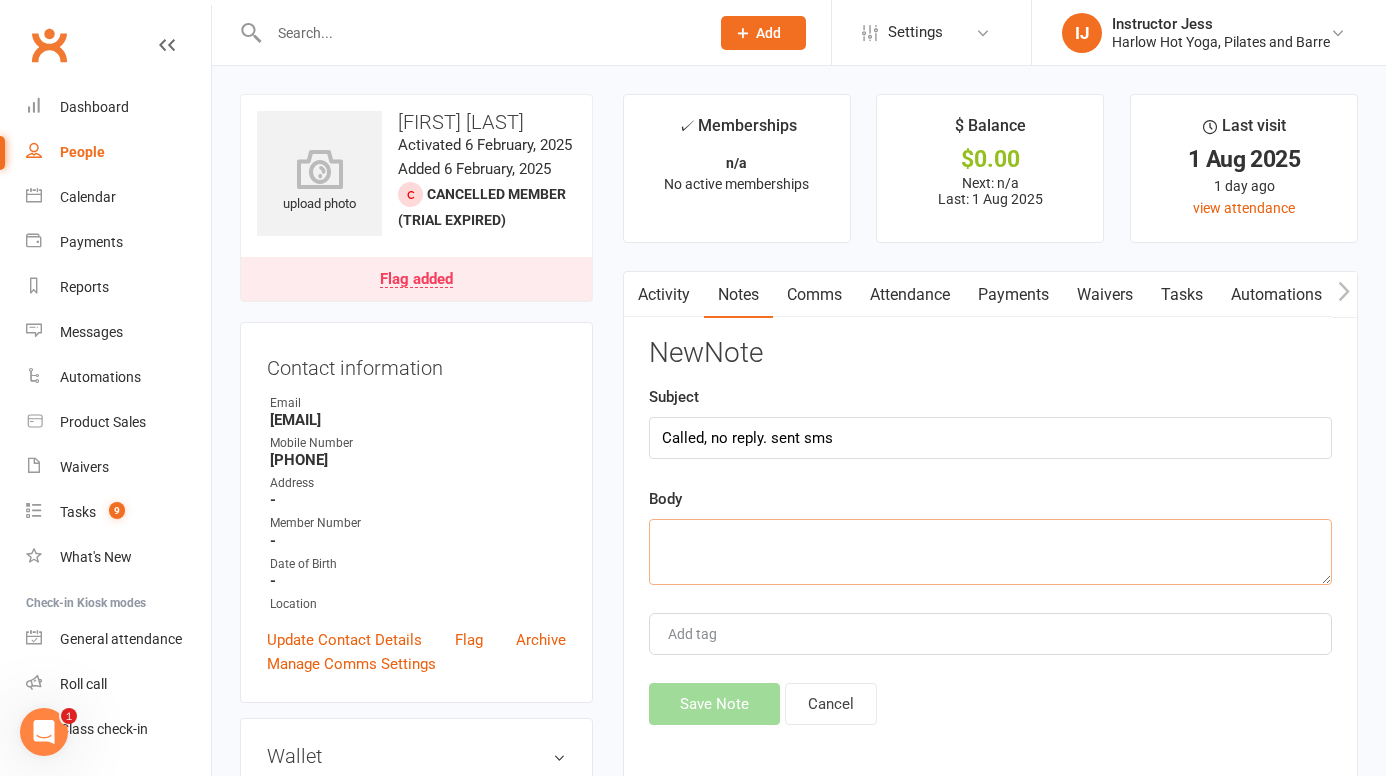 click at bounding box center [990, 552] 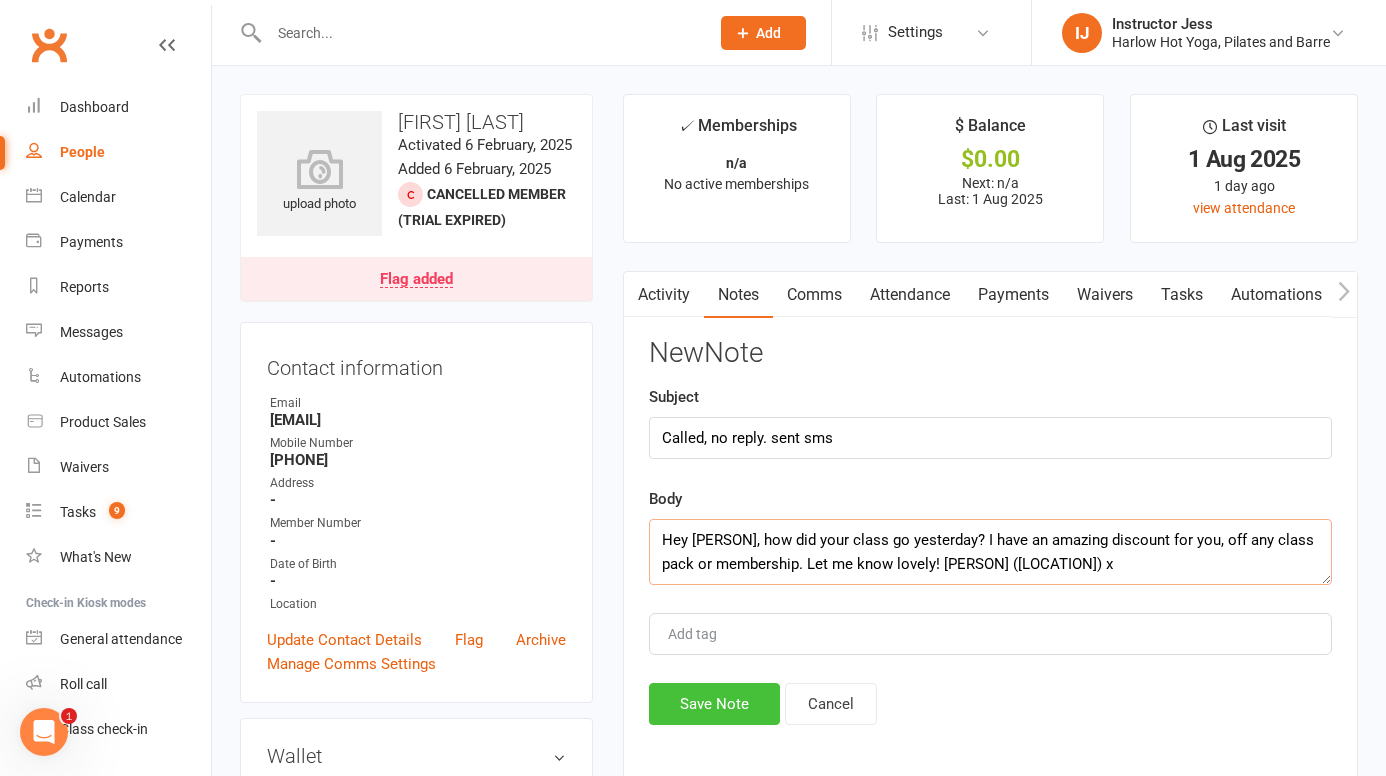 type on "Hey Emma, how did your class go yesterday? I have an amazing discount for you, off any class pack or membership. Let me know lovely! Jess (Harlow) x" 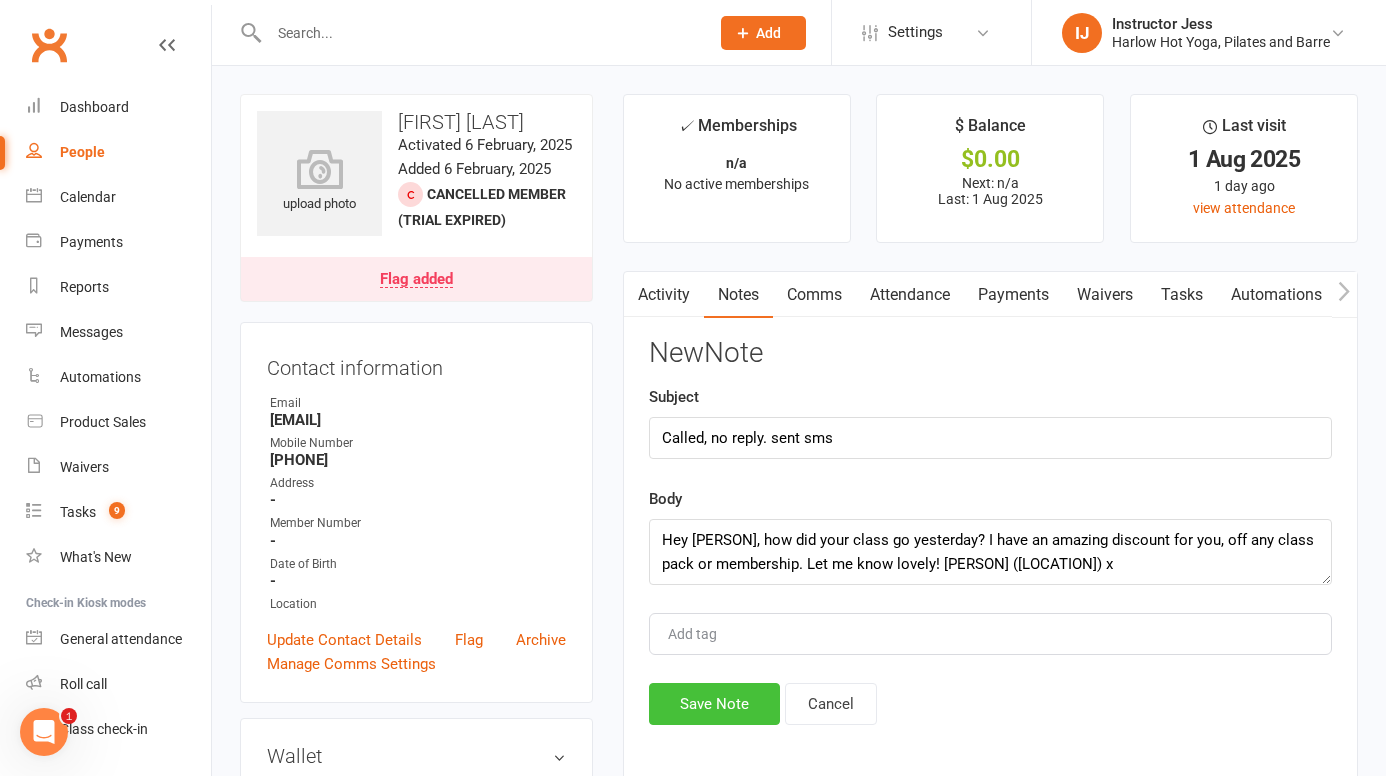 click on "Save Note" at bounding box center (714, 704) 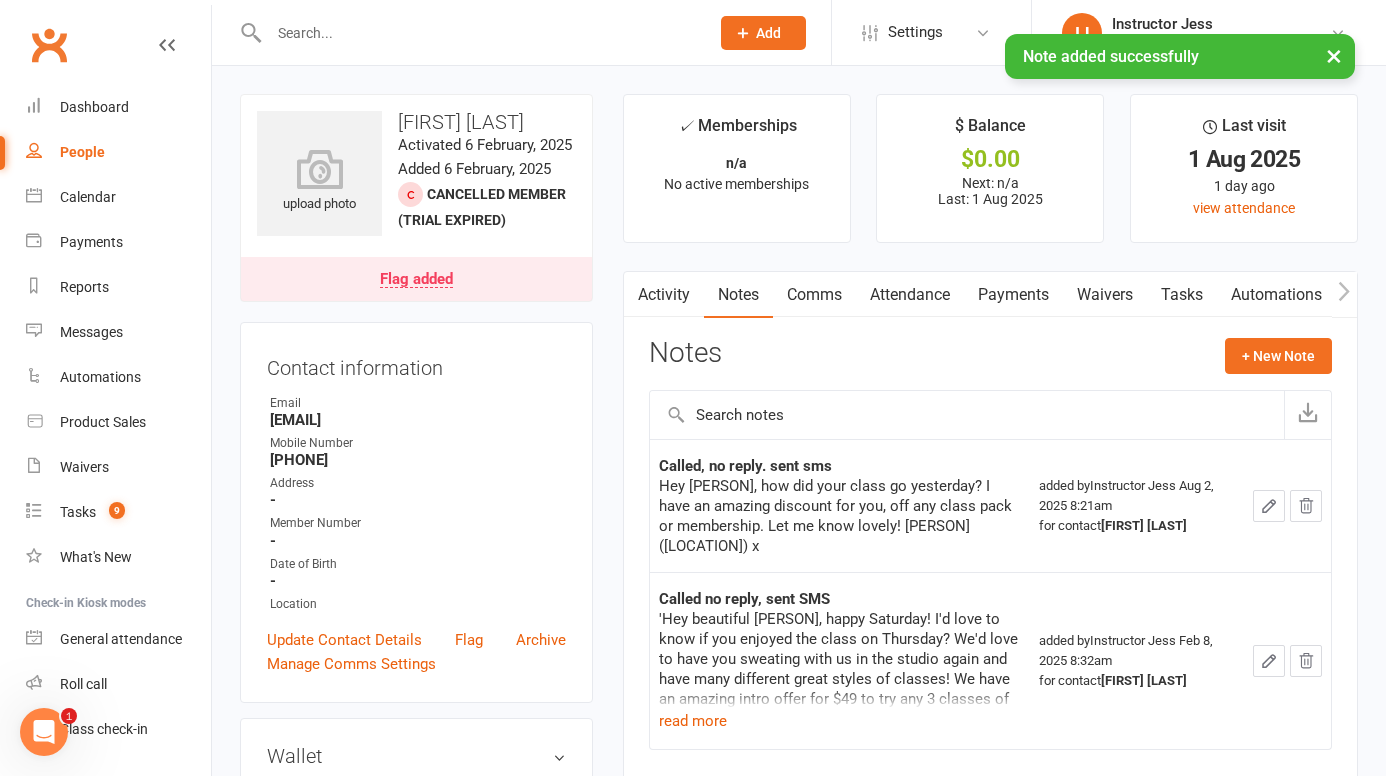 click on "Tasks" at bounding box center (1182, 295) 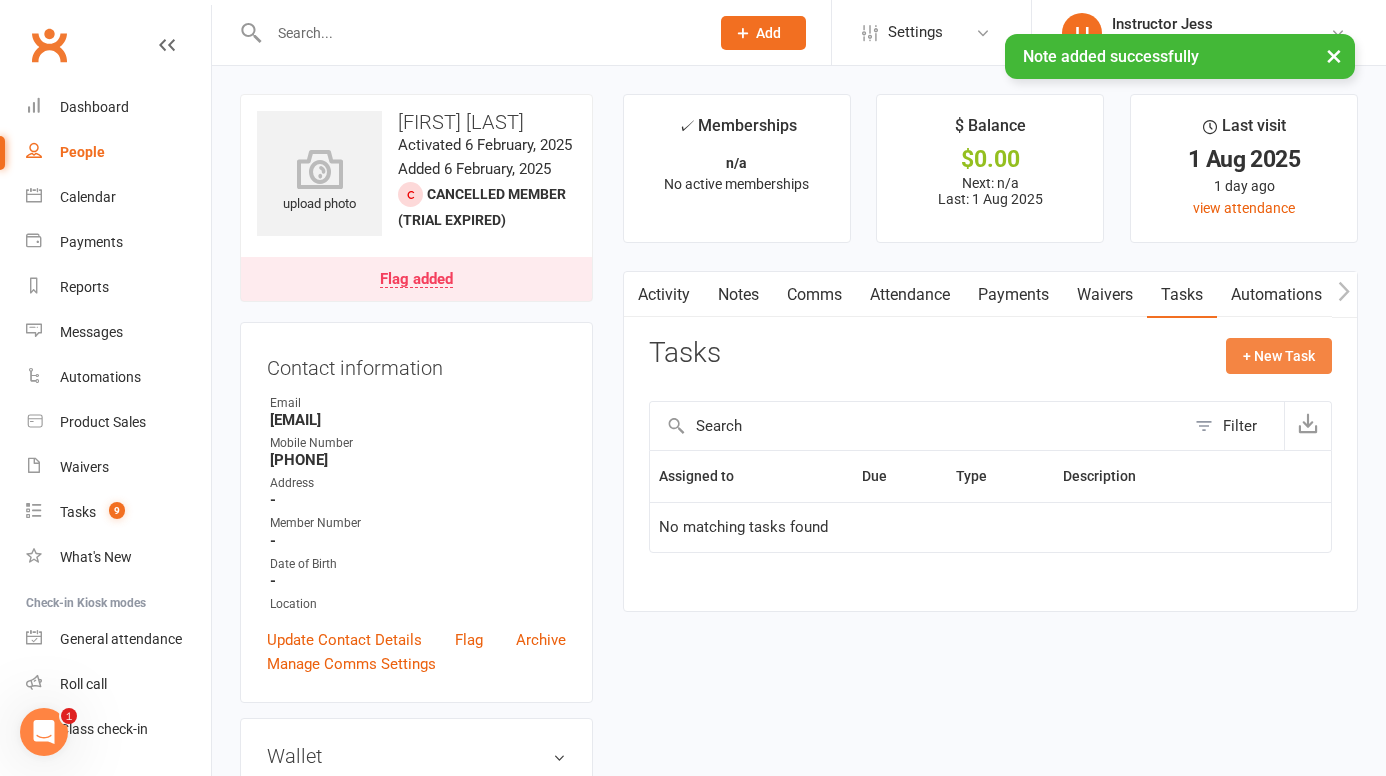 click on "+ New Task" at bounding box center [1279, 356] 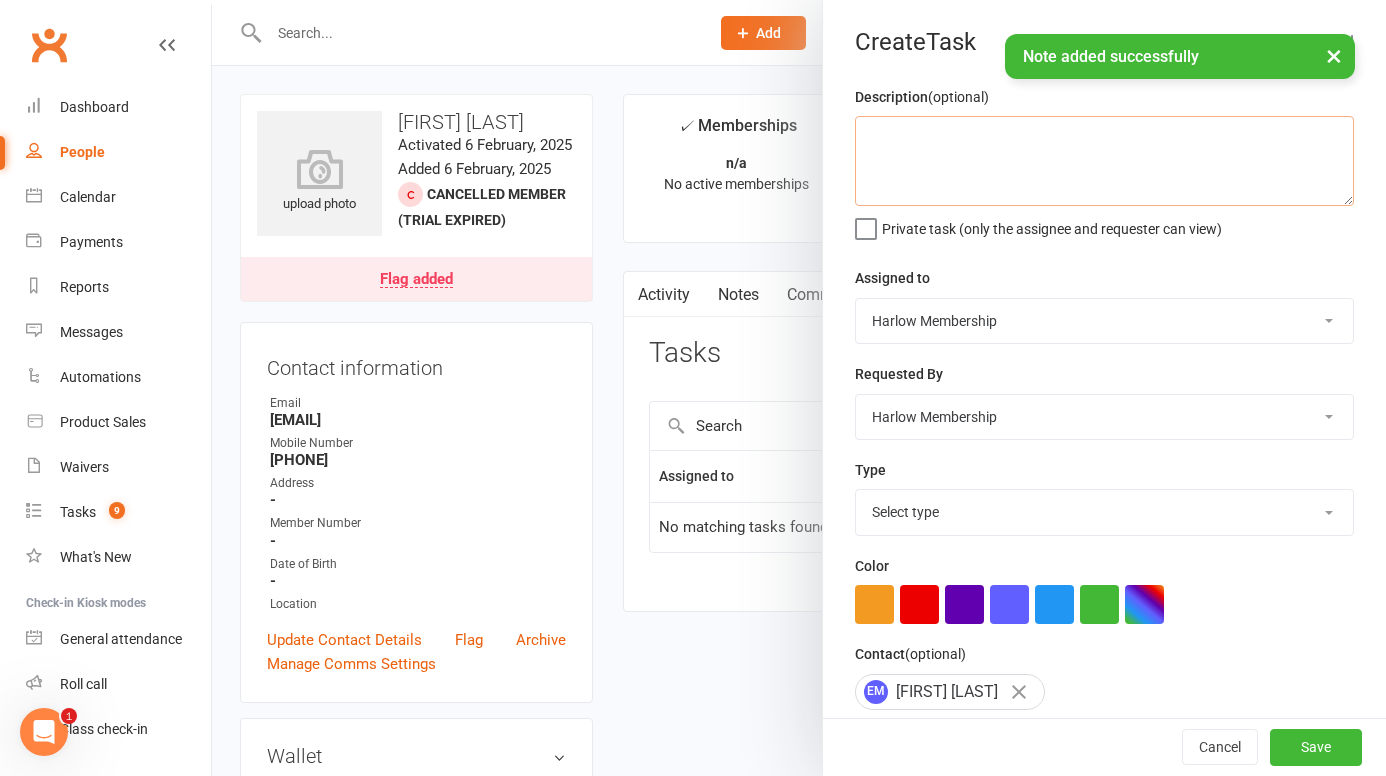 click at bounding box center (1104, 161) 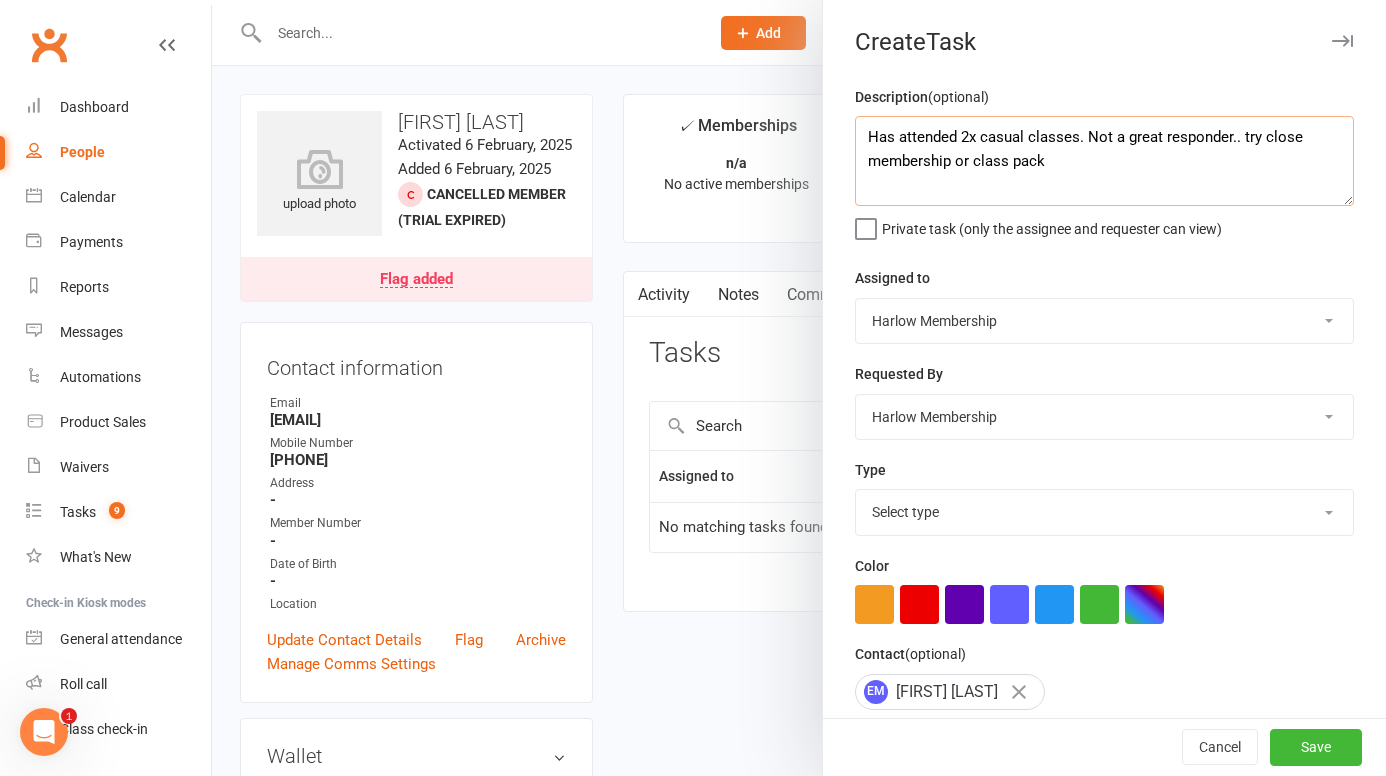 type on "Has attended 2x casual classes. Not a great responder.. try close membership or class pack" 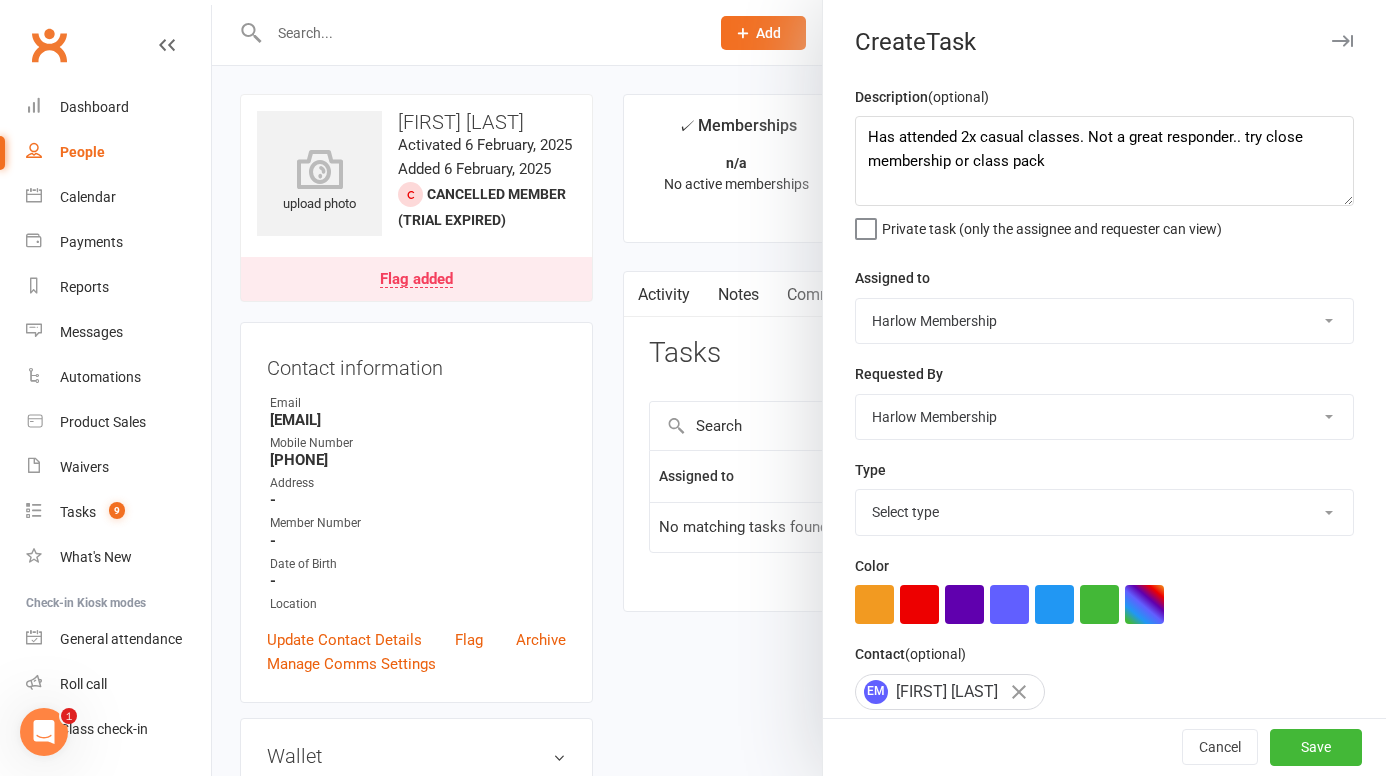 click on "Harlow Membership Instructor Georgia Instructor Emma Harlow Accounts Lucy Bailey Instructor Rachel Instructor Claudia Instructor Kaitlyn Instructor Cat Instructor Tasmin Instructor Jess Instructor Ali Instructor Liliana Instructor Krystyna Instructor Montanna Instructor Rebecca Ha Andrew Bec Taylor Instructor Nicole" at bounding box center (1104, 321) 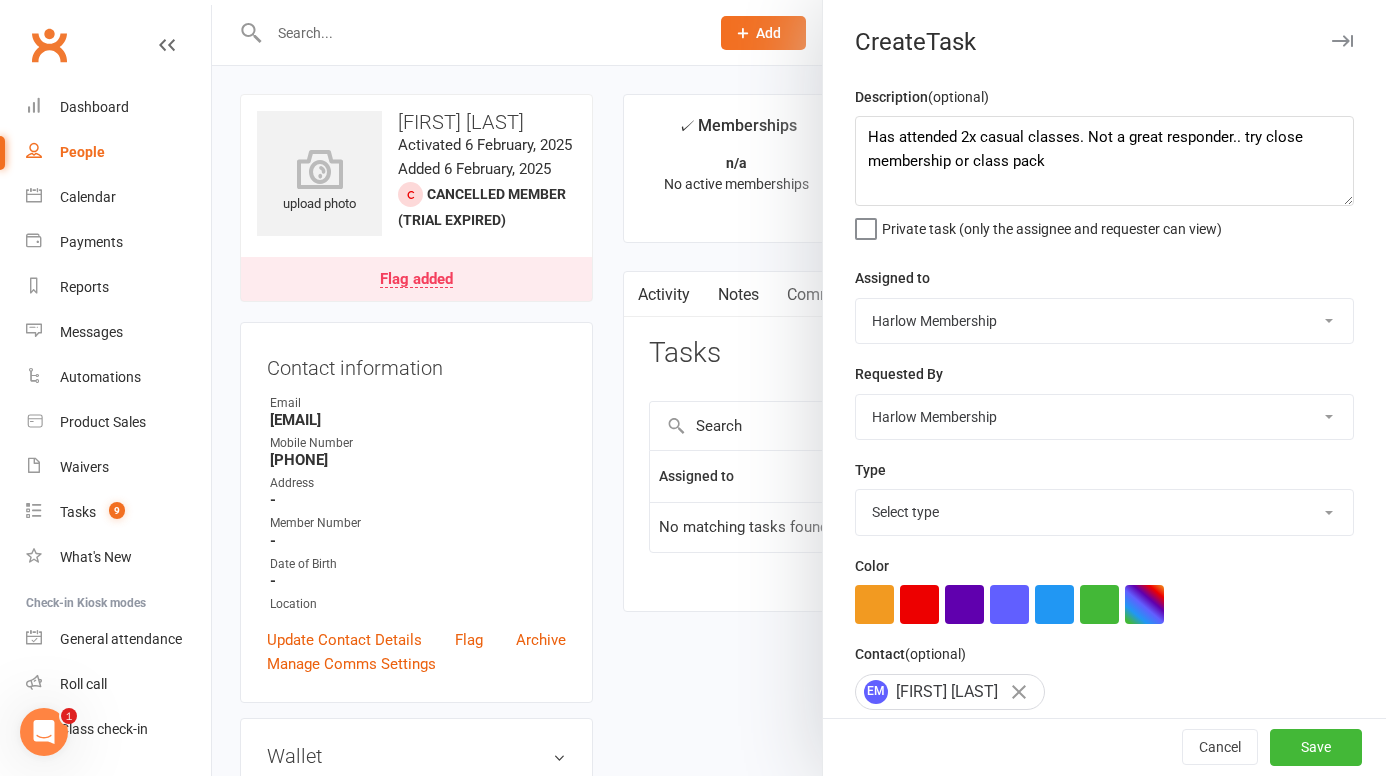 select on "47368" 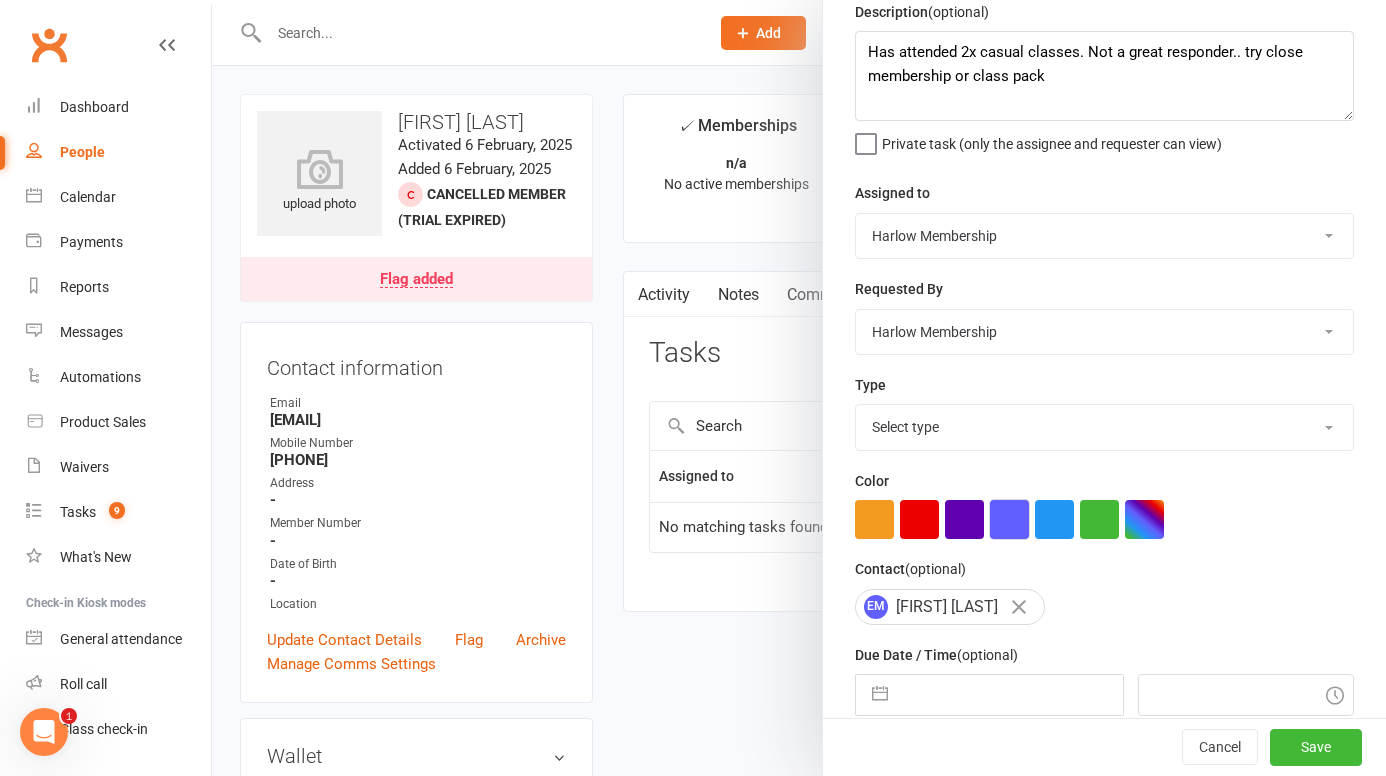 scroll, scrollTop: 210, scrollLeft: 0, axis: vertical 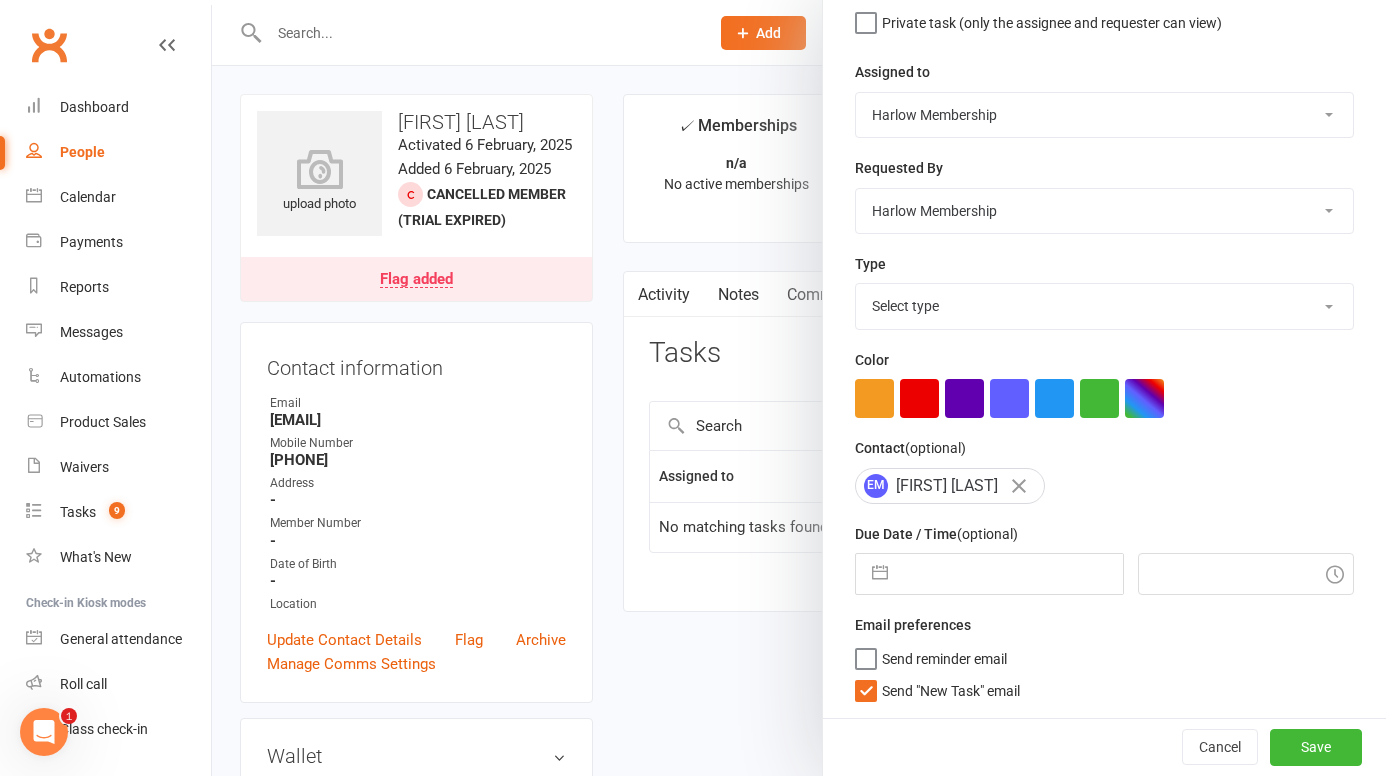click at bounding box center [880, 574] 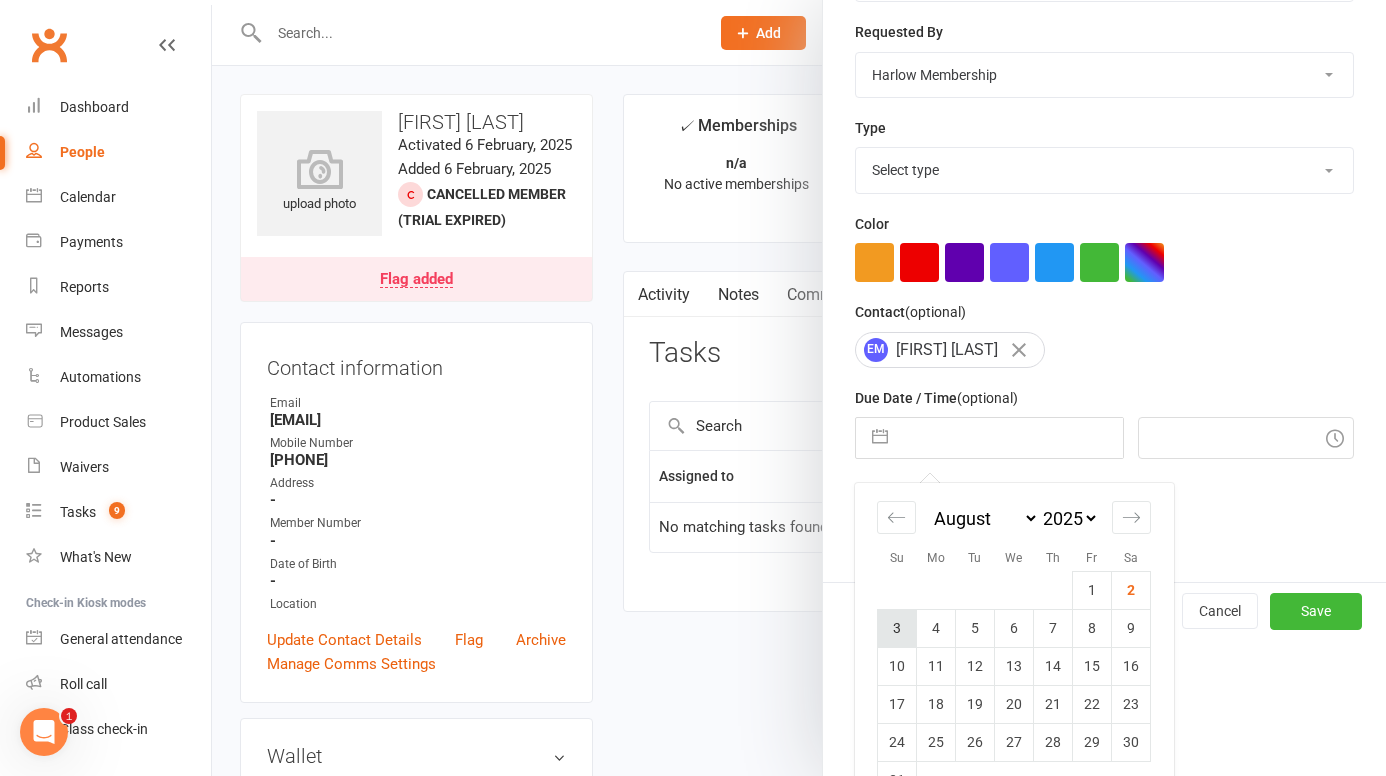 click on "3" at bounding box center (897, 628) 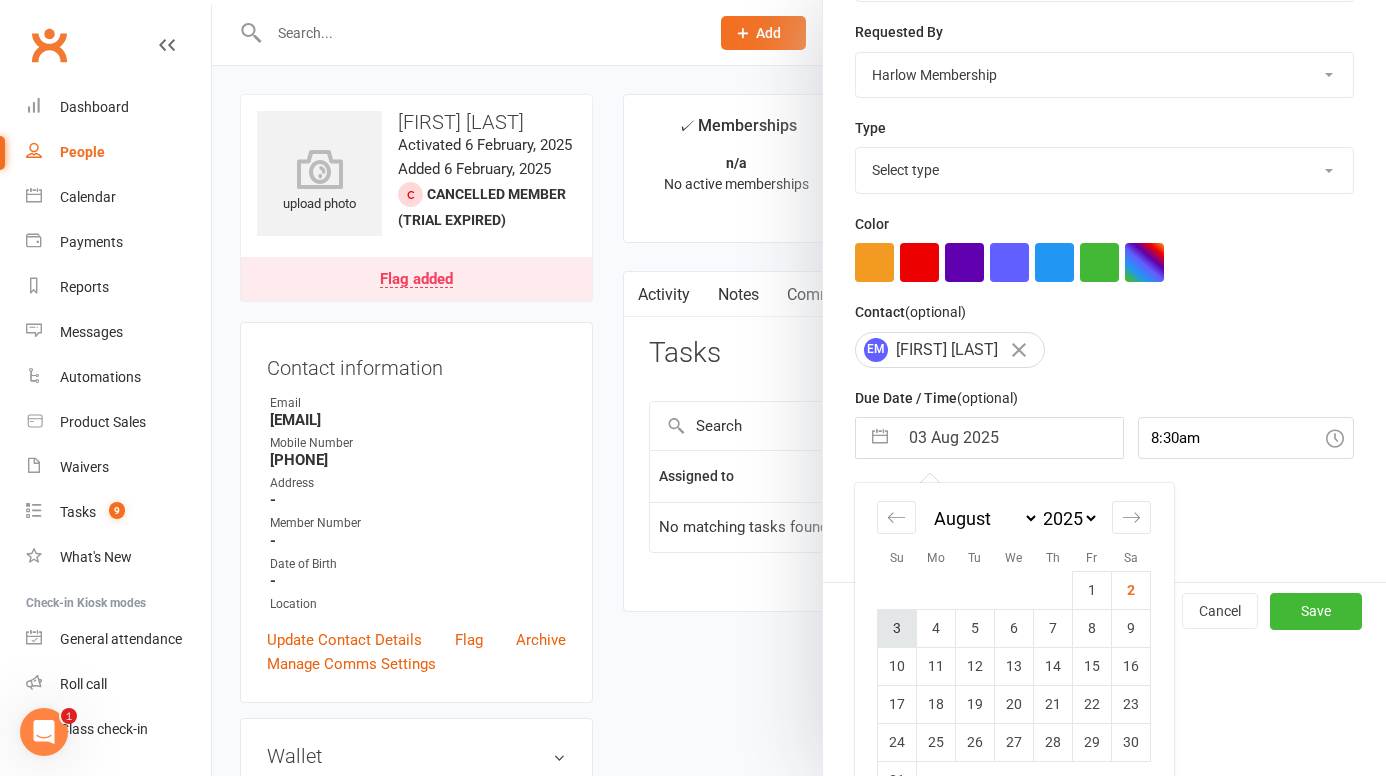 scroll, scrollTop: 210, scrollLeft: 0, axis: vertical 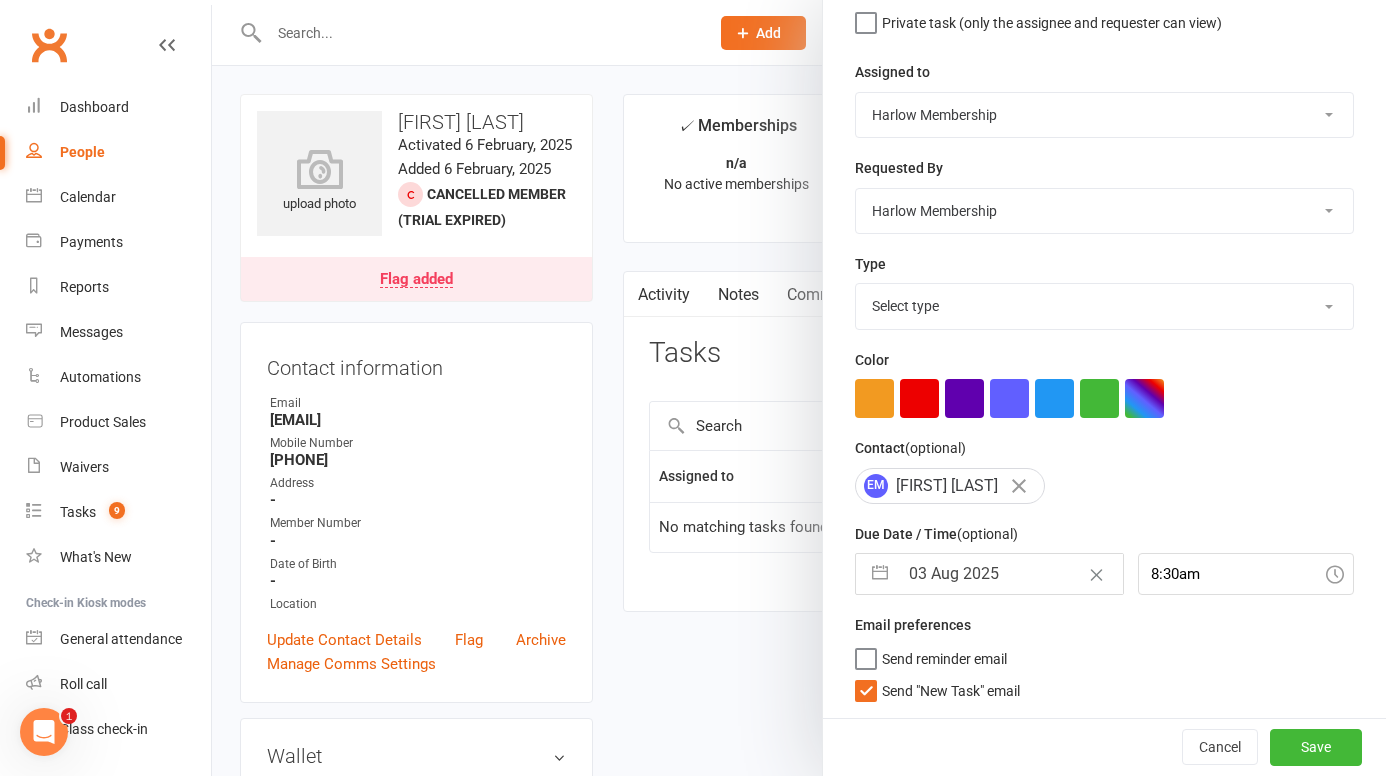 click on "Send "New Task" email" at bounding box center [937, 686] 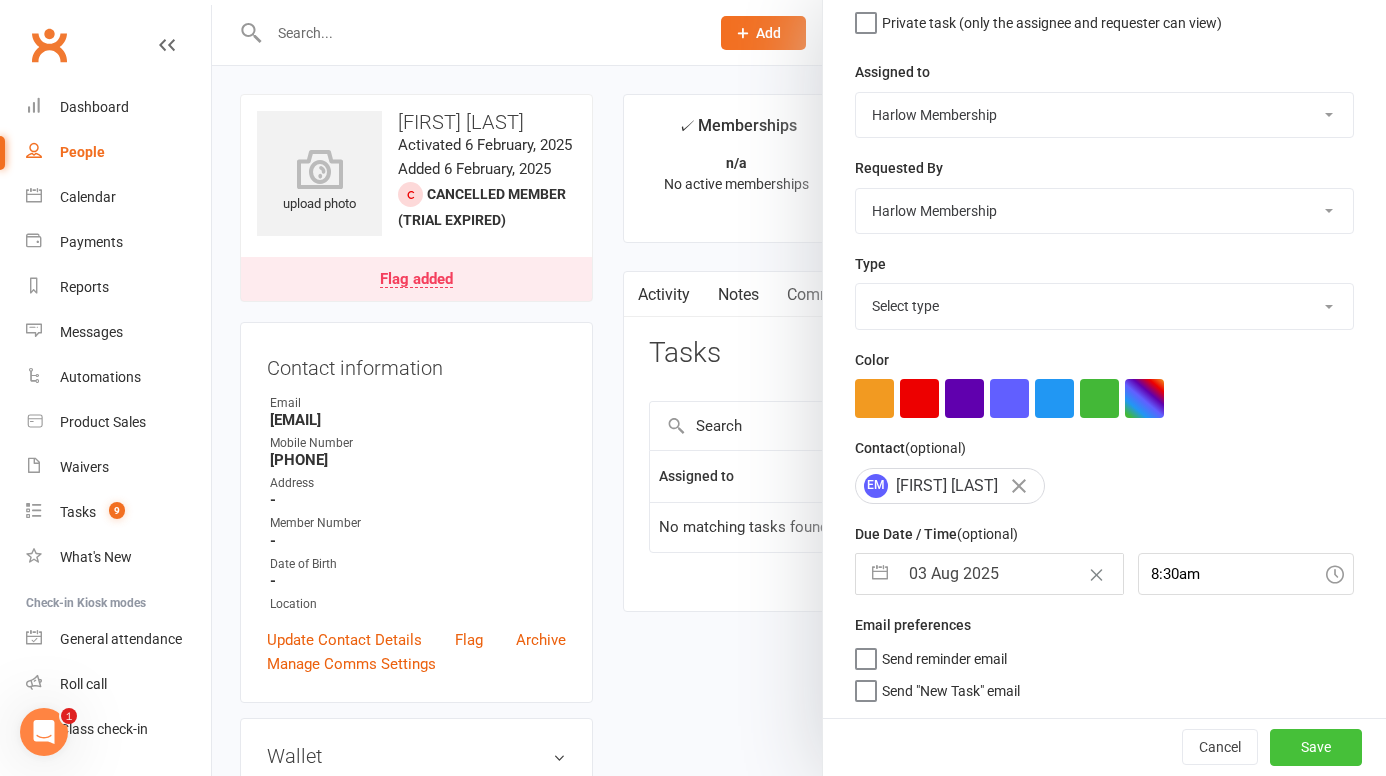 click on "Save" at bounding box center [1316, 747] 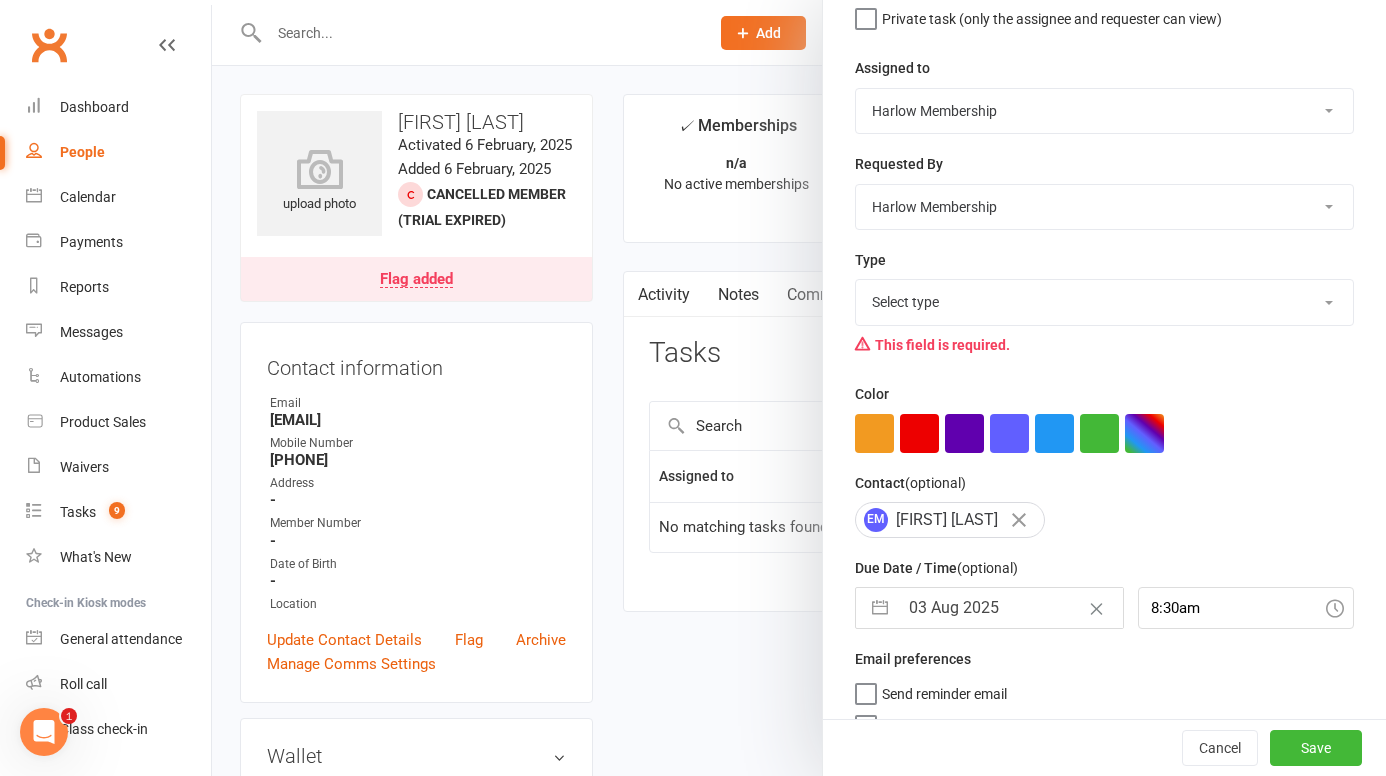 click on "Select type 1.new lead - induction 1. won membership 2. hot lead - attended 3. hot lead - hasn't attended 4. prospect added : lead 5. follow up 6. risk of losing member - call to re-engage 7. member support: resolving issues, processing payments, suspensions or cancellations 8. actionables Add new task type" at bounding box center (1104, 302) 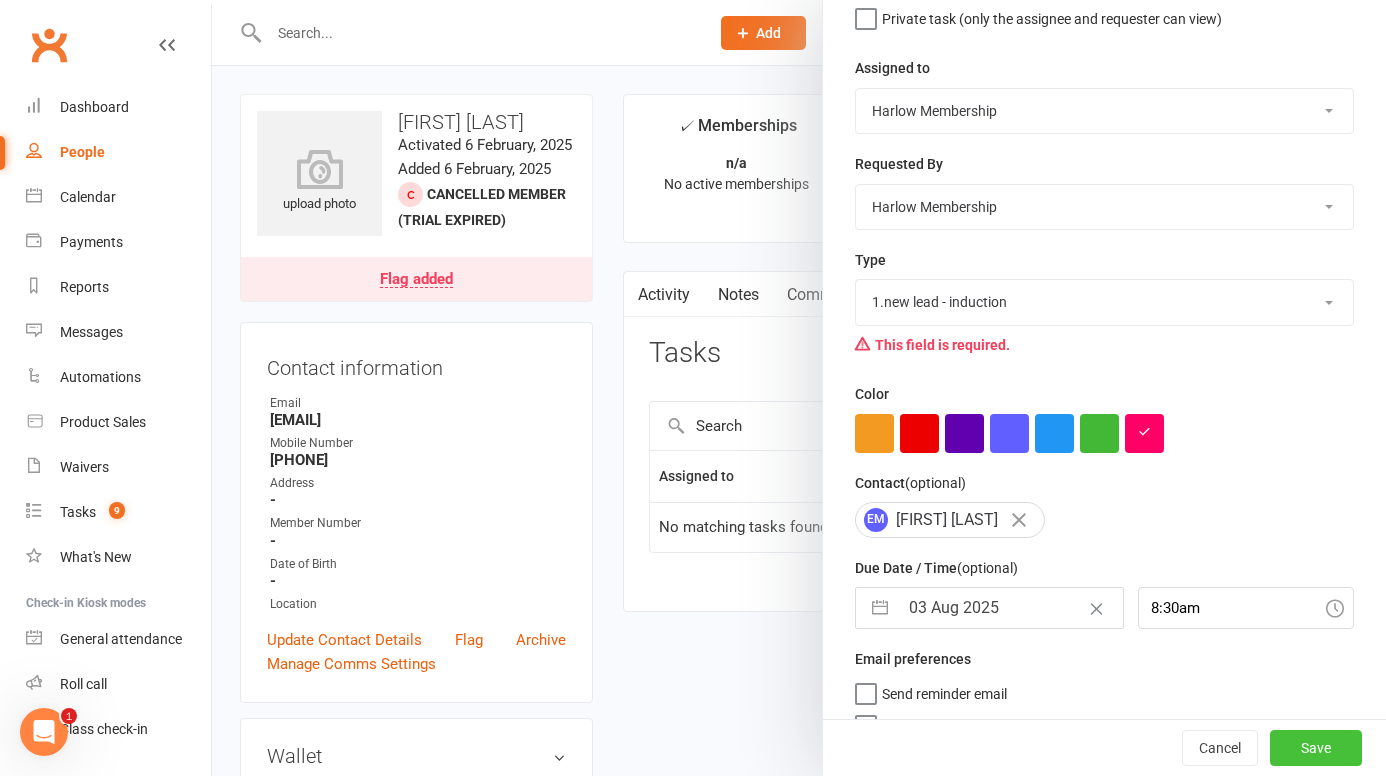 click on "Save" at bounding box center [1316, 748] 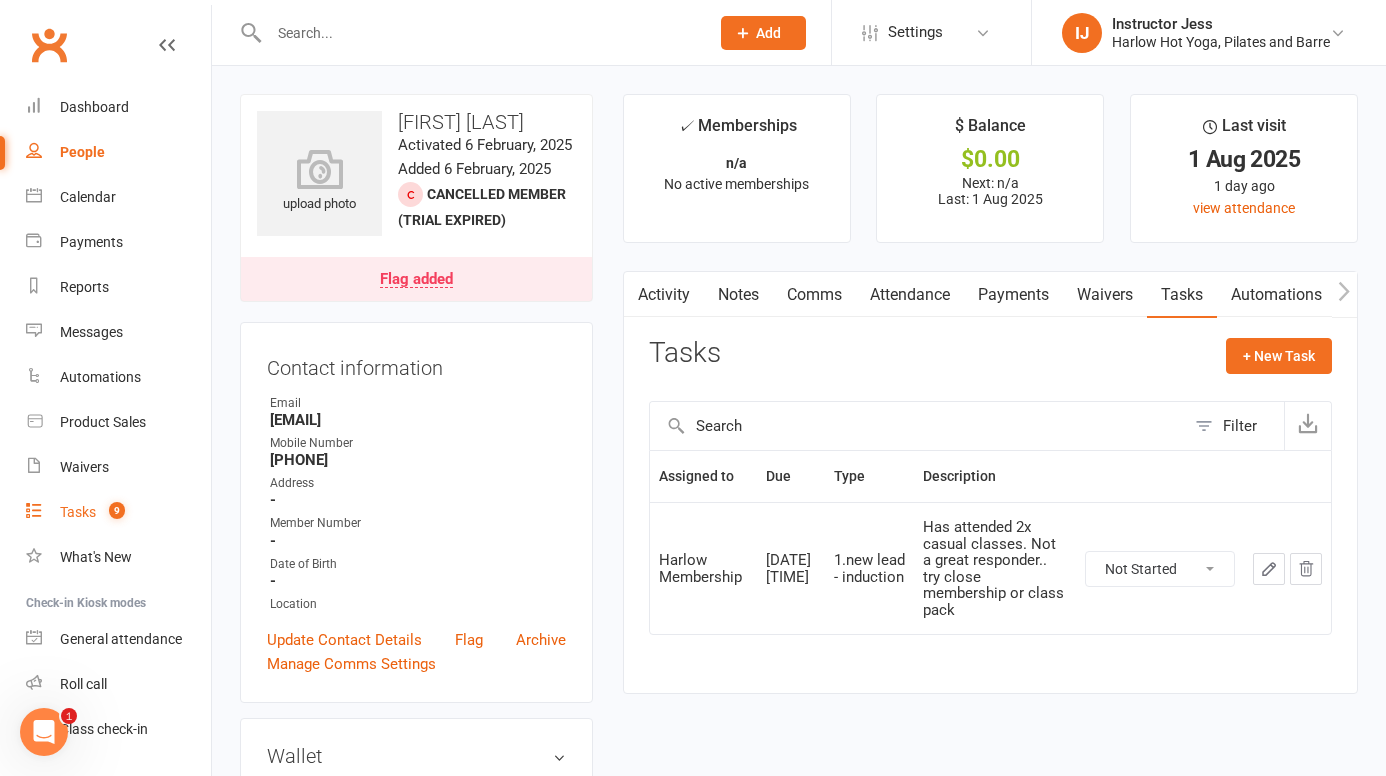 click on "Tasks" at bounding box center (78, 512) 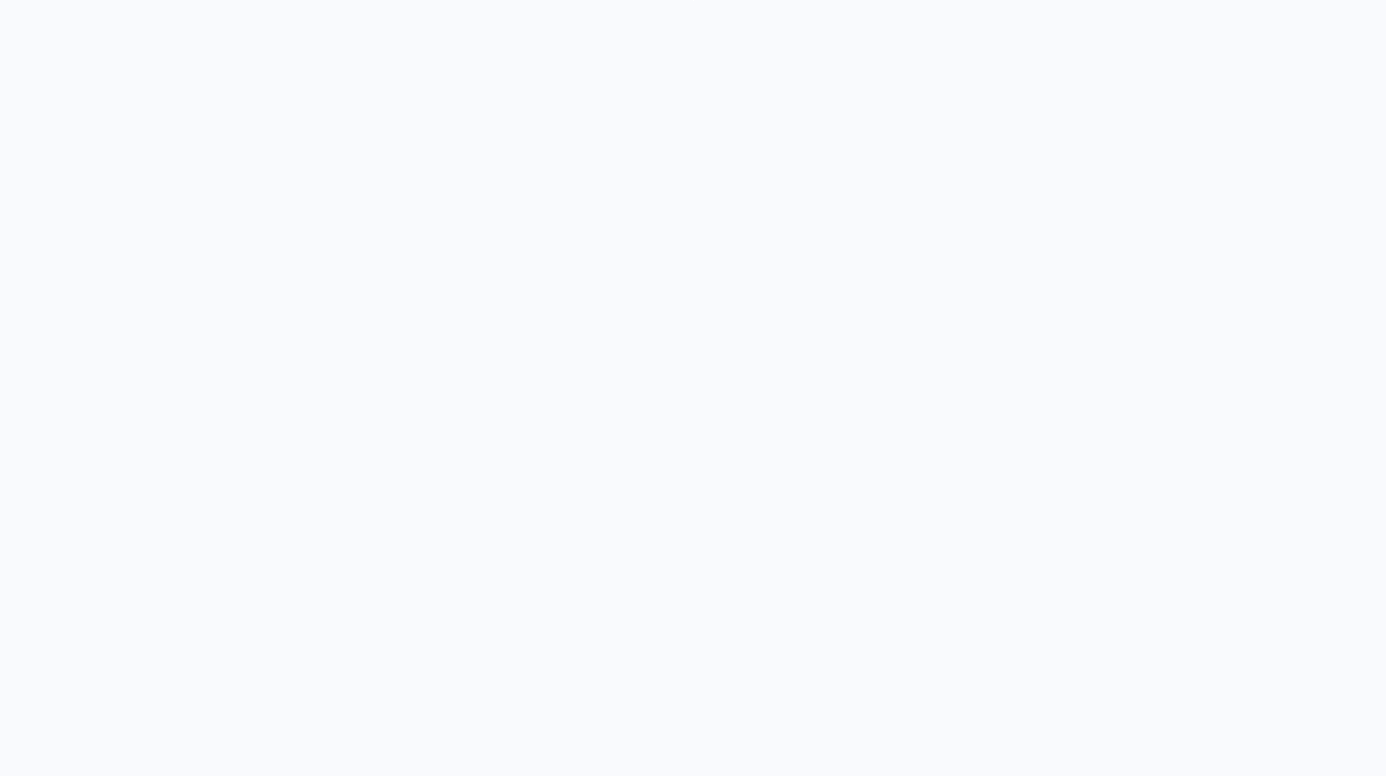 scroll, scrollTop: 0, scrollLeft: 0, axis: both 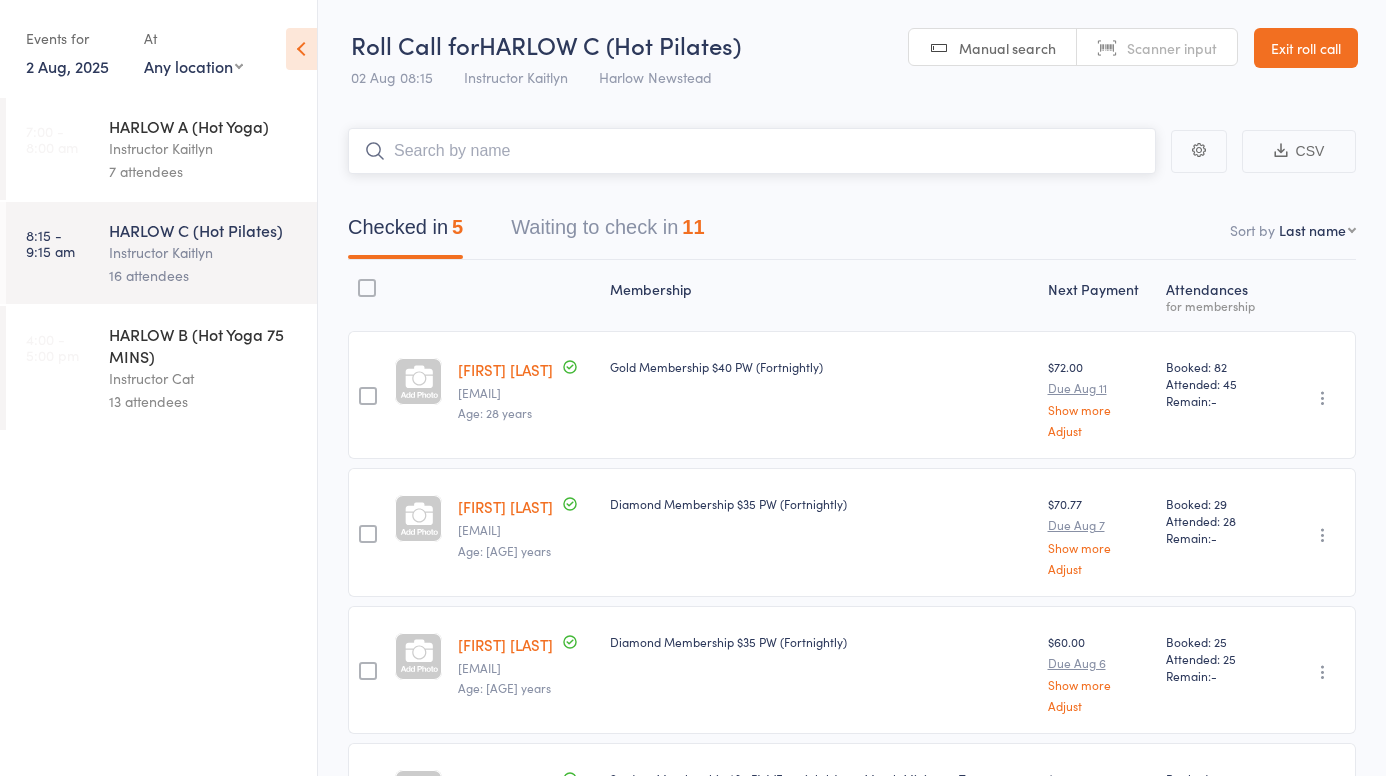 click on "Waiting to check in  11" at bounding box center (607, 232) 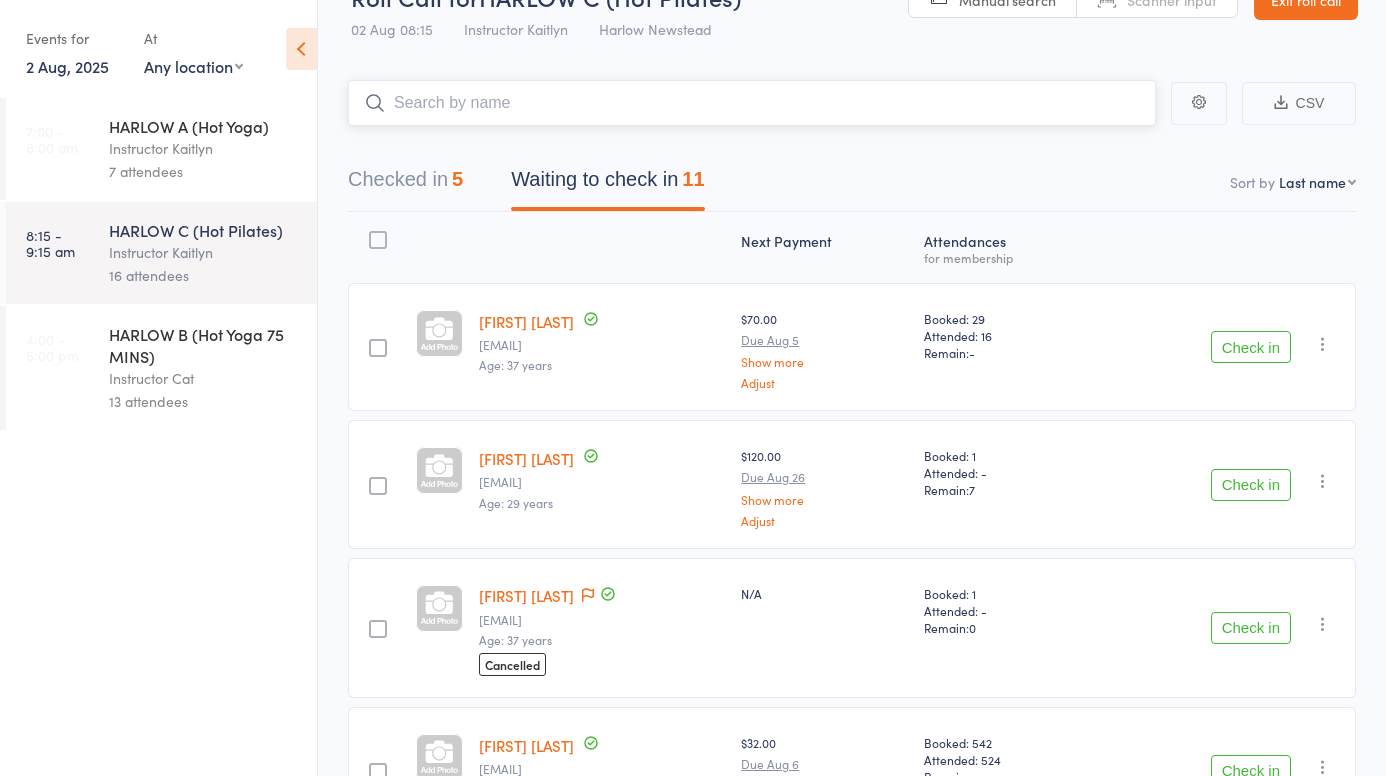 scroll, scrollTop: 103, scrollLeft: 0, axis: vertical 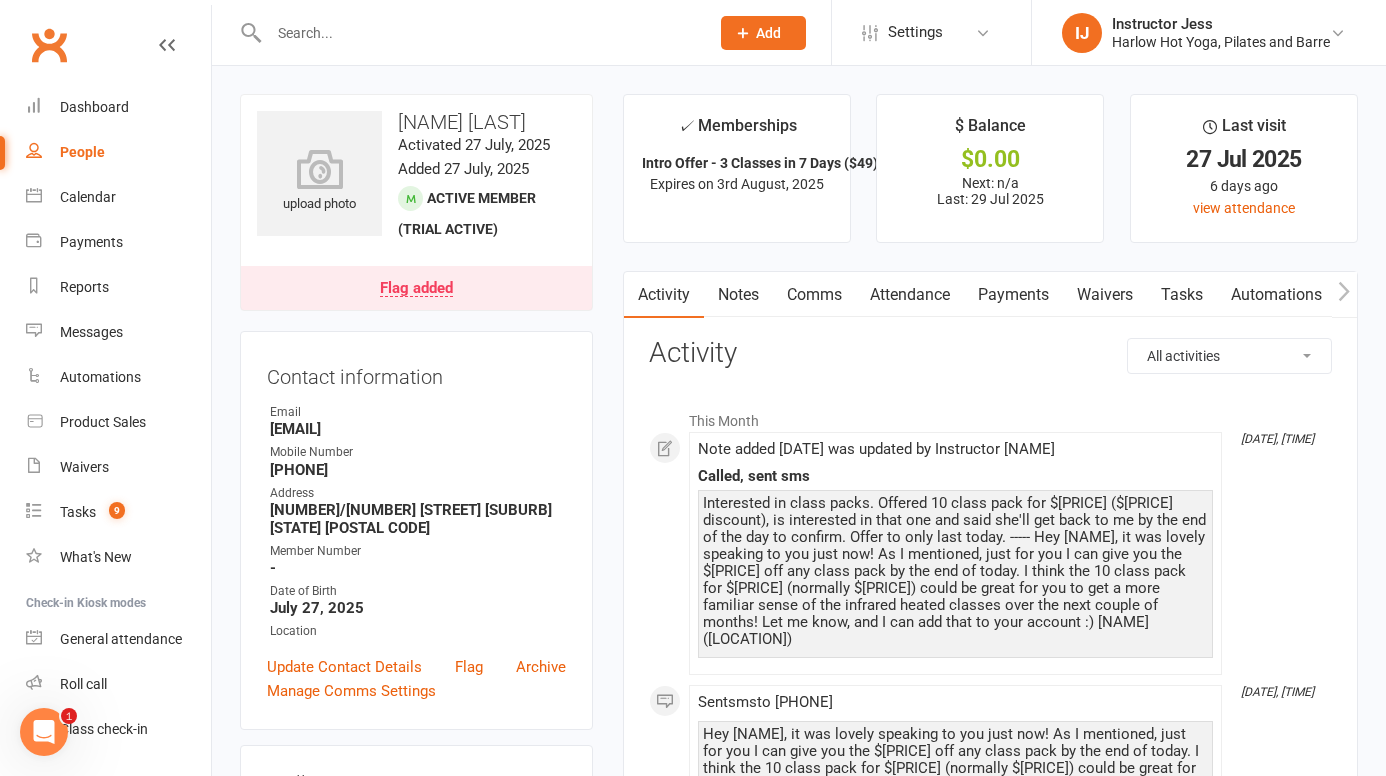 click on "Tasks" at bounding box center (1182, 295) 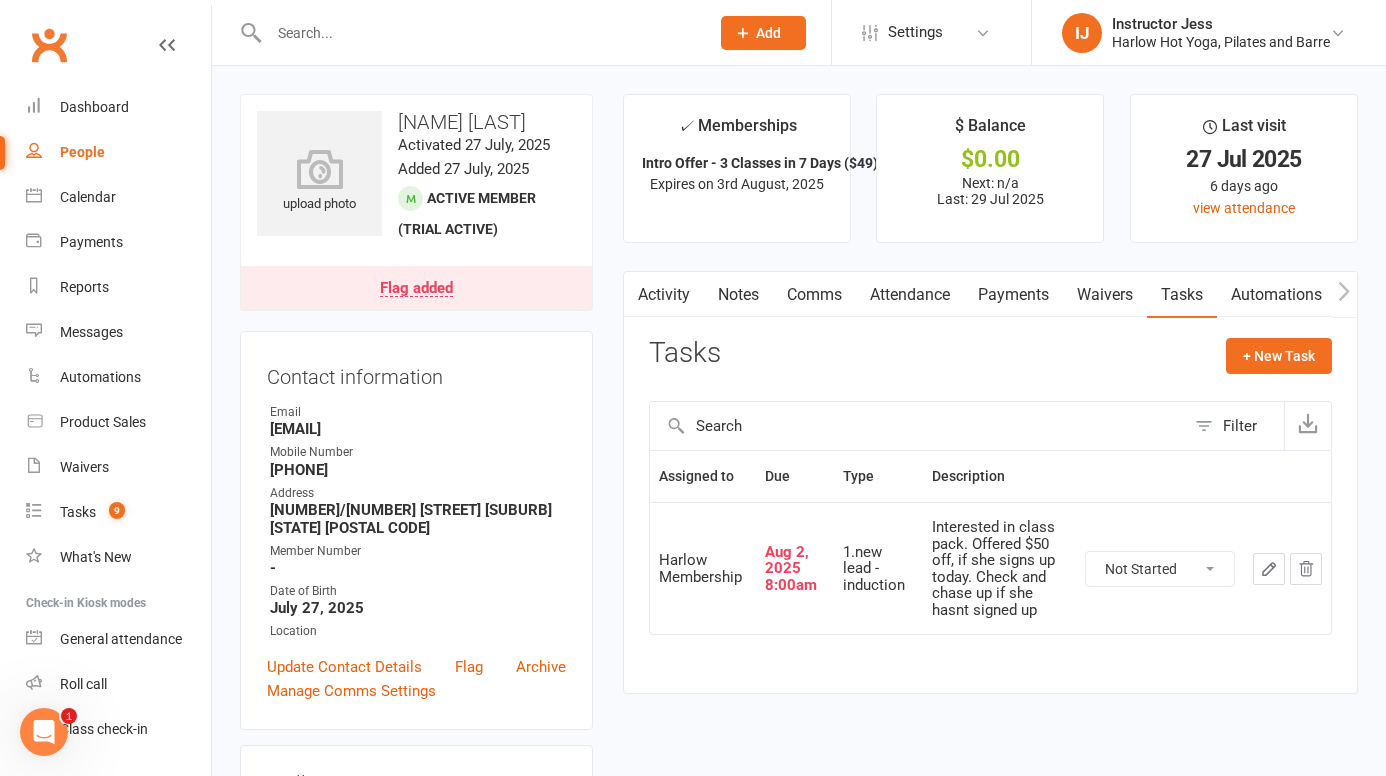 click on "Comms" at bounding box center (814, 295) 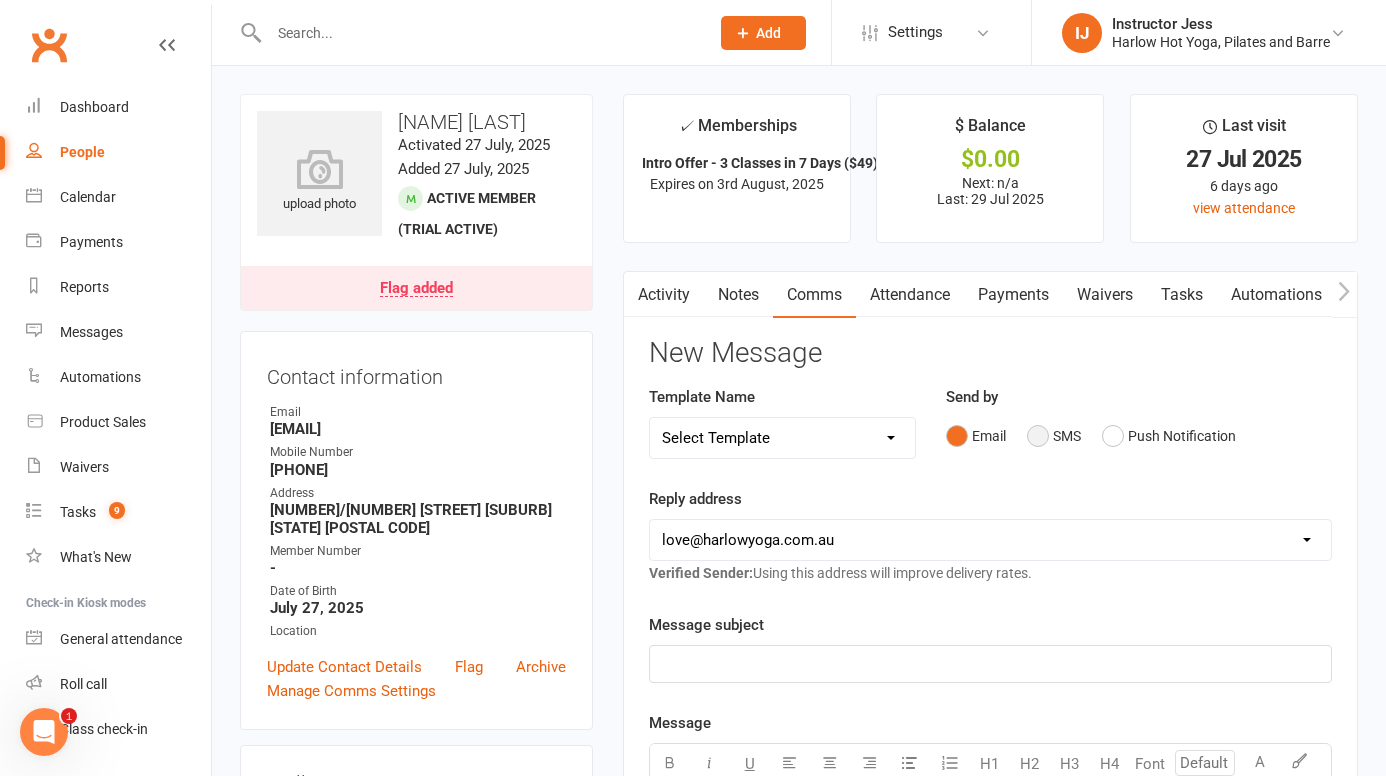 click on "SMS" at bounding box center [1054, 436] 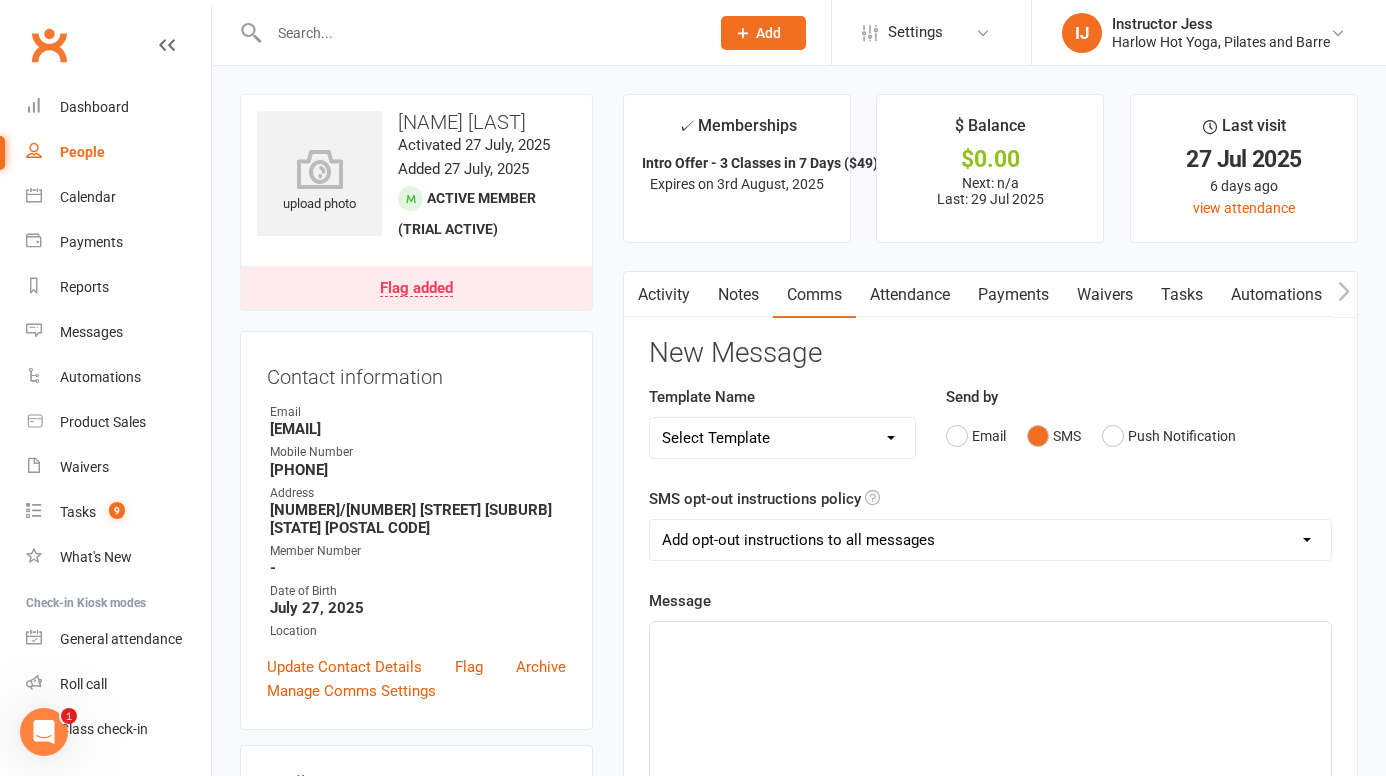 click on "﻿" 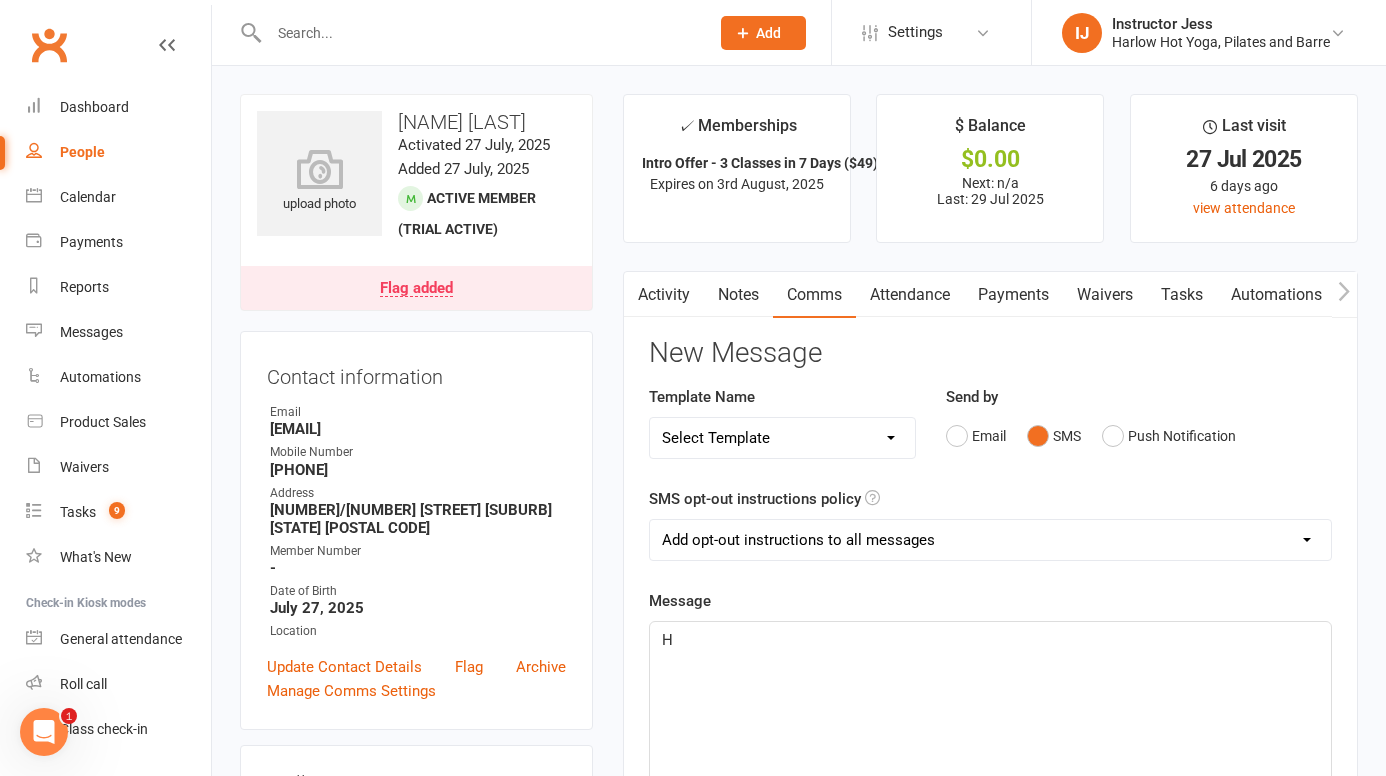 type 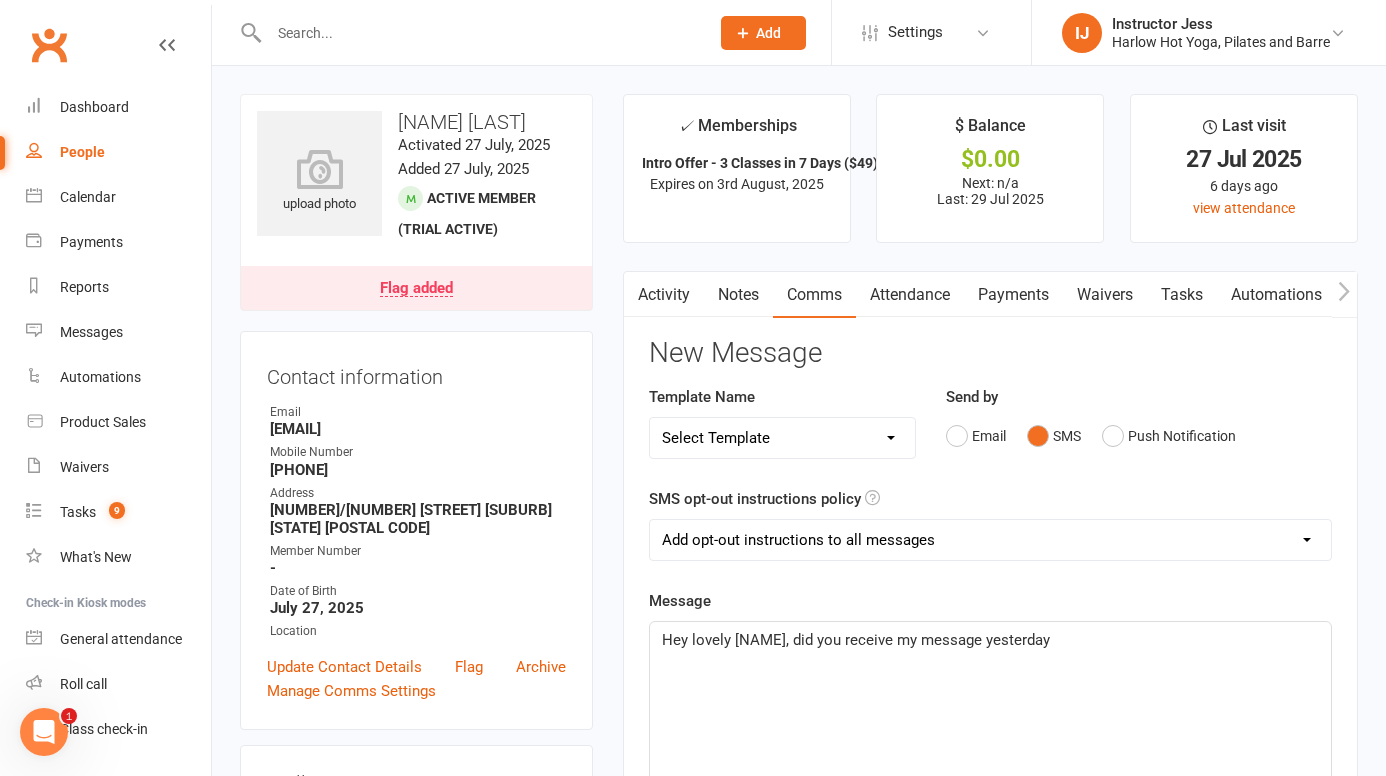 click on "Hey lovely Morgan, did you receive my message yesterday" 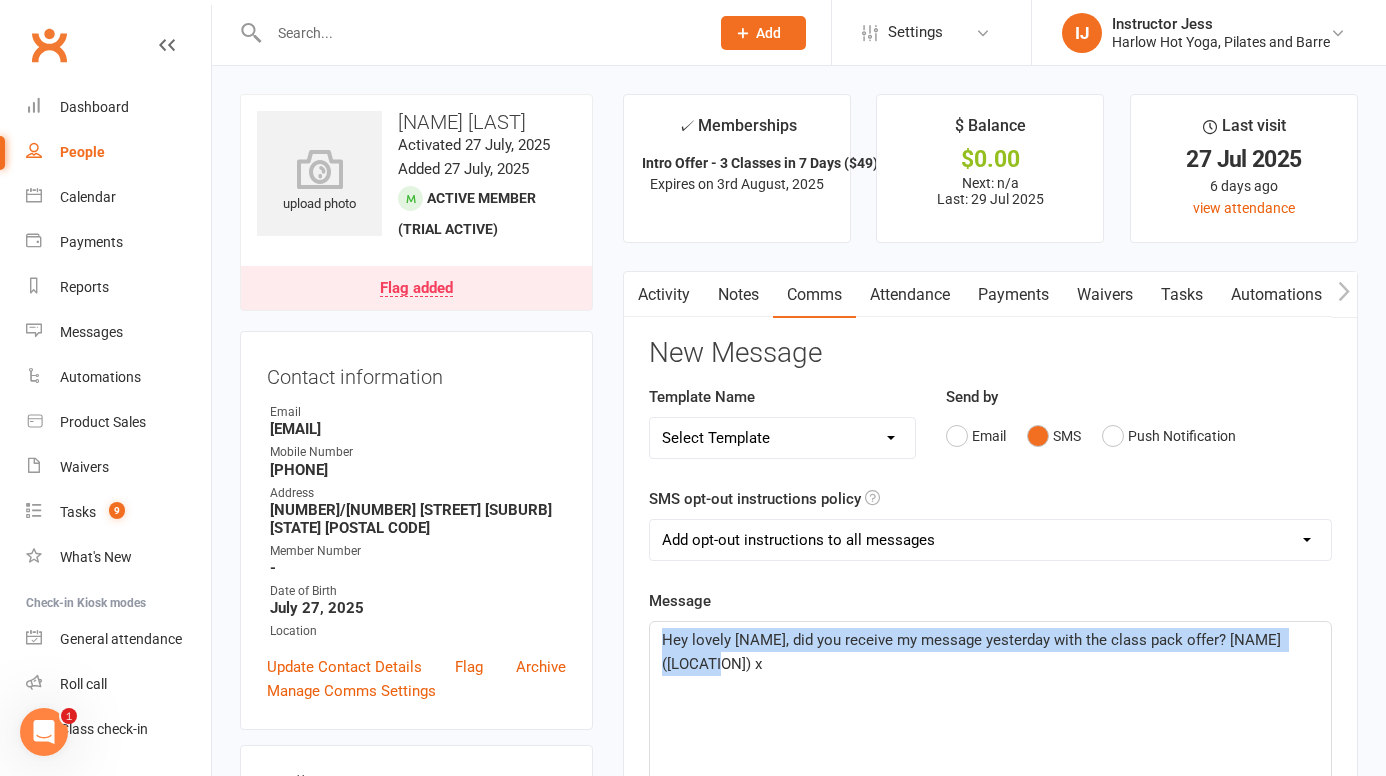 drag, startPoint x: 673, startPoint y: 663, endPoint x: 650, endPoint y: 627, distance: 42.72002 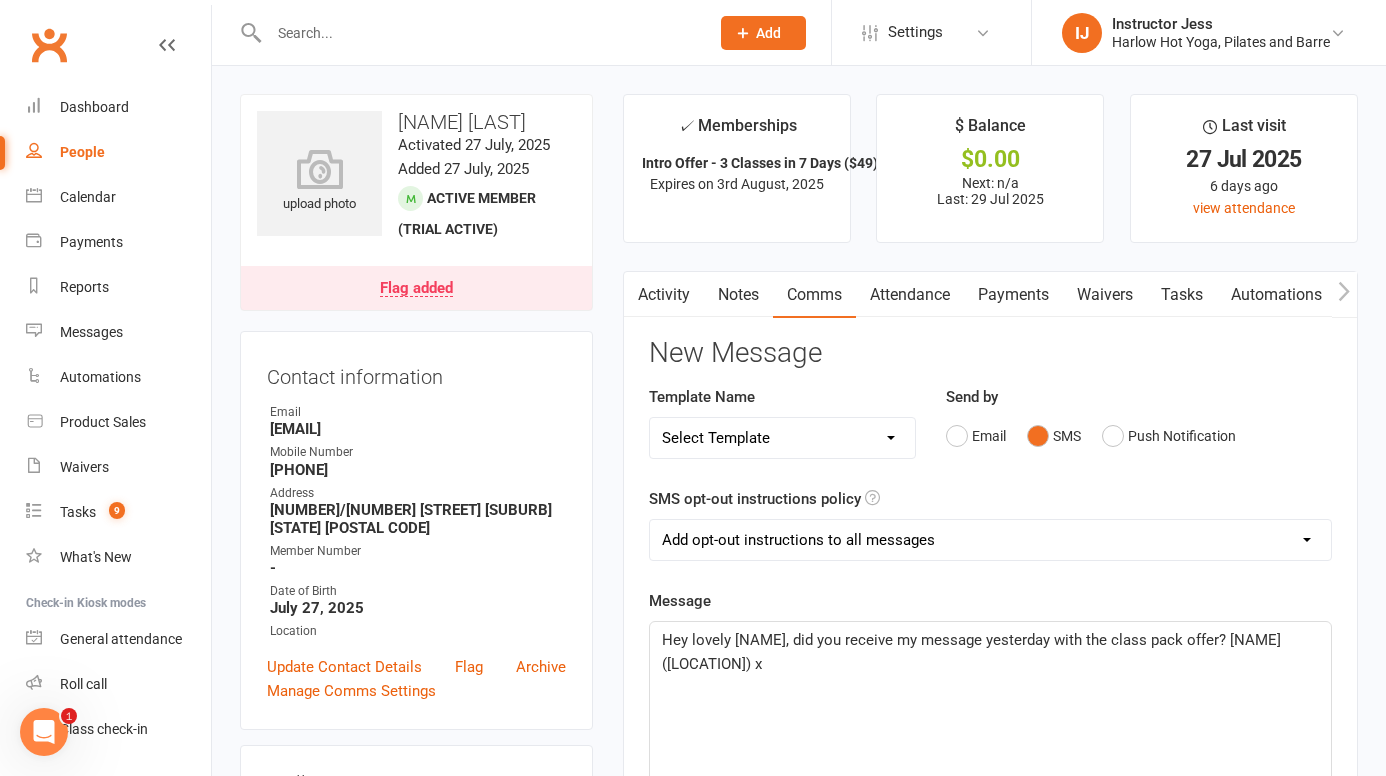 click on "Hey lovely Morgan, did you receive my message yesterday with the class pack offer? Jess (Harlow) x" 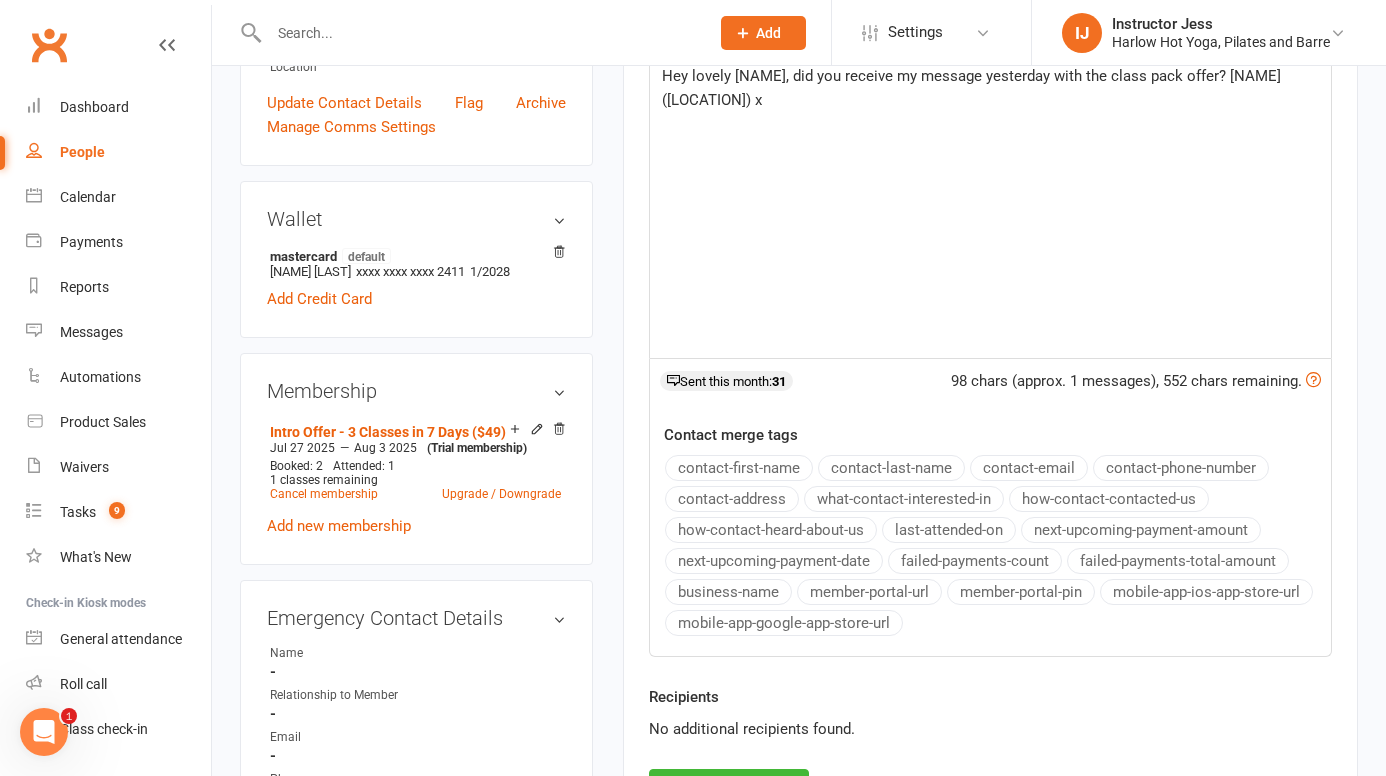 scroll, scrollTop: 827, scrollLeft: 0, axis: vertical 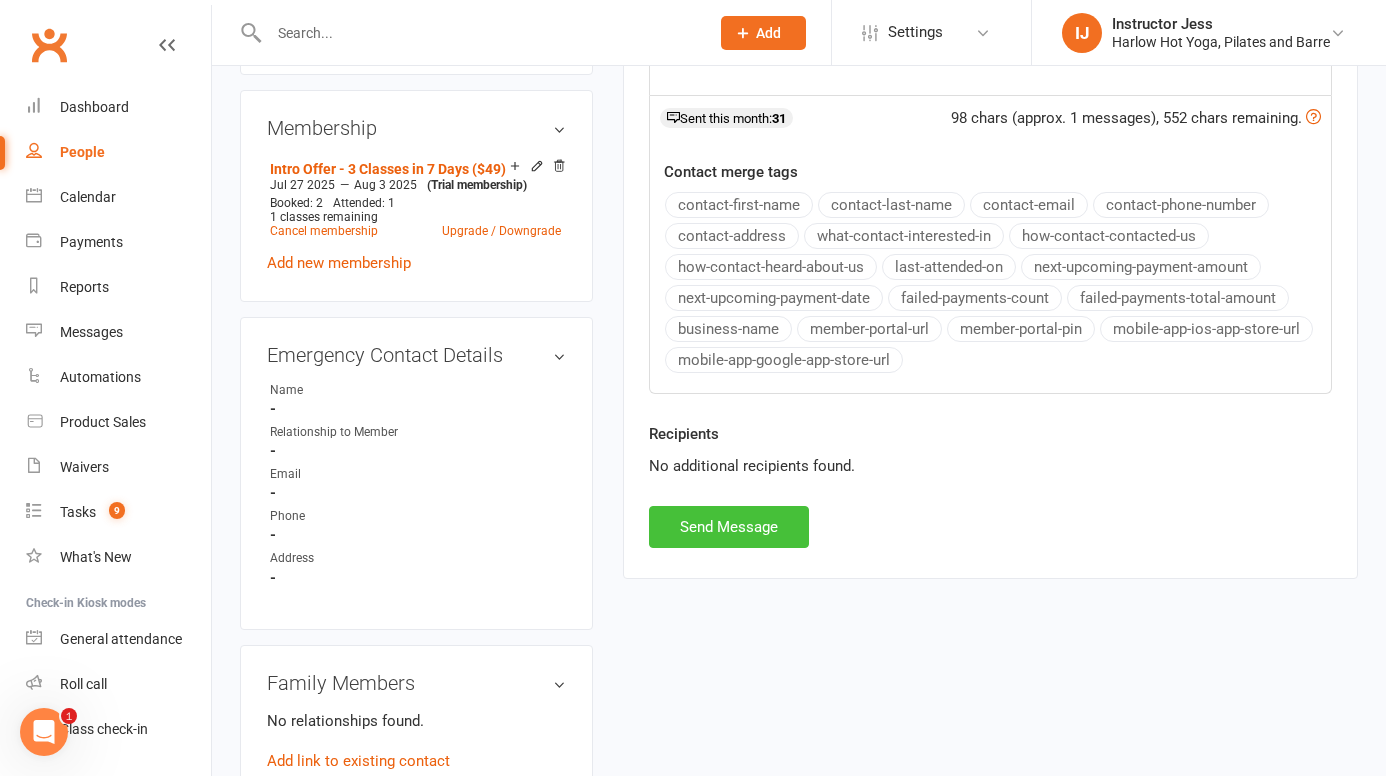 click on "Send Message" at bounding box center (729, 527) 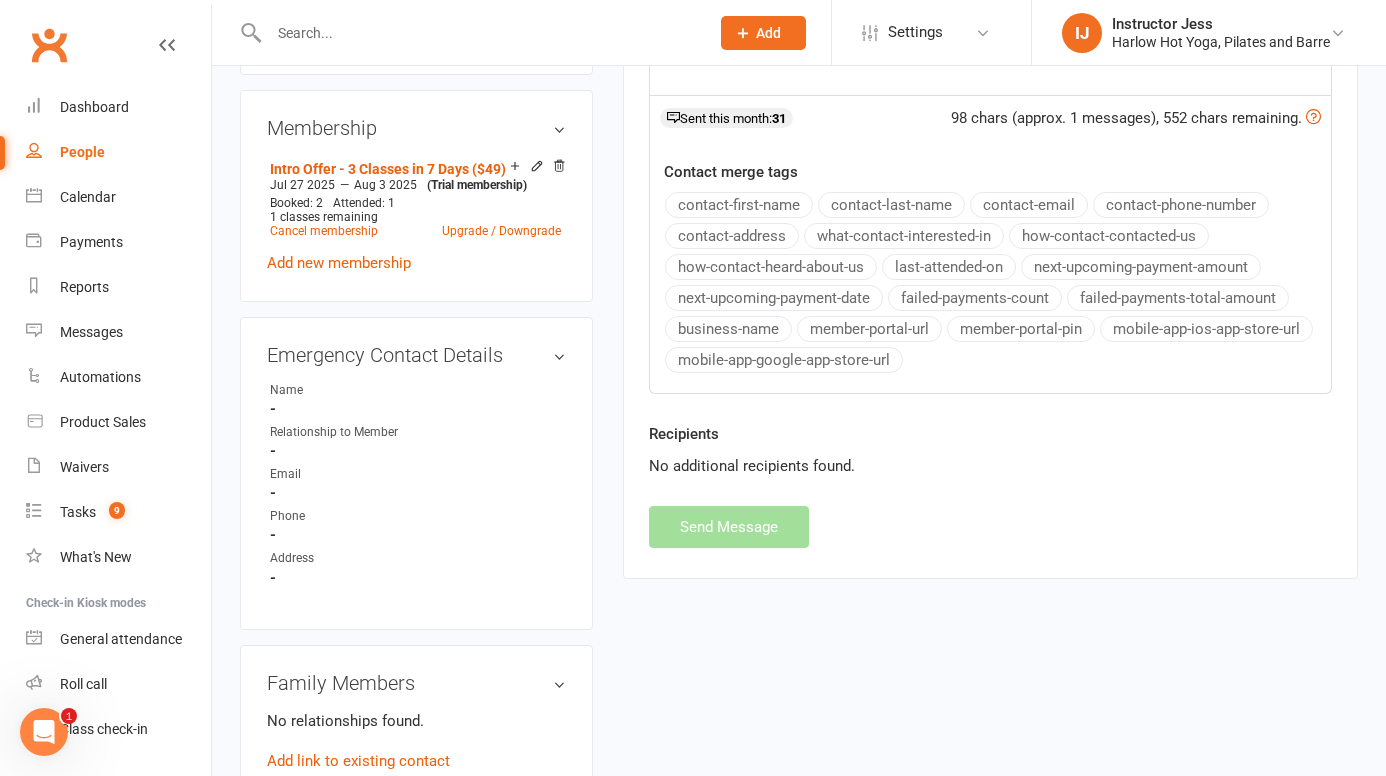 scroll, scrollTop: 0, scrollLeft: 0, axis: both 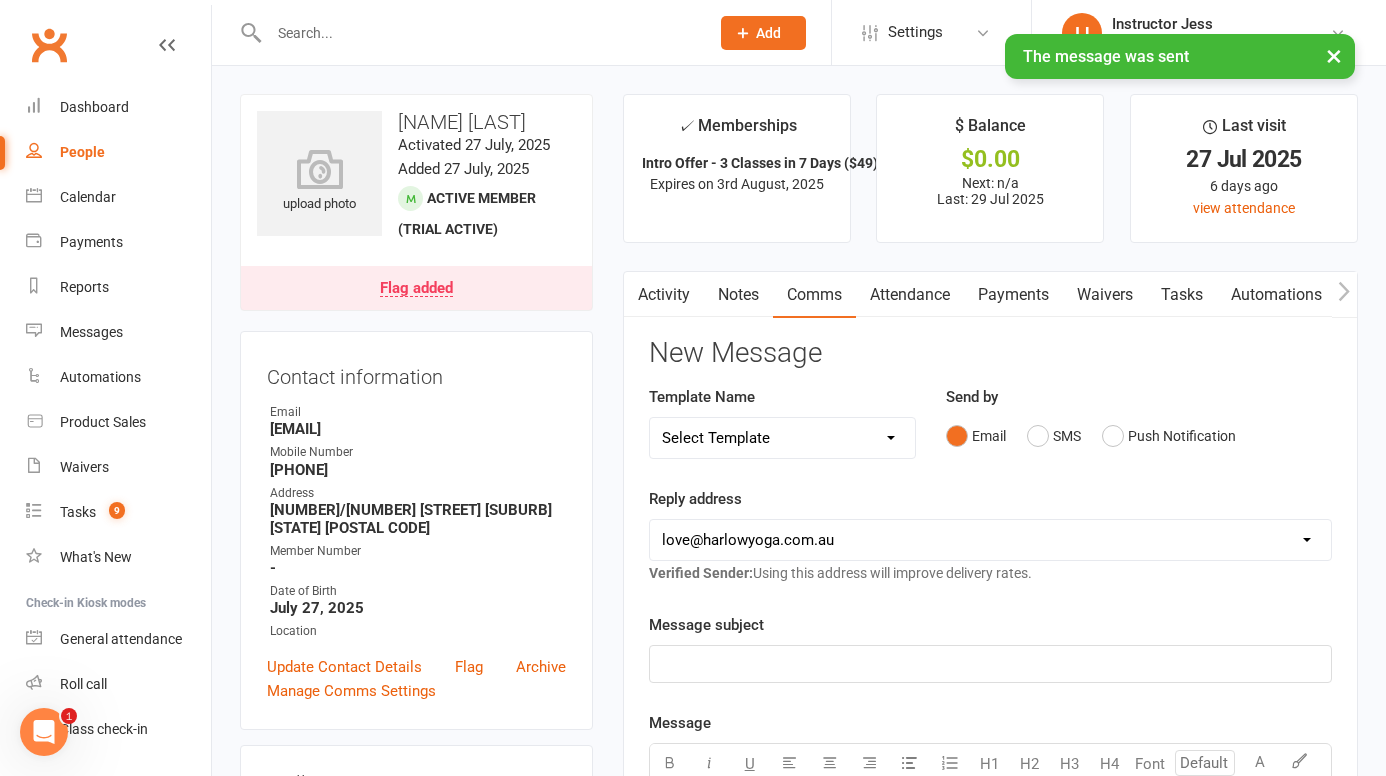 click on "Notes" at bounding box center (738, 295) 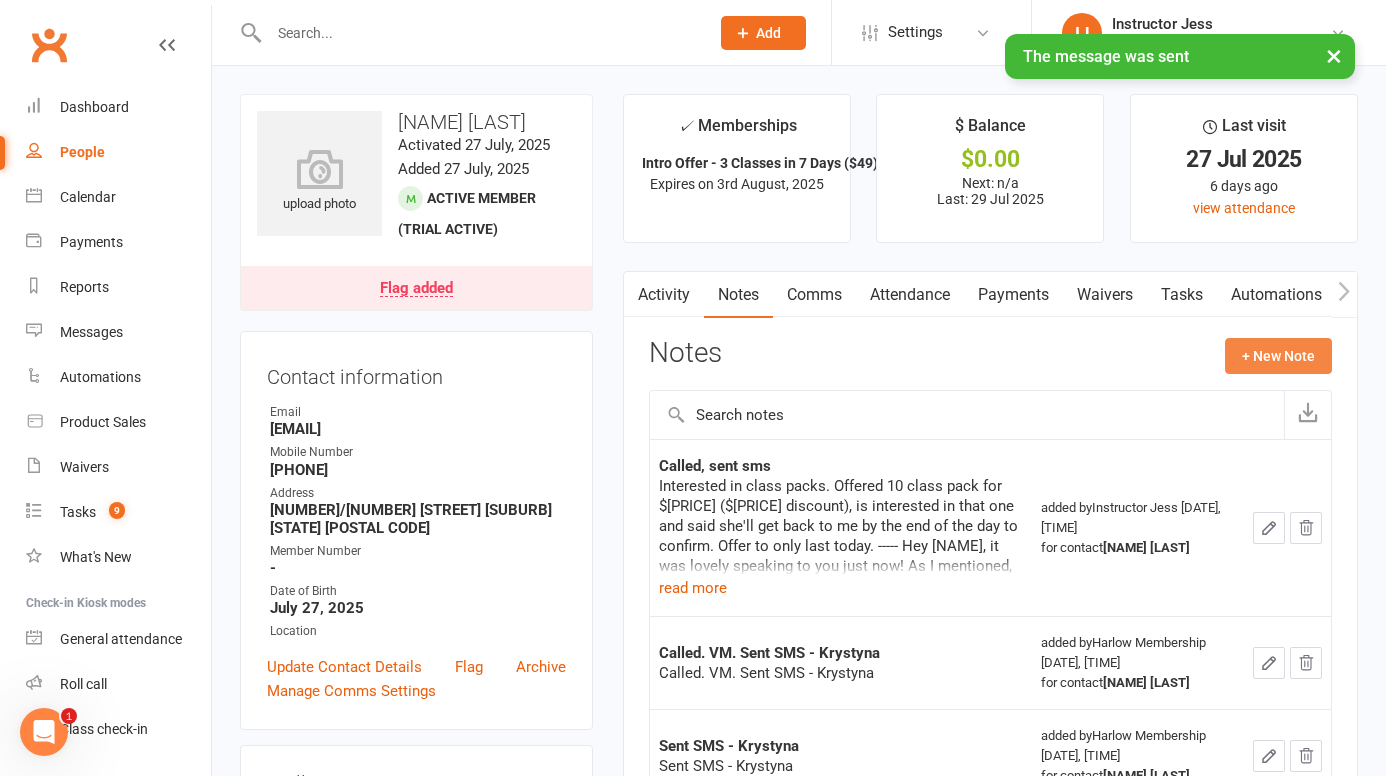 click on "+ New Note" at bounding box center (1278, 356) 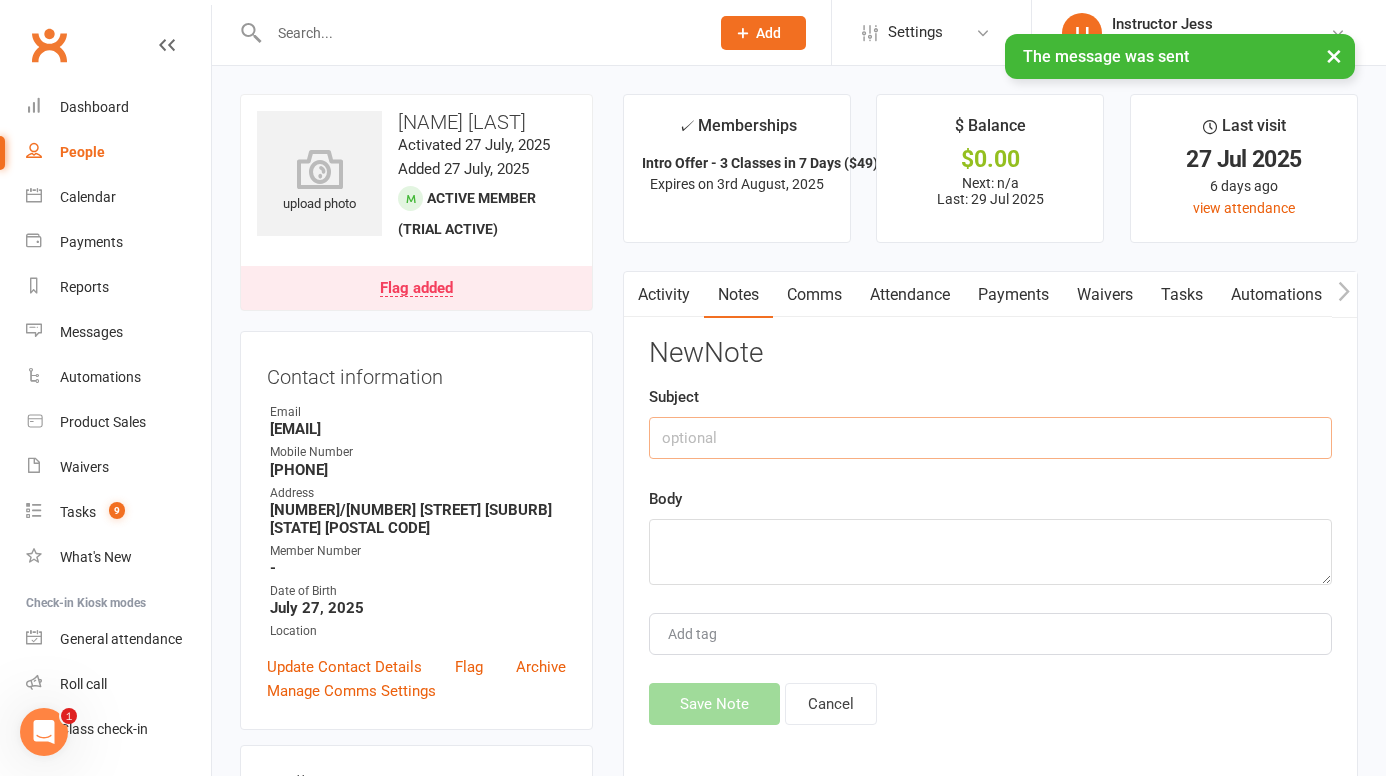 click at bounding box center (990, 438) 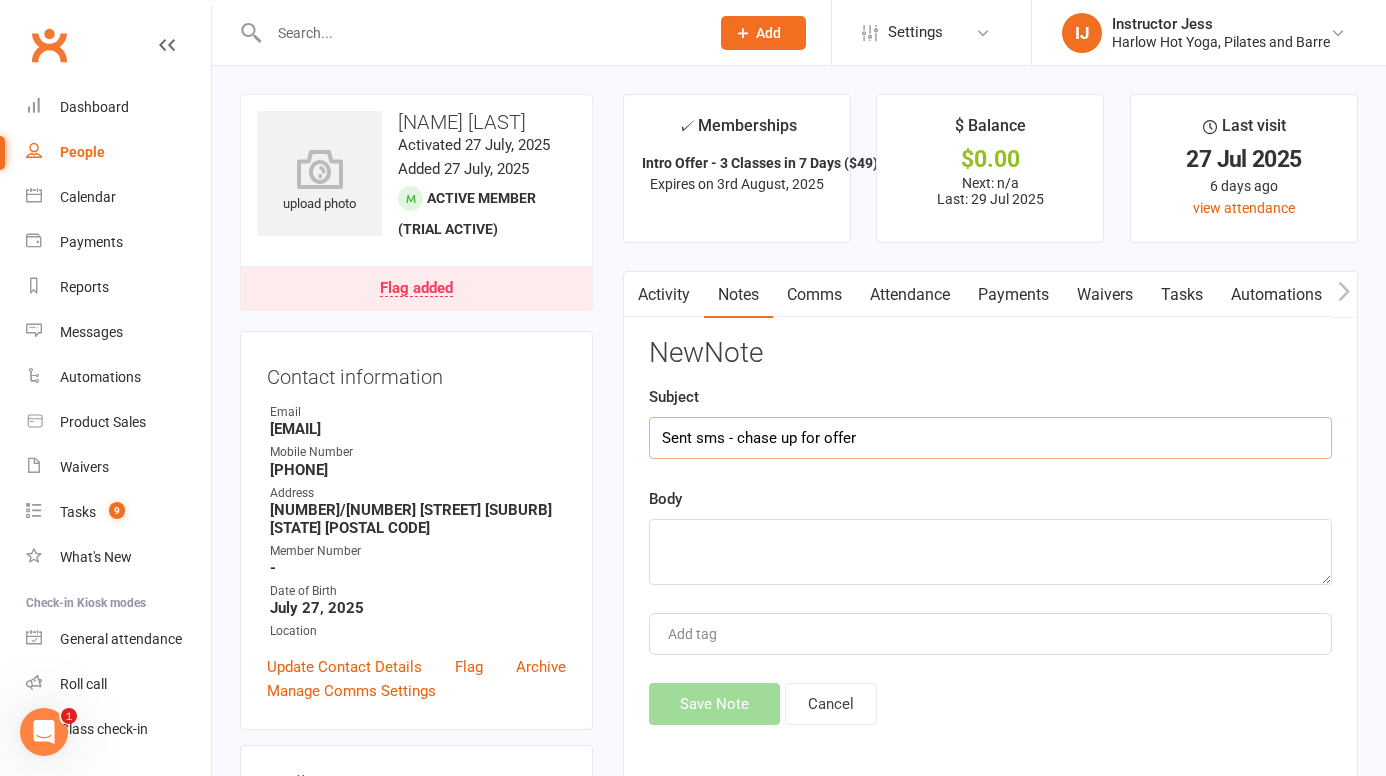 type on "Sent sms - chase up for offer" 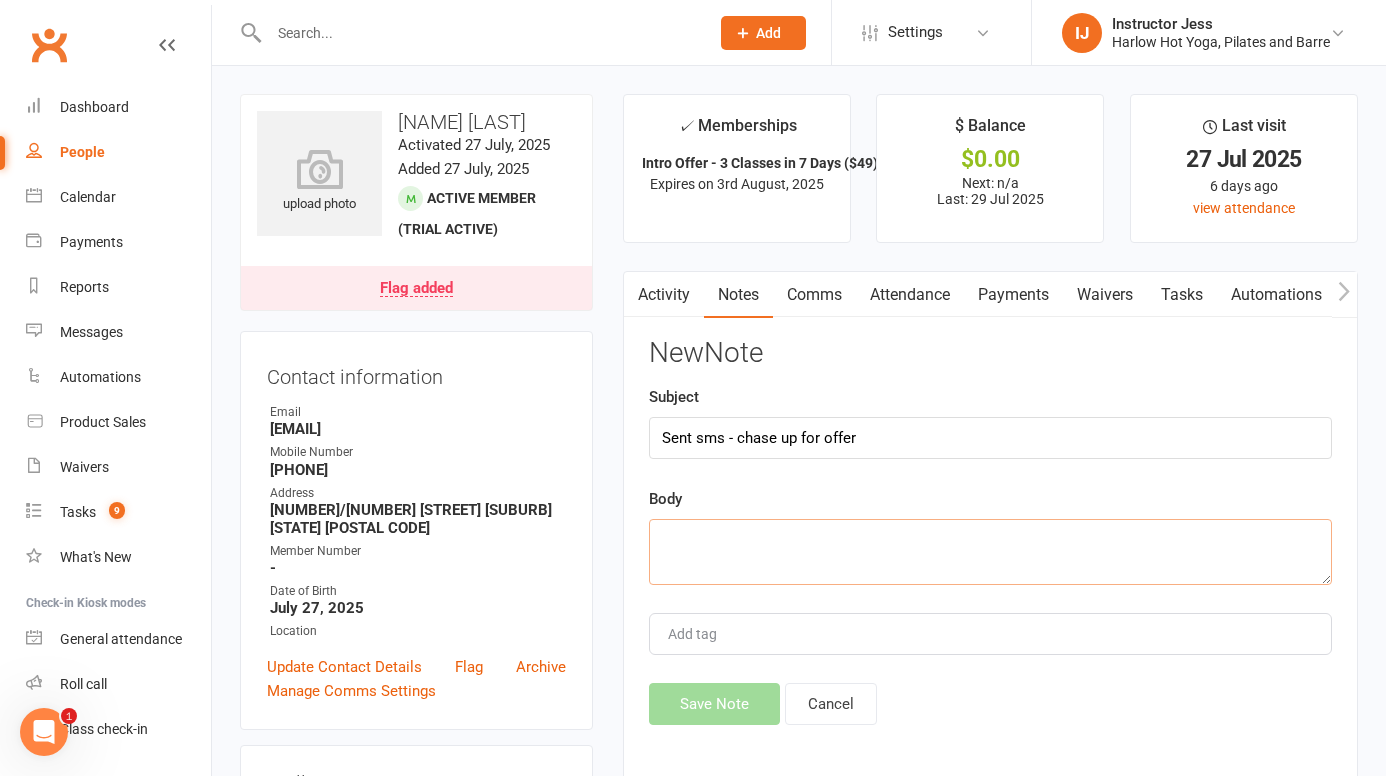 click at bounding box center [990, 552] 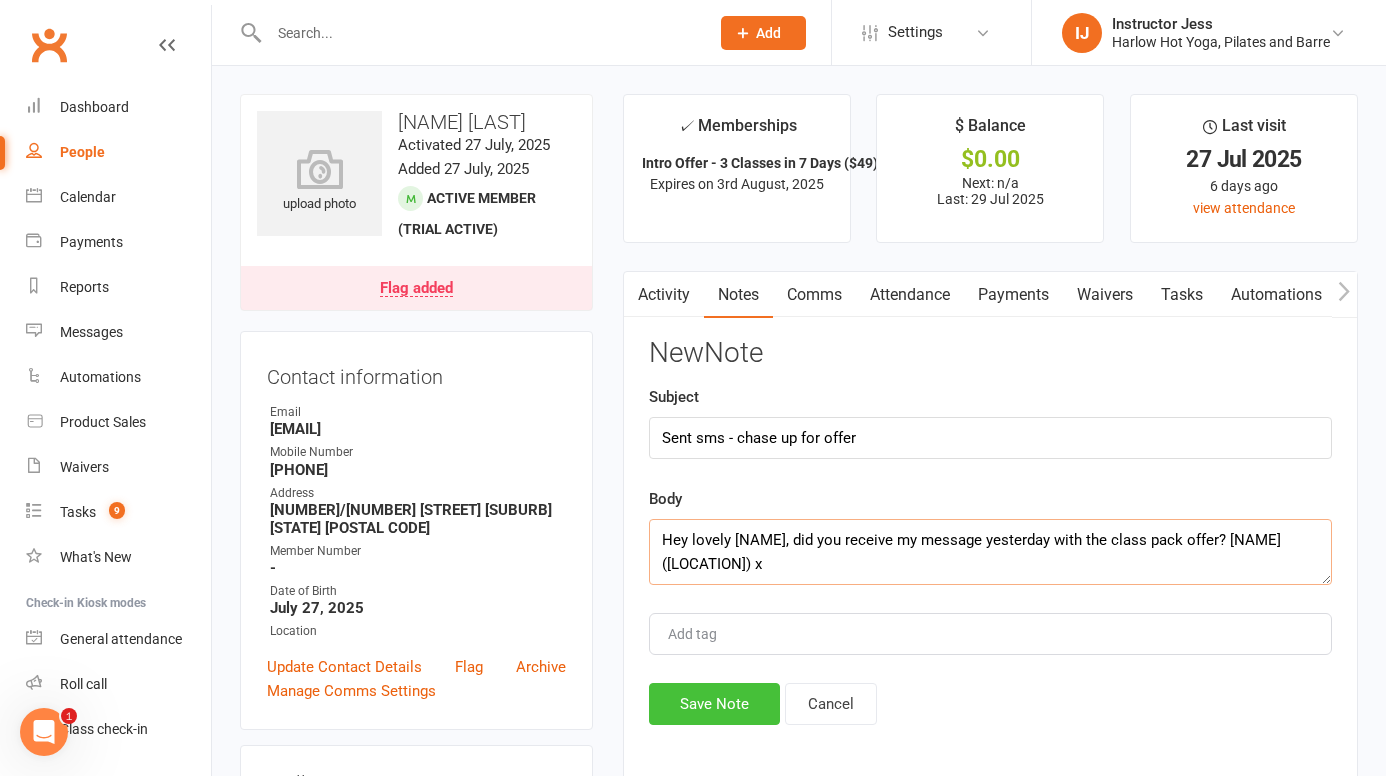 type on "Hey lovely Morgan, did you receive my message yesterday with the class pack offer? Jess (Harlow) x" 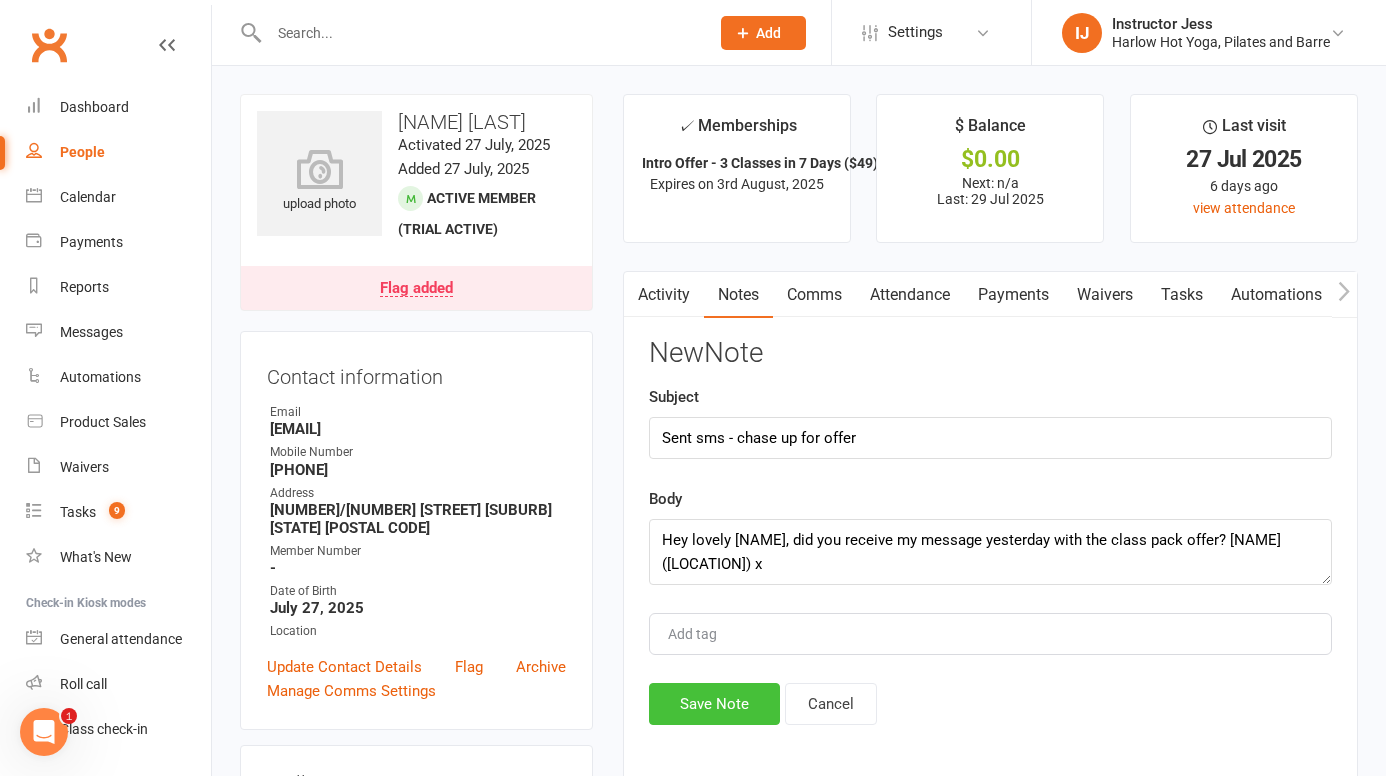 click on "Save Note" at bounding box center [714, 704] 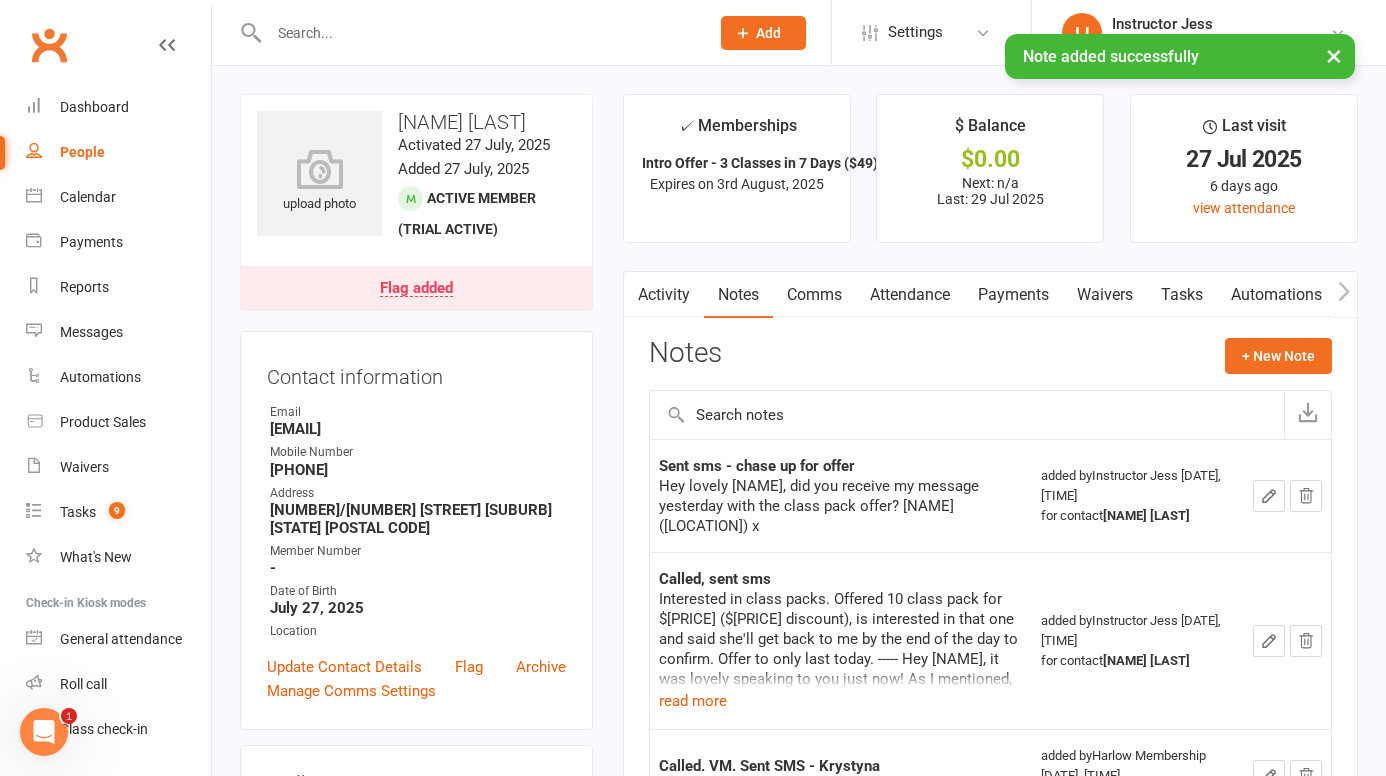 click on "Tasks" at bounding box center [1182, 295] 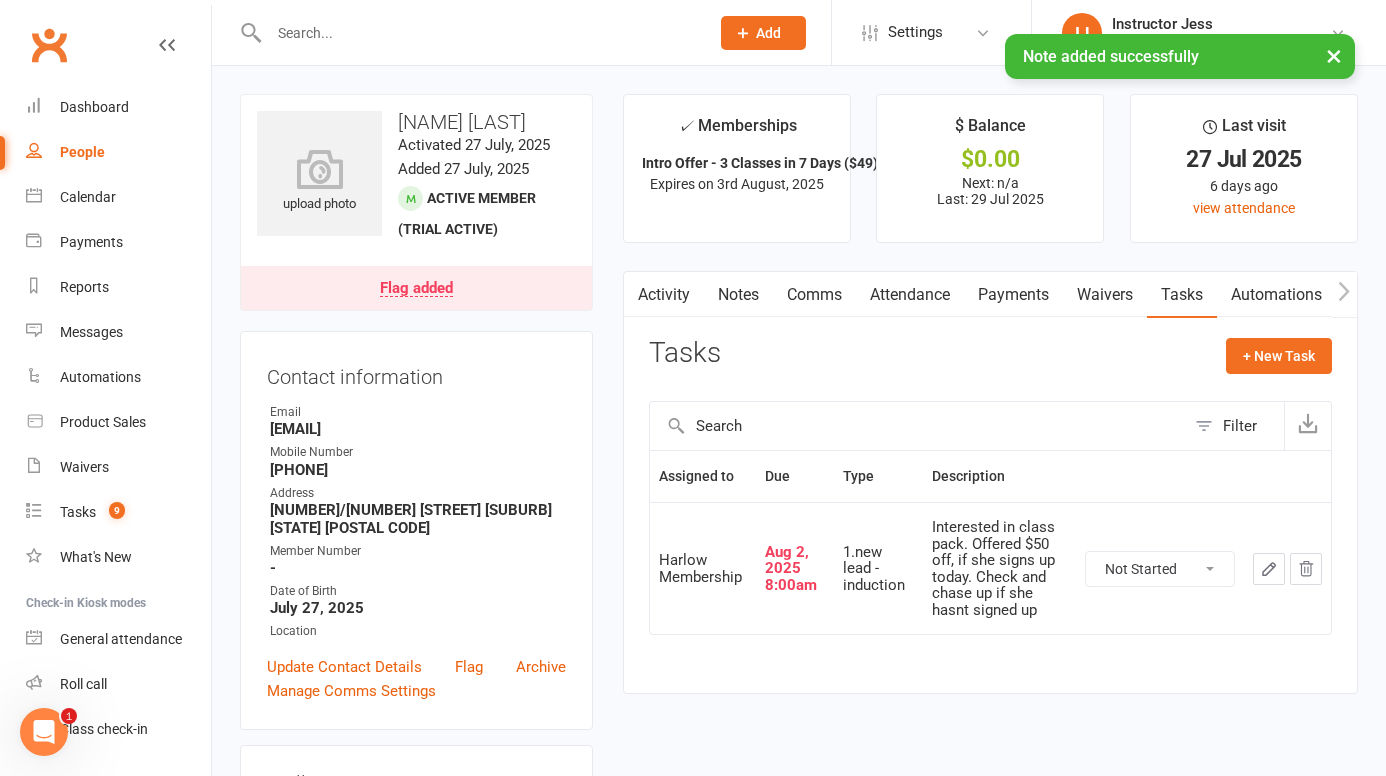 click 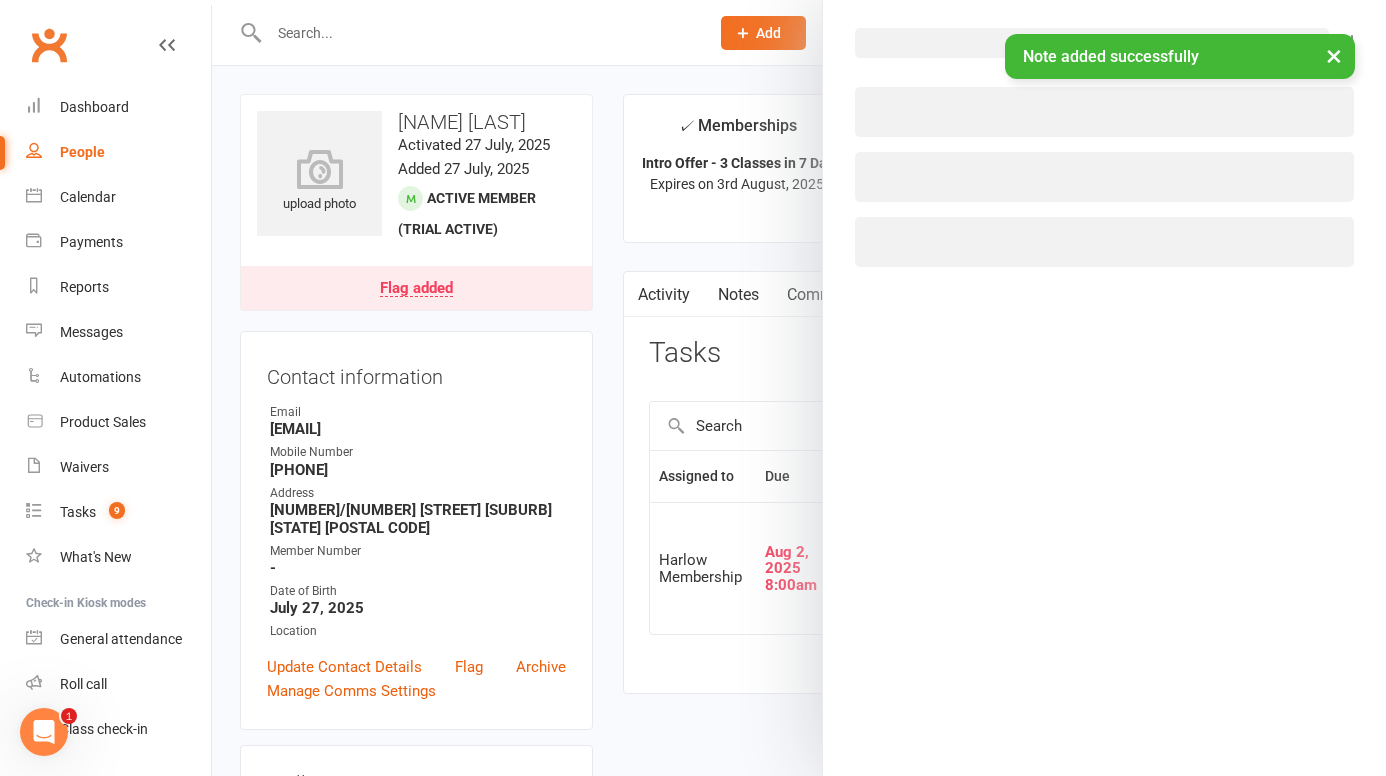 select on "[NUMBER]" 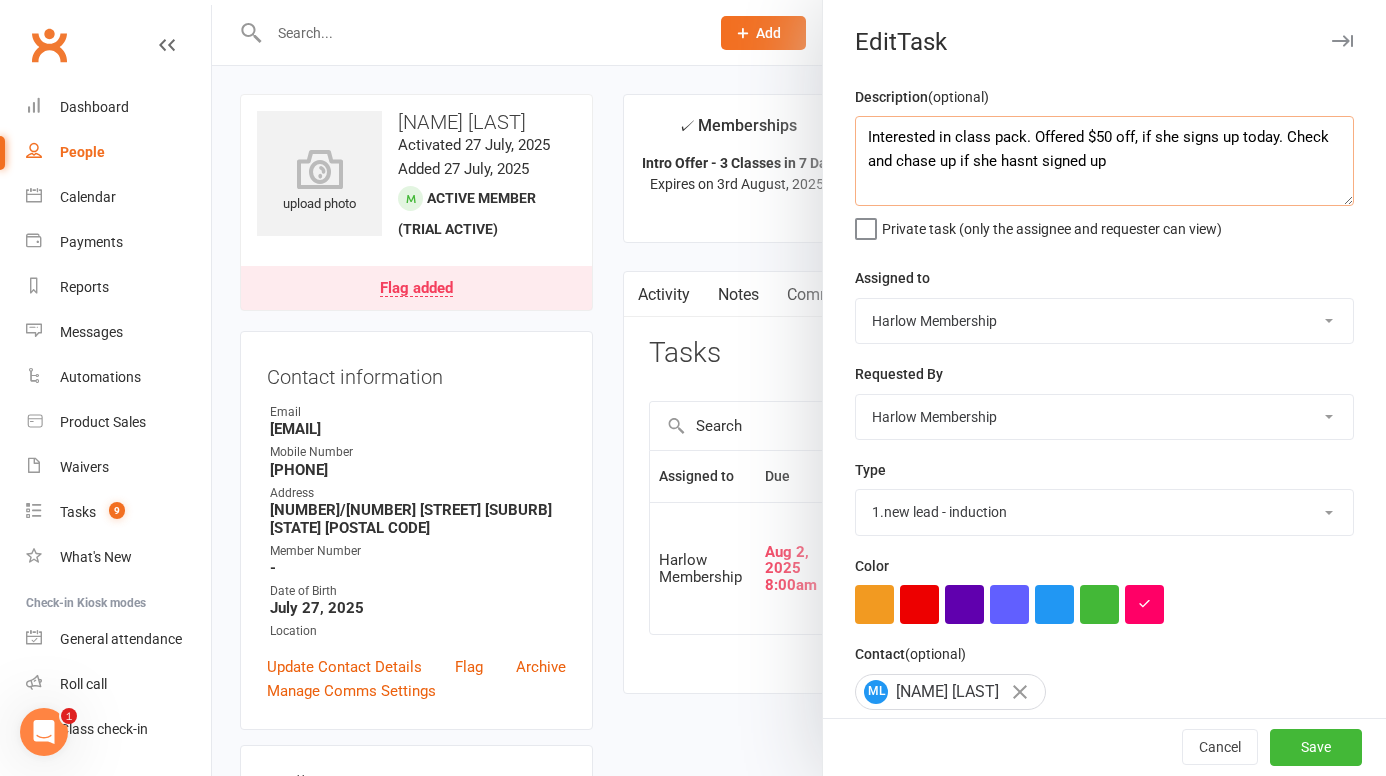 drag, startPoint x: 1285, startPoint y: 138, endPoint x: 1297, endPoint y: 157, distance: 22.472204 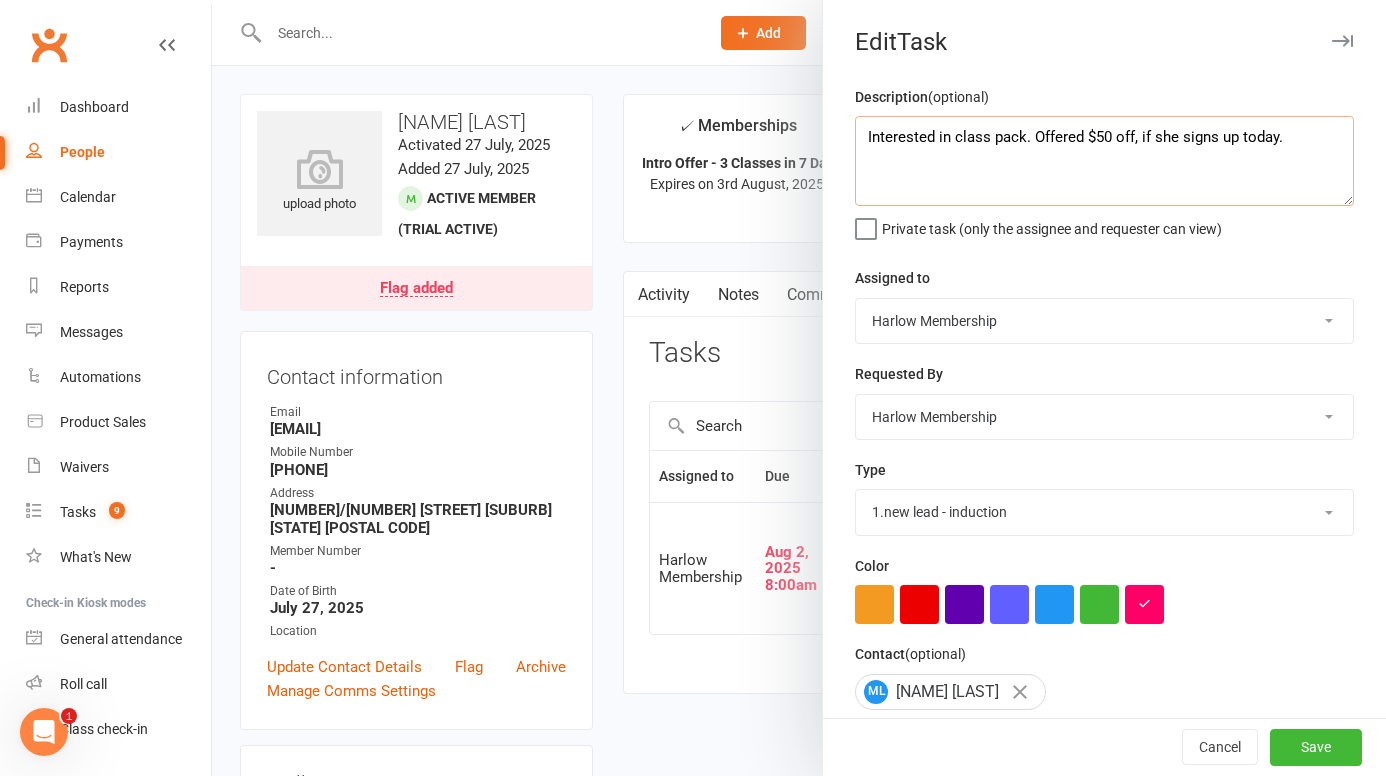 click on "Interested in class pack. Offered $50 off, if she signs up today." at bounding box center (1104, 161) 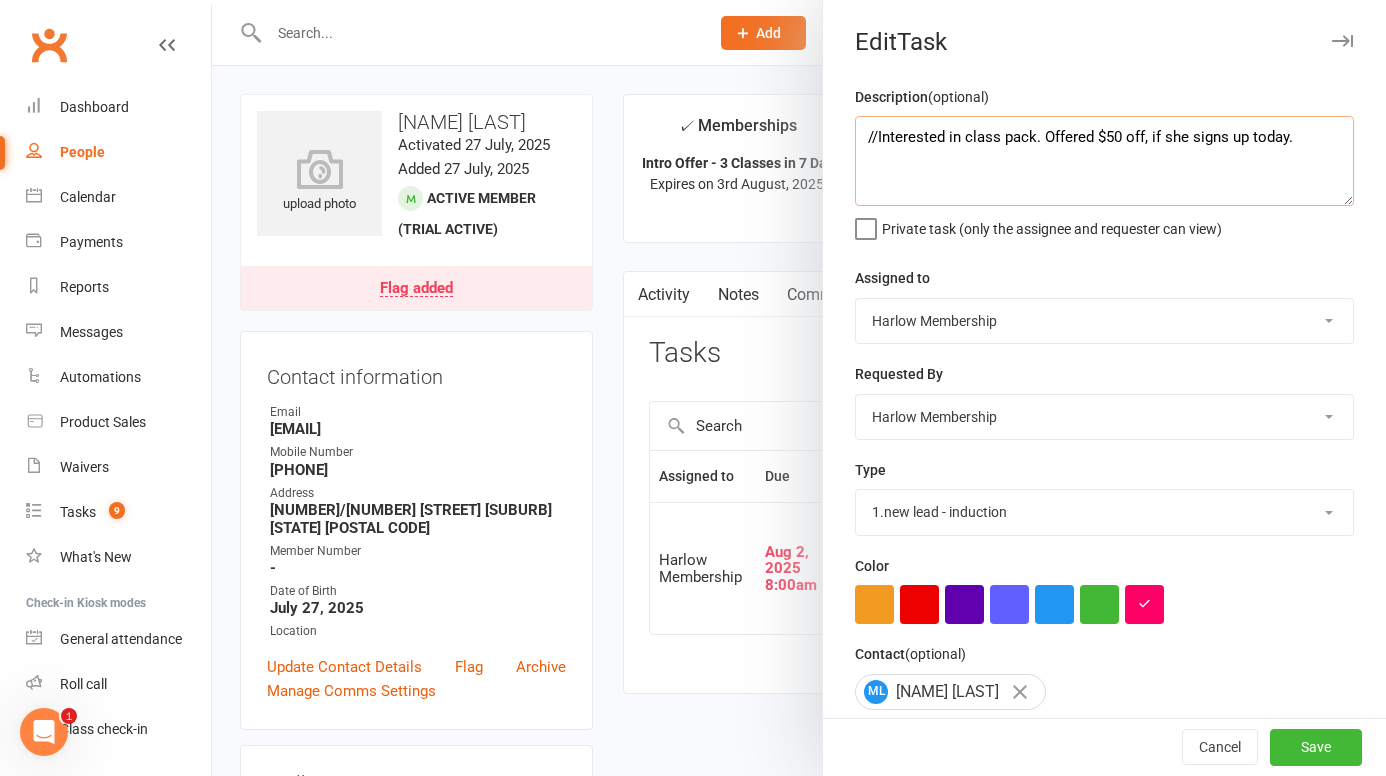 click on "//Interested in class pack. Offered $50 off, if she signs up today." at bounding box center (1104, 161) 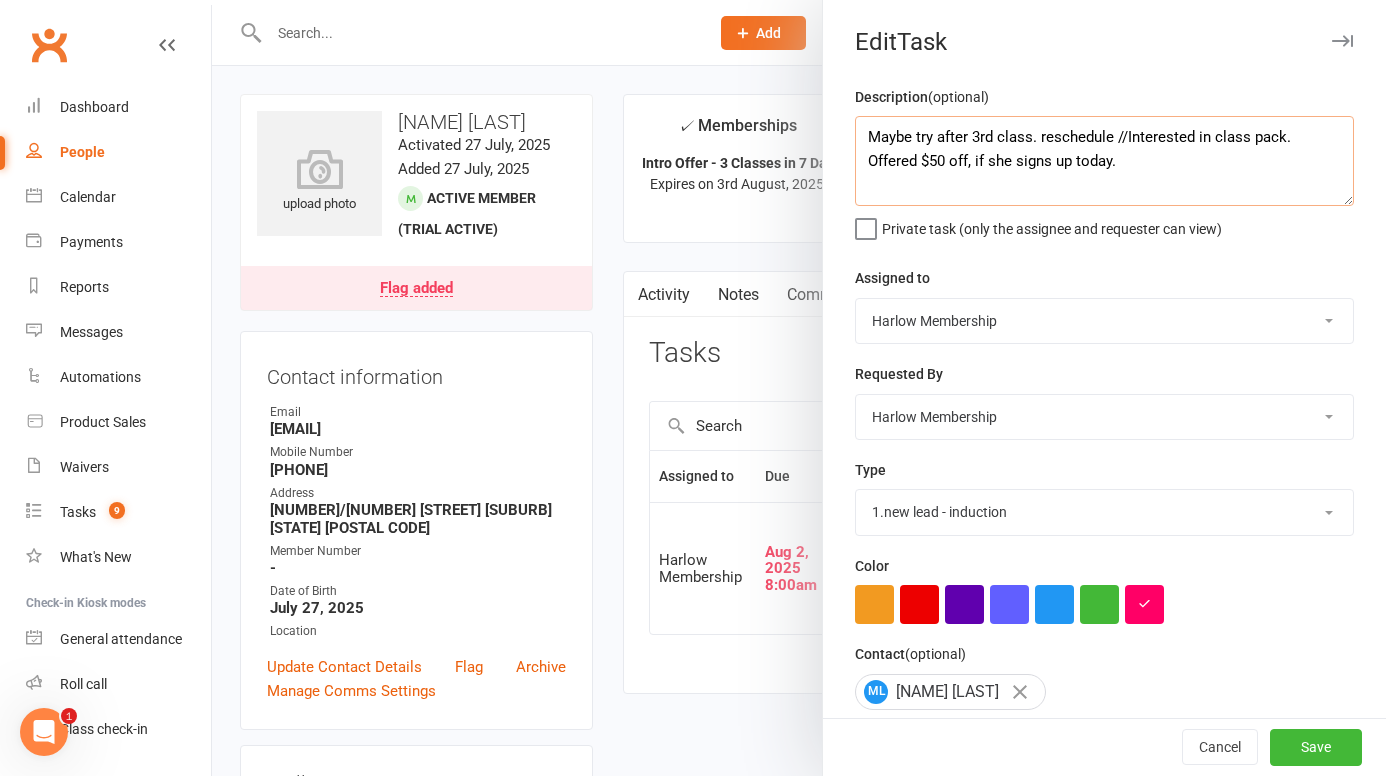 click on "Maybe try after 3rd class. reschedule //Interested in class pack. Offered $50 off, if she signs up today." at bounding box center [1104, 161] 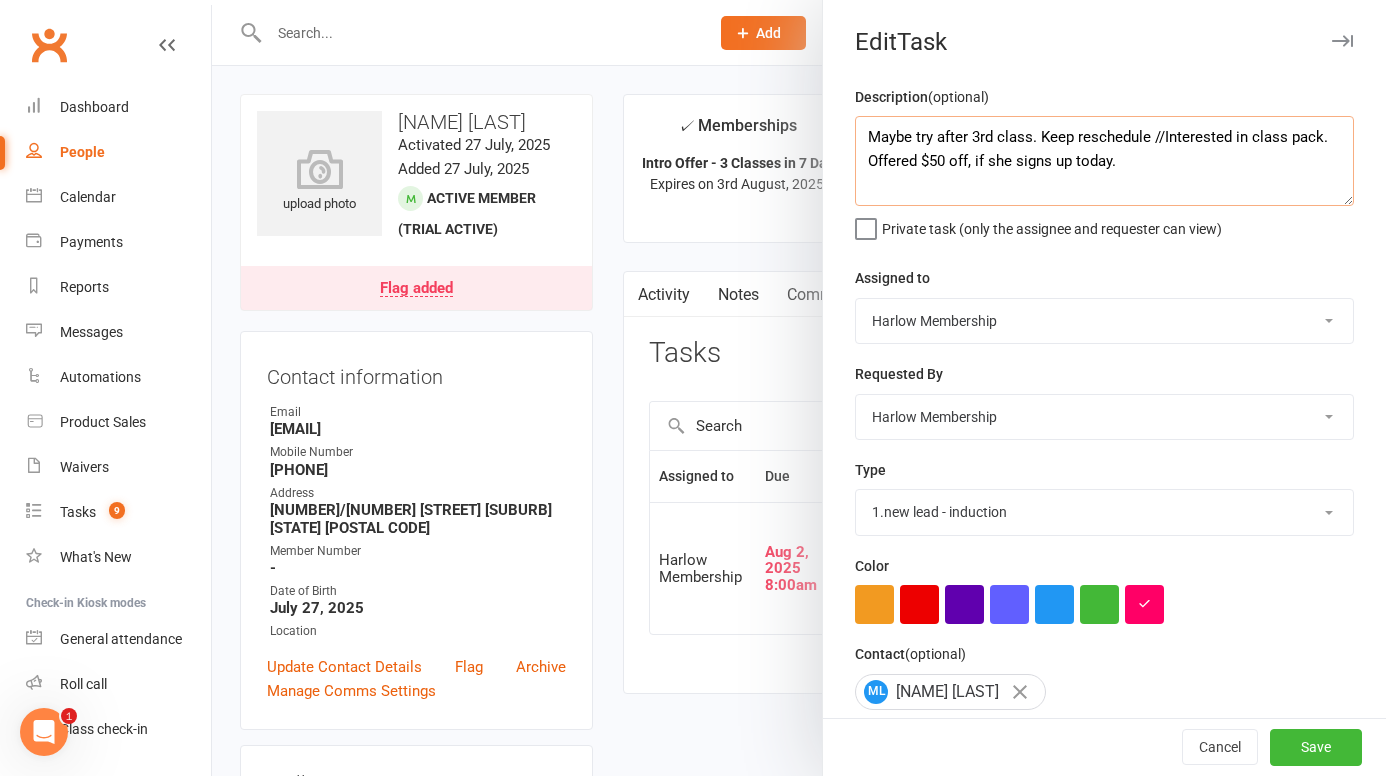 click on "Maybe try after 3rd class. Keep reschedule //Interested in class pack. Offered $50 off, if she signs up today." at bounding box center (1104, 161) 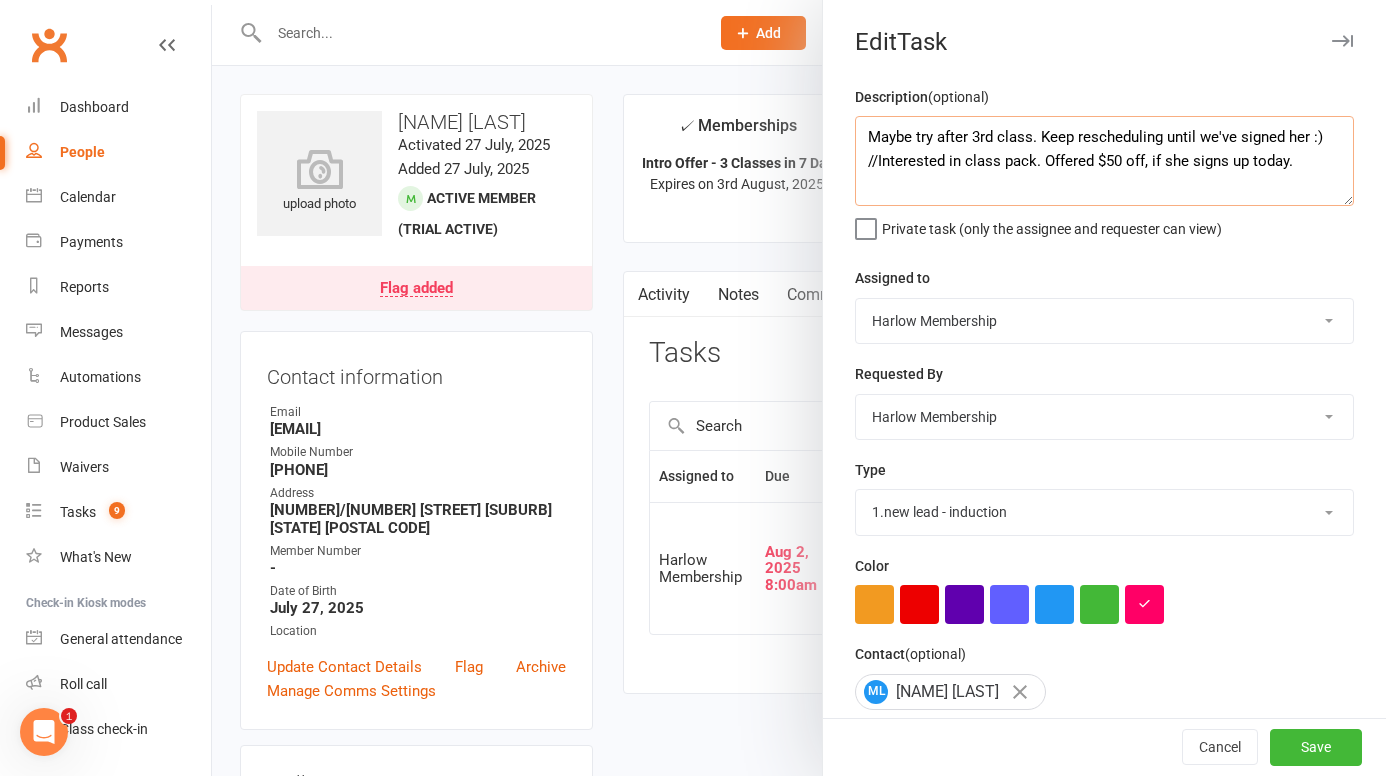 scroll, scrollTop: 210, scrollLeft: 0, axis: vertical 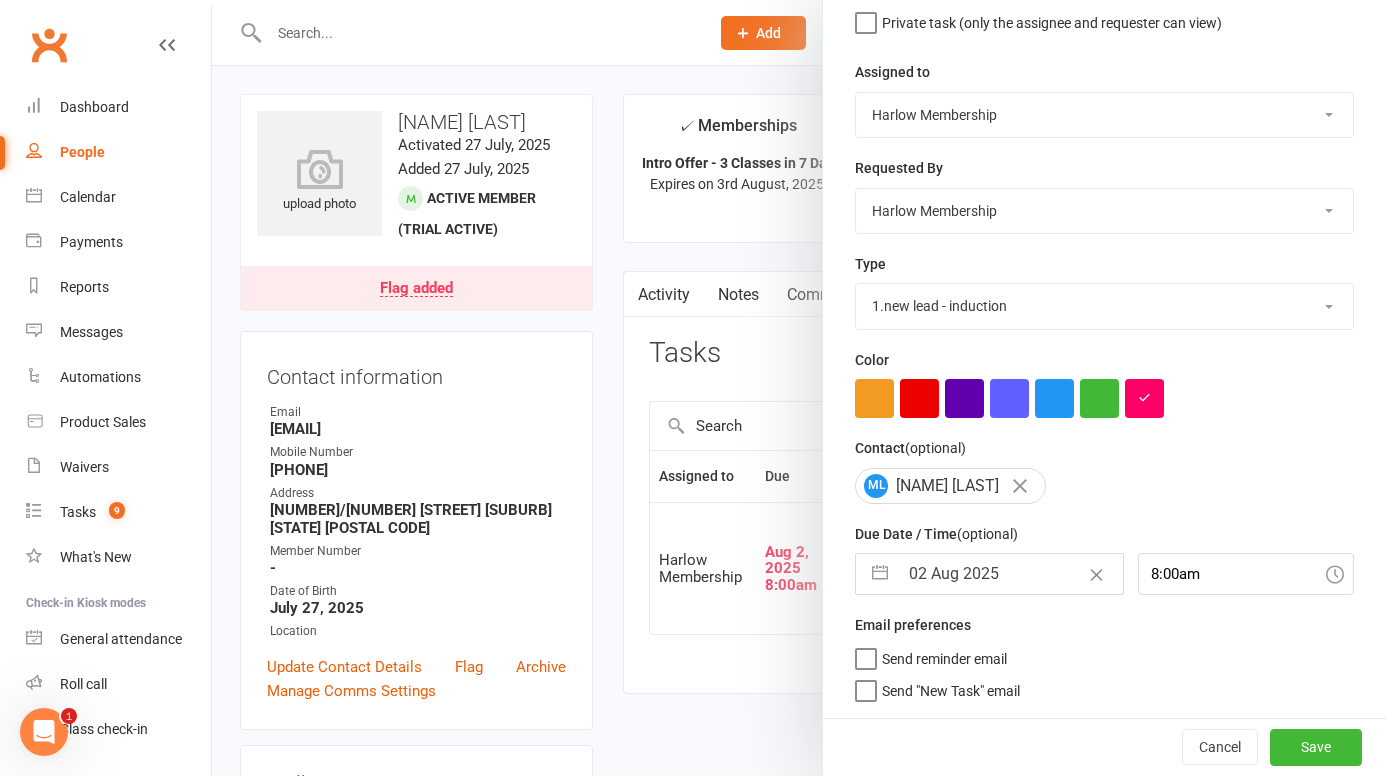 type on "Maybe try after 3rd class. Keep rescheduling until we've signed her :) //Interested in class pack. Offered $50 off, if she signs up today." 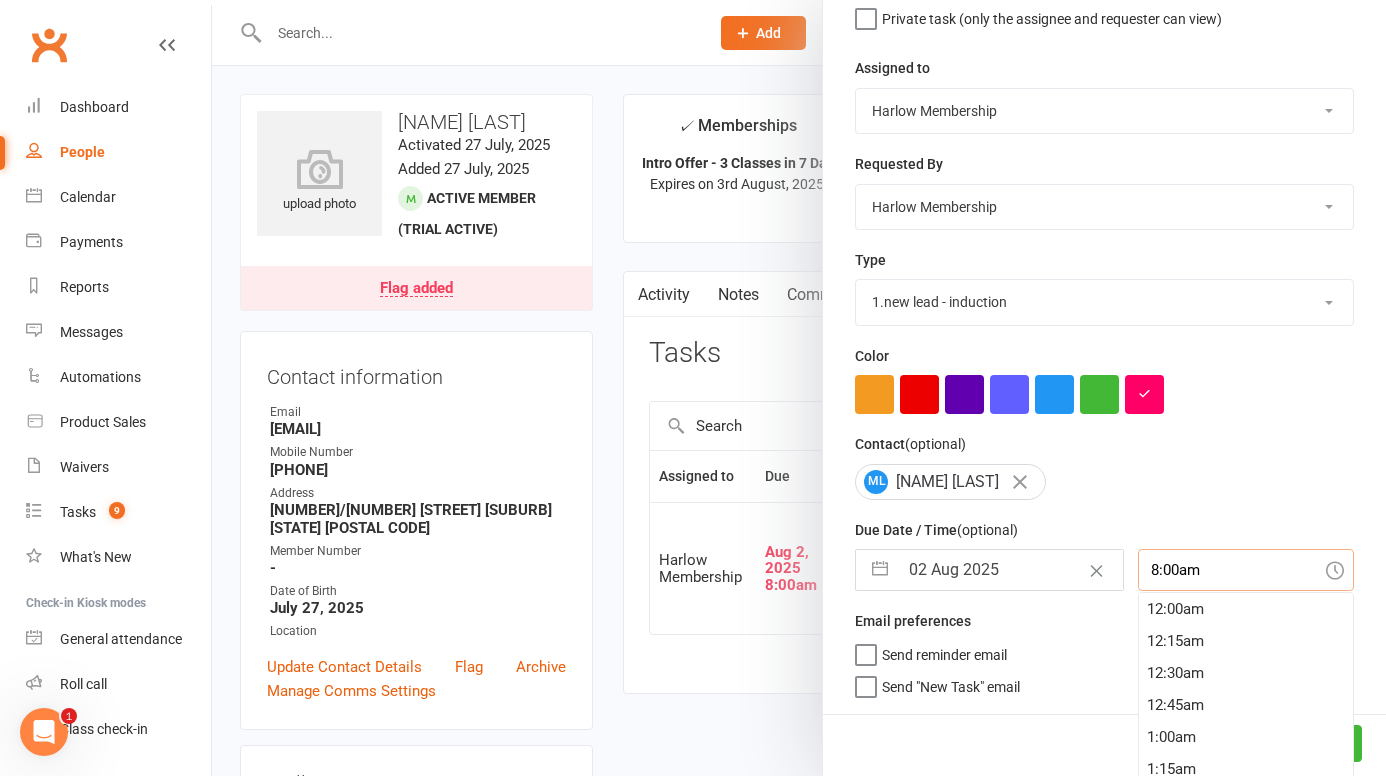 click on "8:00am" at bounding box center (1246, 570) 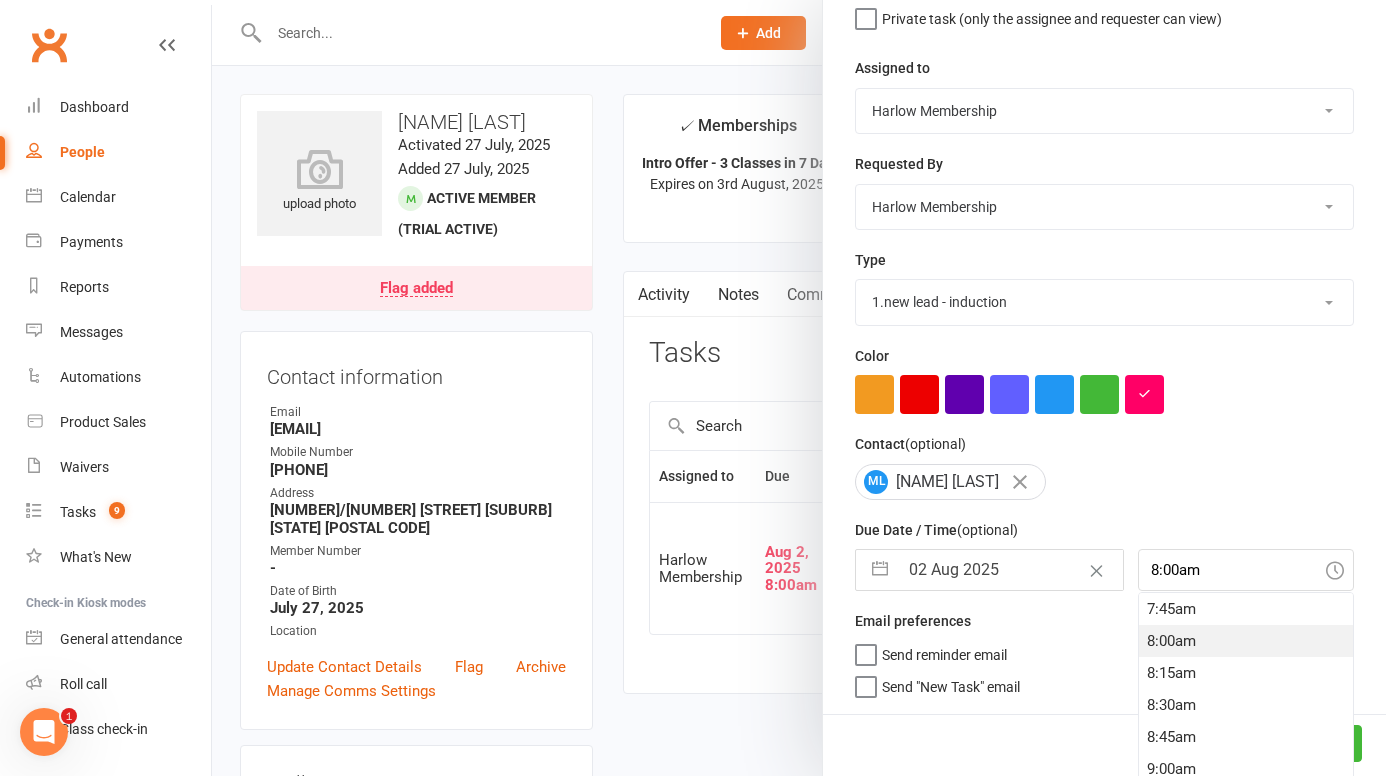 click on "02 Aug 2025" at bounding box center (1010, 570) 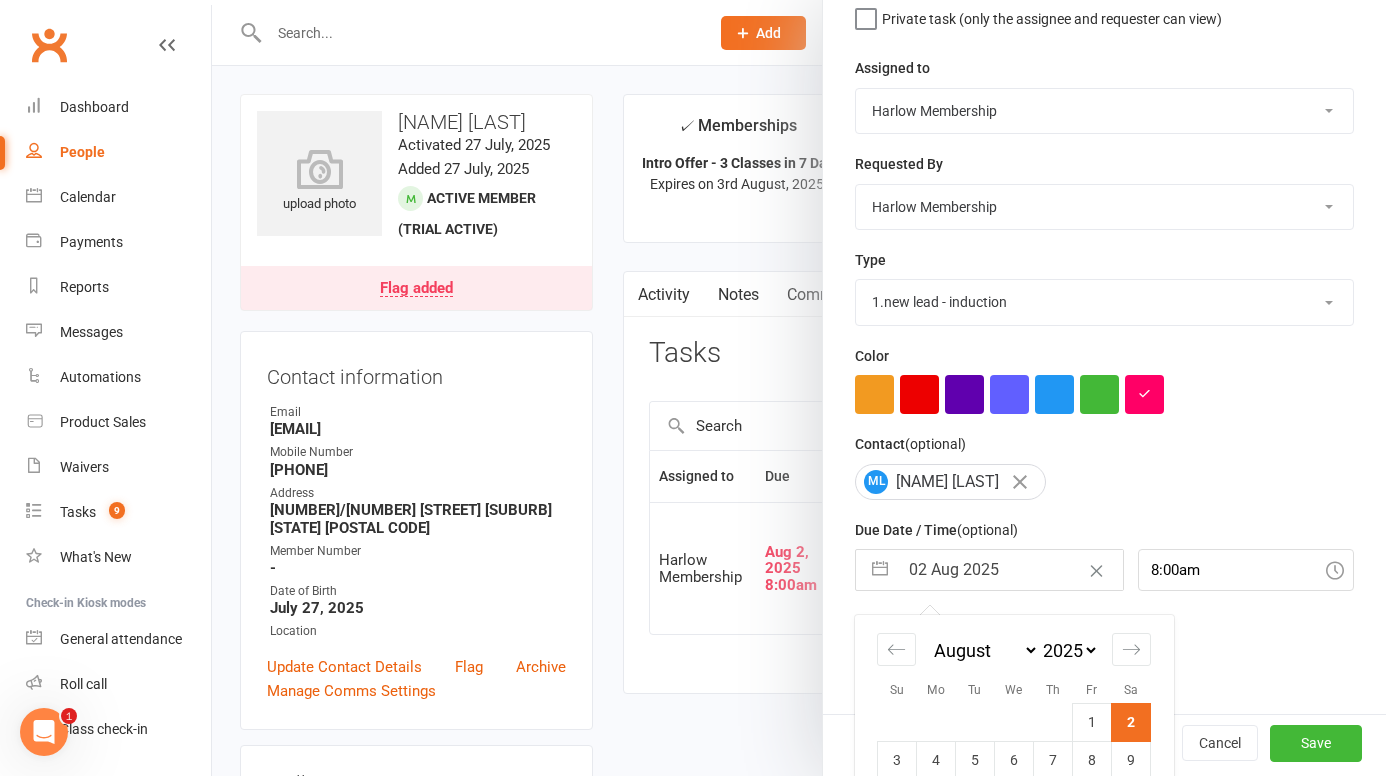 scroll, scrollTop: 350, scrollLeft: 0, axis: vertical 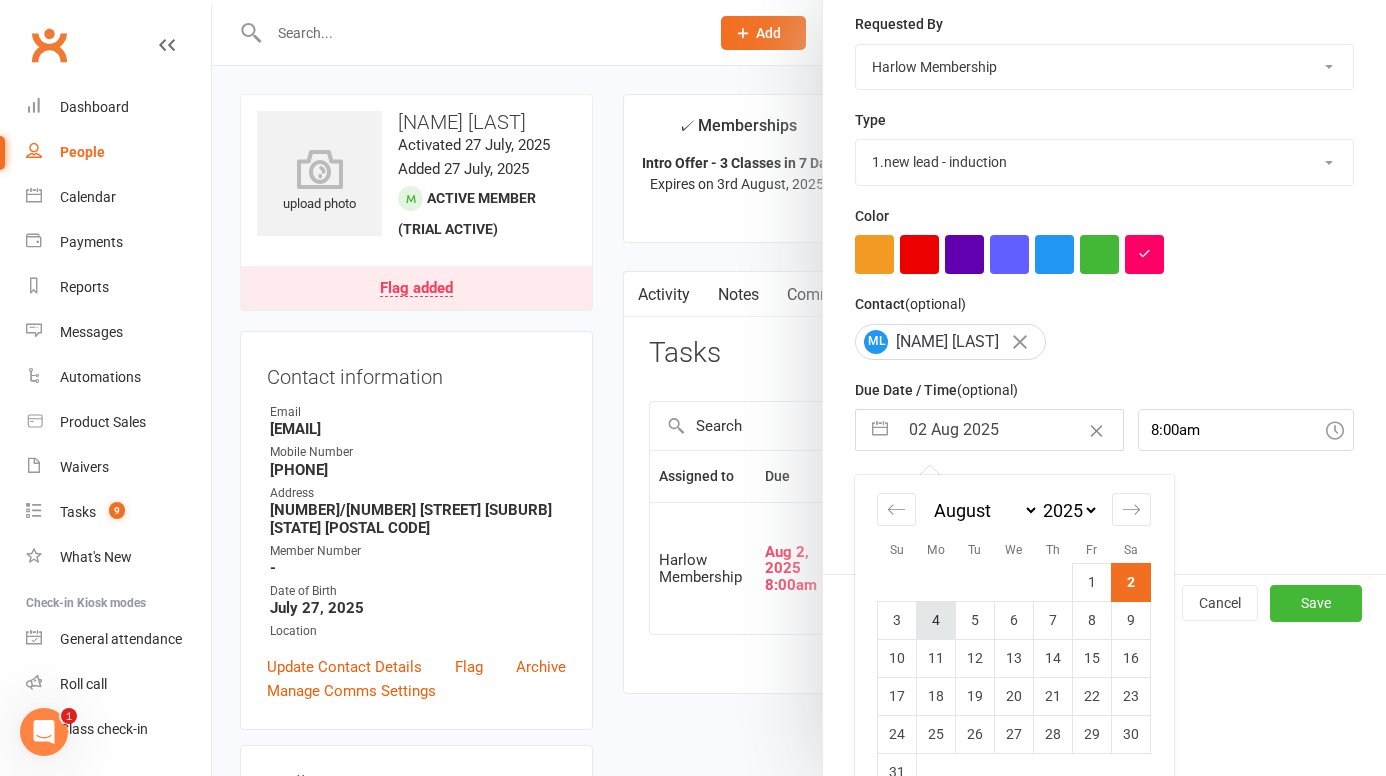 click on "4" at bounding box center [936, 620] 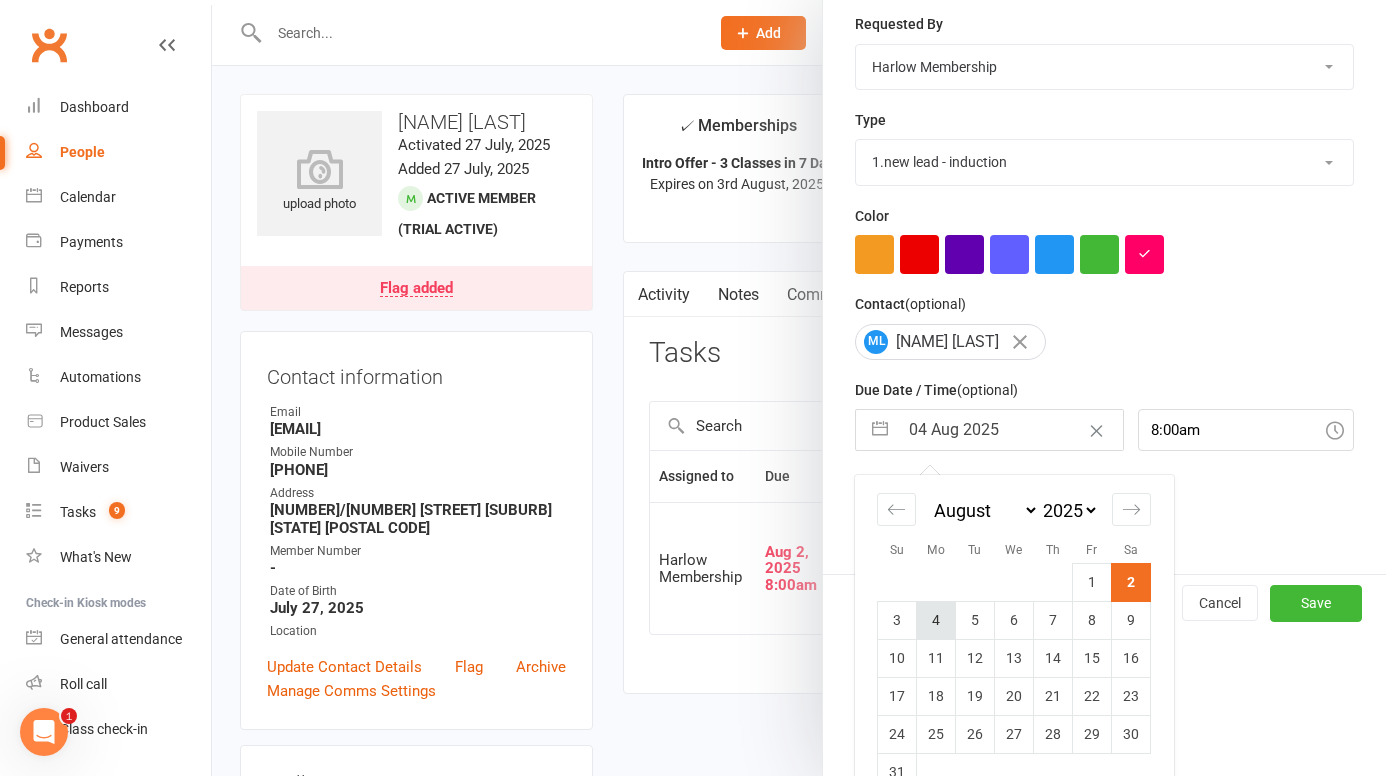 scroll, scrollTop: 210, scrollLeft: 0, axis: vertical 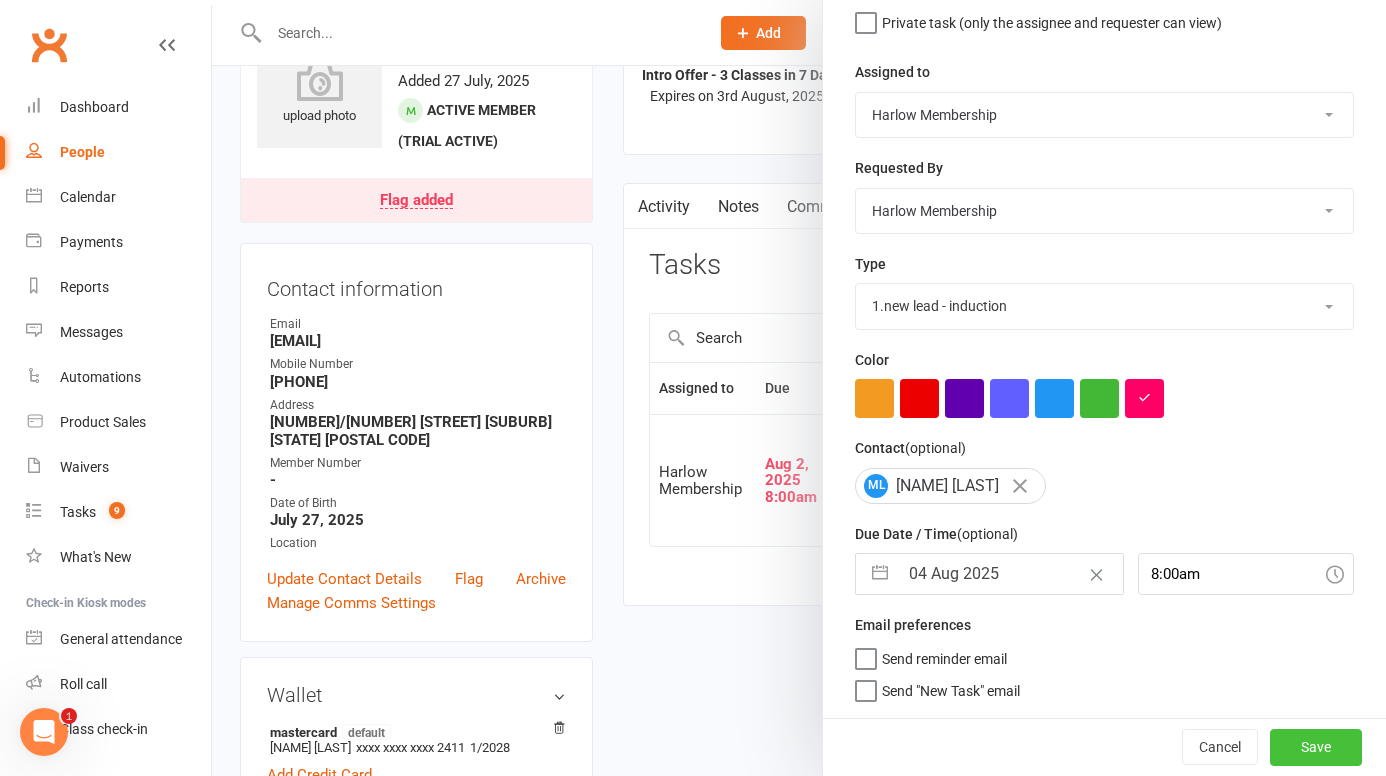 click on "Save" at bounding box center [1316, 747] 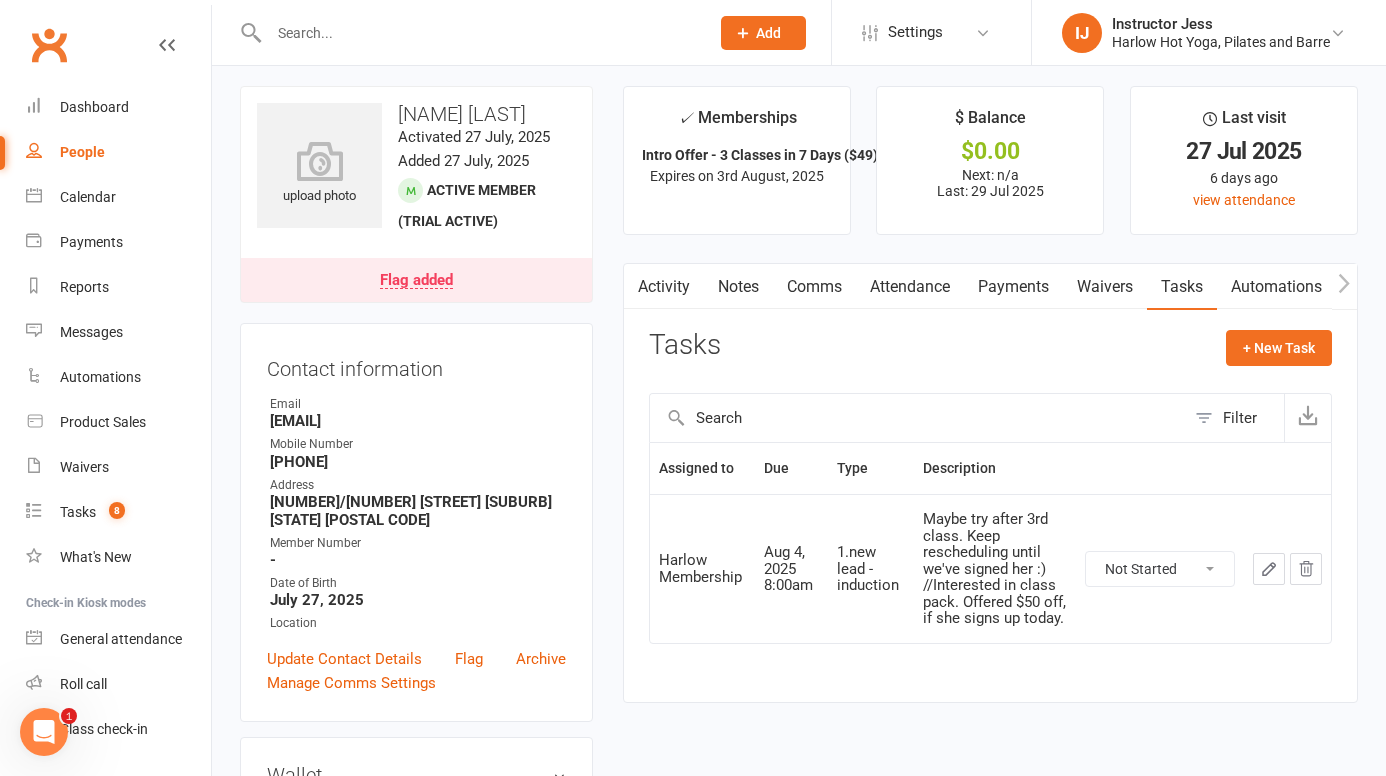 scroll, scrollTop: 0, scrollLeft: 0, axis: both 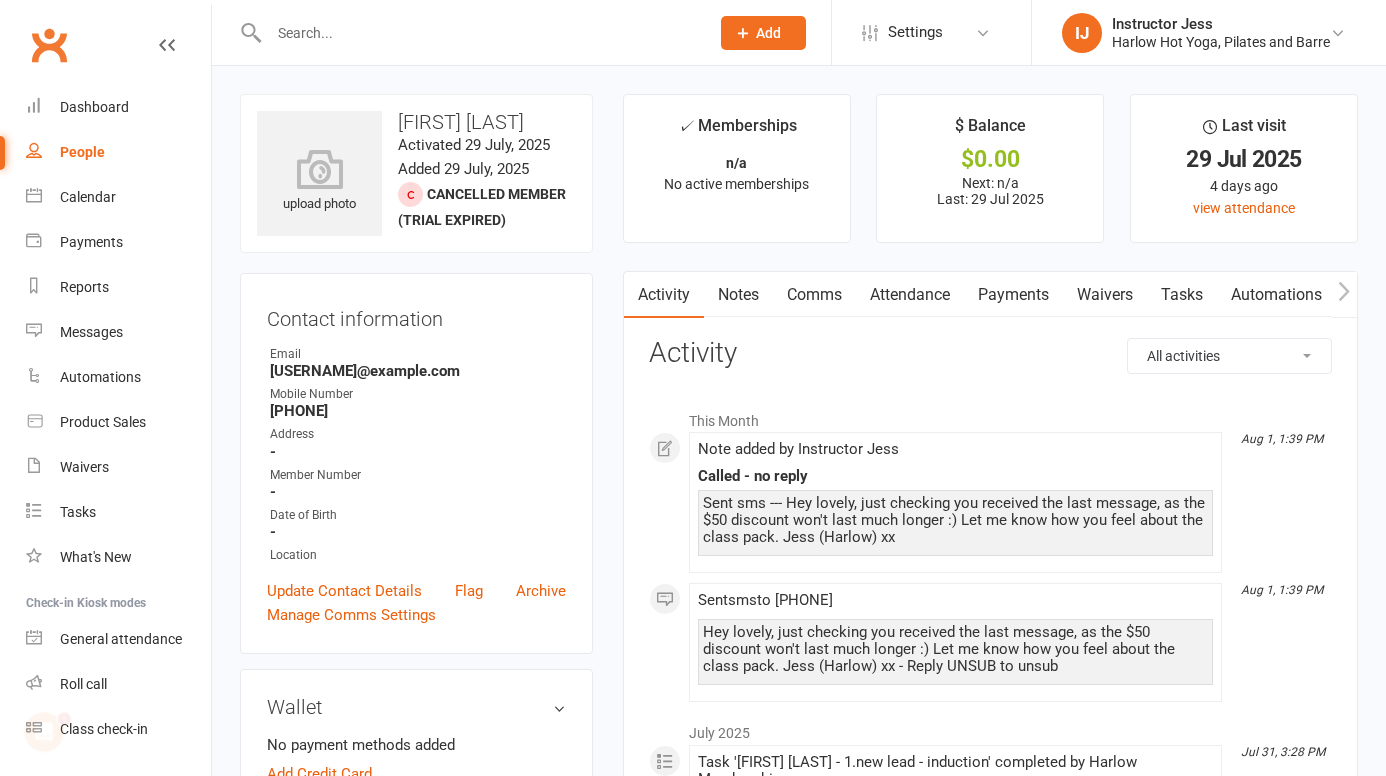 click on "This Month" at bounding box center [990, 416] 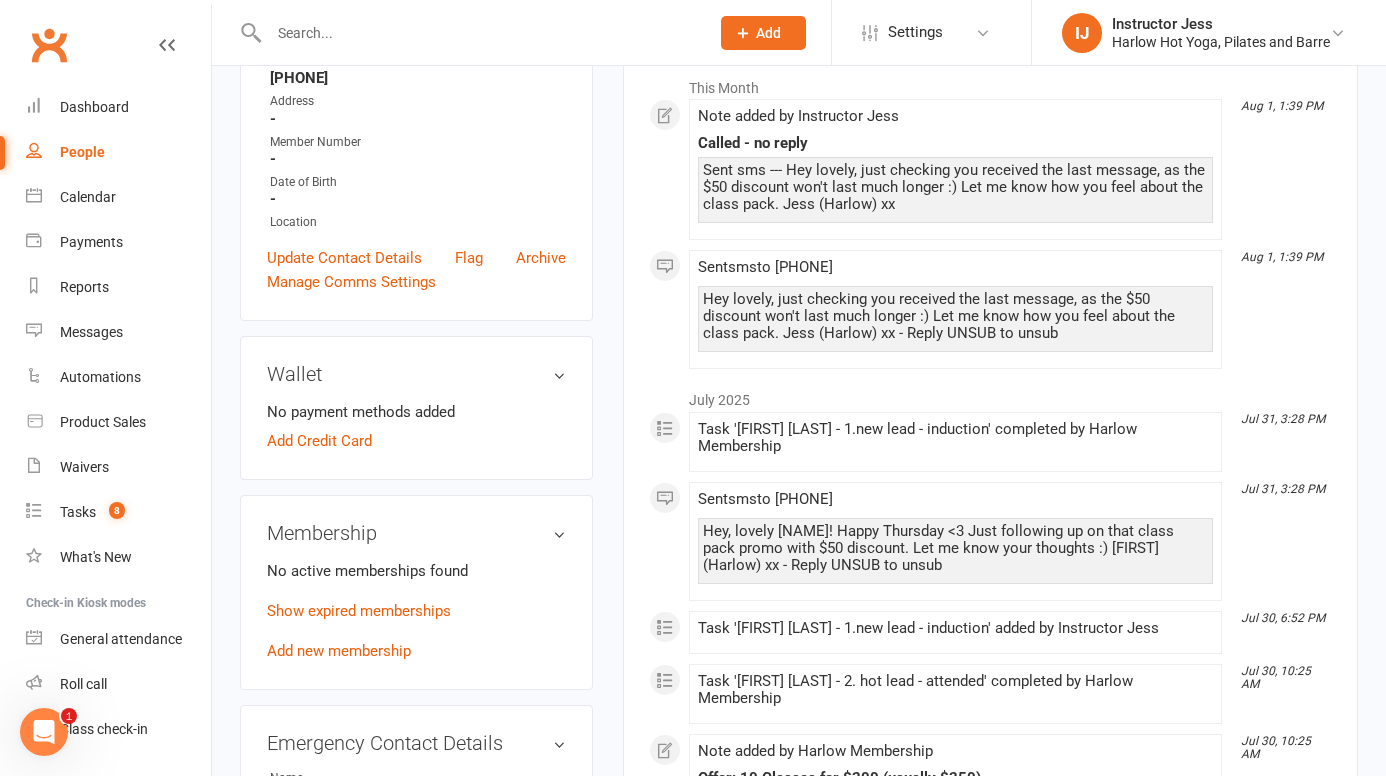 scroll, scrollTop: 210, scrollLeft: 0, axis: vertical 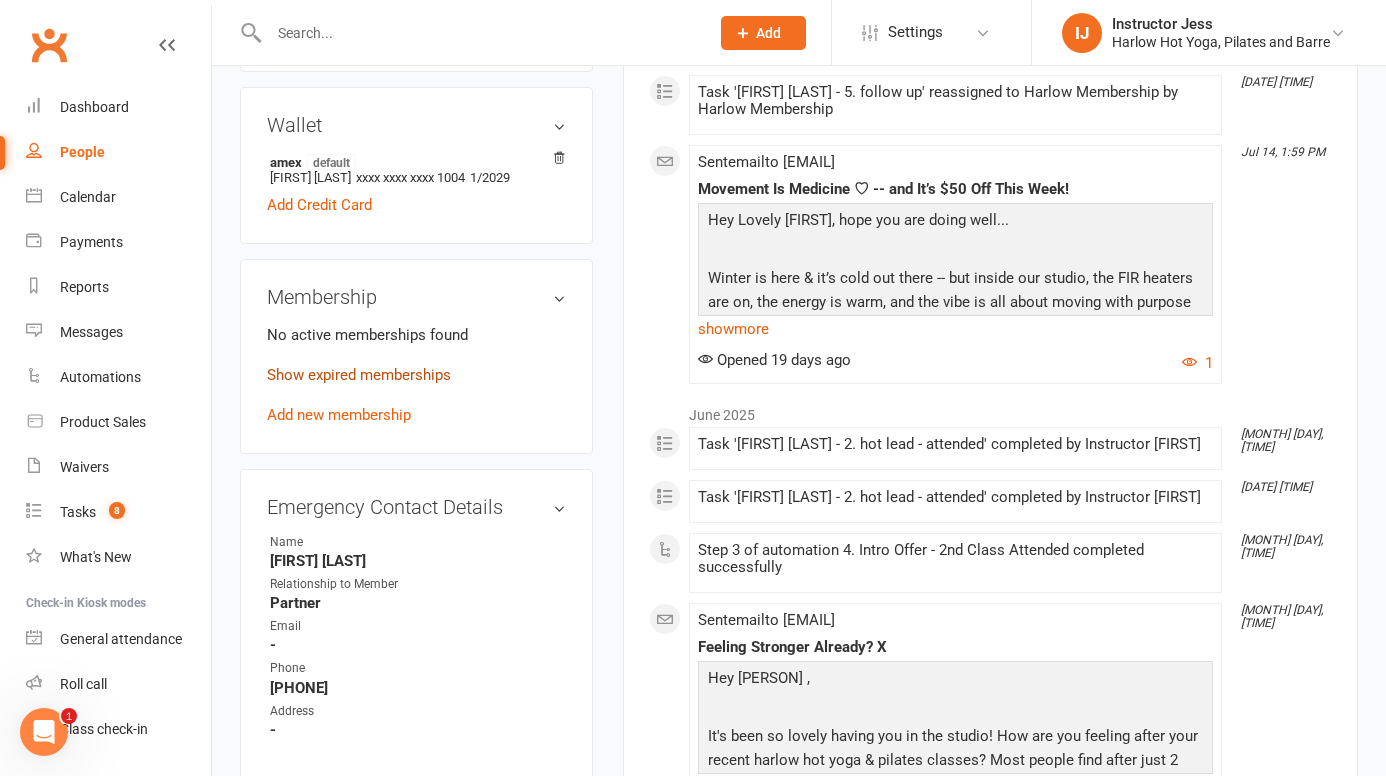 click on "Show expired memberships" at bounding box center (359, 375) 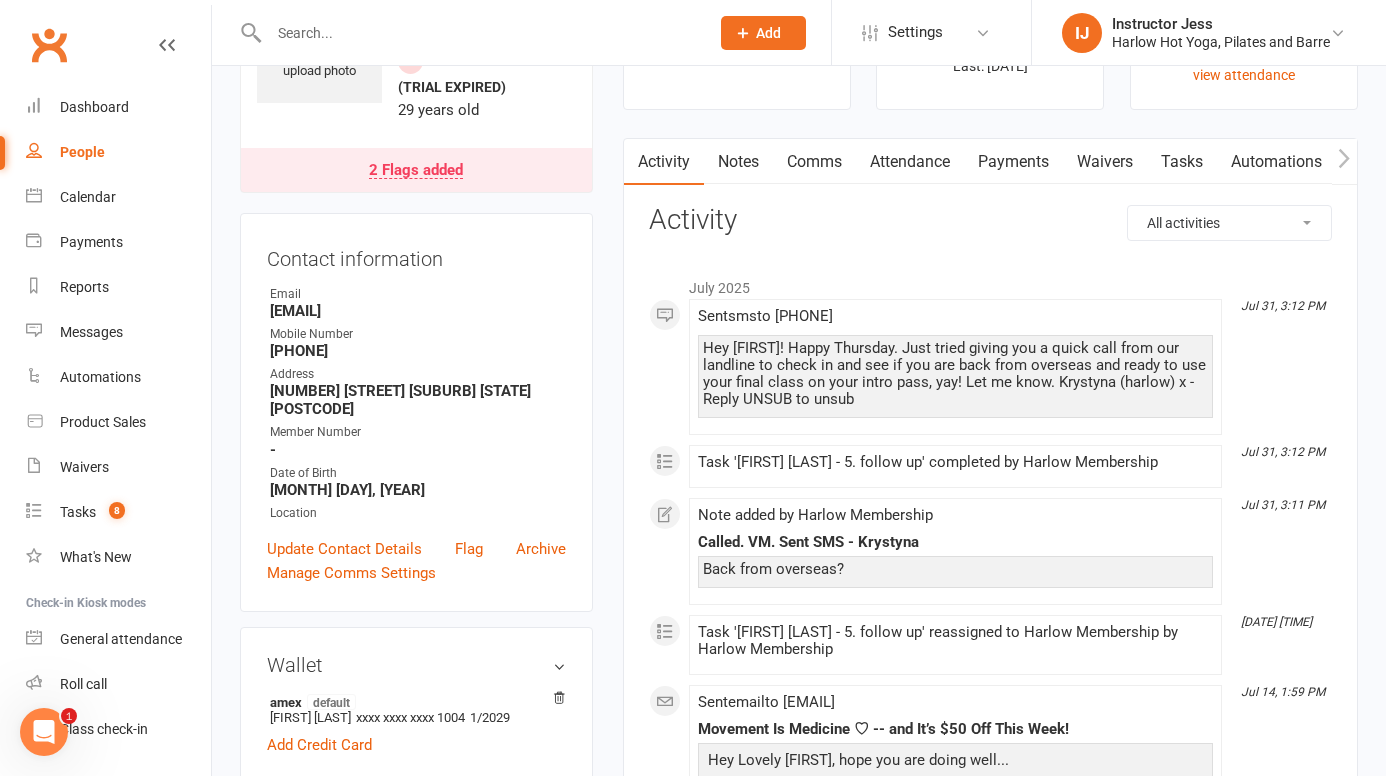 scroll, scrollTop: 132, scrollLeft: 0, axis: vertical 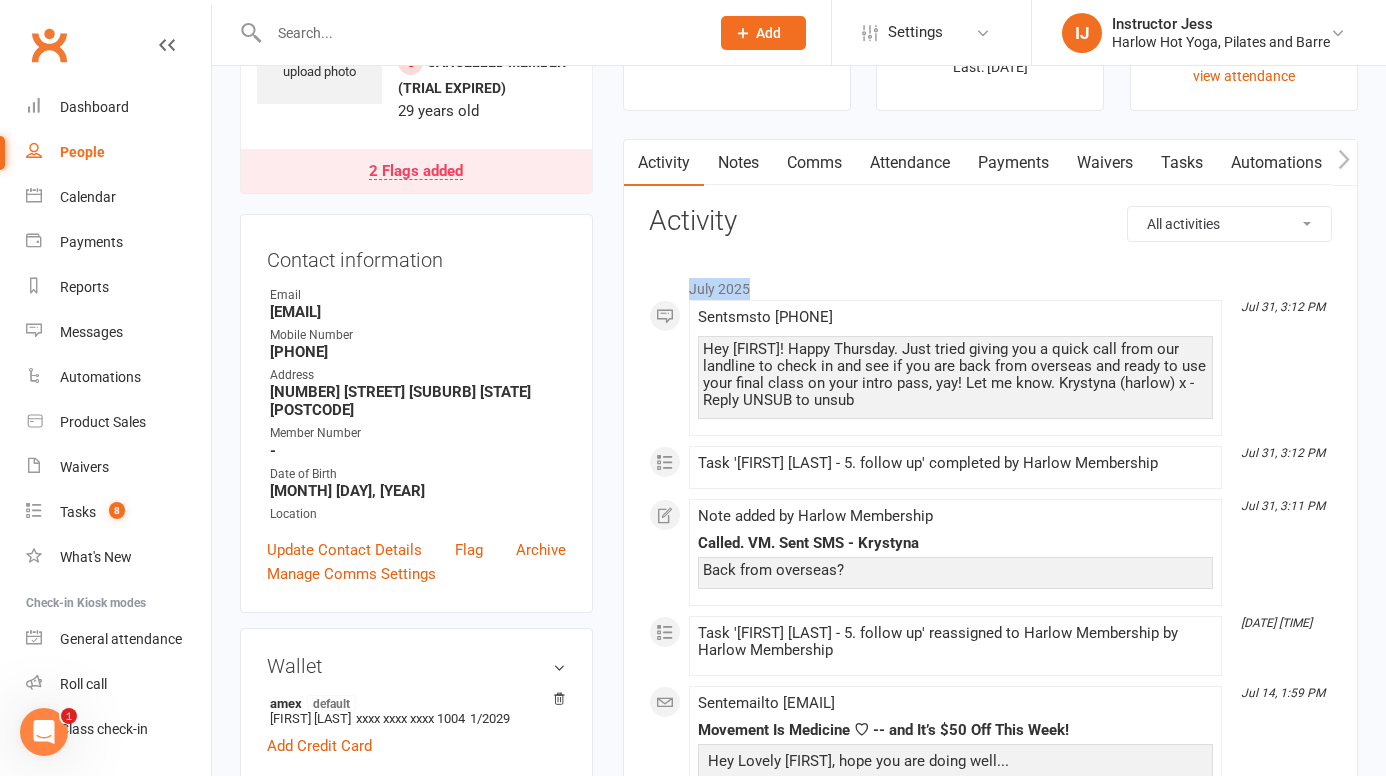 drag, startPoint x: 747, startPoint y: 287, endPoint x: 691, endPoint y: 286, distance: 56.008926 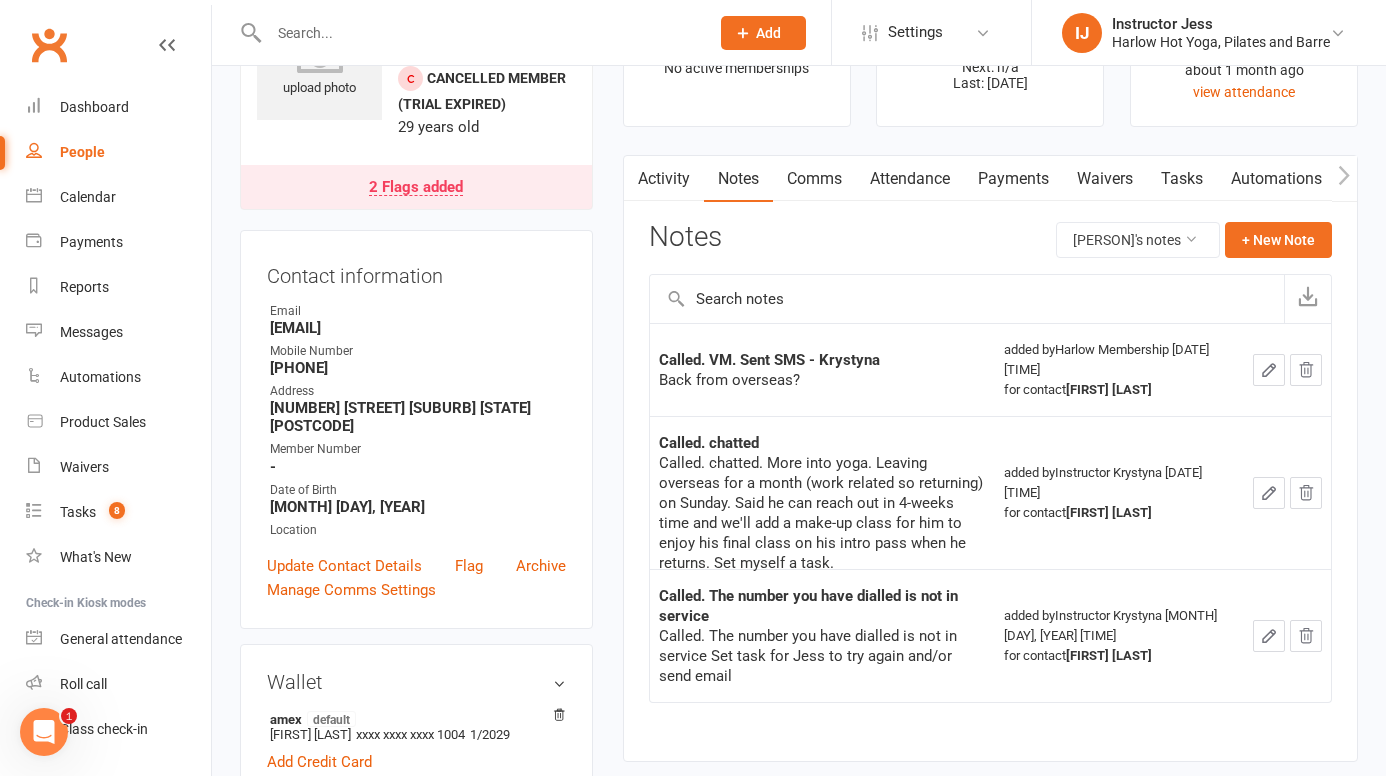 scroll, scrollTop: 0, scrollLeft: 0, axis: both 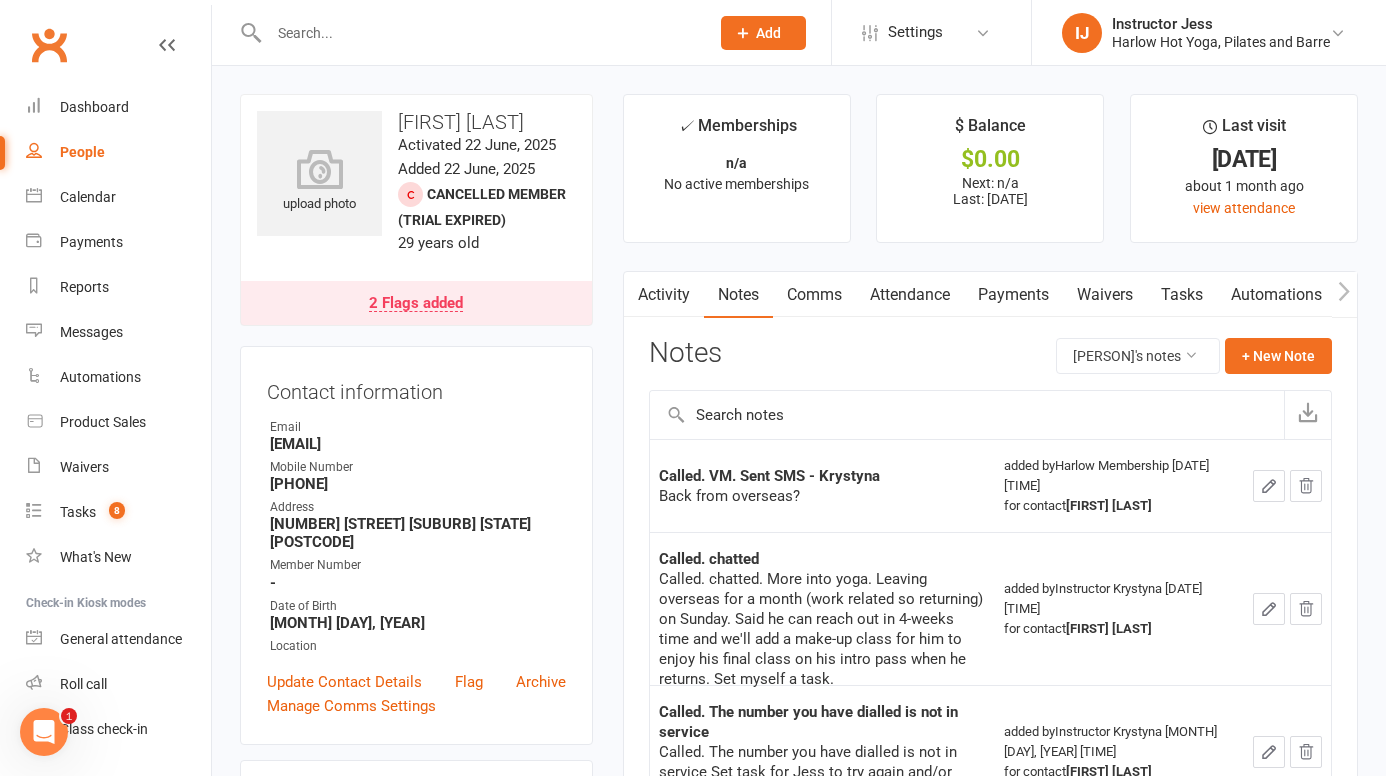 click on "Comms" at bounding box center (814, 295) 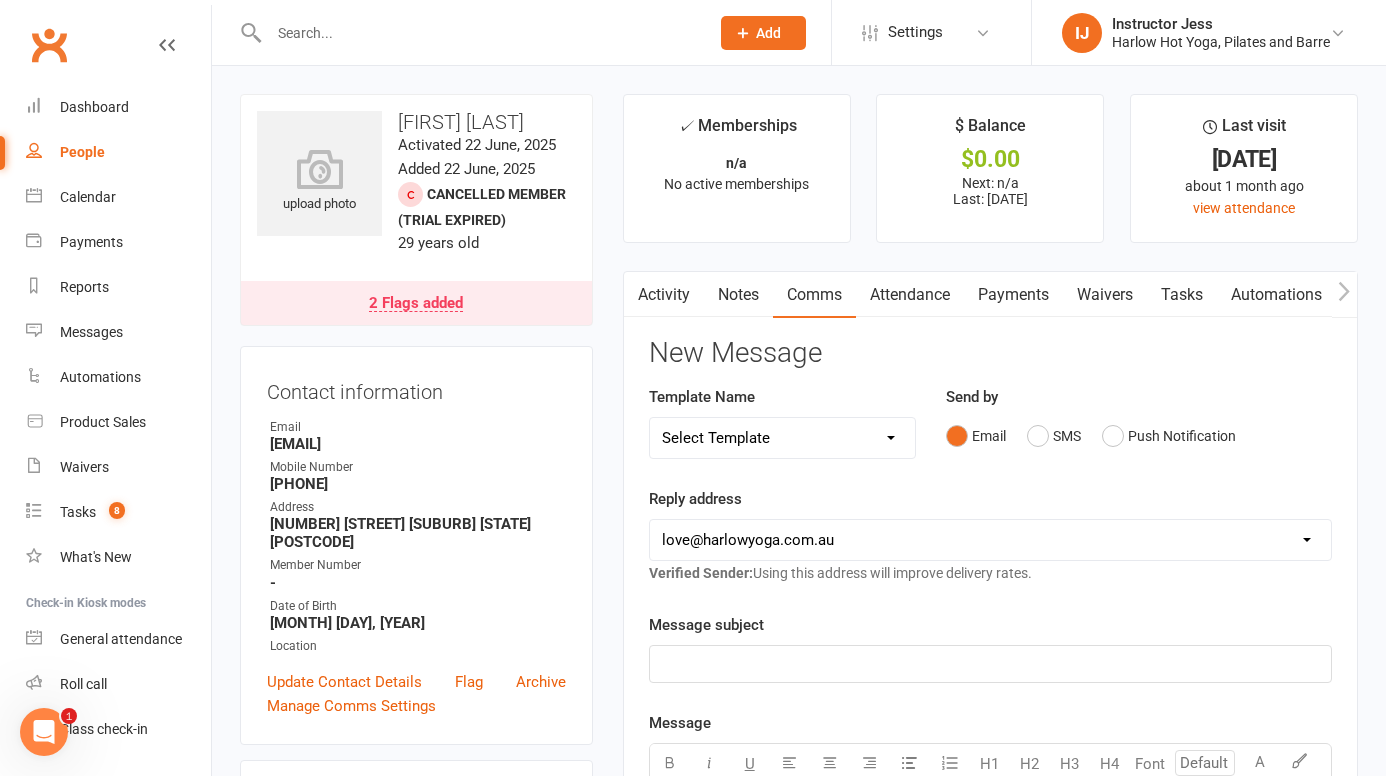 click 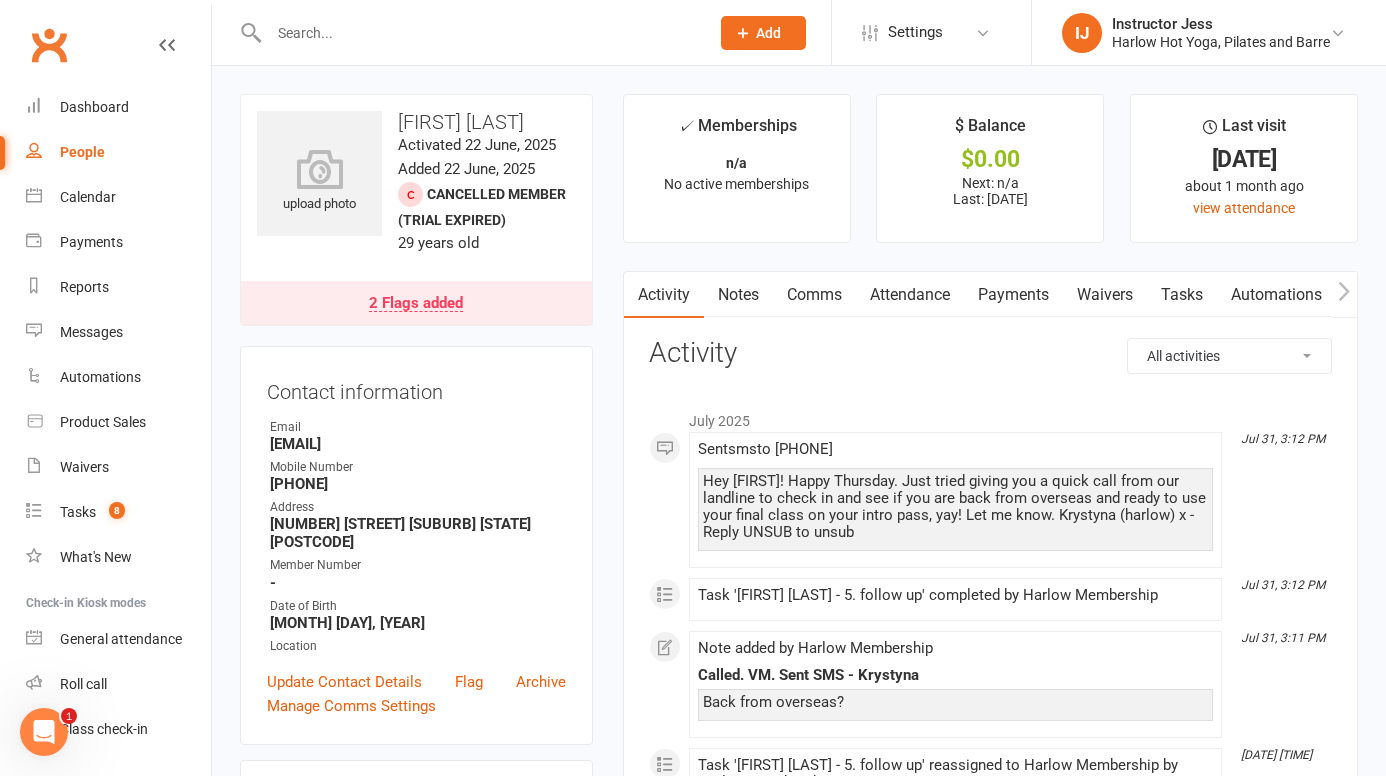 click on "Activity Notes Comms Attendance Payments Waivers Tasks Automations Mobile App Assessments Credit balance
All activities Bookings / Attendances Communications Notes Failed SMSes Gradings Members Memberships Mobile App POS Sales Payments Credit Vouchers Prospects Reports Automations Tasks Waivers Workouts Kiosk Mode Consent Assessments Contact Flags Family Relationships Activity [MONTH] [YEAR] [MONTH] [DAY], [TIME]   Sent  sms  to   [PHONE]  Hey [PERSON]! Happy Thursday. Just tried giving you a quick call from our landline to check in and see if you are back from overseas and ready to use your final class on your intro pass, yay! Let me know. [PERSON] (harlow) x - Reply UNSUB to unsub [MONTH] [DAY], [TIME] Task '[PERSON] - 5. follow up' completed by Harlow Membership   [MONTH] [DAY], [TIME] Note added by Harlow Membership   Called. VM. Sent SMS - [PERSON]  Back from overseas?  [MONTH] [DAY], [TIME] Task '[PERSON] - 5. follow up' reassigned to Harlow Membership by Harlow Membership   [MONTH] [DAY], [TIME]   Sent  email  to" at bounding box center (990, 1495) 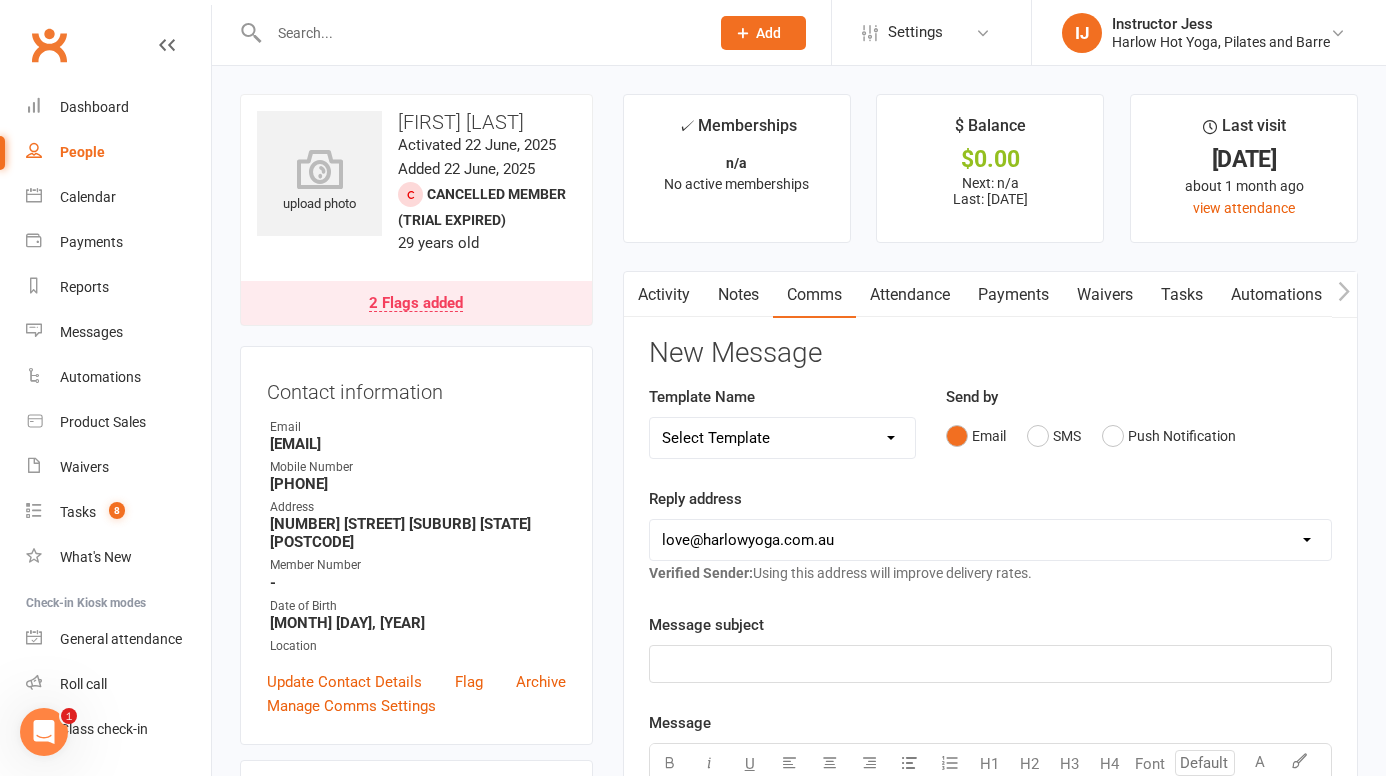 click on "Notes" at bounding box center [738, 295] 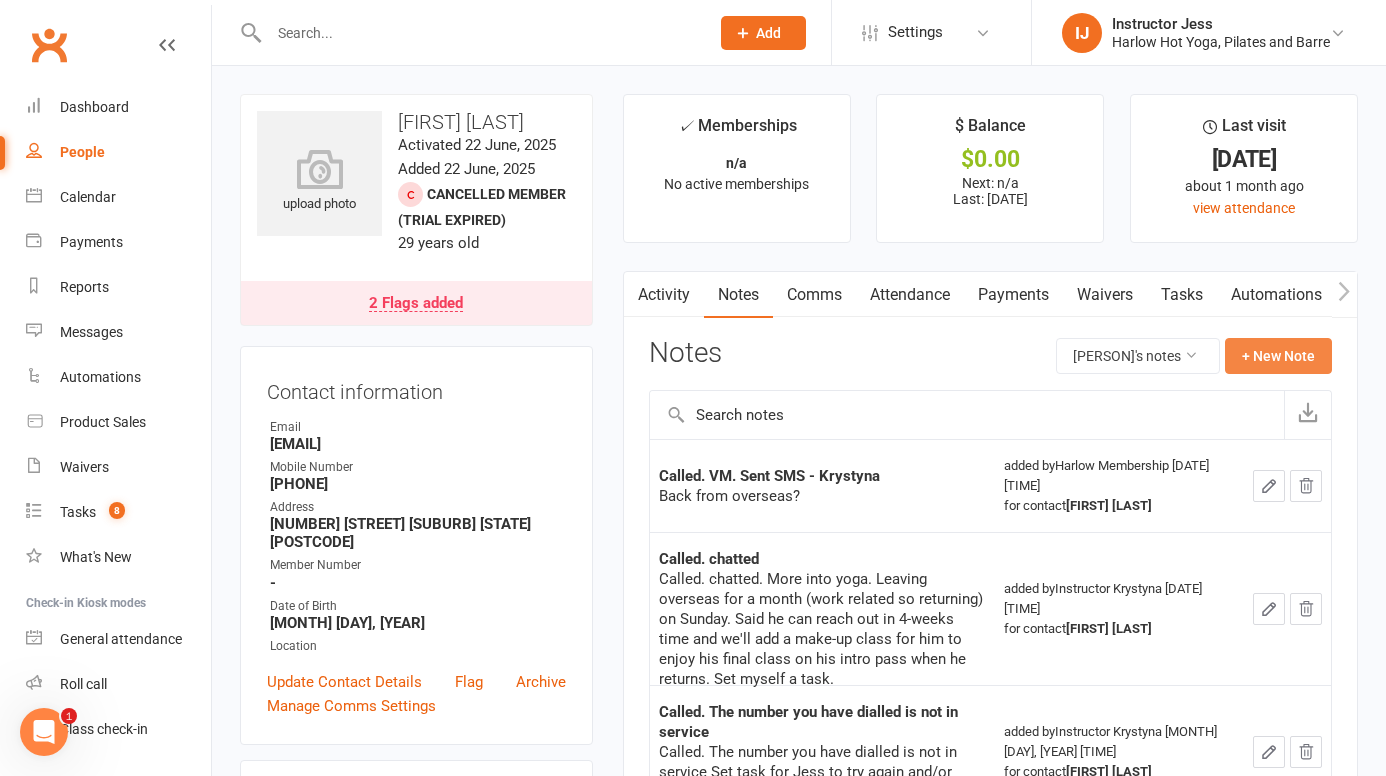 click on "+ New Note" at bounding box center [1278, 356] 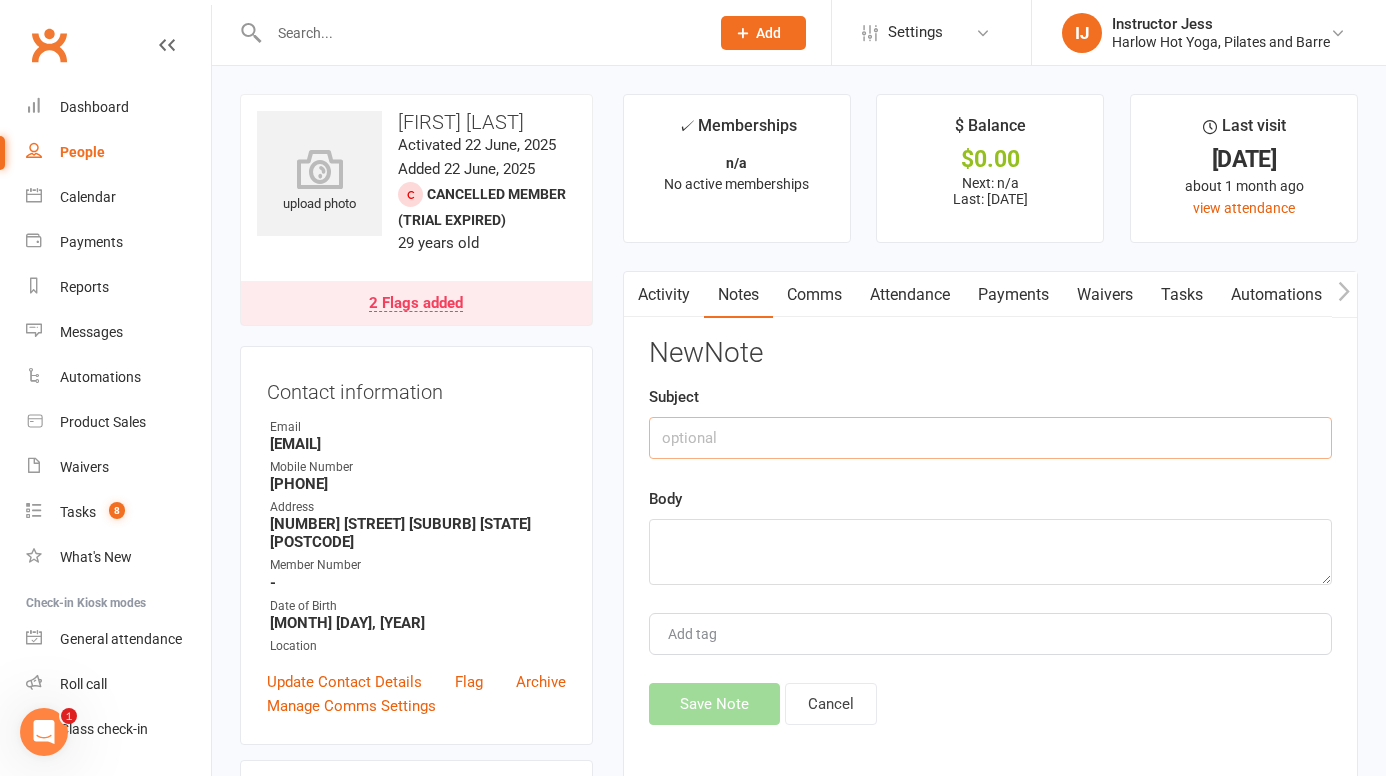 click at bounding box center [990, 438] 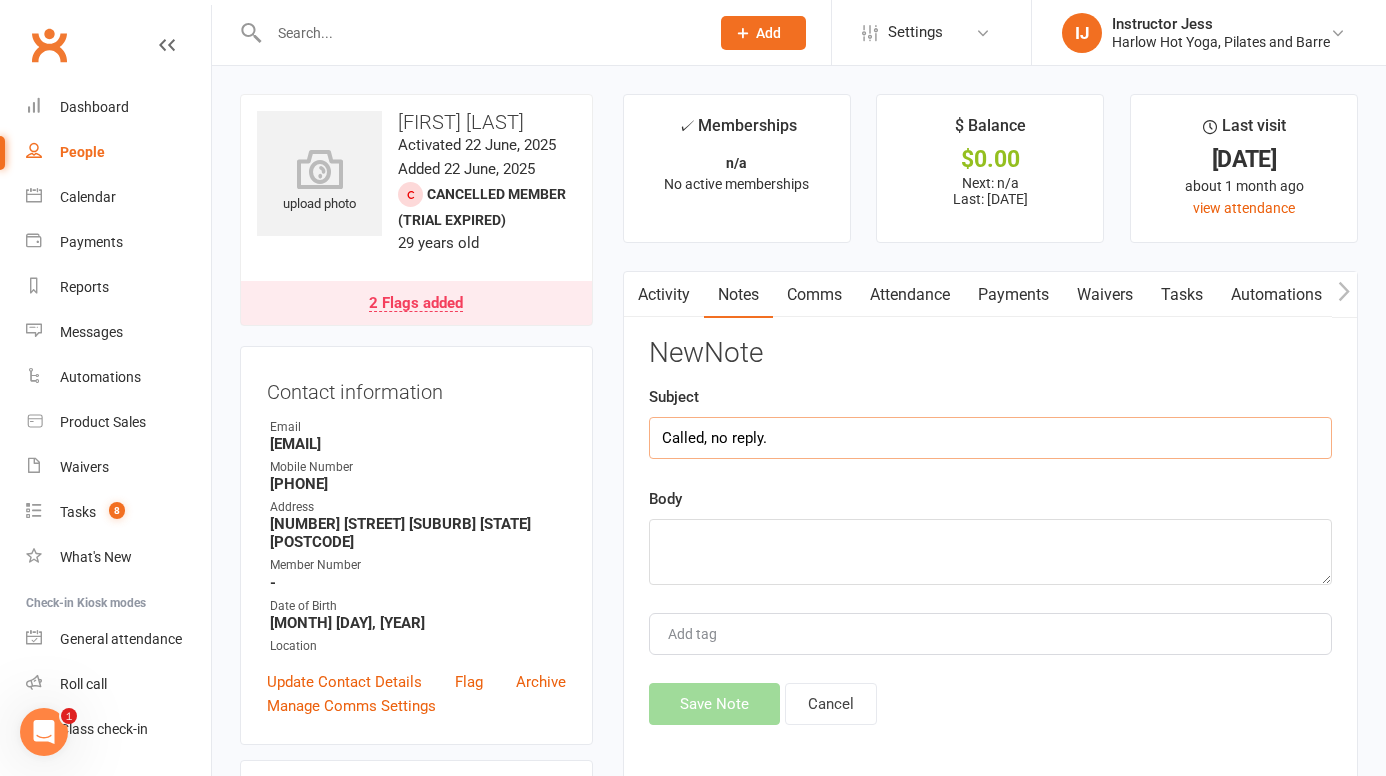 type on "Called, no reply." 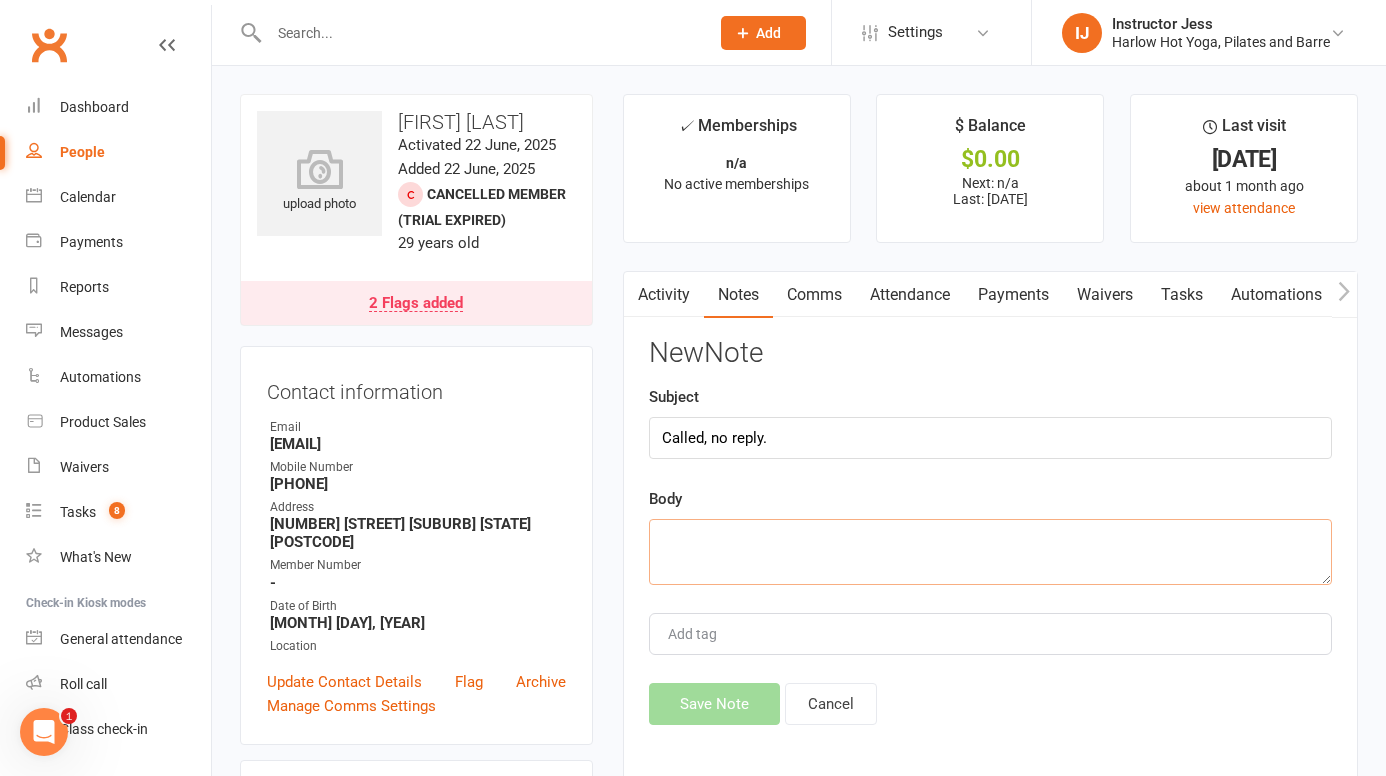 click at bounding box center [990, 552] 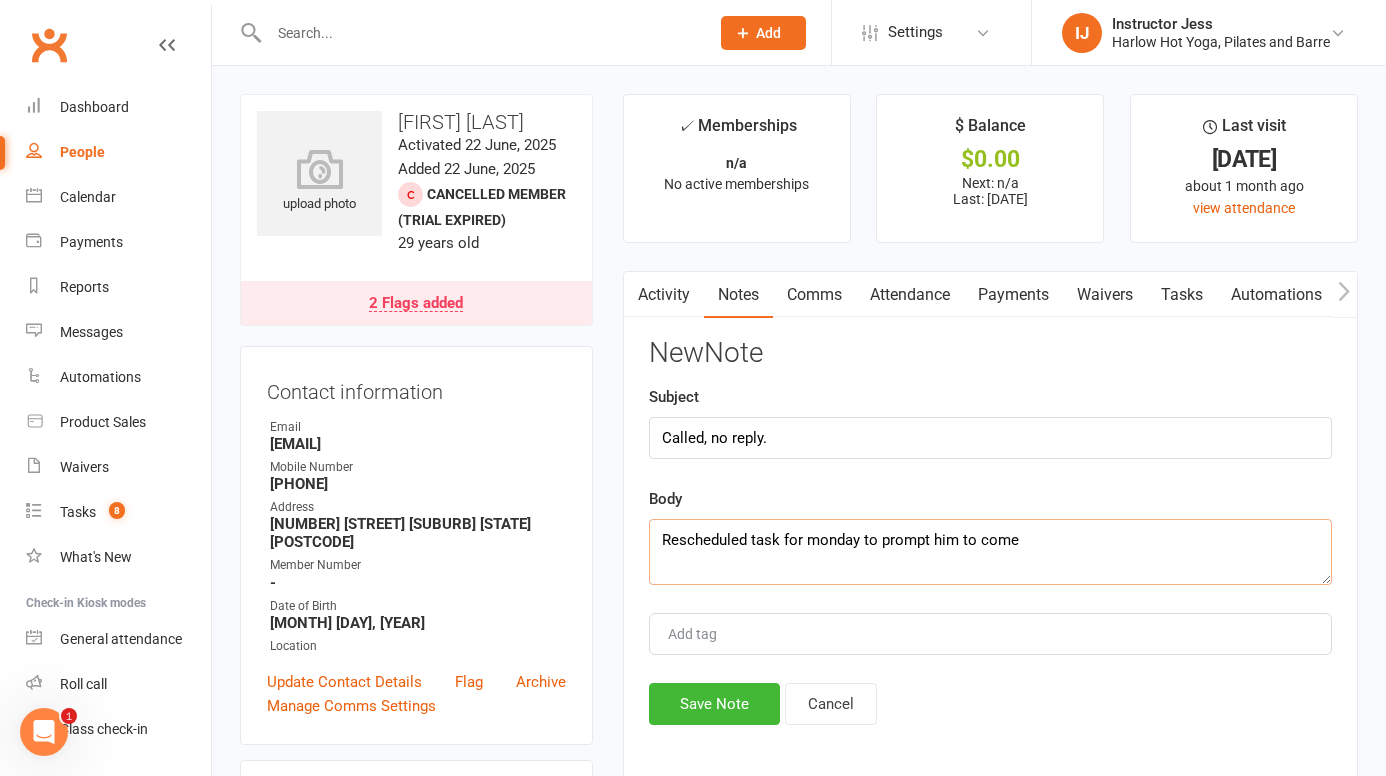 click on "Rescheduled task for monday to prompt him to come" at bounding box center (990, 552) 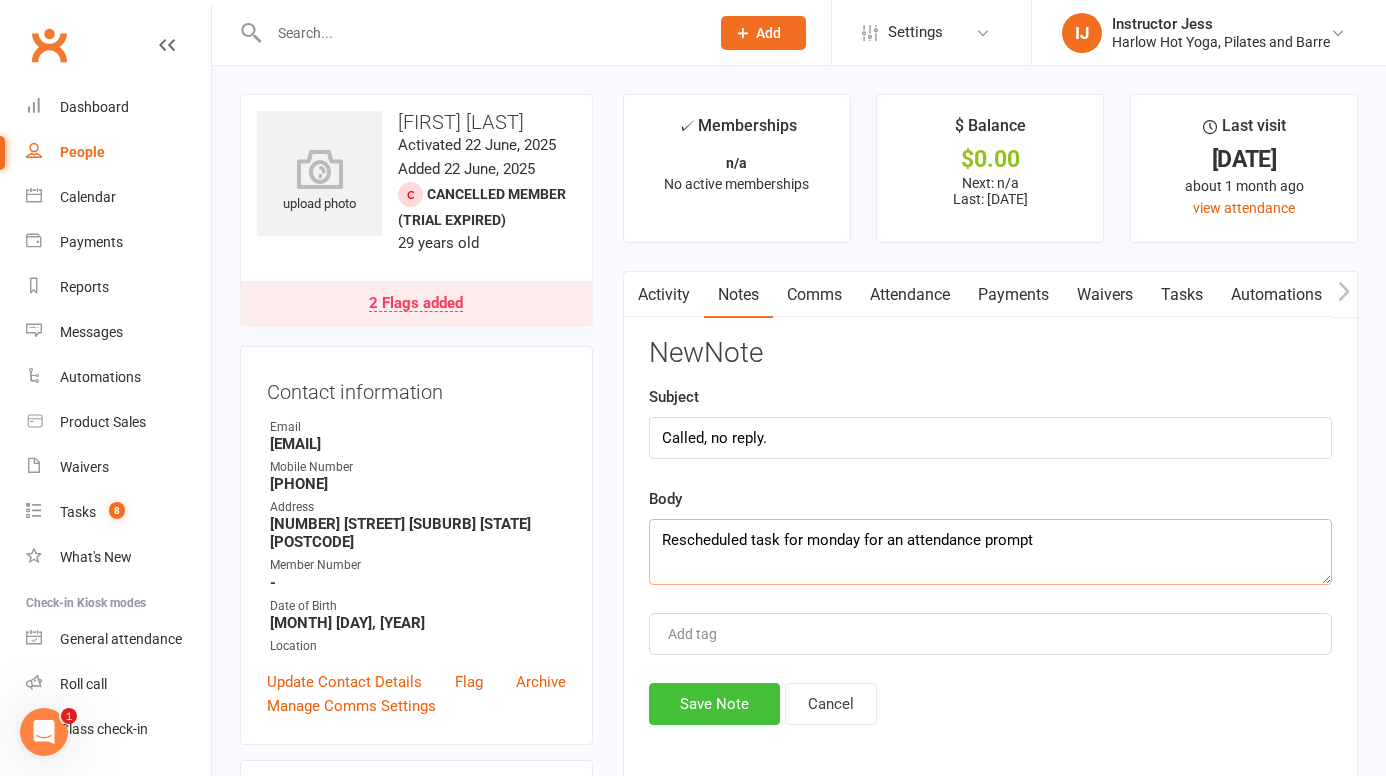 type on "Rescheduled task for monday for an attendance prompt" 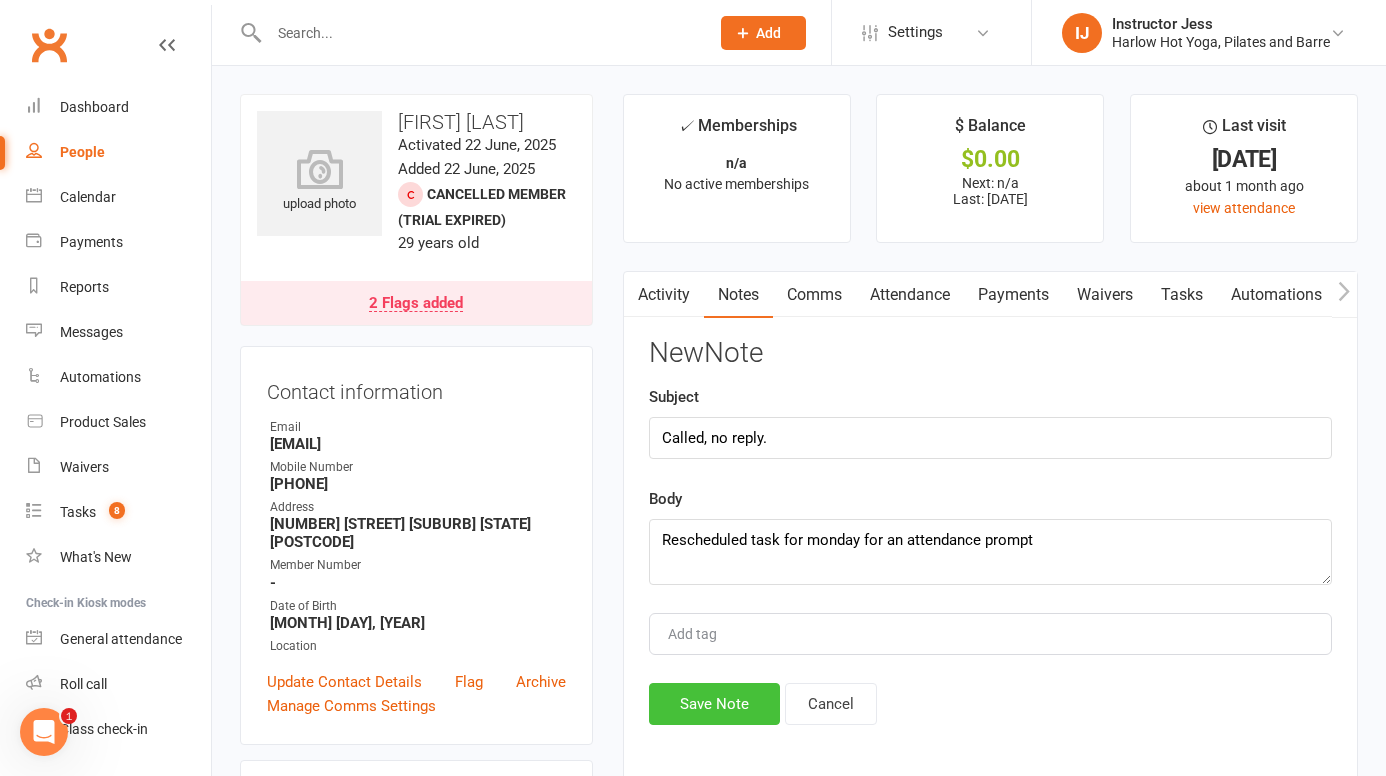 click on "Save Note" at bounding box center [714, 704] 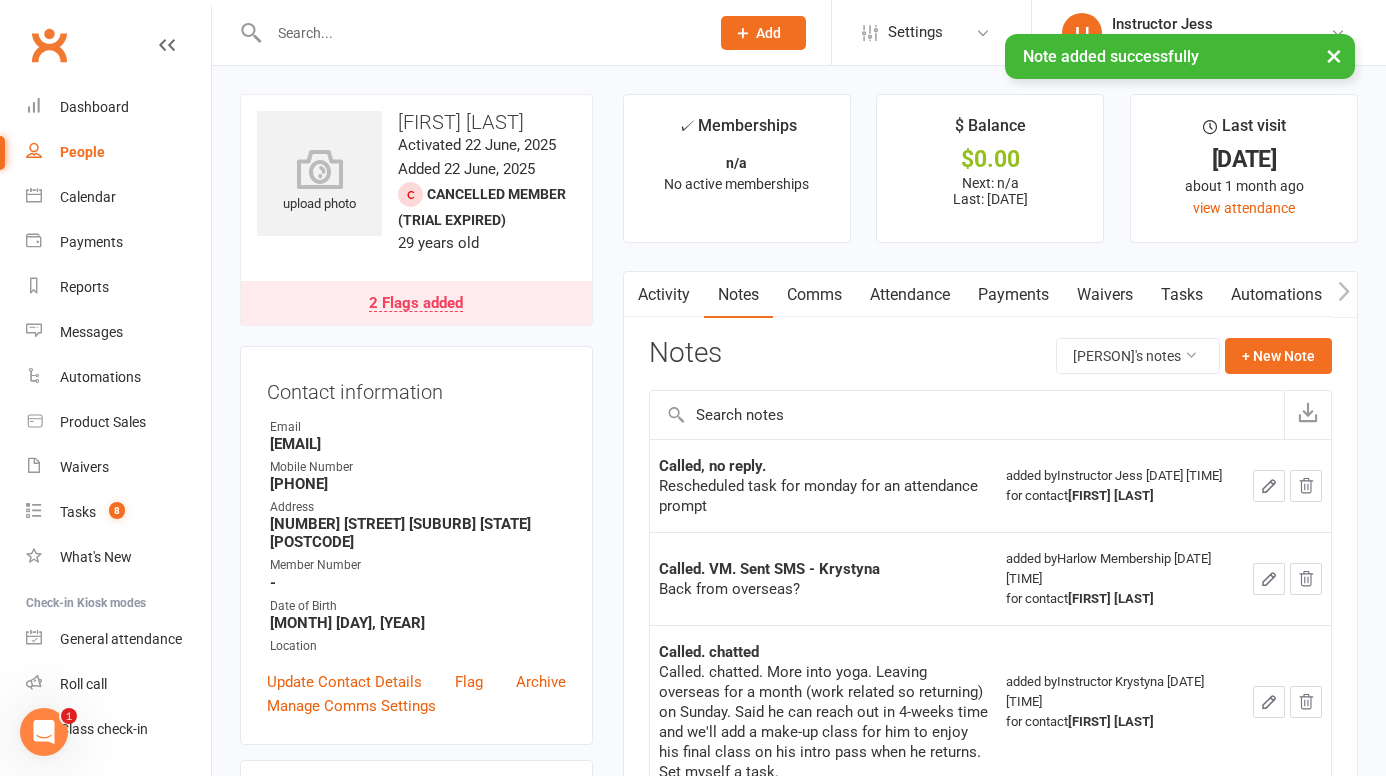 click on "Tasks" at bounding box center (1182, 295) 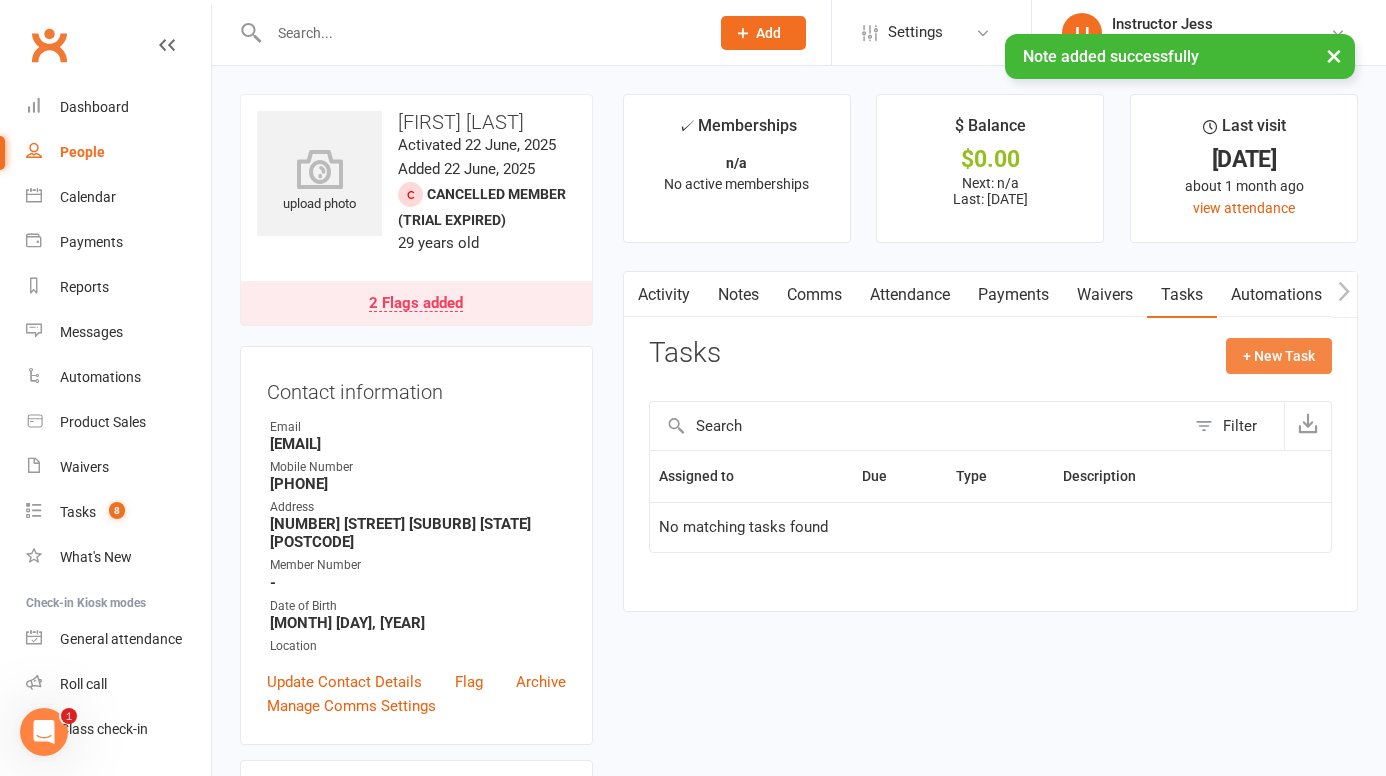 click on "+ New Task" at bounding box center (1279, 356) 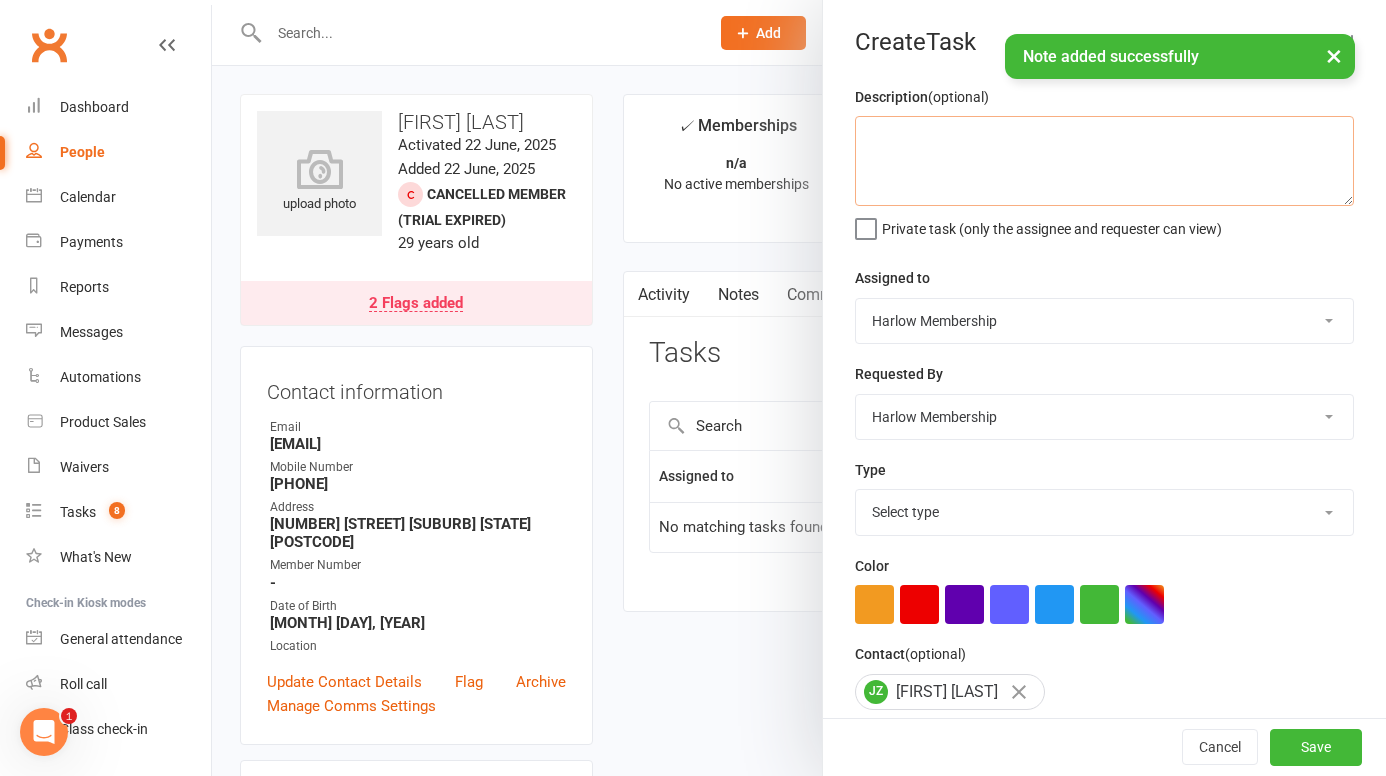 click at bounding box center (1104, 161) 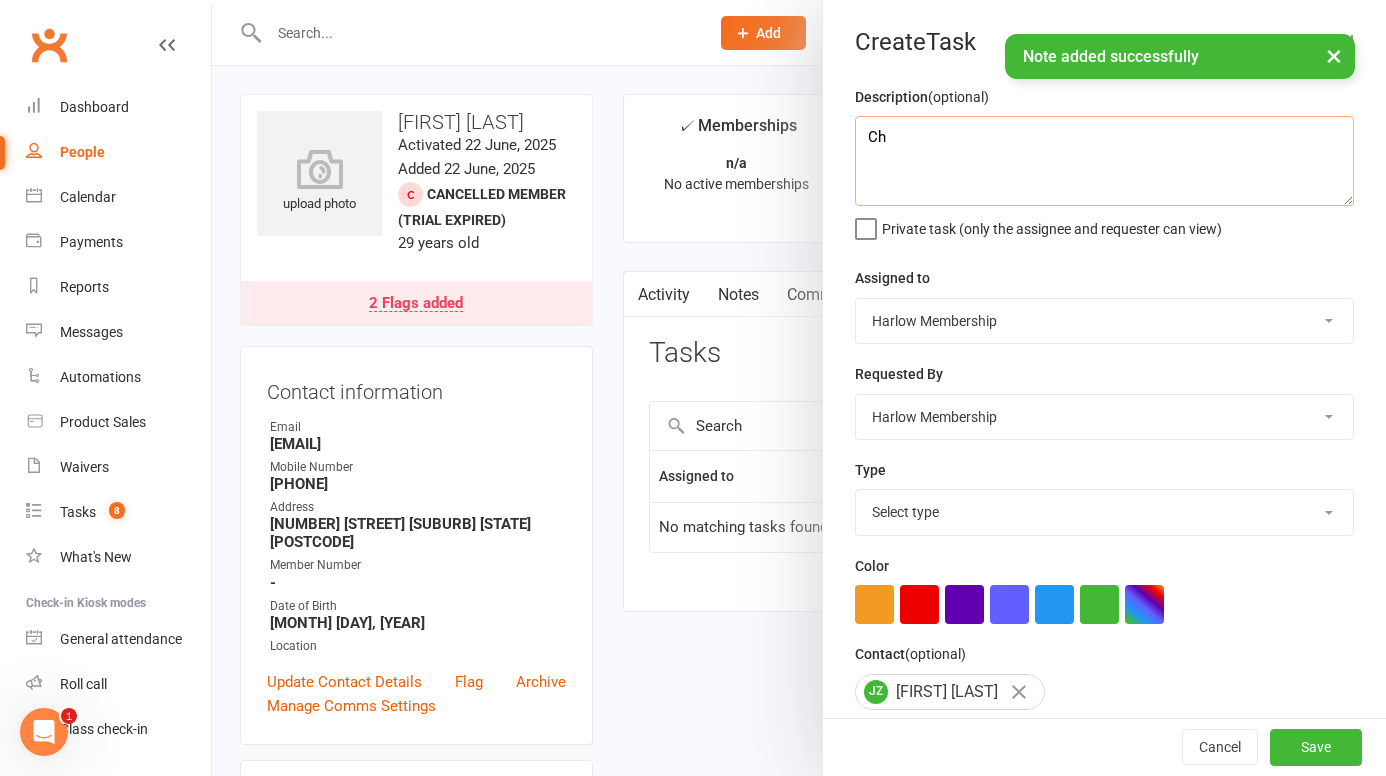 type on "C" 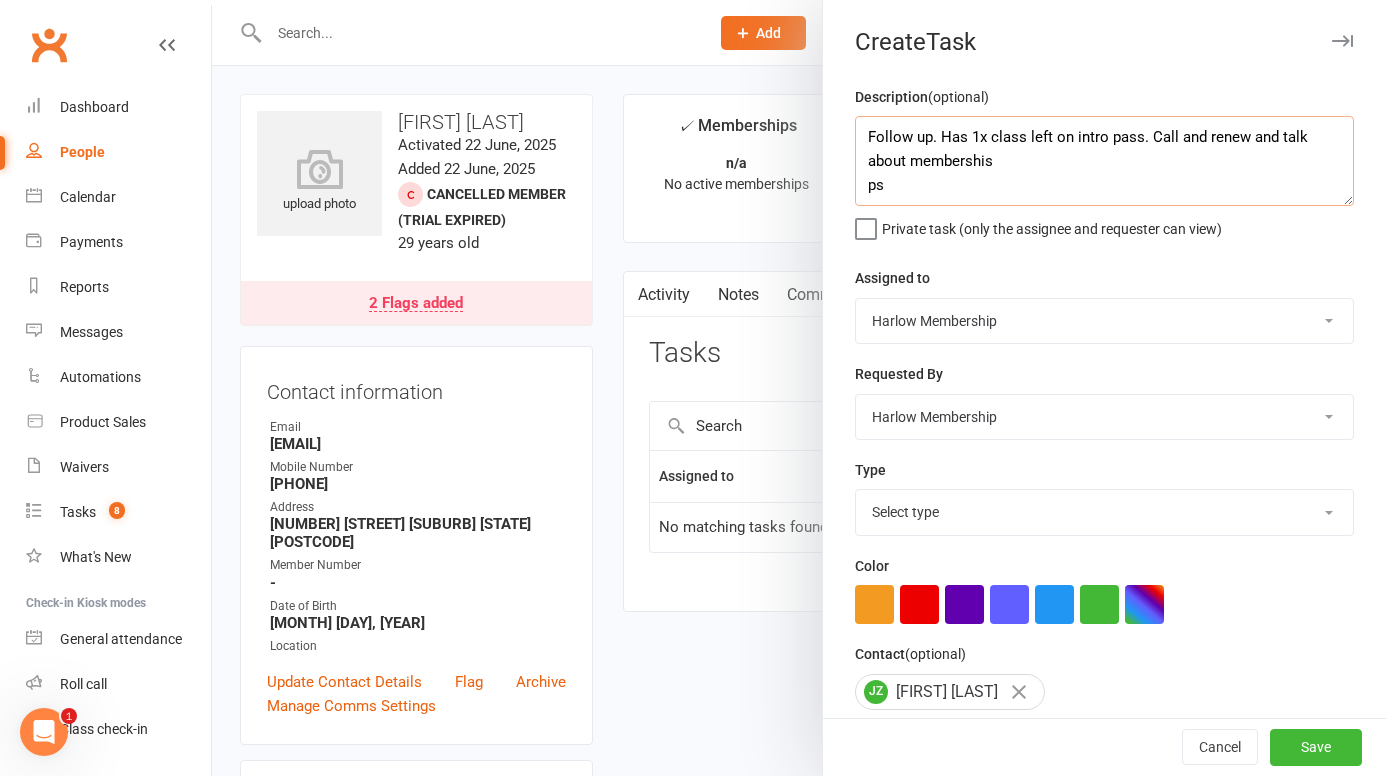 scroll, scrollTop: 0, scrollLeft: 0, axis: both 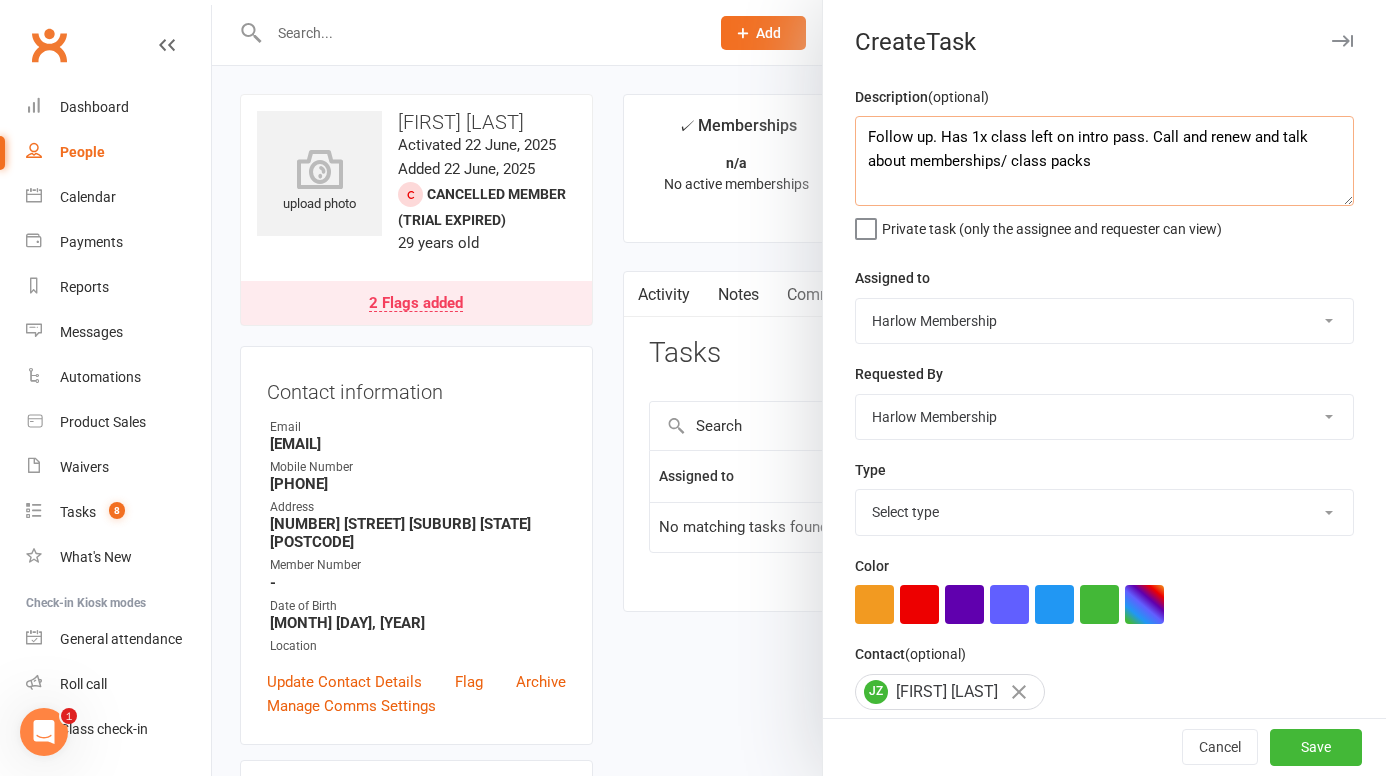 type on "Follow up. Has 1x class left on intro pass. Call and renew and talk about memberships/ class packs" 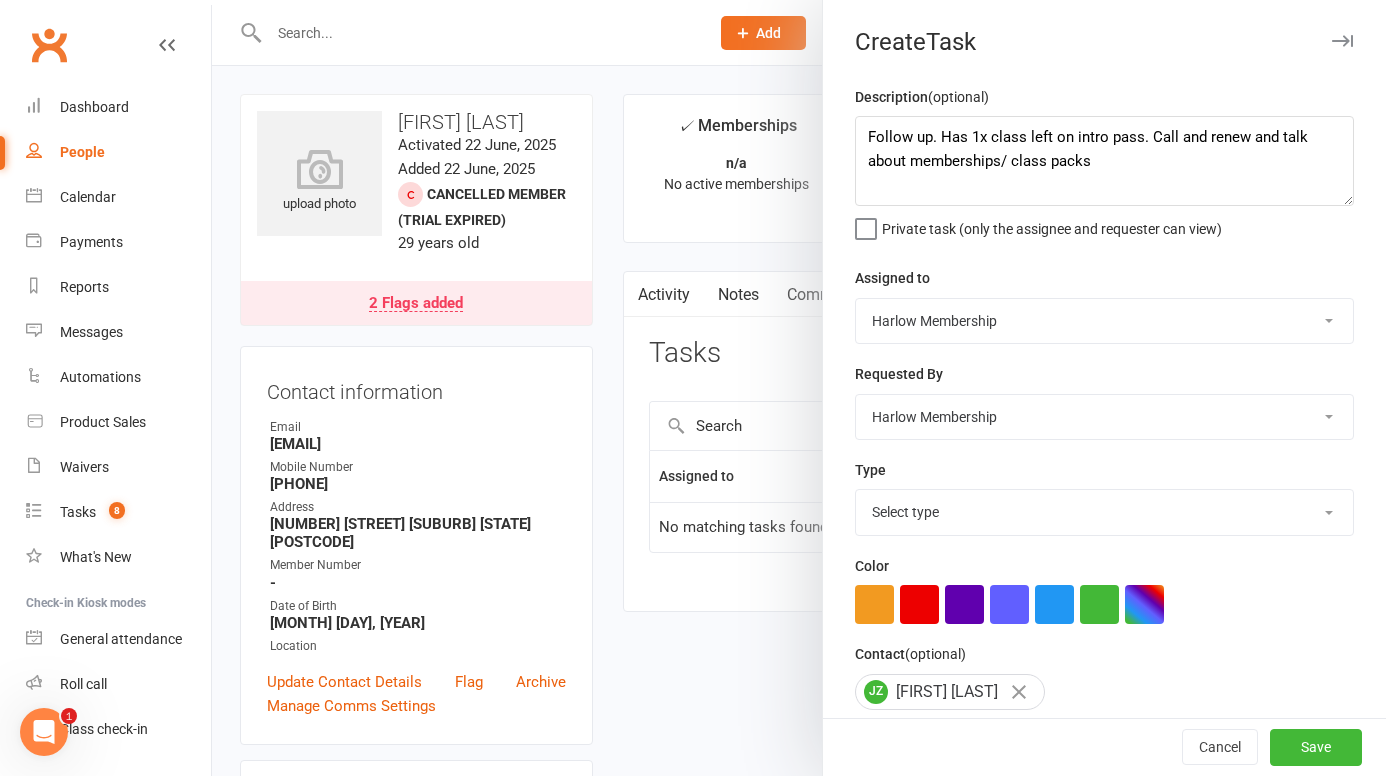 click on "Harlow Membership Instructor Georgia Instructor Emma Harlow Accounts Lucy Bailey Instructor Rachel Instructor Claudia Instructor Kaitlyn Instructor Cat Instructor Tasmin Instructor Jess Instructor Ali Instructor Liliana Instructor Krystyna Instructor Montanna Instructor Rebecca Ha Andrew Bec Taylor Instructor Nicole" at bounding box center [1104, 321] 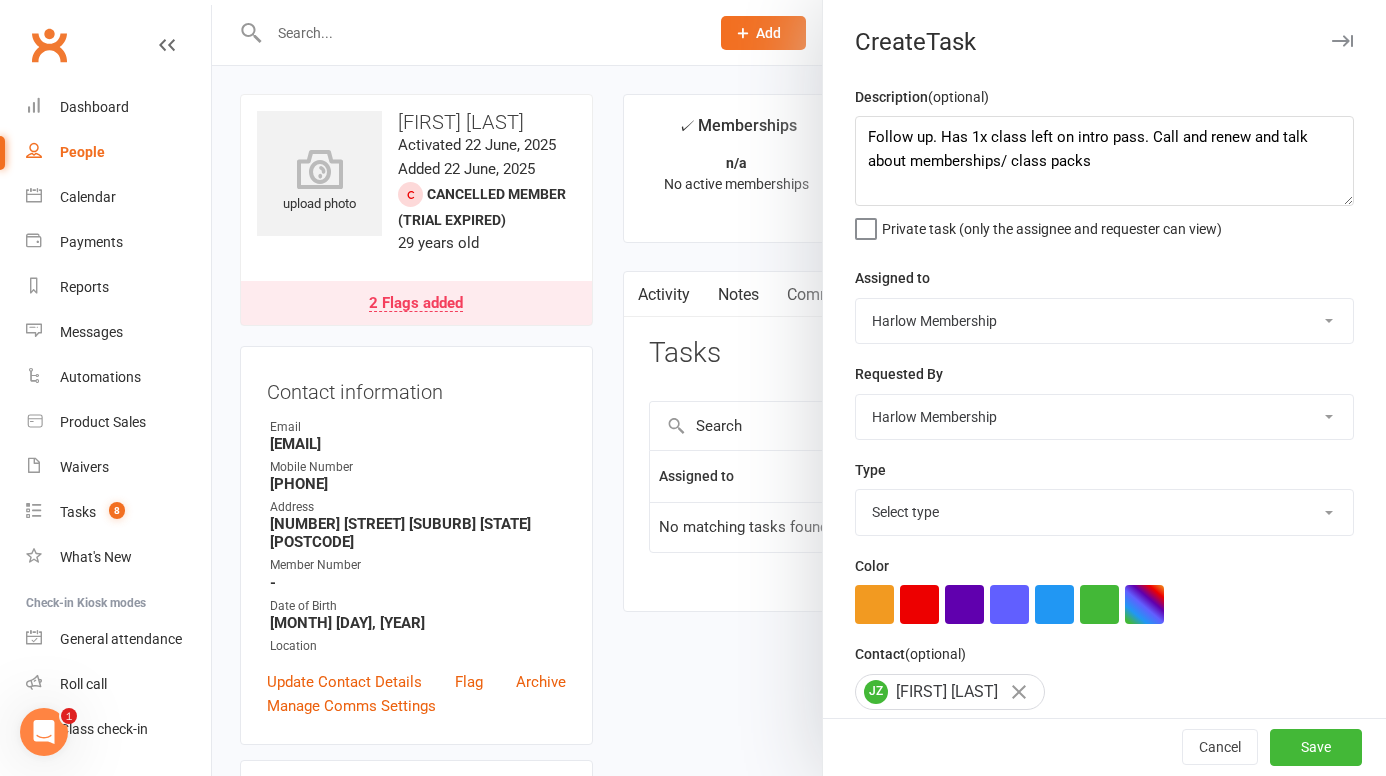 select on "47368" 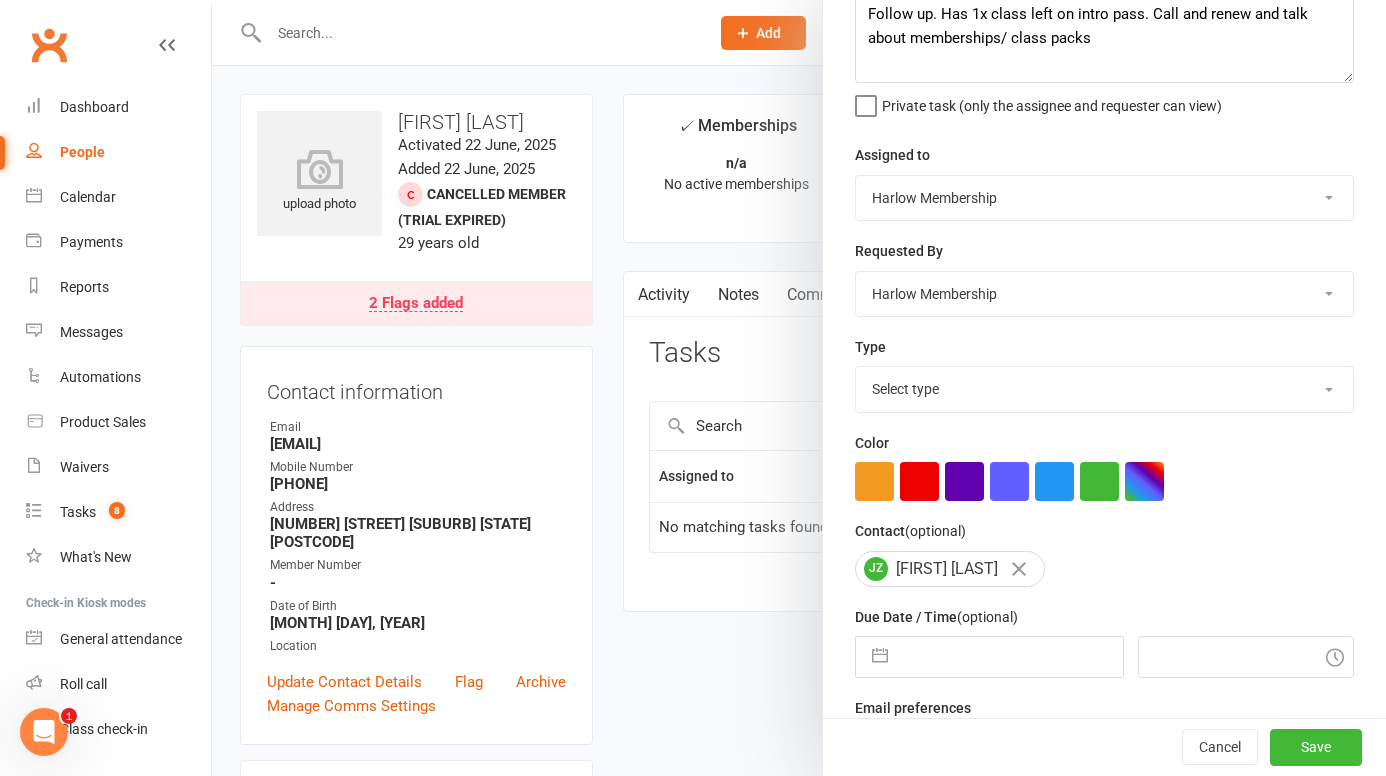 scroll, scrollTop: 166, scrollLeft: 0, axis: vertical 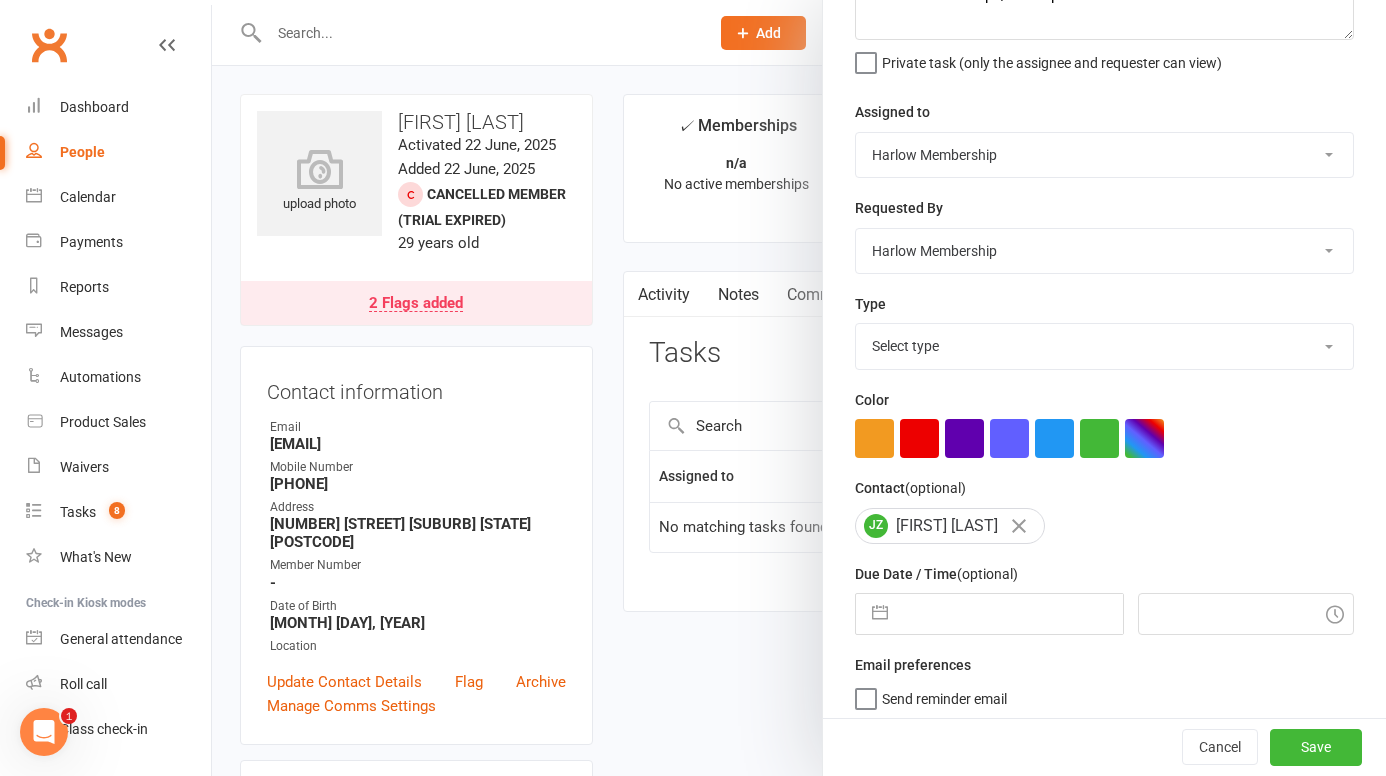 click on "Select type 1.new lead - induction 1. won membership 2. hot lead - attended 3. hot lead - hasn't attended 4. prospect added : lead 5. follow up 6. risk of losing member - call to re-engage 7. member support: resolving issues, processing payments, suspensions or cancellations 8. actionables Add new task type" at bounding box center (1104, 346) 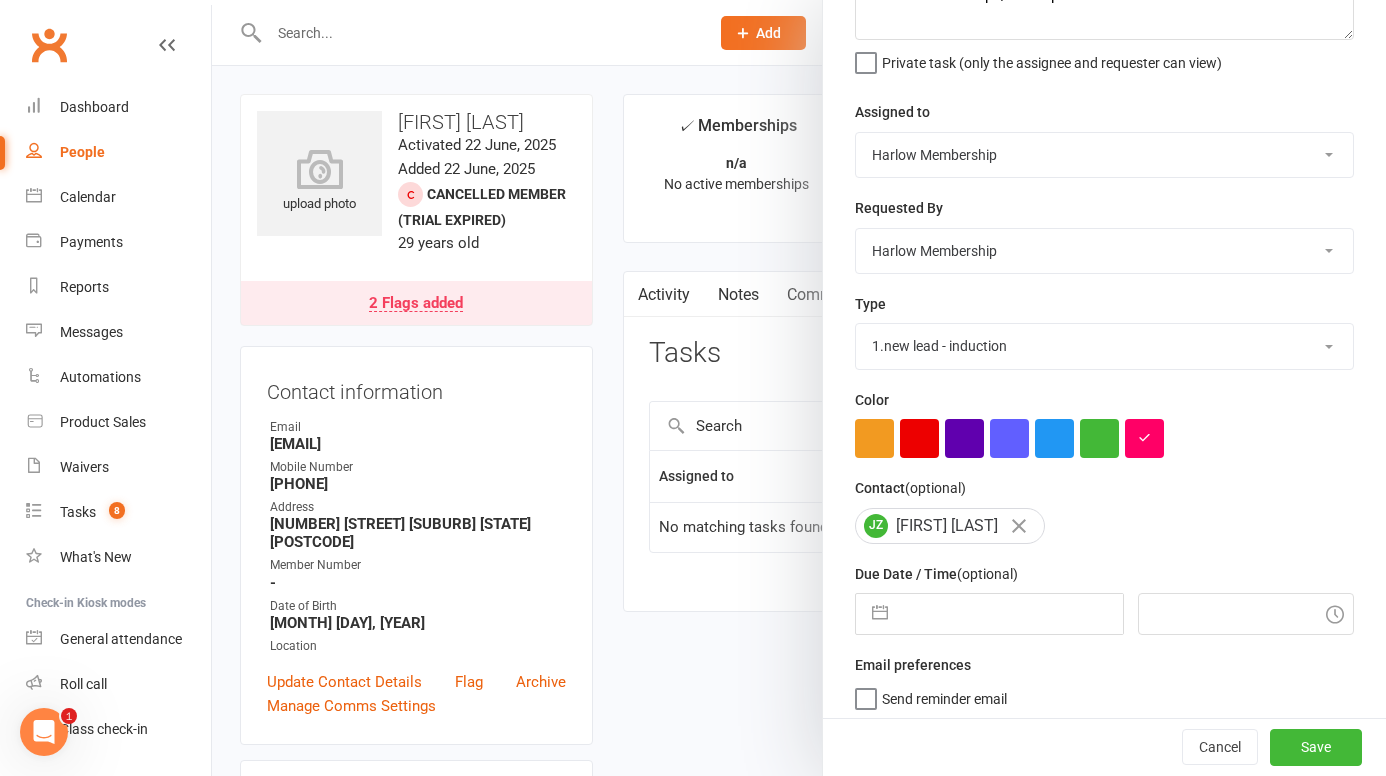 click on "Description  (optional) Follow up. Has 1x class left on intro pass. Call and renew and talk about memberships/ class packs Private task (only the assignee and requester can view) Assigned to Harlow Membership Instructor Georgia Instructor Emma Harlow Accounts Lucy Bailey Instructor Rachel Instructor Claudia Instructor Kaitlyn Instructor Cat Instructor Tasmin Instructor Jess Instructor Ali Instructor Liliana Instructor Krystyna Instructor Montanna Instructor Rebecca Ha Andrew Bec Taylor Instructor Nicole Requested By Harlow Membership Instructor Georgia Instructor Emma Harlow Accounts Lucy Bailey Instructor Rachel Instructor Claudia Instructor Kaitlyn Instructor Cat Instructor Tasmin Instructor Jess Instructor Ali Instructor Liliana Instructor Krystyna Instructor Montanna Instructor Rebecca Ha Andrew Bec Taylor Instructor Nicole Type 1.new lead - induction 1. won membership 2. hot lead - attended 3. hot lead - hasn't attended 4. prospect added : lead 5. follow up 6. risk of losing member - call to re-engage JZ" at bounding box center (1104, 338) 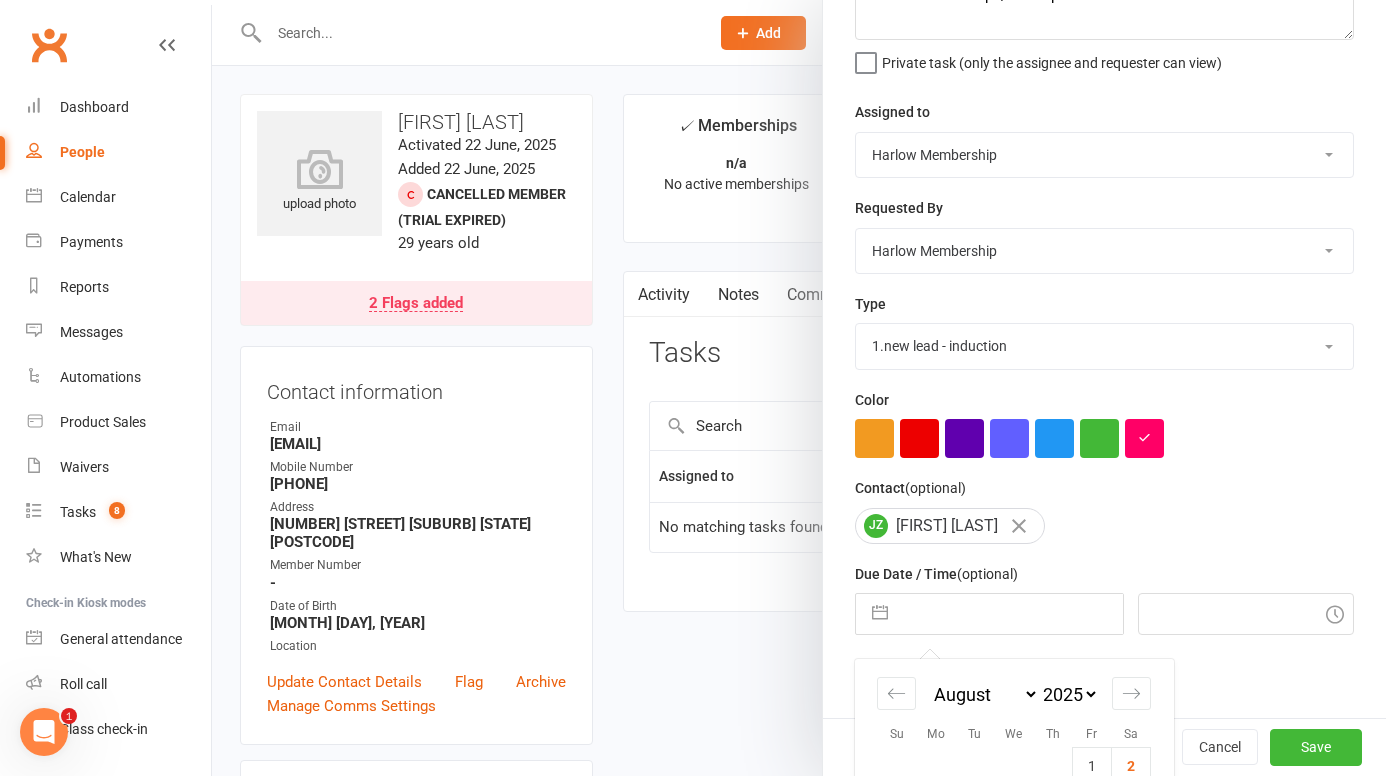 click at bounding box center [1010, 614] 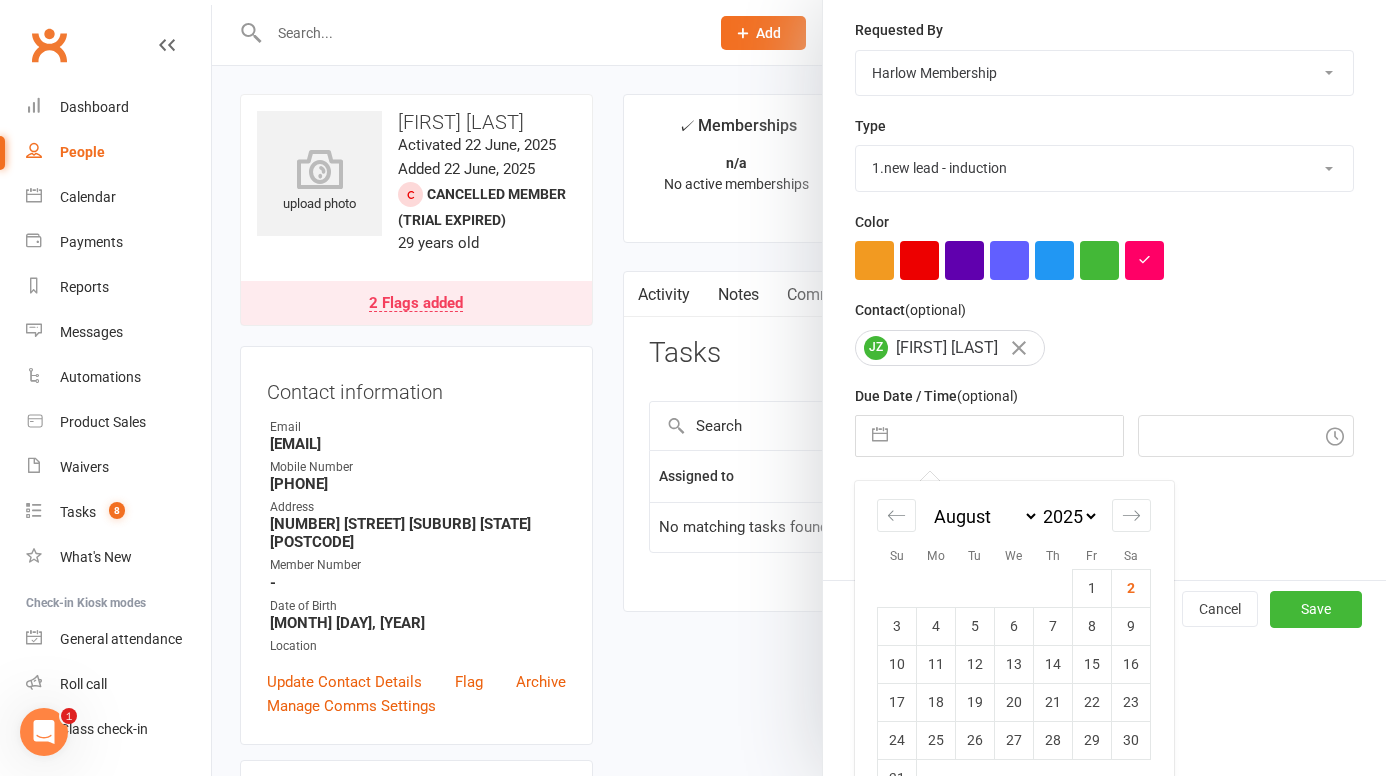 scroll, scrollTop: 359, scrollLeft: 0, axis: vertical 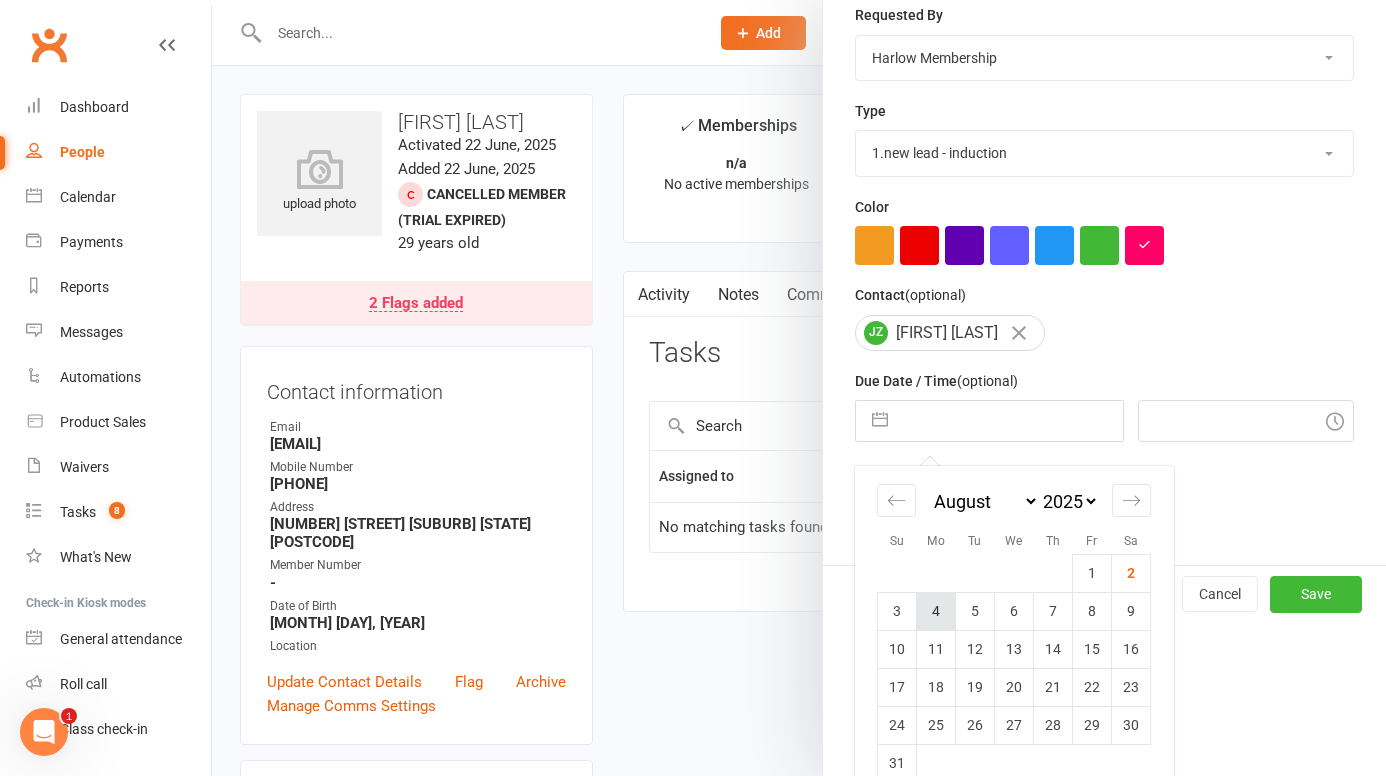click on "4" at bounding box center (936, 611) 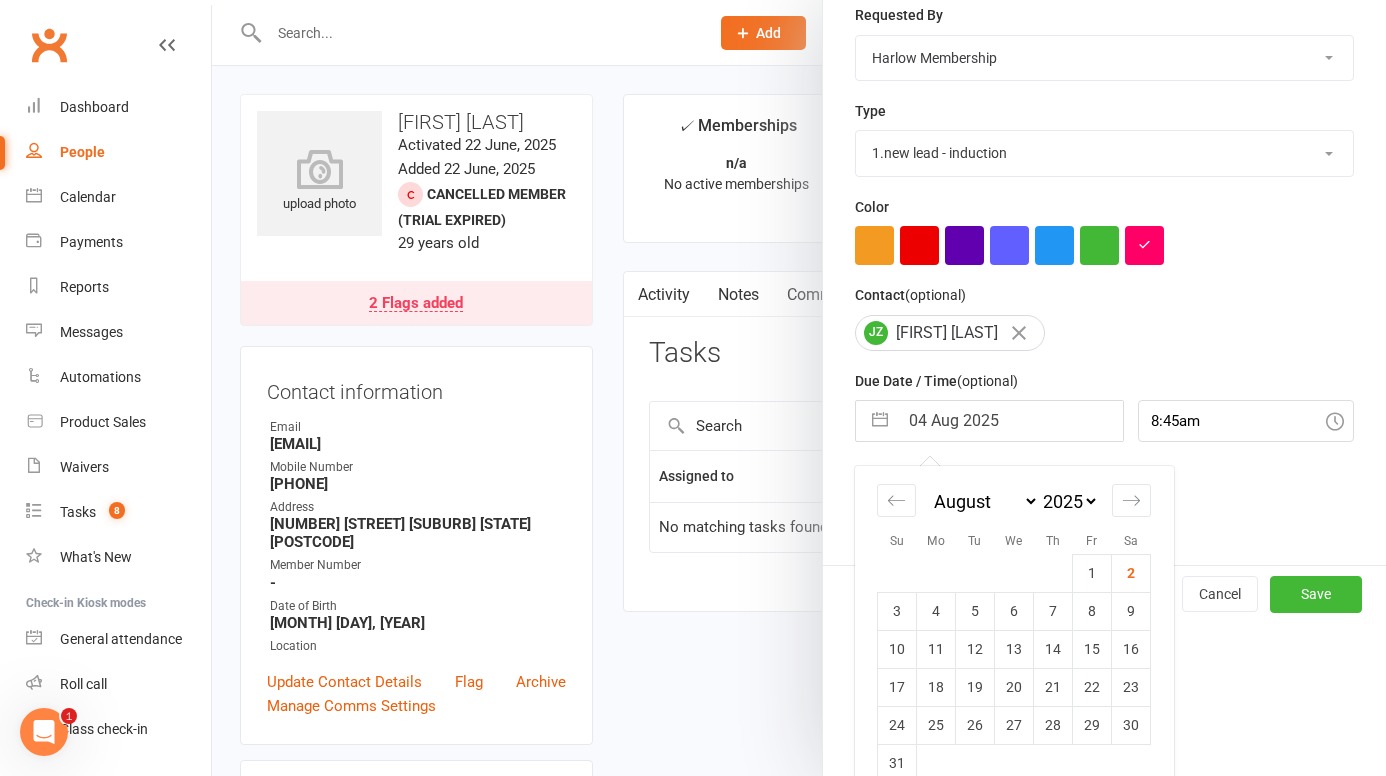 scroll, scrollTop: 210, scrollLeft: 0, axis: vertical 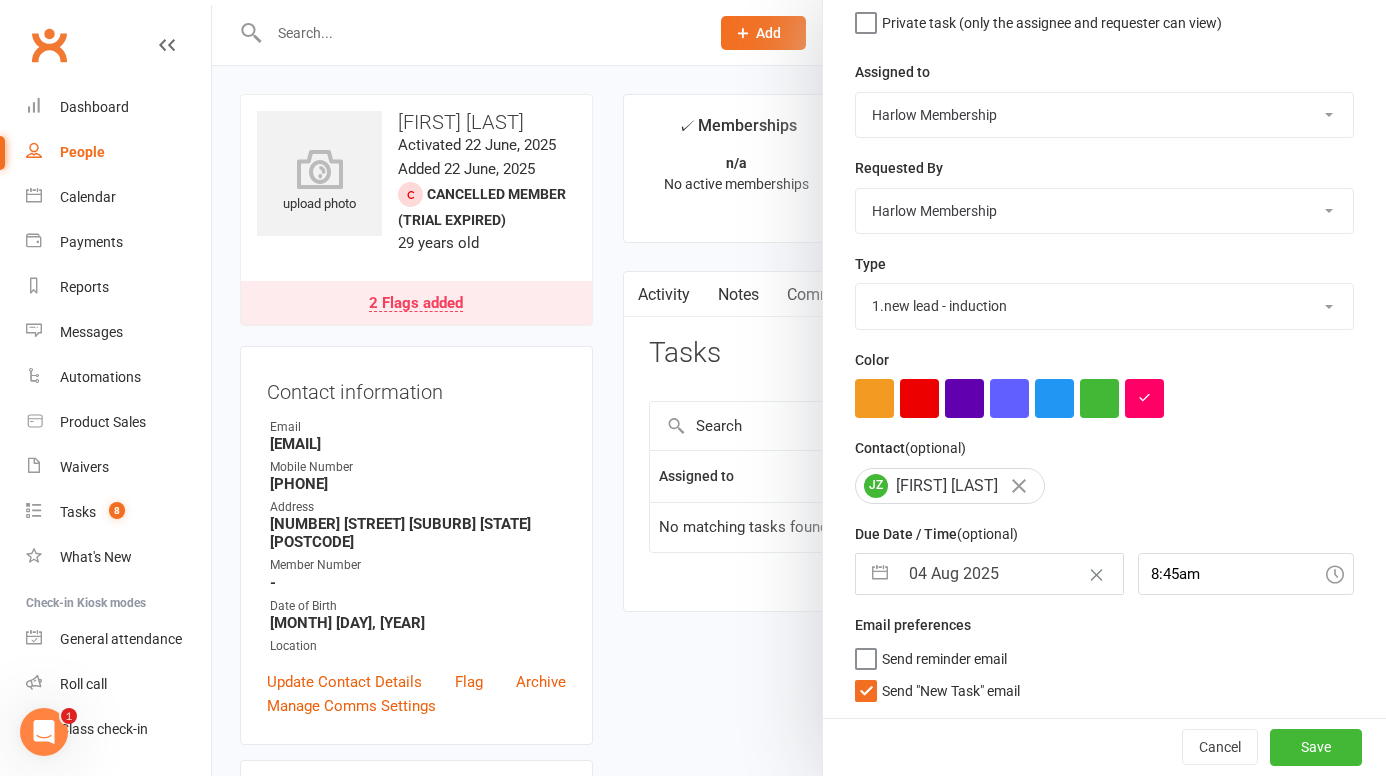click on "Send "New Task" email" at bounding box center (937, 686) 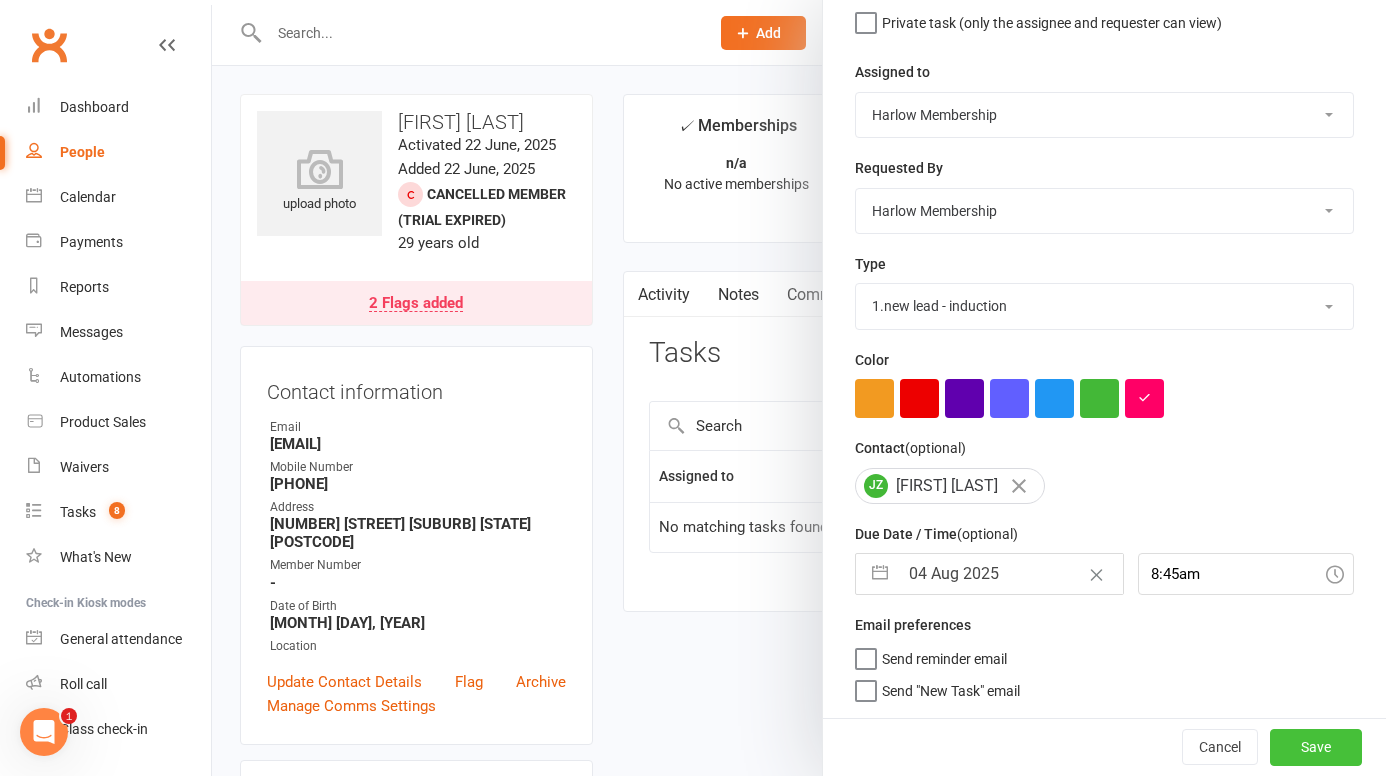 click on "Save" at bounding box center [1316, 747] 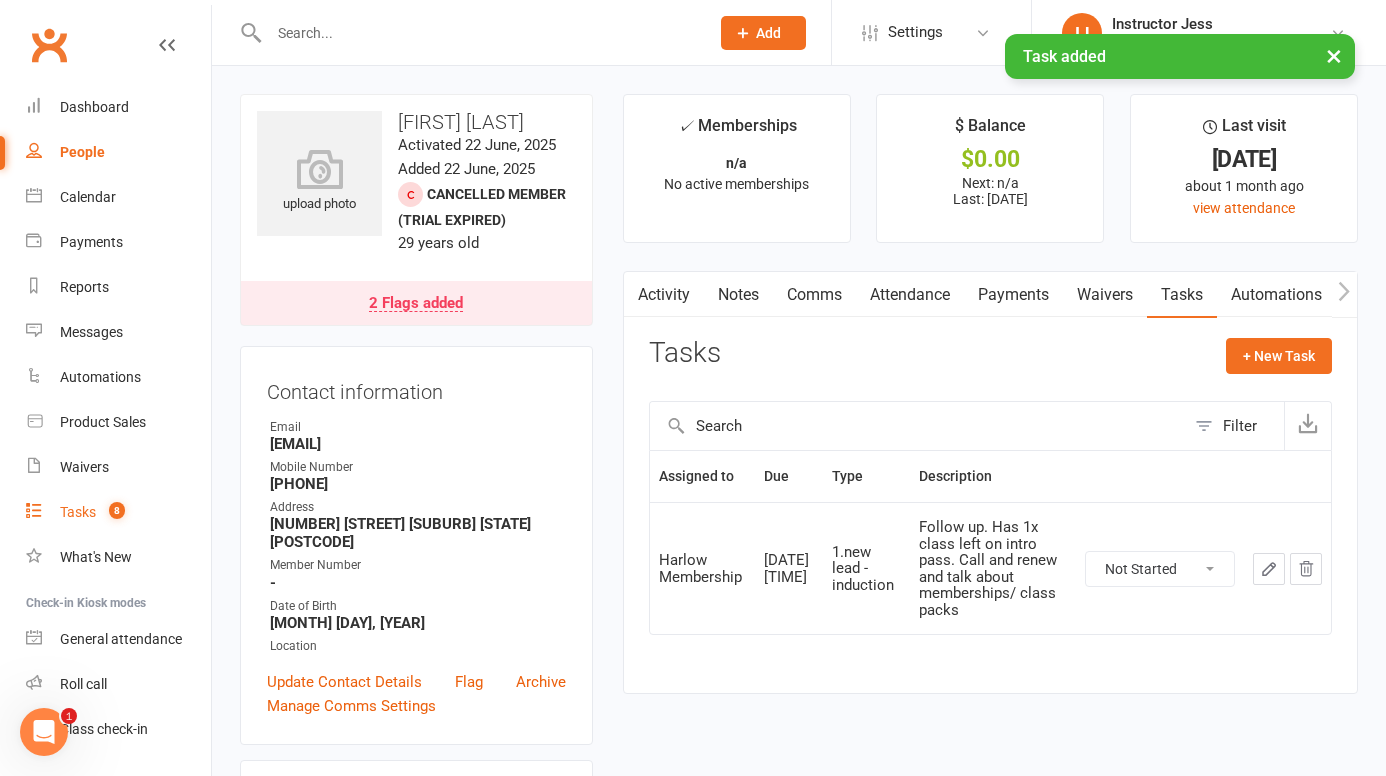 click on "Tasks" at bounding box center (78, 512) 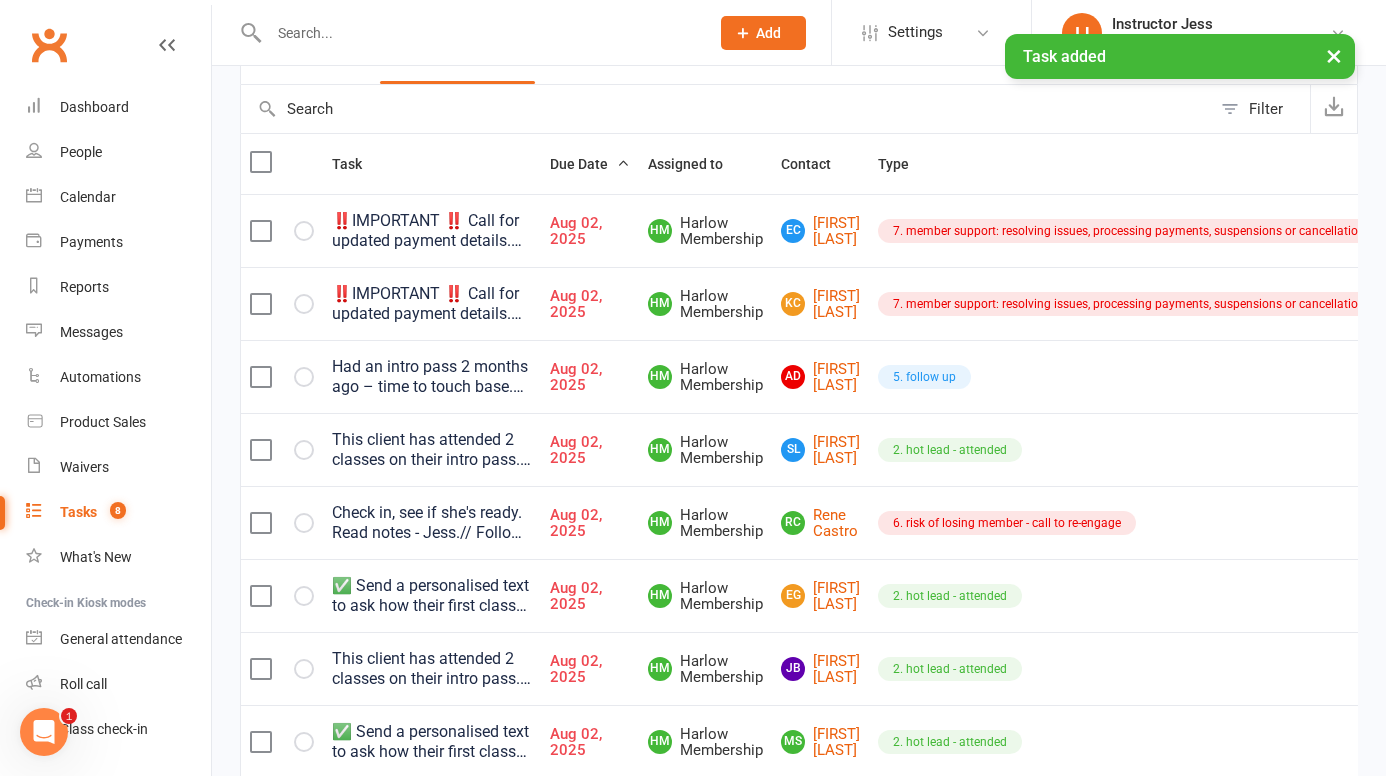 scroll, scrollTop: 215, scrollLeft: 0, axis: vertical 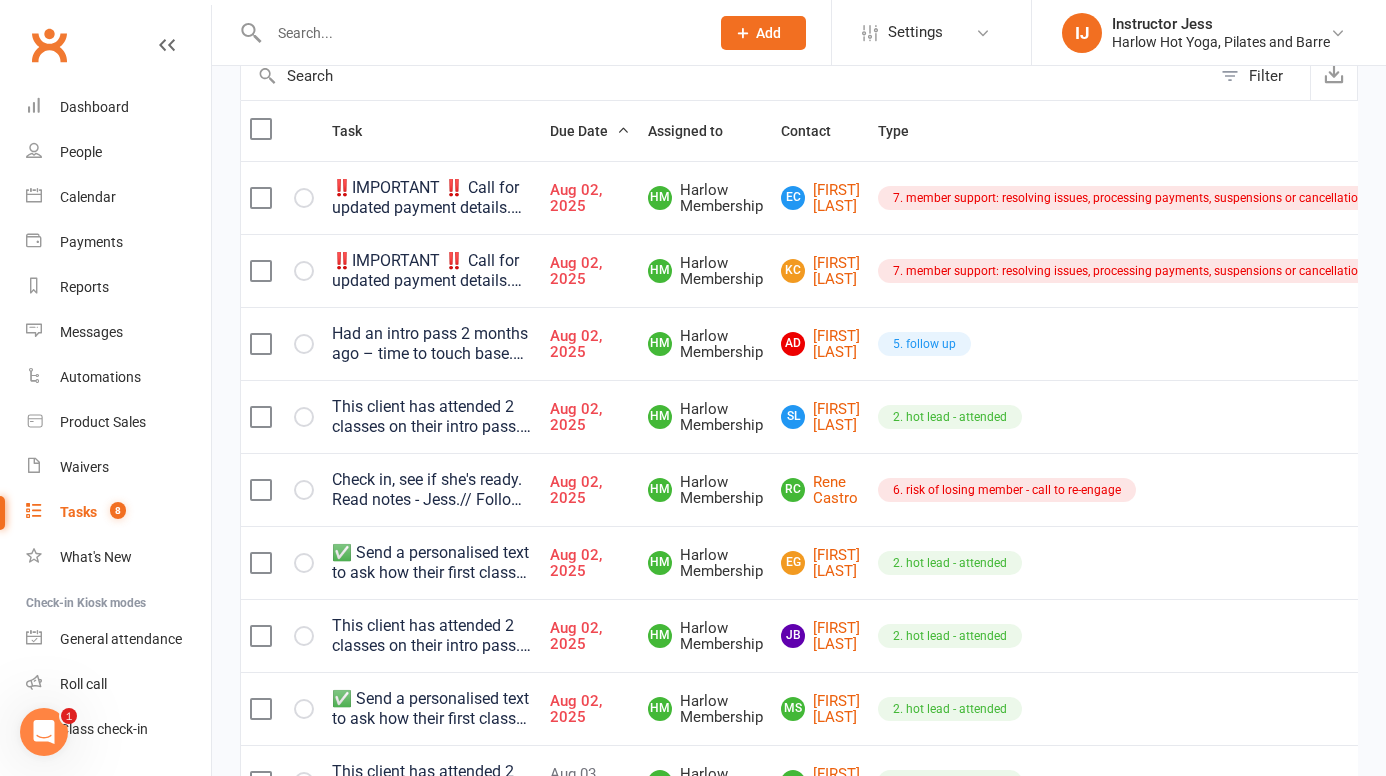 click on "Check in, see if she's ready. Read notes - Jess.//
Follow up with class pack offer // If they have 2 or fewer classes remaining:
📞 Call (follow up with text or email) them to let them know their class pack is about to finish...
- Tell them they can get $50 off if they purchase another class pack within 48 hours.
- Also, let them know any remaining classes on their current pack will be transferred to the new one for seamless use." at bounding box center [432, 490] 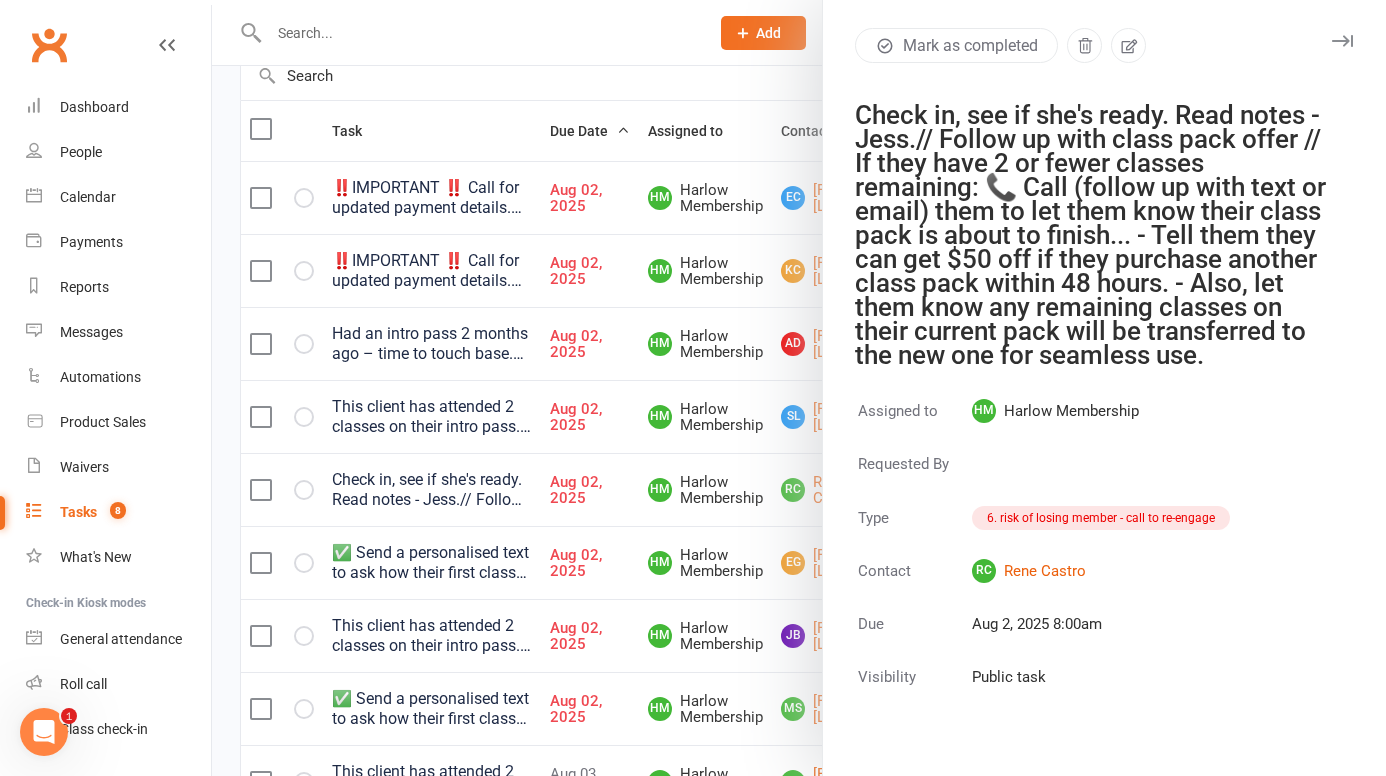 click at bounding box center [1342, 41] 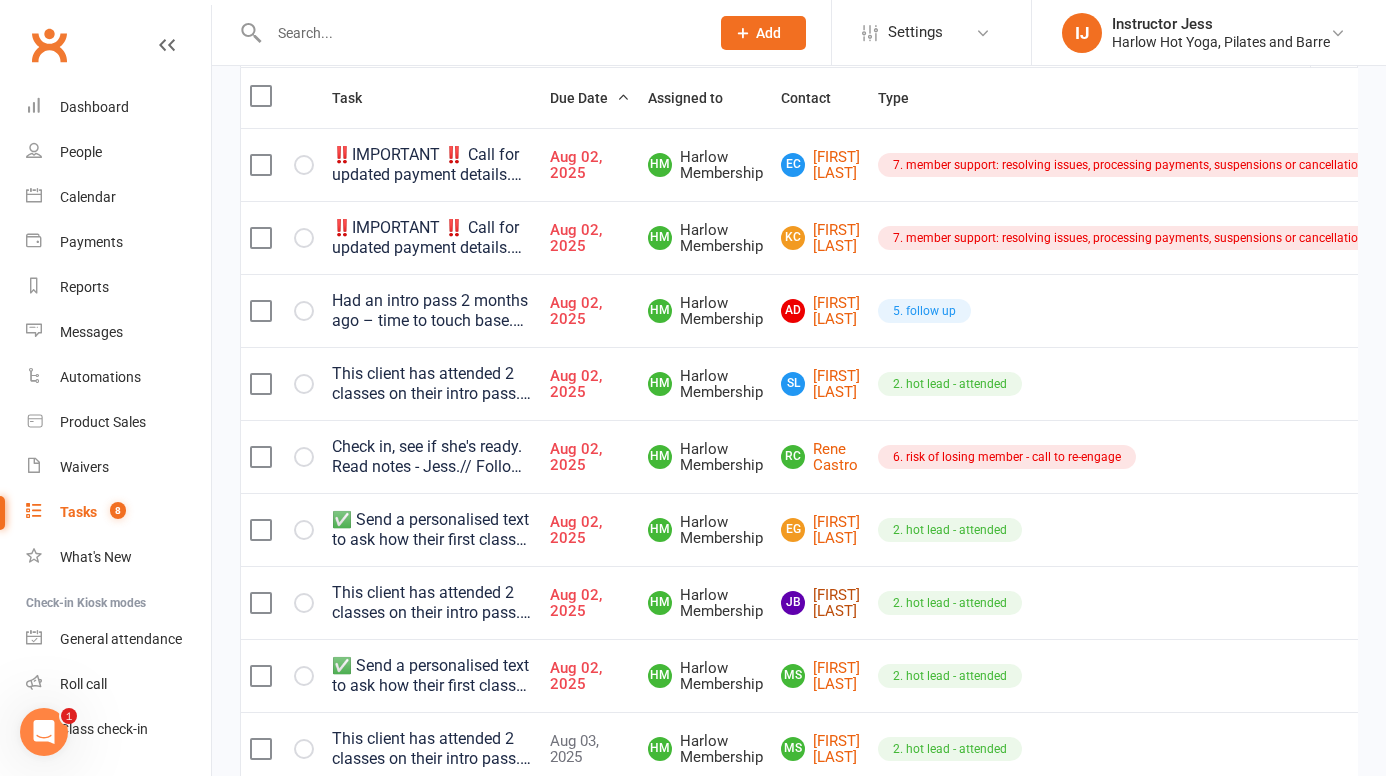scroll, scrollTop: 249, scrollLeft: 0, axis: vertical 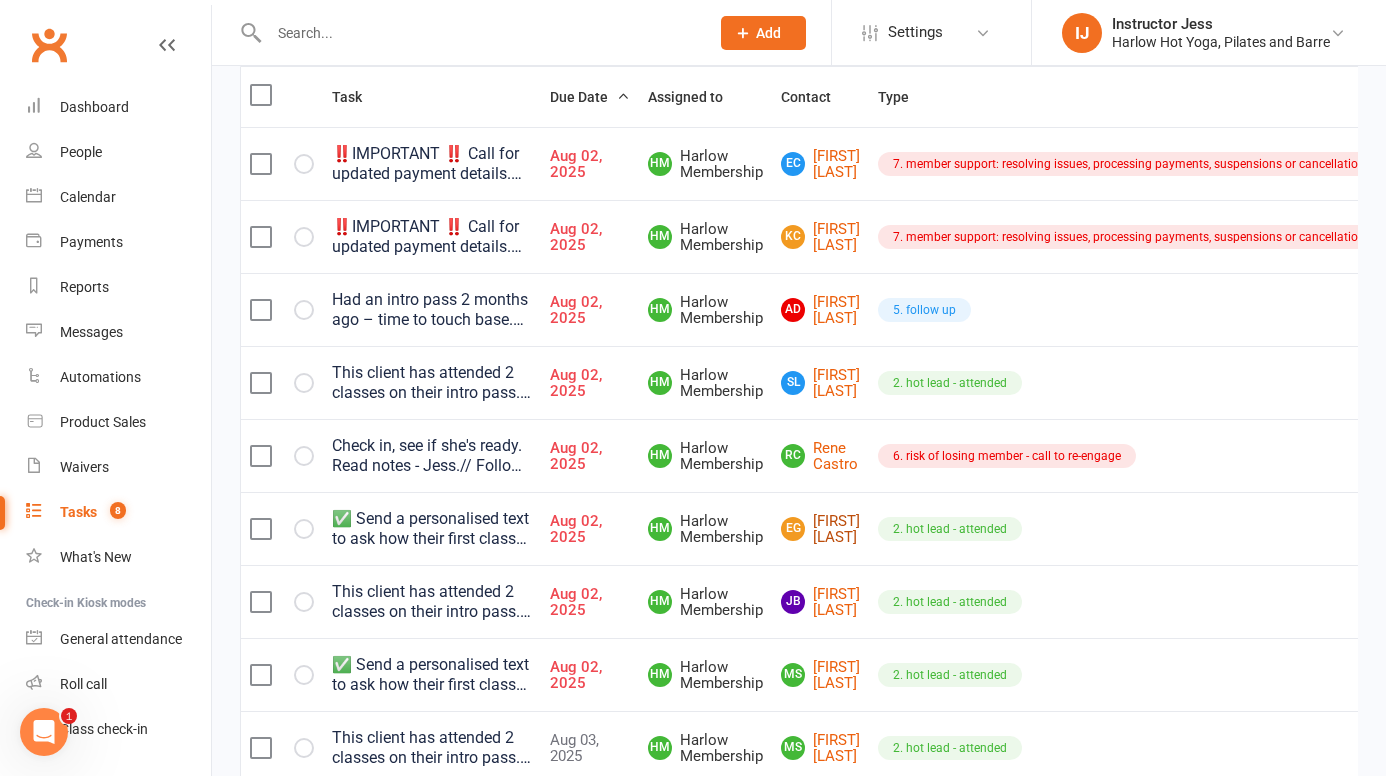 click on "EG Ellen Graham" at bounding box center (820, 529) 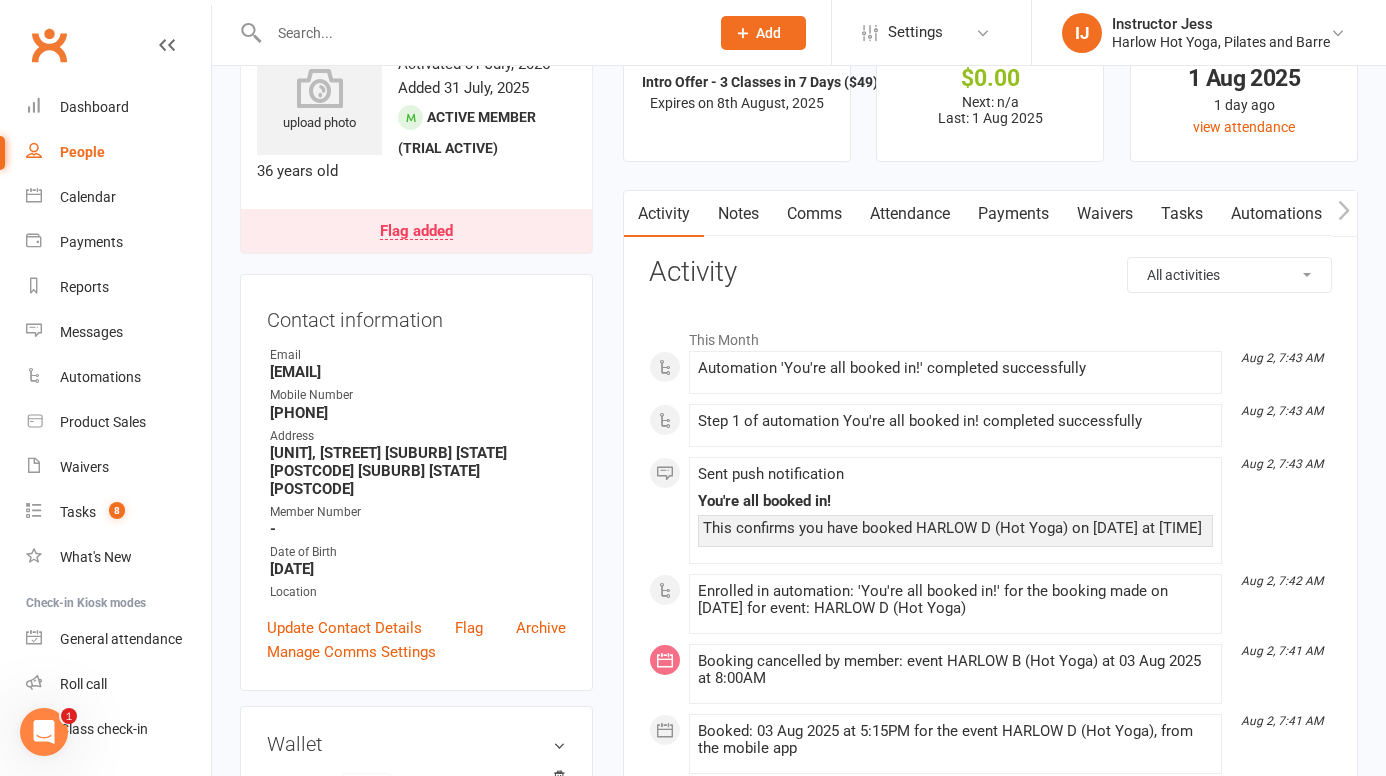 scroll, scrollTop: 46, scrollLeft: 0, axis: vertical 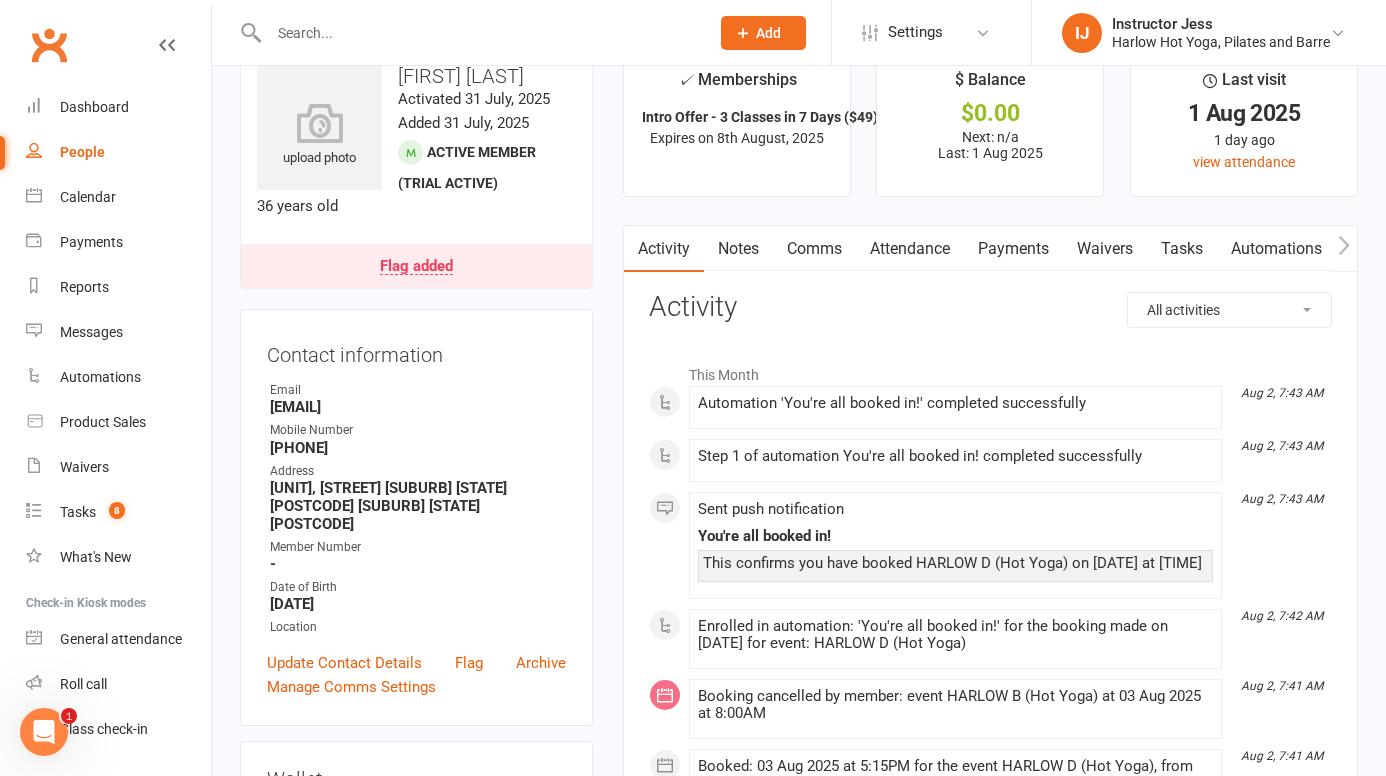 click on "Notes" at bounding box center (738, 249) 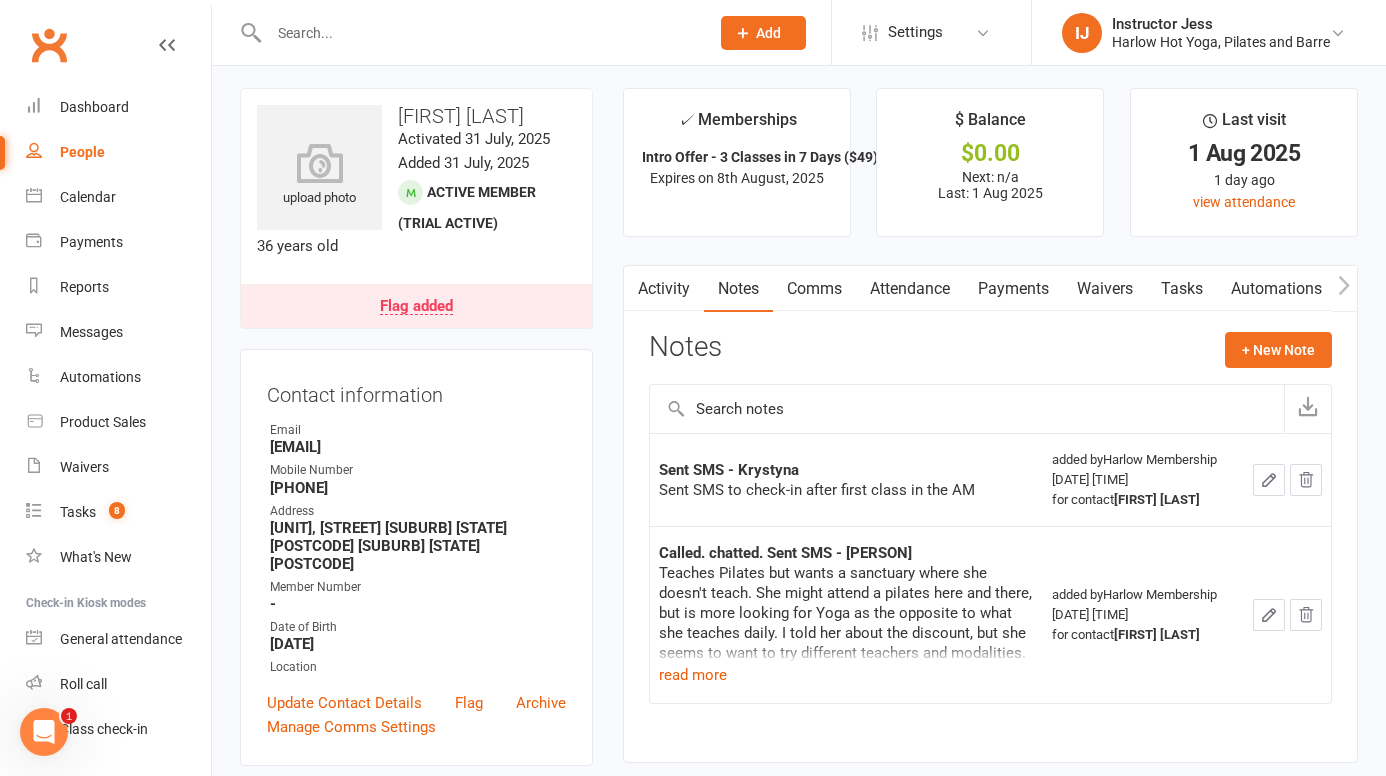 scroll, scrollTop: 0, scrollLeft: 0, axis: both 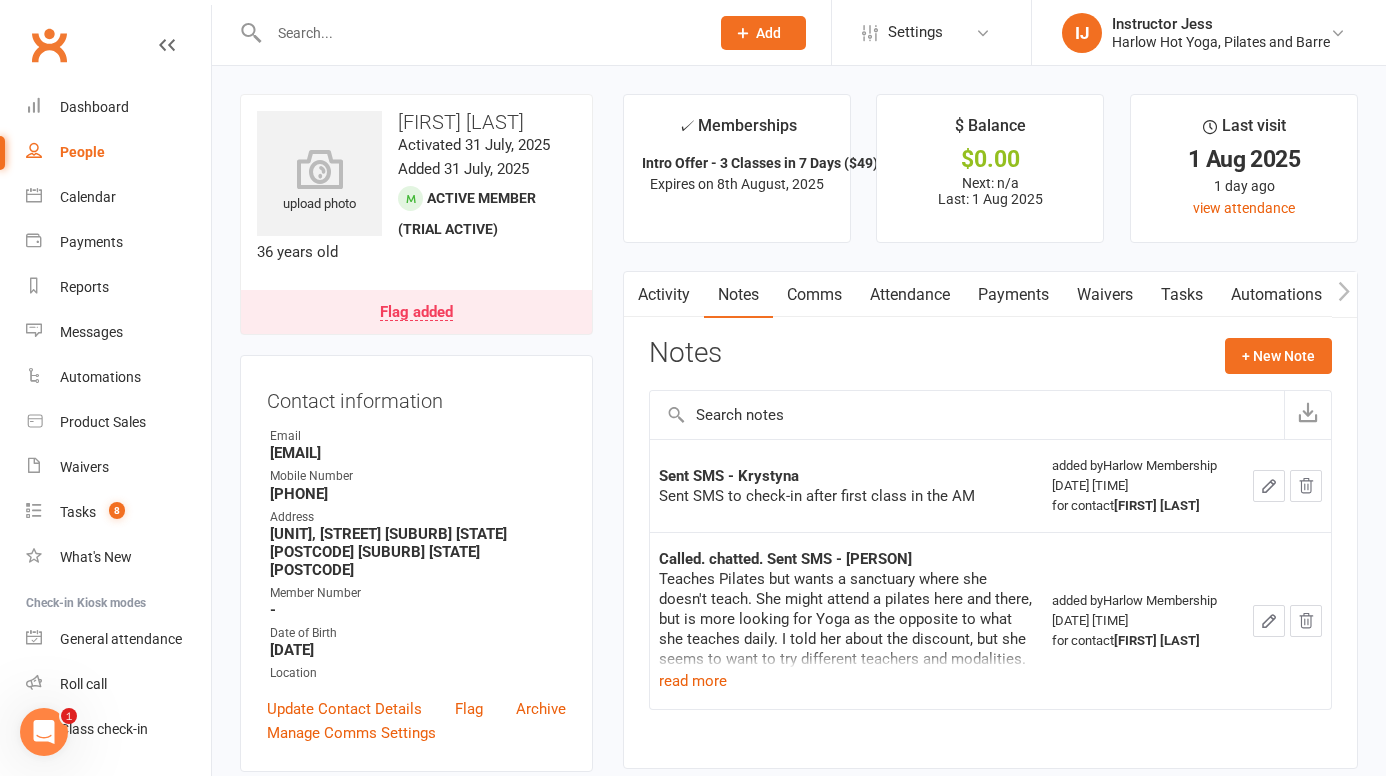 click on "Activity" at bounding box center (664, 295) 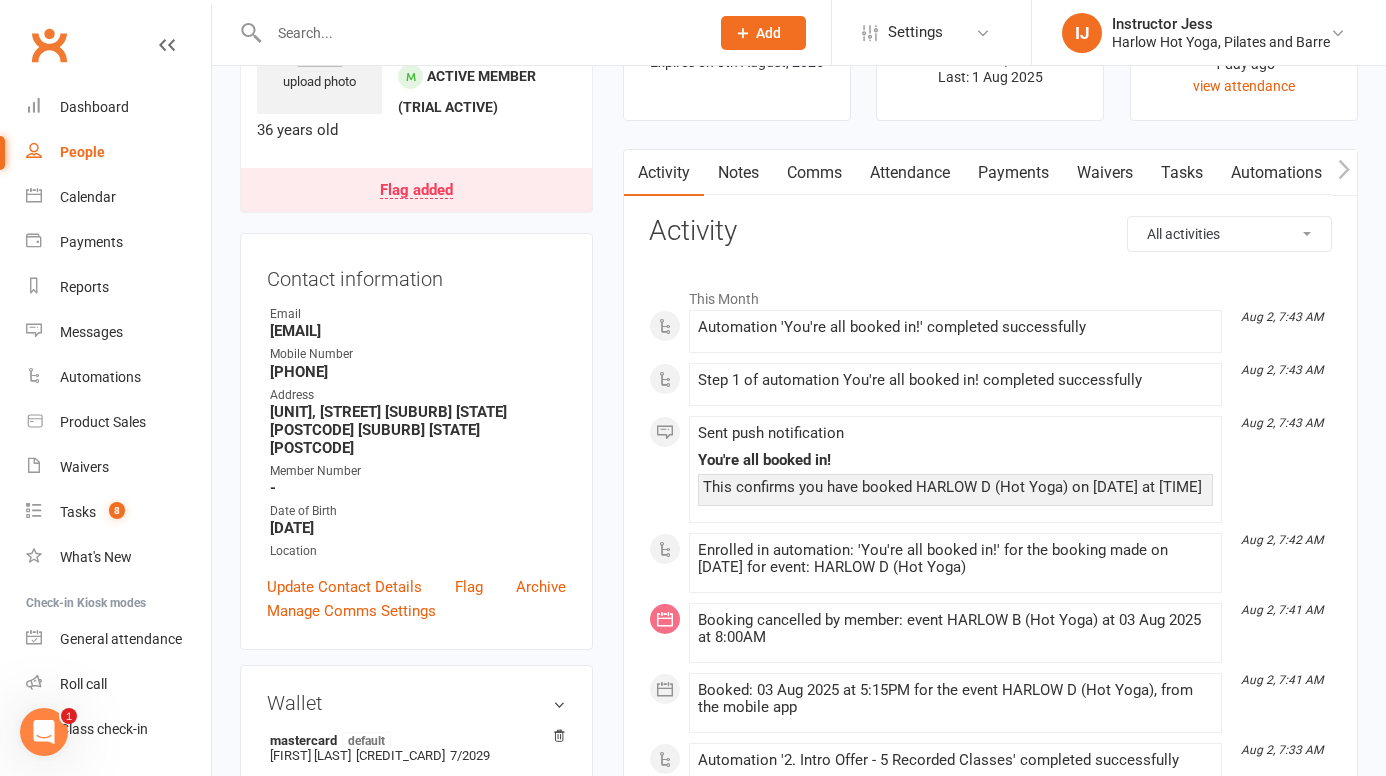 scroll, scrollTop: 0, scrollLeft: 0, axis: both 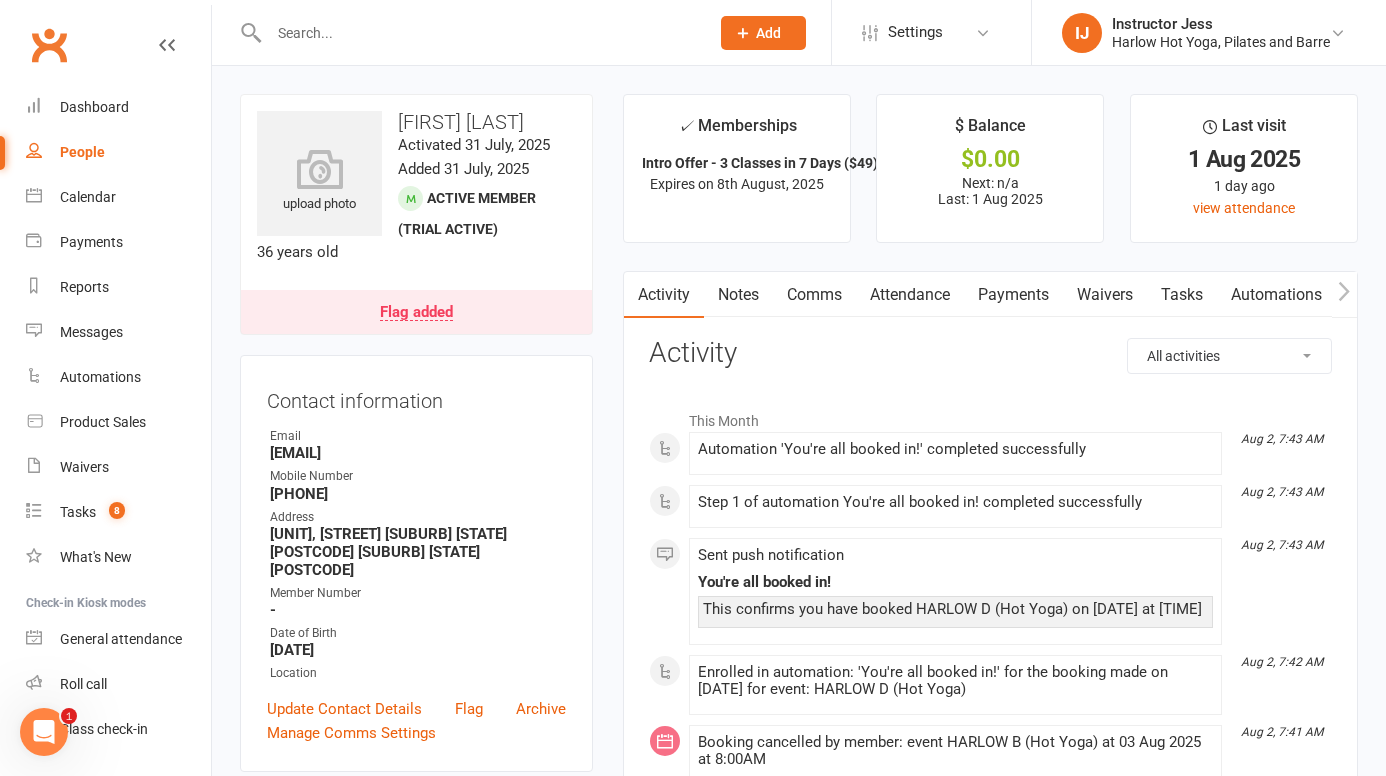 click on "Notes" at bounding box center [738, 295] 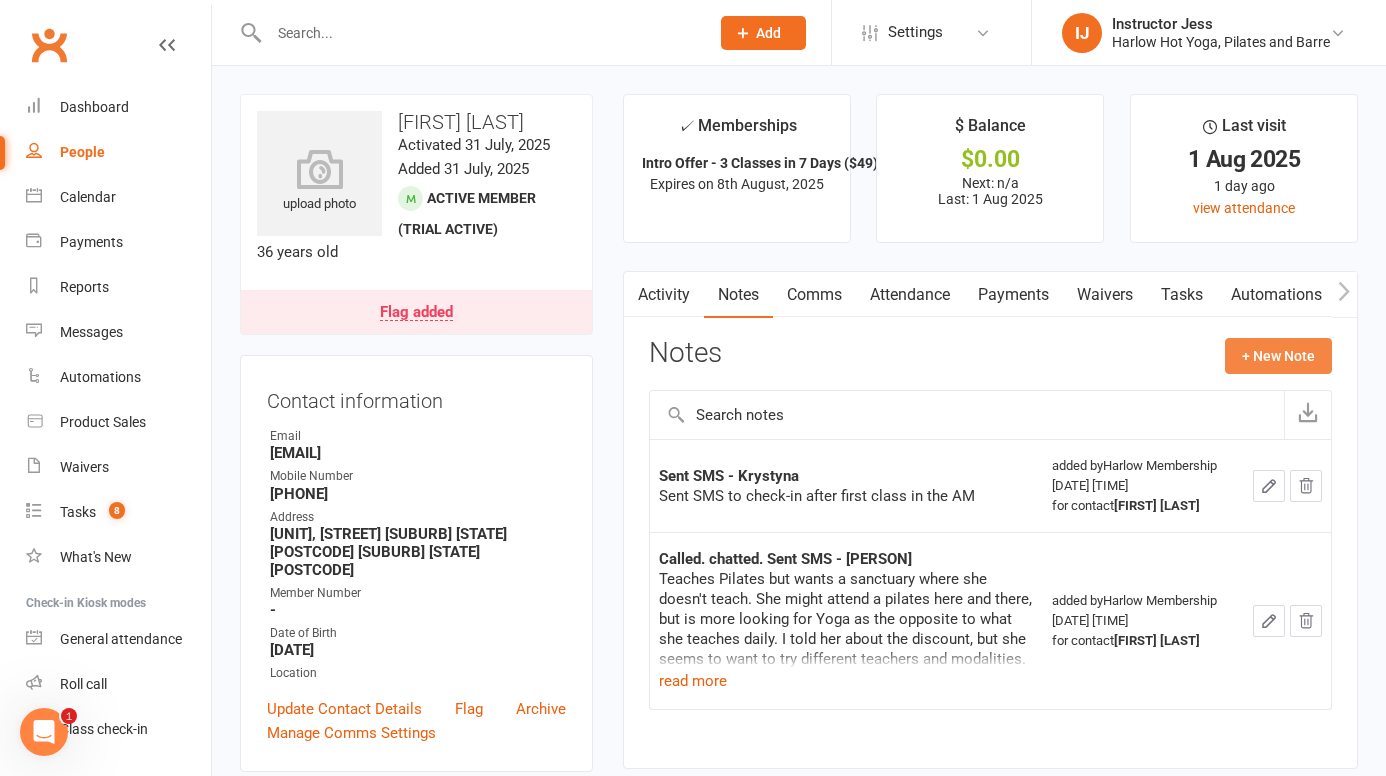 click on "+ New Note" at bounding box center [1278, 356] 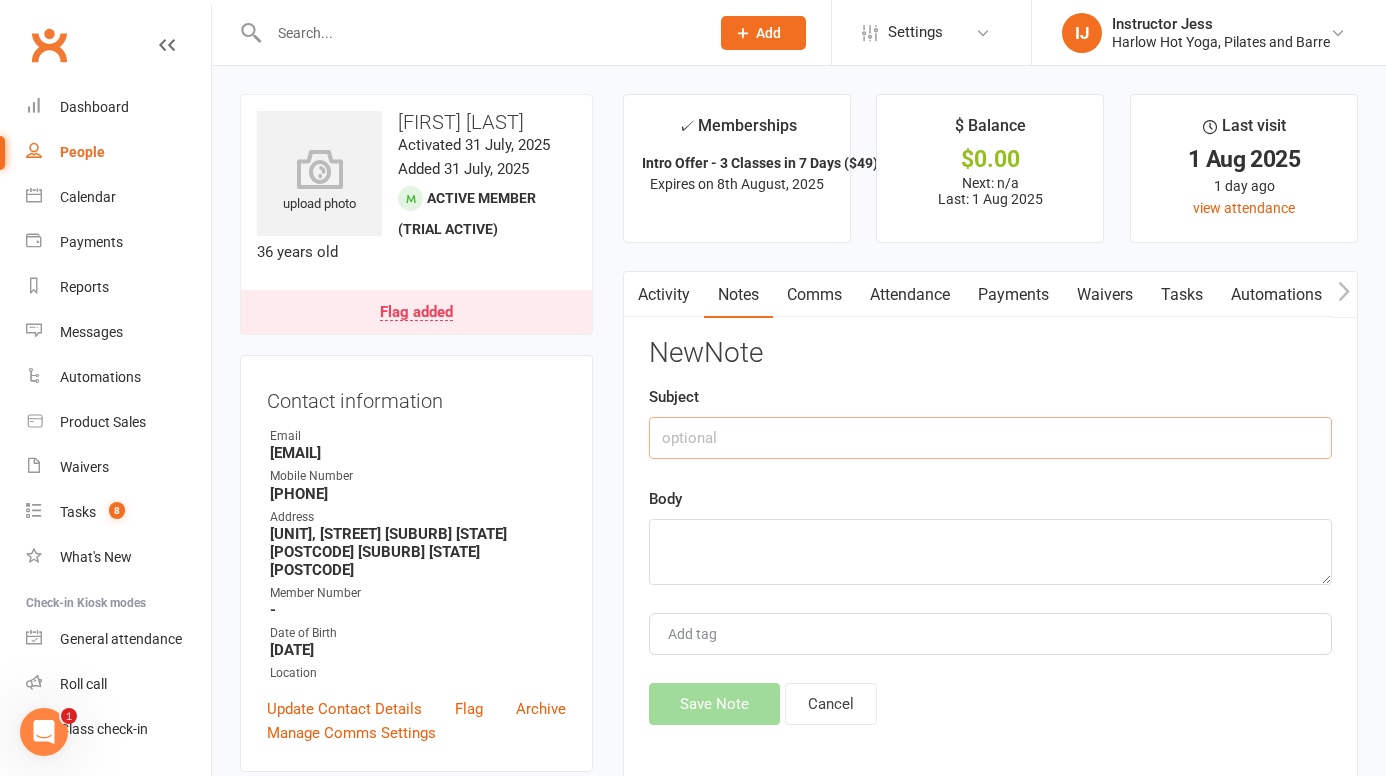 click at bounding box center (990, 438) 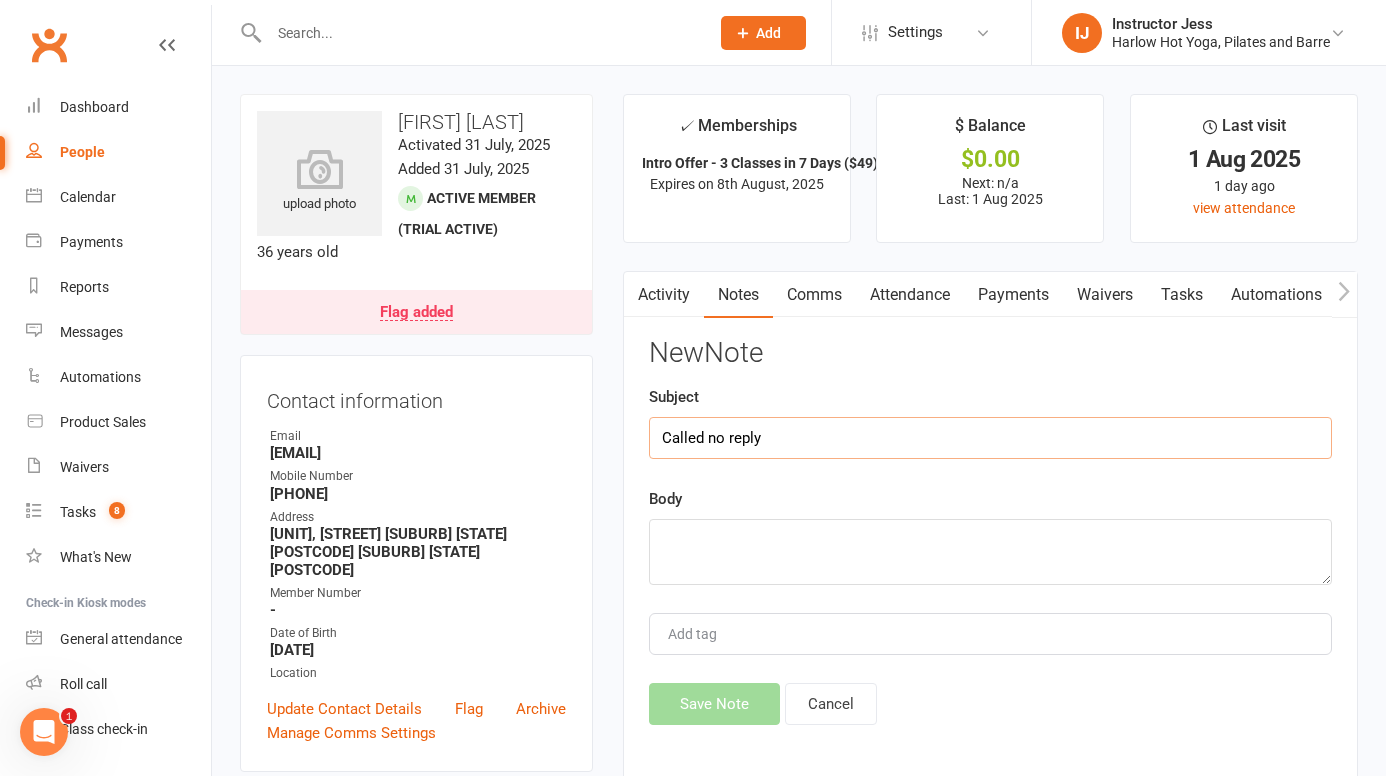 type on "Called no reply" 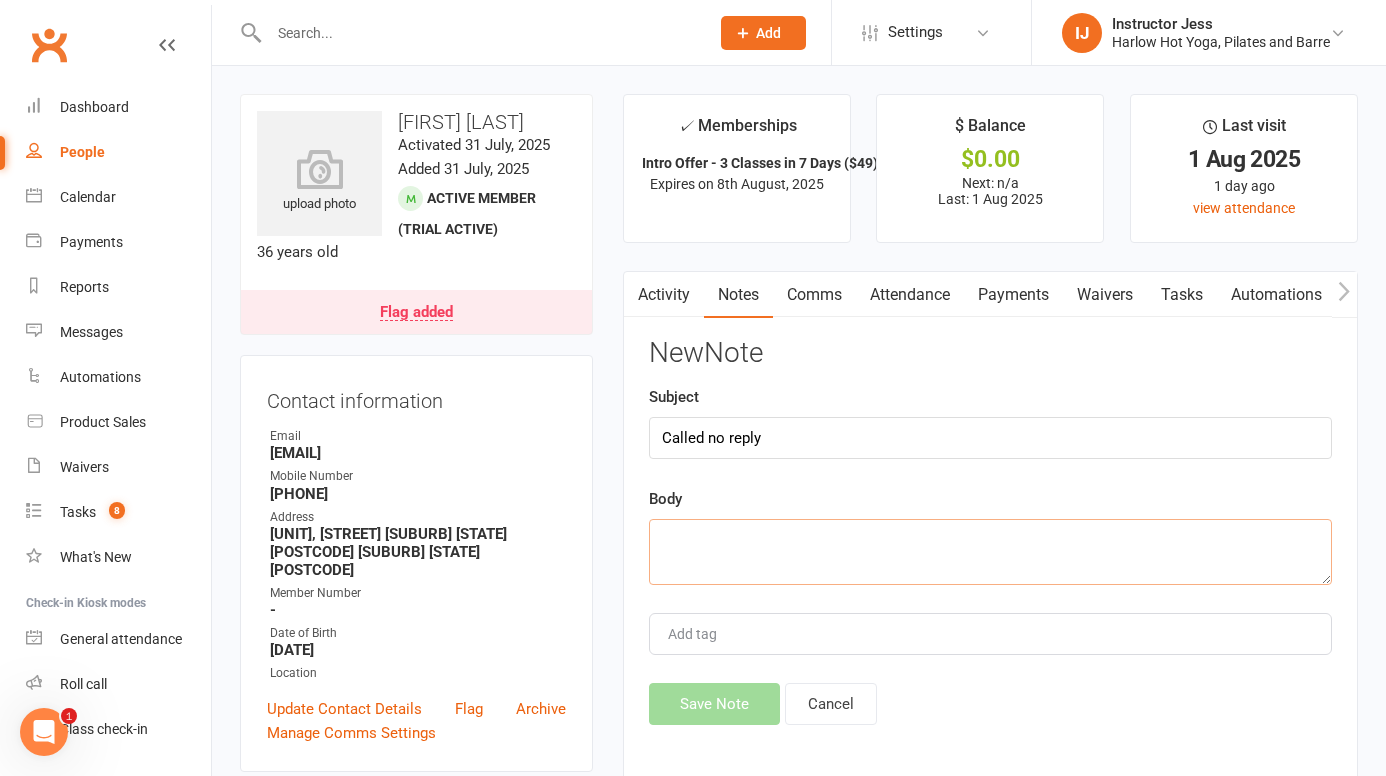 click at bounding box center (990, 552) 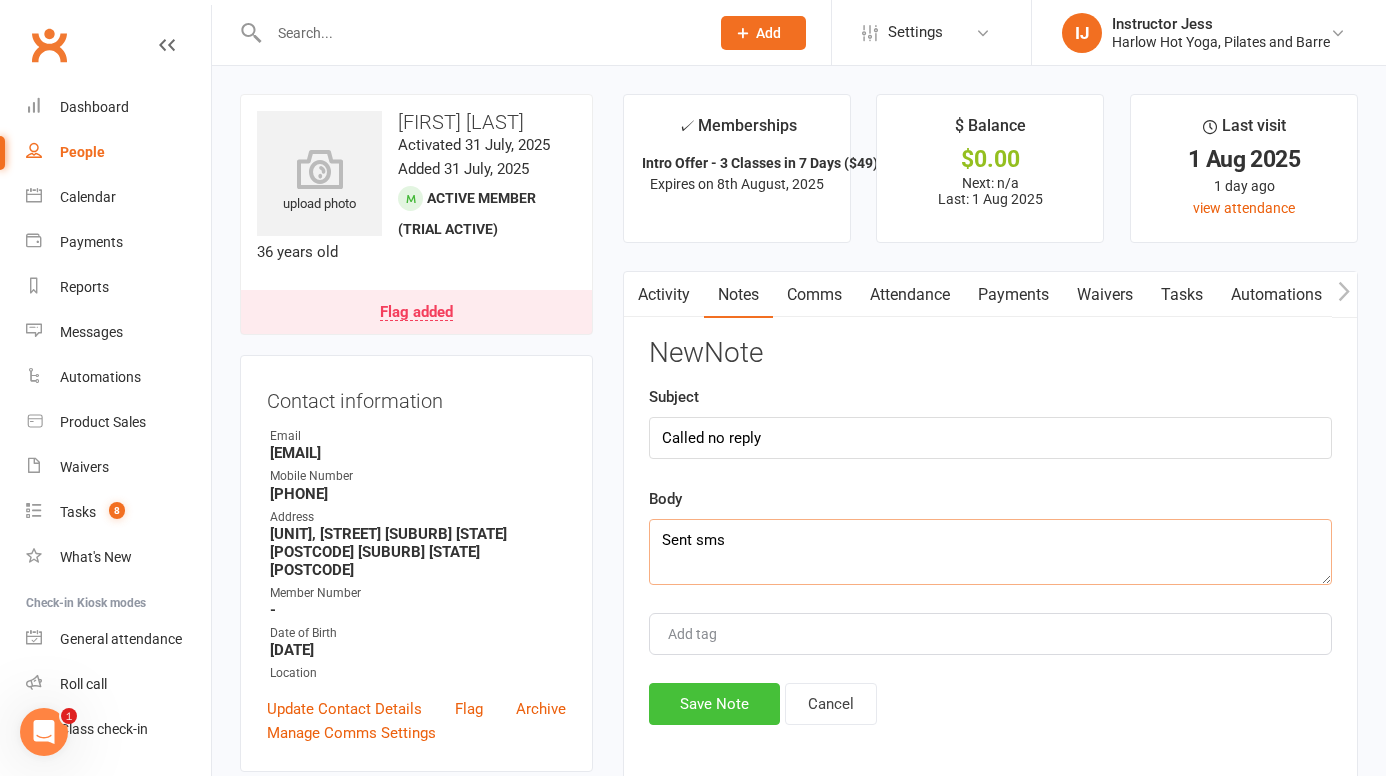 type on "Sent sms" 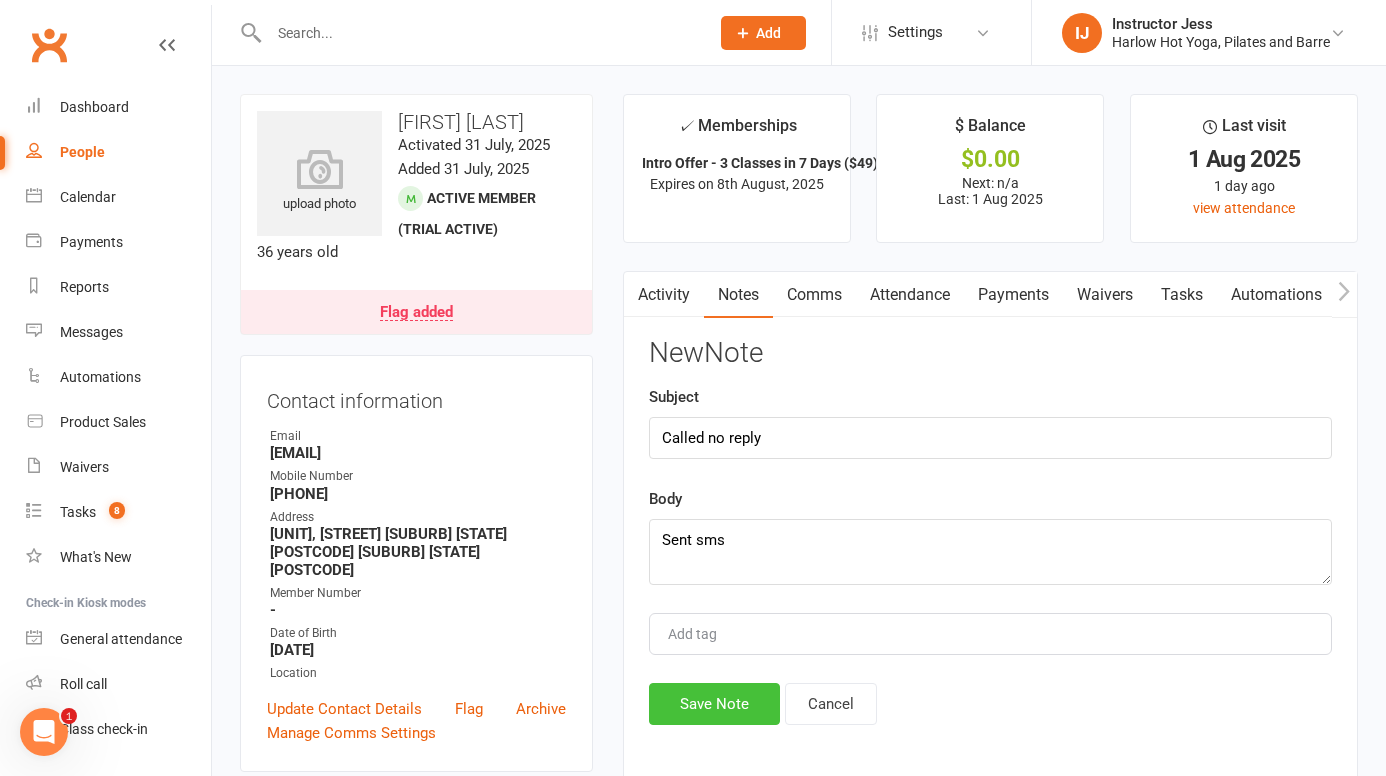 click on "Save Note" at bounding box center (714, 704) 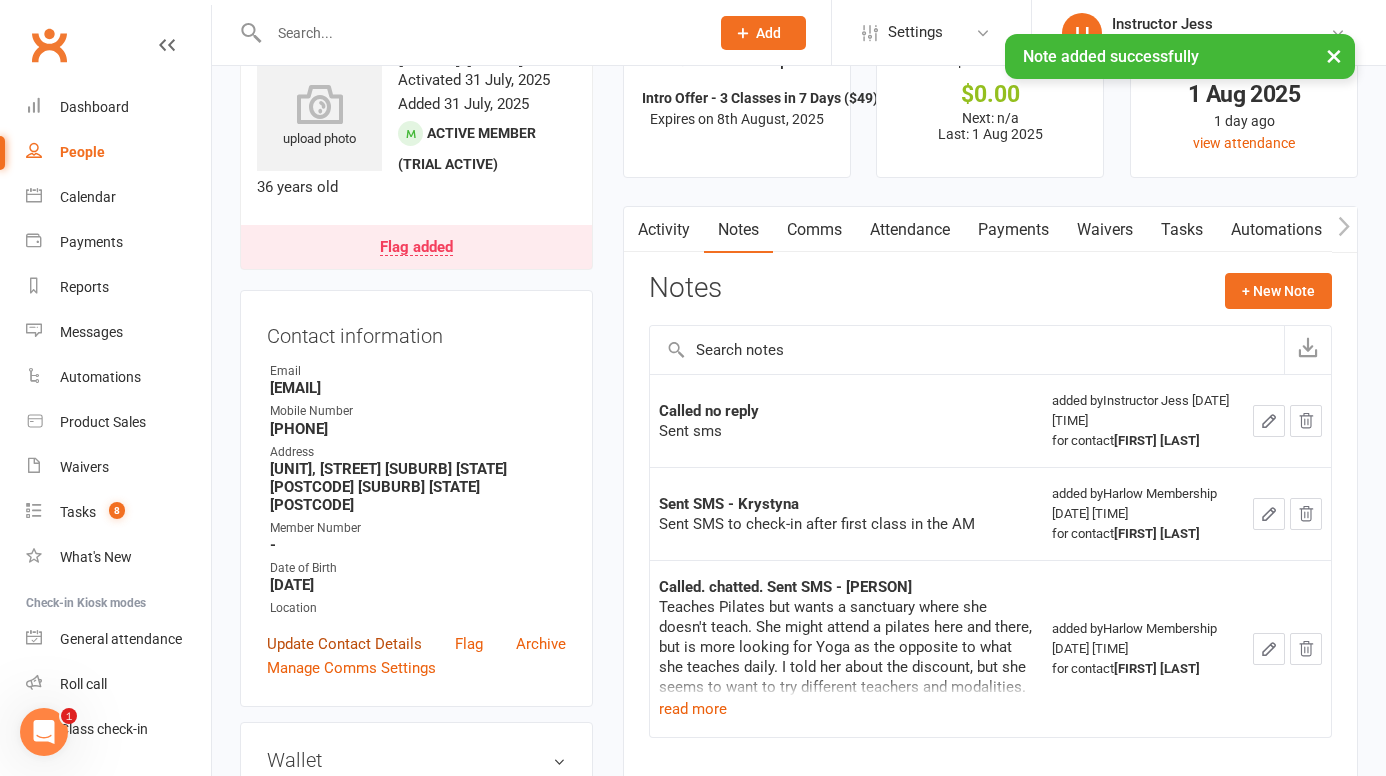 scroll, scrollTop: 68, scrollLeft: 0, axis: vertical 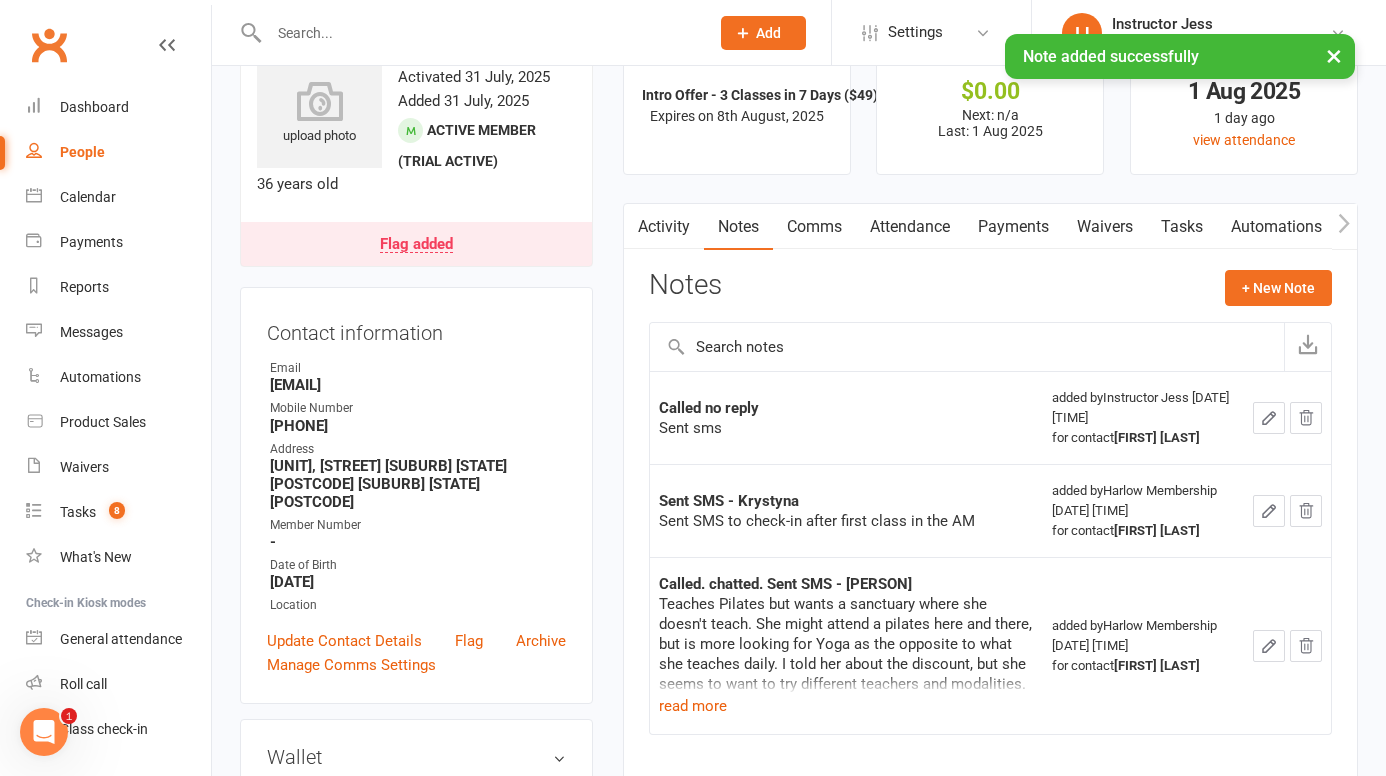 click on "Comms" at bounding box center (814, 227) 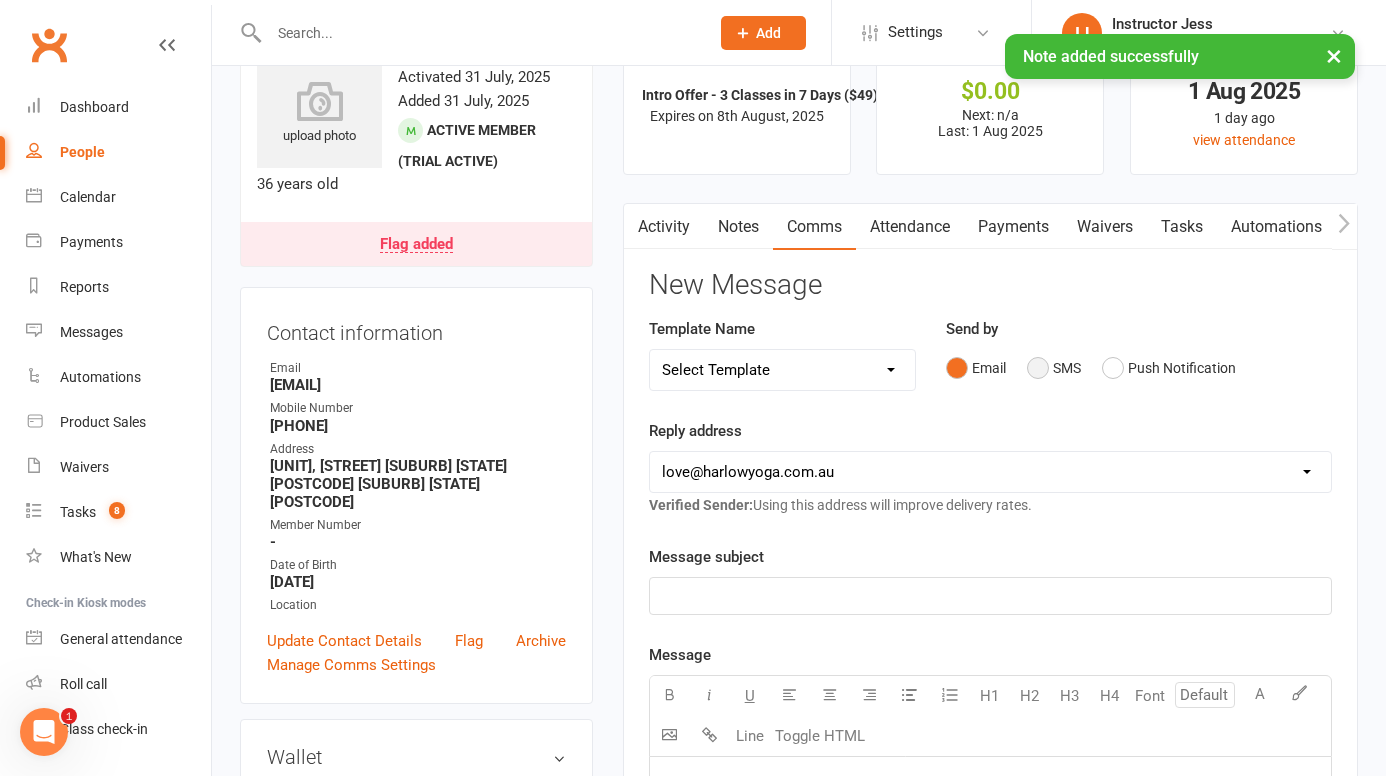click on "SMS" at bounding box center (1054, 368) 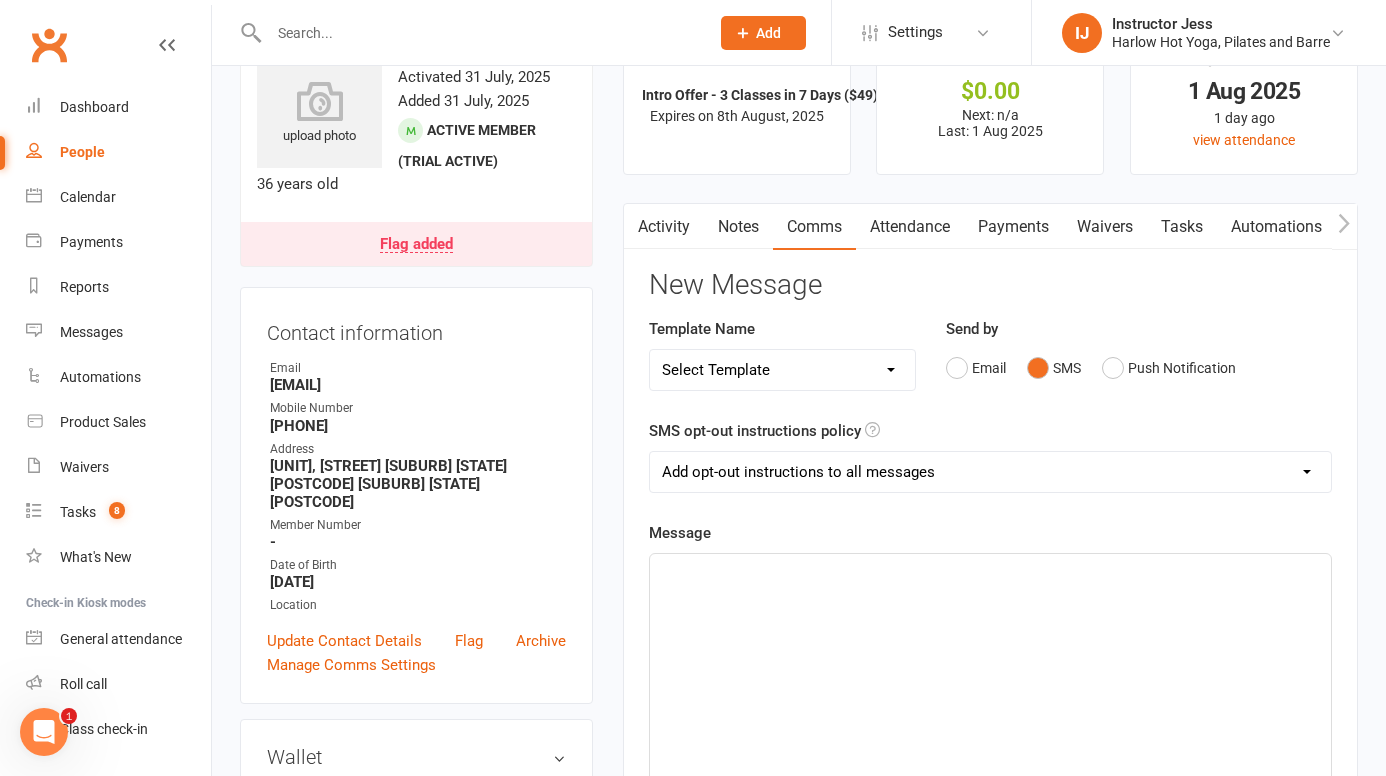 click on "﻿" 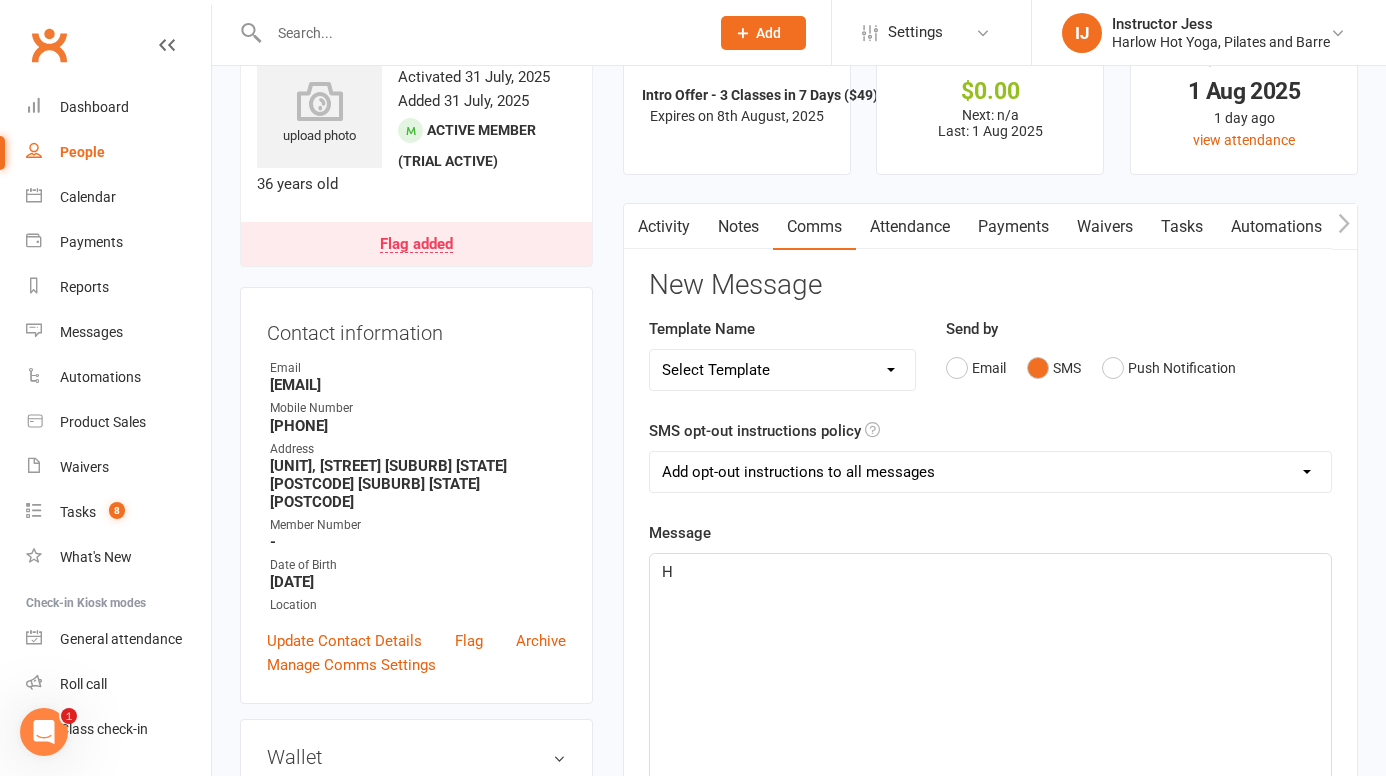 type 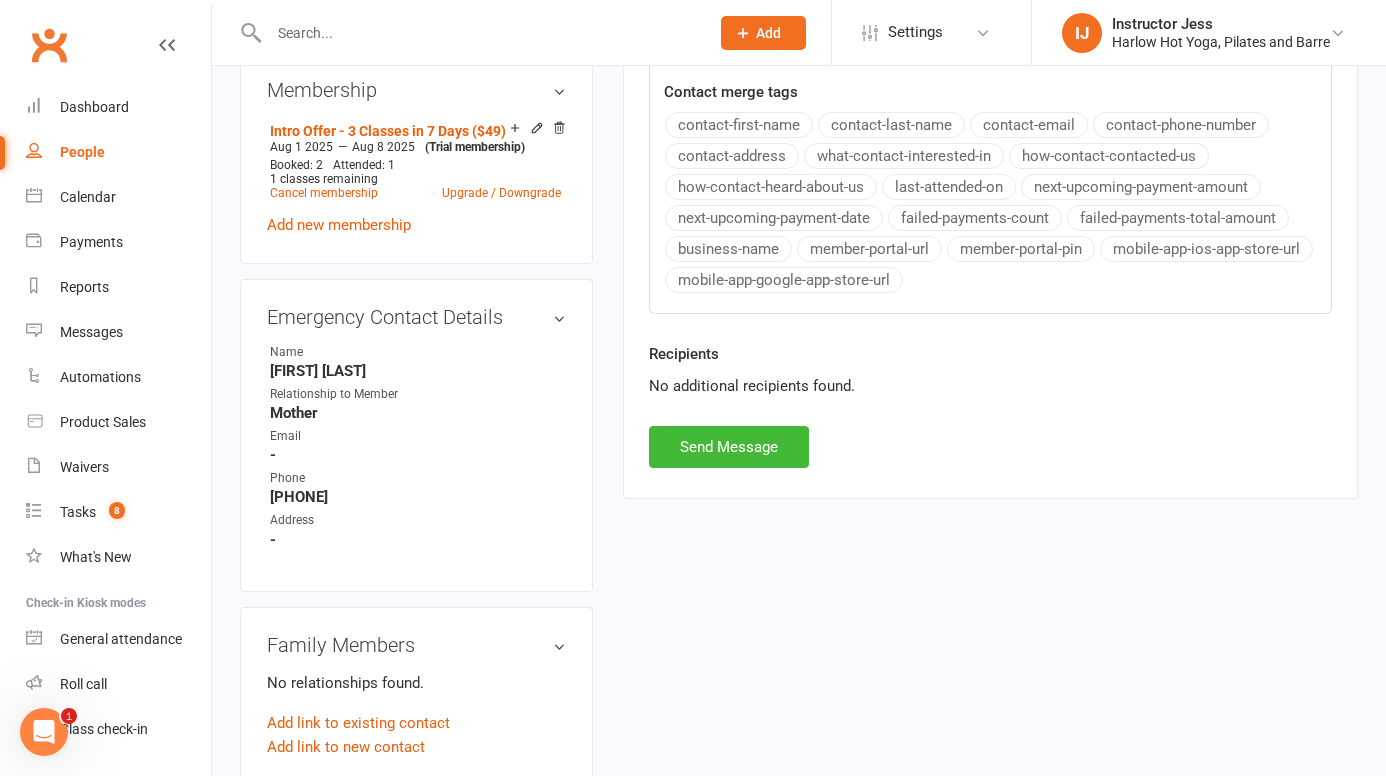 scroll, scrollTop: 1090, scrollLeft: 0, axis: vertical 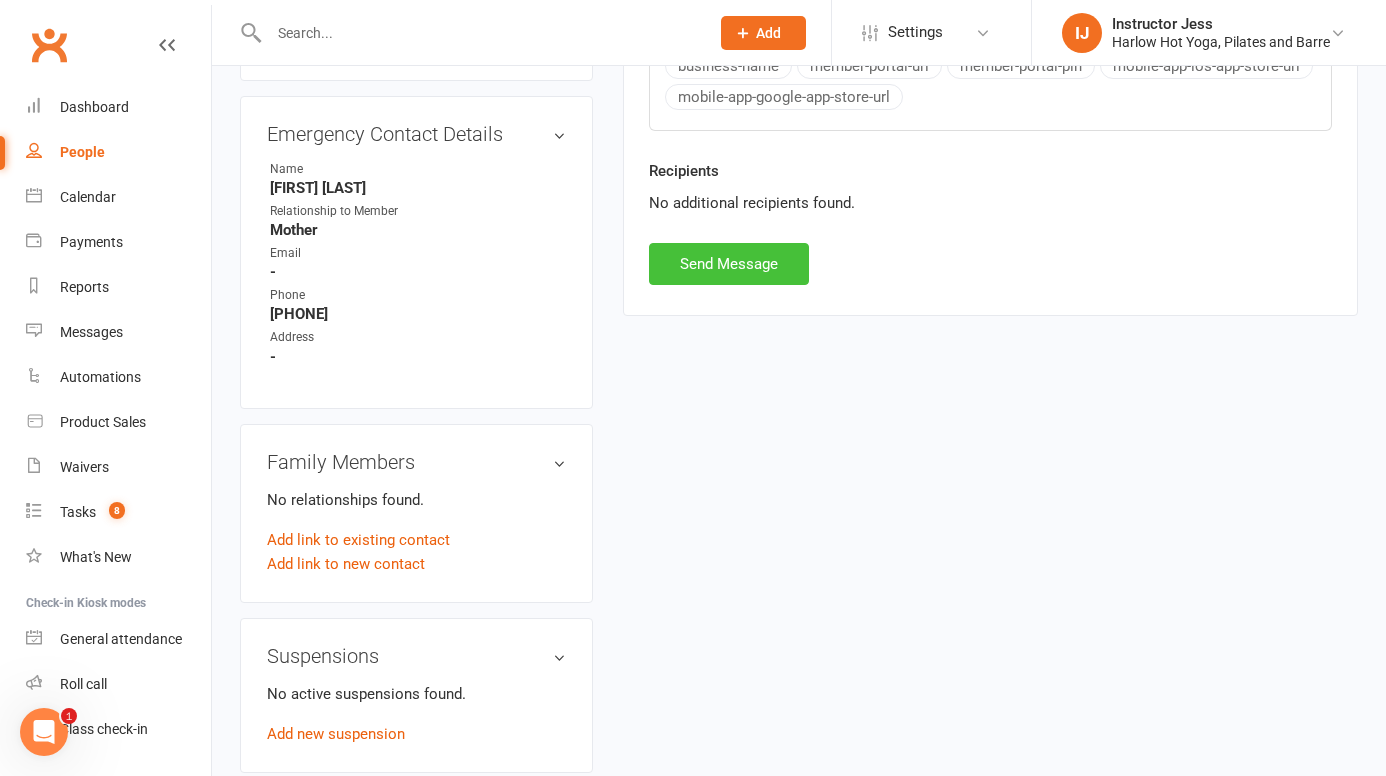click on "Send Message" at bounding box center (729, 264) 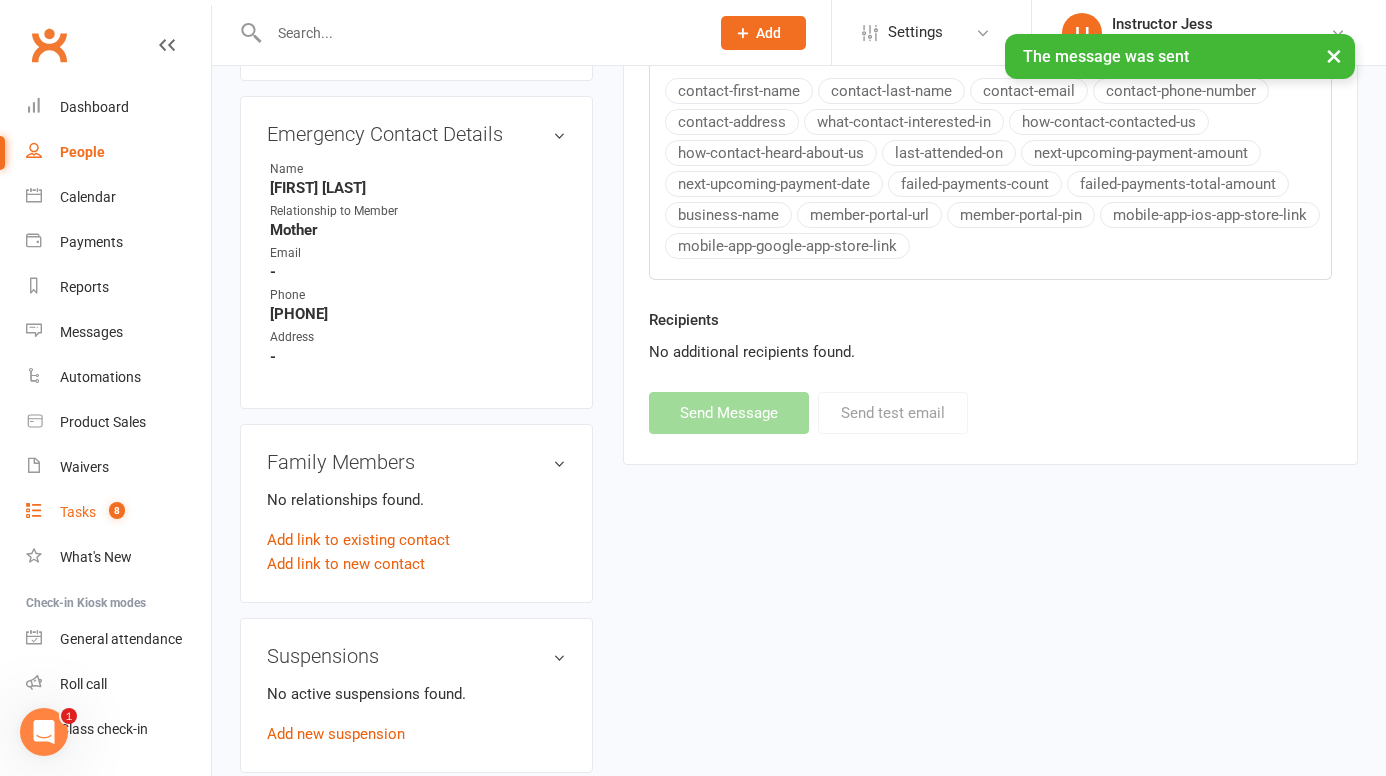 click on "Tasks" at bounding box center [78, 512] 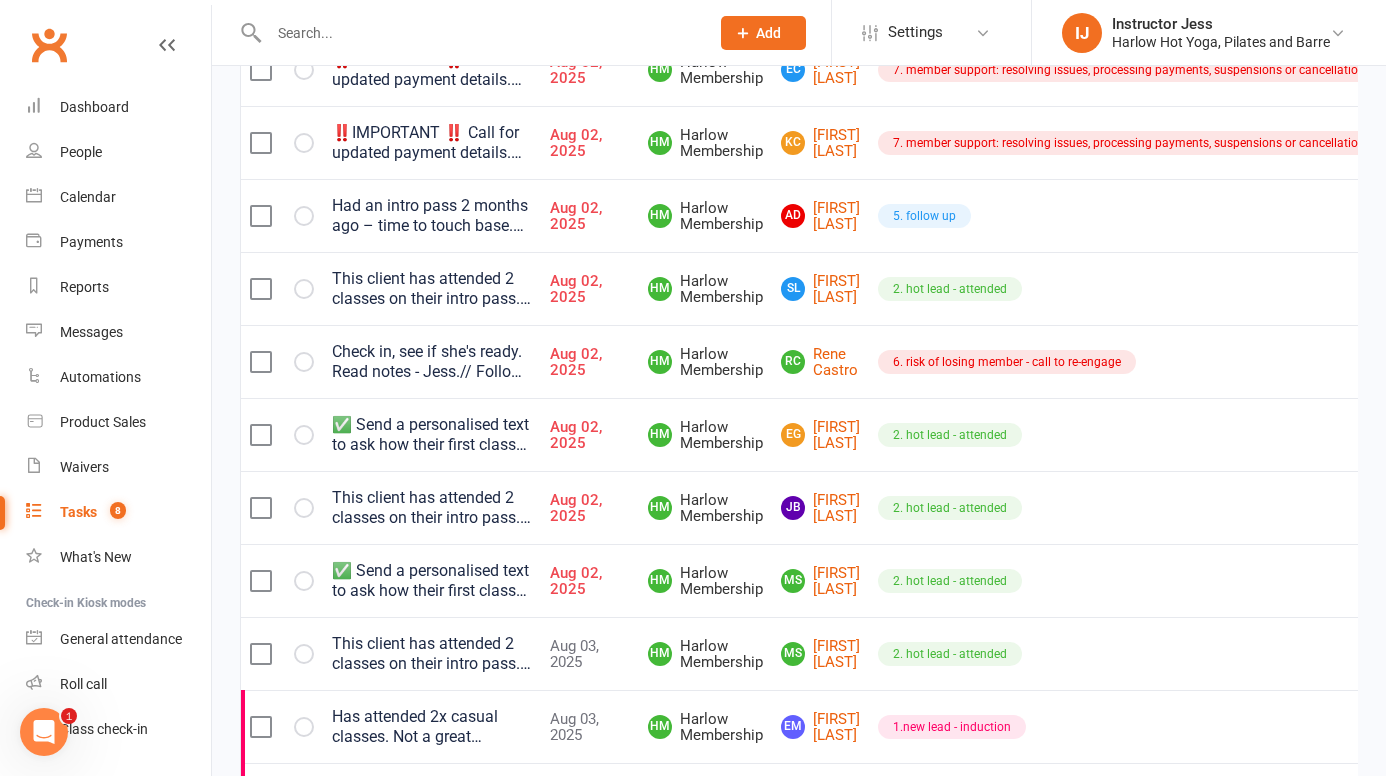 scroll, scrollTop: 349, scrollLeft: 0, axis: vertical 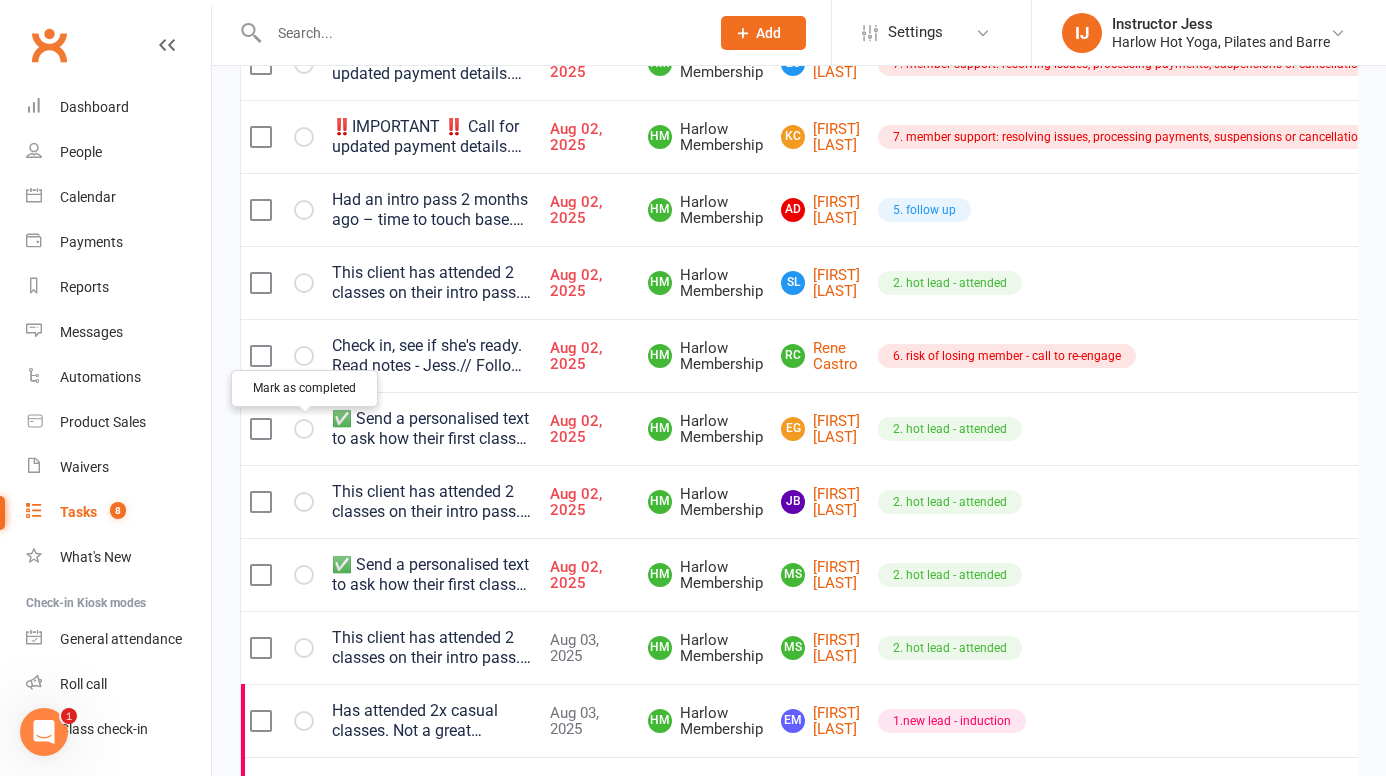 click at bounding box center (304, 429) 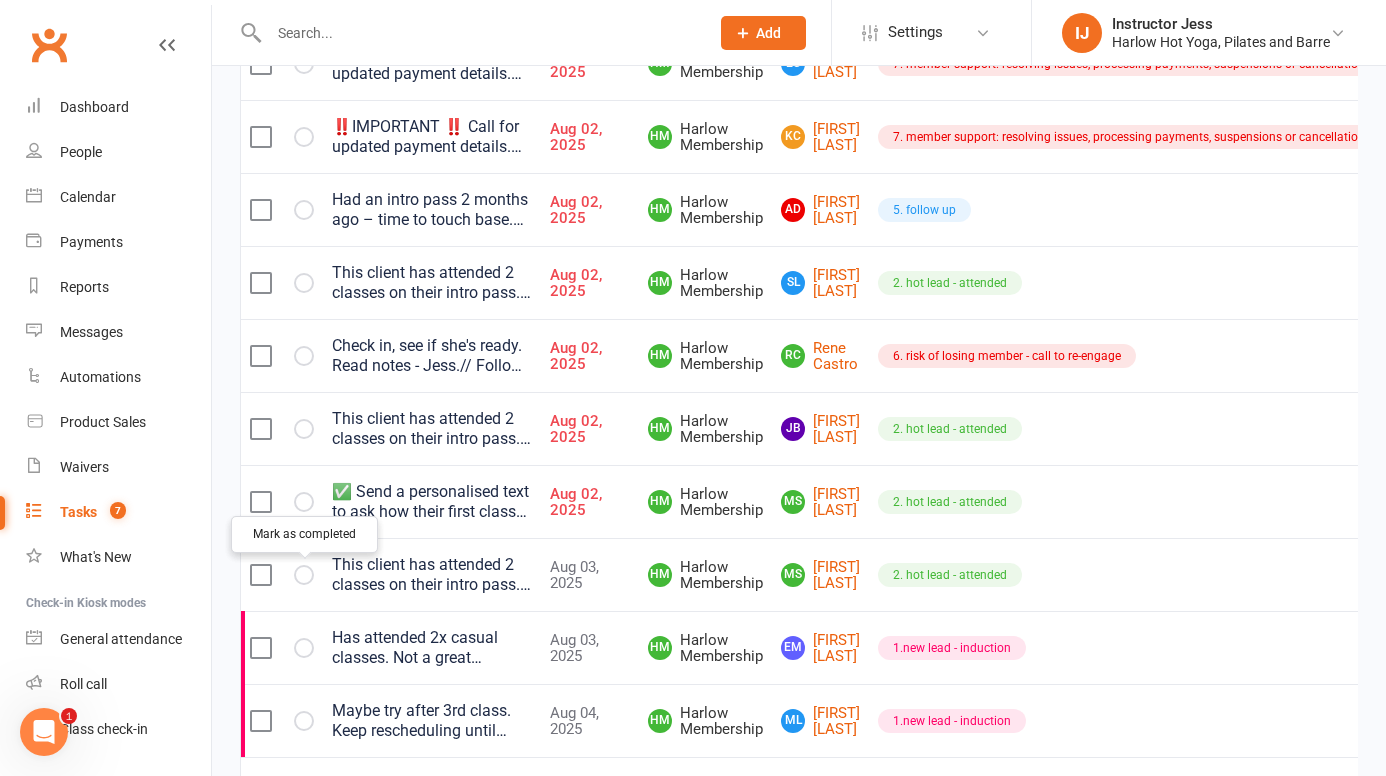click at bounding box center [0, 0] 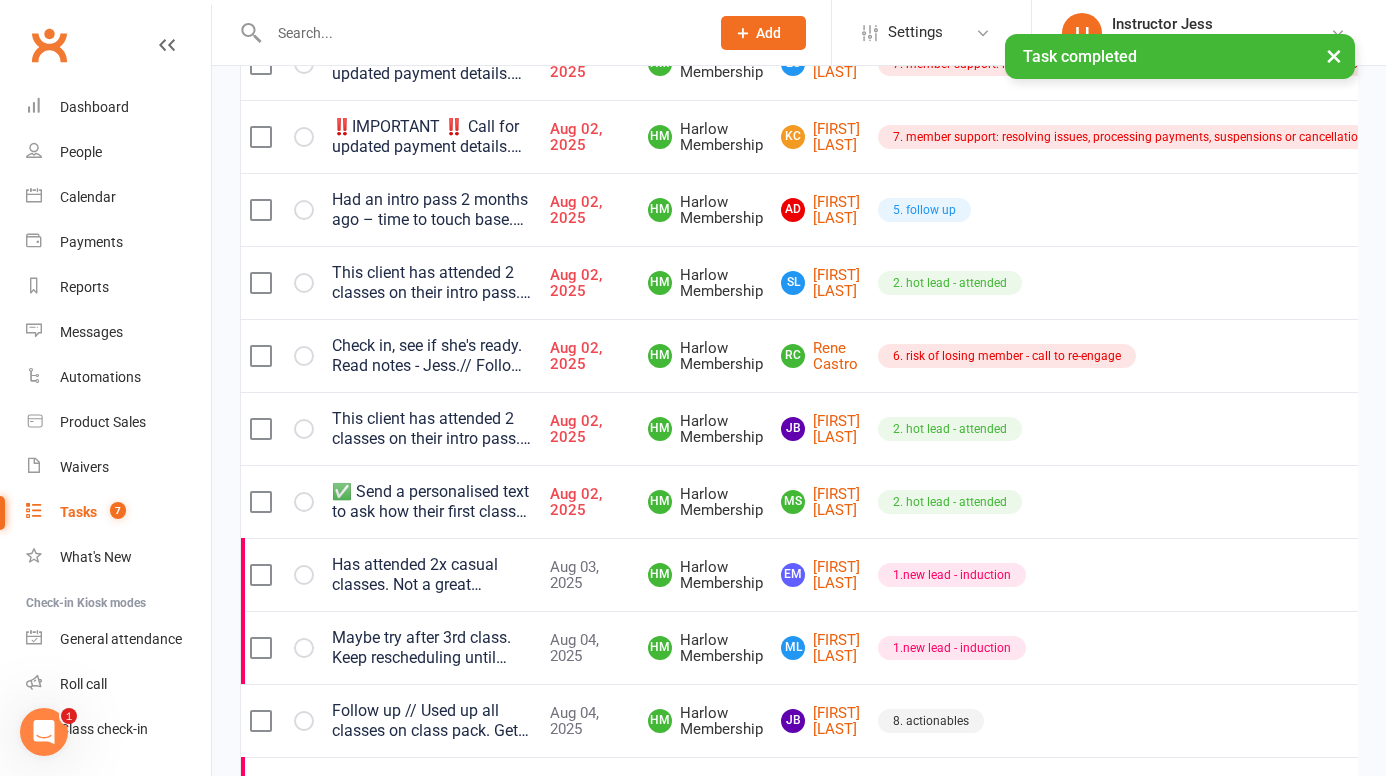 click on "✅ Send a personalised text to ask how their first class went.
(Note: Automations are OFF, so this must be done manually.)
🔍 Check their waiver answers for any personal info you can reference in your message (goals, injuries, preferences, etc).
📞 If no reply to your message within 24 hours, follow up with a phone call.
Your goal is to reconnect, answer any questions, and build excitement for their next visit." at bounding box center (432, 502) 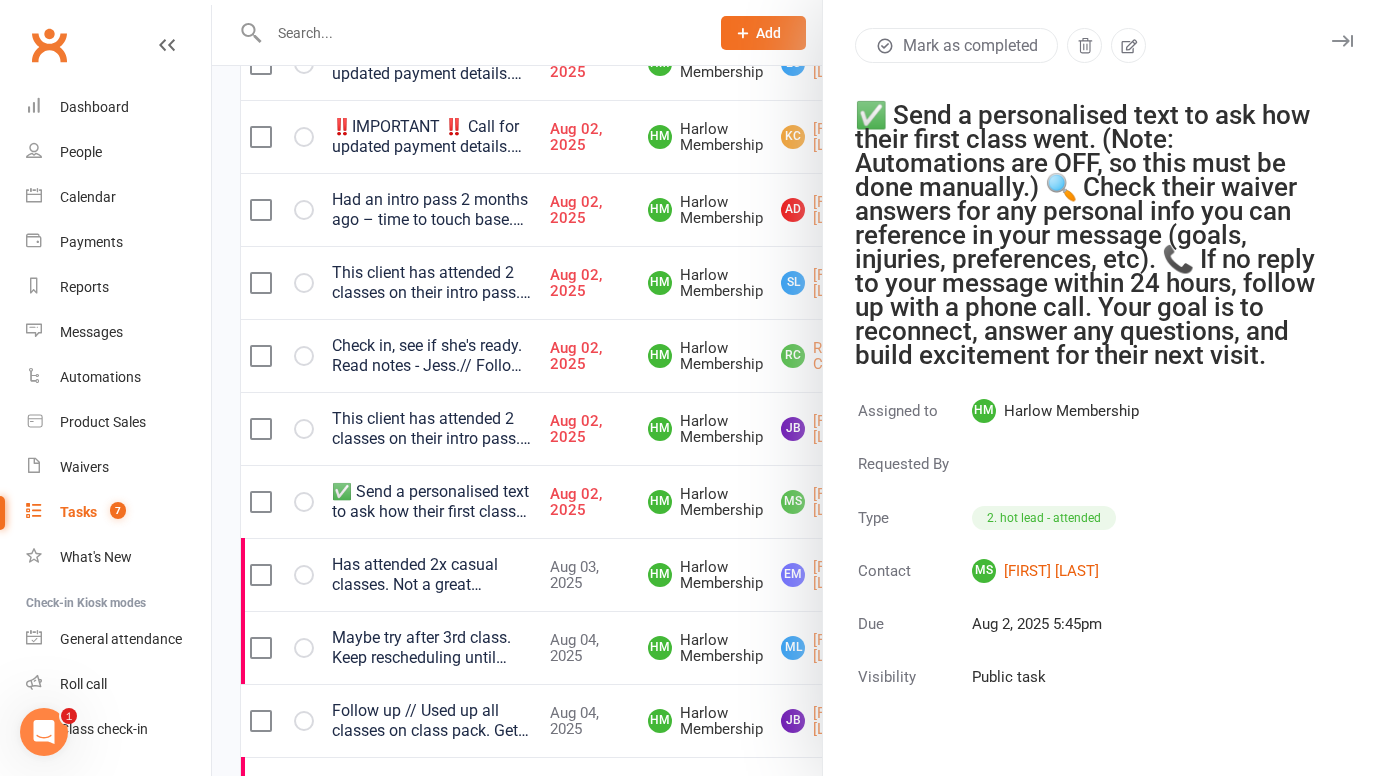 click at bounding box center (1342, 41) 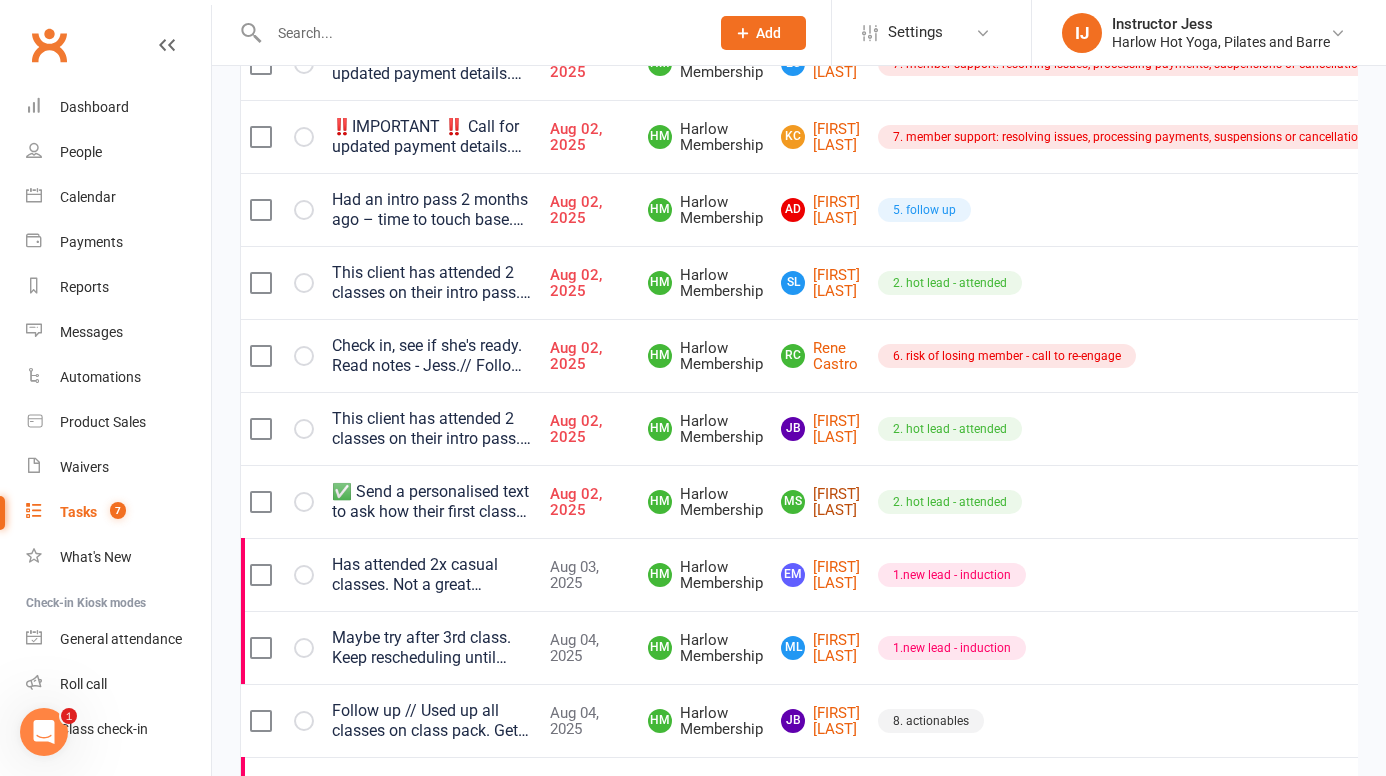 click on "MS Mabel Smyth" at bounding box center (820, 502) 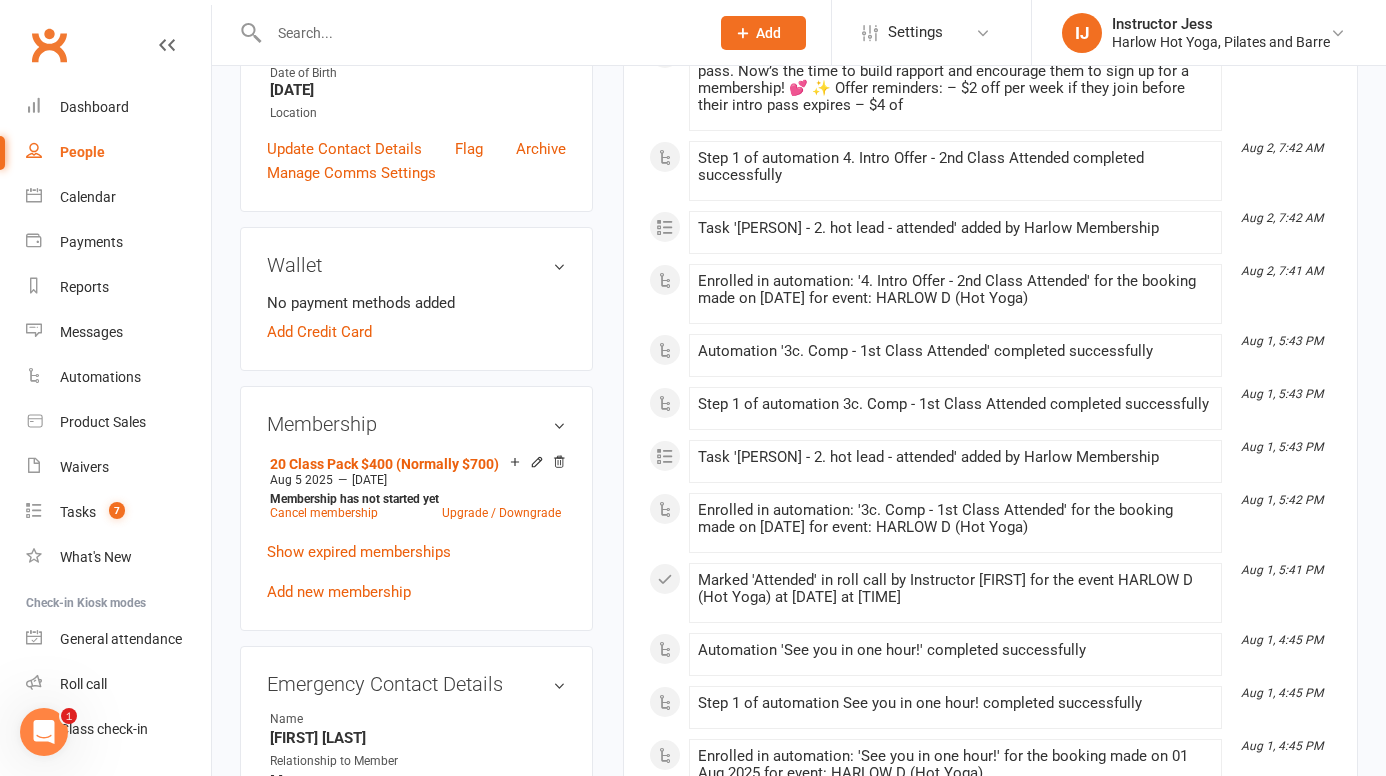 scroll, scrollTop: 568, scrollLeft: 0, axis: vertical 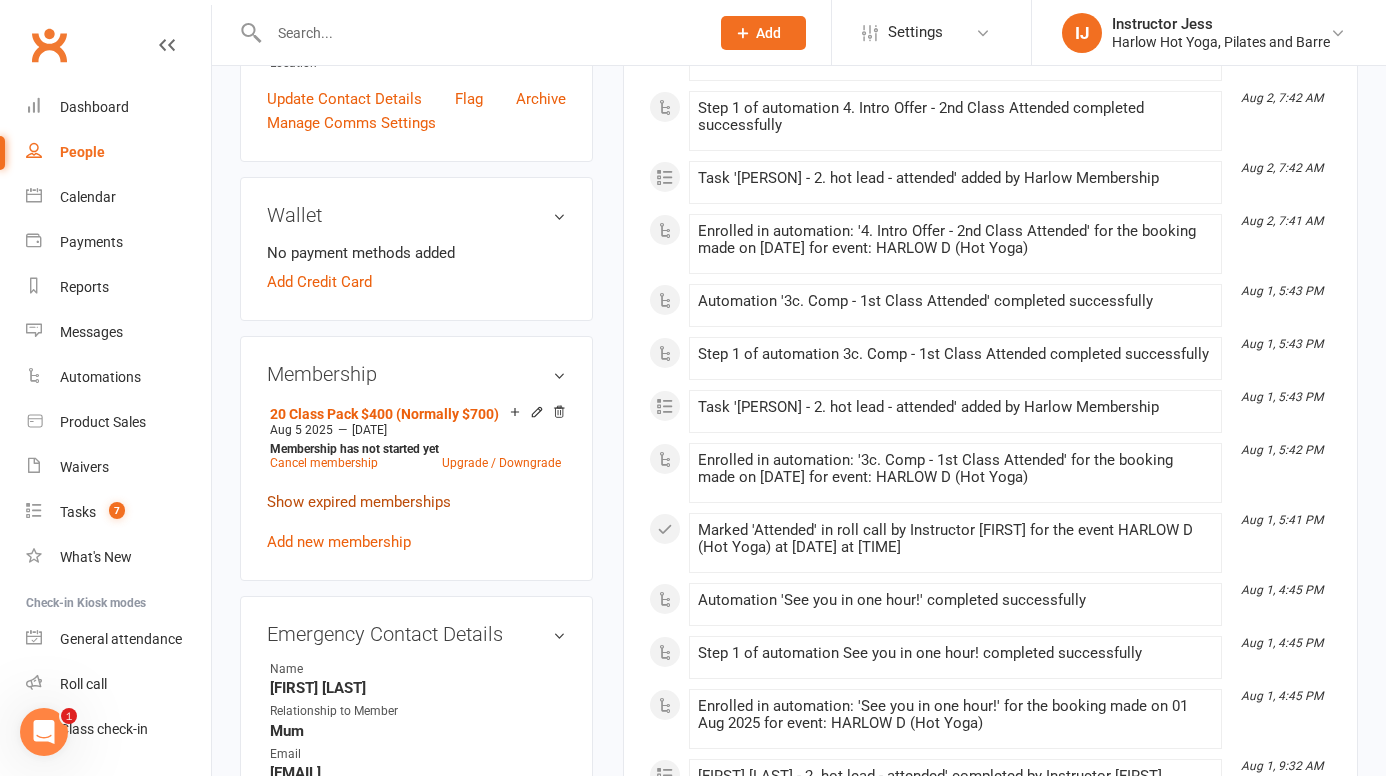 click on "Show expired memberships" at bounding box center (359, 502) 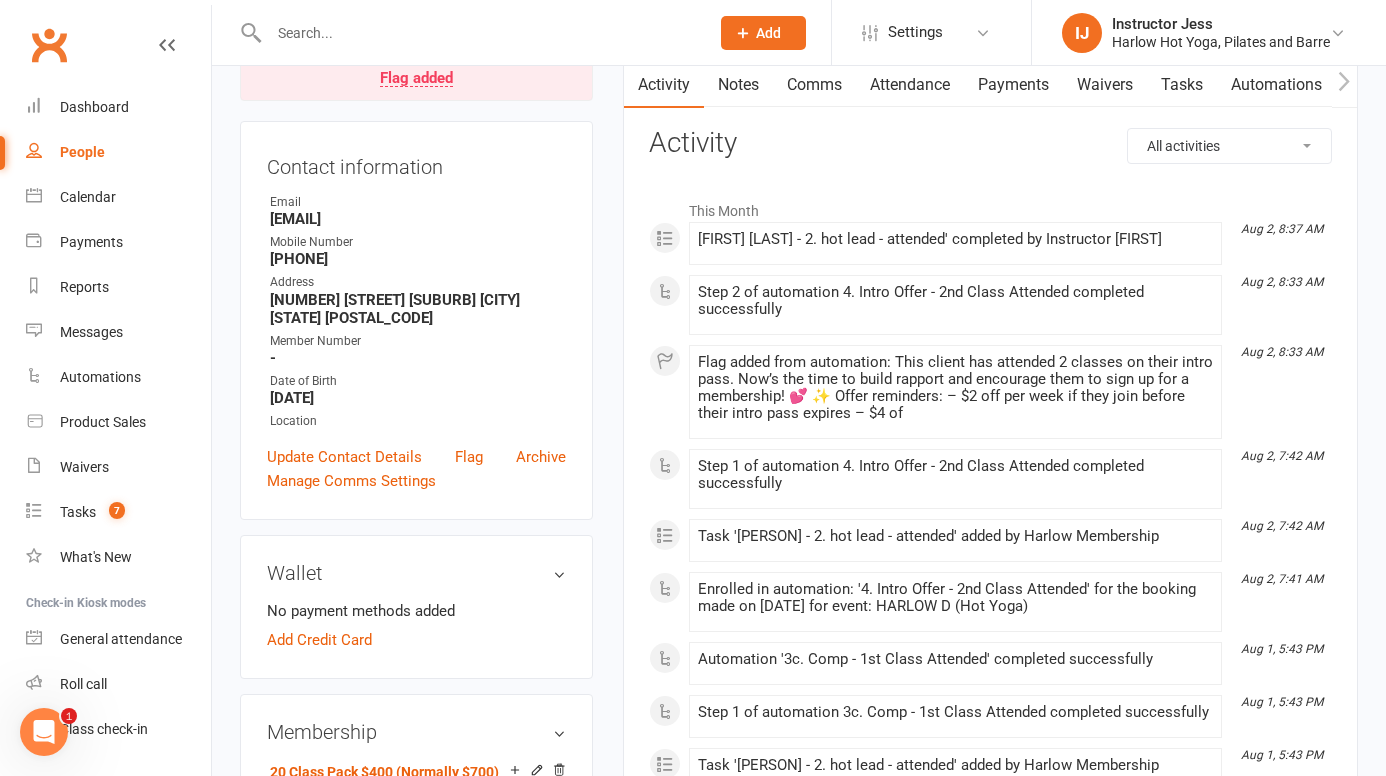 scroll, scrollTop: 0, scrollLeft: 0, axis: both 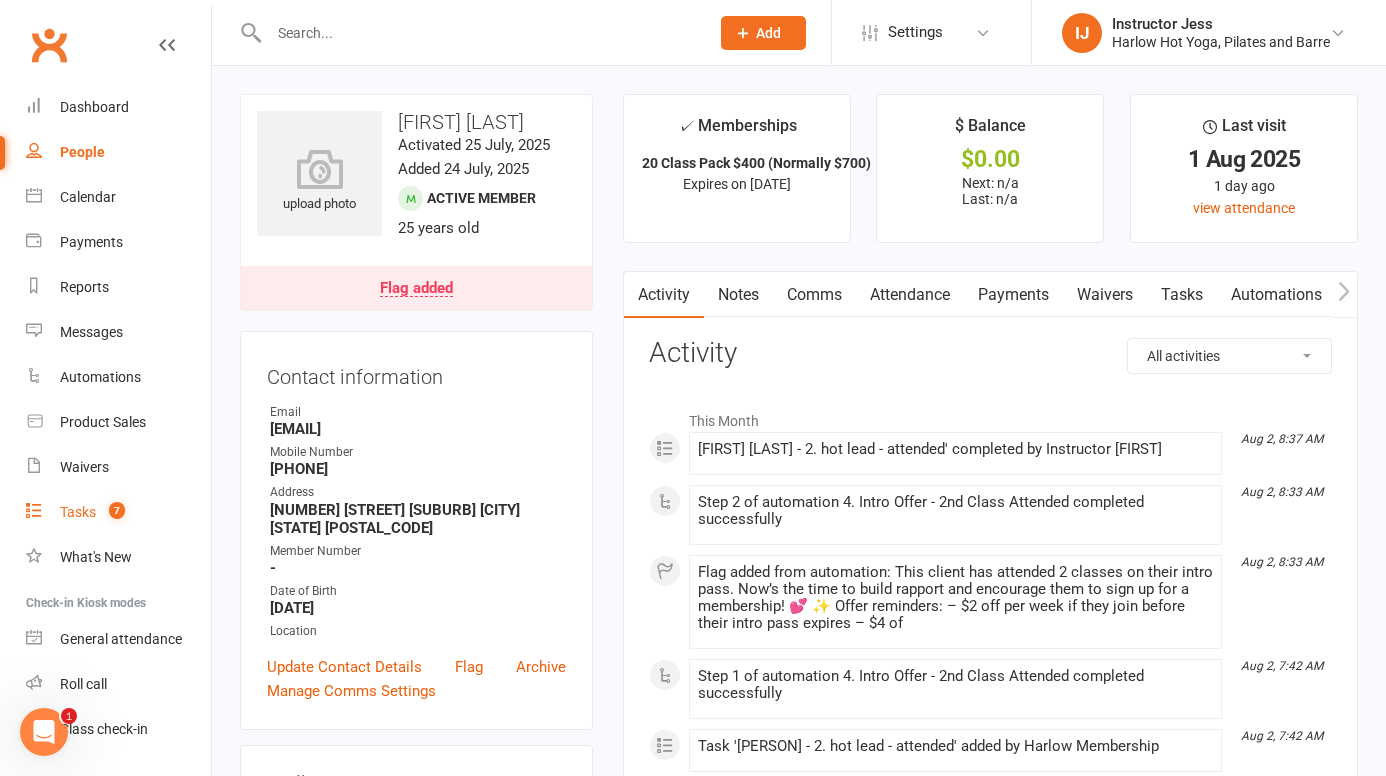 click on "Tasks" at bounding box center [78, 512] 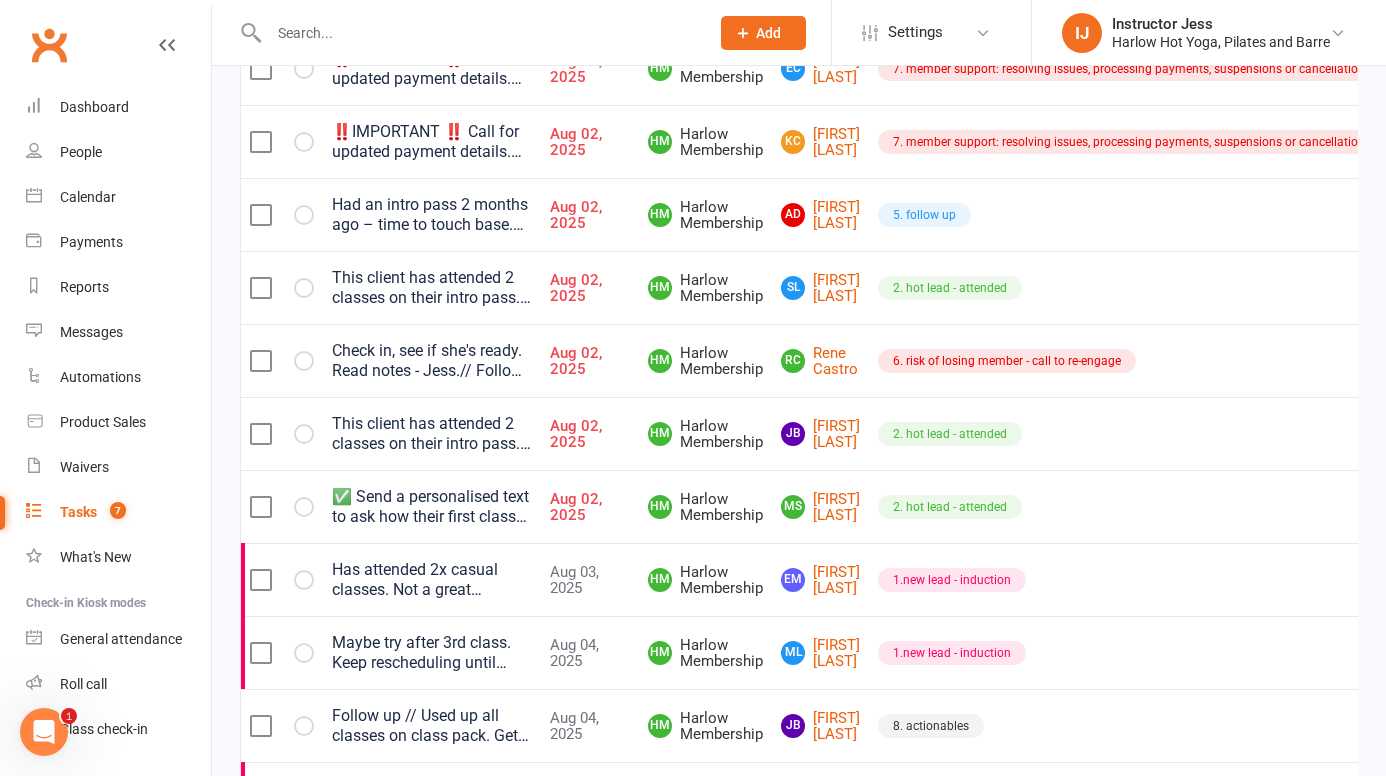 scroll, scrollTop: 350, scrollLeft: 0, axis: vertical 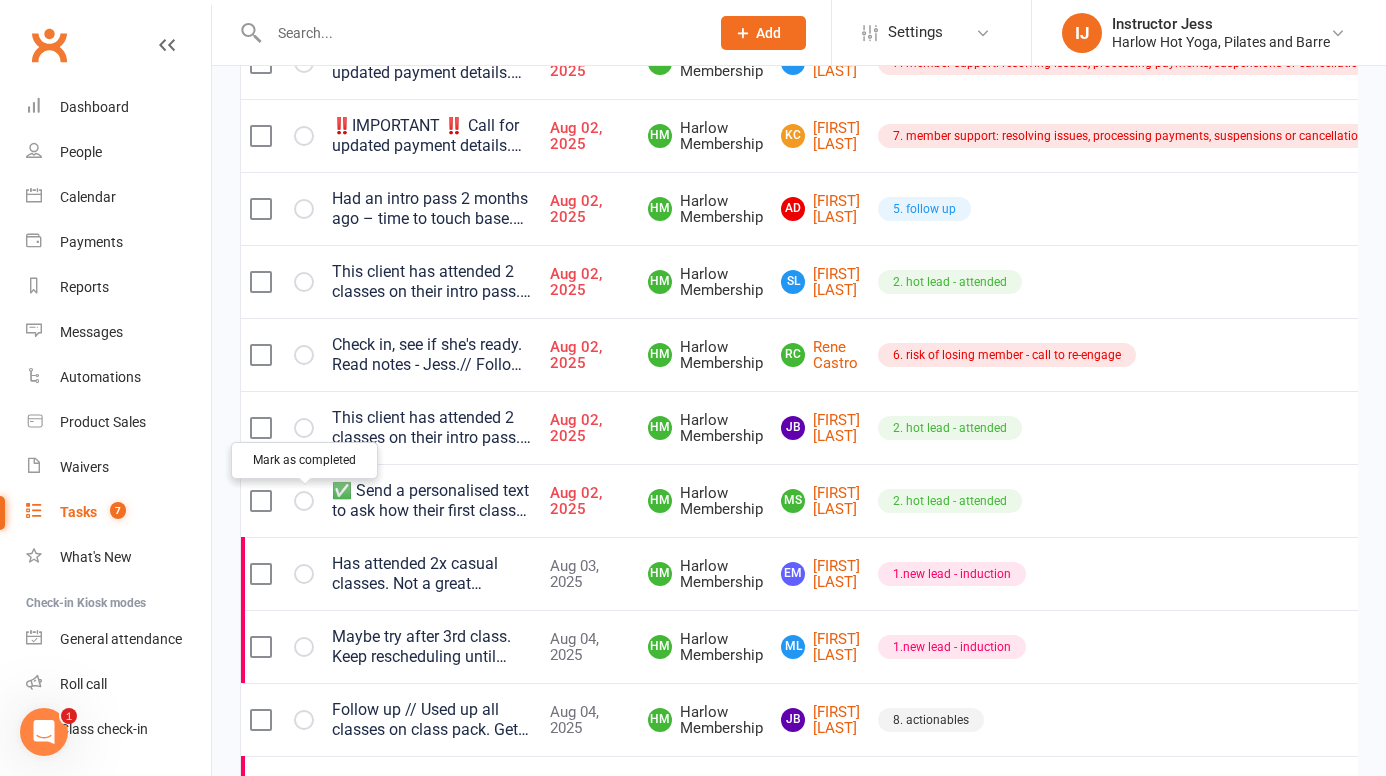 click at bounding box center [0, 0] 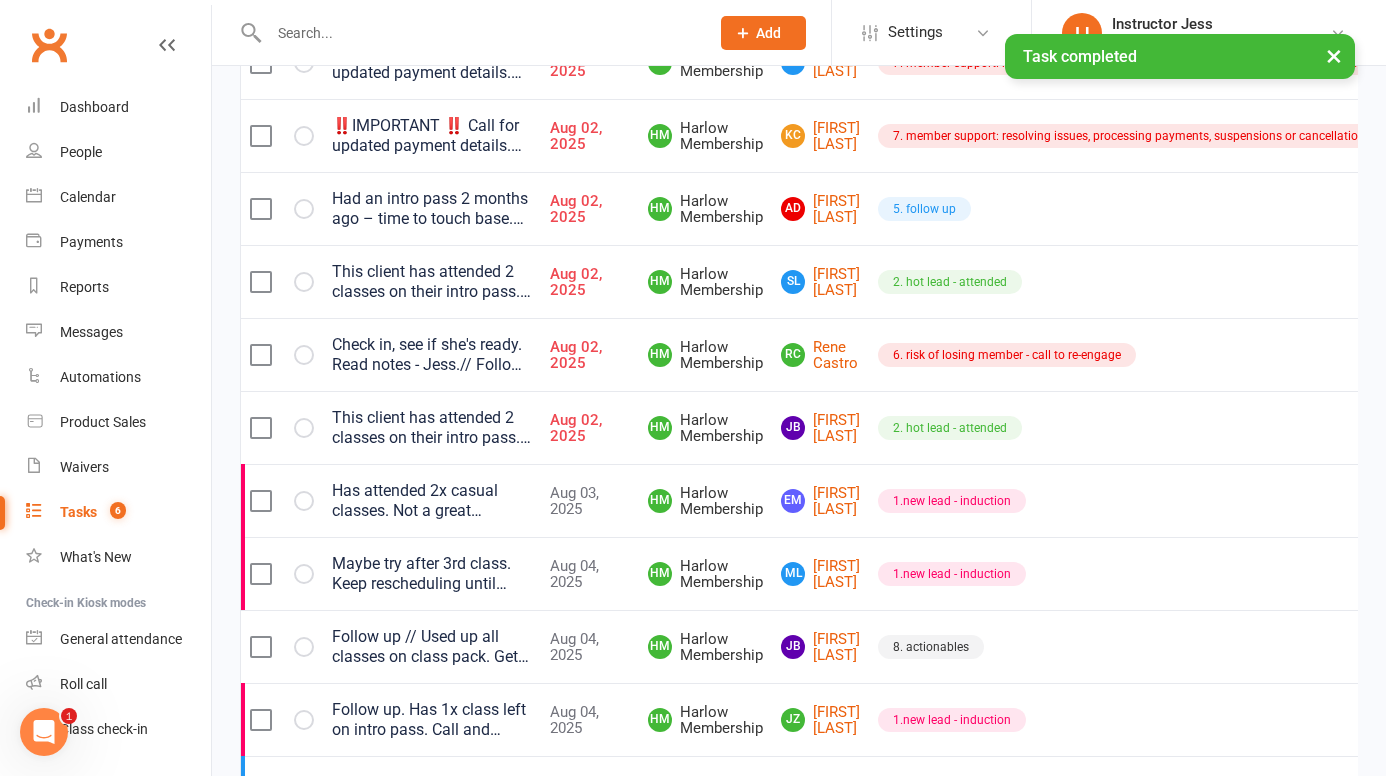 click on "This client has attended 2 classes on their intro pass.
Now’s the time to build rapport and encourage them to sign up for a membership! 💕
✨ Offer reminders:
– $2 off per week if they join before their intro pass expires
– $4 off per week if they join with a friend" at bounding box center [432, 428] 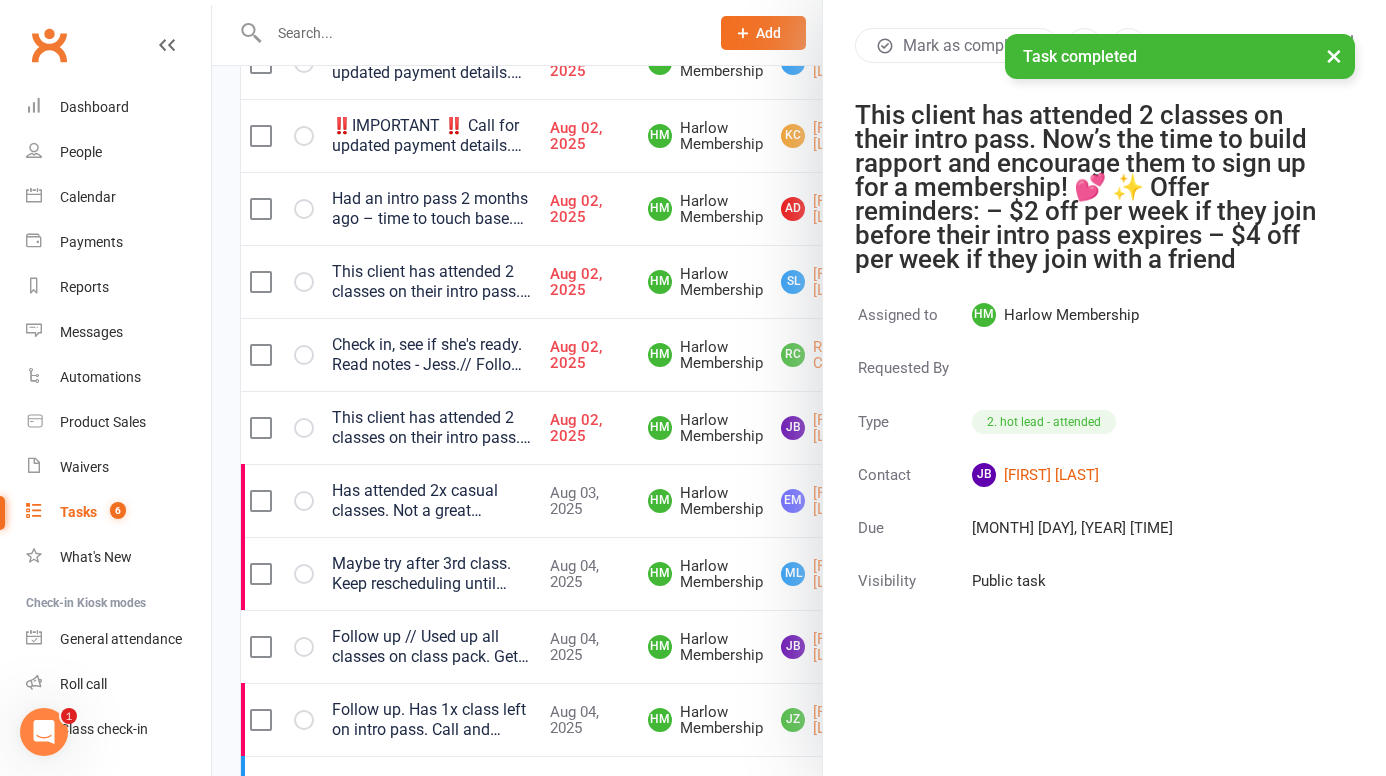 click on "×" at bounding box center [1334, 55] 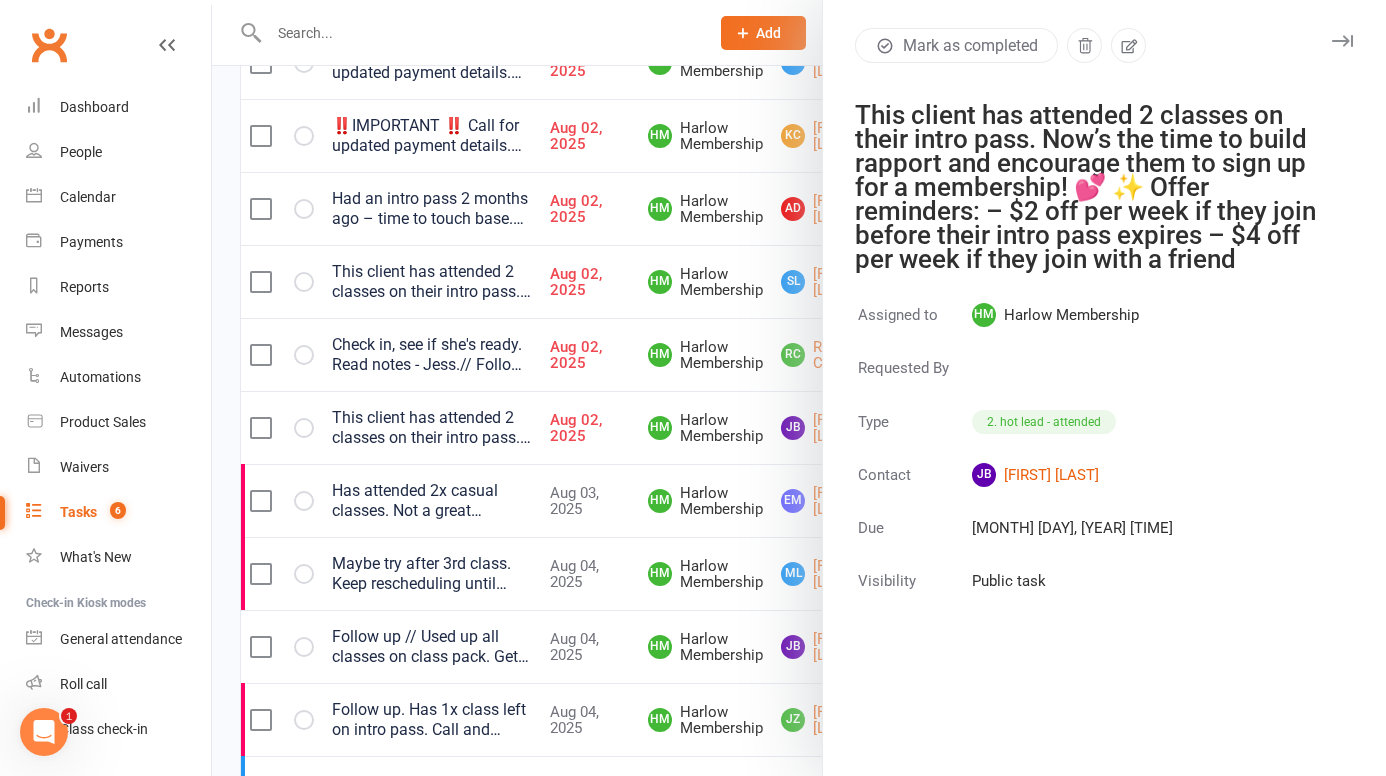 click at bounding box center (1342, 41) 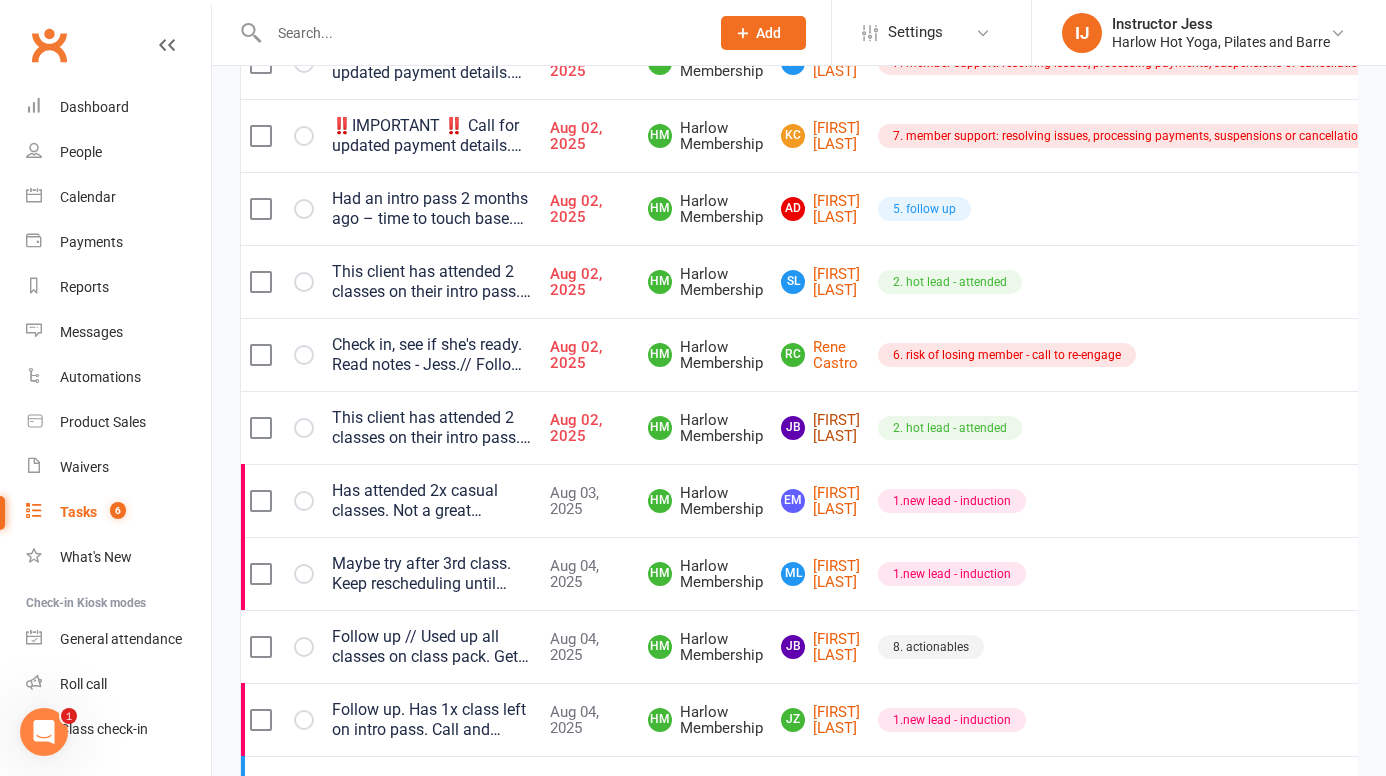 click on "JB Jennifer Braithwaite" at bounding box center [820, 428] 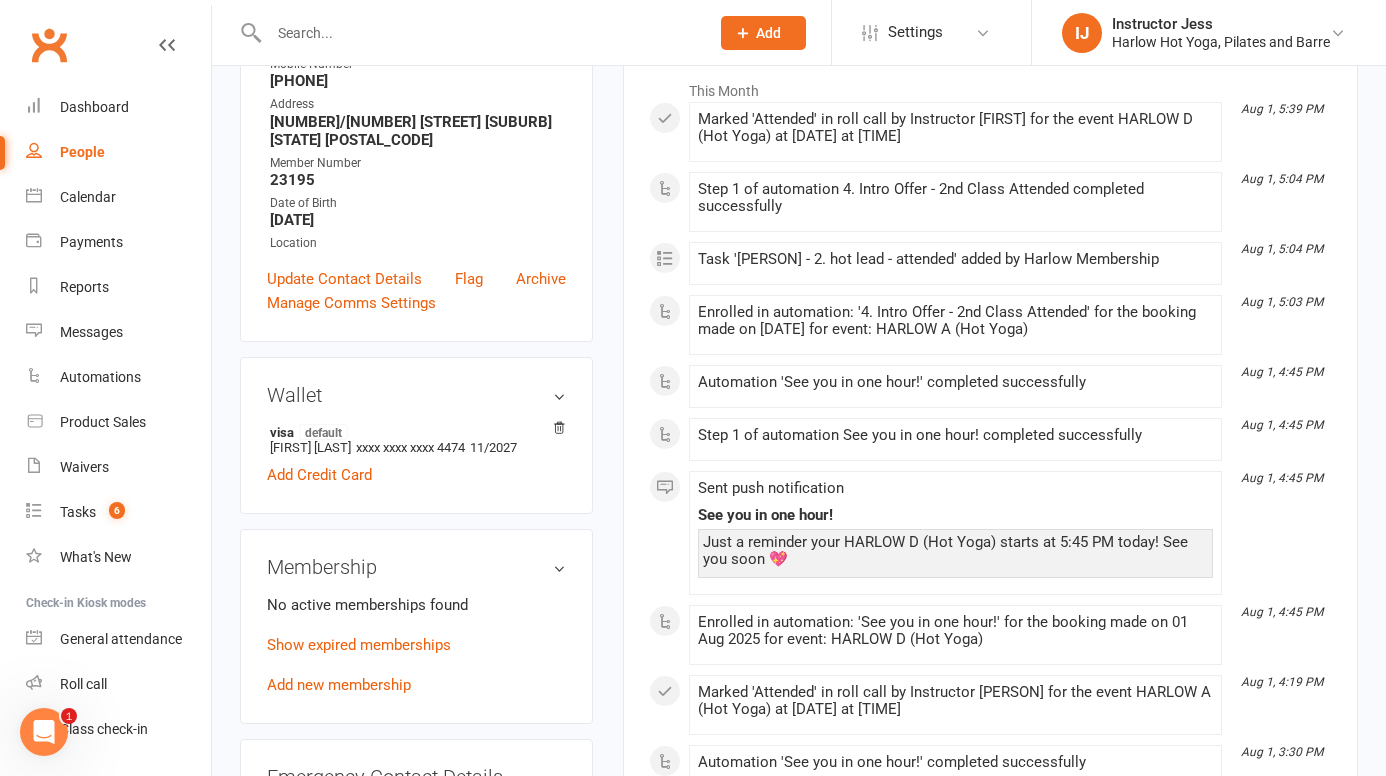 scroll, scrollTop: 333, scrollLeft: 0, axis: vertical 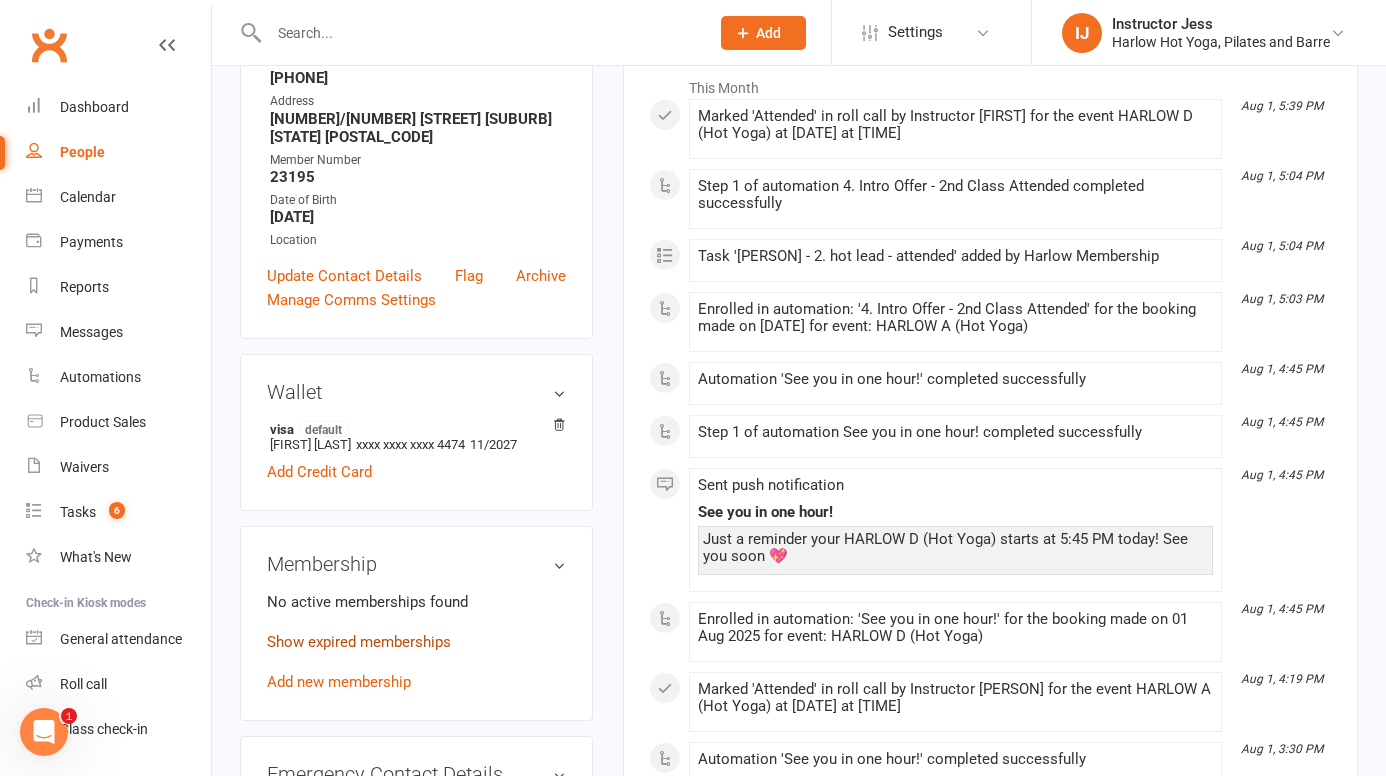 click on "Show expired memberships" at bounding box center (359, 642) 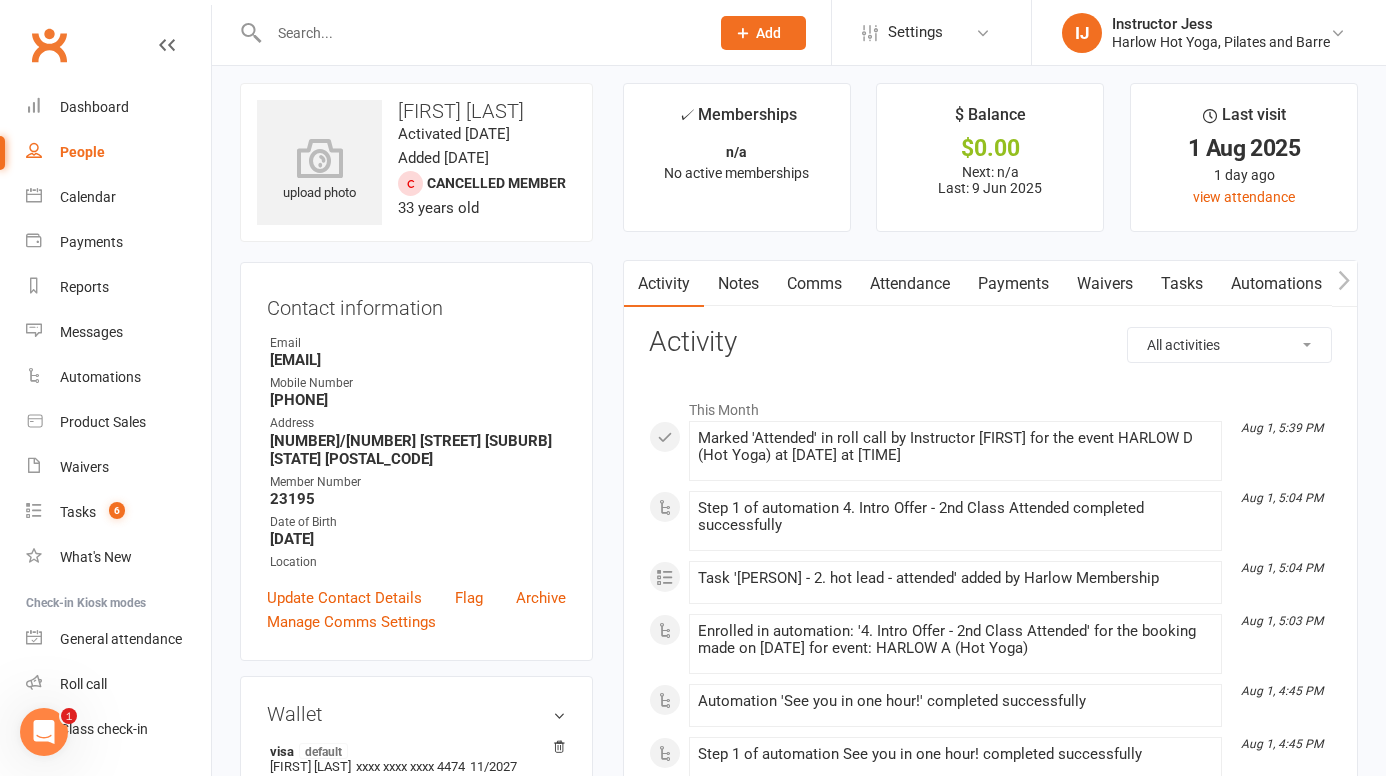scroll, scrollTop: 0, scrollLeft: 0, axis: both 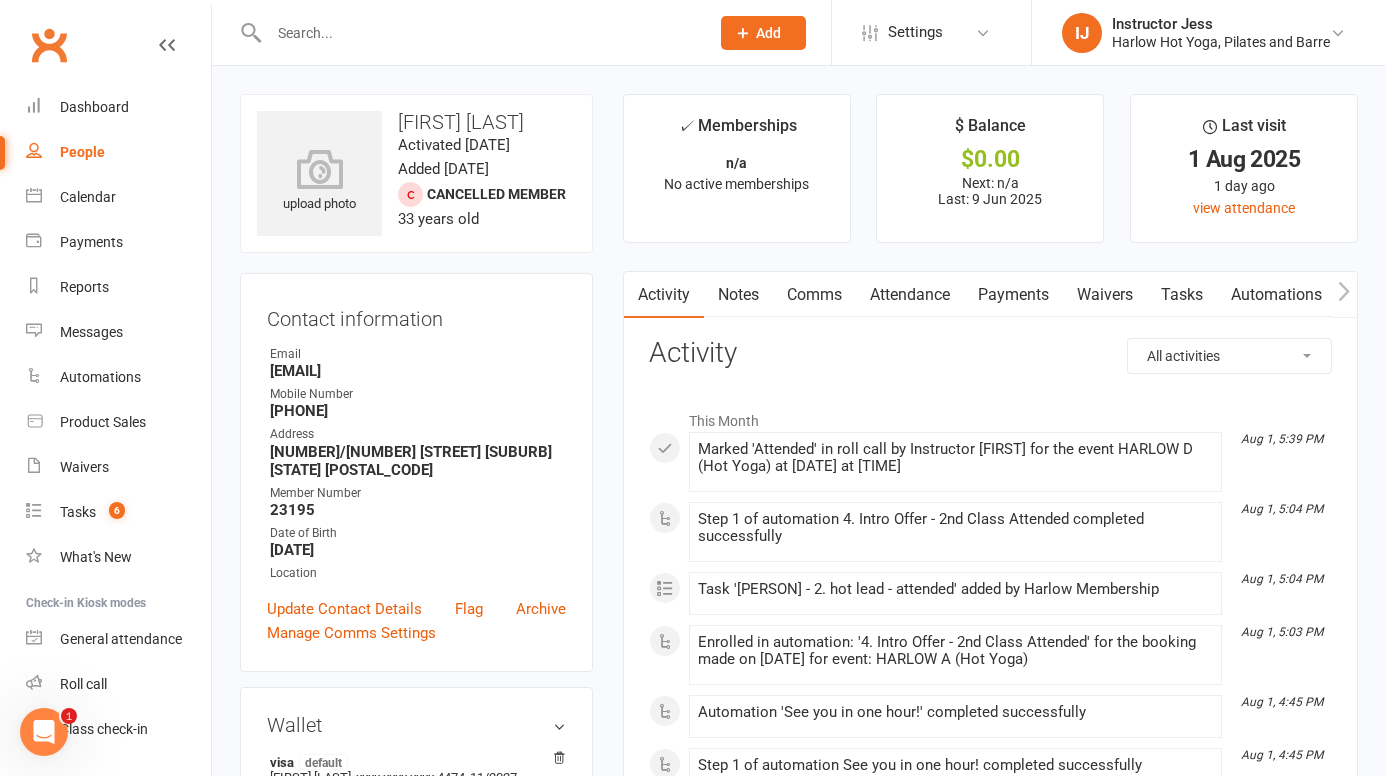 click on "Notes" at bounding box center [738, 295] 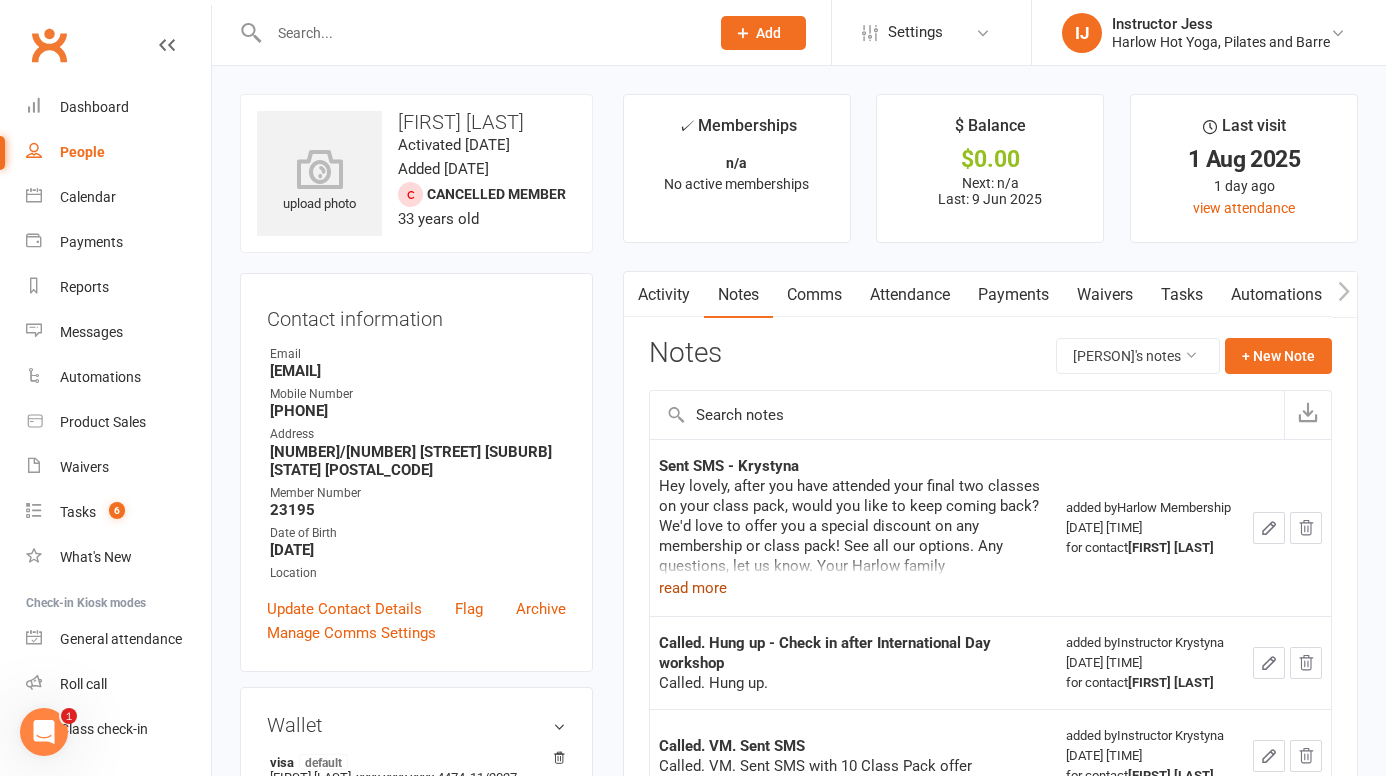 click on "read more" at bounding box center (693, 588) 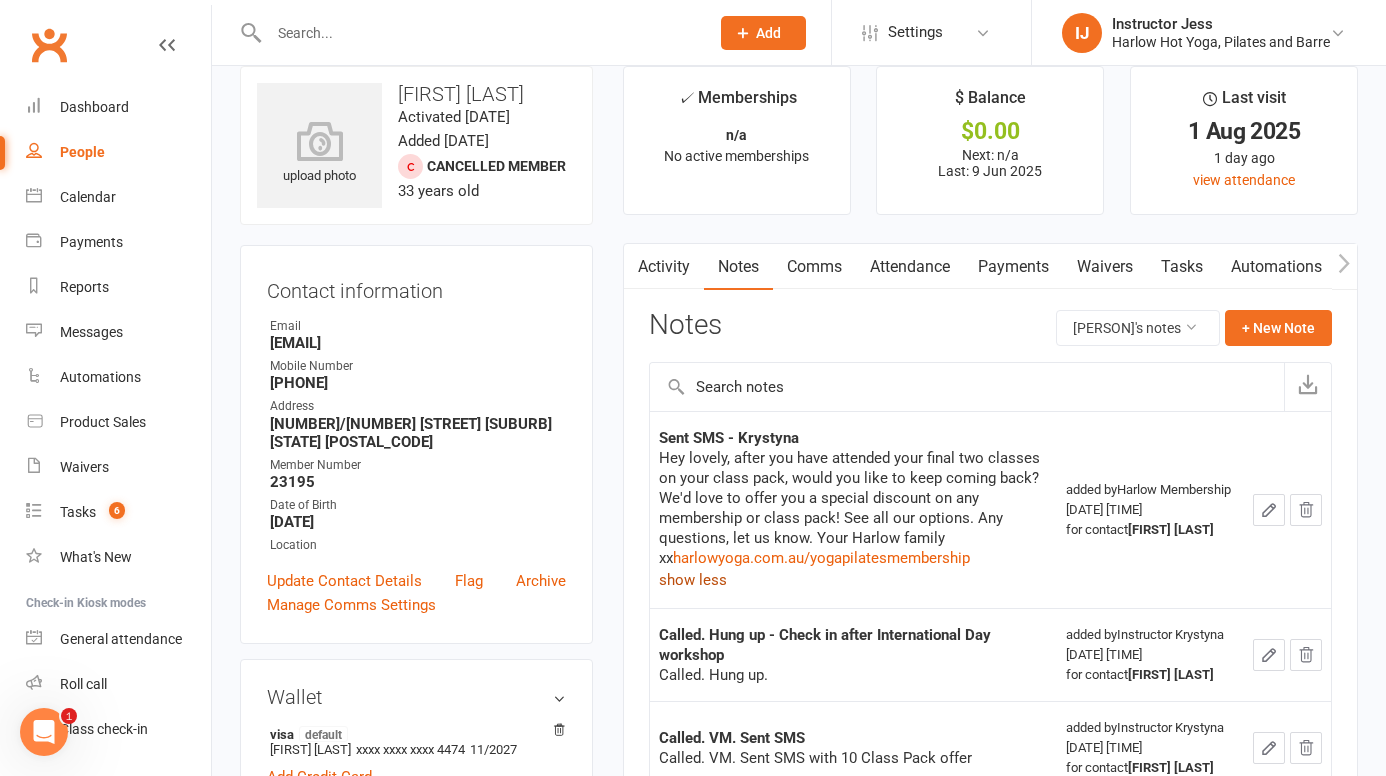 scroll, scrollTop: 35, scrollLeft: 0, axis: vertical 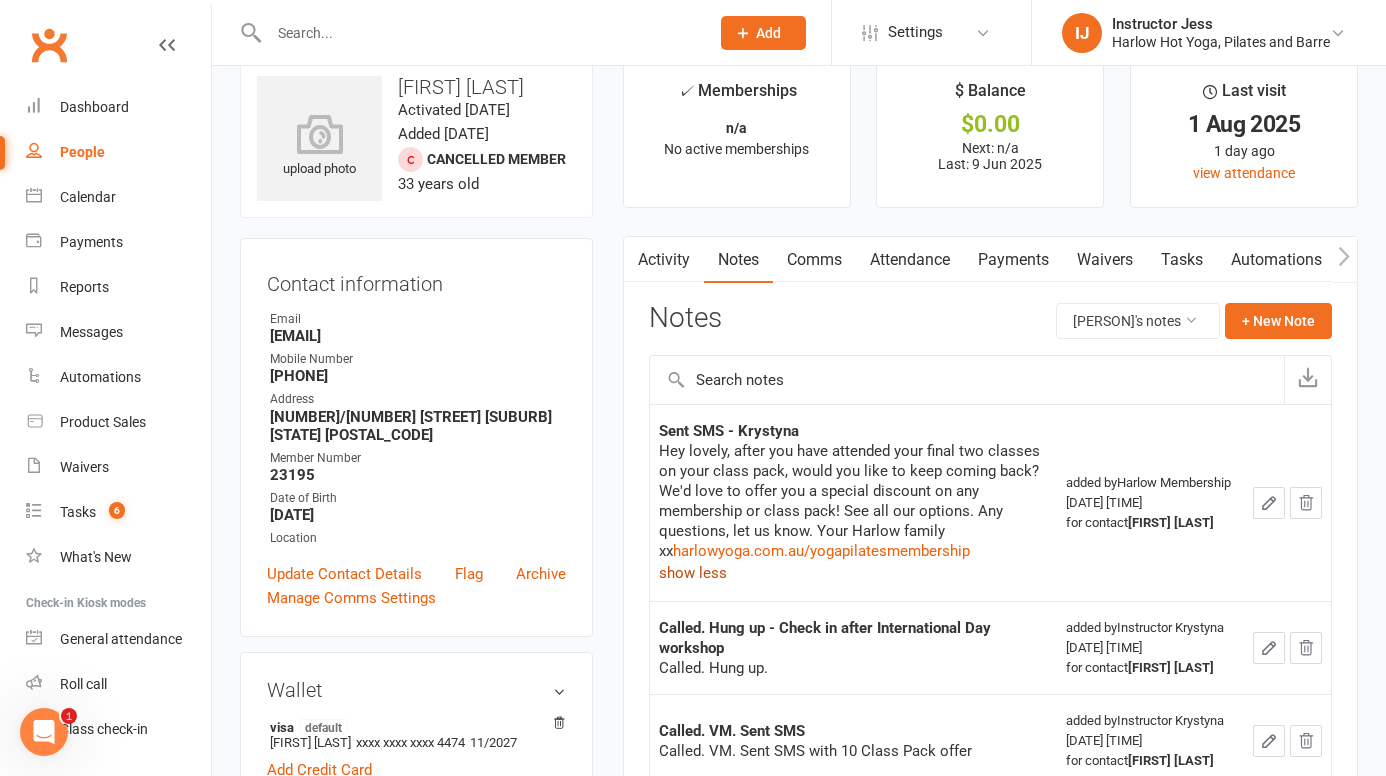click on "Comms" at bounding box center [814, 260] 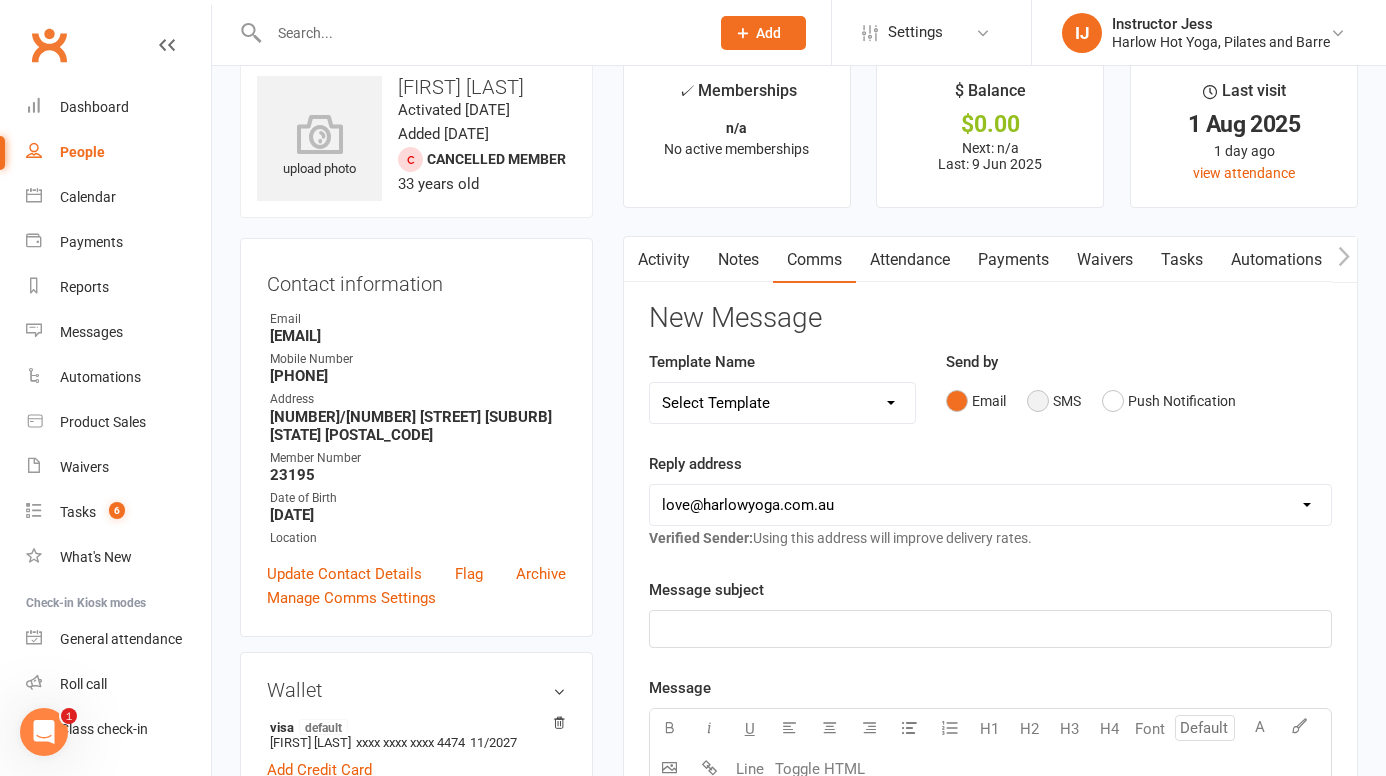 click on "SMS" at bounding box center [1054, 401] 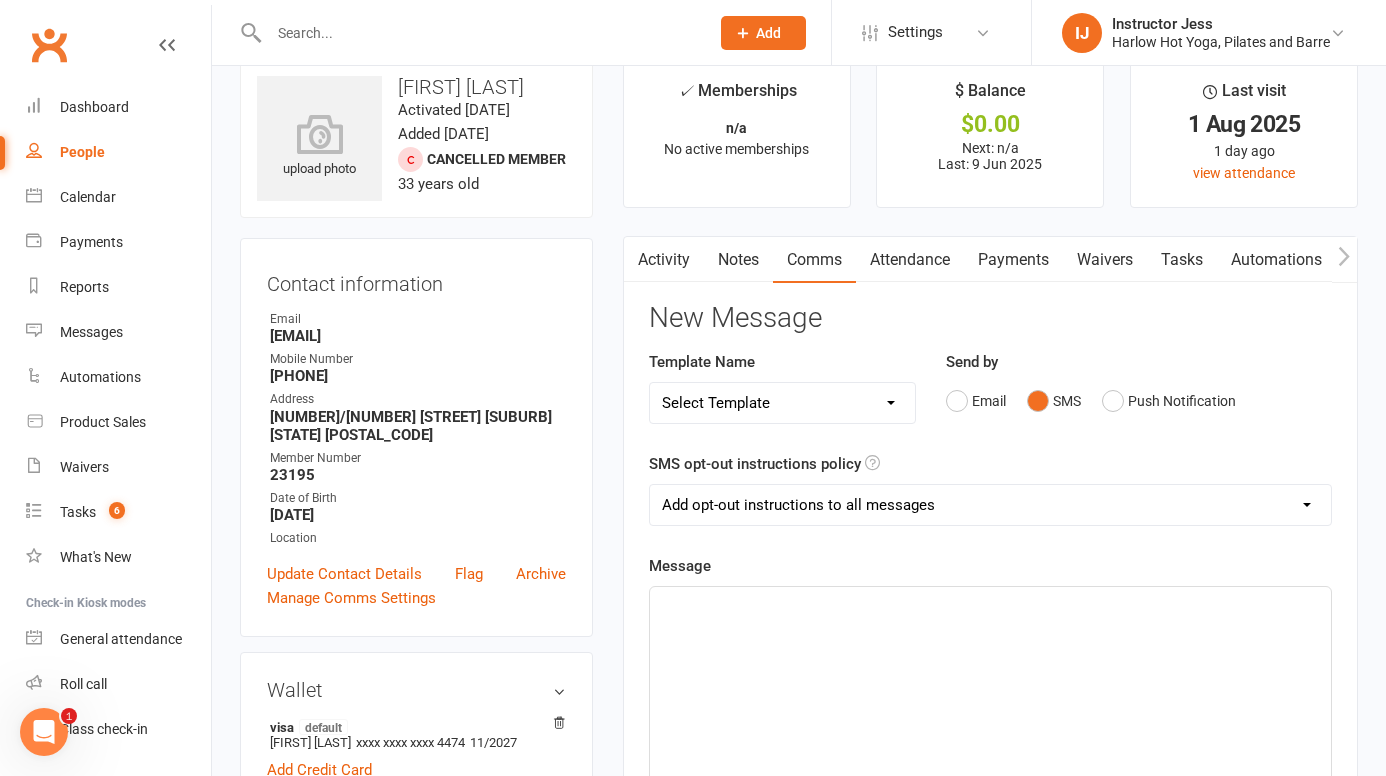click on "﻿" 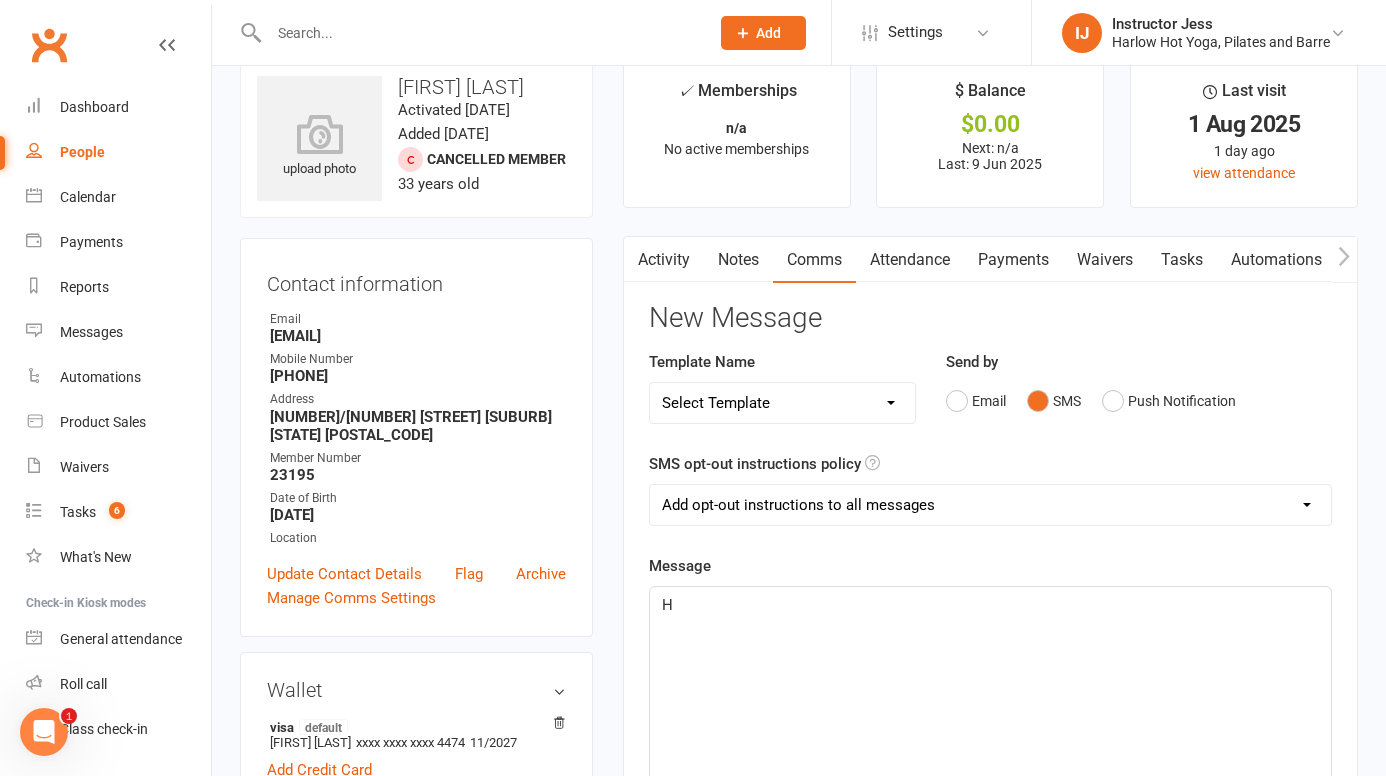 type 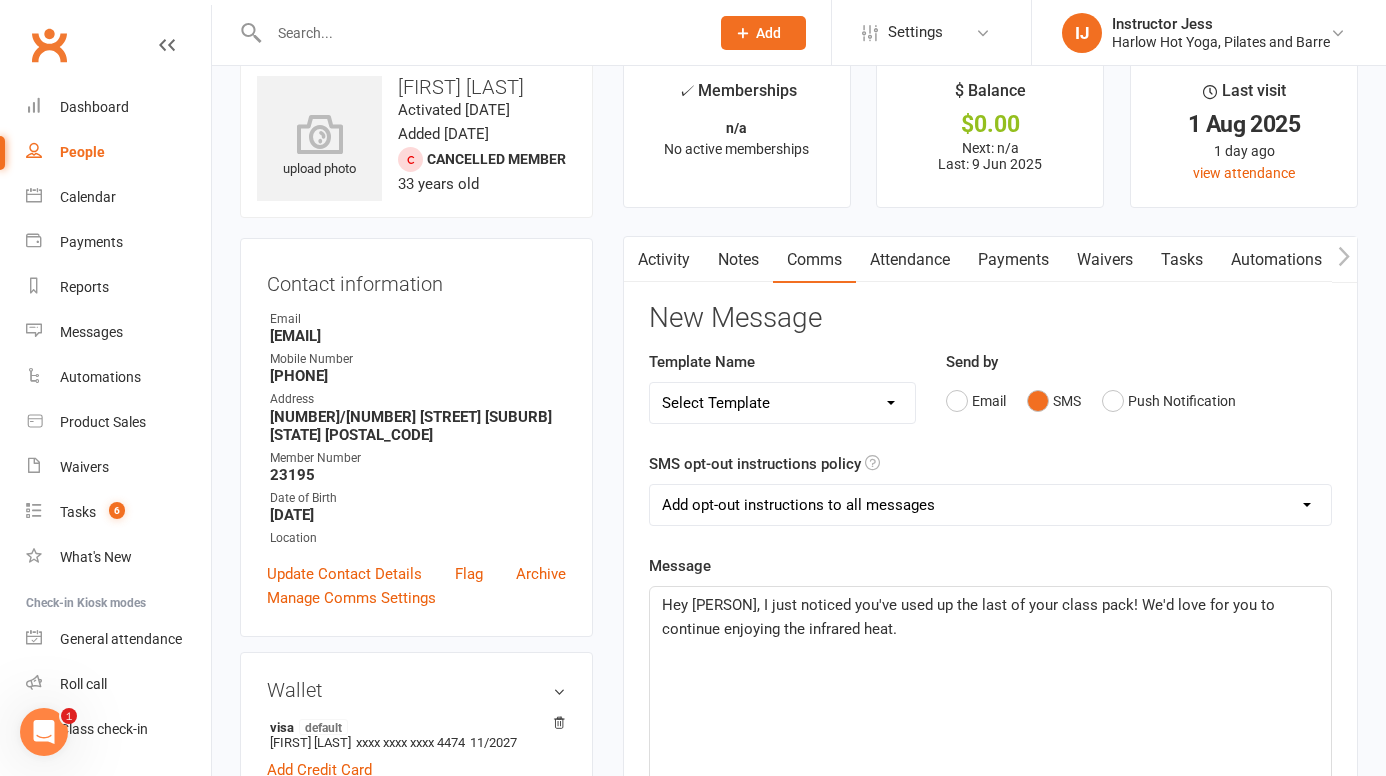 click on "Hey Jennifer, I just noticed you've used up the last of your class pack! We'd love for you to continue enjoying the infrared heat." 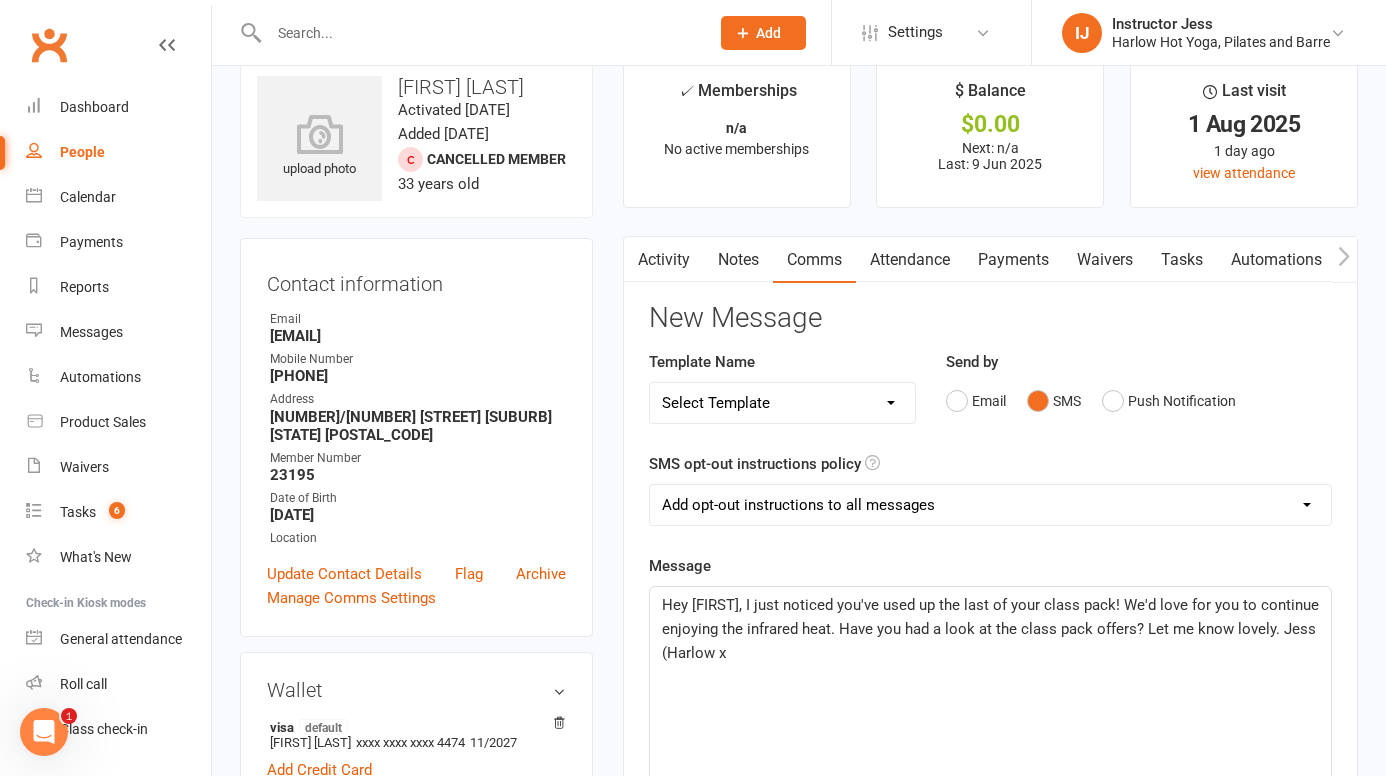 click on "Hey Jennifer, I just noticed you've used up the last of your class pack! We'd love for you to continue enjoying the infrared heat. Have you had a look at the class pack offers? Let me know lovely. Jess (Harlow x" 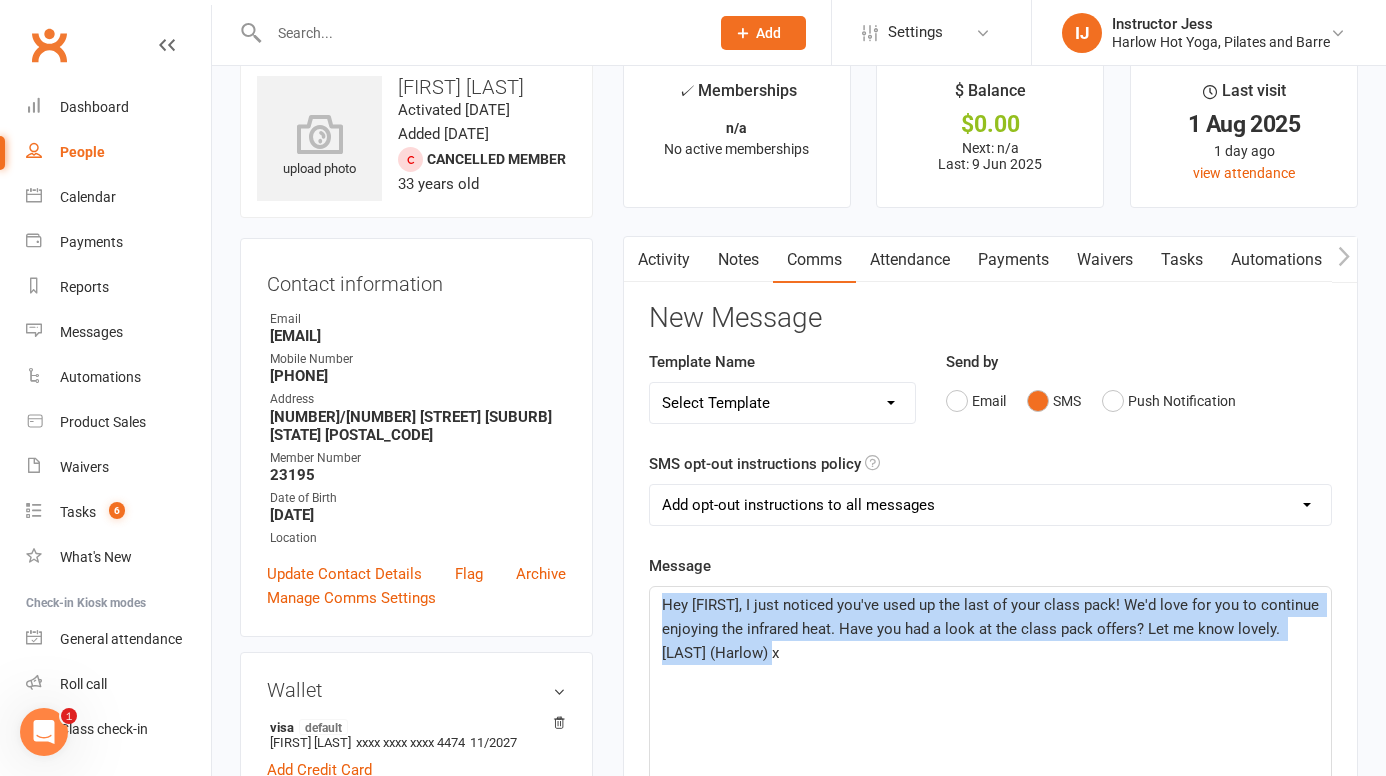 drag, startPoint x: 741, startPoint y: 652, endPoint x: 662, endPoint y: 589, distance: 101.04455 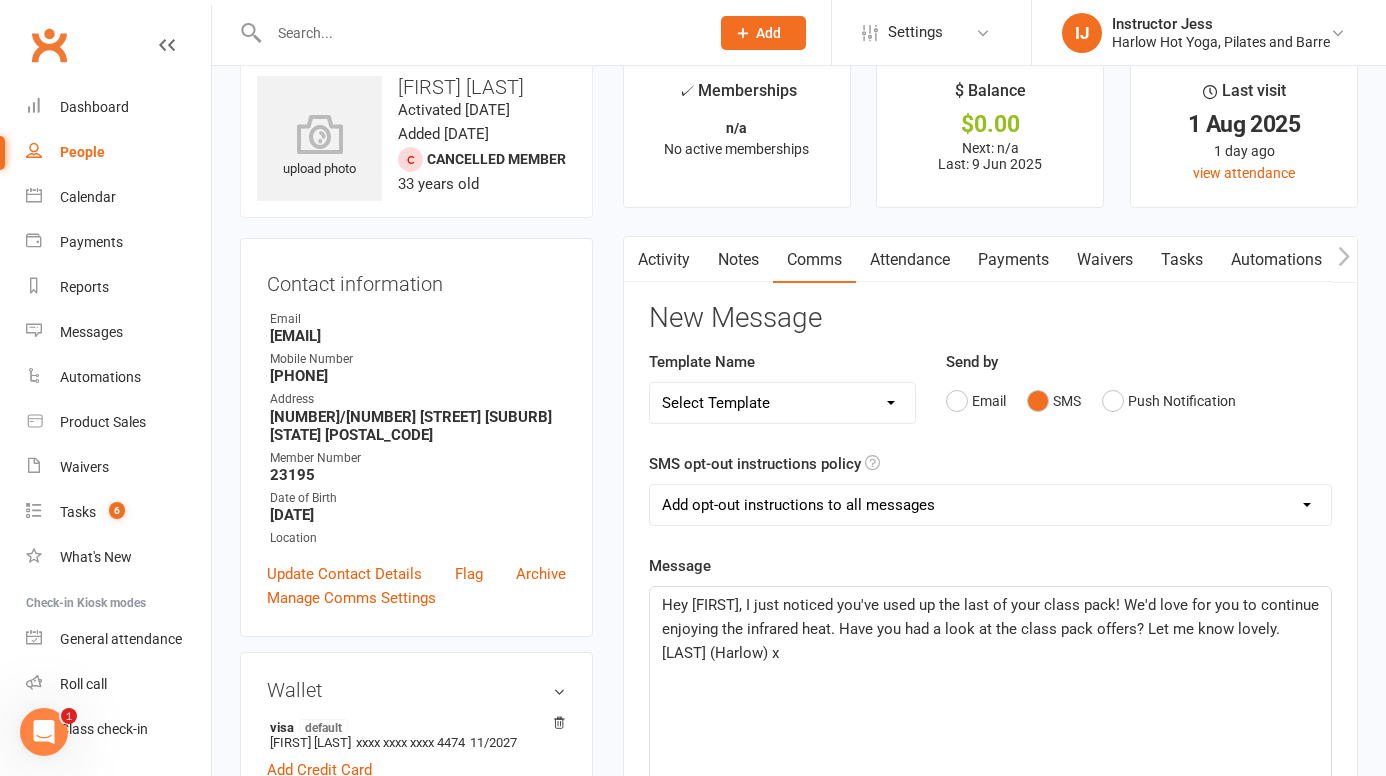click on "Hey Jennifer, I just noticed you've used up the last of your class pack! We'd love for you to continue enjoying the infrared heat. Have you had a look at the class pack offers? Let me know lovely. Jess (Harlow) x" 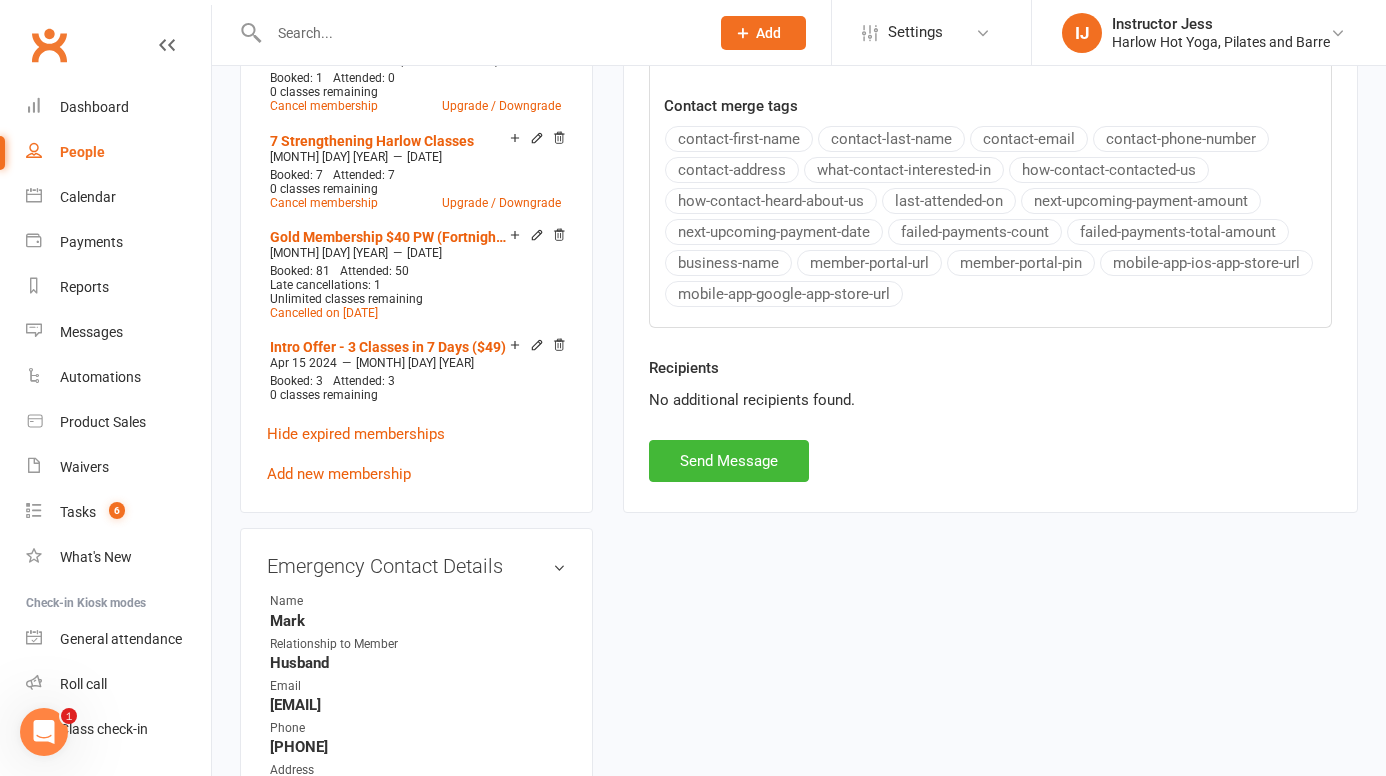 scroll, scrollTop: 902, scrollLeft: 0, axis: vertical 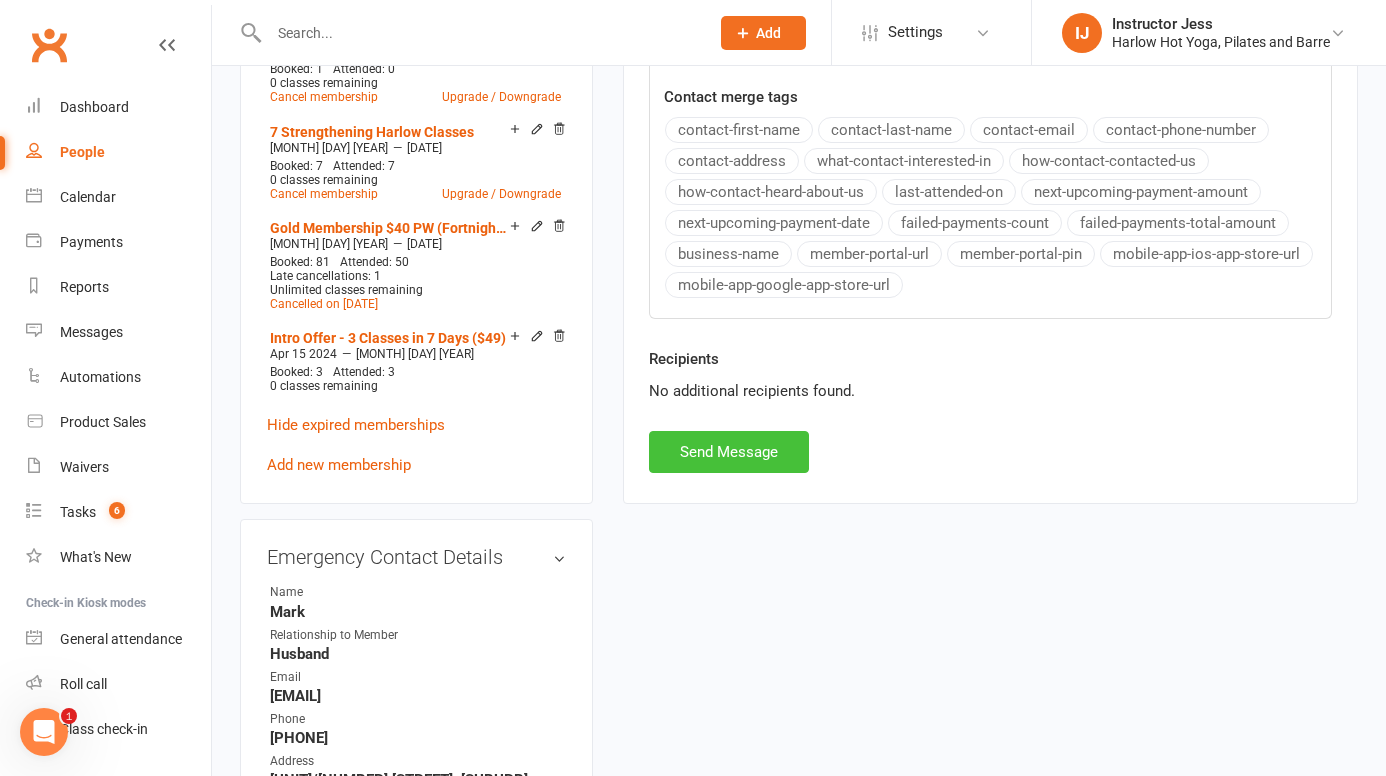 click on "Send Message" at bounding box center (729, 452) 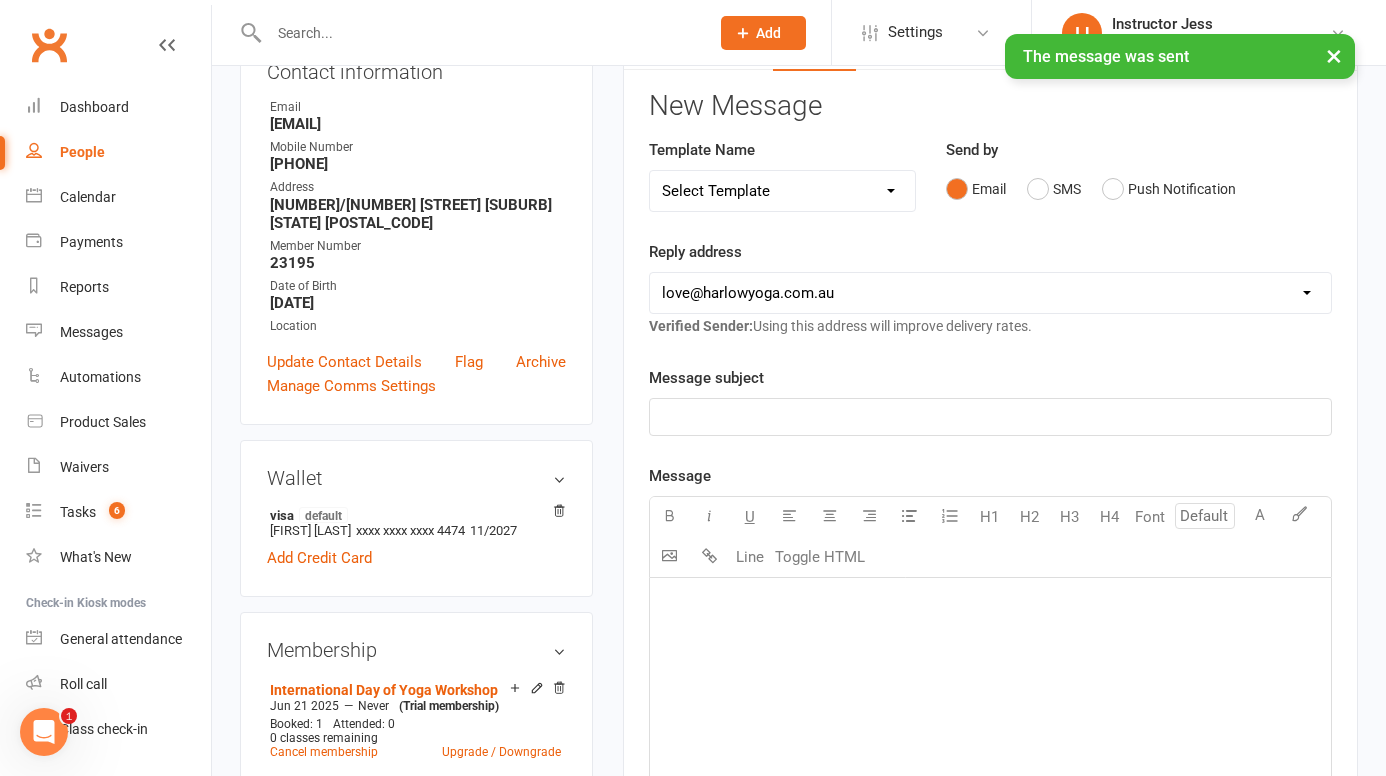 scroll, scrollTop: 0, scrollLeft: 0, axis: both 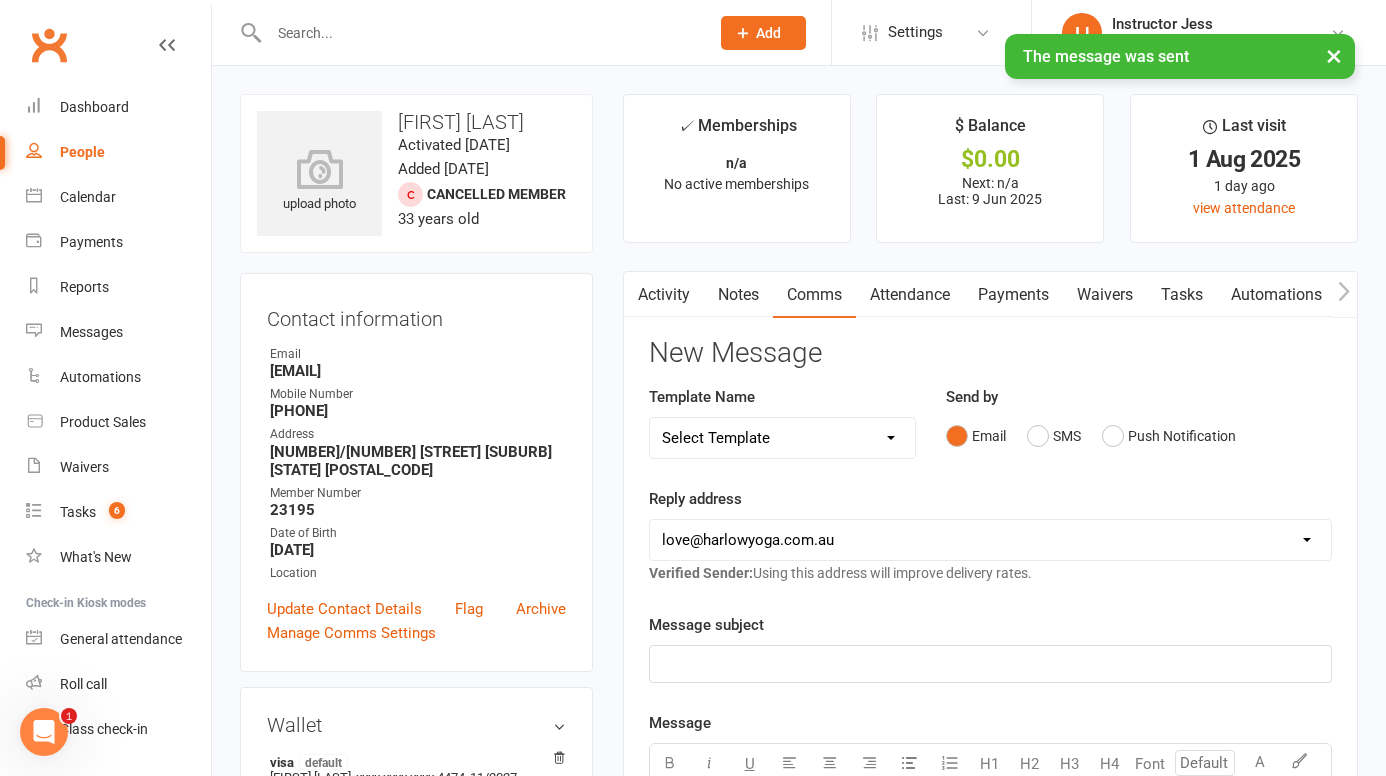 click on "Notes" at bounding box center (738, 295) 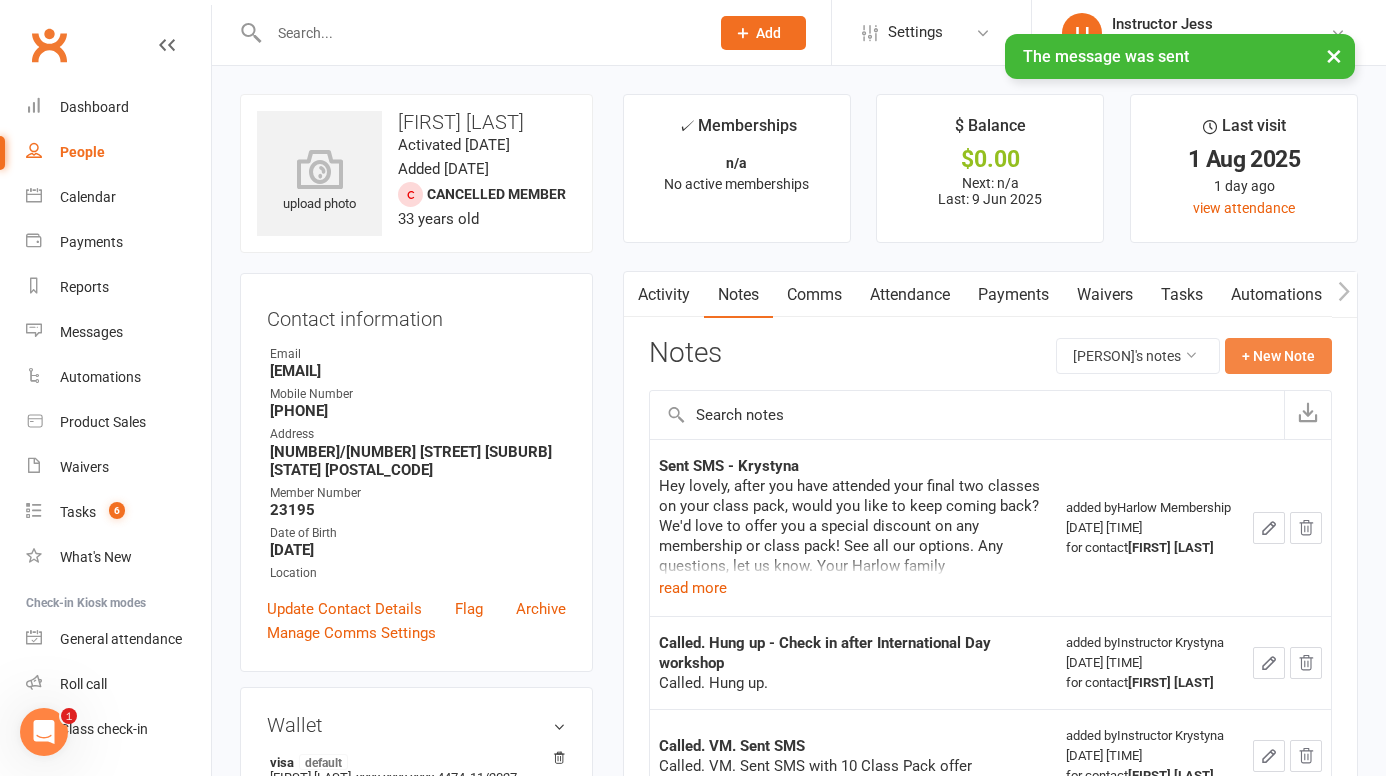 click on "+ New Note" at bounding box center [1278, 356] 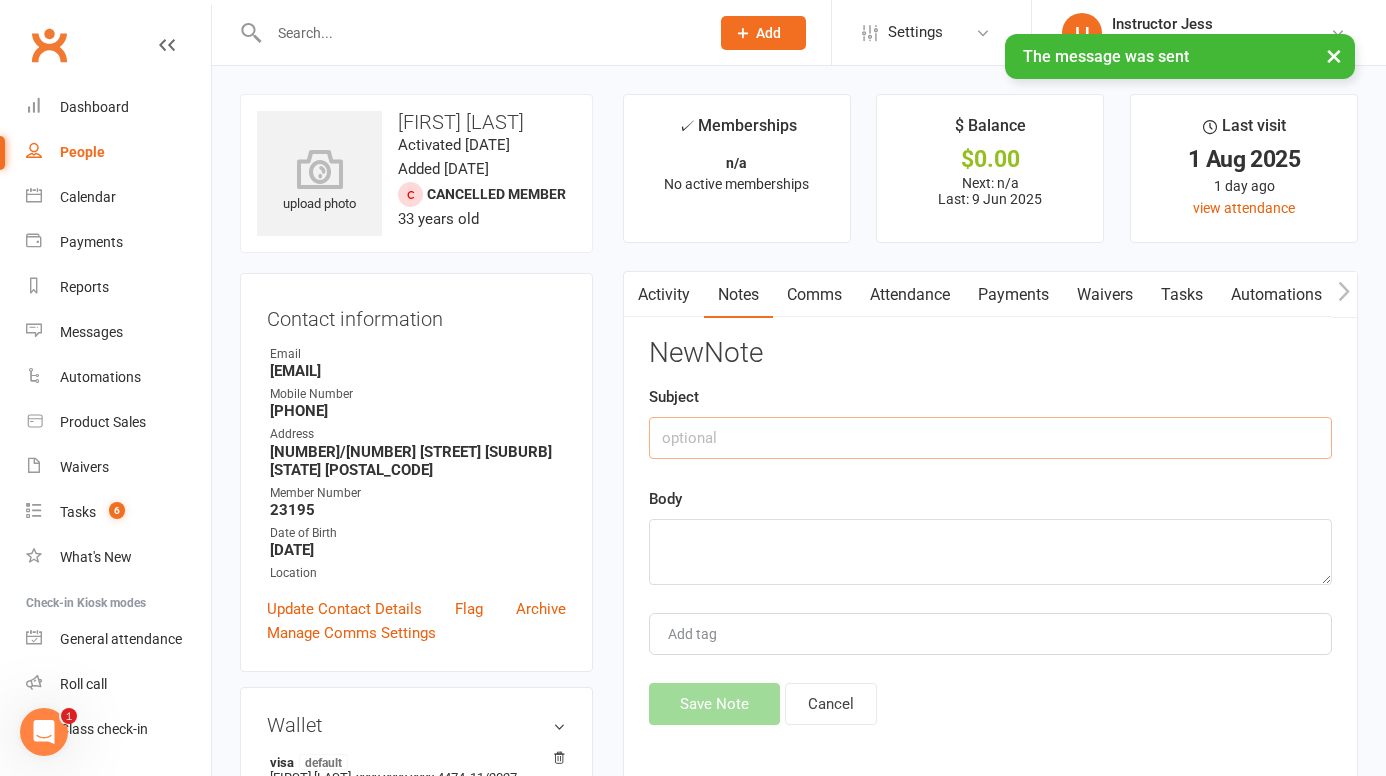 click at bounding box center [990, 438] 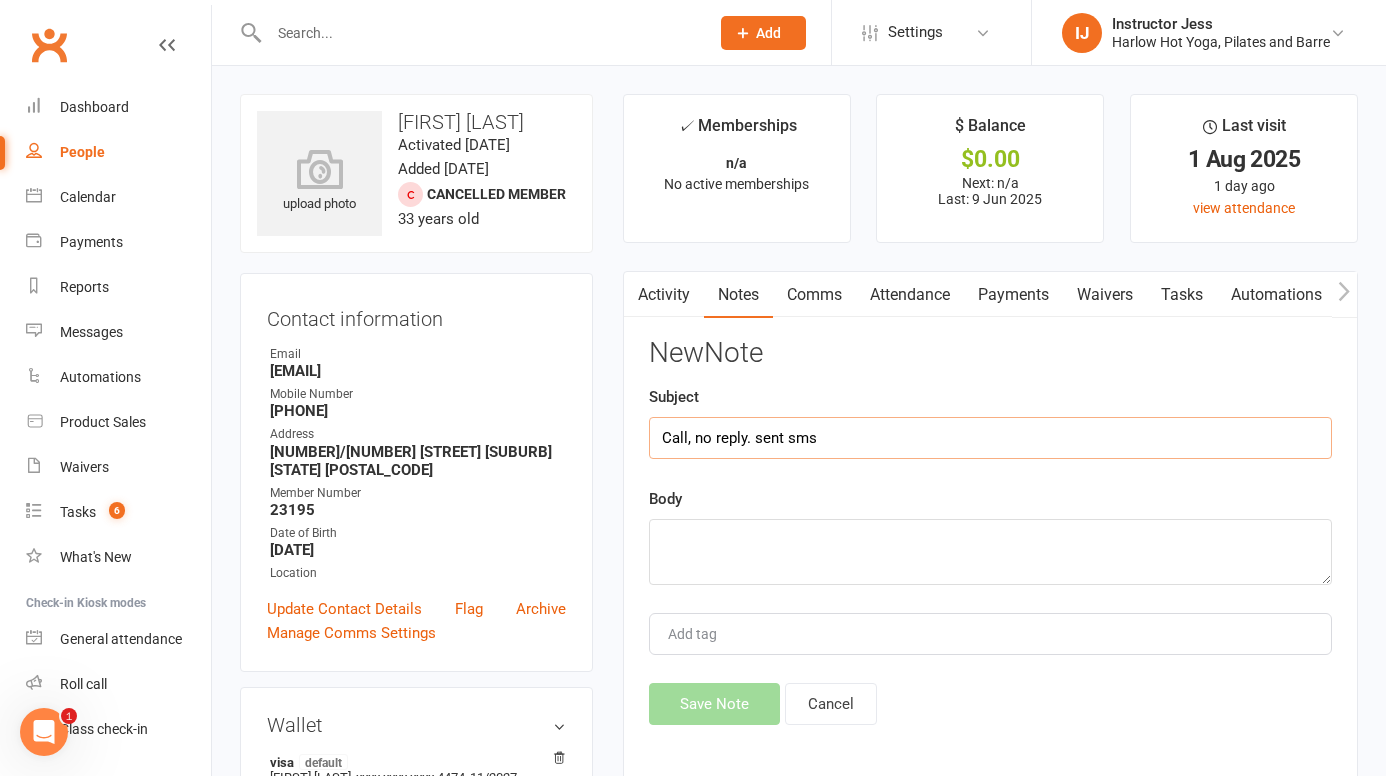 type on "Call, no reply. sent sms" 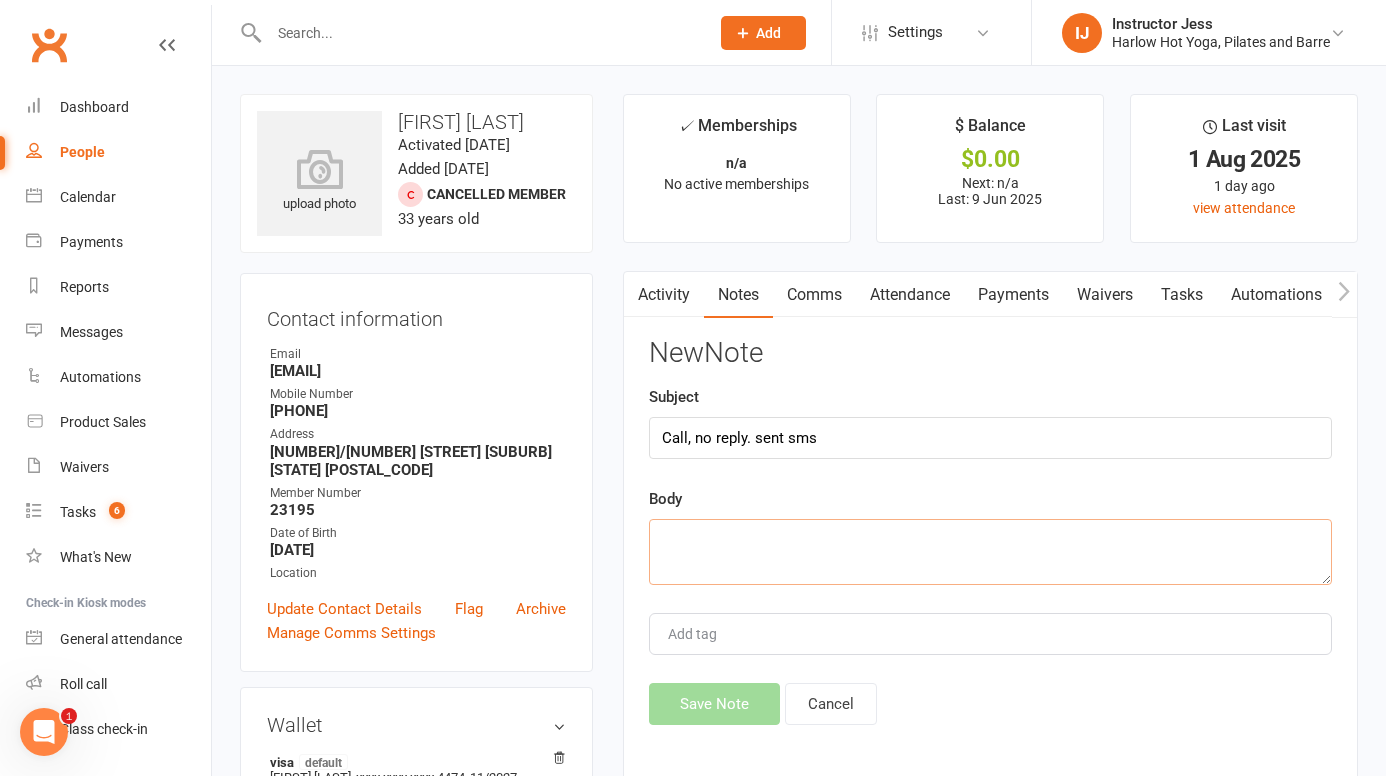 click at bounding box center [990, 552] 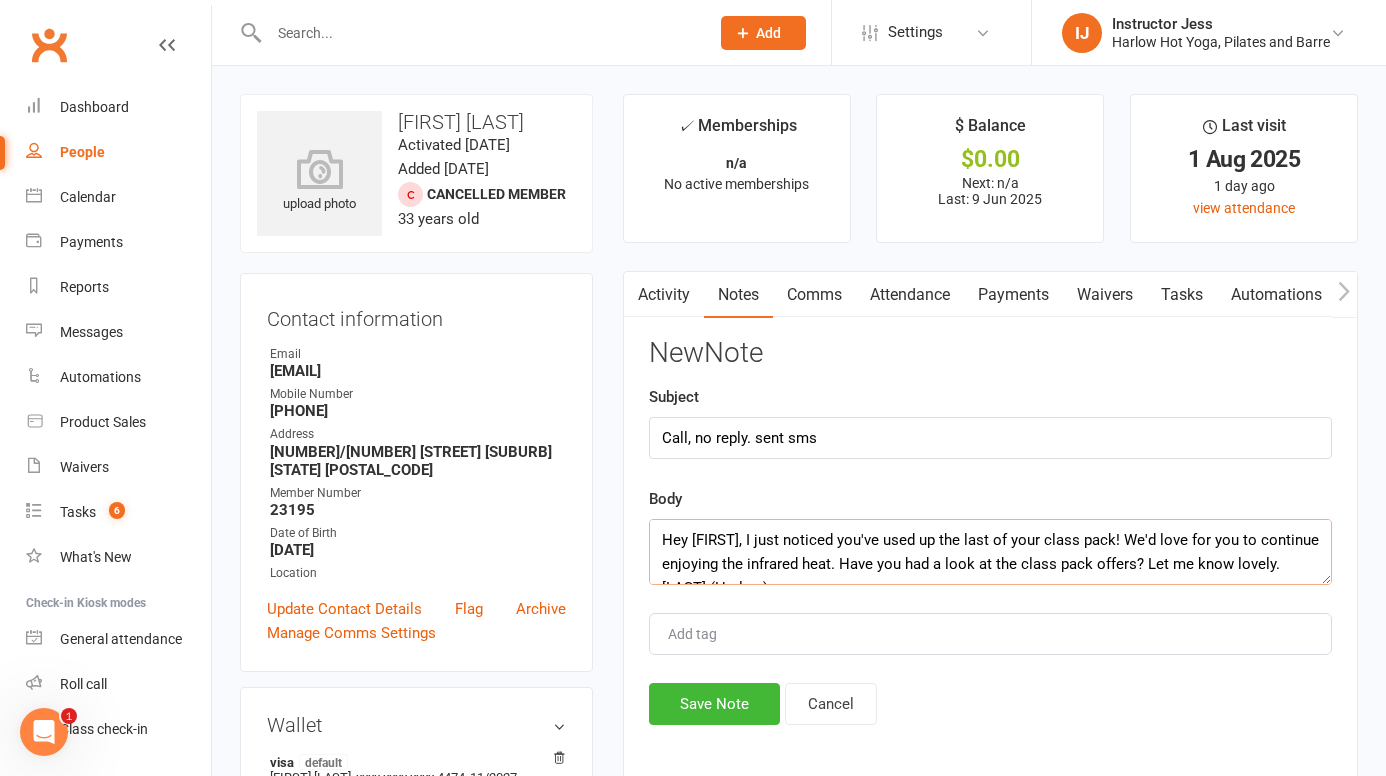 scroll, scrollTop: 12, scrollLeft: 0, axis: vertical 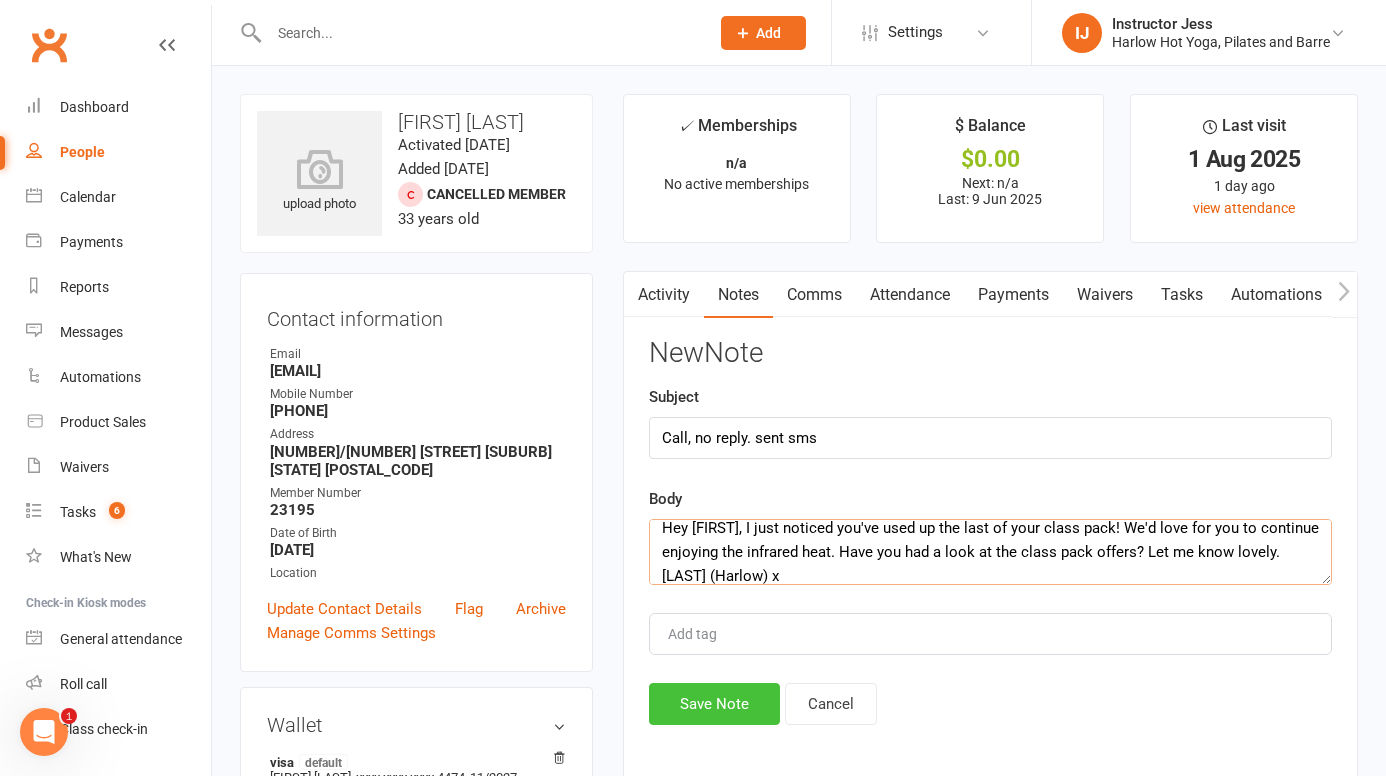 type on "Hey Jennifer, I just noticed you've used up the last of your class pack! We'd love for you to continue enjoying the infrared heat. Have you had a look at the class pack offers? Let me know lovely. Jess (Harlow) x" 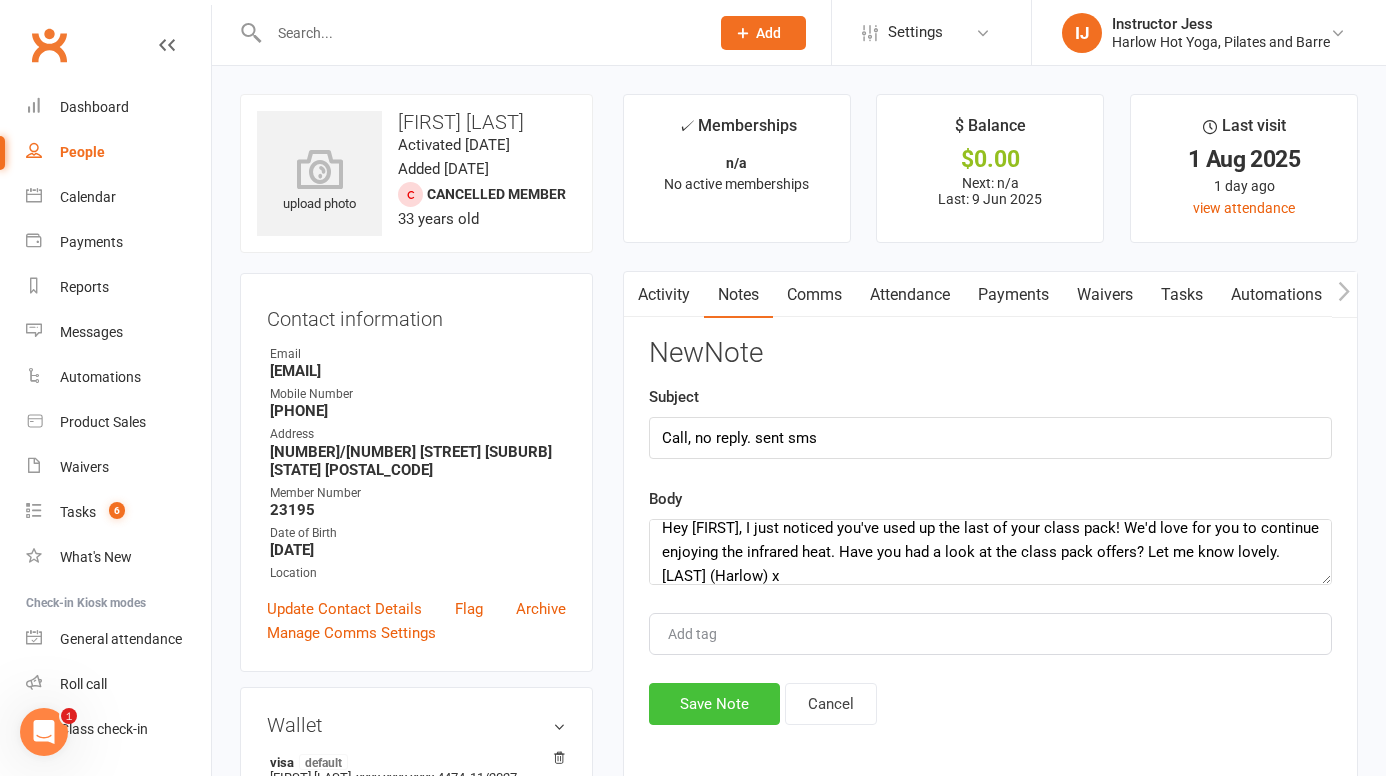 click on "Save Note" at bounding box center (714, 704) 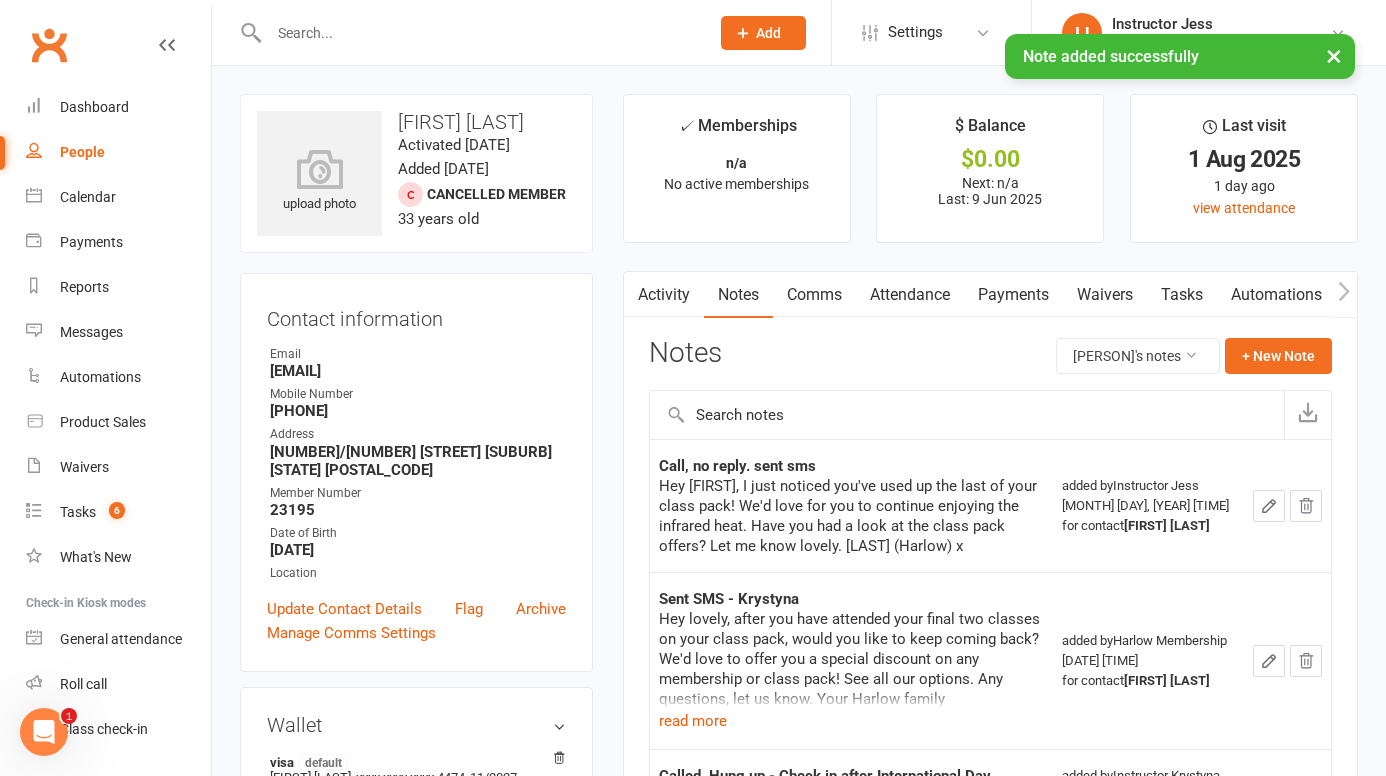 click on "Location" at bounding box center [418, 573] 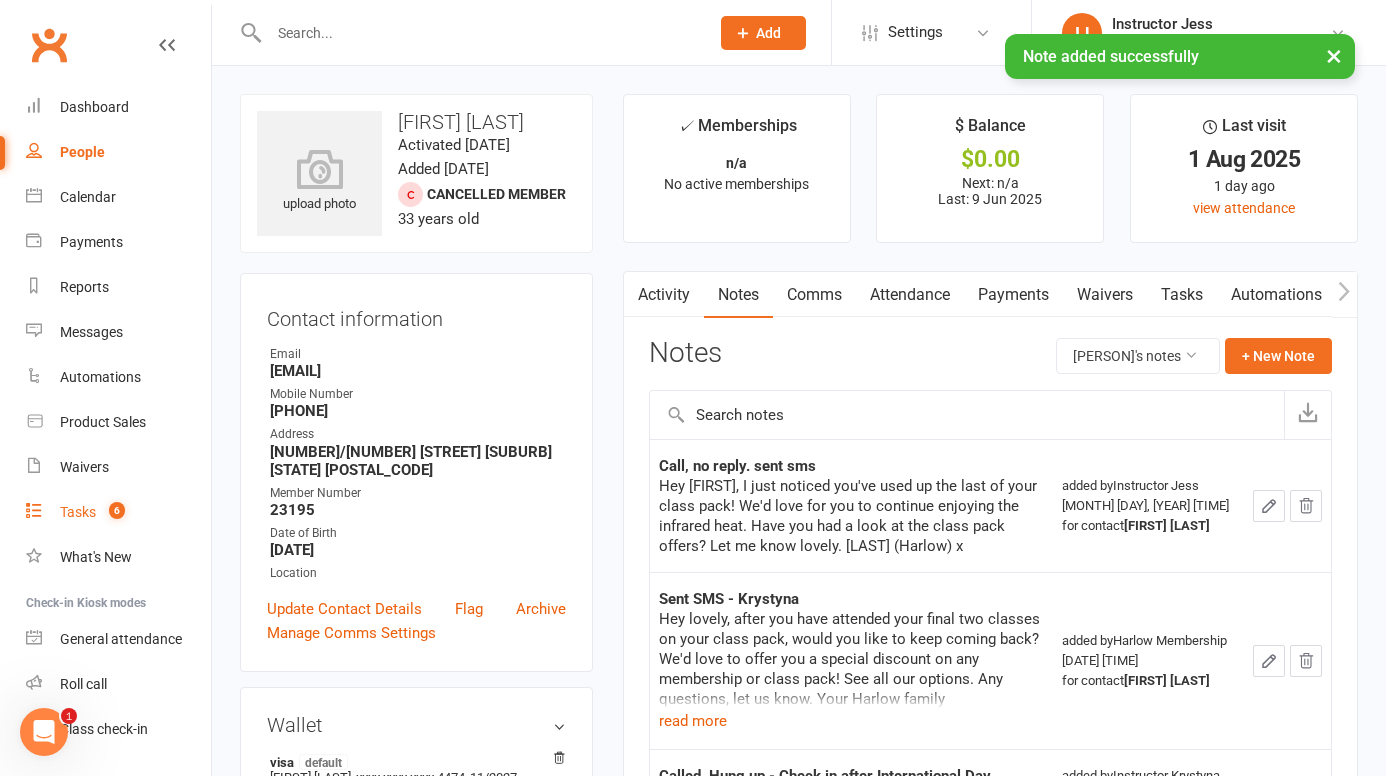 click on "Tasks   6" at bounding box center (118, 512) 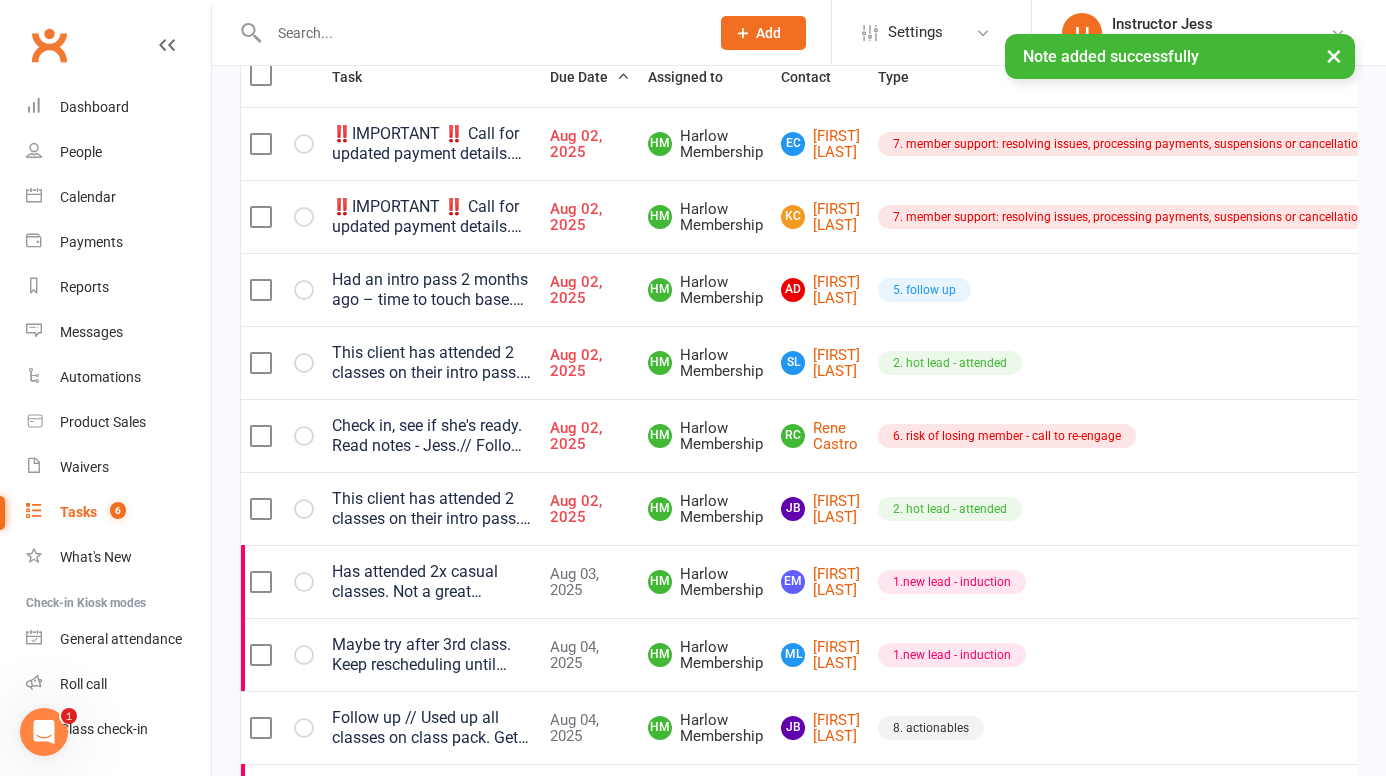 scroll, scrollTop: 276, scrollLeft: 0, axis: vertical 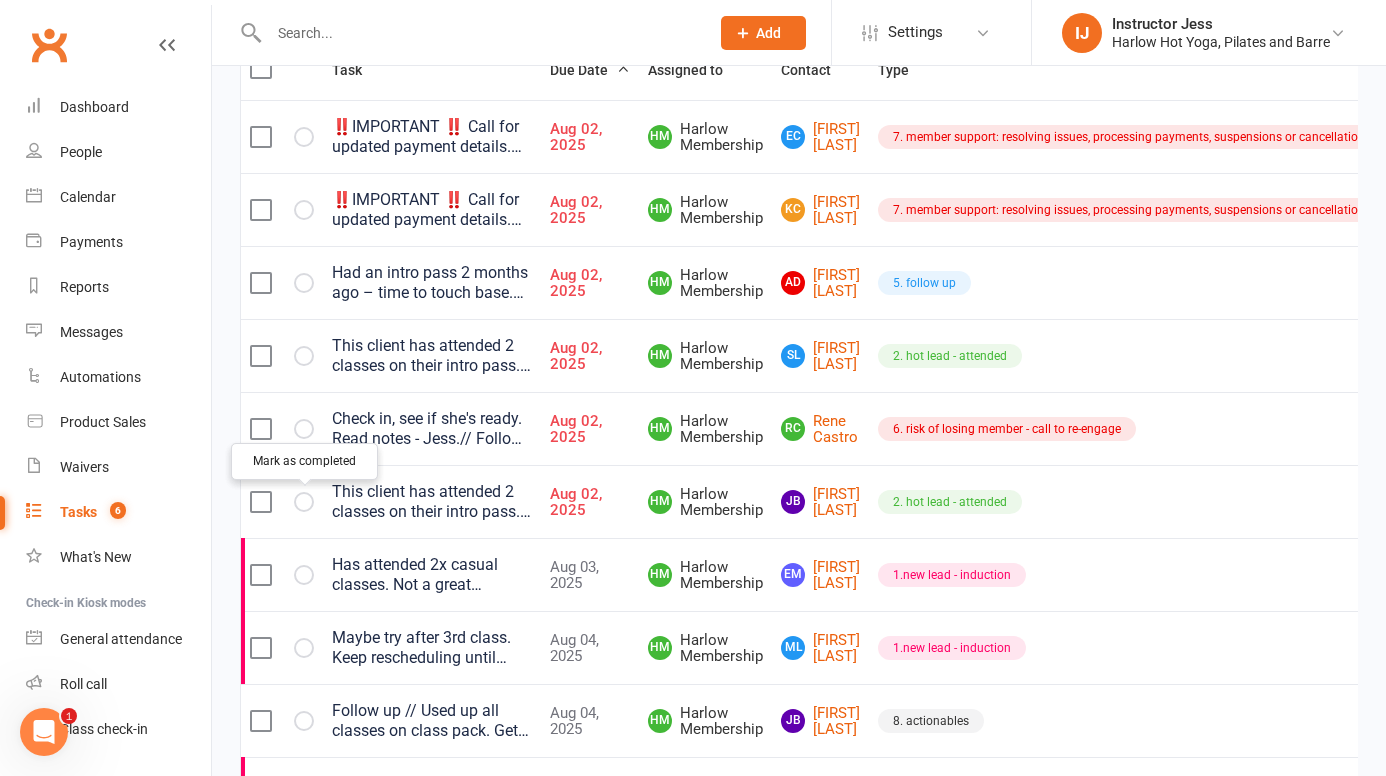 click at bounding box center (0, 0) 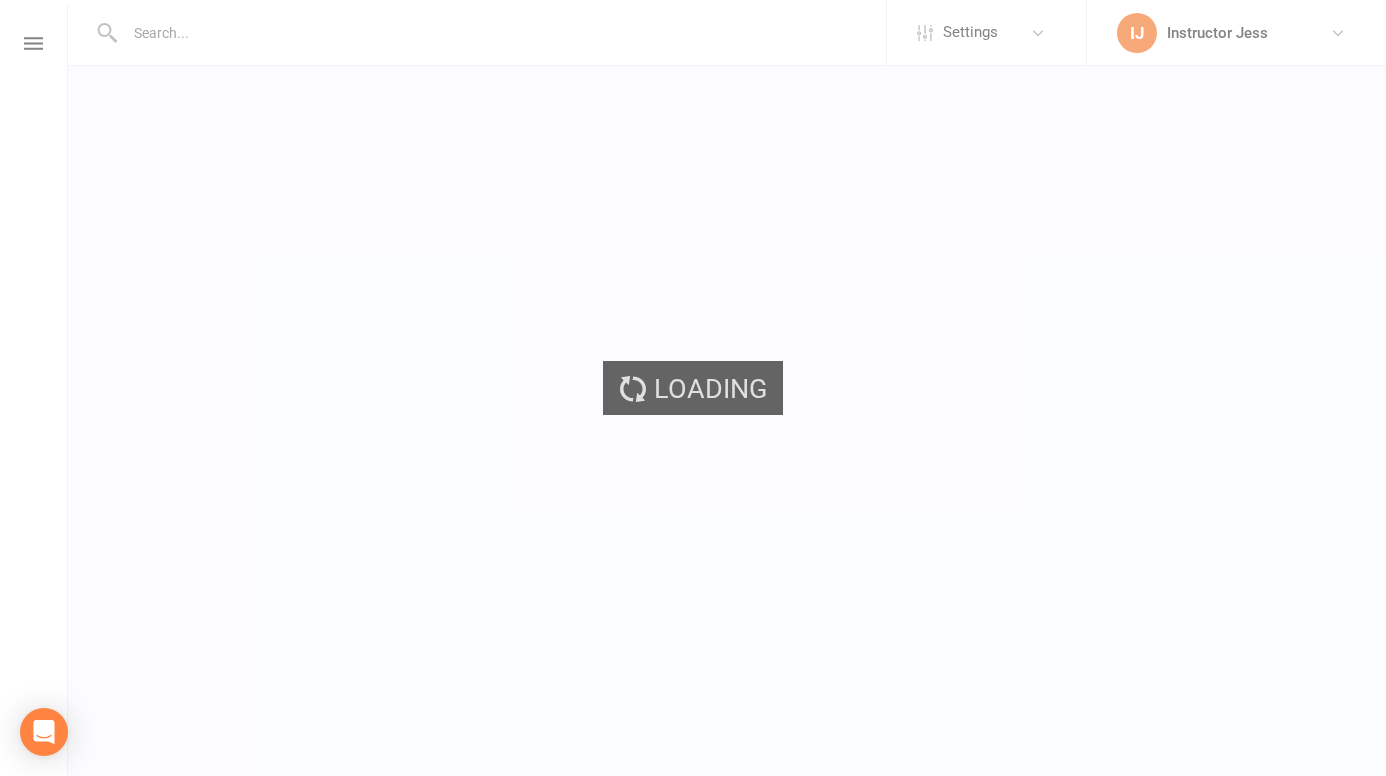 scroll, scrollTop: 0, scrollLeft: 0, axis: both 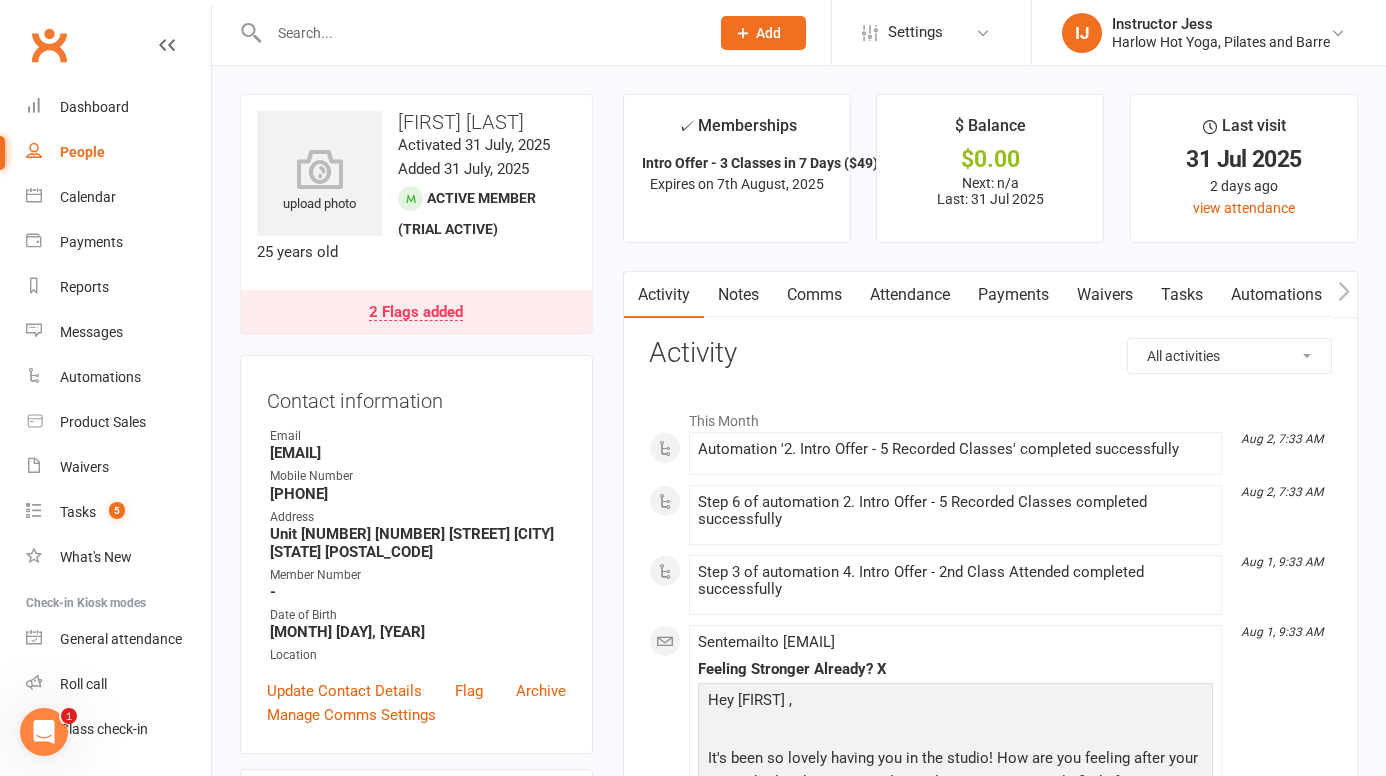 click on "Notes" at bounding box center [738, 295] 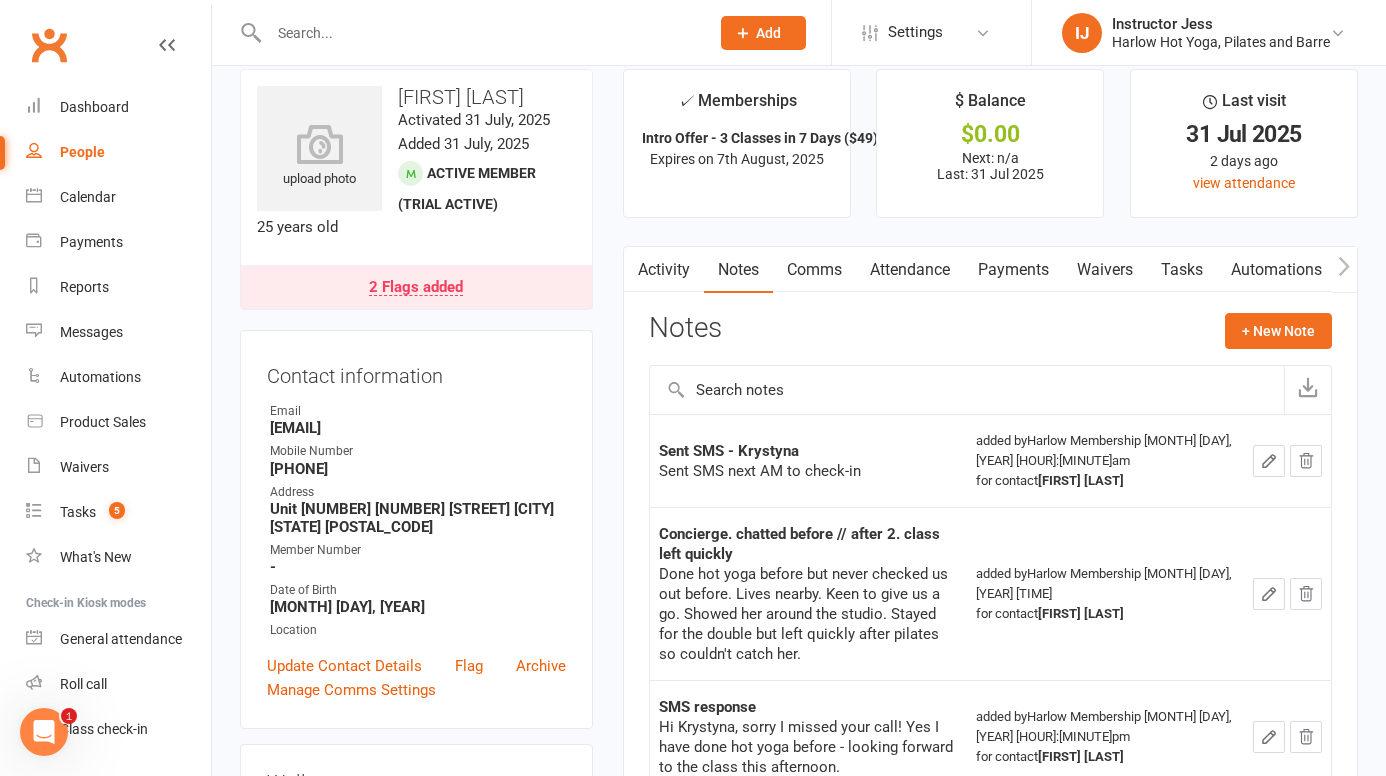 scroll, scrollTop: 0, scrollLeft: 0, axis: both 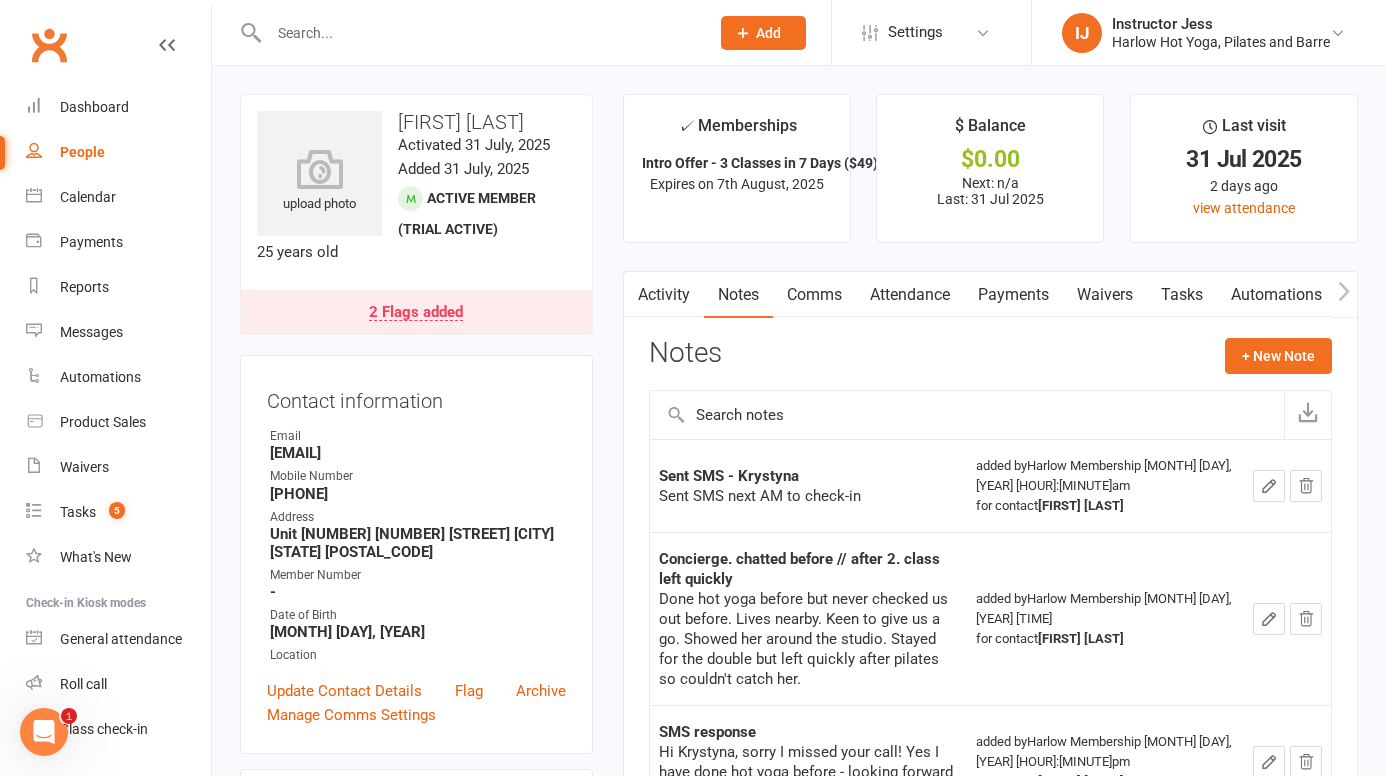click on "Comms" at bounding box center [814, 295] 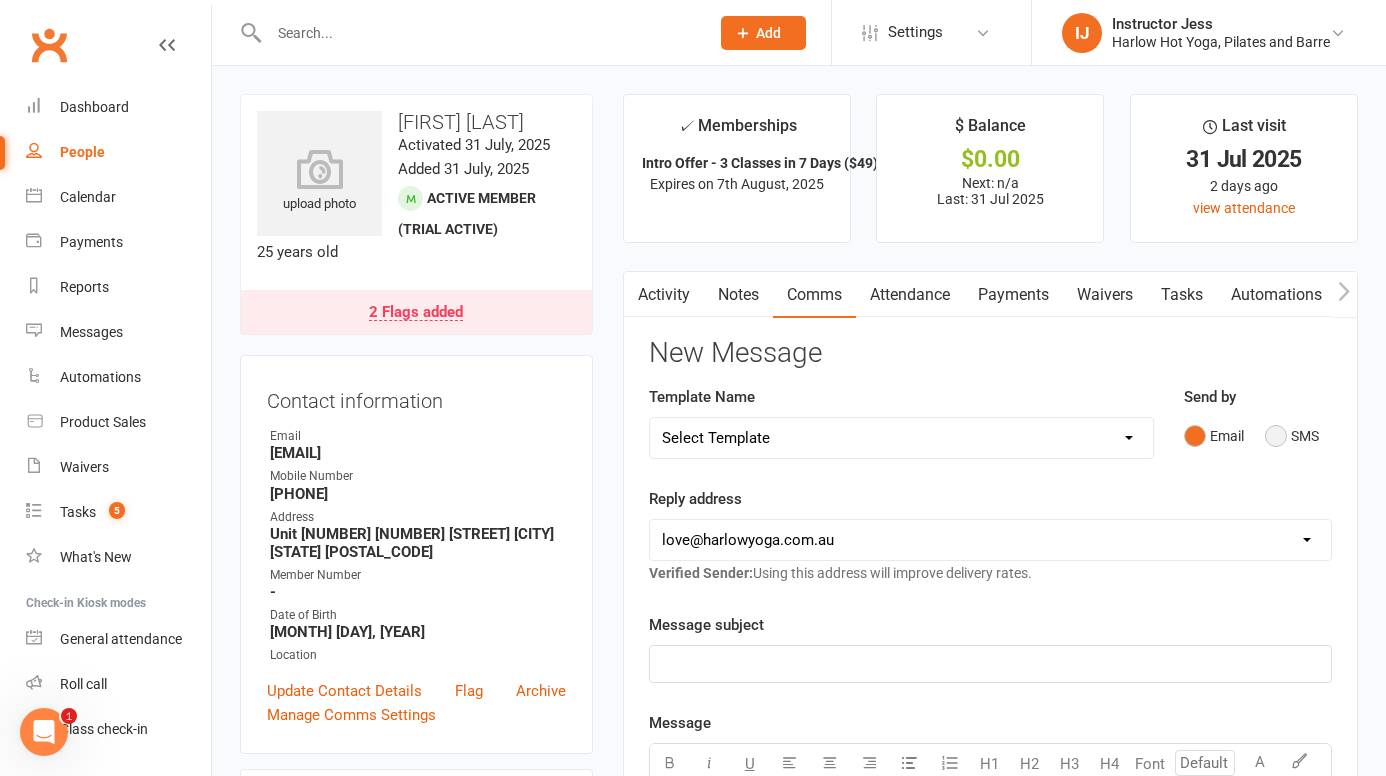 click on "SMS" at bounding box center [1292, 436] 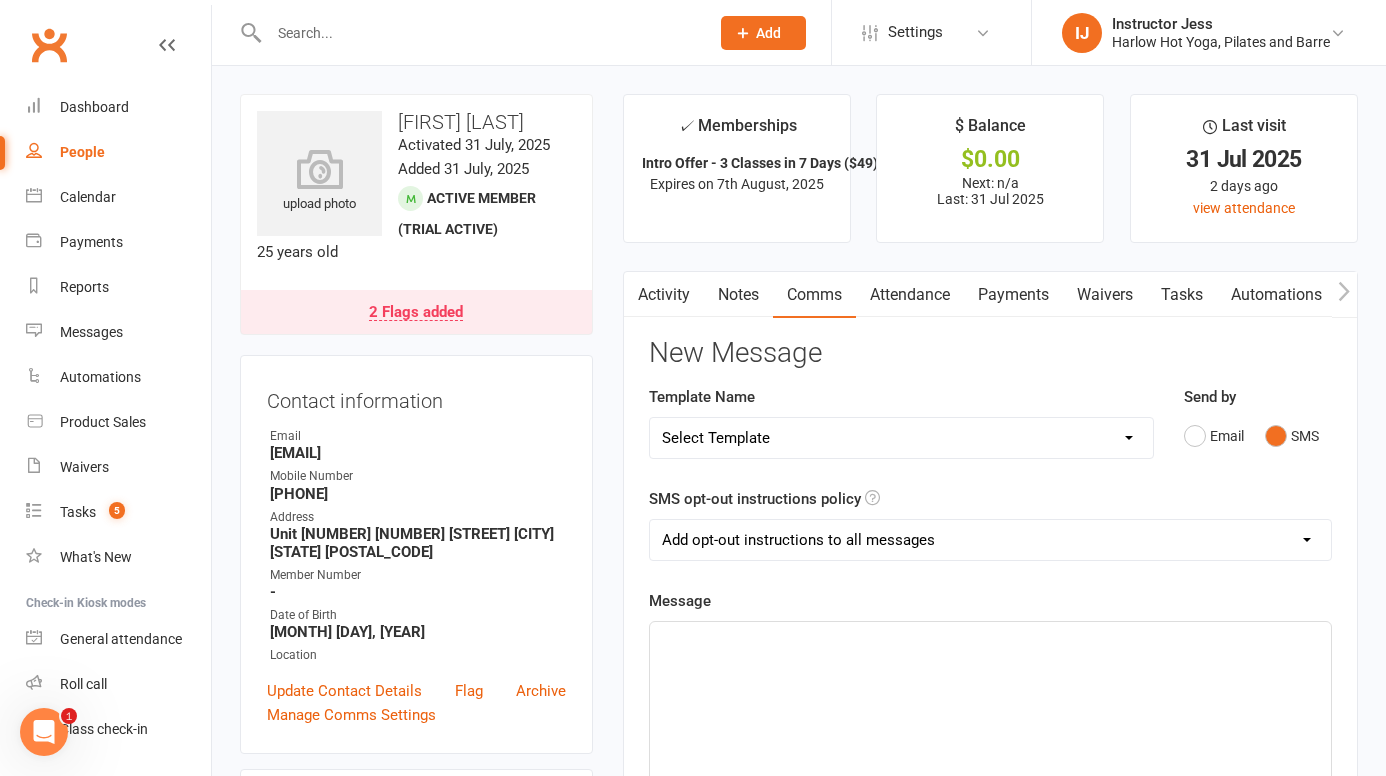 click on "Notes" at bounding box center [738, 295] 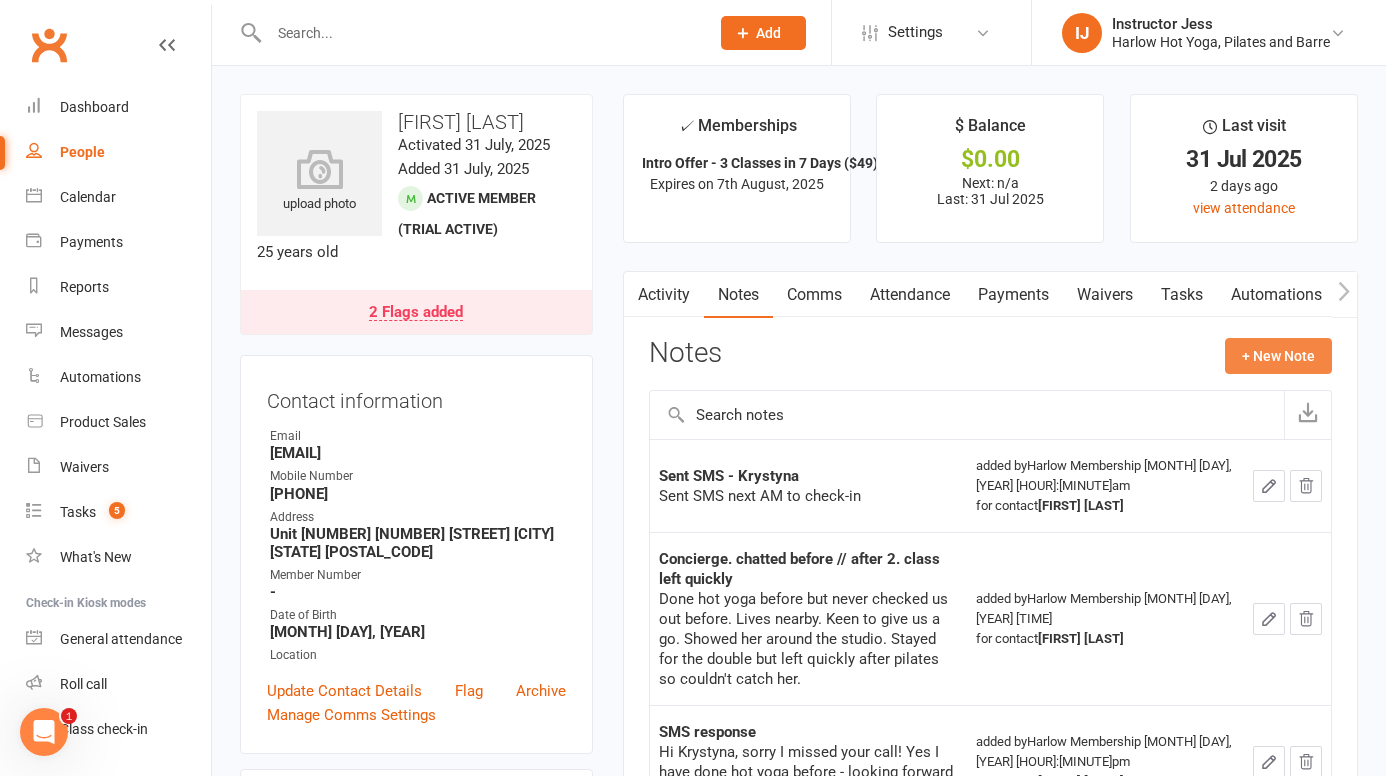 click on "+ New Note" at bounding box center [1278, 356] 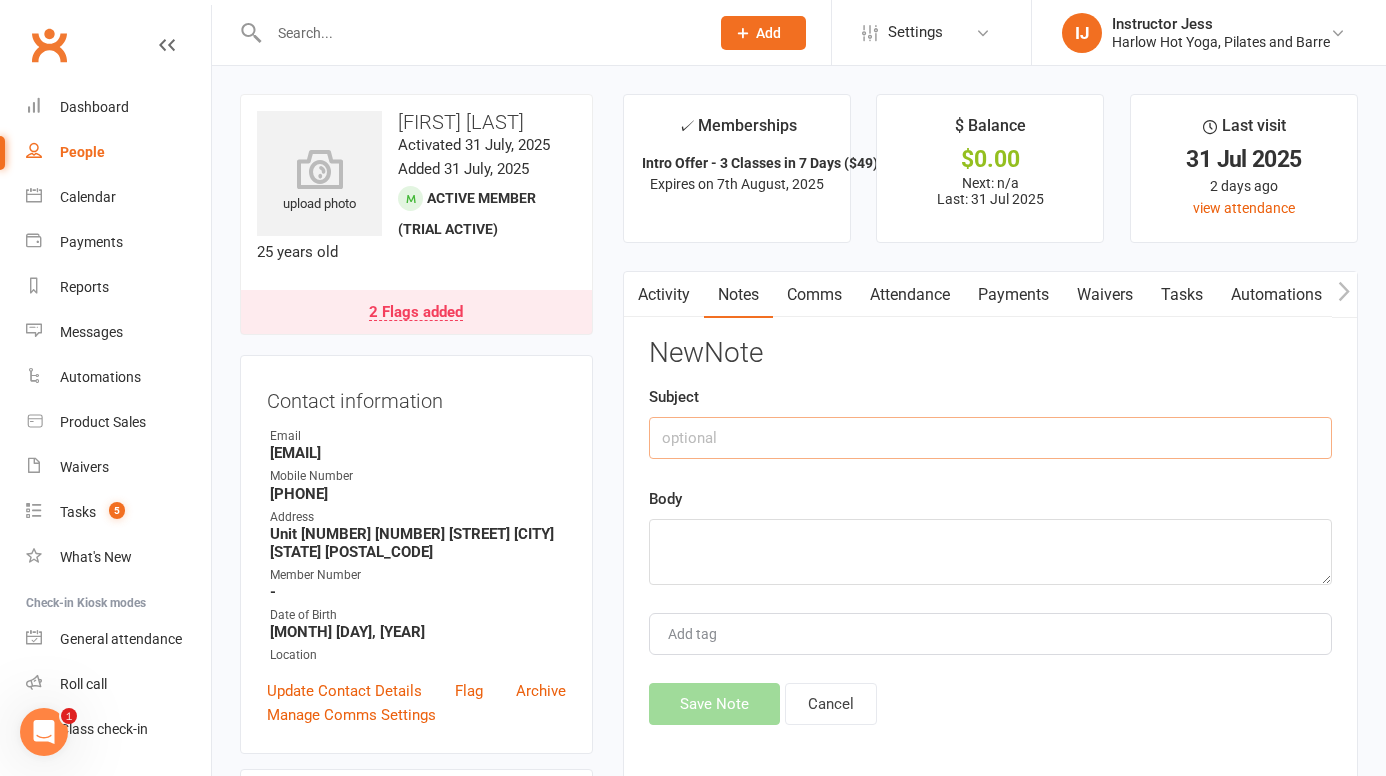 click at bounding box center [990, 438] 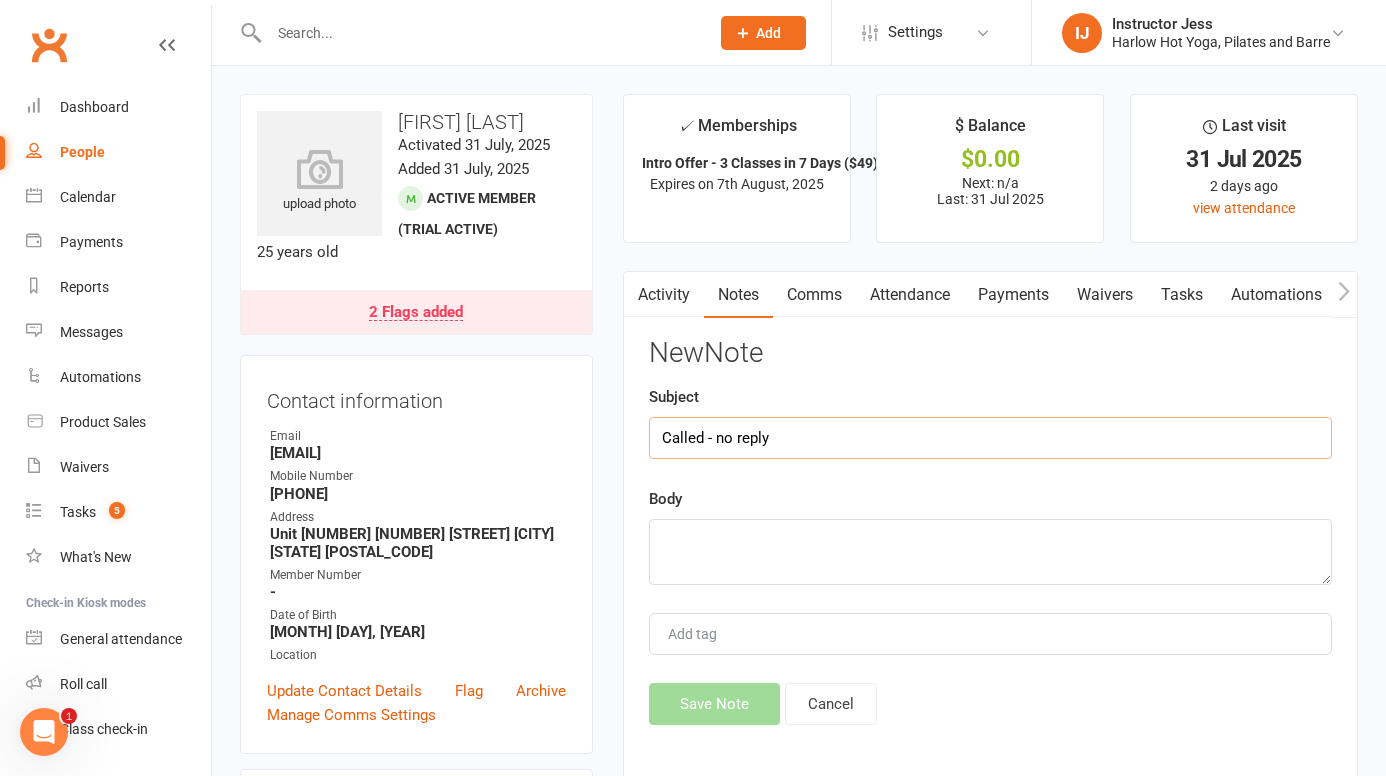 type on "Called - no reply" 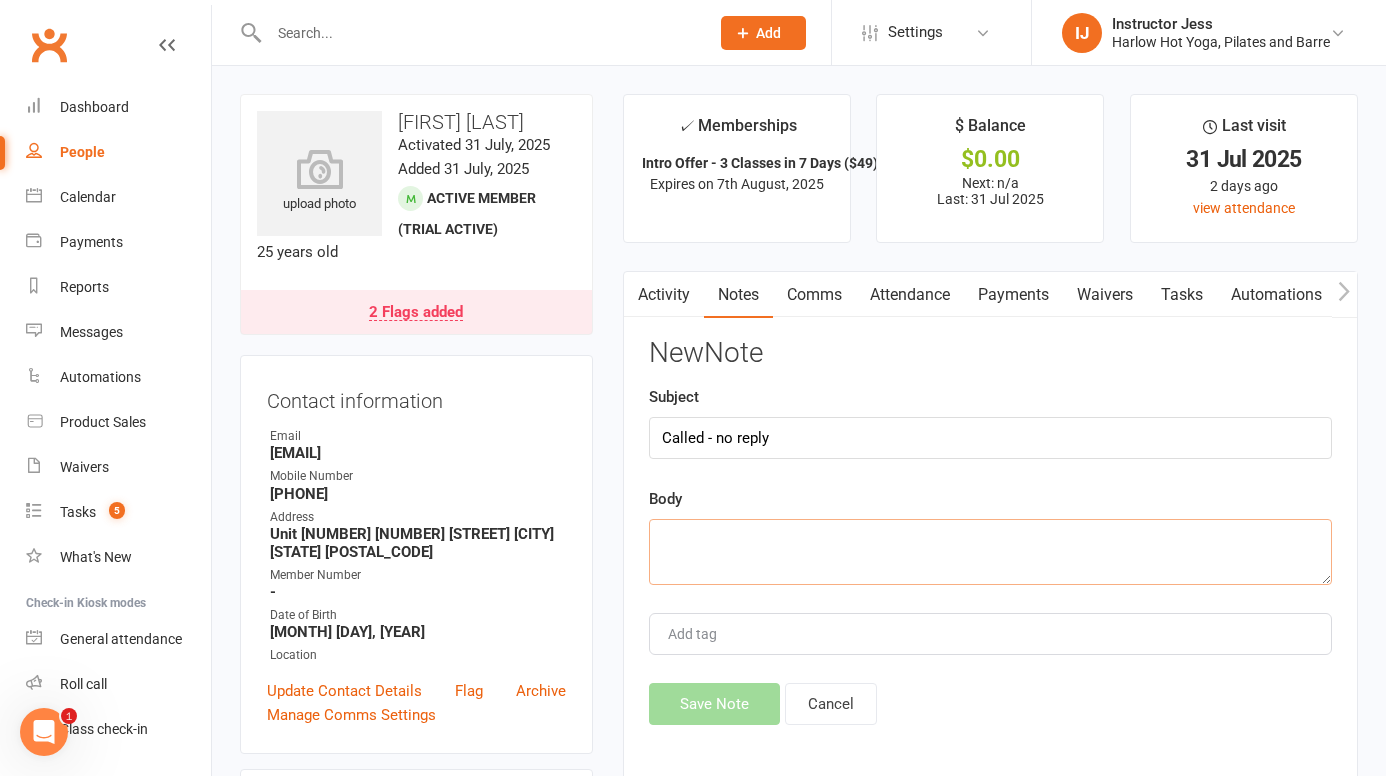 click at bounding box center [990, 552] 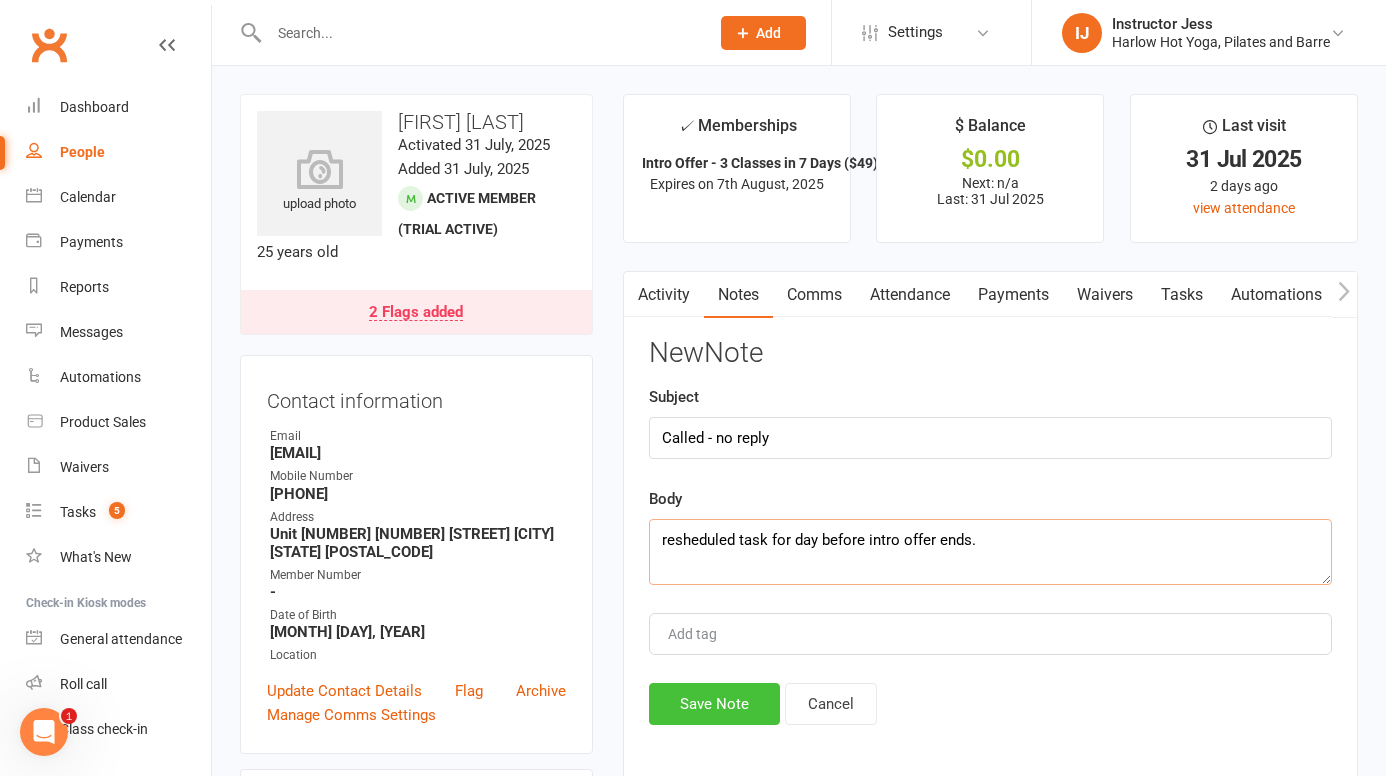type on "resheduled task for day before intro offer ends." 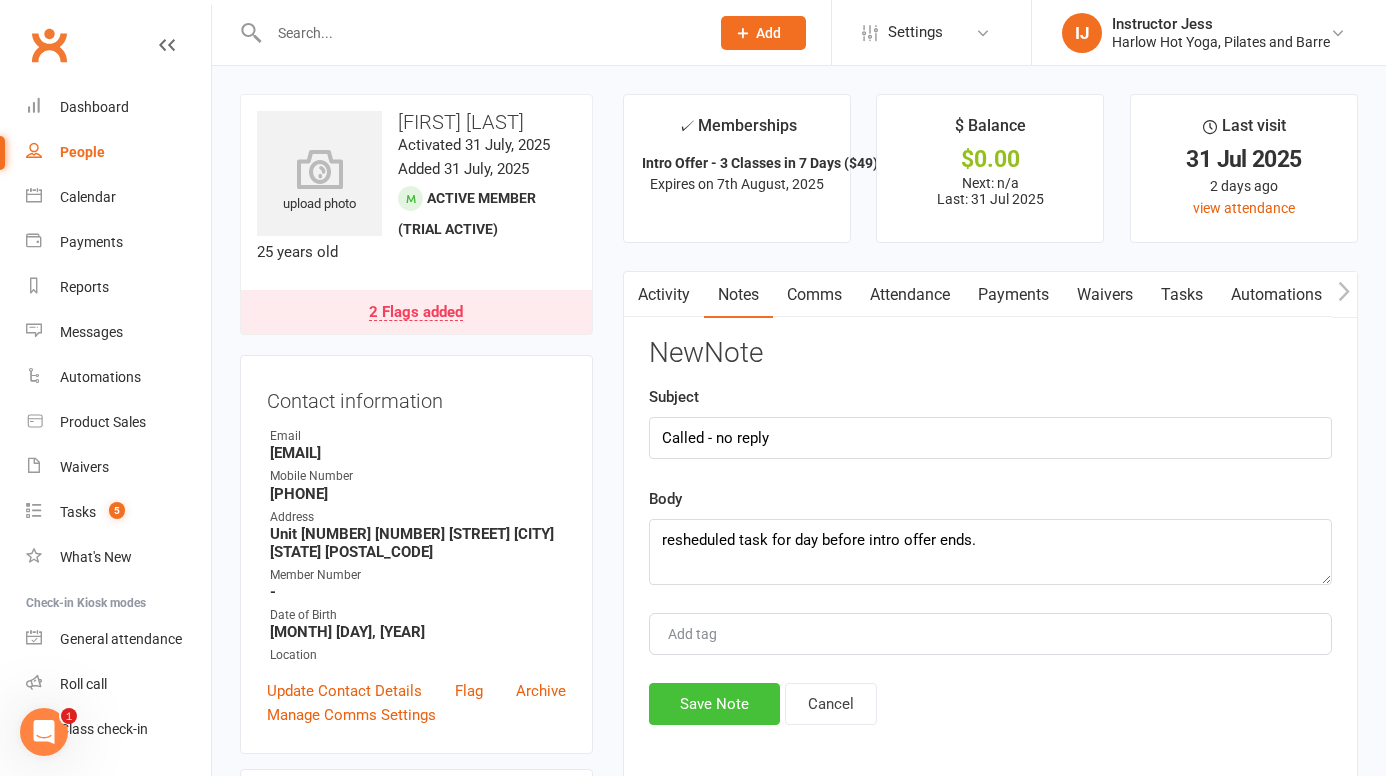 click on "Save Note" at bounding box center (714, 704) 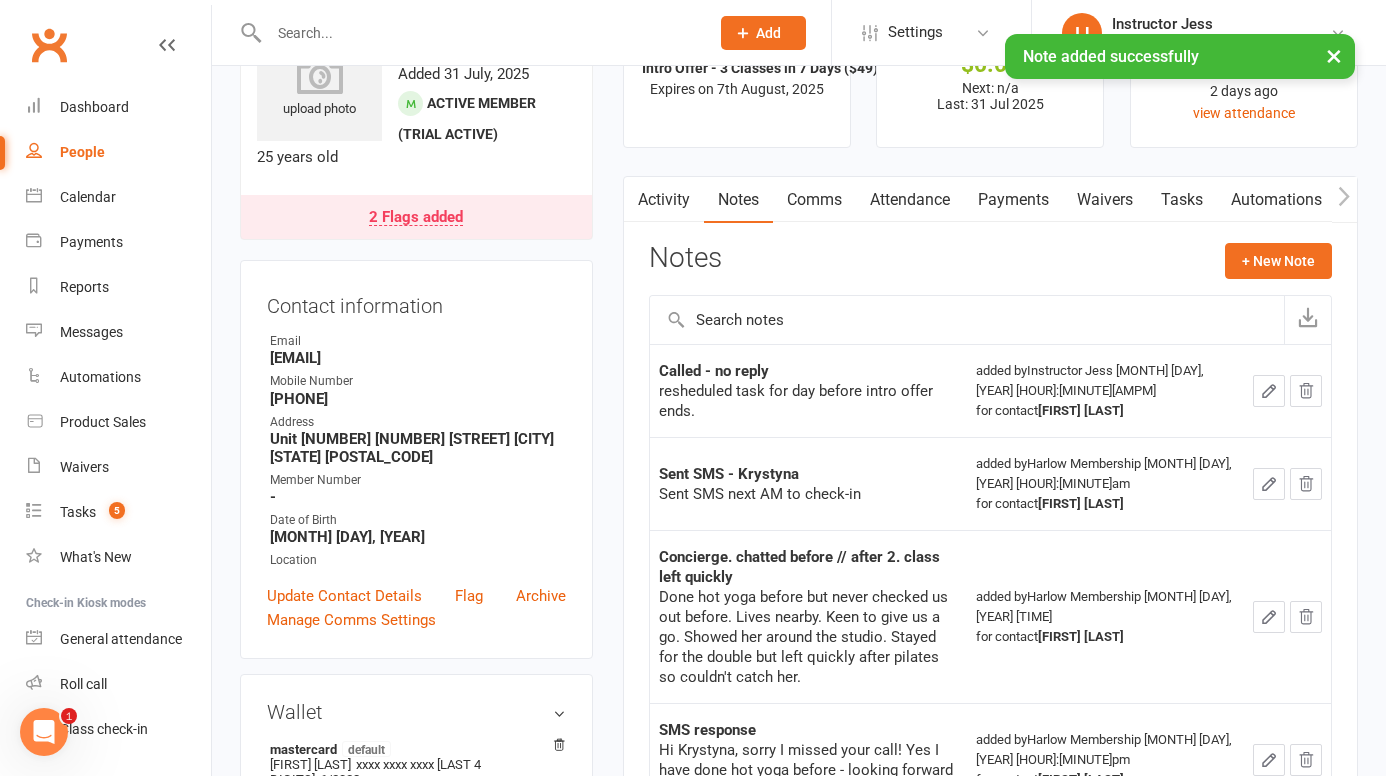 scroll, scrollTop: 0, scrollLeft: 0, axis: both 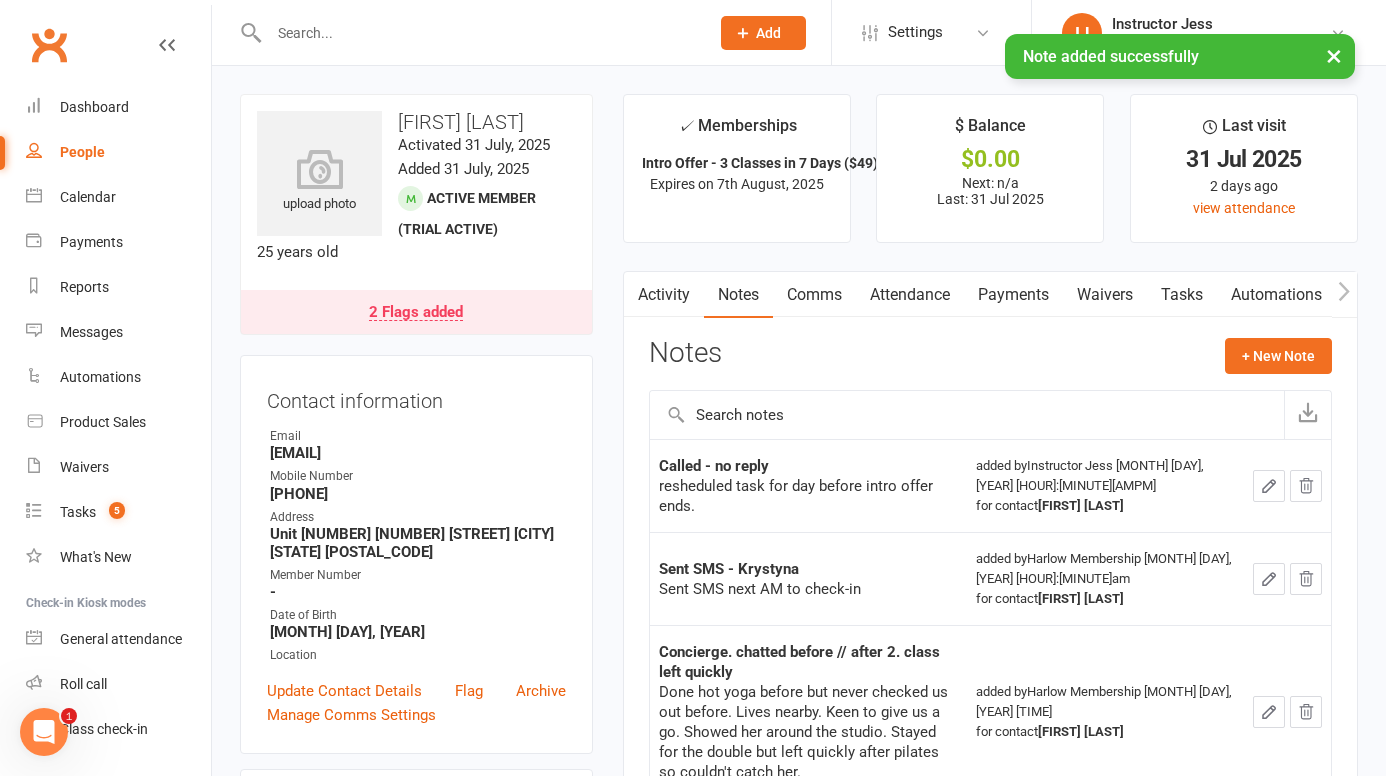 click on "Tasks" at bounding box center (1182, 295) 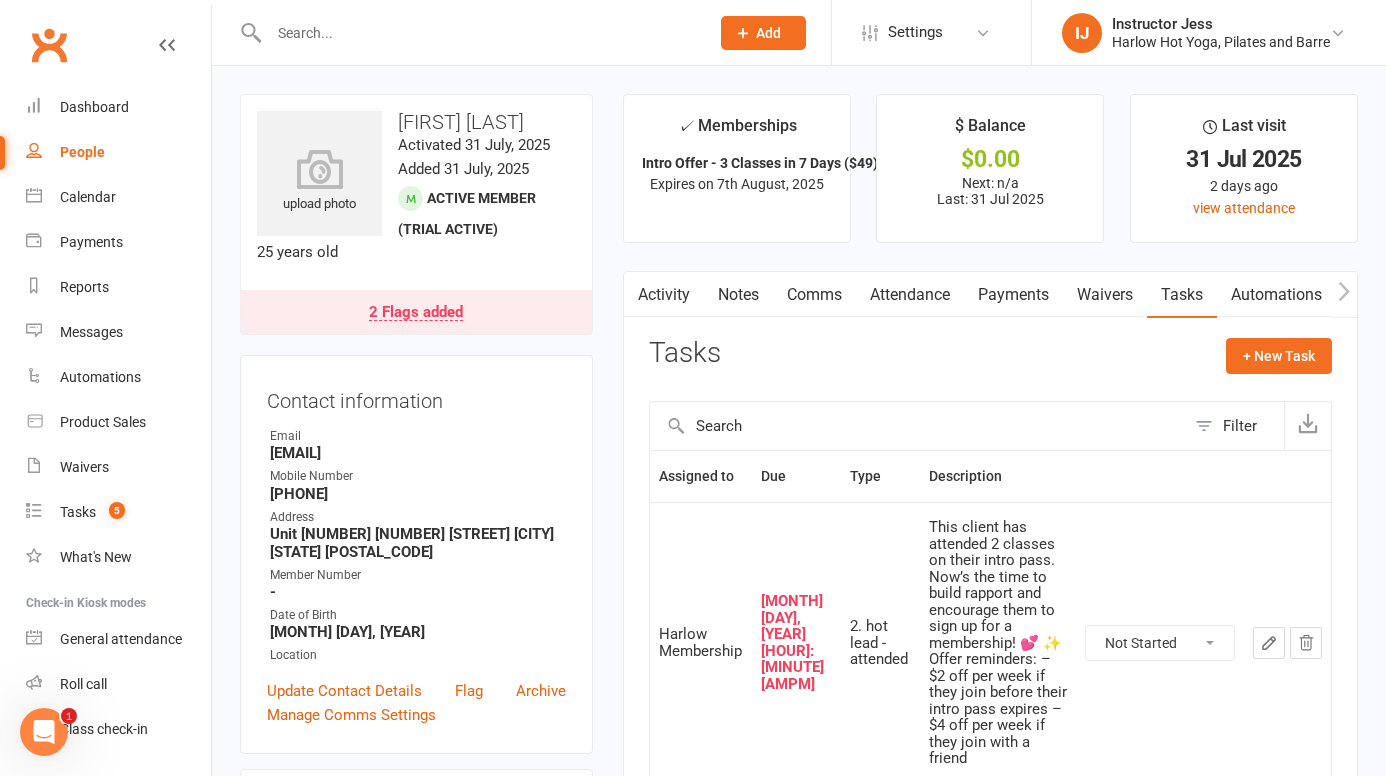 click 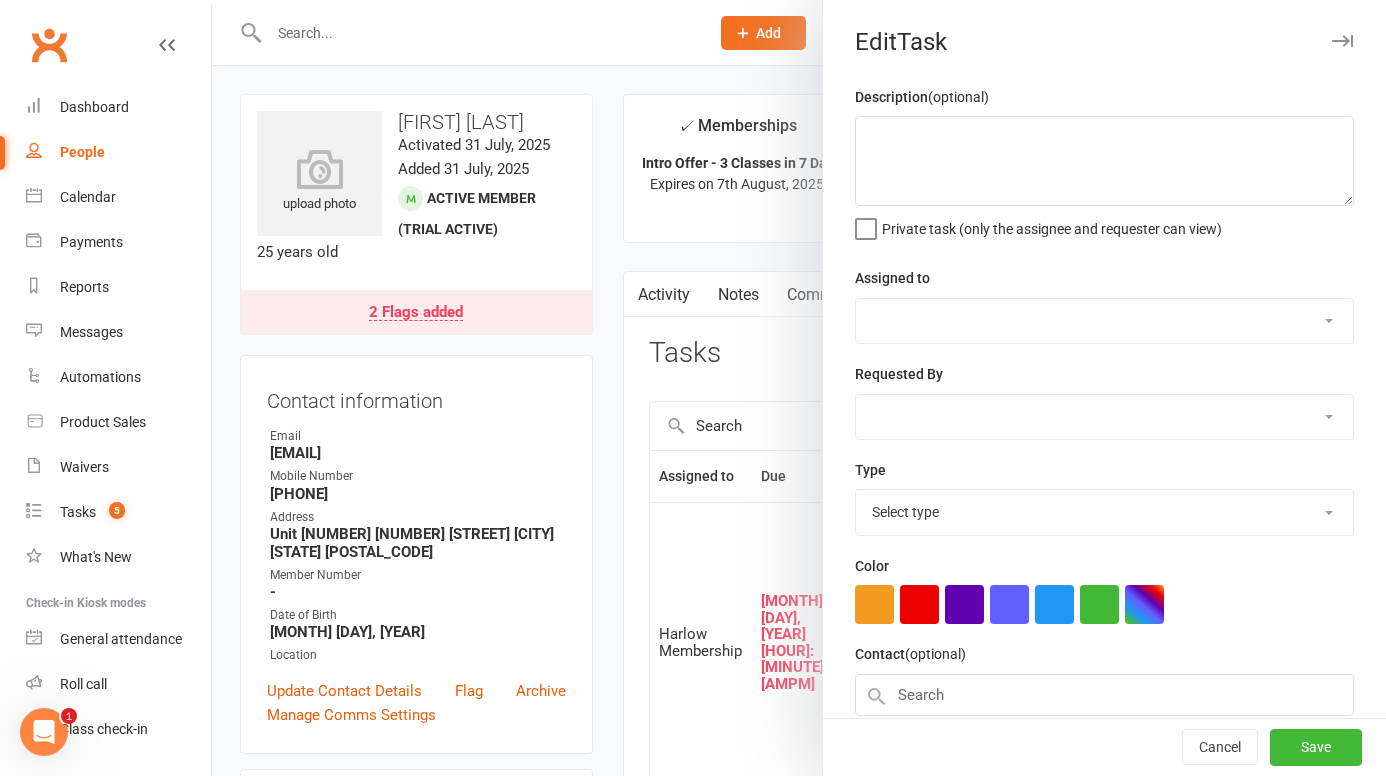 type on "This client has attended 2 classes on their intro pass.
Now’s the time to build rapport and encourage them to sign up for a membership! 💕
✨ Offer reminders:
– $2 off per week if they join before their intro pass expires
– $4 off per week if they join with a friend" 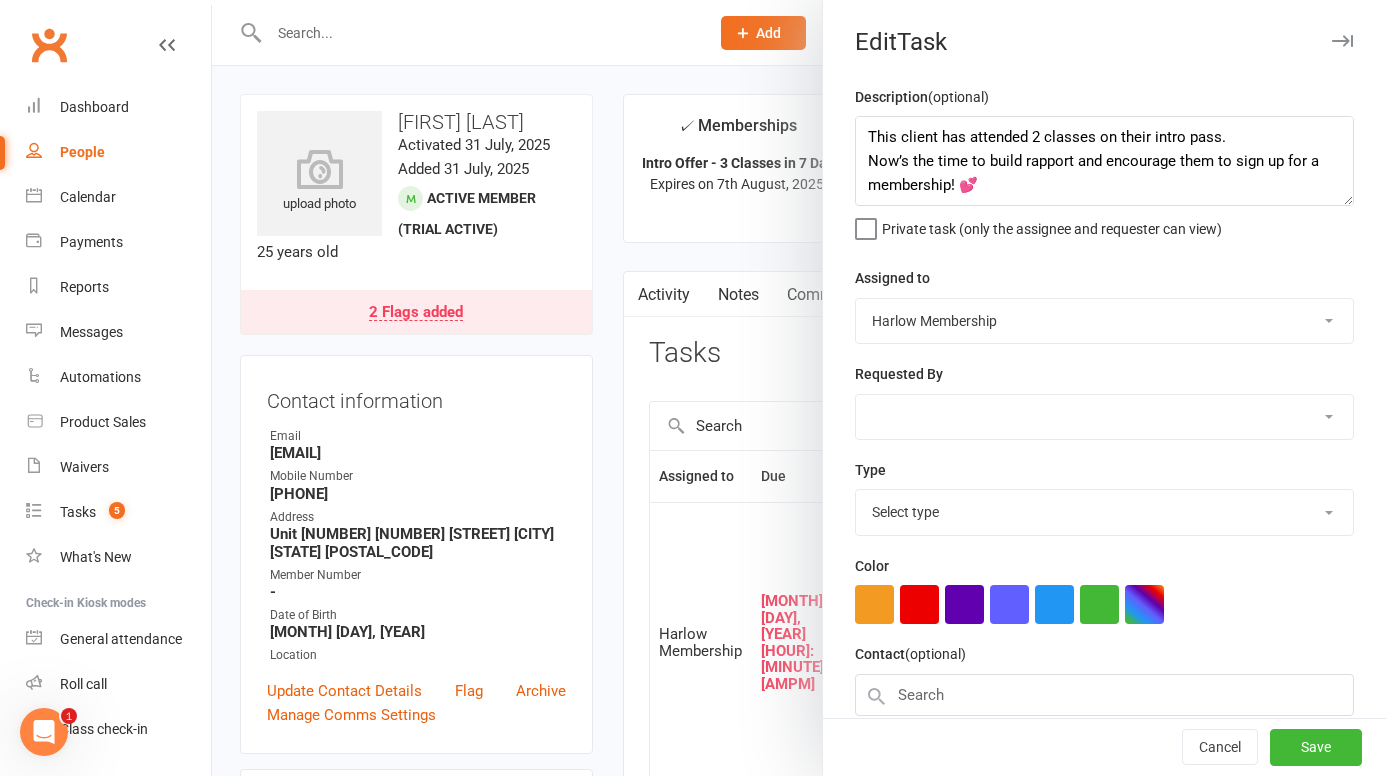 select on "27082" 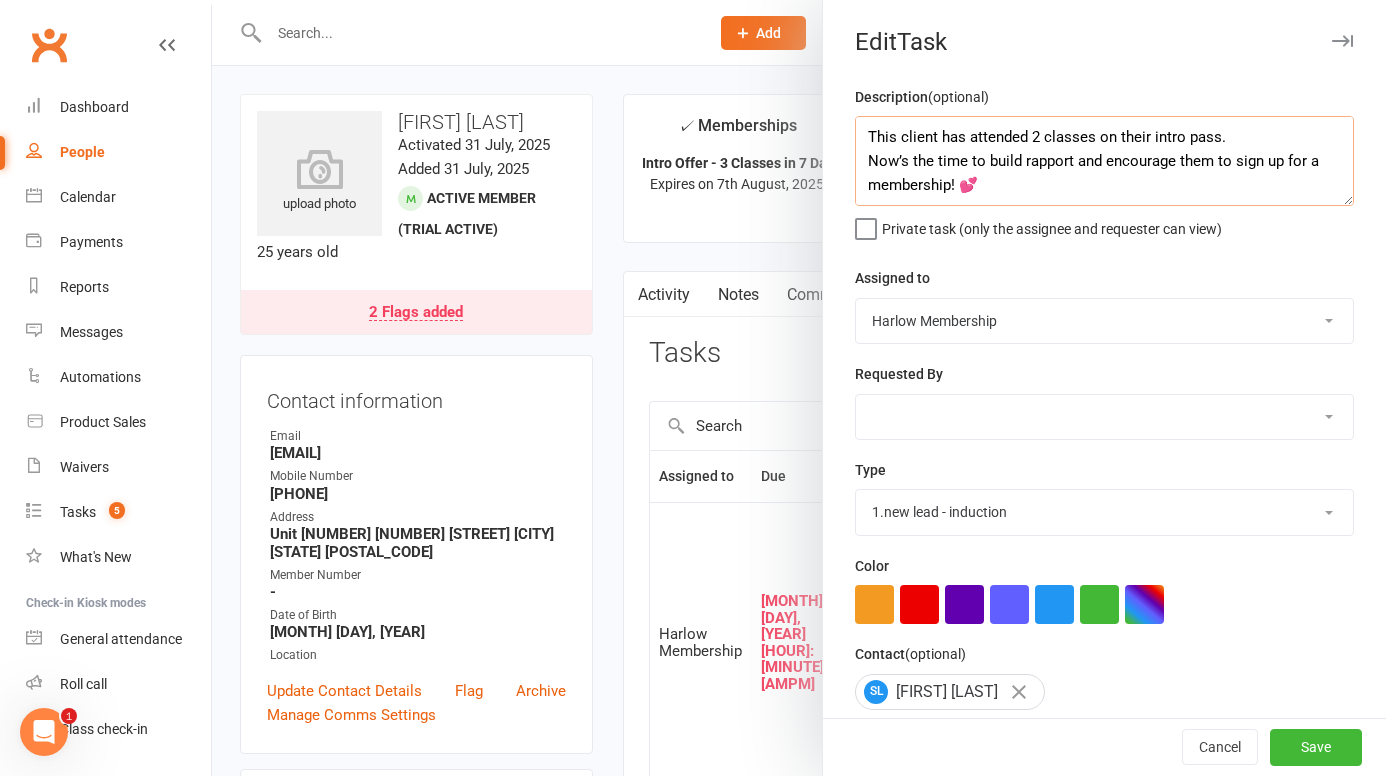 click on "This client has attended 2 classes on their intro pass.
Now’s the time to build rapport and encourage them to sign up for a membership! 💕
✨ Offer reminders:
– $2 off per week if they join before their intro pass expires
– $4 off per week if they join with a friend" at bounding box center [1104, 161] 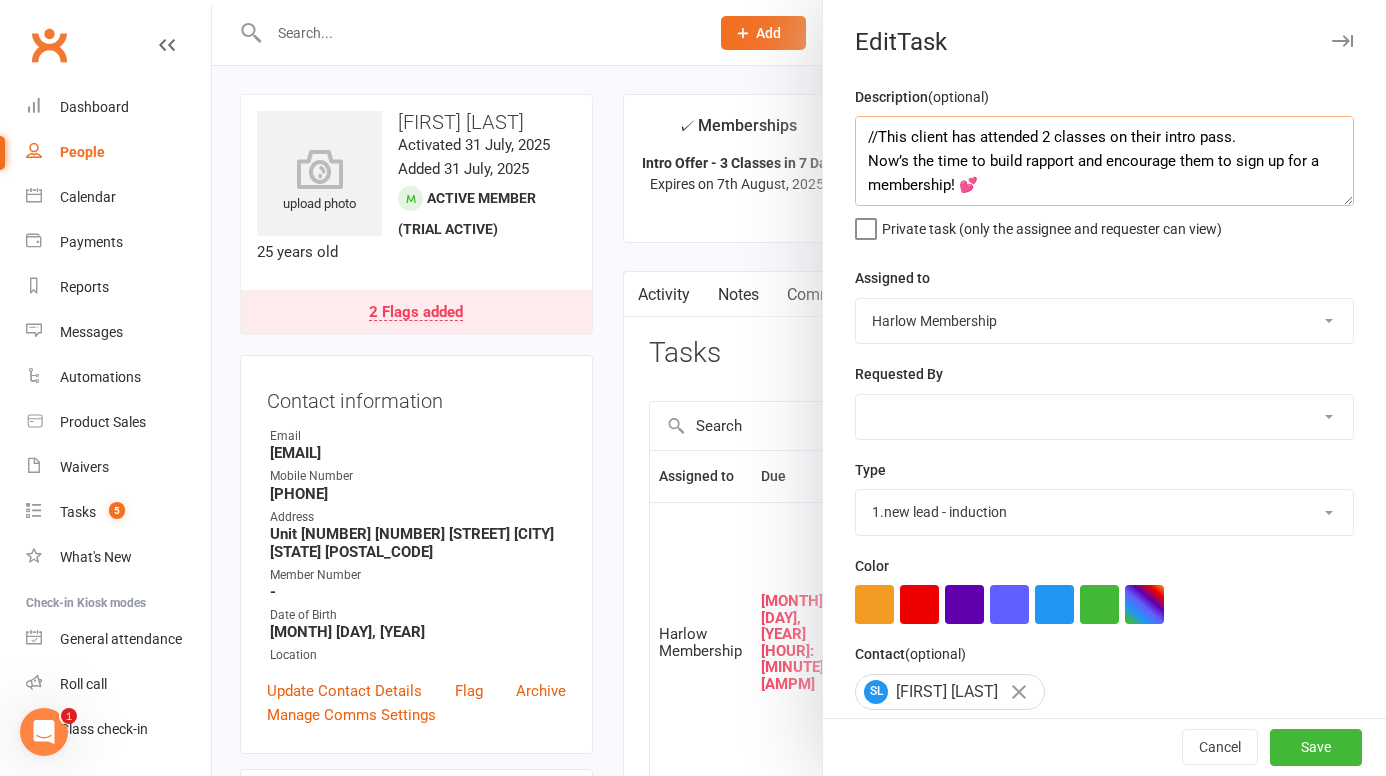 click on "//This client has attended 2 classes on their intro pass.
Now’s the time to build rapport and encourage them to sign up for a membership! 💕
✨ Offer reminders:
– $2 off per week if they join before their intro pass expires
– $4 off per week if they join with a friend" at bounding box center [1104, 161] 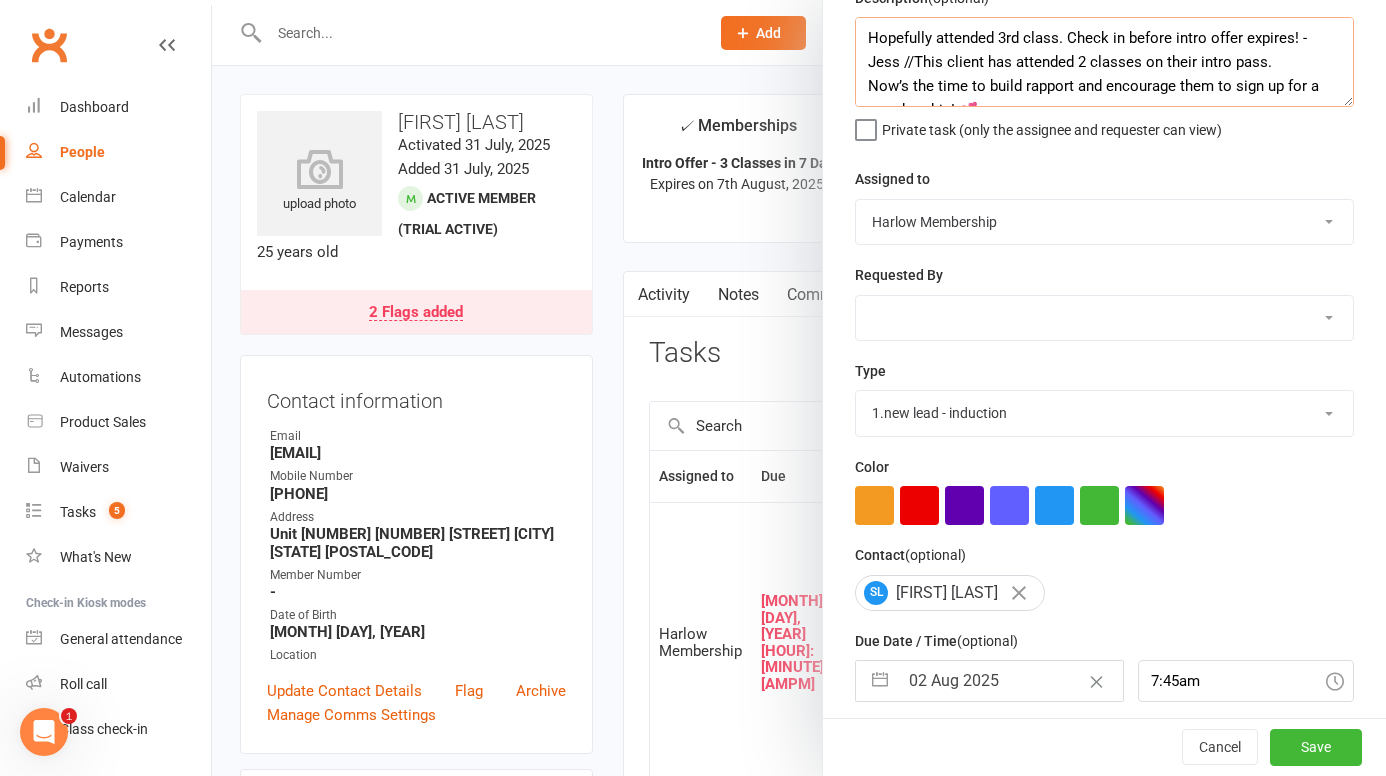 scroll, scrollTop: 210, scrollLeft: 0, axis: vertical 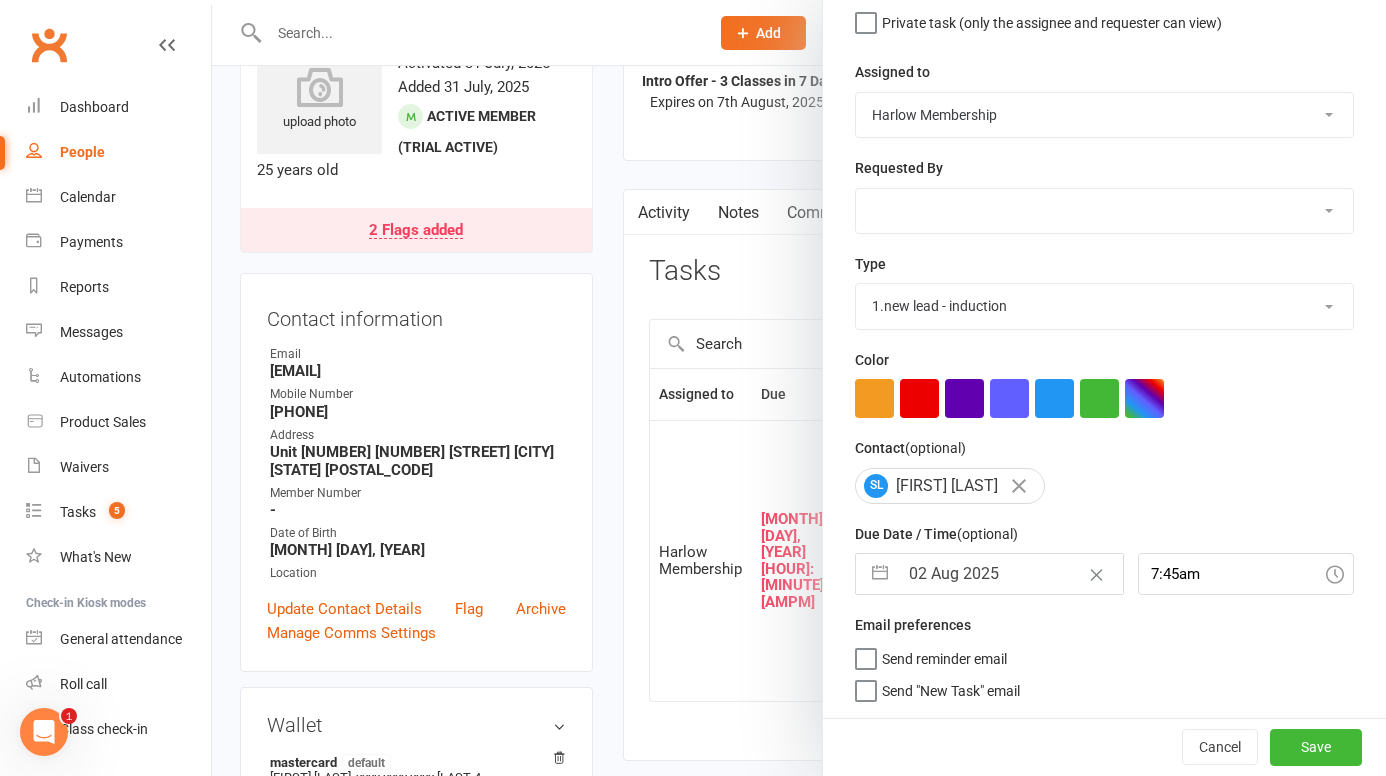 type on "Hopefully attended 3rd class. Check in before intro offer expires! - Jess //This client has attended 2 classes on their intro pass.
Now’s the time to build rapport and encourage them to sign up for a membership! 💕
✨ Offer reminders:
– $2 off per week if they join before their intro pass expires
– $4 off per week if they join with a friend" 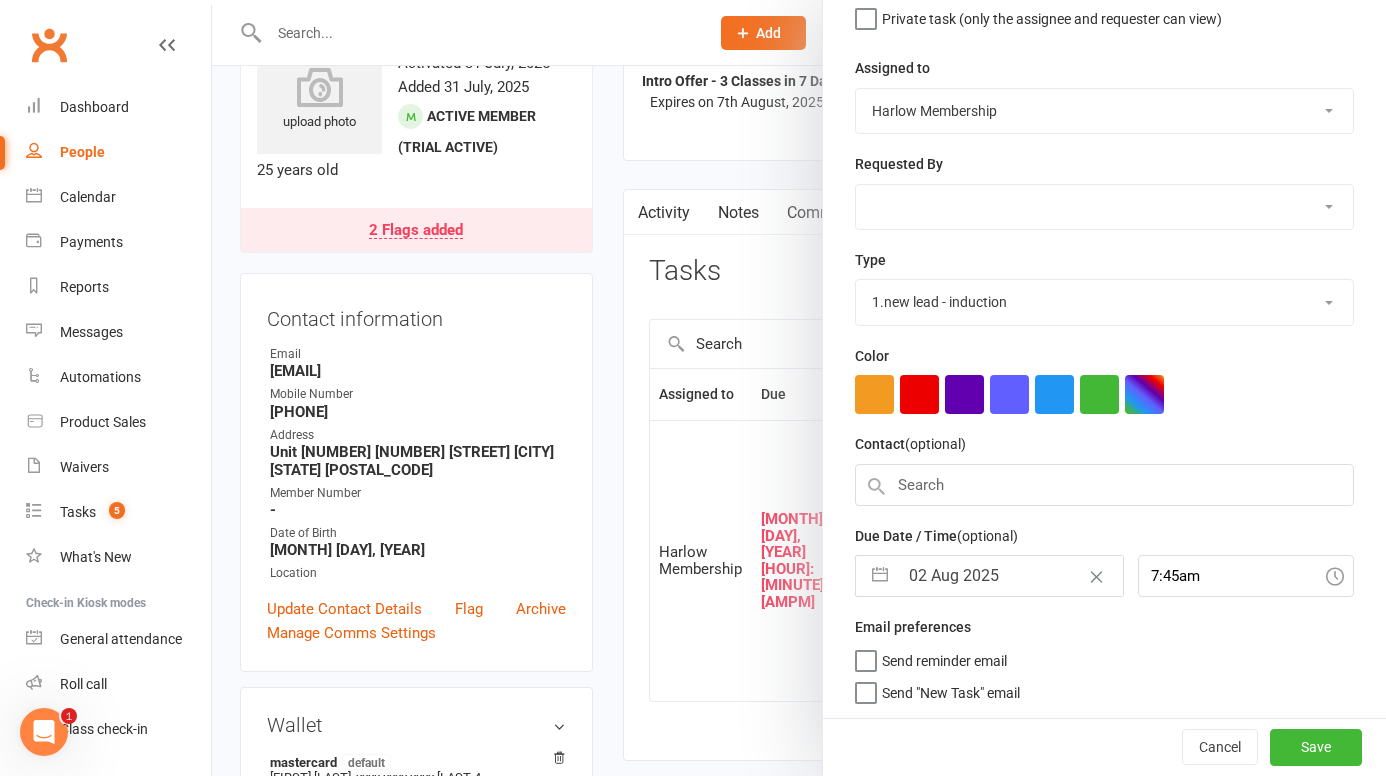 select on "6" 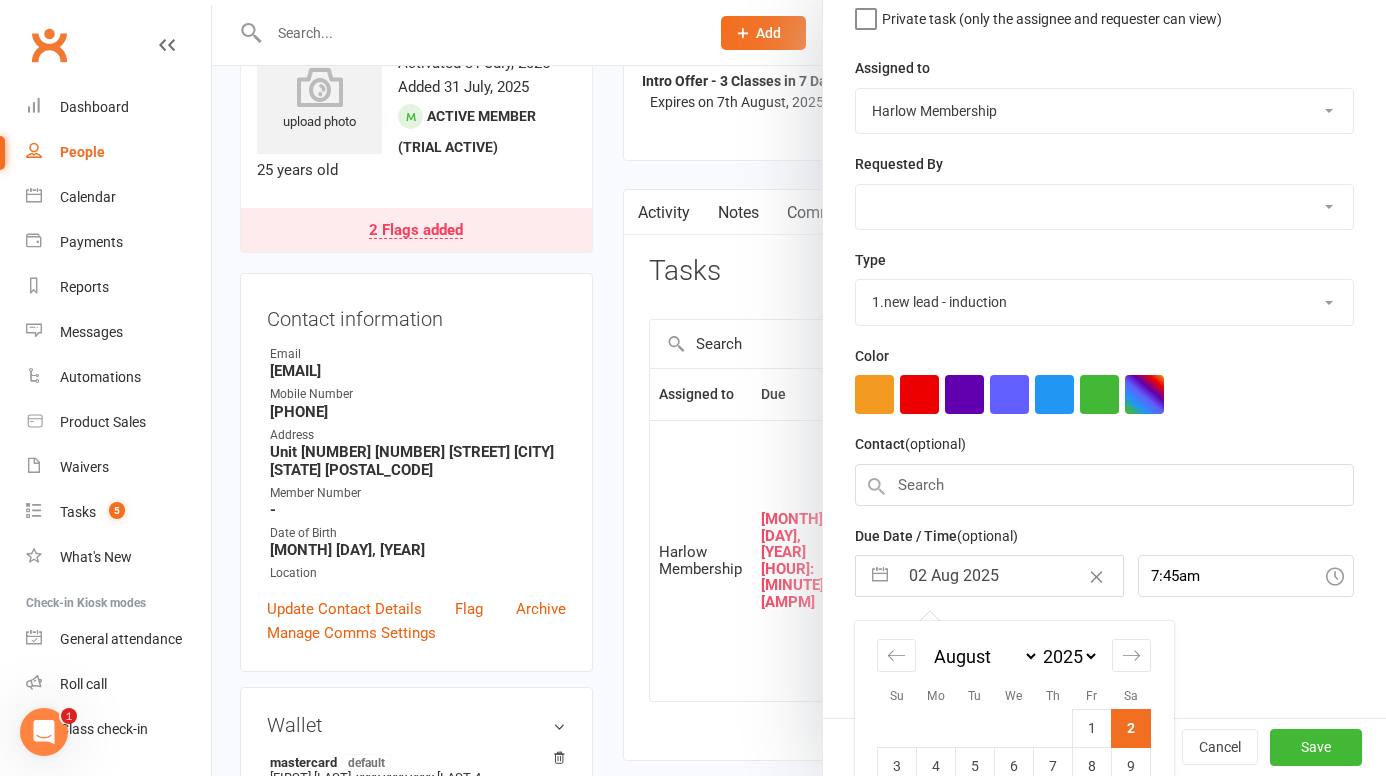 click on "02 Aug 2025" at bounding box center [1010, 576] 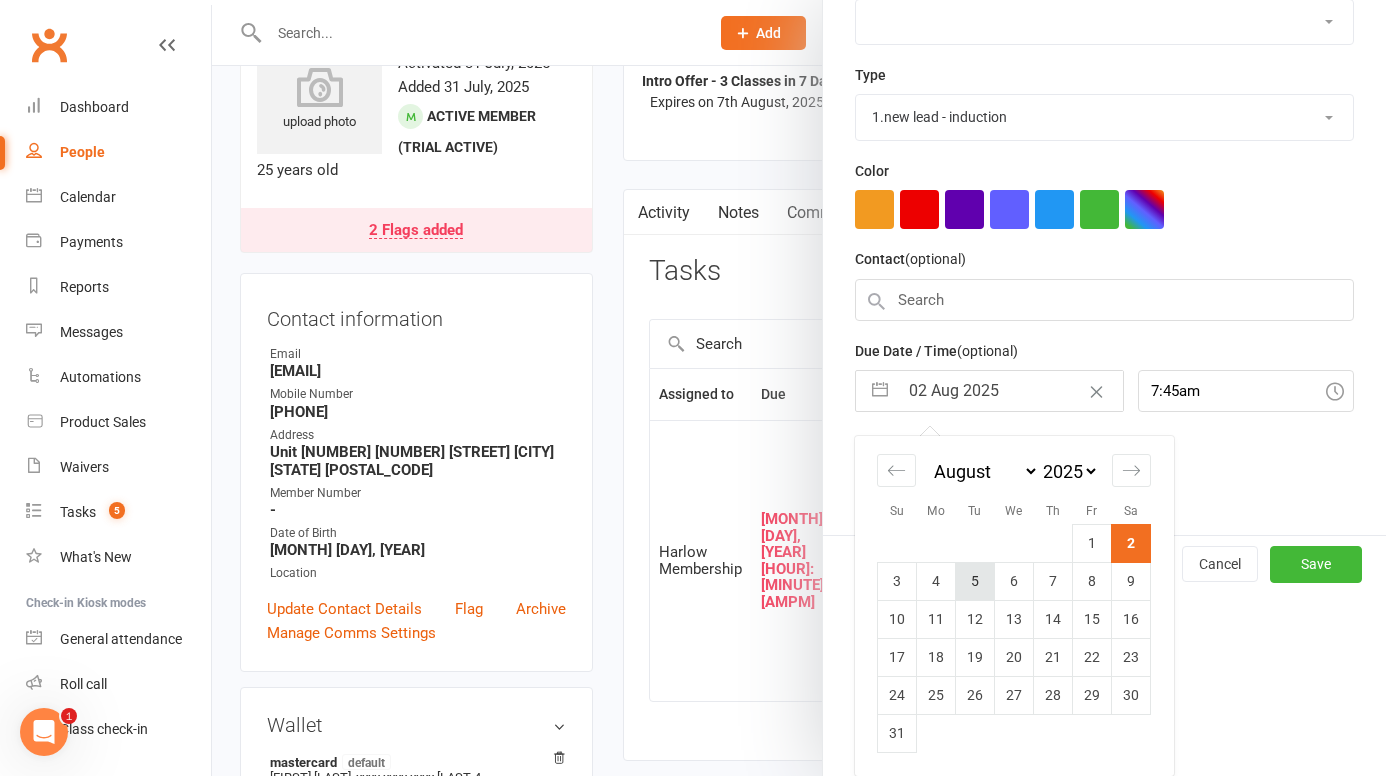 click on "5" at bounding box center (975, 581) 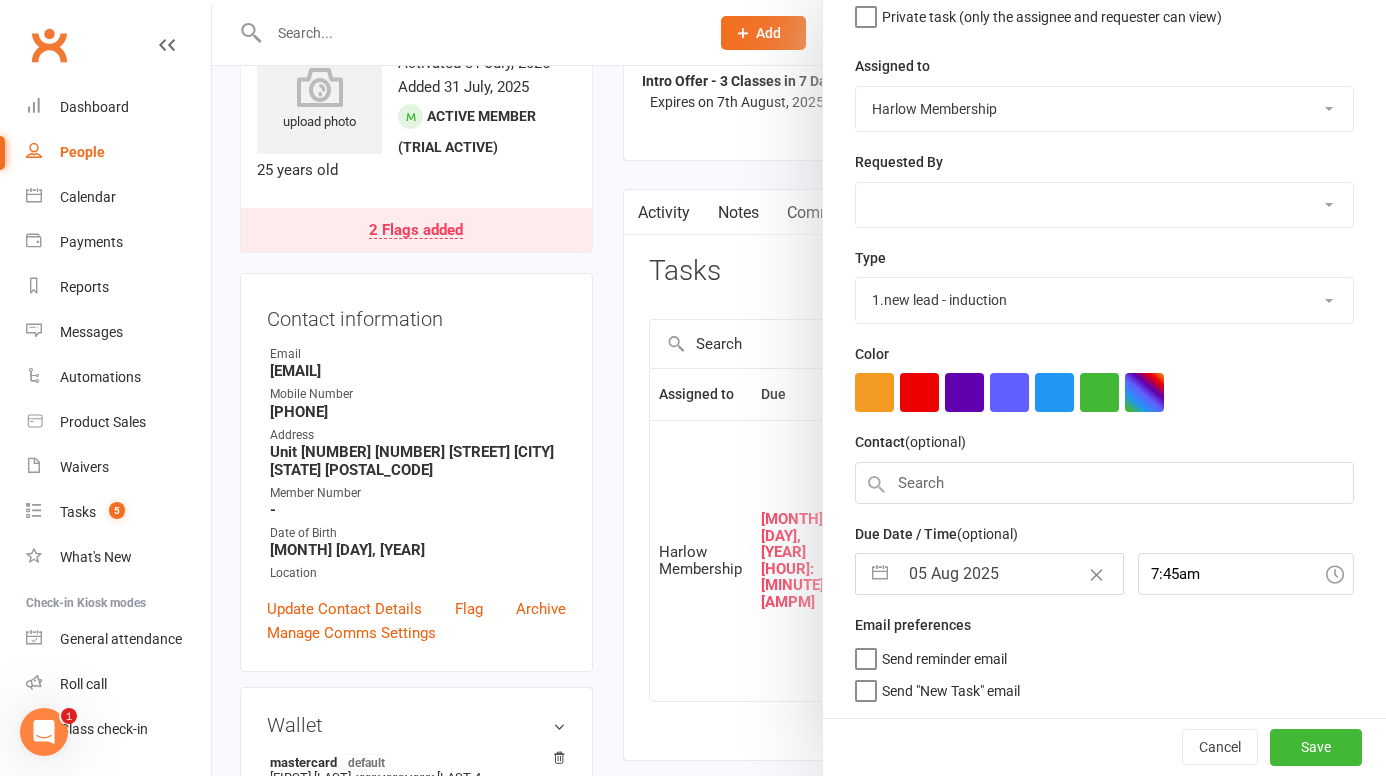 scroll, scrollTop: 216, scrollLeft: 0, axis: vertical 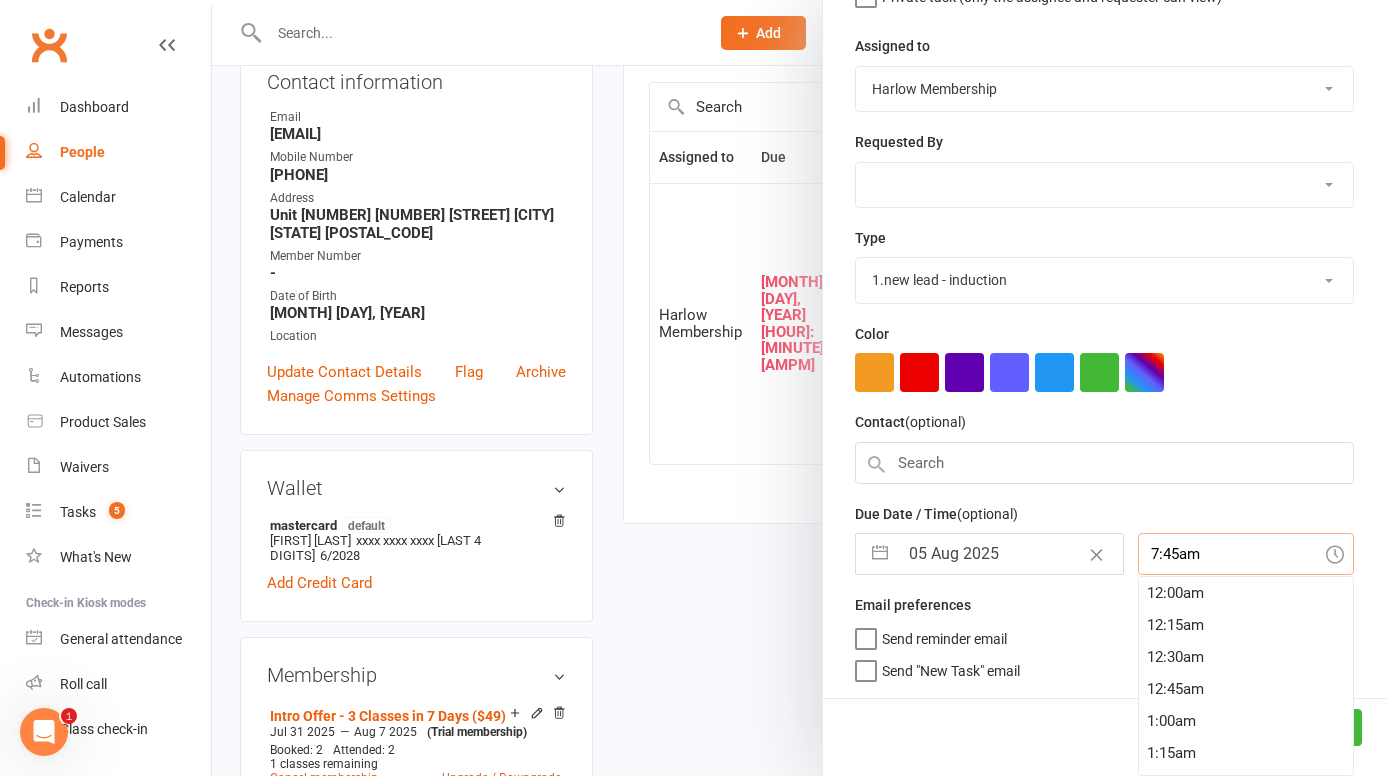click on "7:45am" at bounding box center [1246, 554] 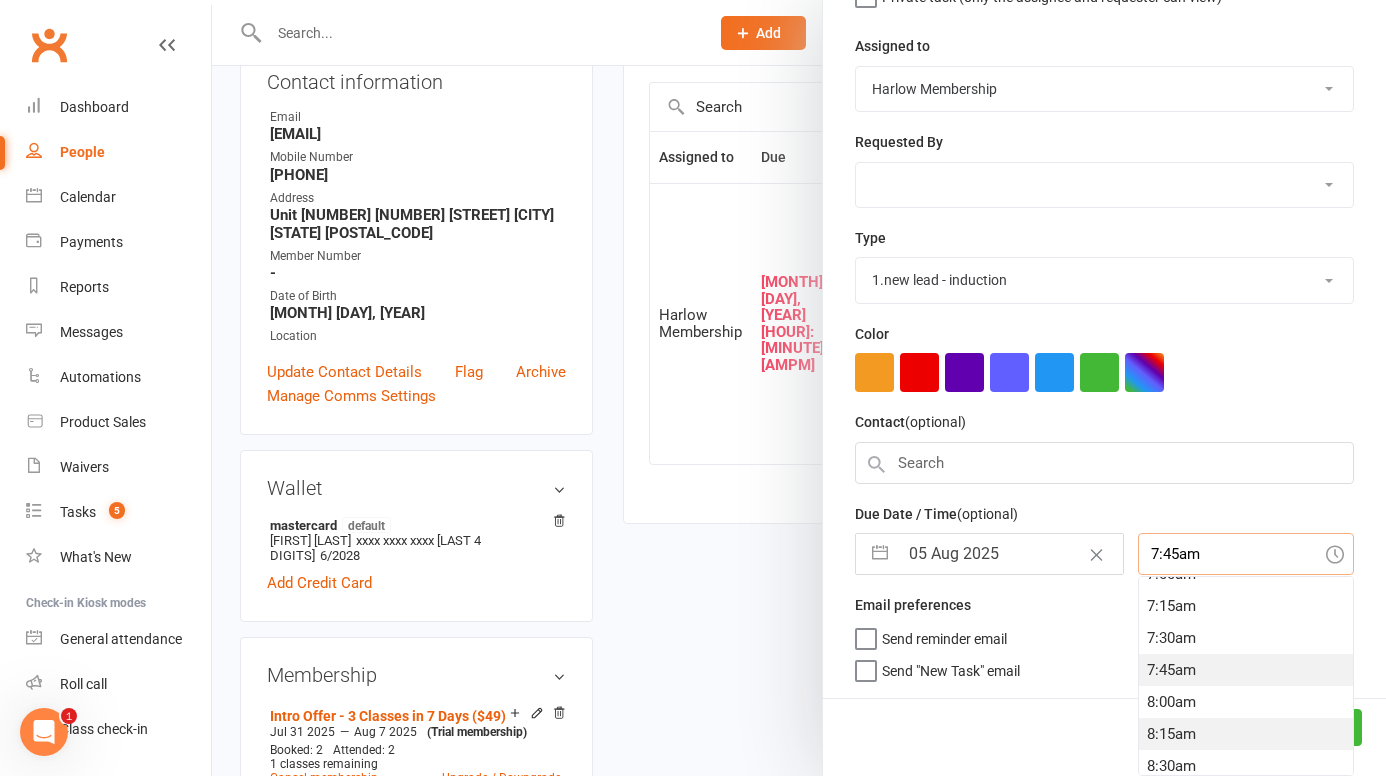 scroll, scrollTop: 905, scrollLeft: 0, axis: vertical 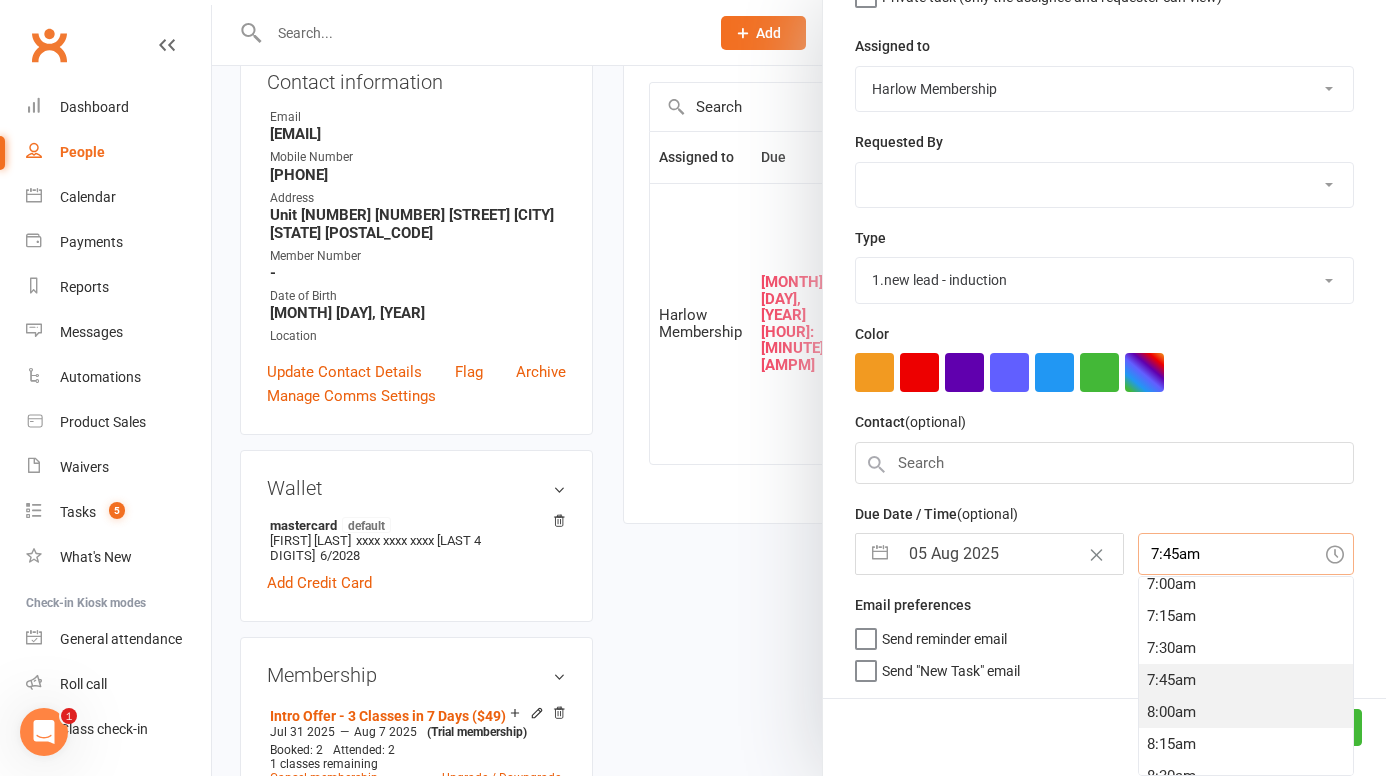 click on "8:00am" at bounding box center (1246, 712) 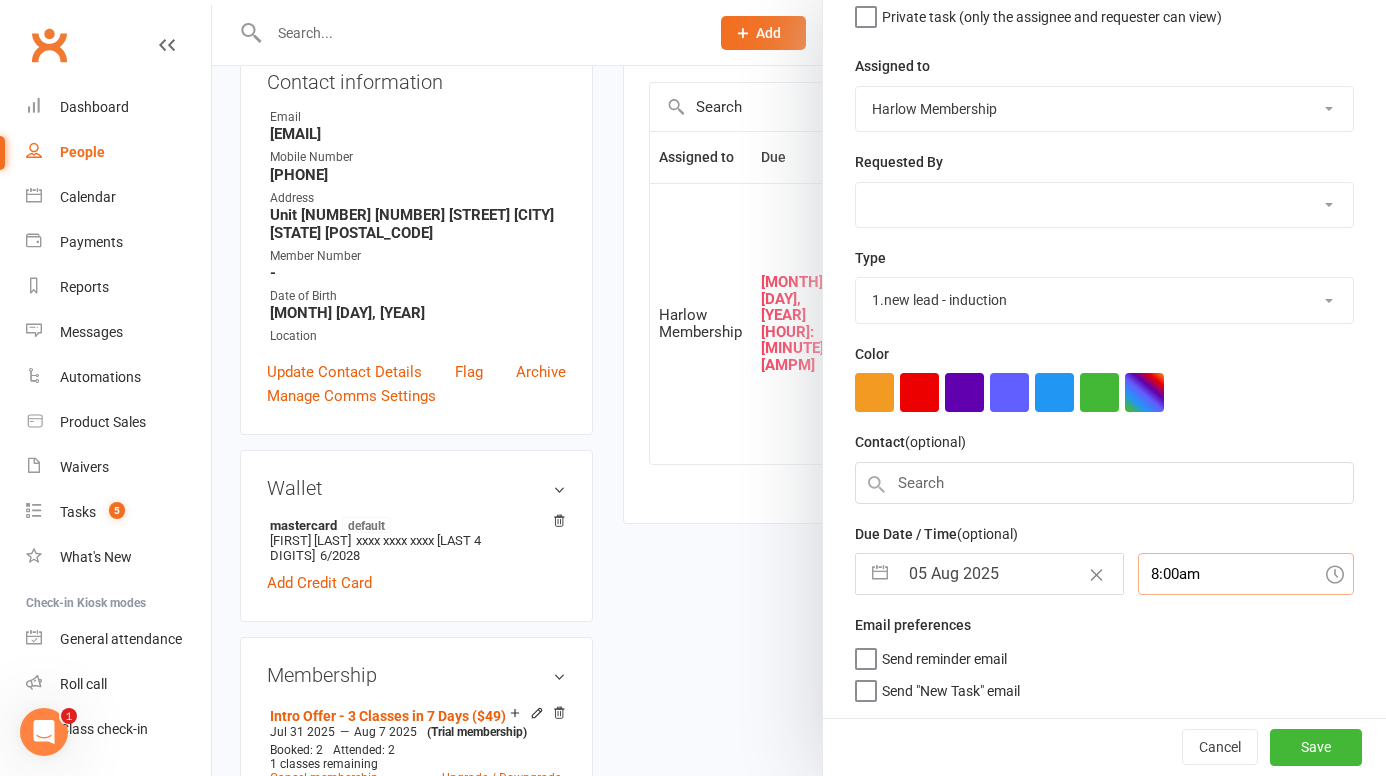 scroll, scrollTop: 216, scrollLeft: 0, axis: vertical 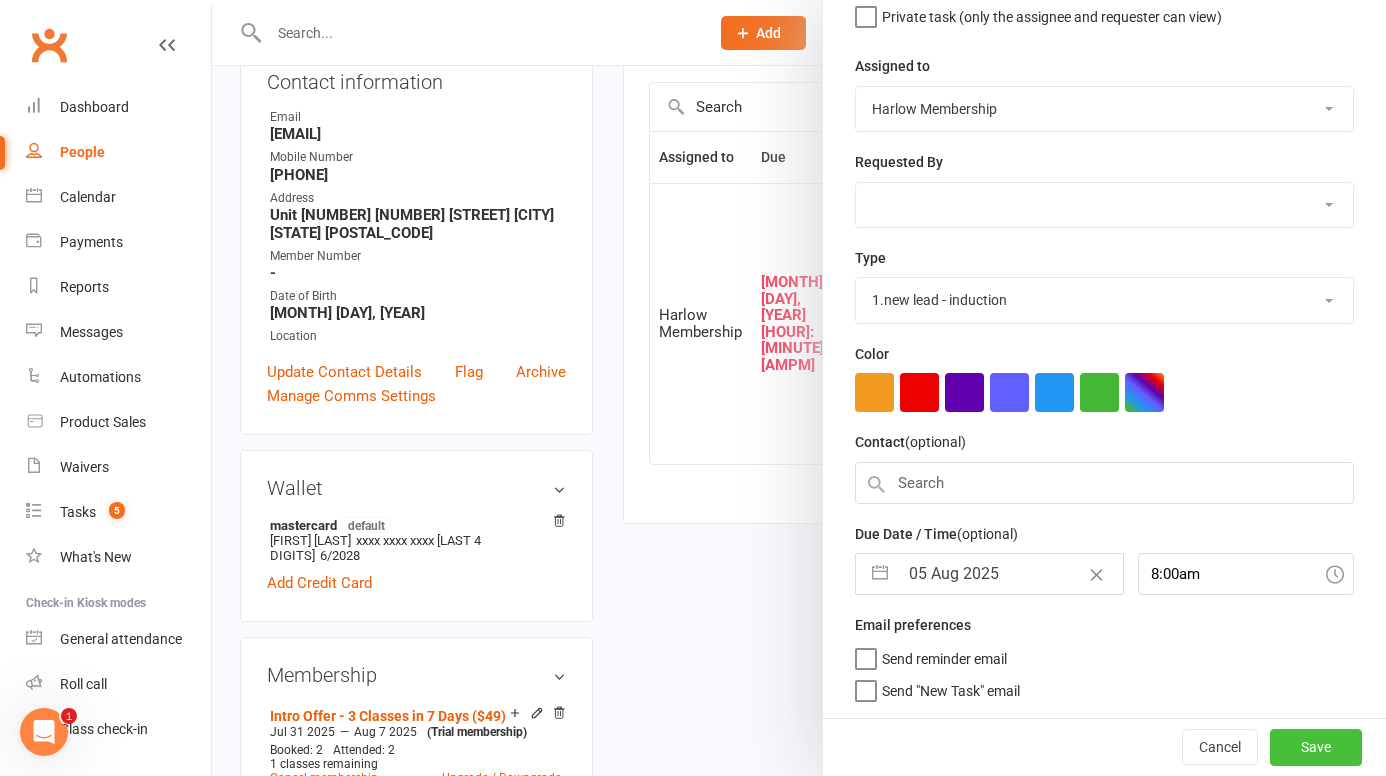 click on "Save" at bounding box center (1316, 747) 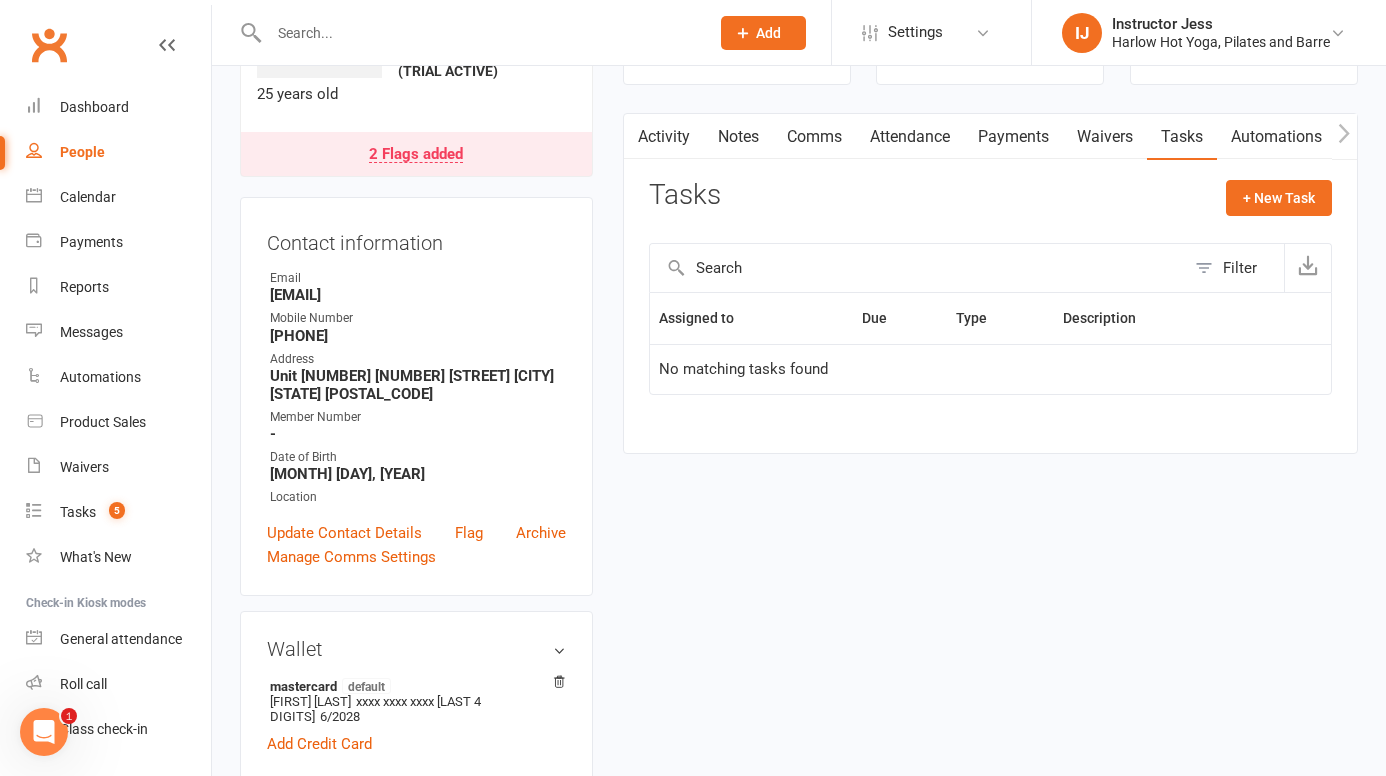 scroll, scrollTop: 0, scrollLeft: 0, axis: both 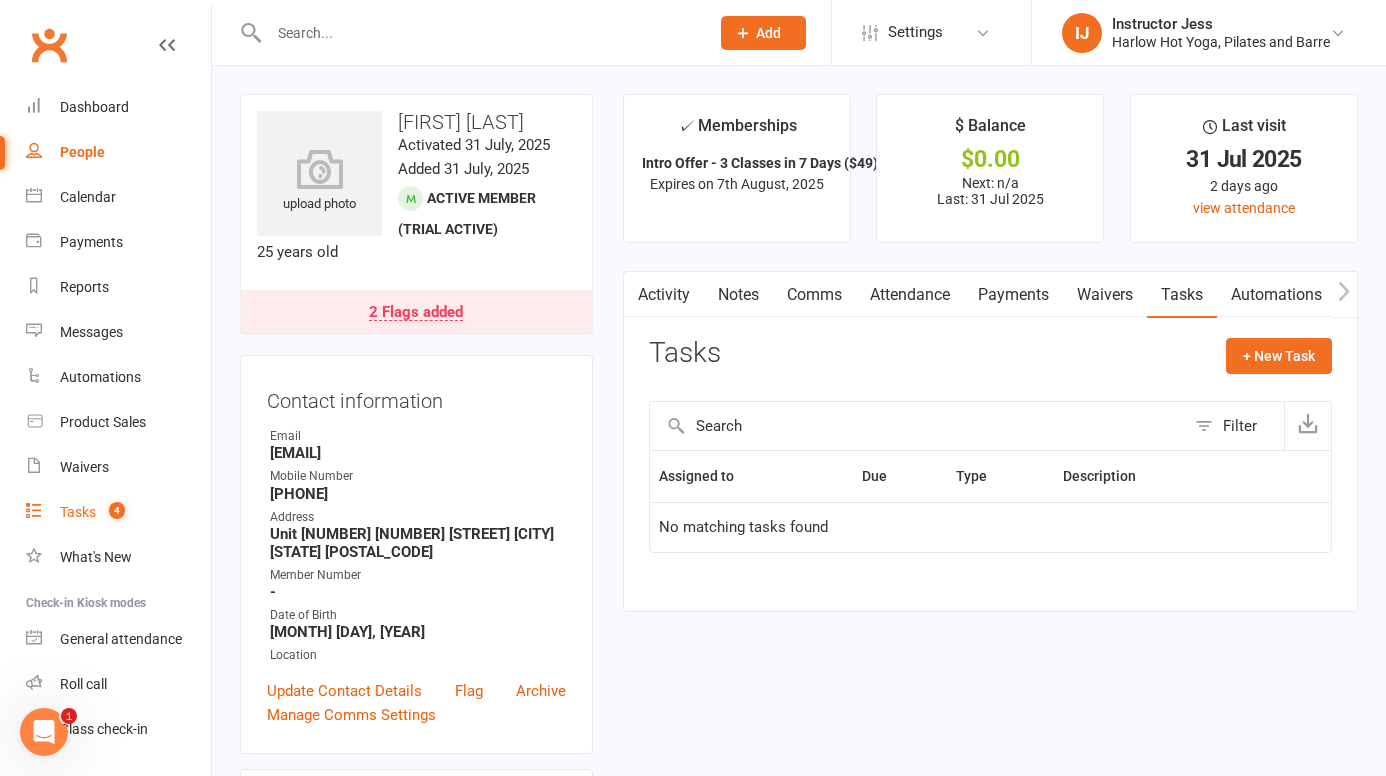 click on "Tasks" at bounding box center [78, 512] 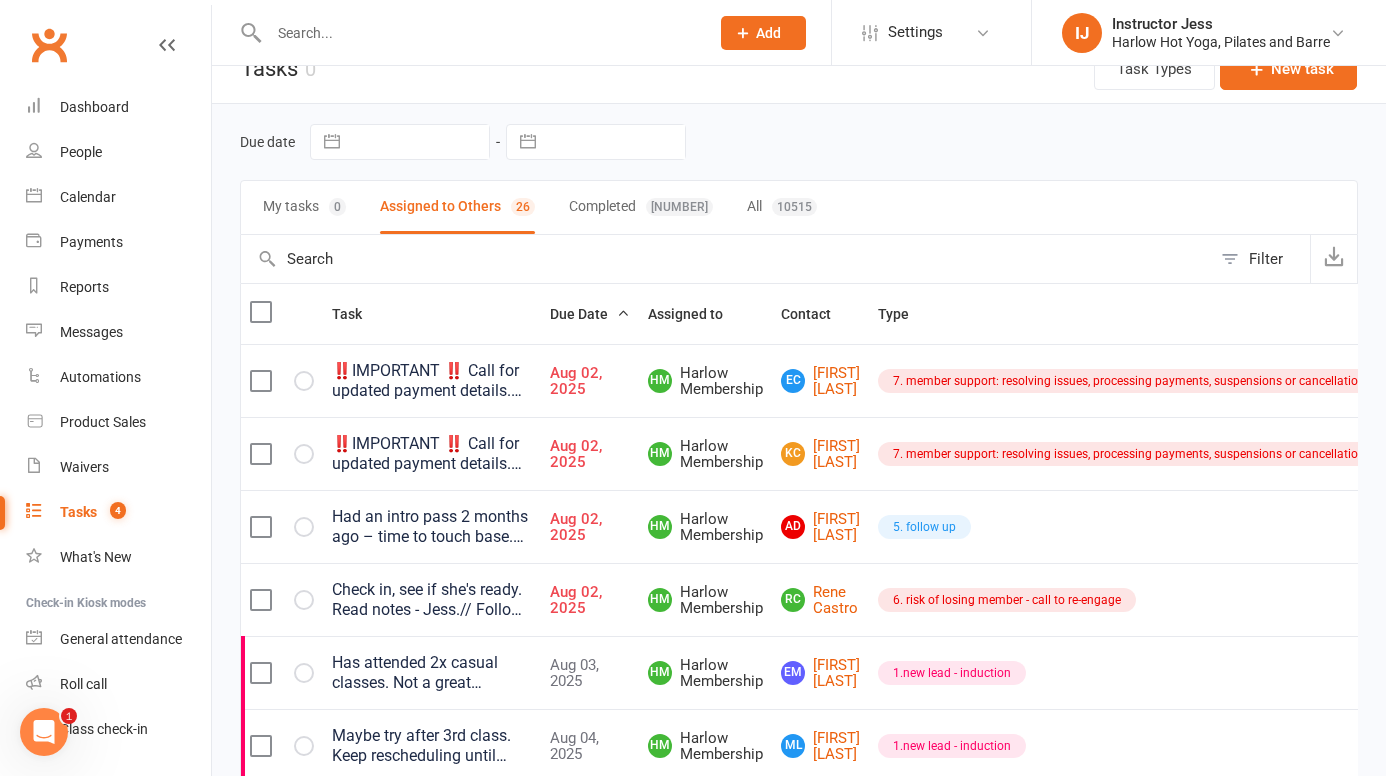 scroll, scrollTop: 35, scrollLeft: 0, axis: vertical 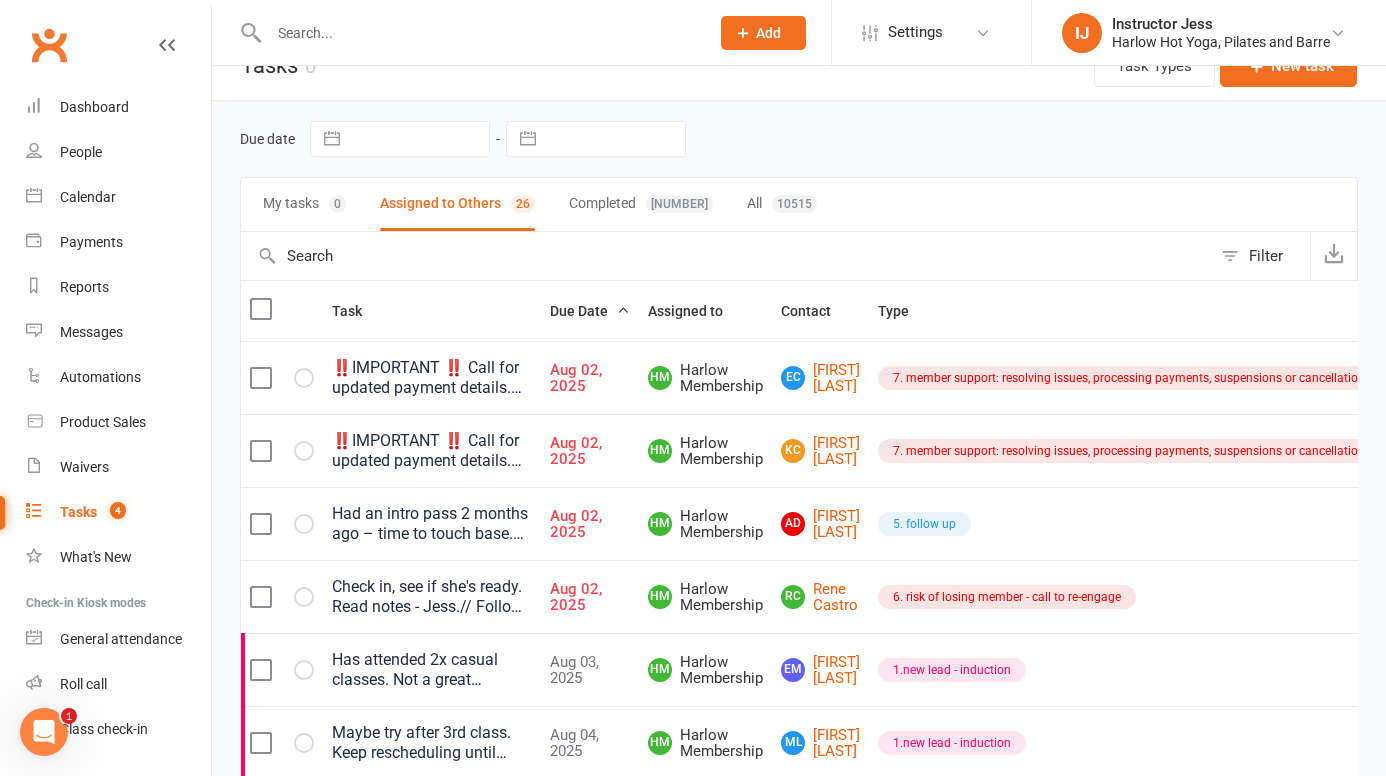 click on "Check in, see if she's ready. Read notes - Jess.//
Follow up with class pack offer // If they have 2 or fewer classes remaining:
📞 Call (follow up with text or email) them to let them know their class pack is about to finish...
- Tell them they can get $50 off if they purchase another class pack within 48 hours.
- Also, let them know any remaining classes on their current pack will be transferred to the new one for seamless use." at bounding box center [432, 597] 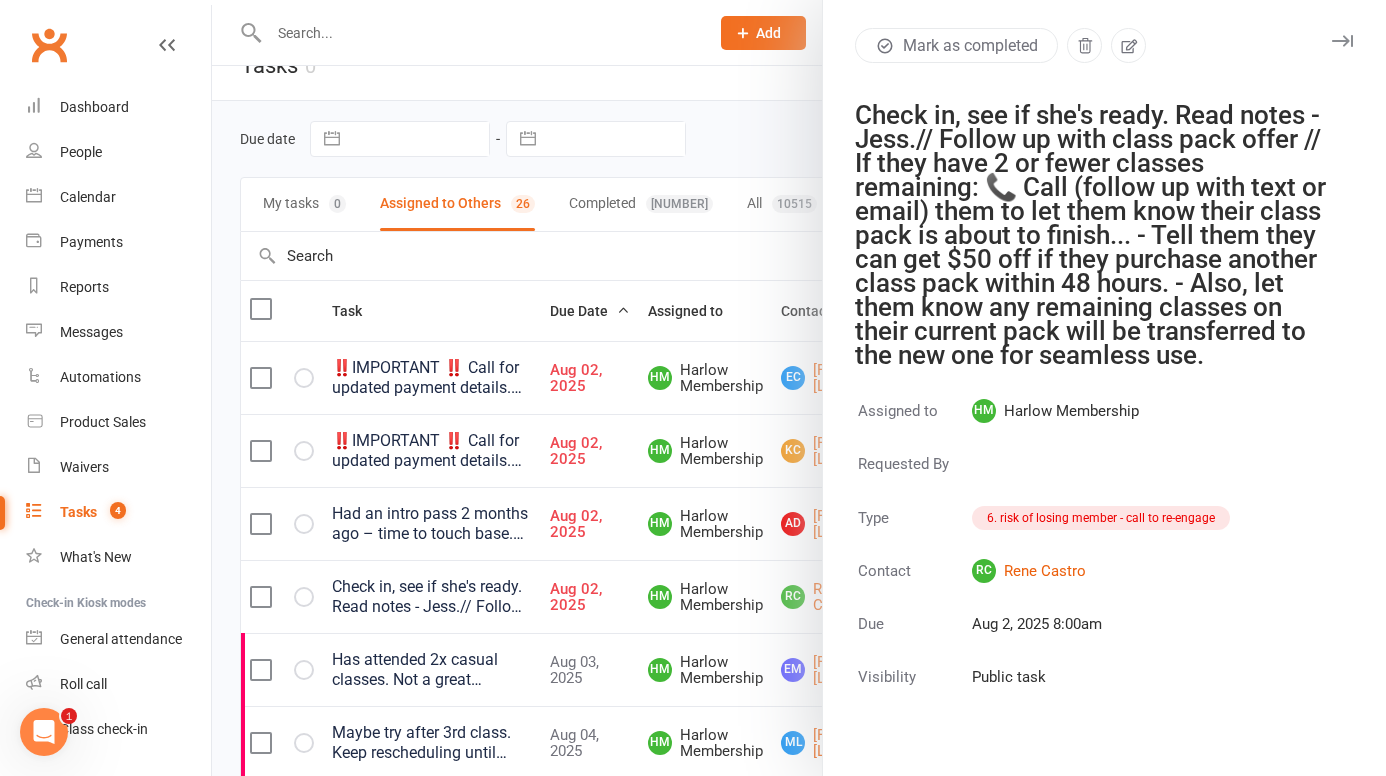 click at bounding box center [1342, 41] 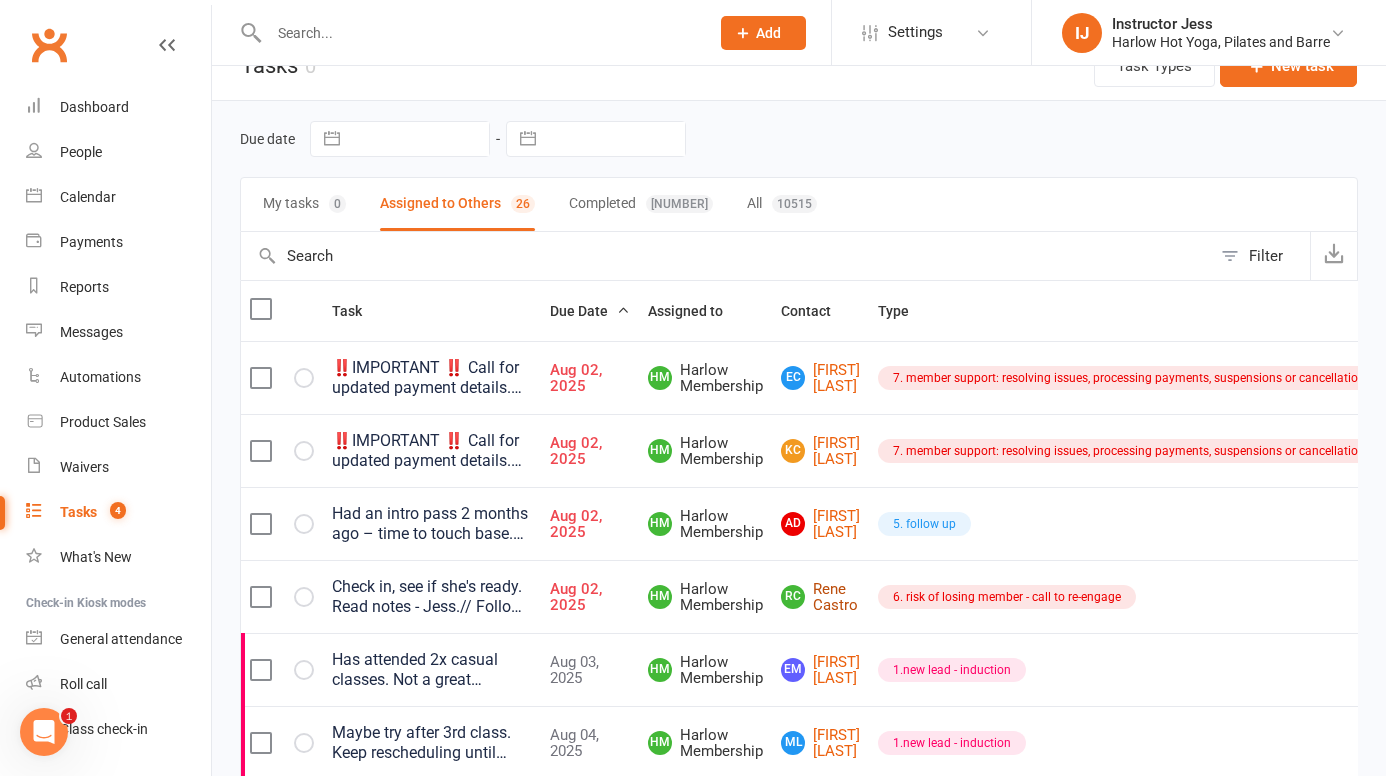 click on "RC Rene Castro" at bounding box center [820, 597] 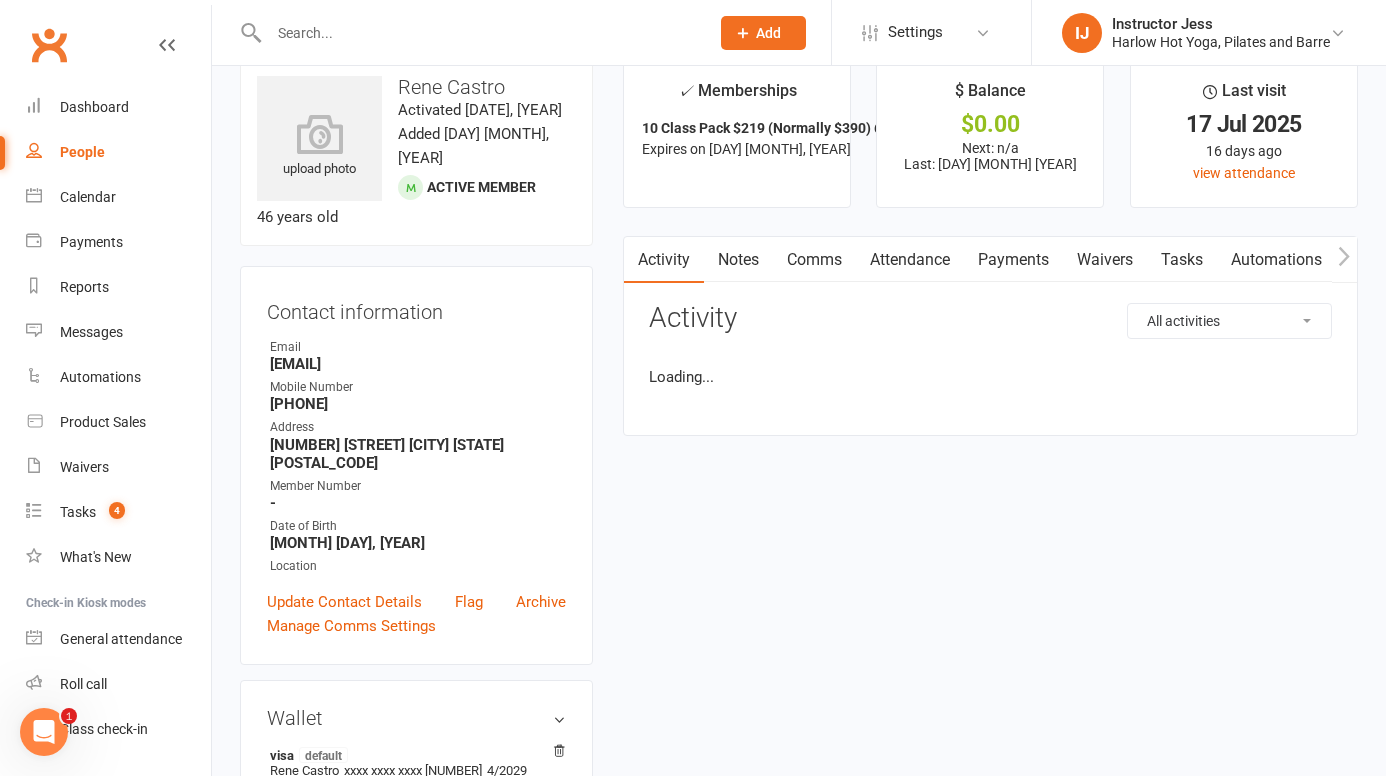 scroll, scrollTop: 0, scrollLeft: 0, axis: both 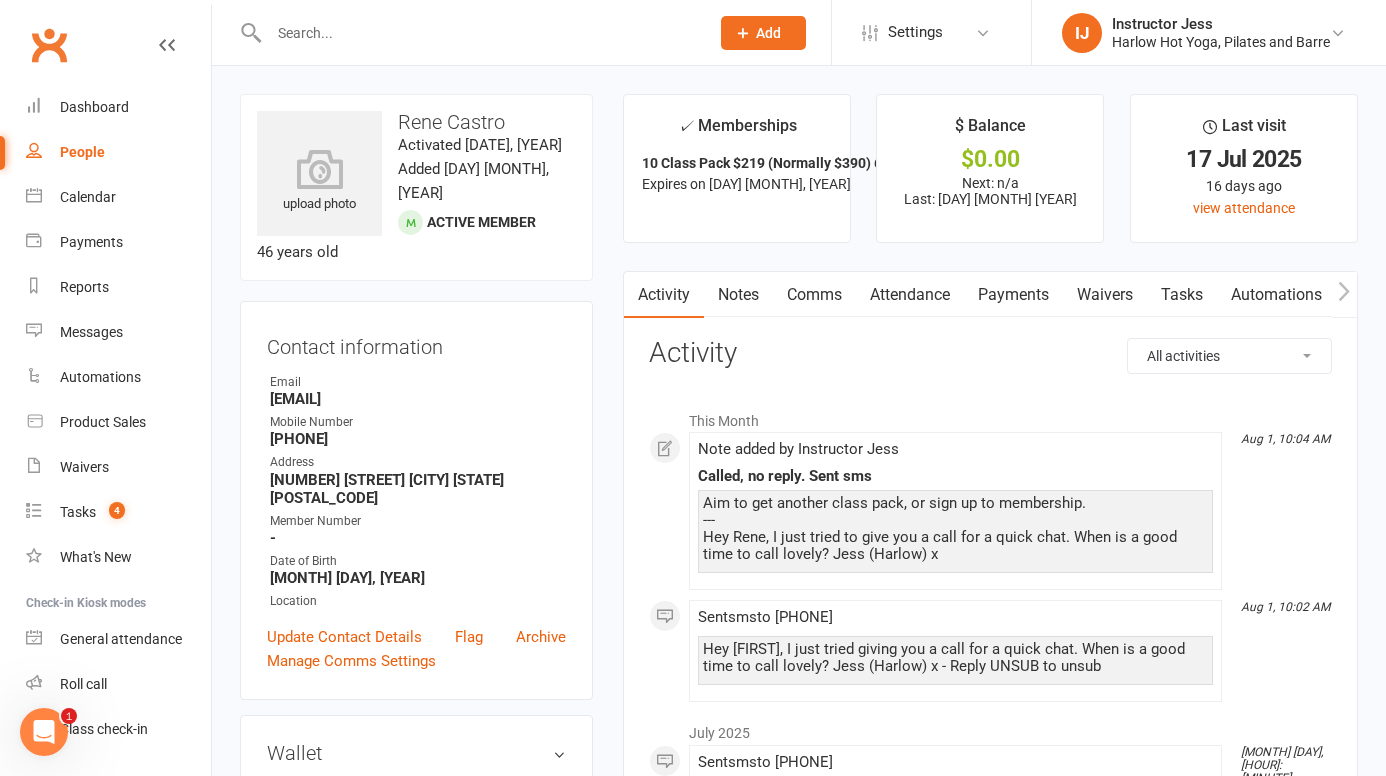 click on "Notes" at bounding box center [738, 295] 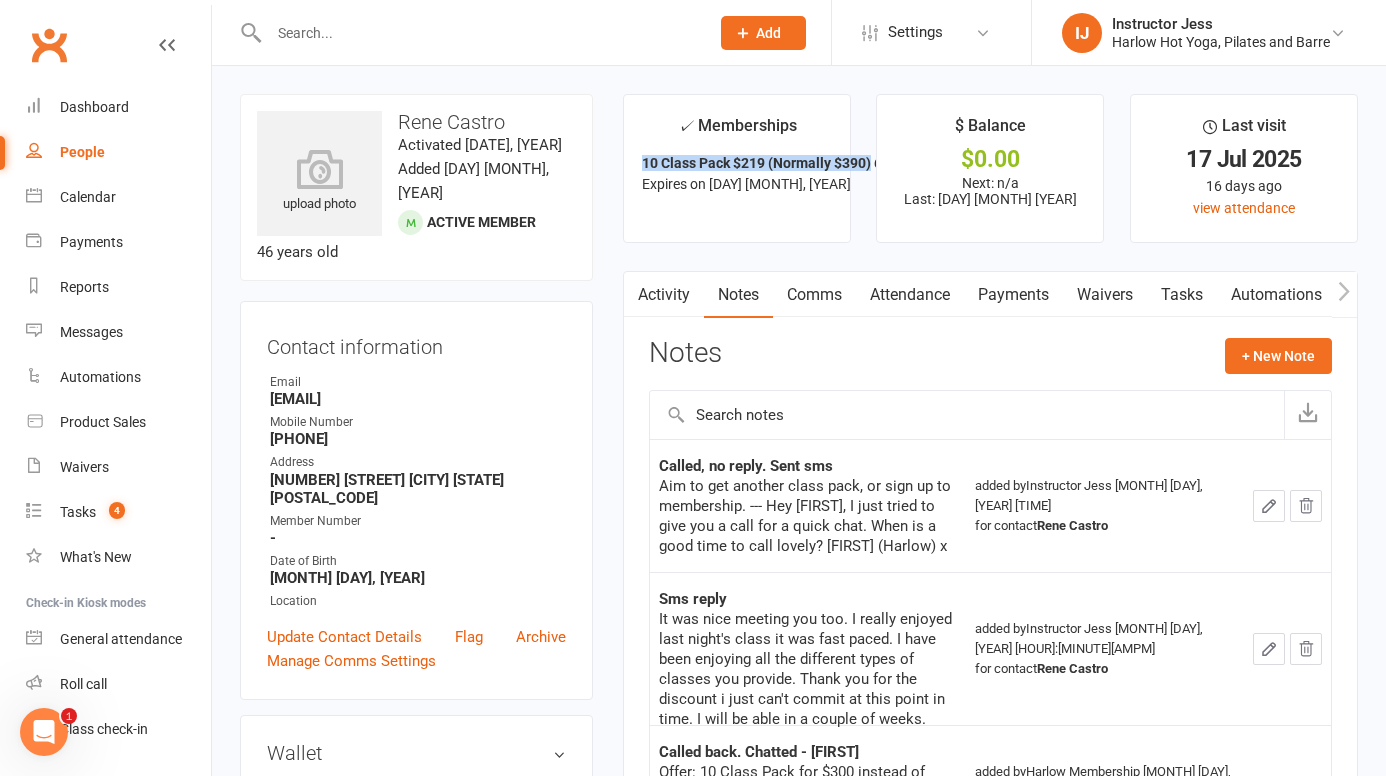 drag, startPoint x: 872, startPoint y: 163, endPoint x: 680, endPoint y: 145, distance: 192.8419 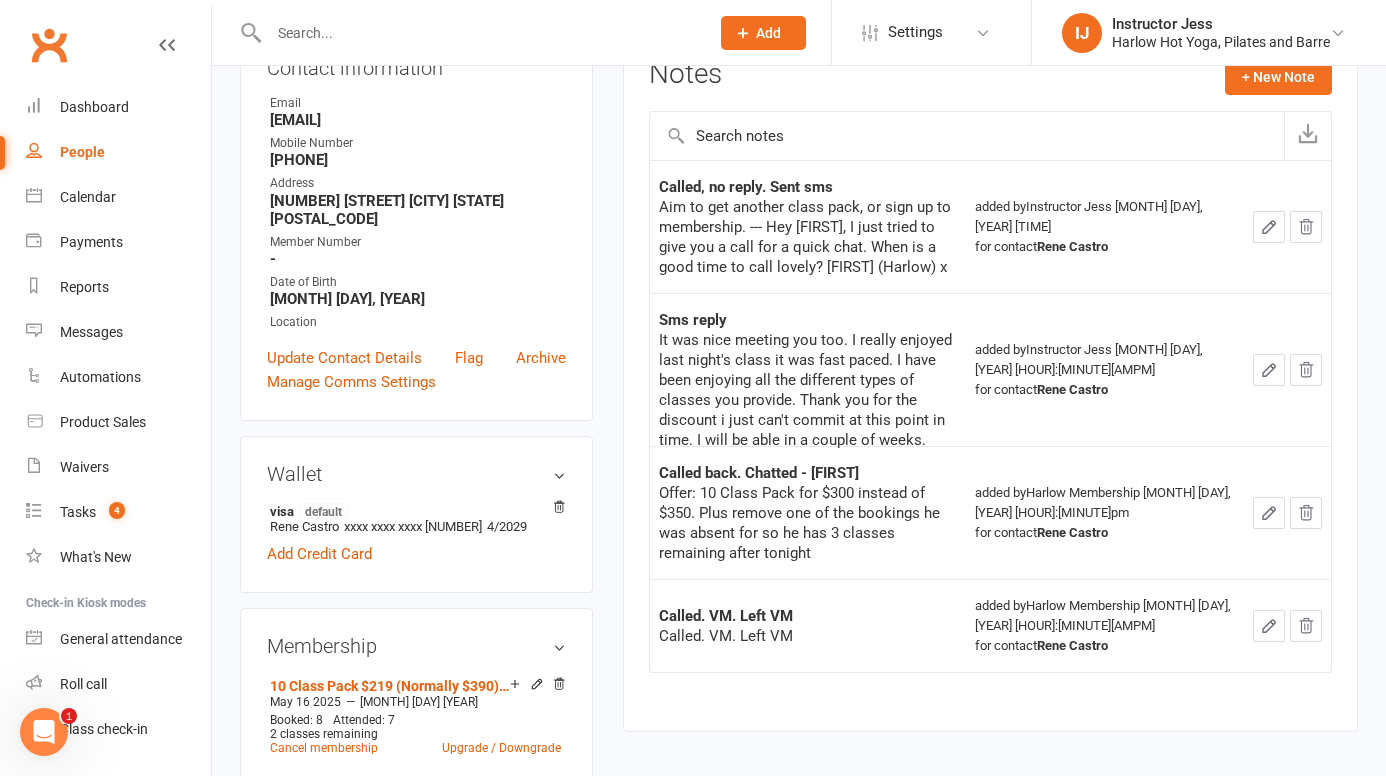 scroll, scrollTop: 0, scrollLeft: 0, axis: both 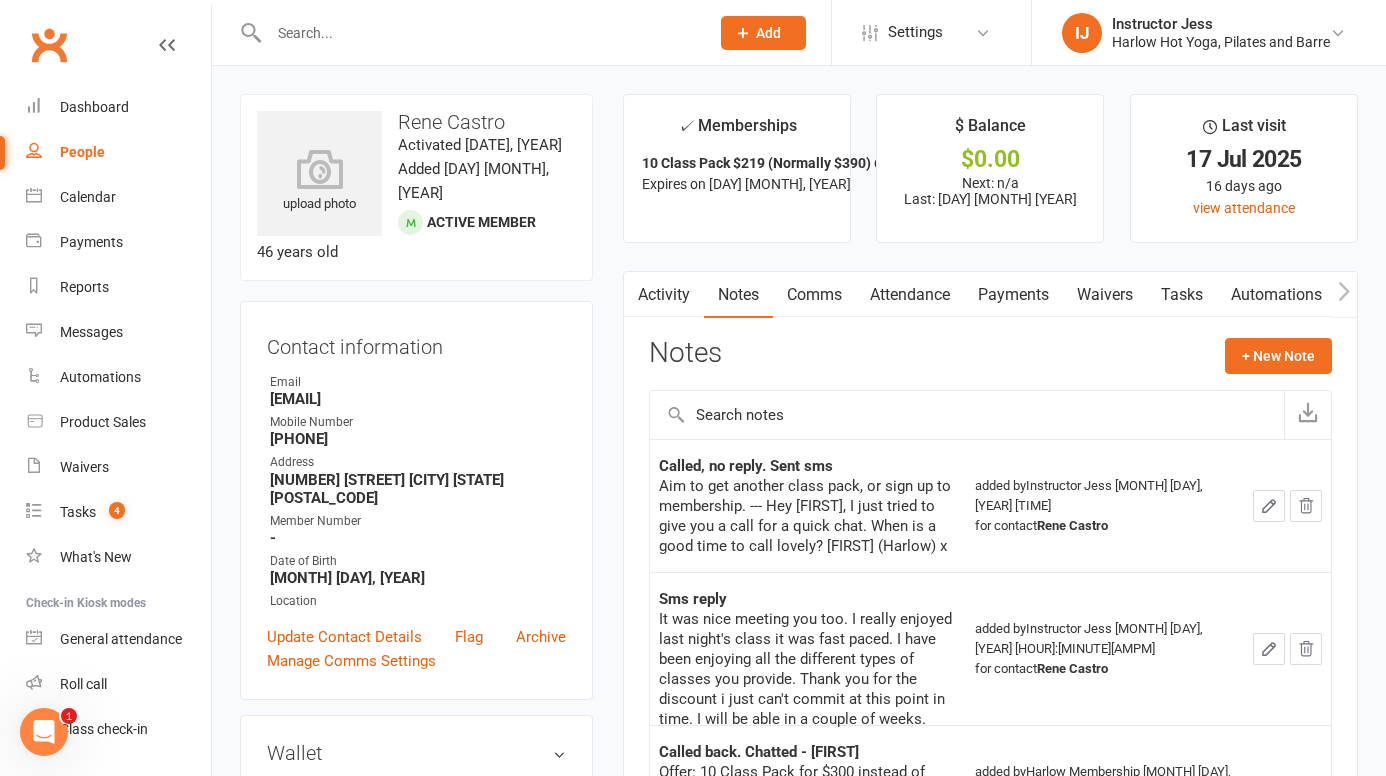 click on "Comms" at bounding box center [814, 295] 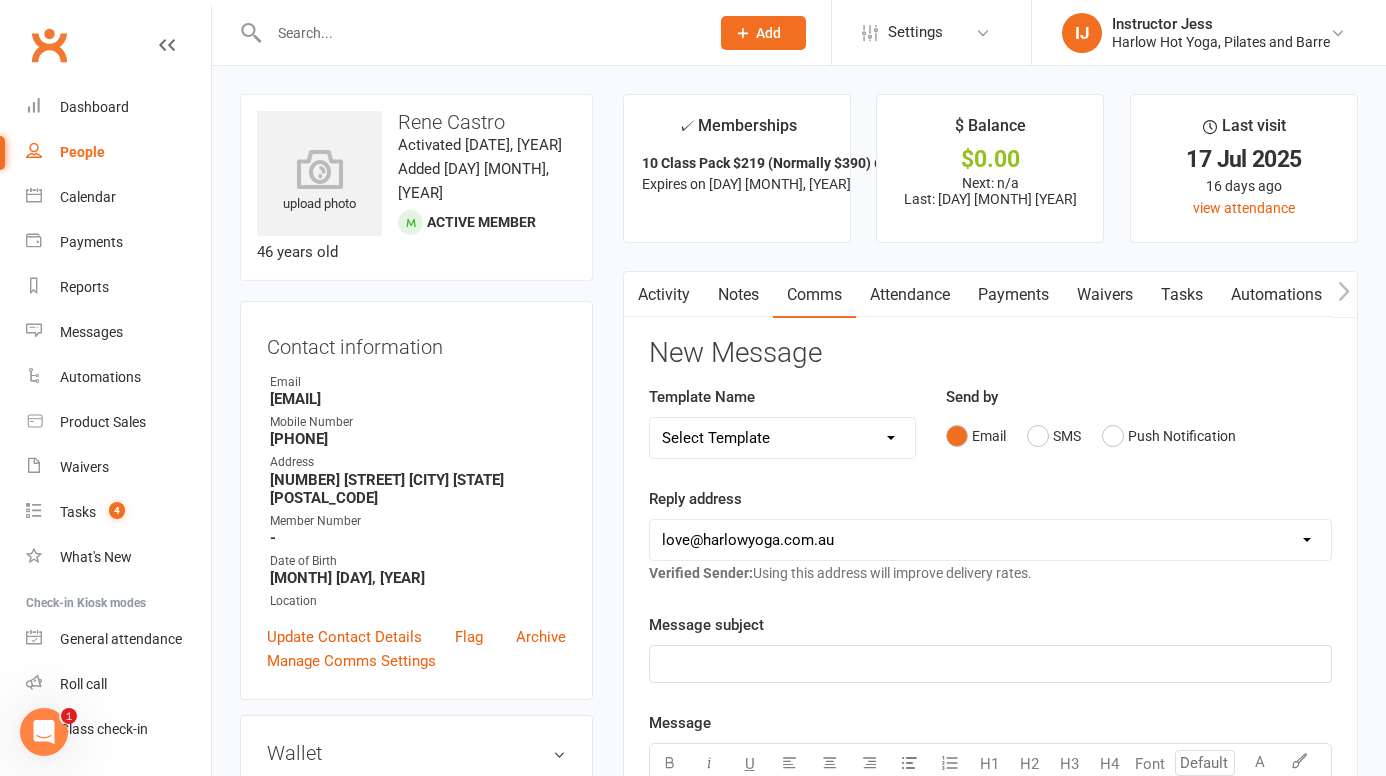 click on "Notes" at bounding box center (738, 295) 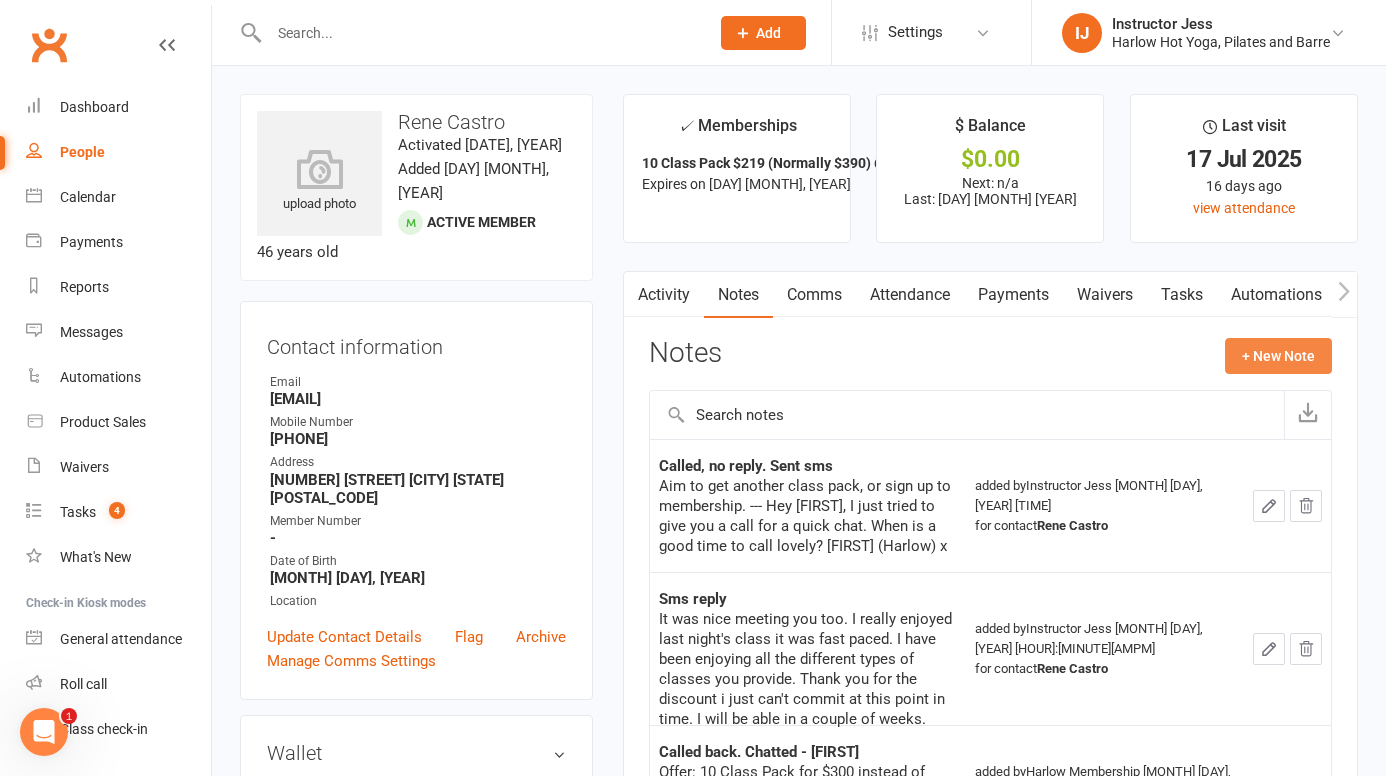 click on "+ New Note" at bounding box center [1278, 356] 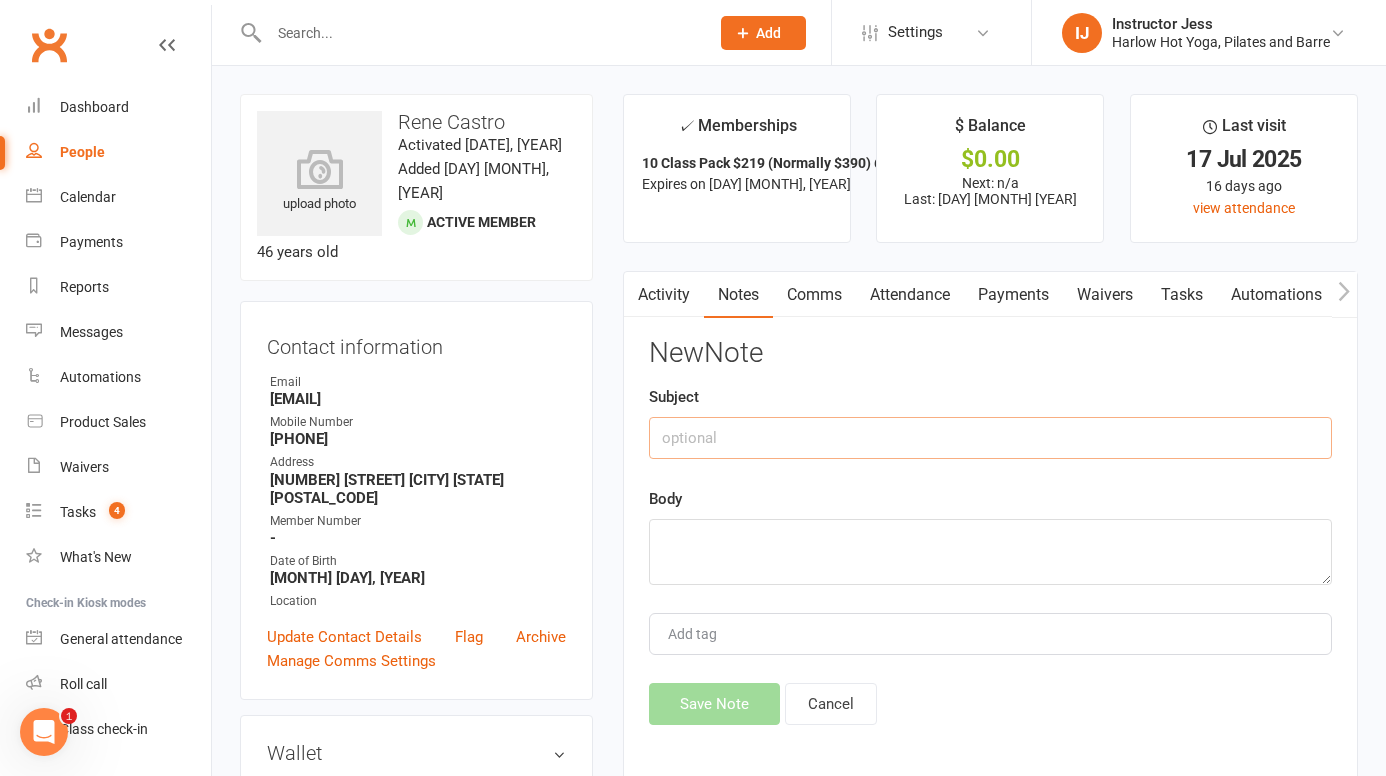 click at bounding box center (990, 438) 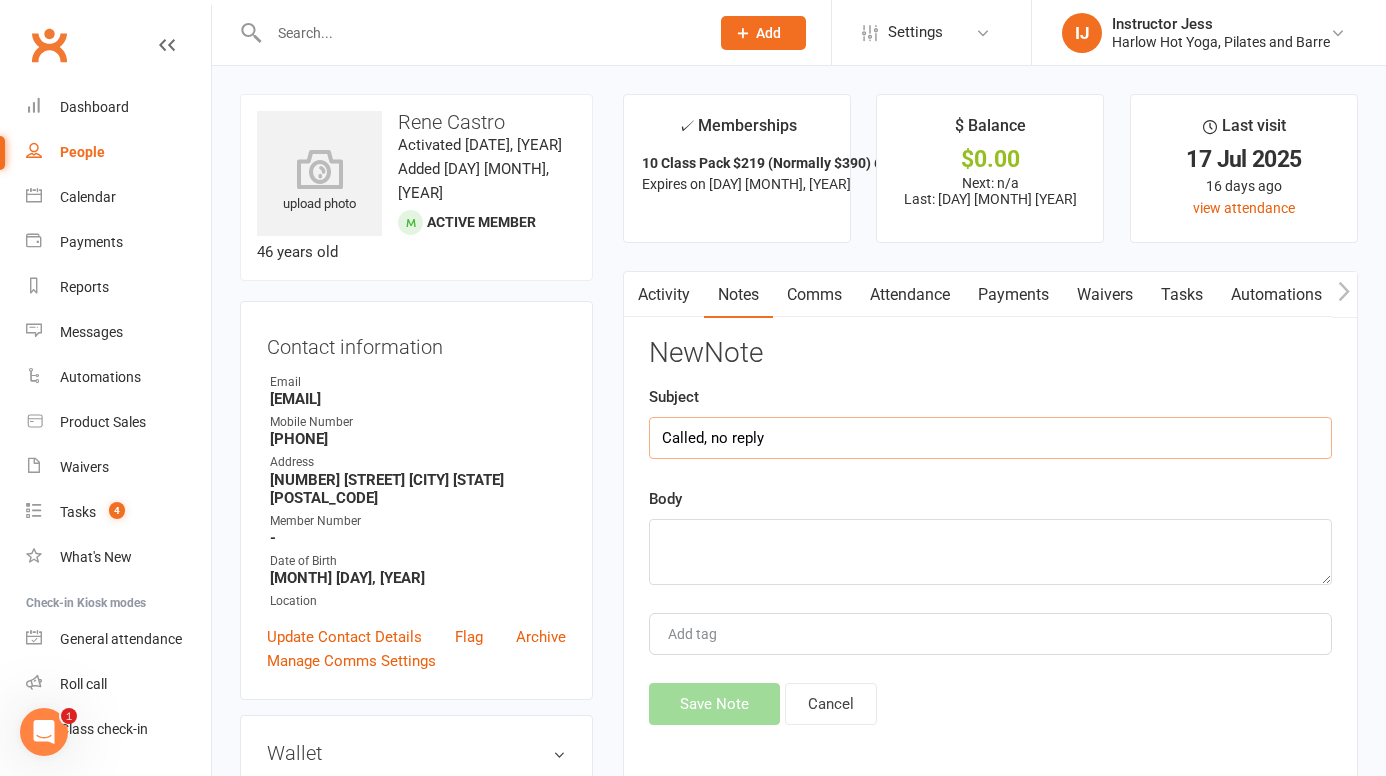 type on "Called, no reply" 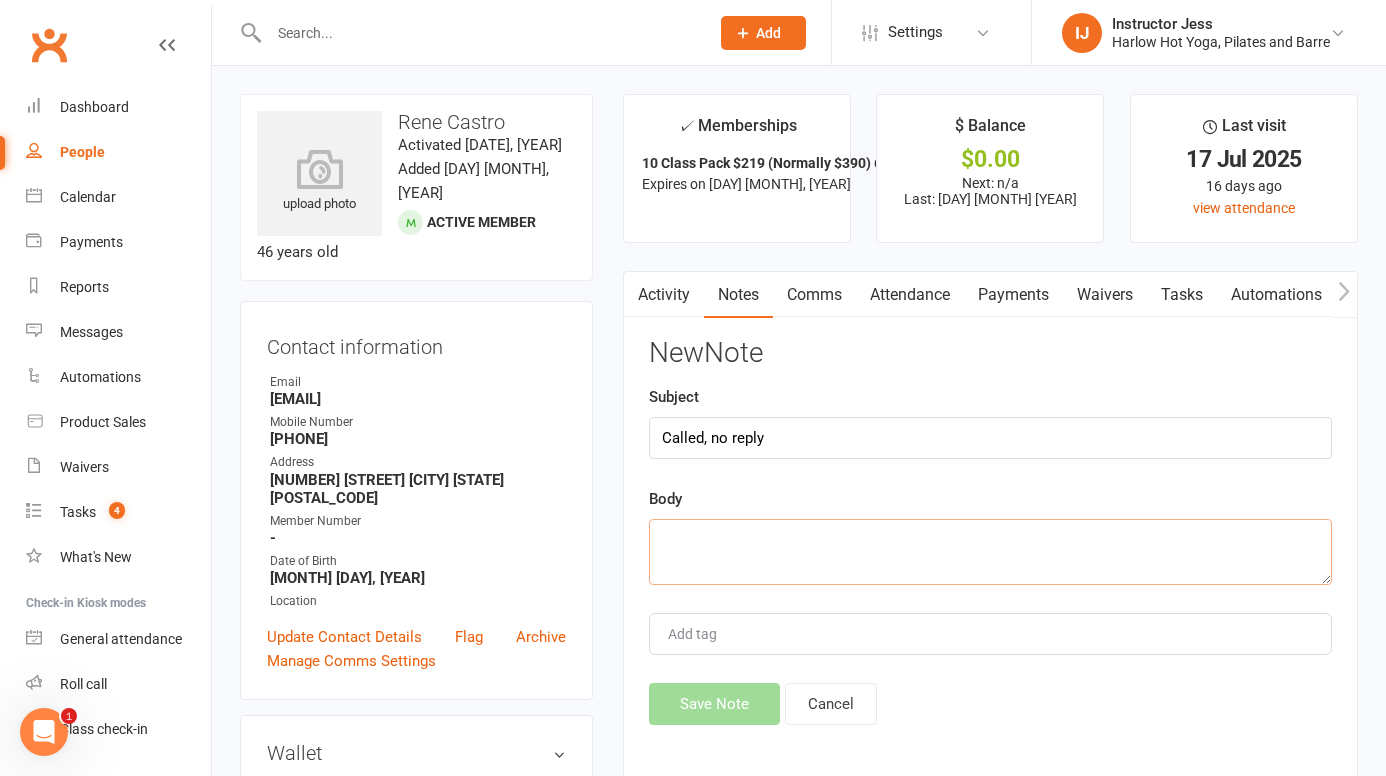 click at bounding box center [990, 552] 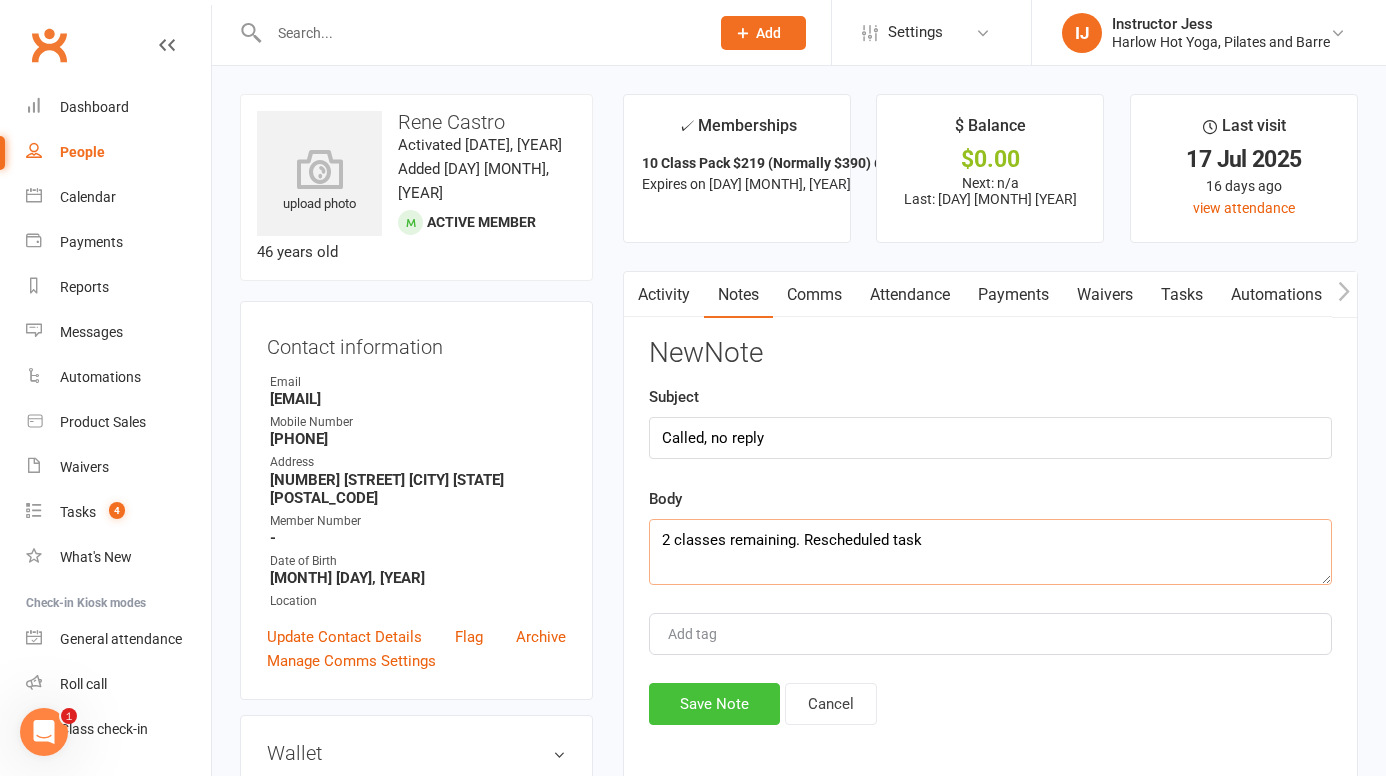 type on "2 classes remaining. Rescheduled task" 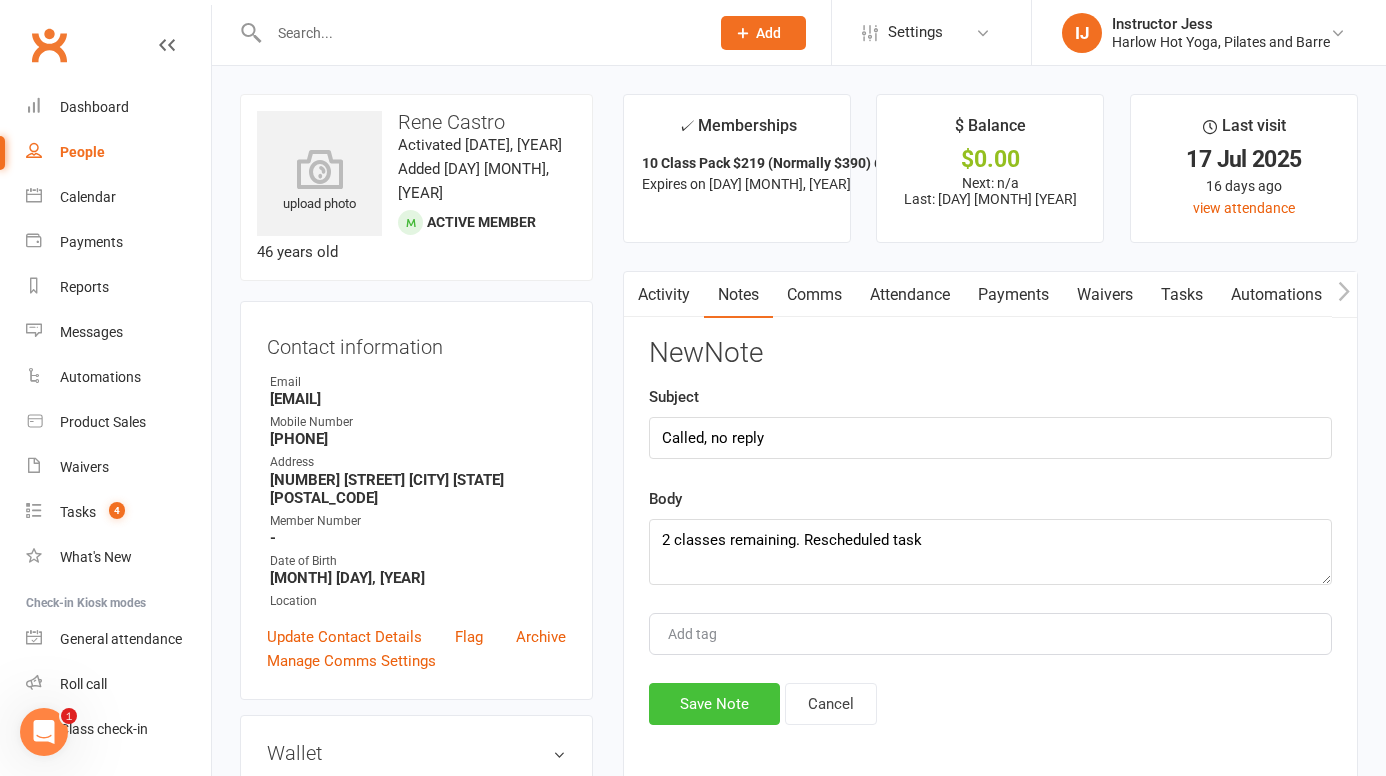 click on "Save Note" at bounding box center (714, 704) 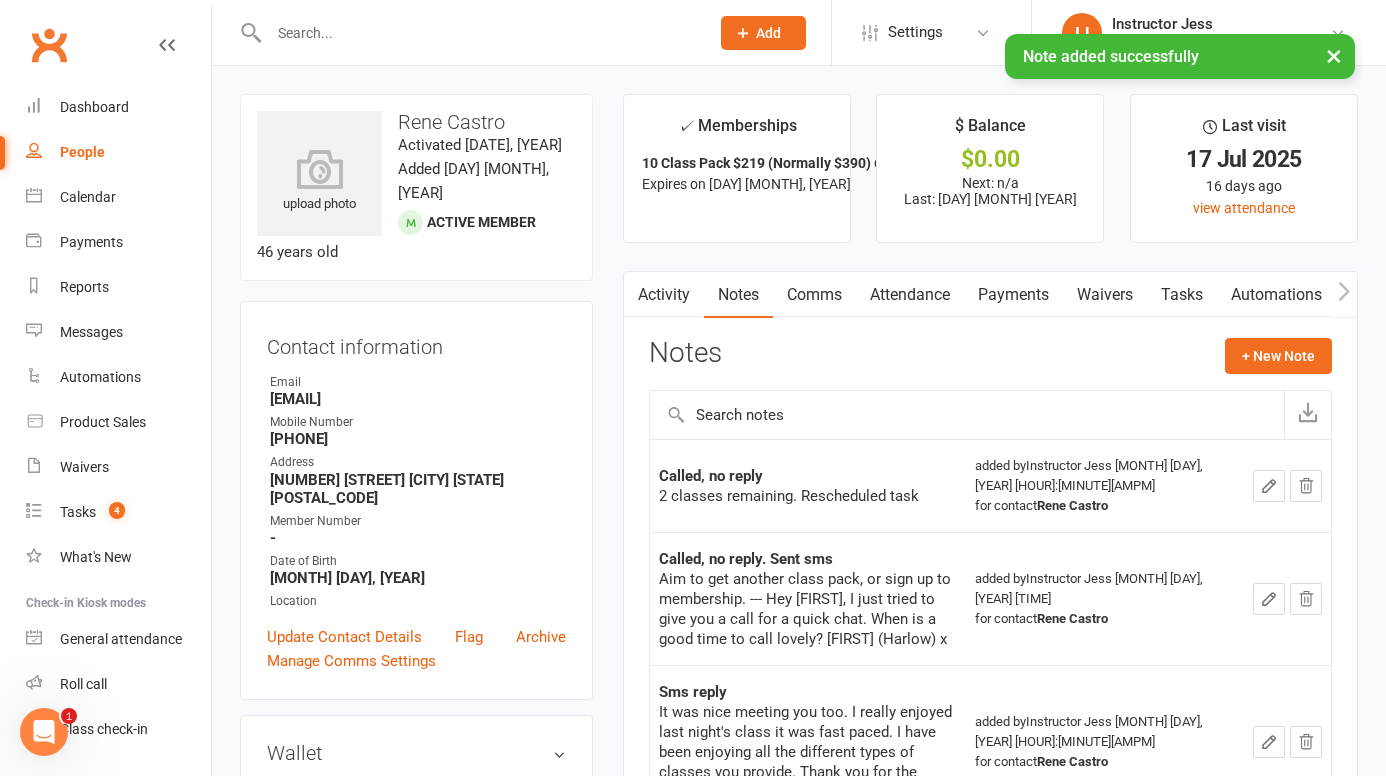 click on "Tasks" at bounding box center (1182, 295) 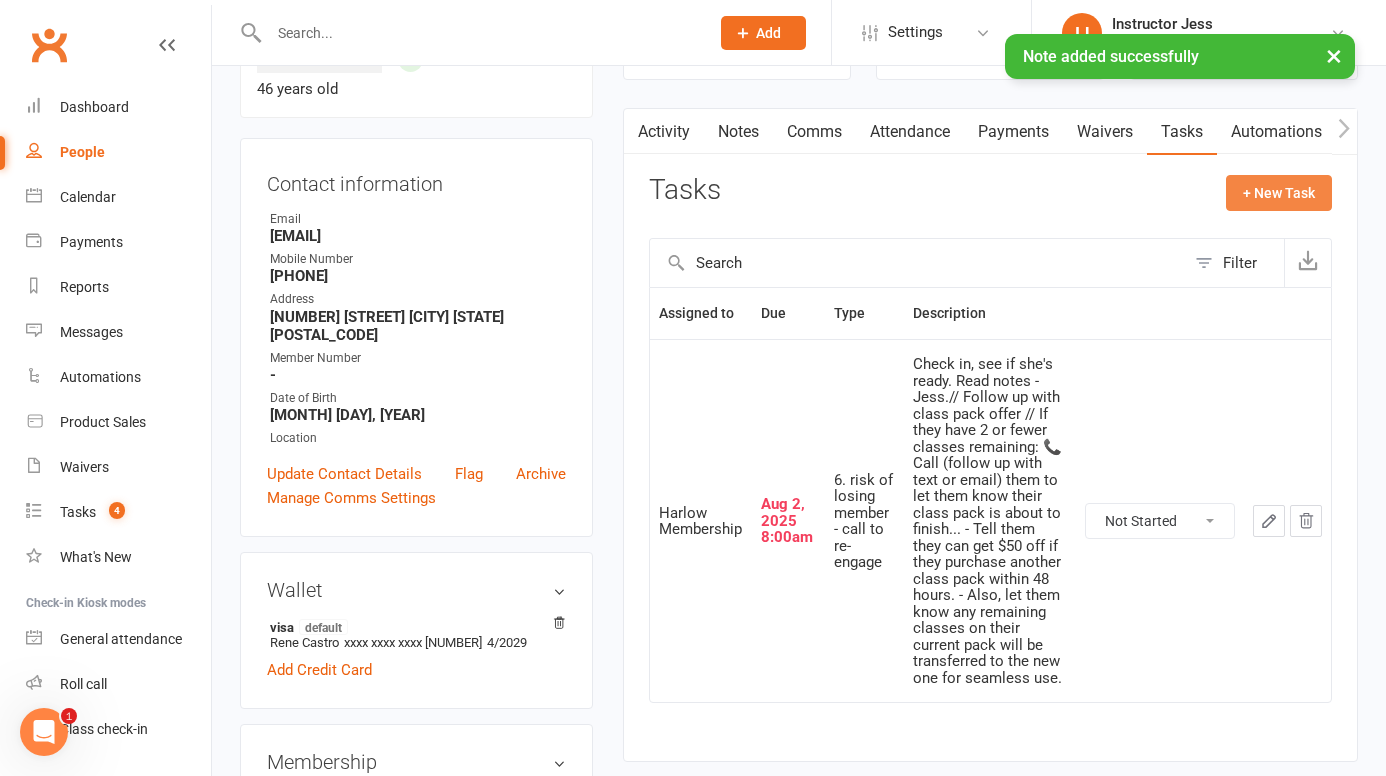 scroll, scrollTop: 165, scrollLeft: 0, axis: vertical 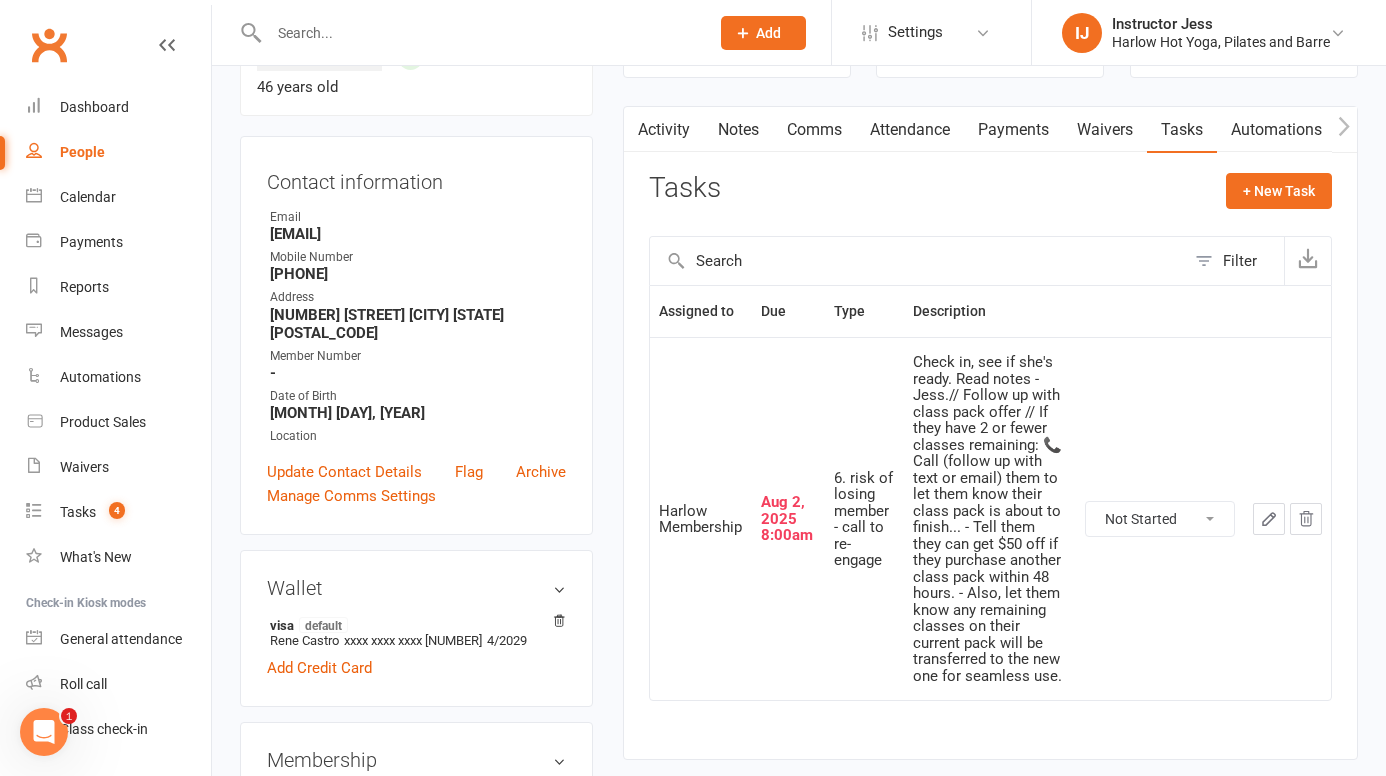 click at bounding box center [1269, 519] 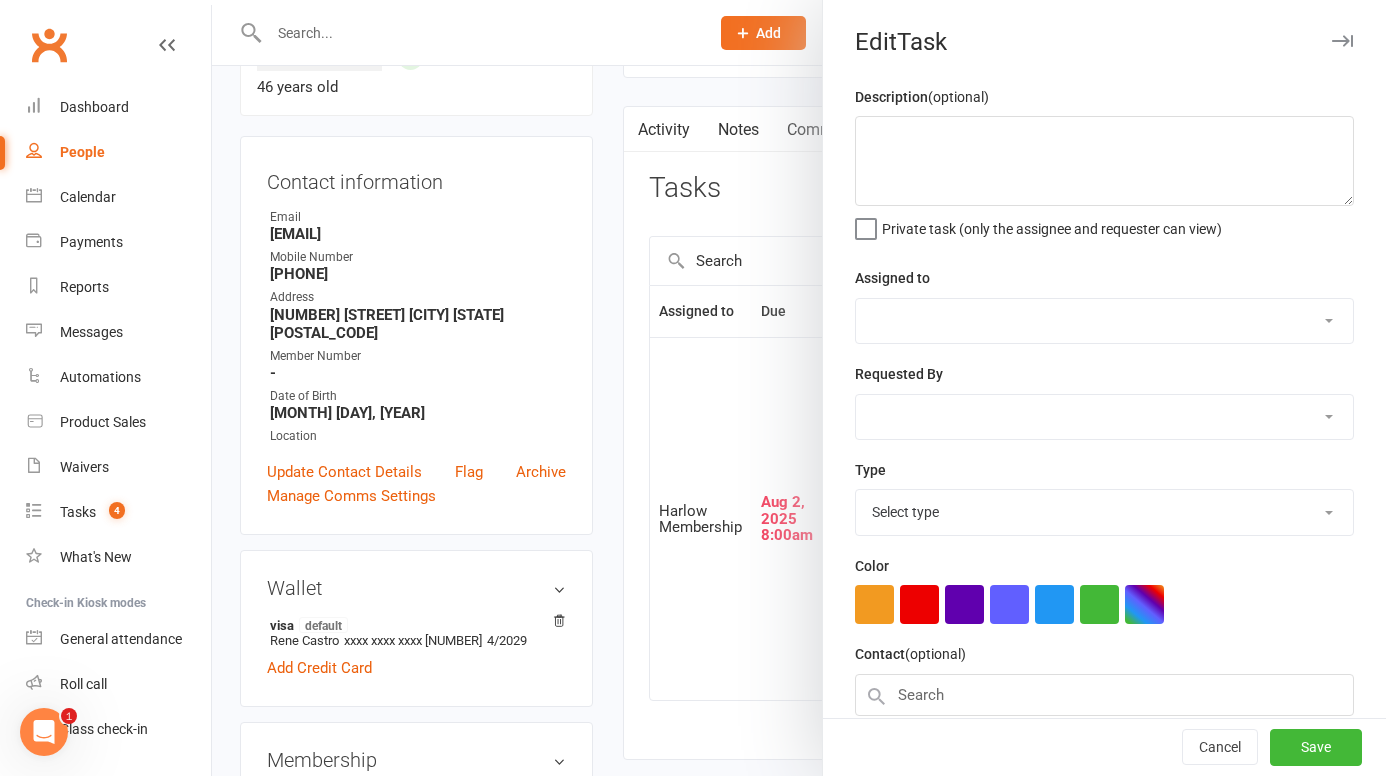 type on "Check in, see if she's ready. Read notes - Jess.//
Follow up with class pack offer // If they have 2 or fewer classes remaining:
📞 Call (follow up with text or email) them to let them know their class pack is about to finish...
- Tell them they can get $50 off if they purchase another class pack within 48 hours.
- Also, let them know any remaining classes on their current pack will be transferred to the new one for seamless use." 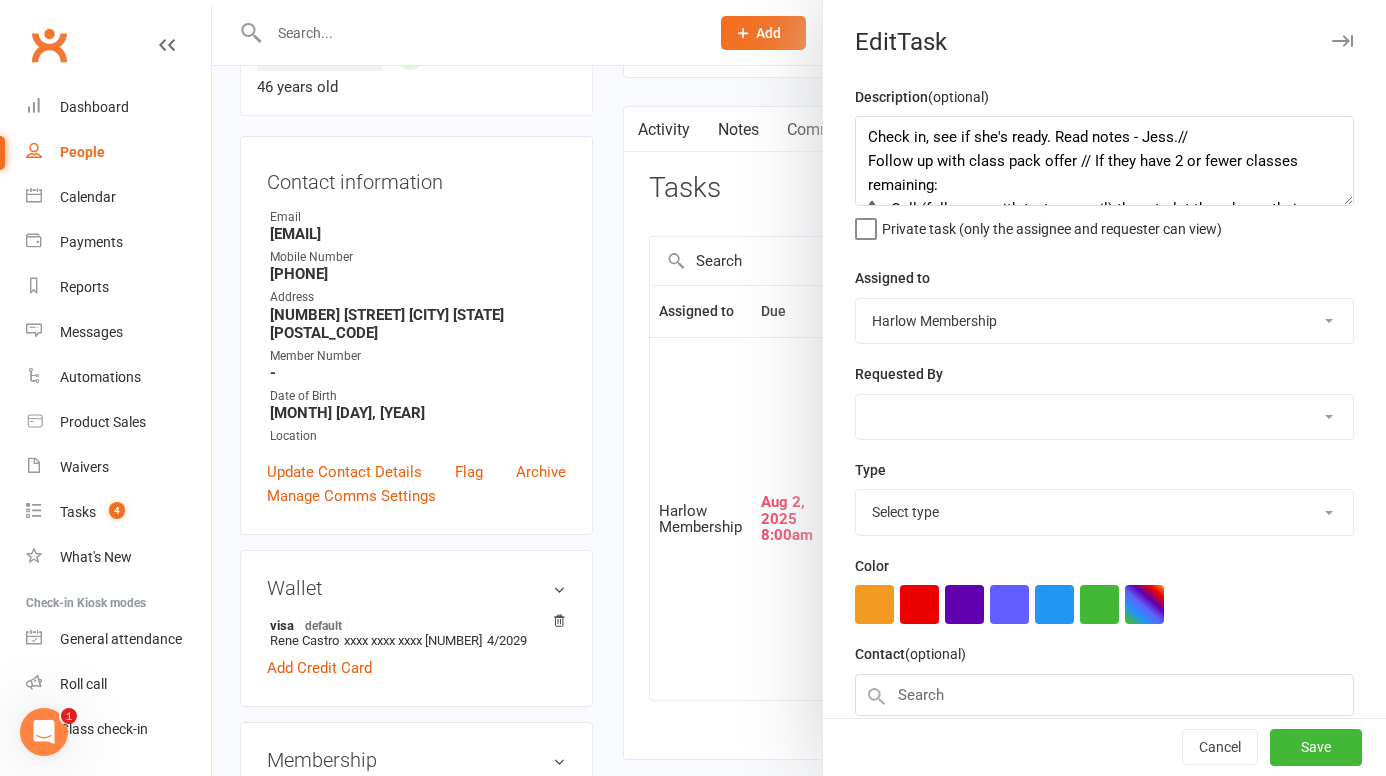 select on "27452" 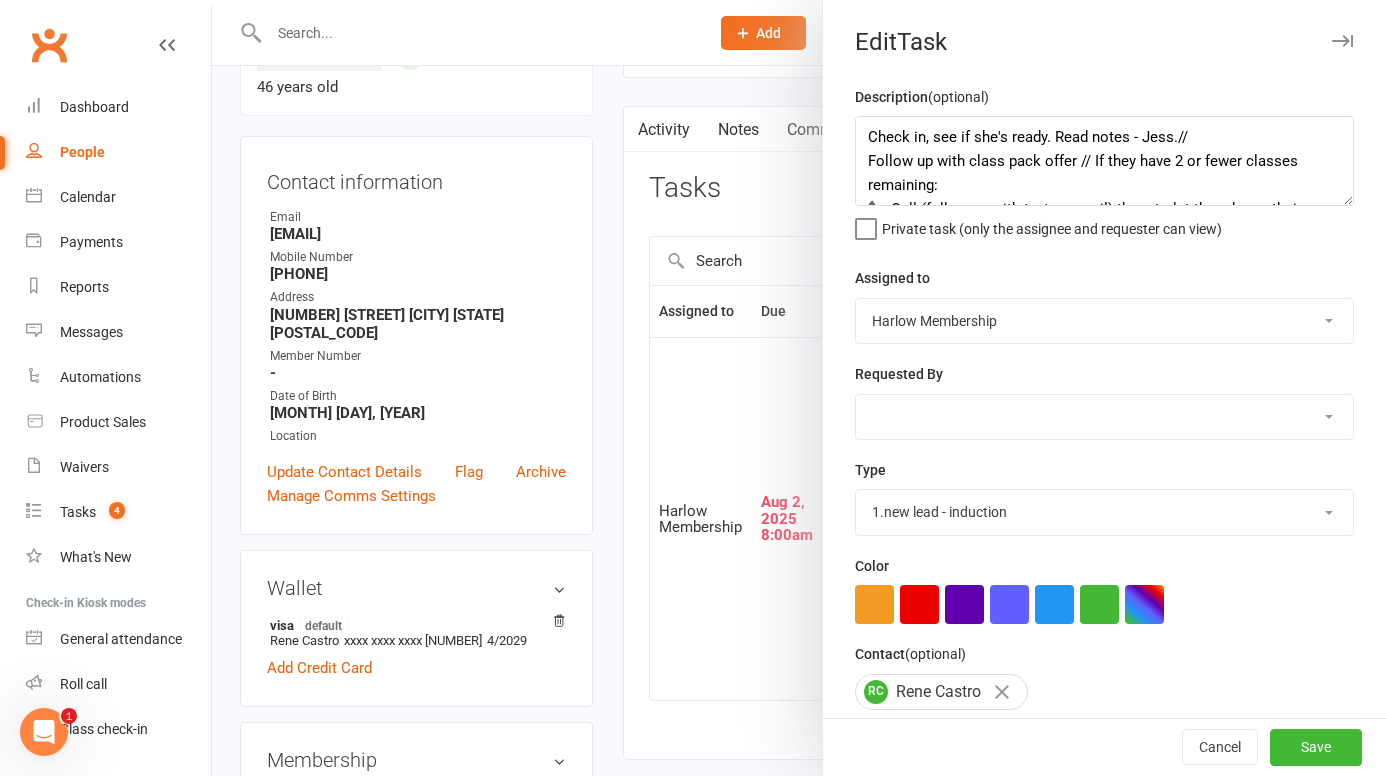 scroll, scrollTop: 210, scrollLeft: 0, axis: vertical 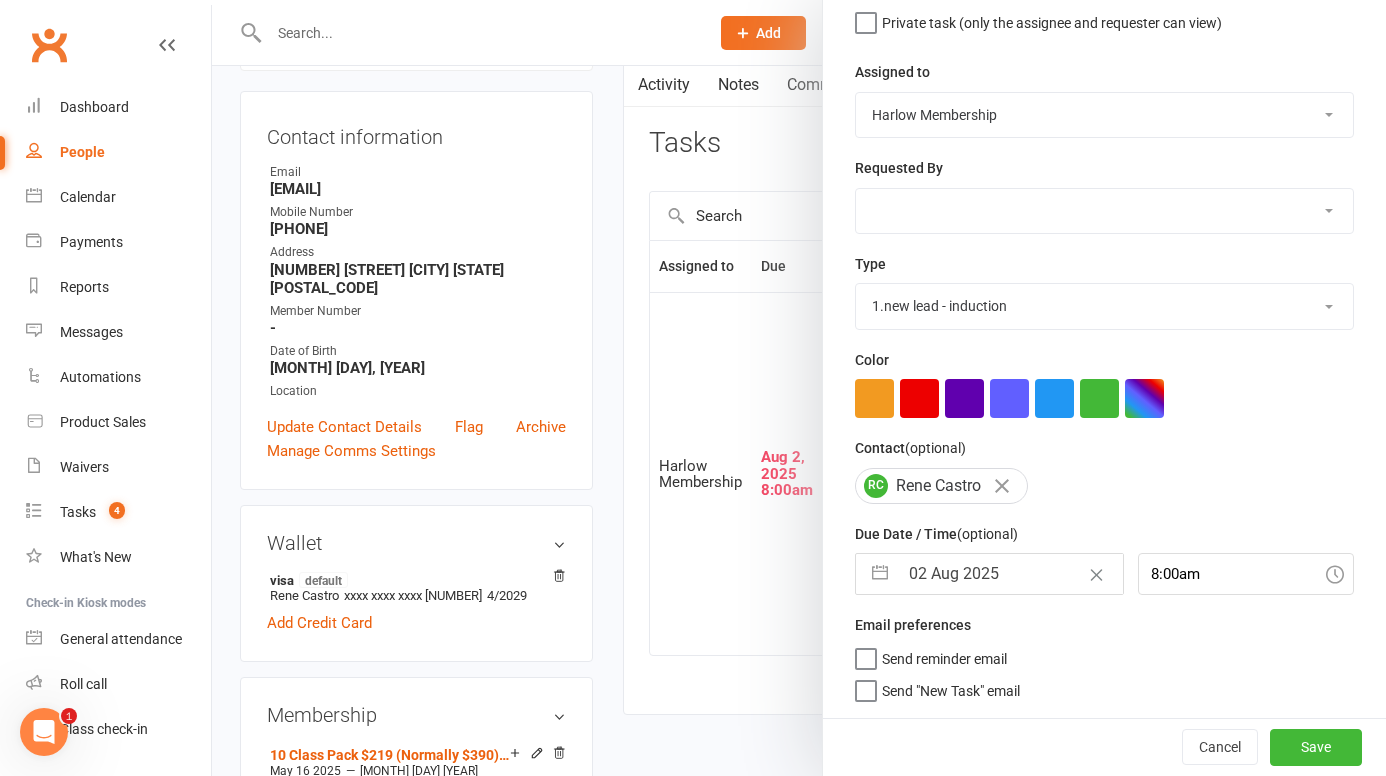 click on "02 Aug 2025" at bounding box center (1010, 574) 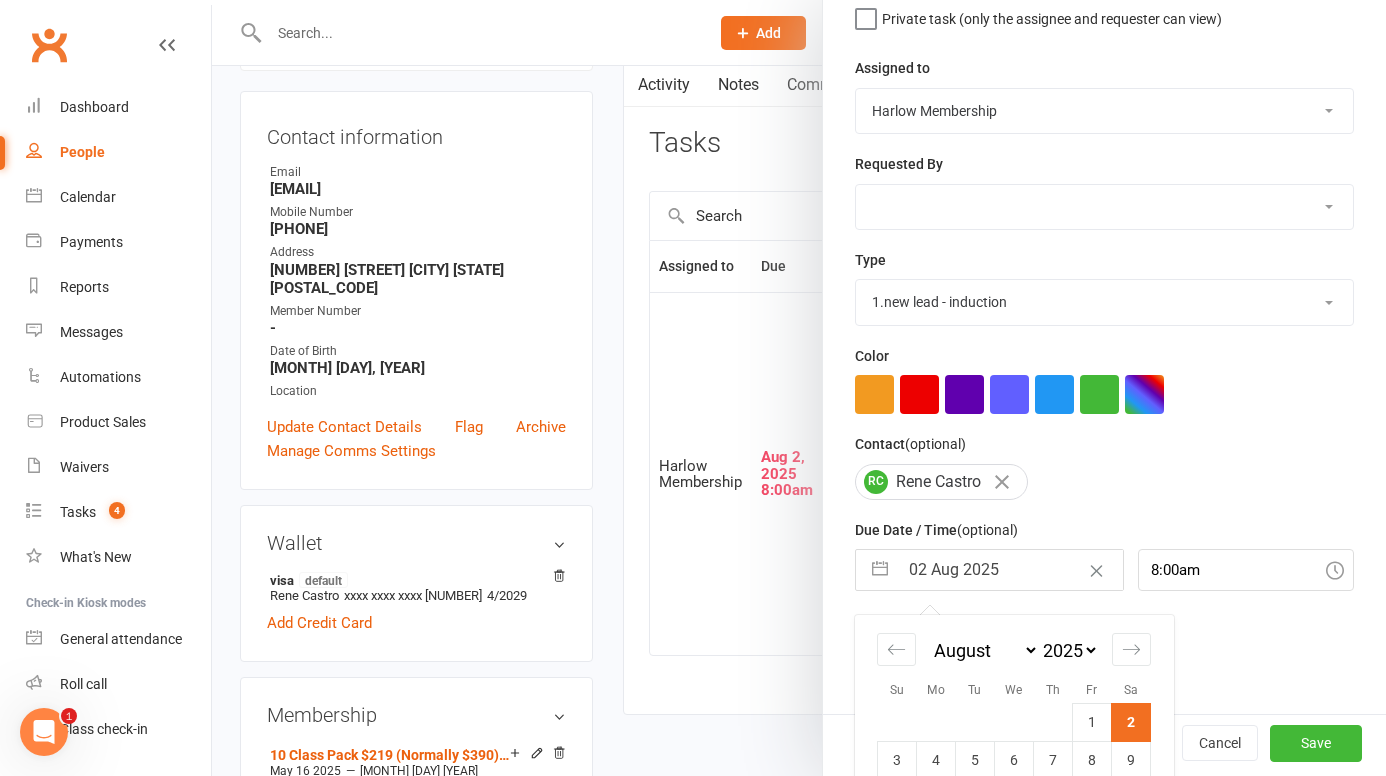 scroll, scrollTop: 392, scrollLeft: 0, axis: vertical 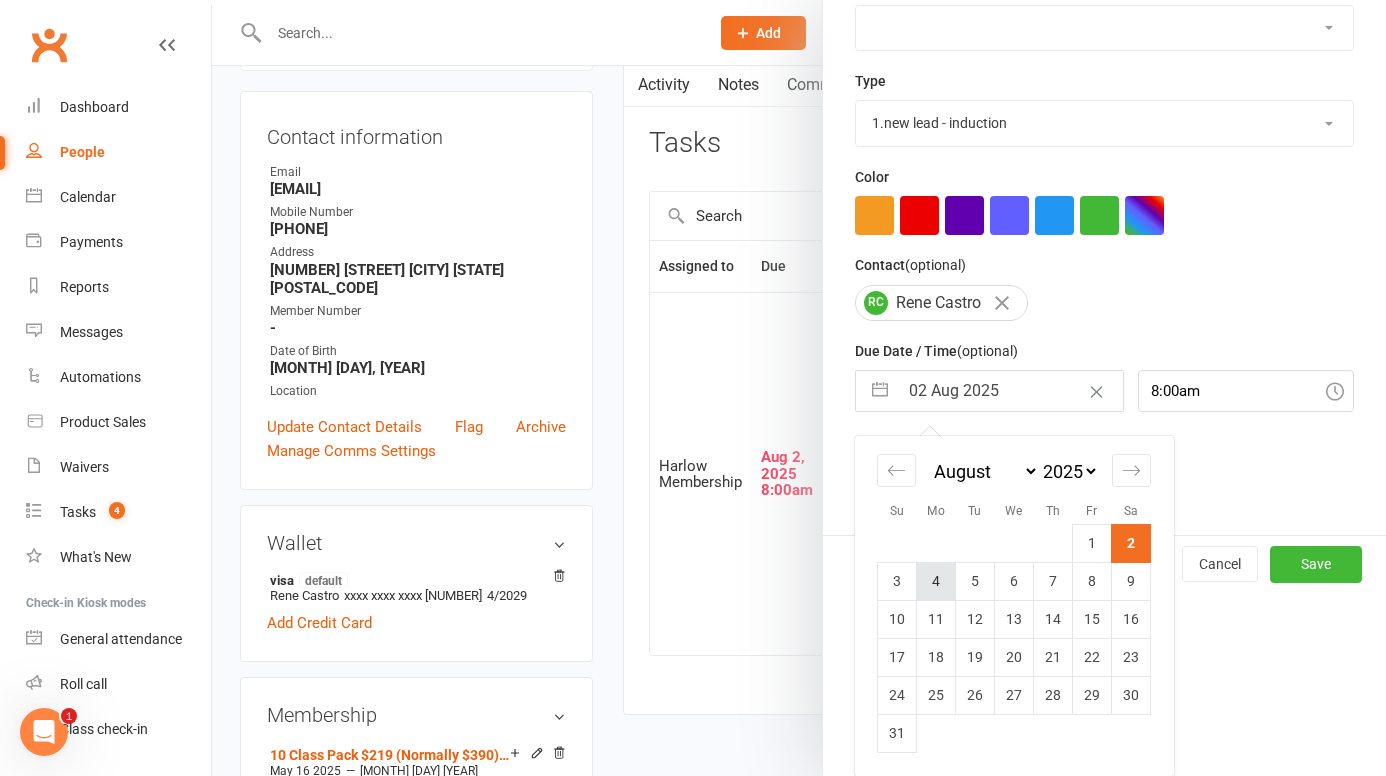 click on "4" at bounding box center (936, 581) 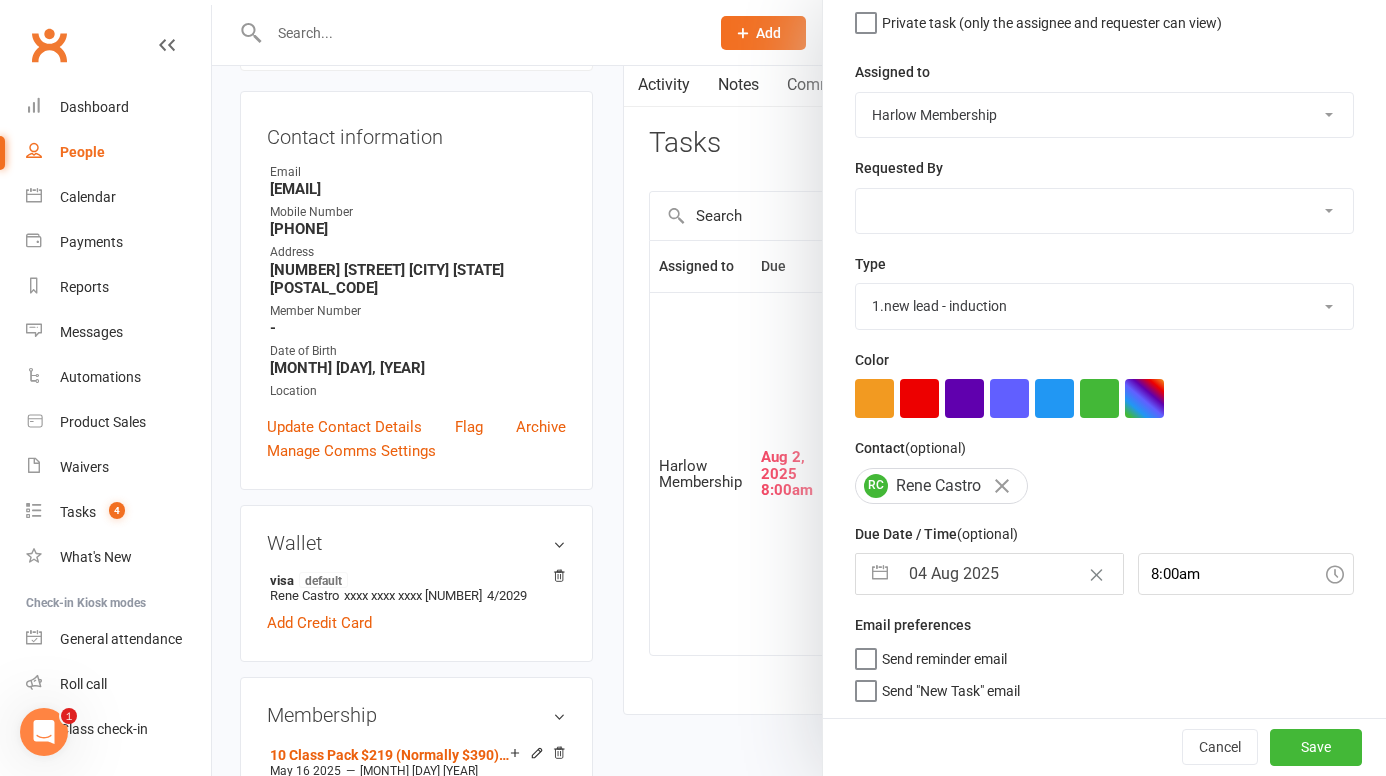 scroll, scrollTop: 210, scrollLeft: 0, axis: vertical 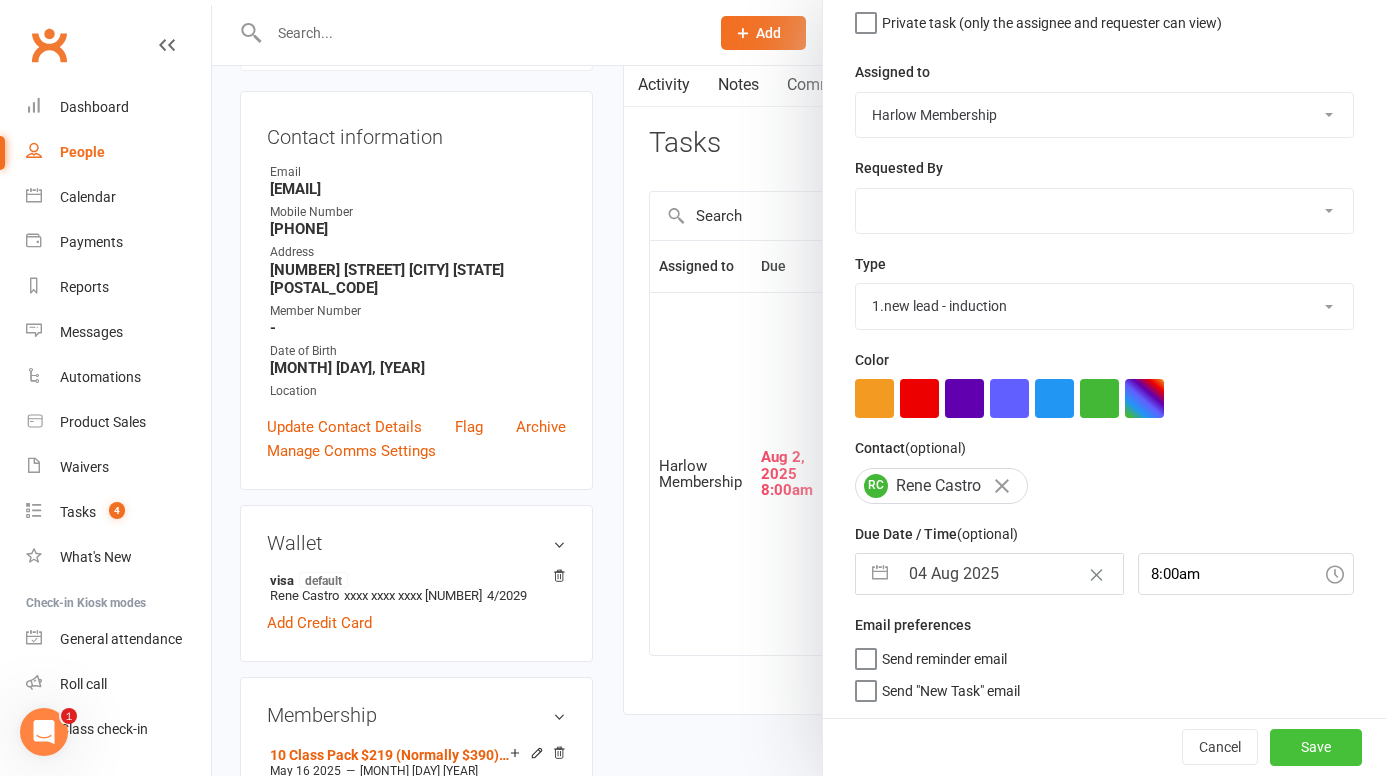 click on "Save" at bounding box center [1316, 747] 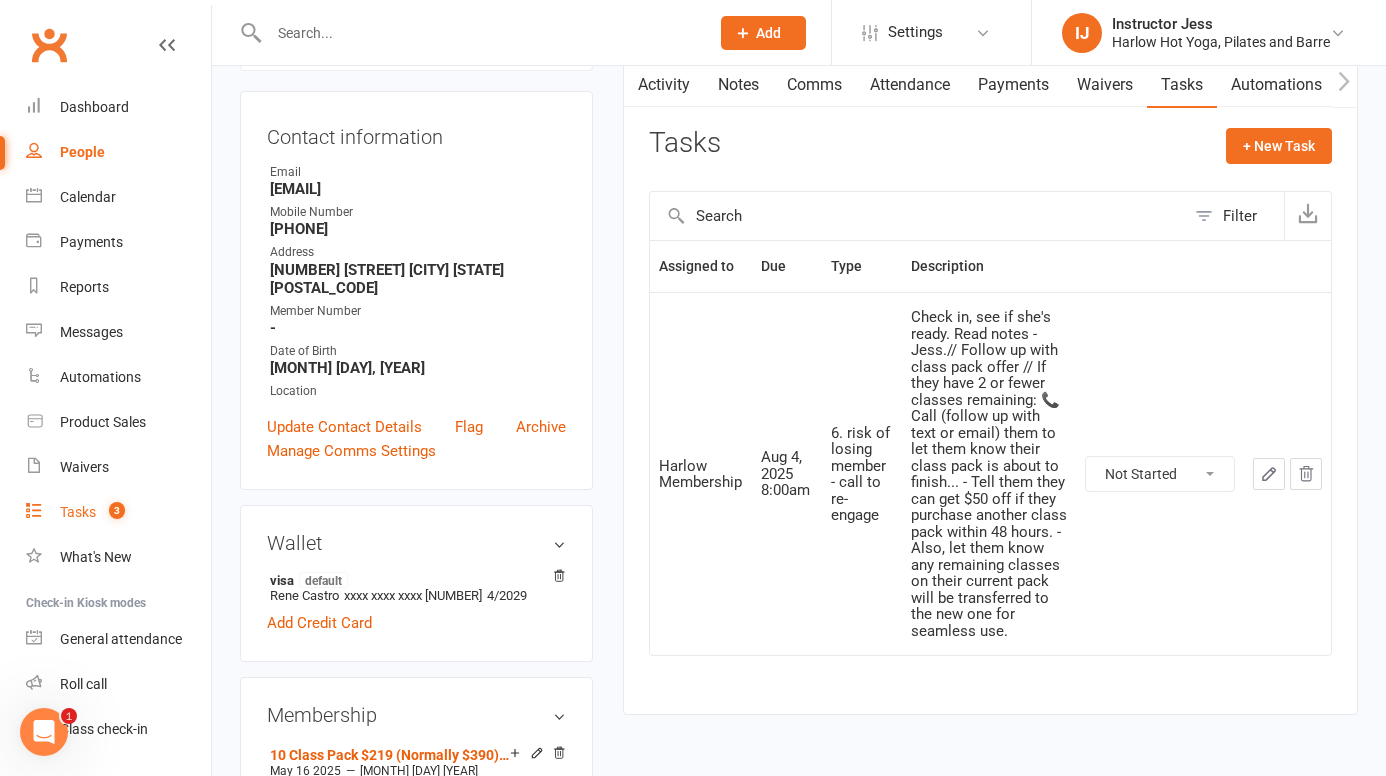 click on "Tasks" at bounding box center [78, 512] 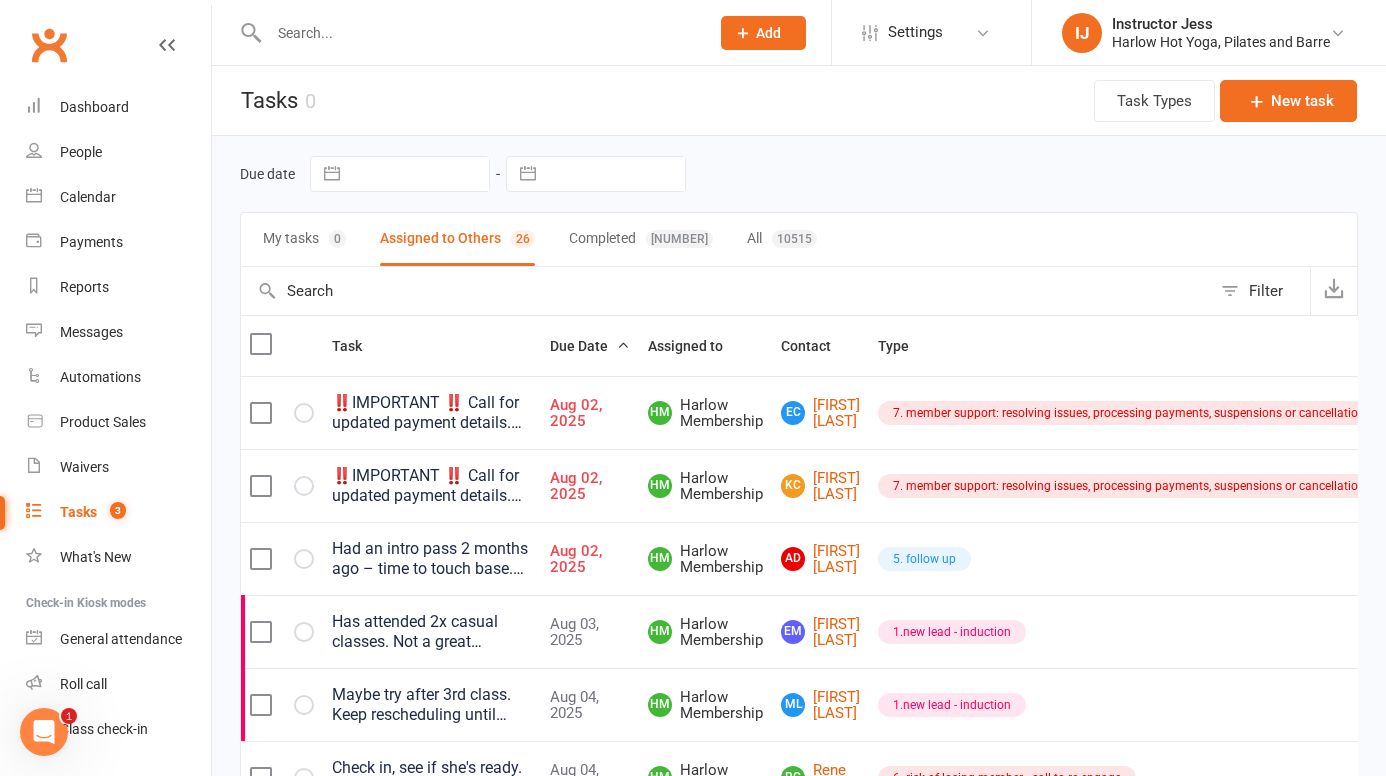 click on "‼️IMPORTANT ‼️
Call for updated payment details. Keep scheduling this task until it is resolved." at bounding box center (432, 413) 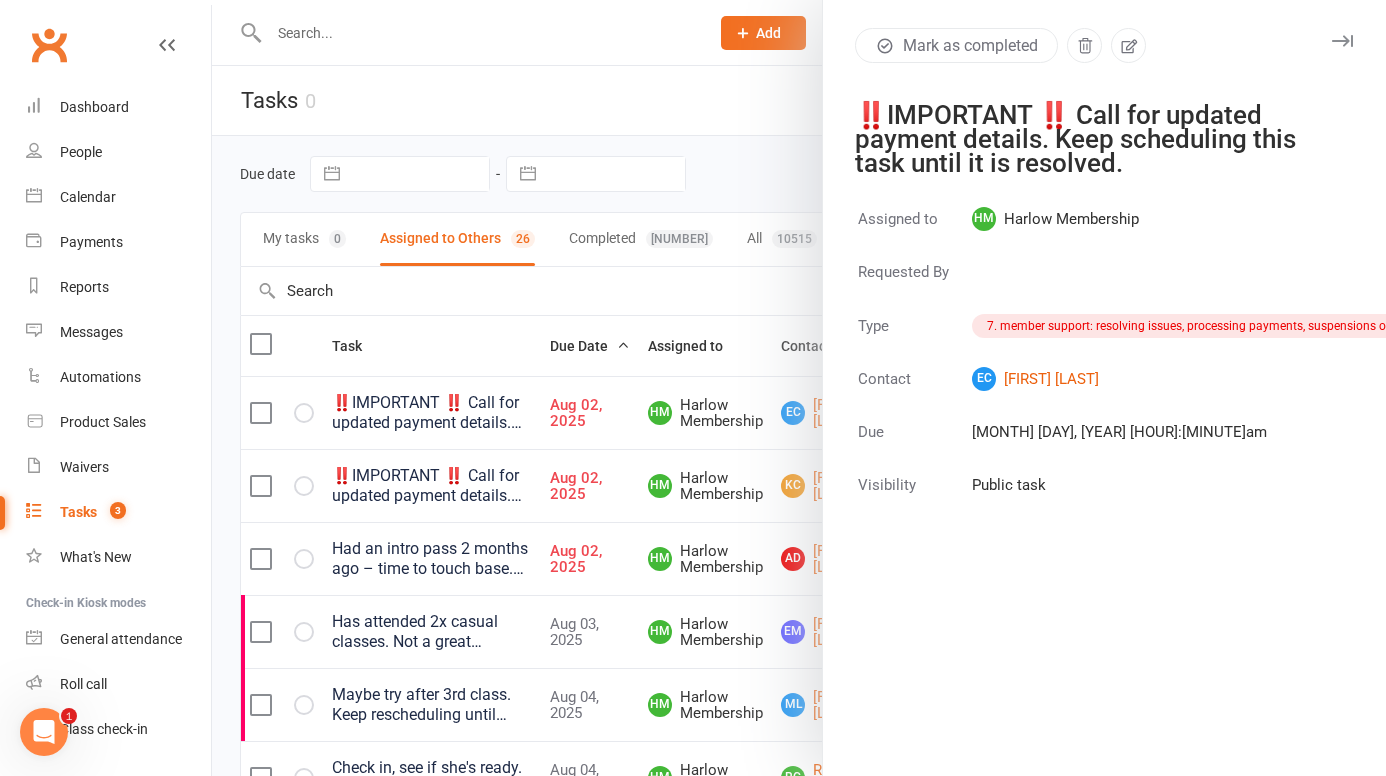 click at bounding box center (1342, 41) 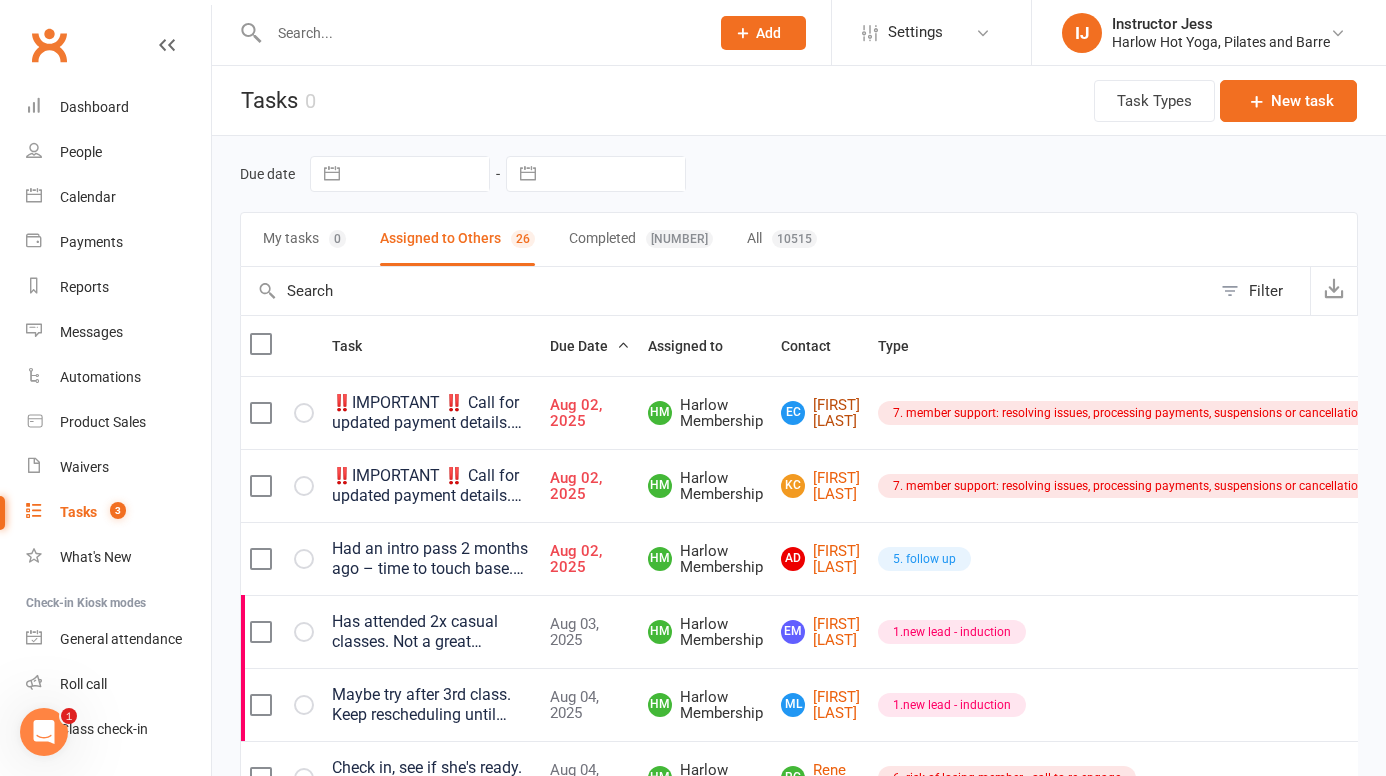 click on "EC Elliot Cox" at bounding box center [820, 413] 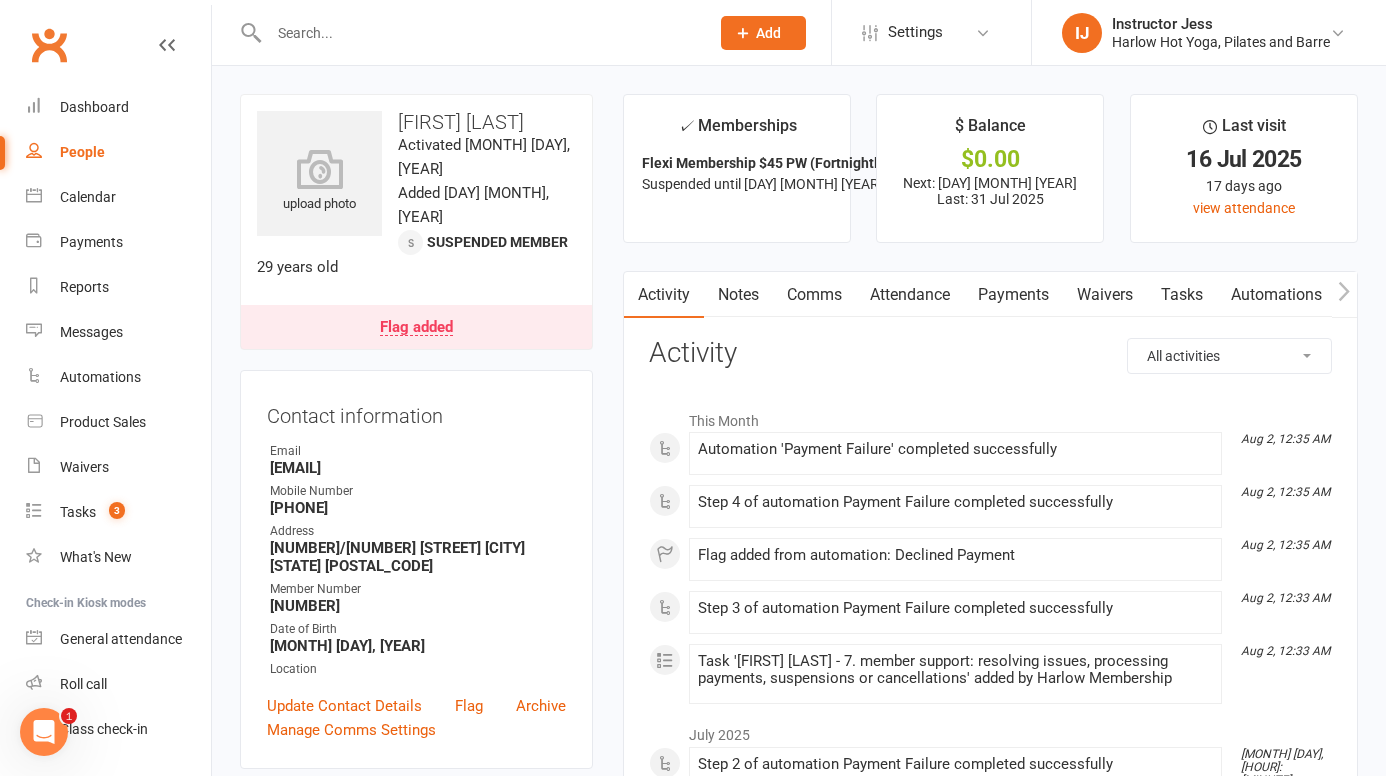 click on "Payments" at bounding box center (1013, 295) 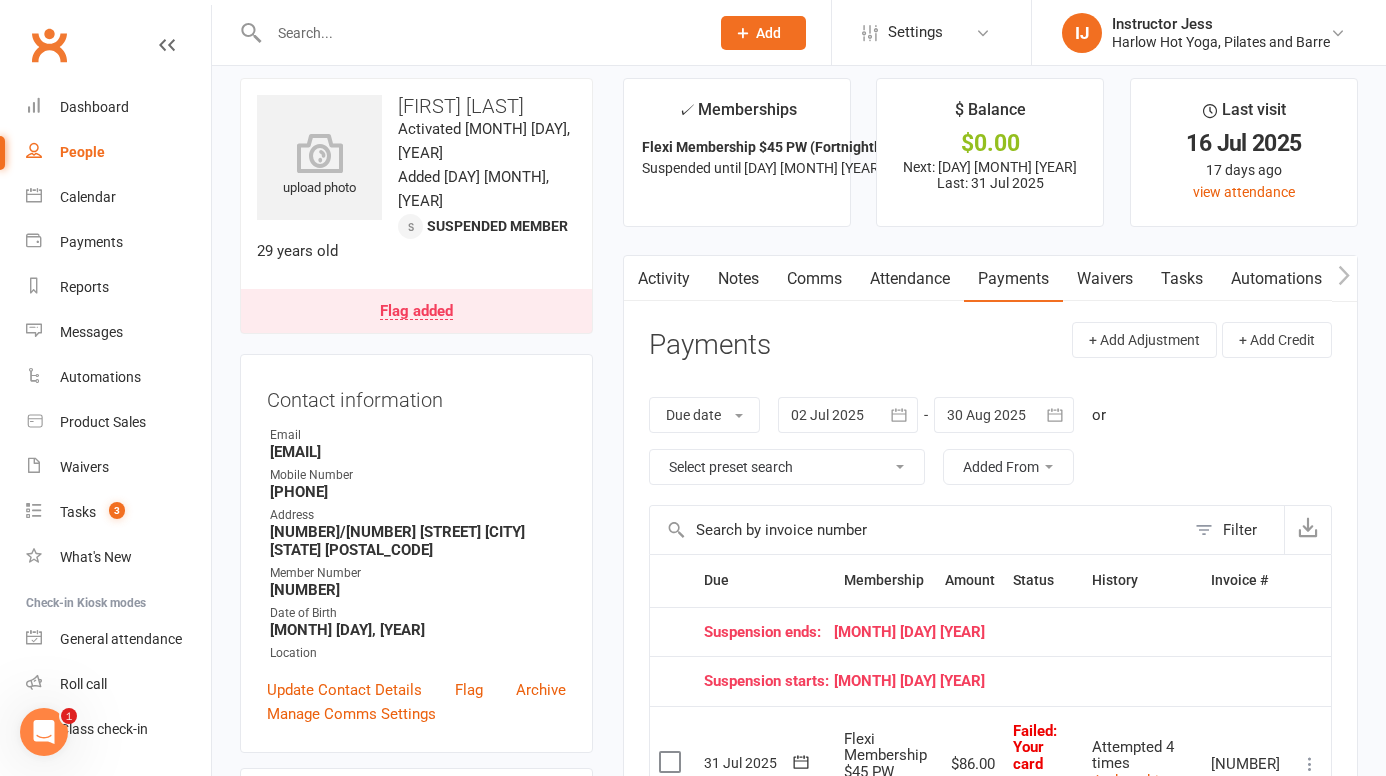scroll, scrollTop: 0, scrollLeft: 0, axis: both 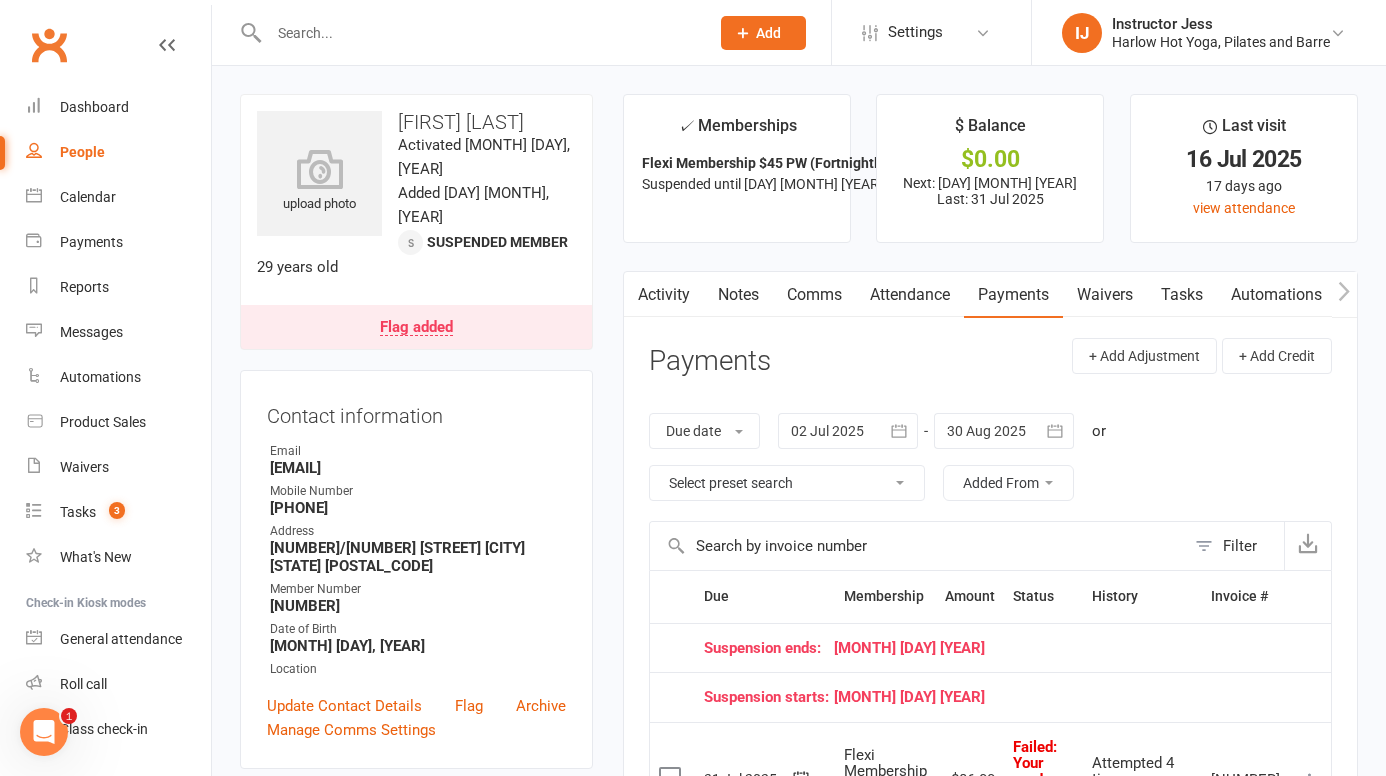 click on "Comms" at bounding box center [814, 295] 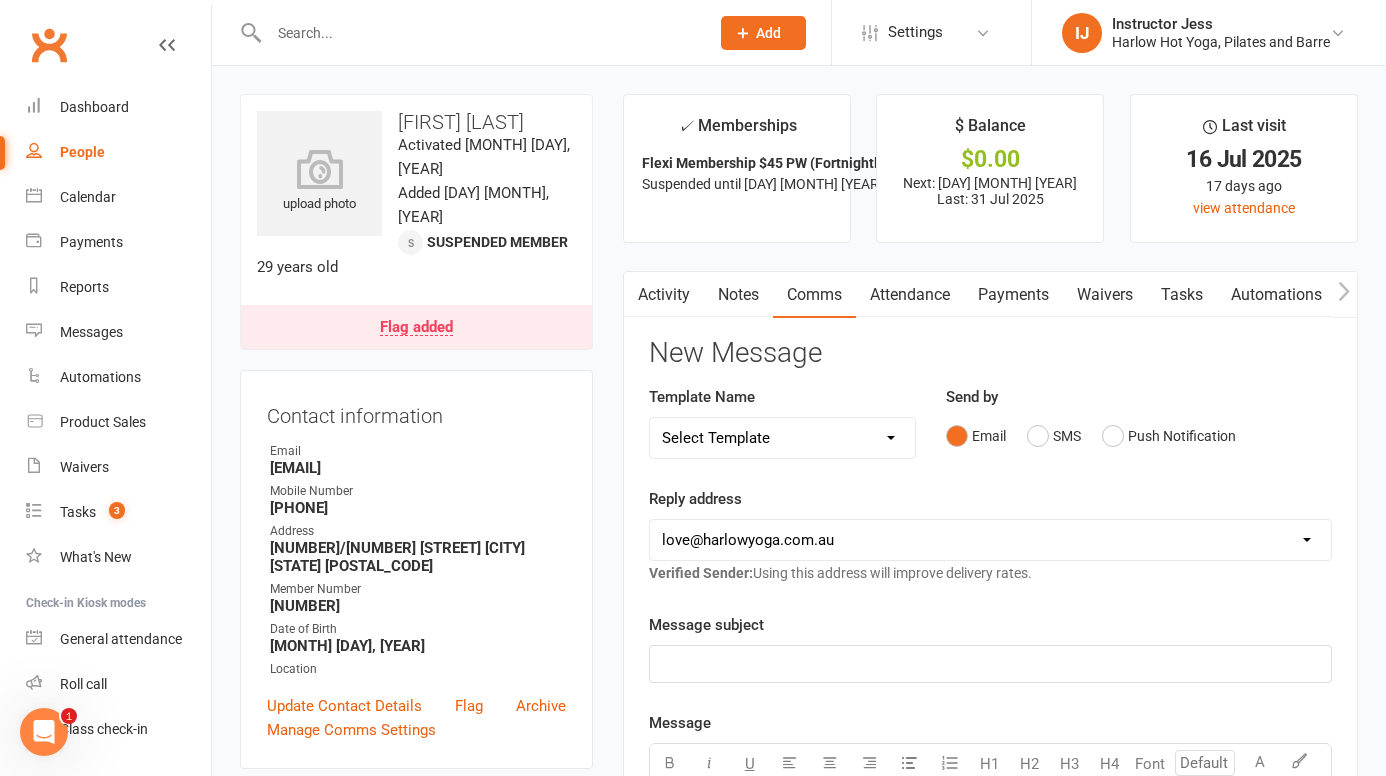 click on "Select Template [Email] Birthday Comp Pass [Push Notification] Booking Created [SMS] Failed Payments [Email] Review - Members [Push Notification] See you in one hour! [Email] 1. Email 1 - intro pass purchased [SMS] 2. Follow up - no induction booked [Email] 2nd class attended V3 [Email] 2nd class attended V3 (1) [SMS] 2. SMS 1 - Welcome [SMS] 3b. Intro - one class (no induction) [SMS] 3. SMS 2 - 1st class attended [Email] 4. Email 2 - keep coming V2 [SMS] 5. 2nd class - referral [Email] 5A. Email 3 - Share the love :) [Email] 6a. Email confirmation of Flexi membership [SMS] 6b. Last message - class pack offer [SMS] 6c. Last Text [Email] 6d. Email 4 - 24 HOUR SPECIAL [SMS] comp - intro offer [Email] Comp pass attended [SMS] Comp pass - details received [Email] Comp pass purchased [Email] Email 2 - keep coming [Email] Your Harlow Experience - Special Offers Just for You! 🌟 [SMS] BAF welcome [Email] Casual attended - offer intro [SMS] Intro not attended [SMS] Intro not attended (resident) [SMS] Referral" at bounding box center (782, 438) 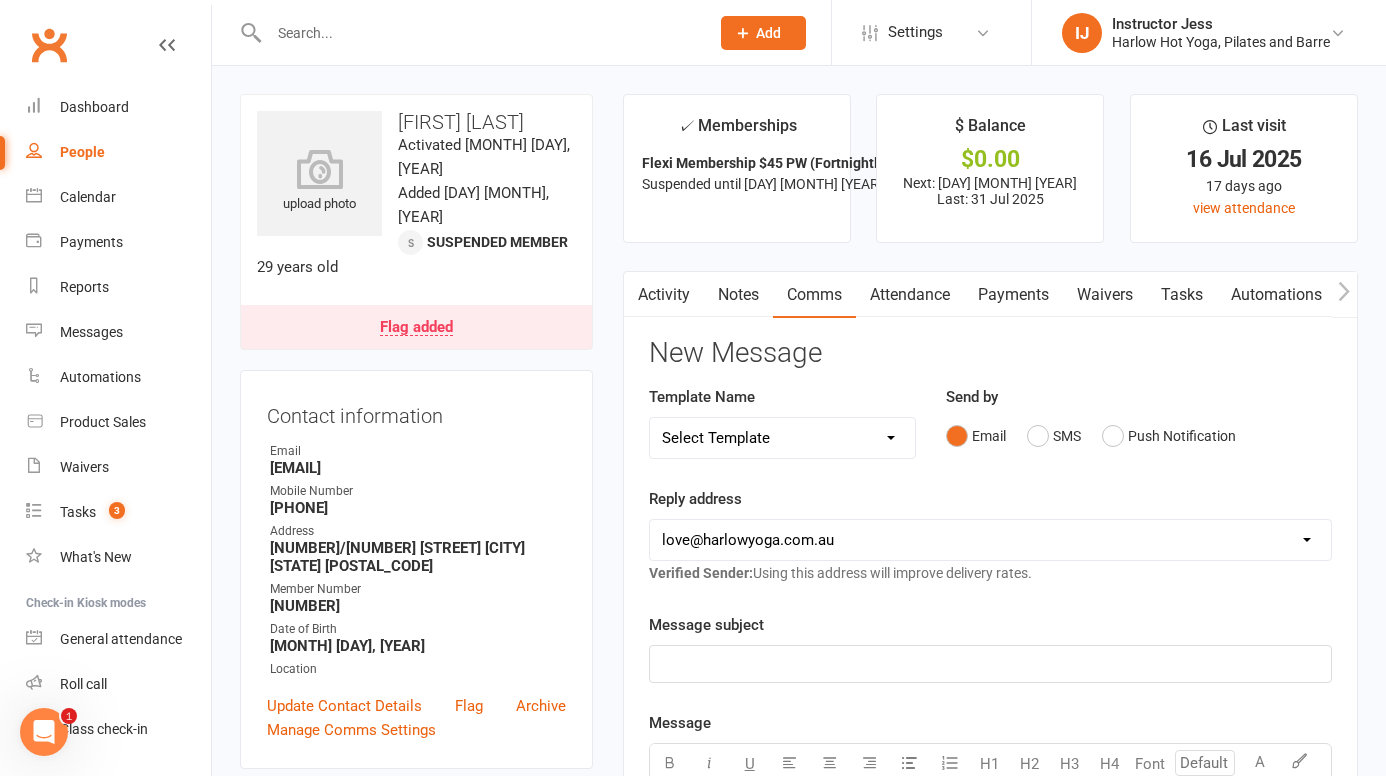 select on "42" 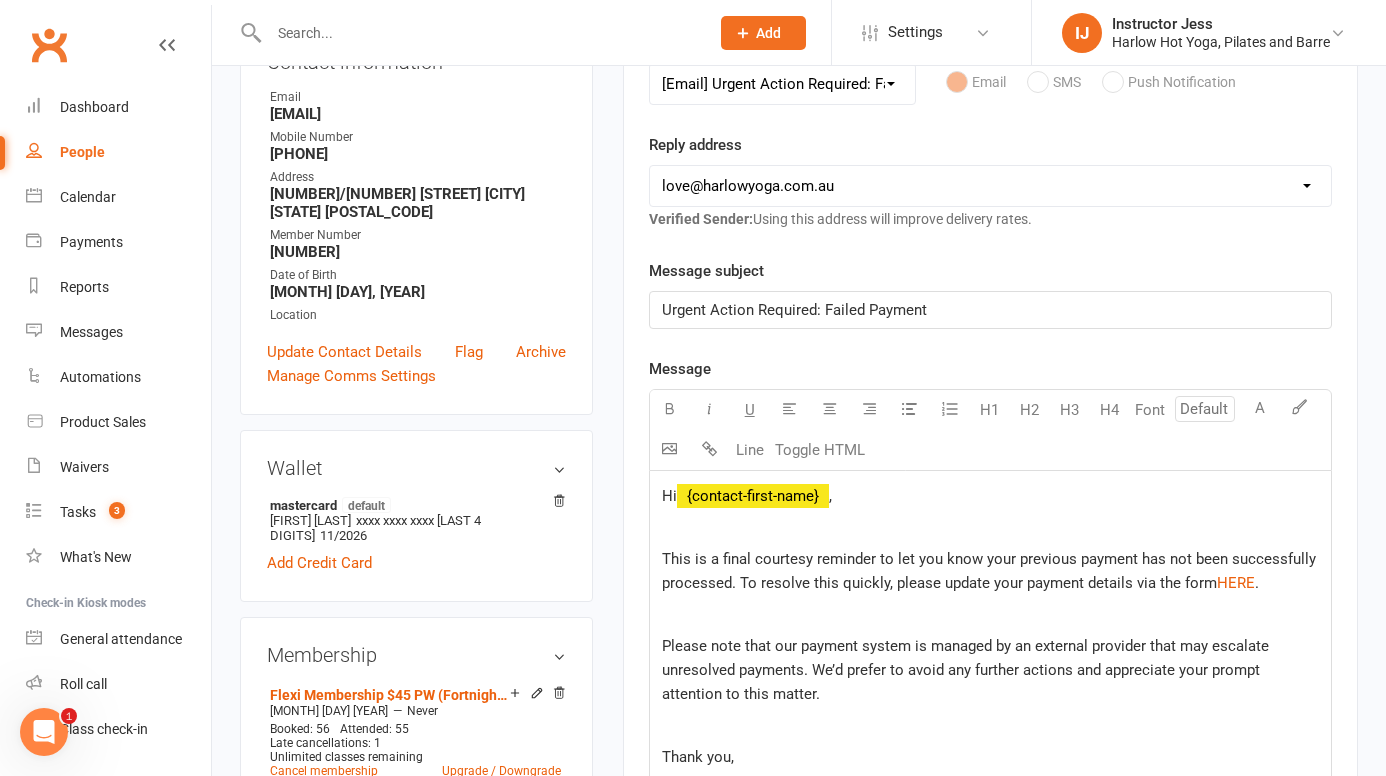 scroll, scrollTop: 401, scrollLeft: 0, axis: vertical 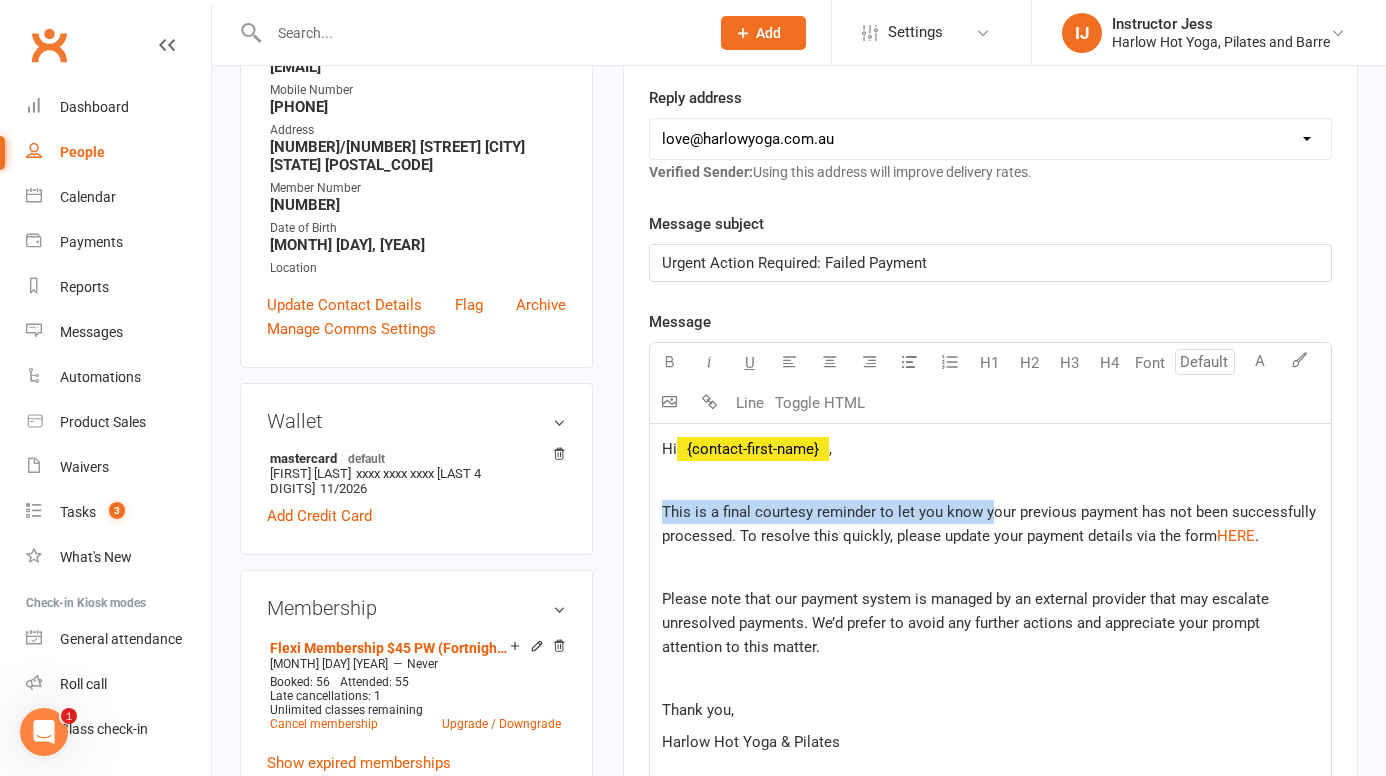 drag, startPoint x: 989, startPoint y: 507, endPoint x: 665, endPoint y: 505, distance: 324.00616 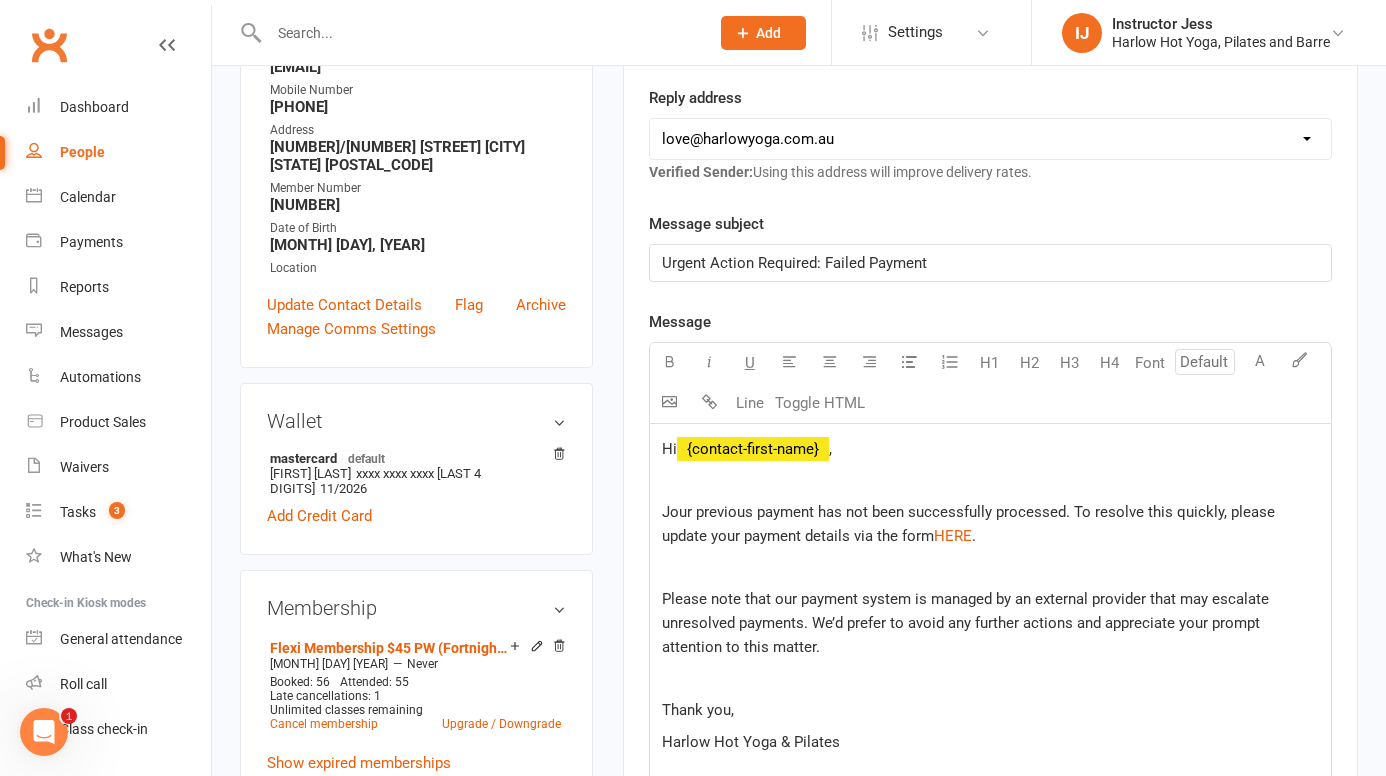type 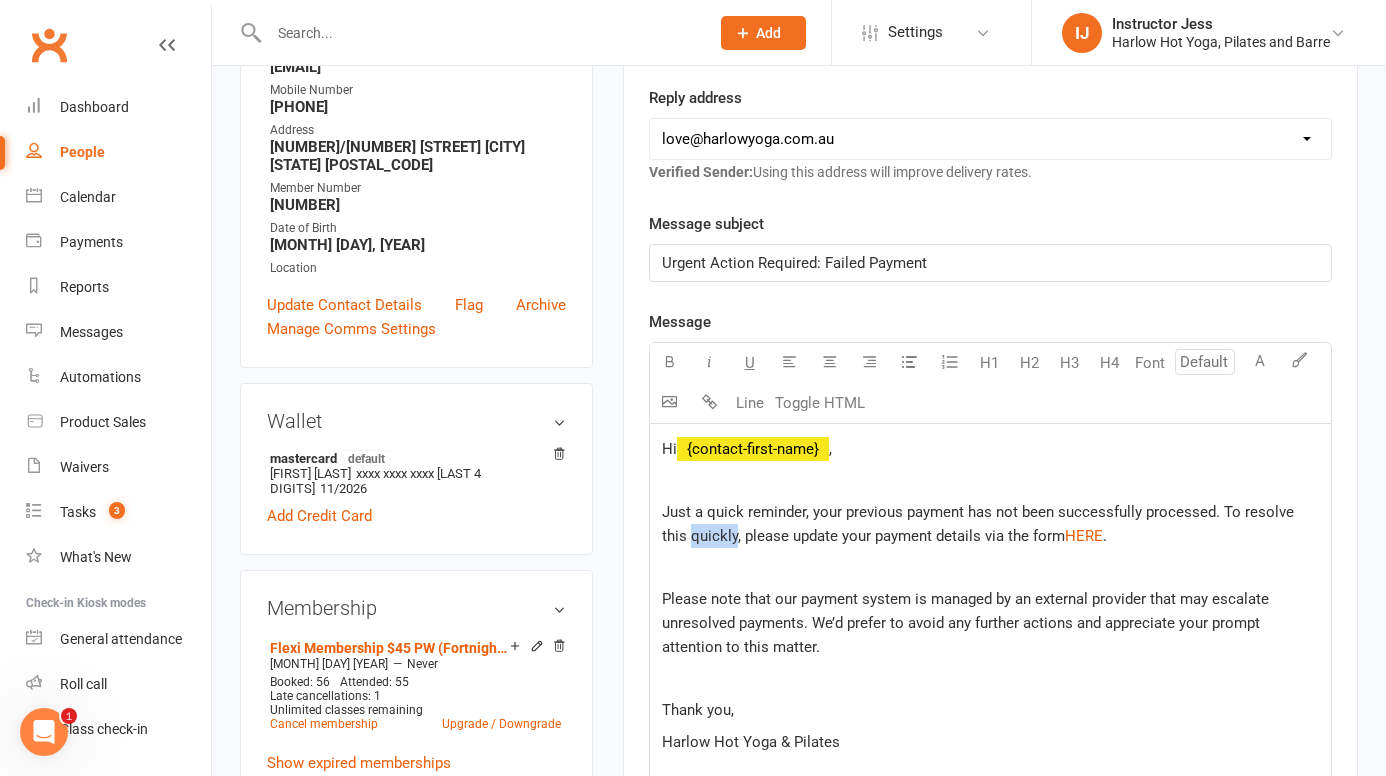 drag, startPoint x: 707, startPoint y: 536, endPoint x: 653, endPoint y: 533, distance: 54.08327 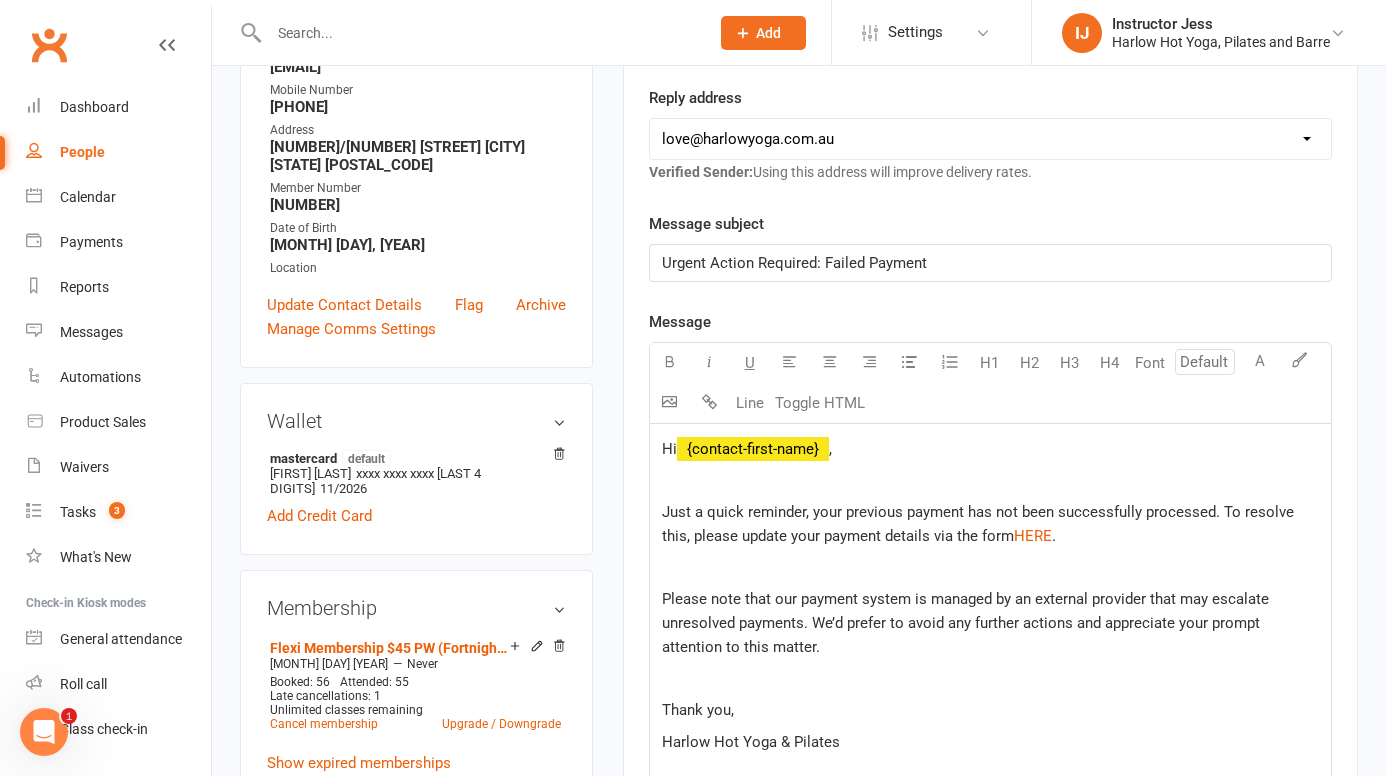 click on "Just a quick reminder, your previous payment has not been successfully processed. To resolve this, please update your payment details via the form  $   HERE $   ." 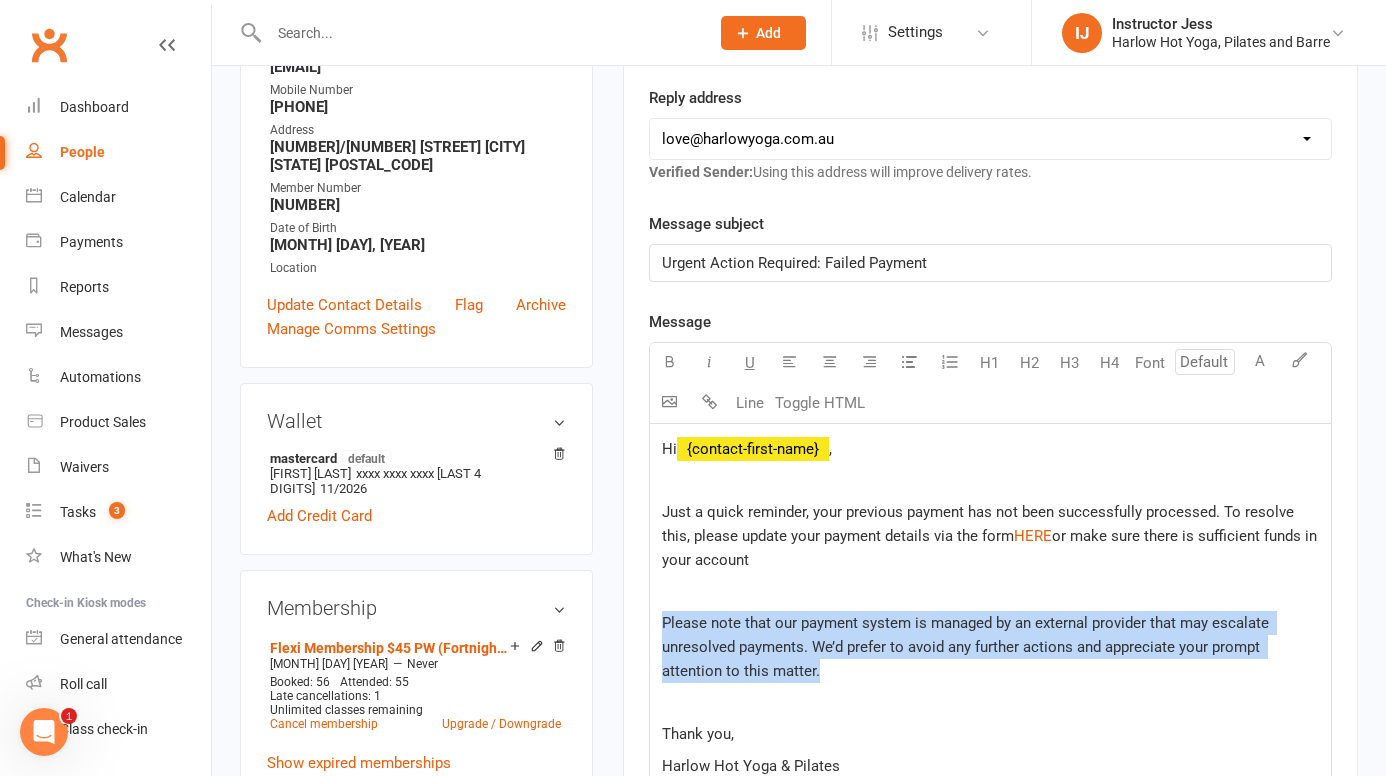 drag, startPoint x: 859, startPoint y: 679, endPoint x: 661, endPoint y: 621, distance: 206.32014 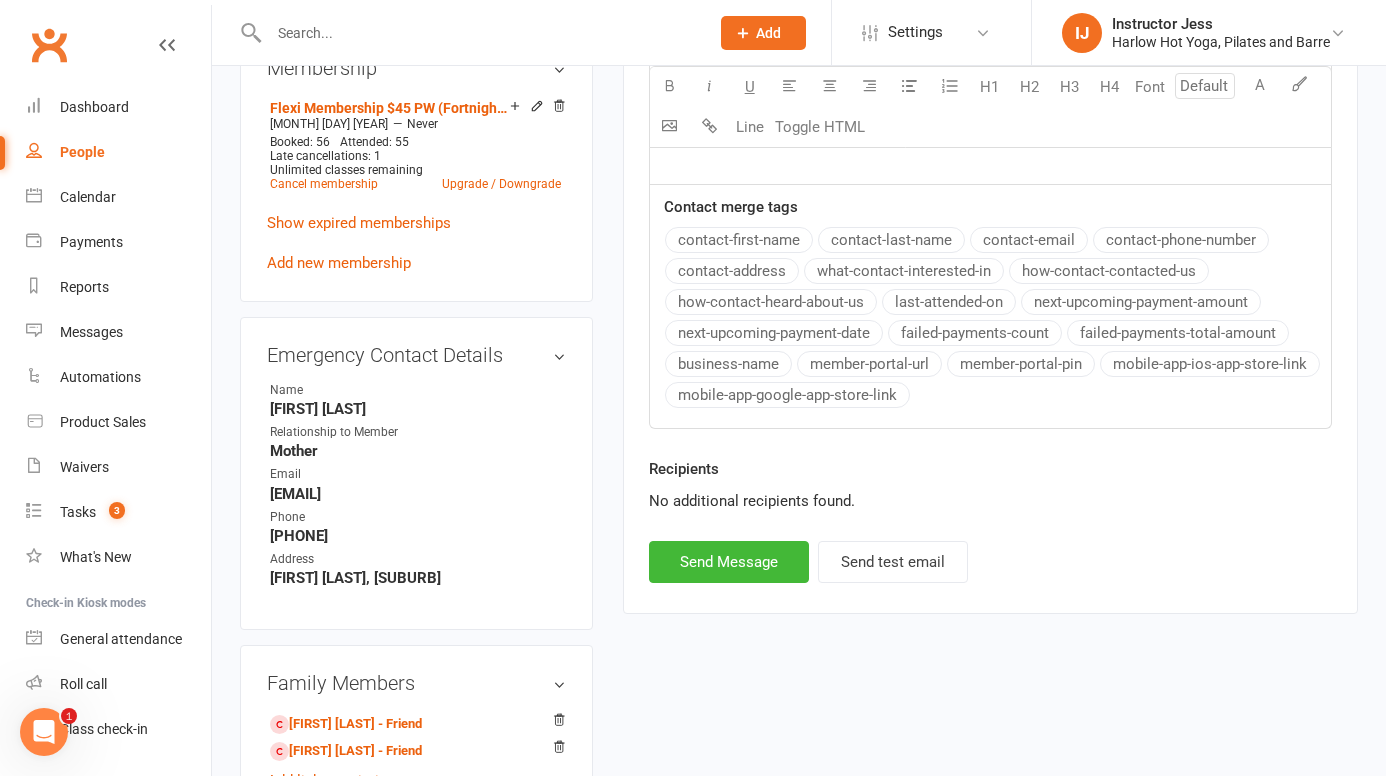 scroll, scrollTop: 943, scrollLeft: 0, axis: vertical 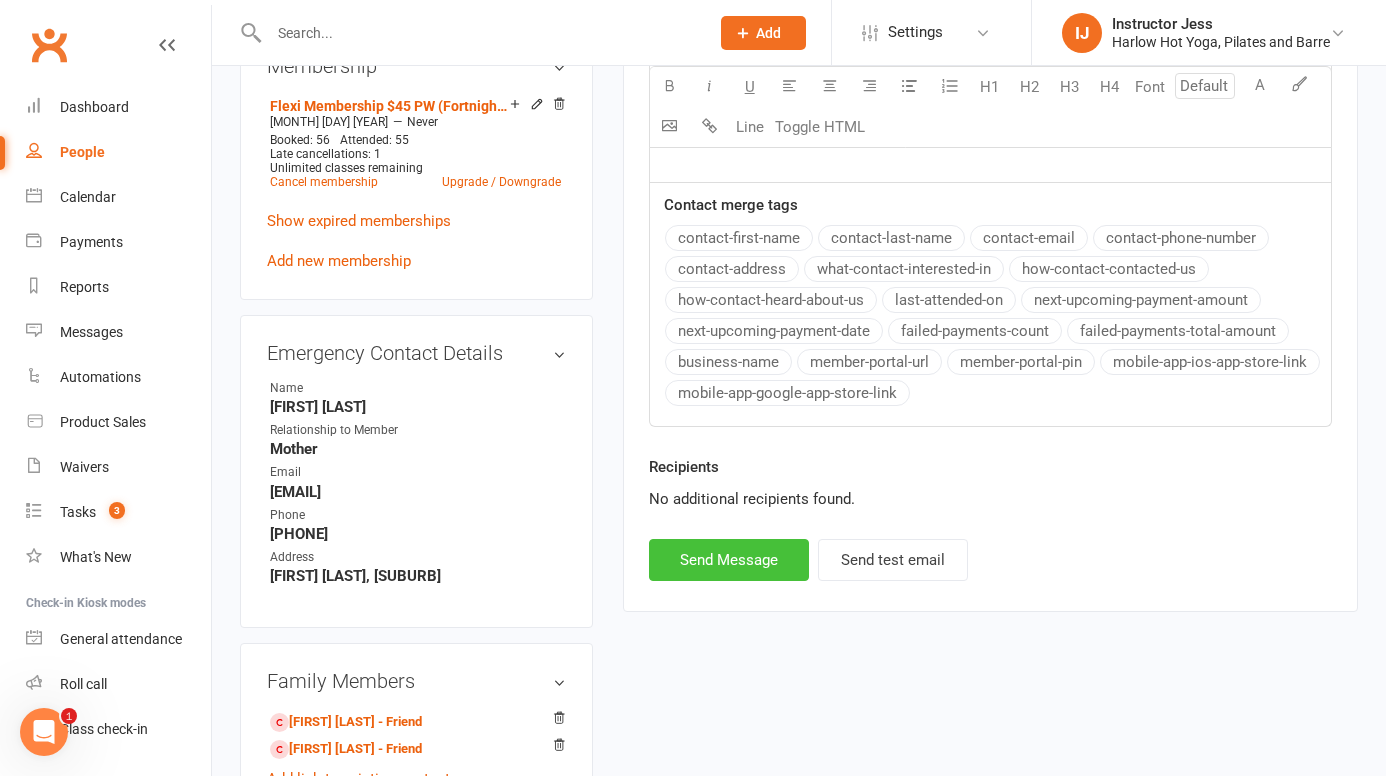 click on "Send Message" at bounding box center [729, 560] 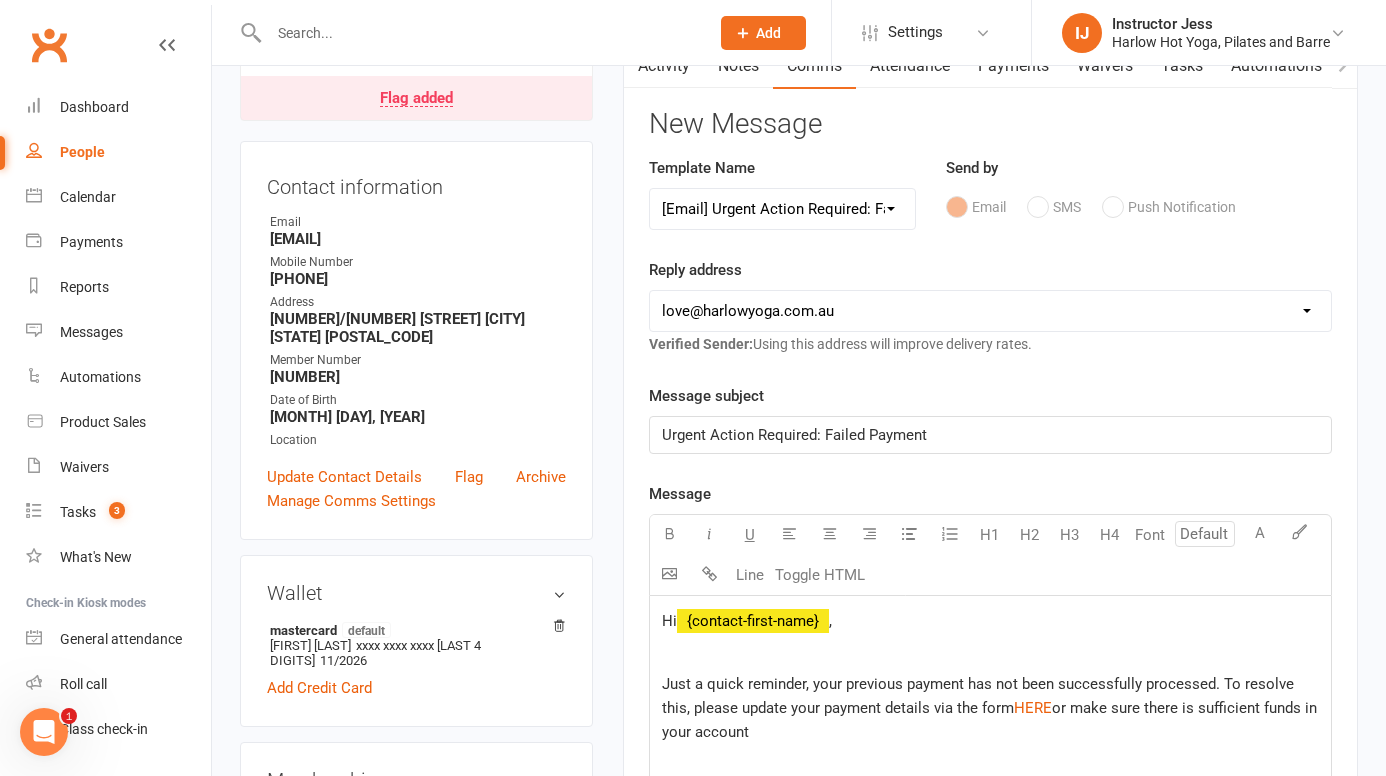 scroll, scrollTop: 0, scrollLeft: 0, axis: both 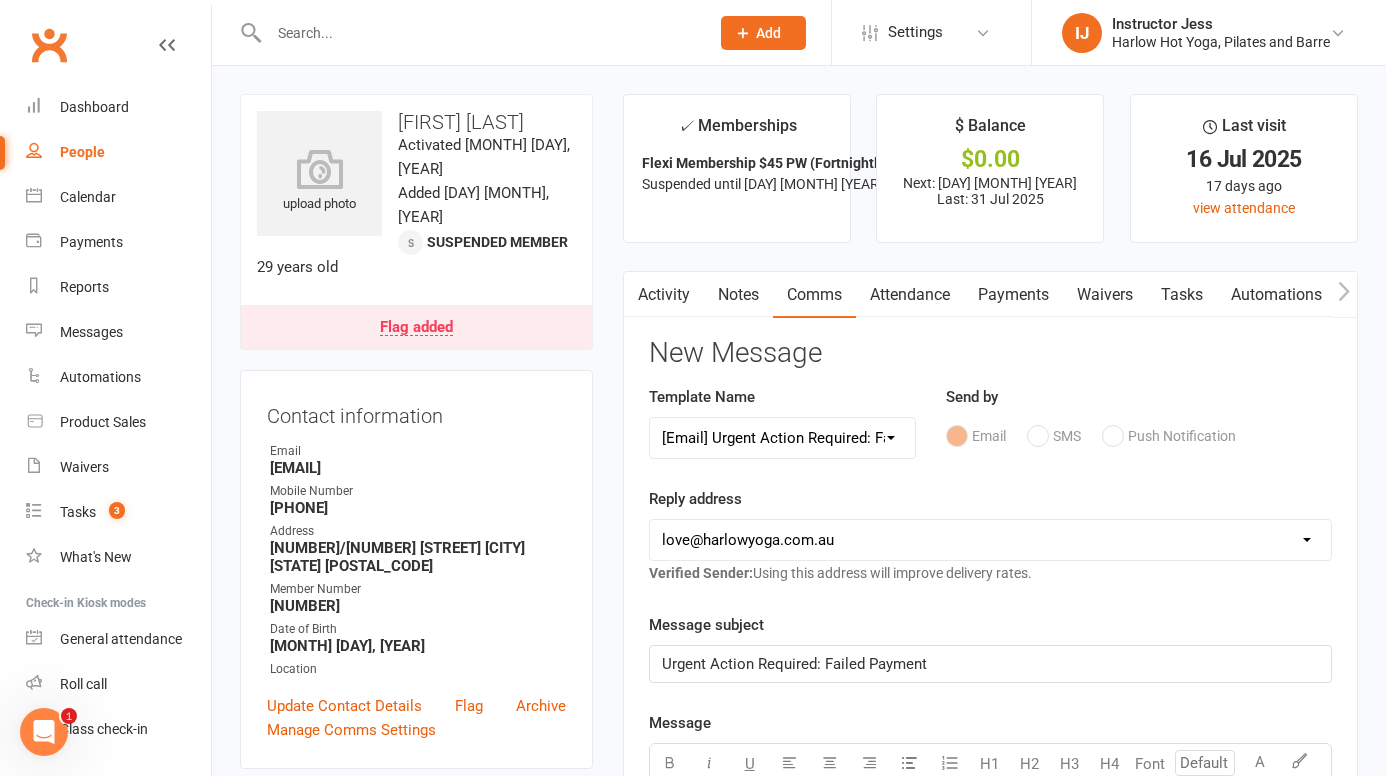 select 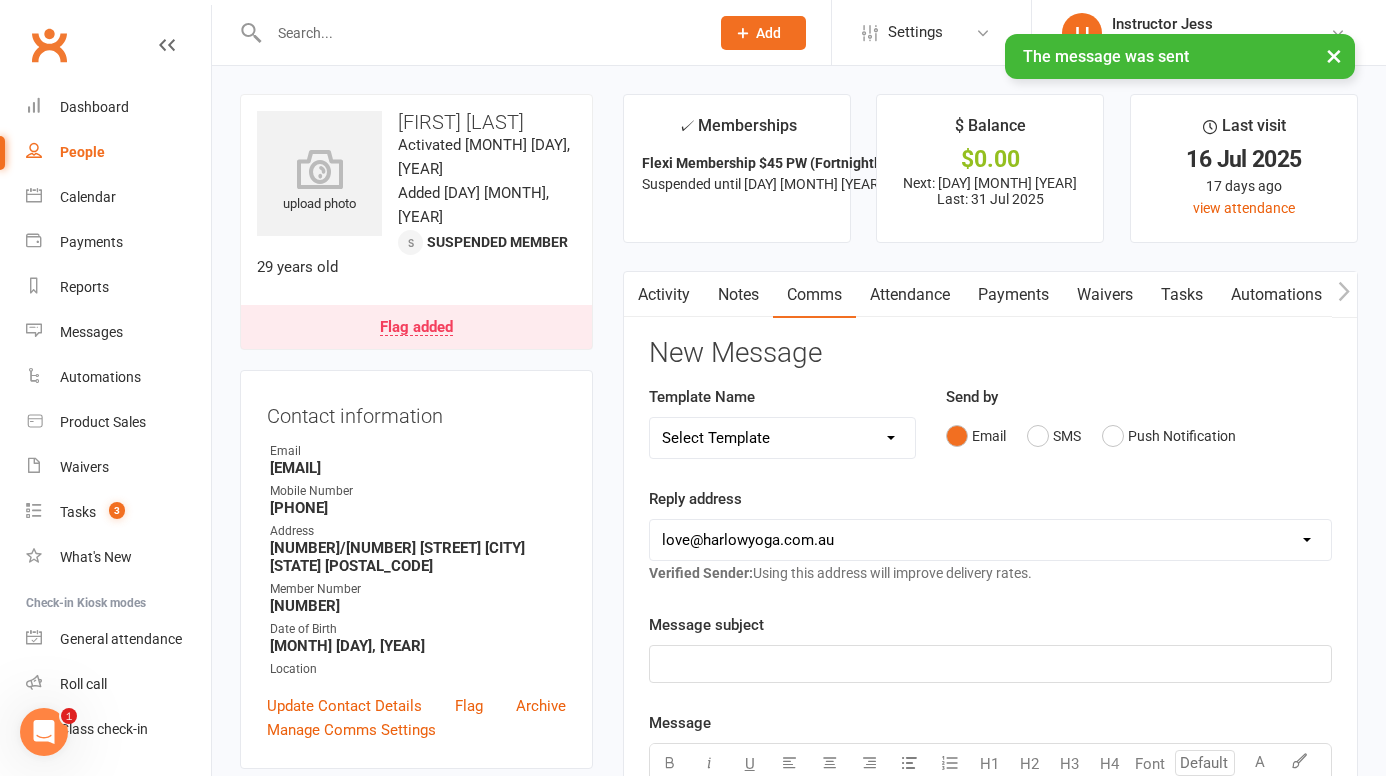 click on "Notes" at bounding box center (738, 295) 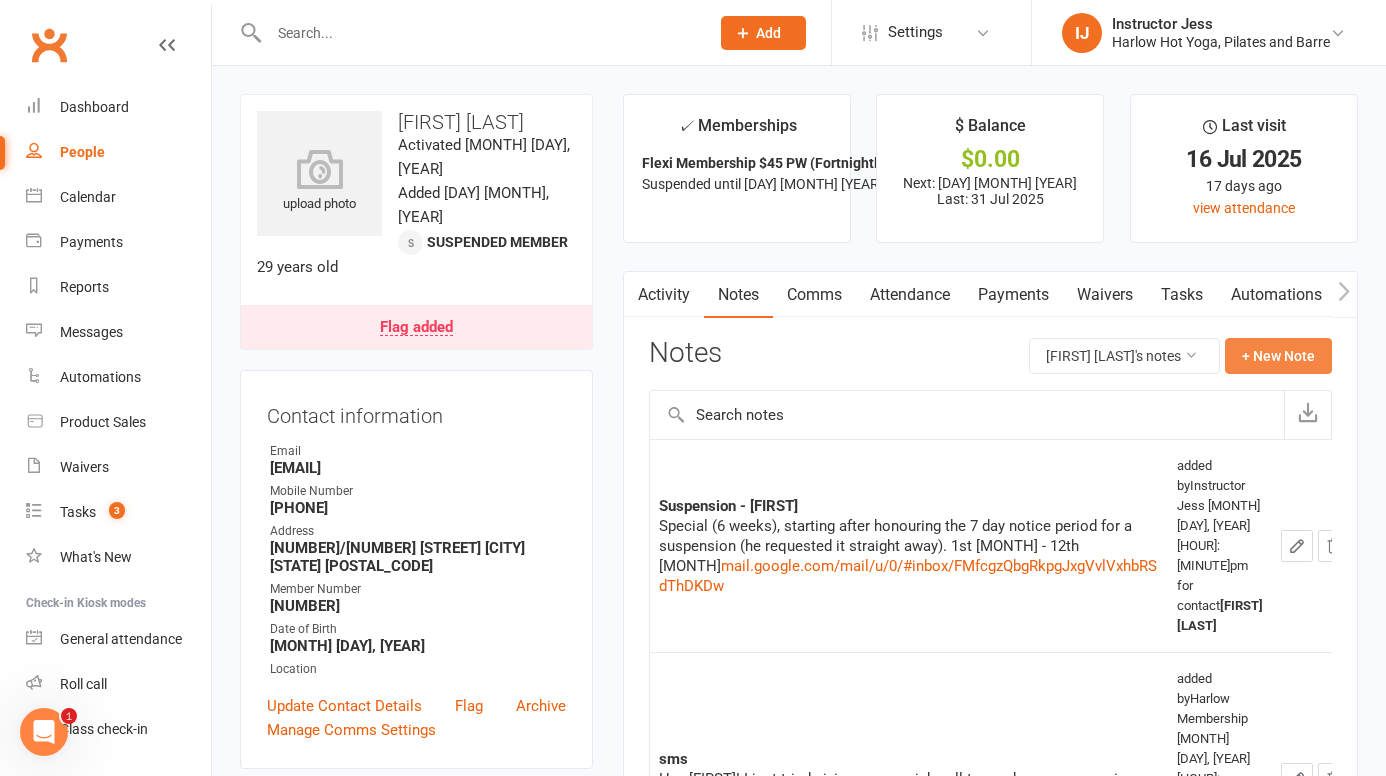 click on "+ New Note" 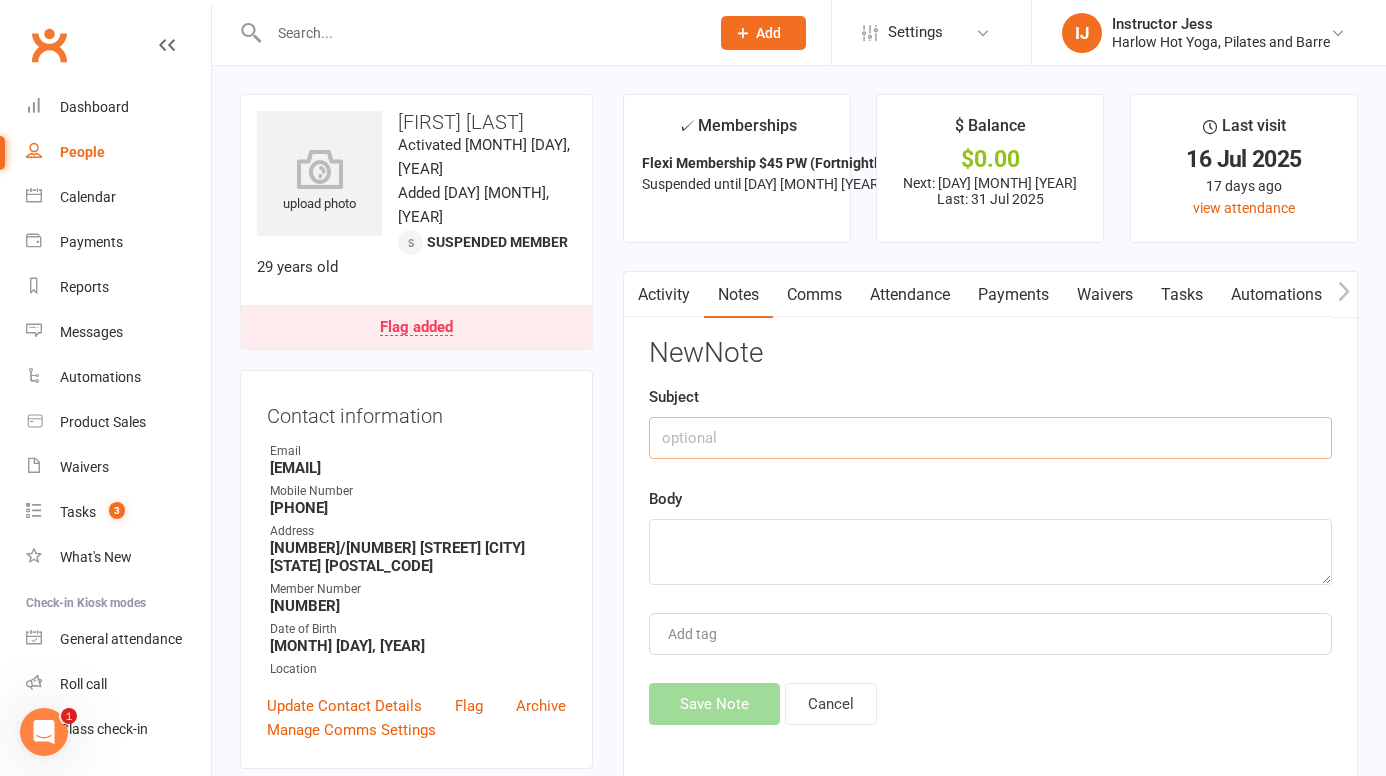 click 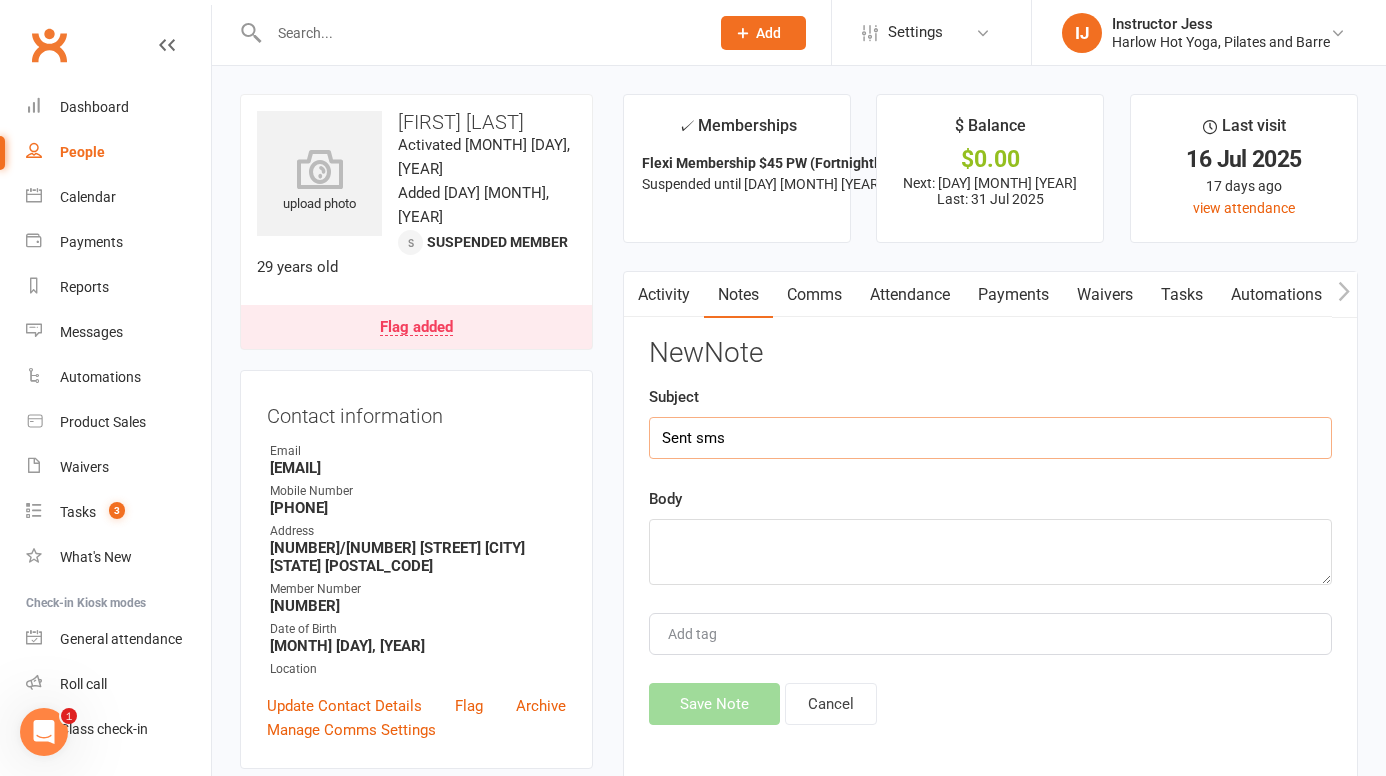 type on "Sent sms" 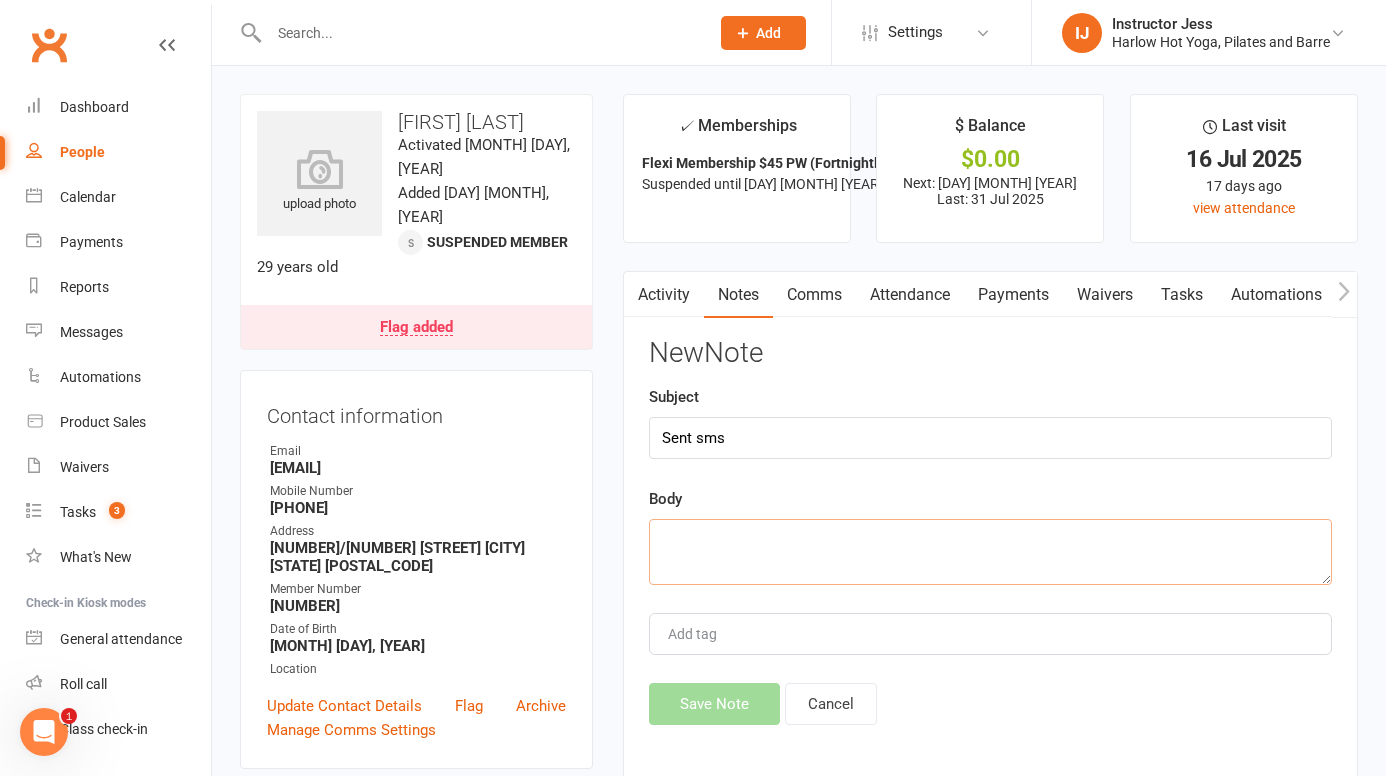 click 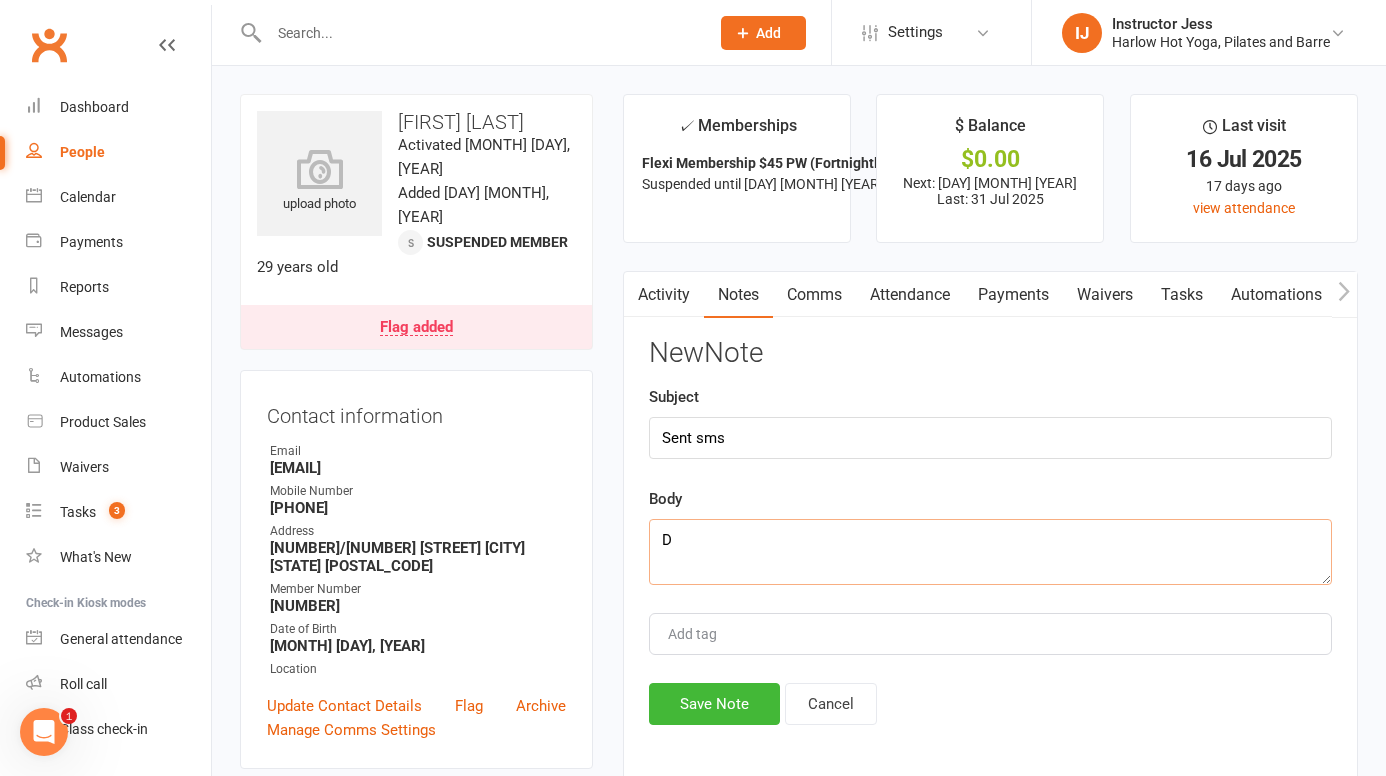 type on "D" 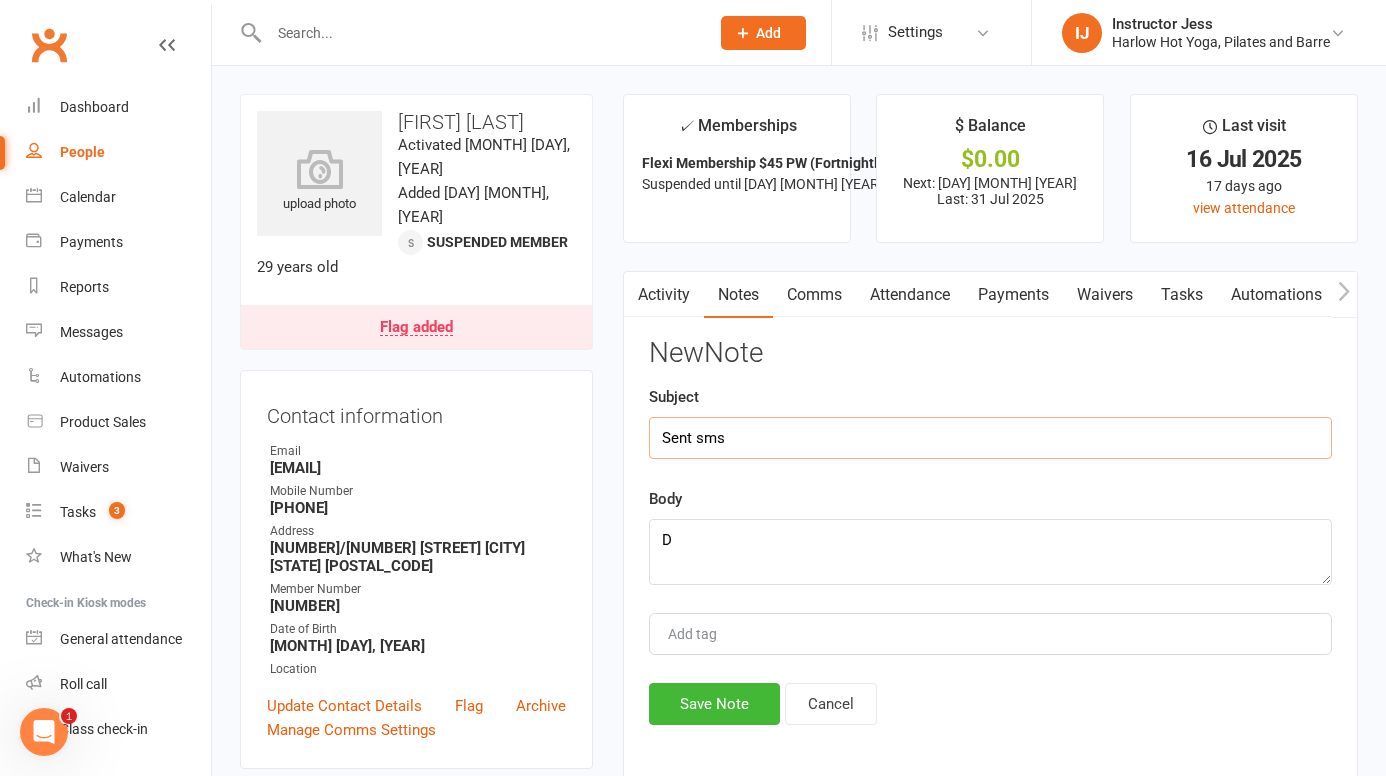 drag, startPoint x: 843, startPoint y: 449, endPoint x: 692, endPoint y: 445, distance: 151.05296 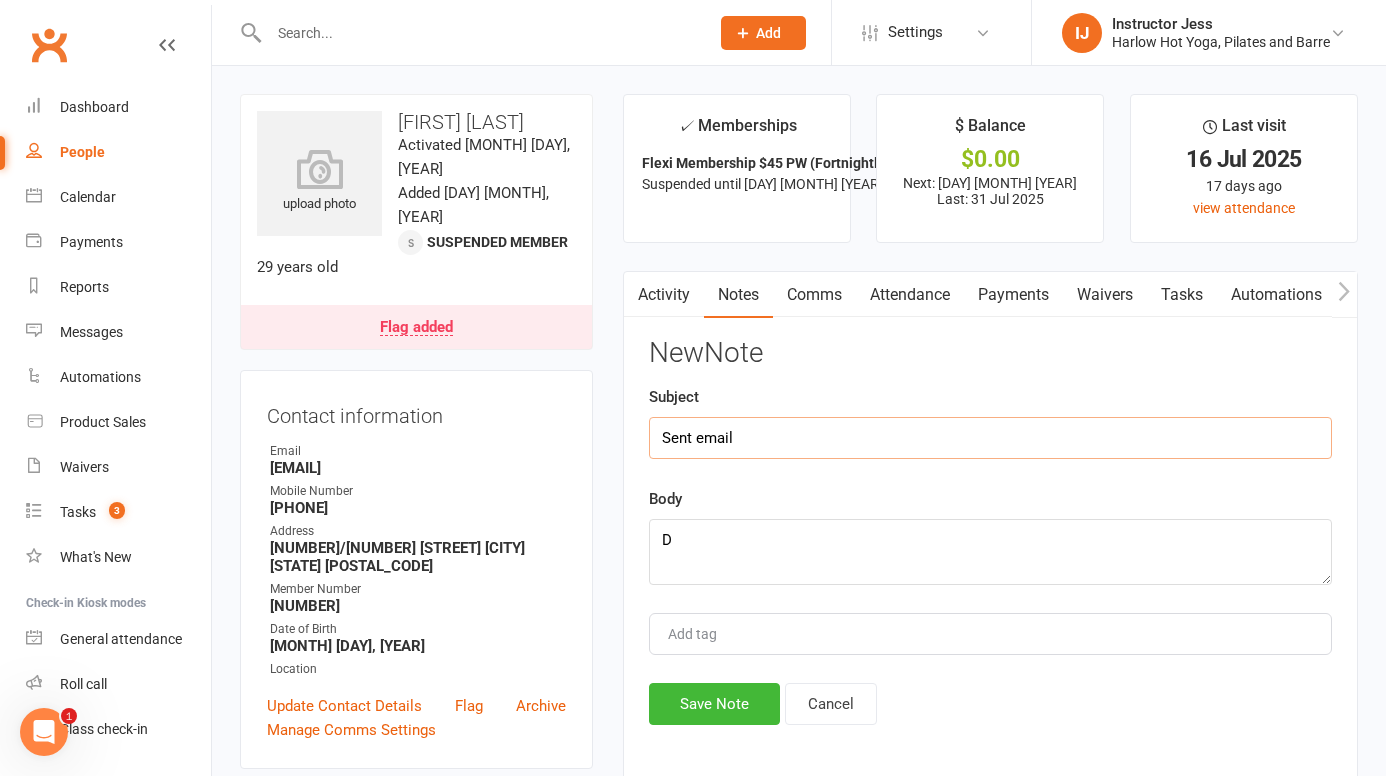 type on "Sent email" 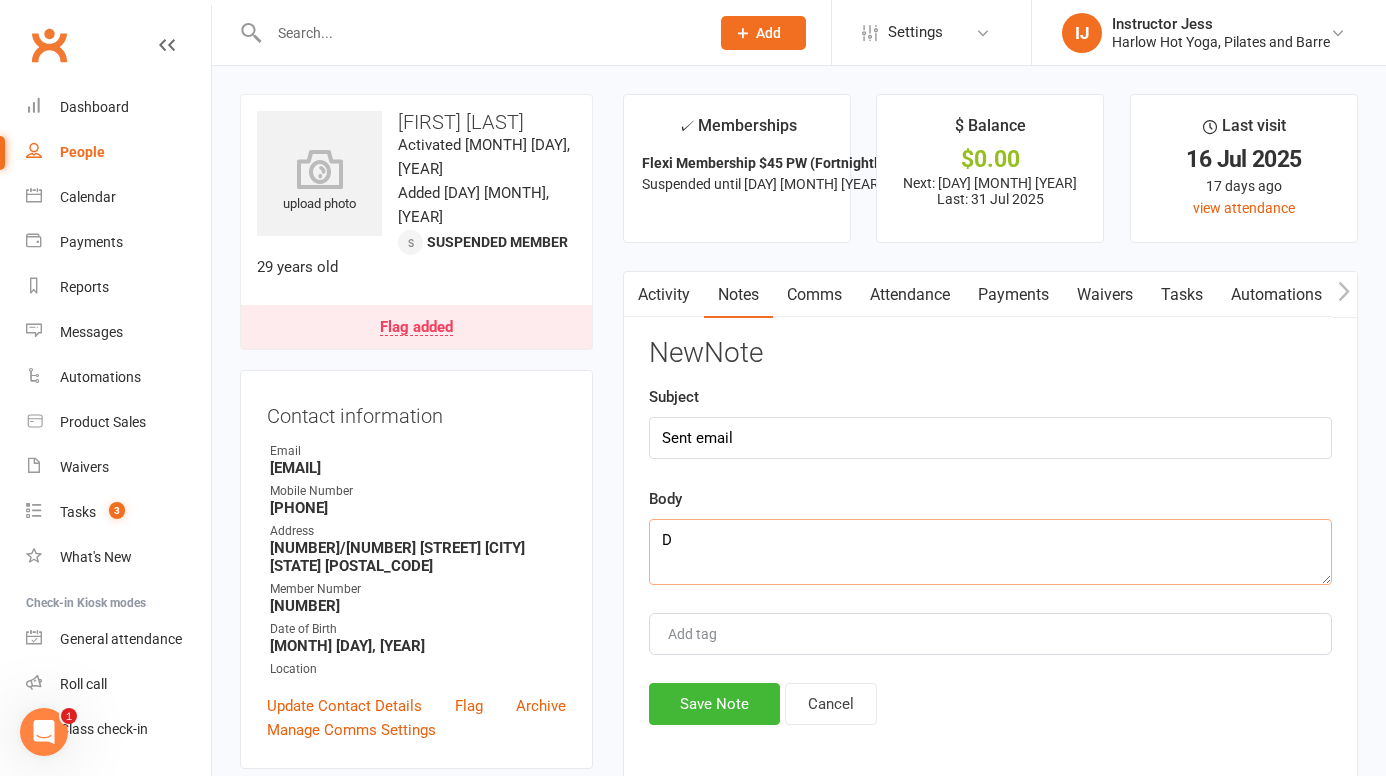 drag, startPoint x: 692, startPoint y: 528, endPoint x: 641, endPoint y: 527, distance: 51.009804 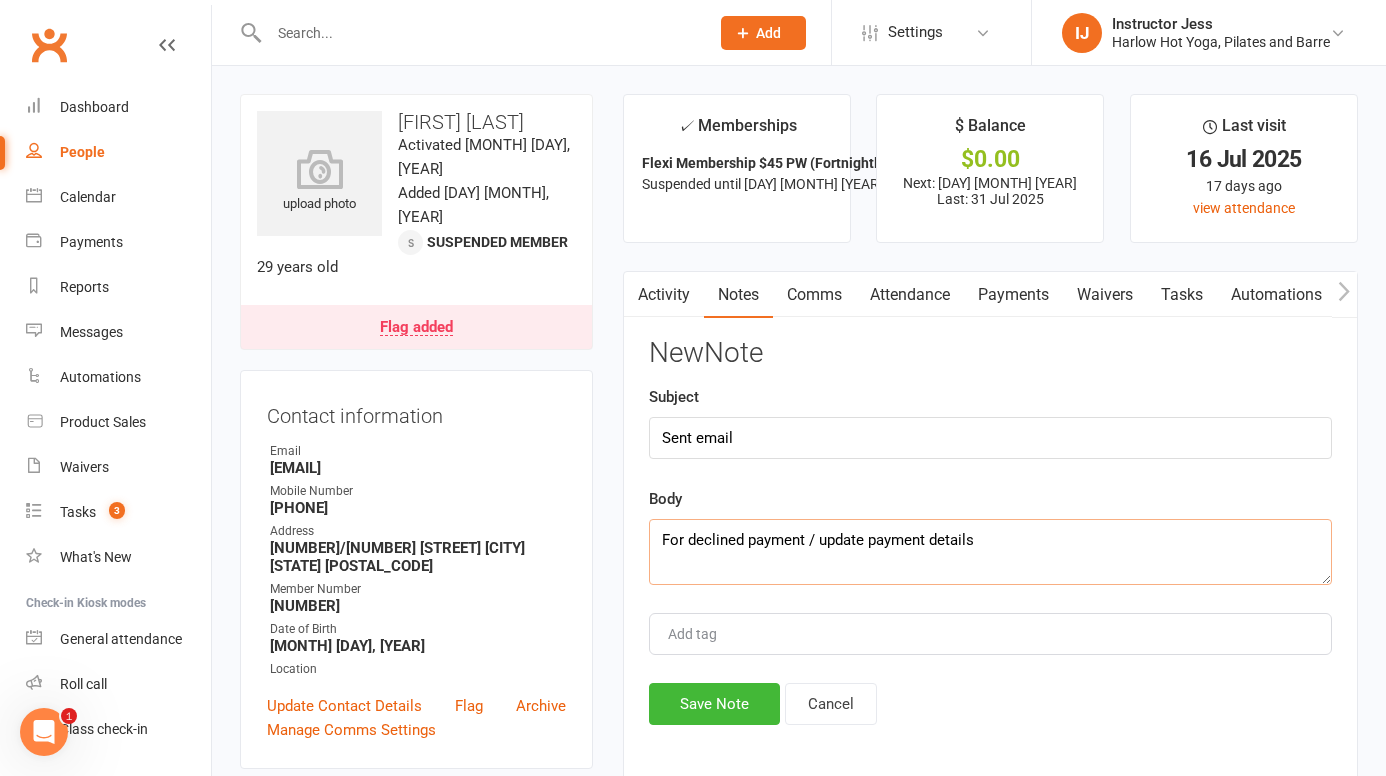drag, startPoint x: 1023, startPoint y: 537, endPoint x: 659, endPoint y: 534, distance: 364.01236 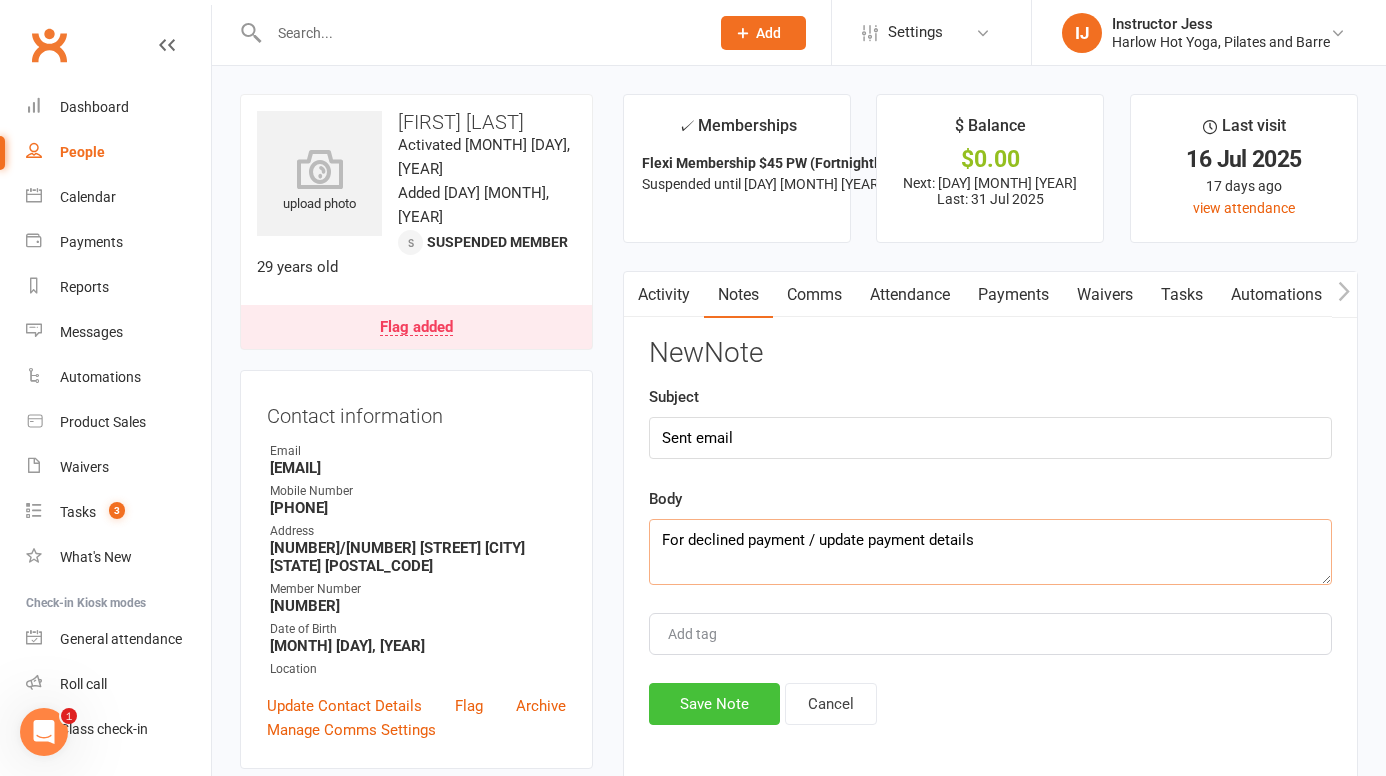 type on "For declined payment / update payment details" 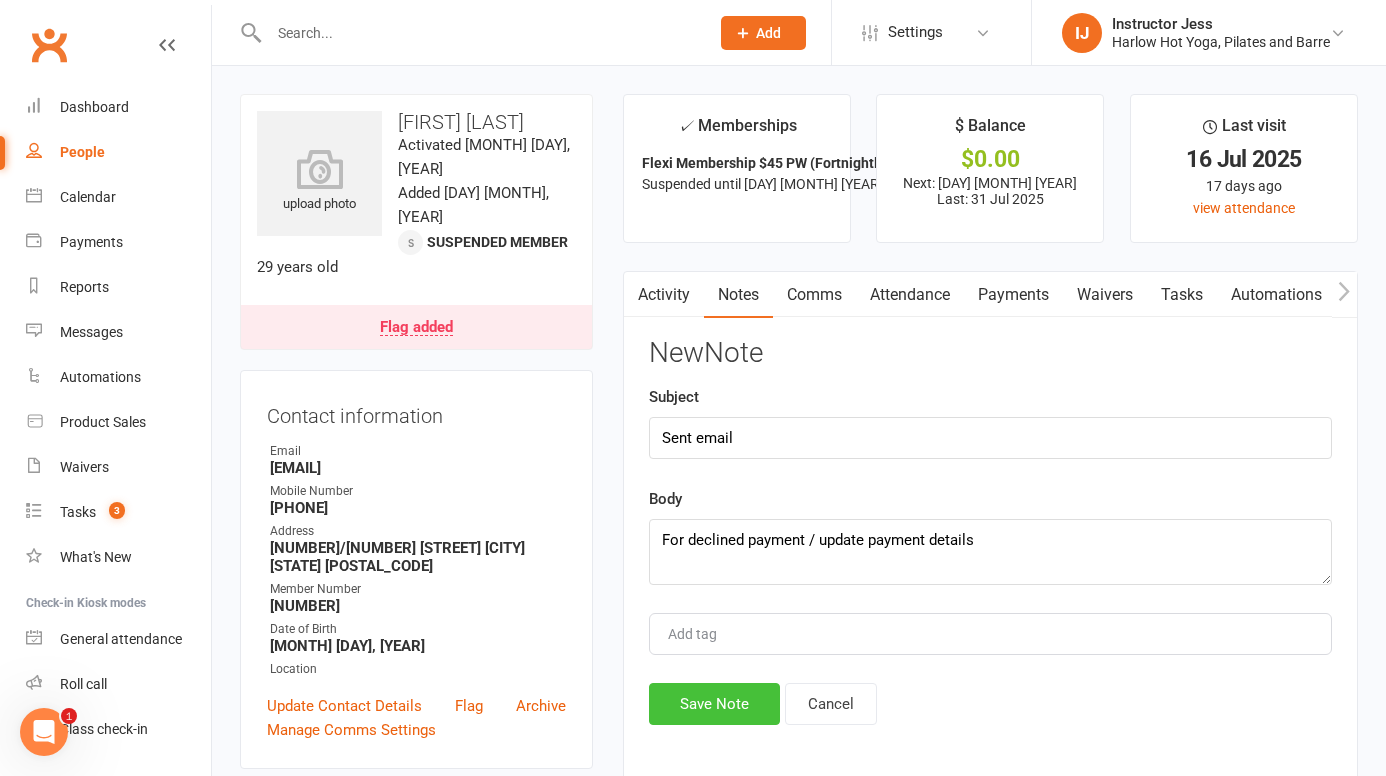 click on "Save Note" 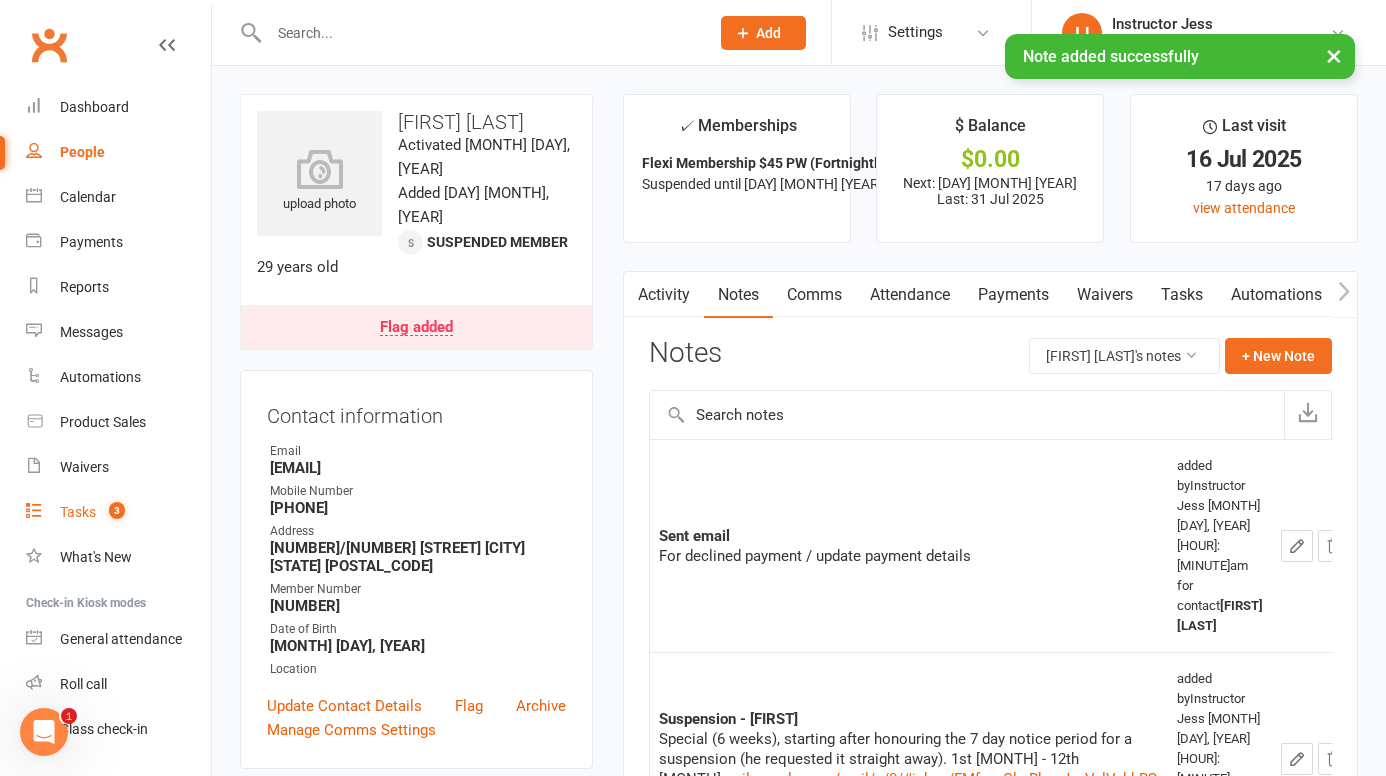 click on "Tasks   3" at bounding box center (118, 512) 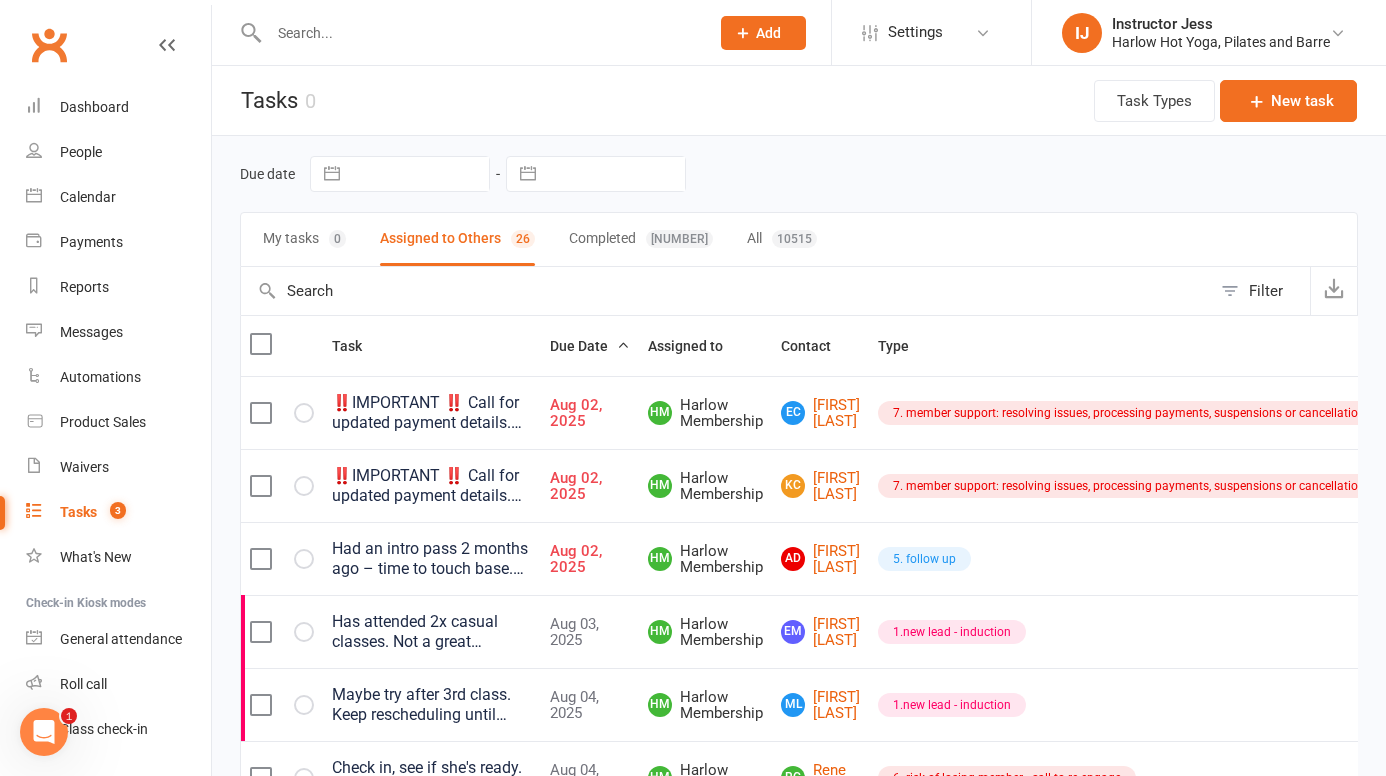 click on "‼️IMPORTANT ‼️
Call for updated payment details. Keep scheduling this task until it is resolved." at bounding box center (432, 413) 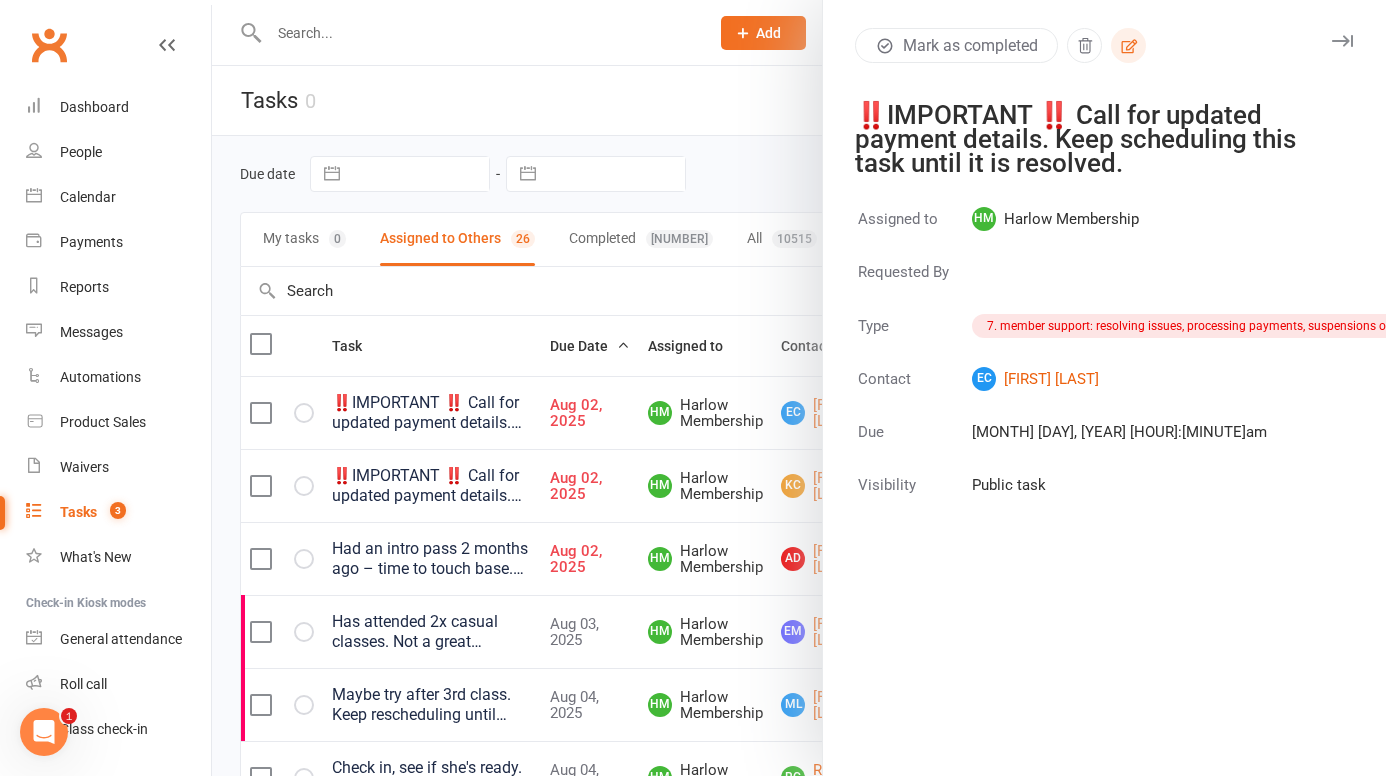 click 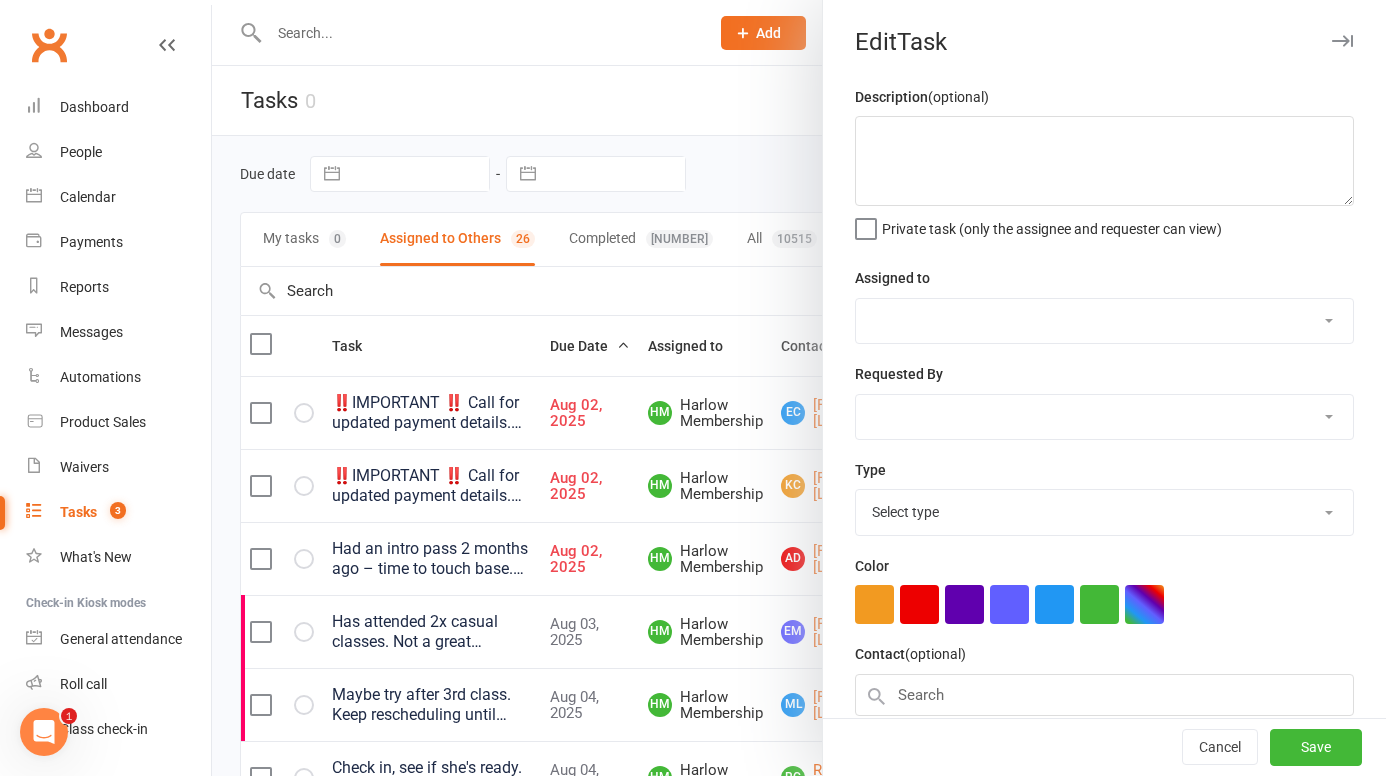 type on "‼️IMPORTANT ‼️
Call for updated payment details. Keep scheduling this task until it is resolved." 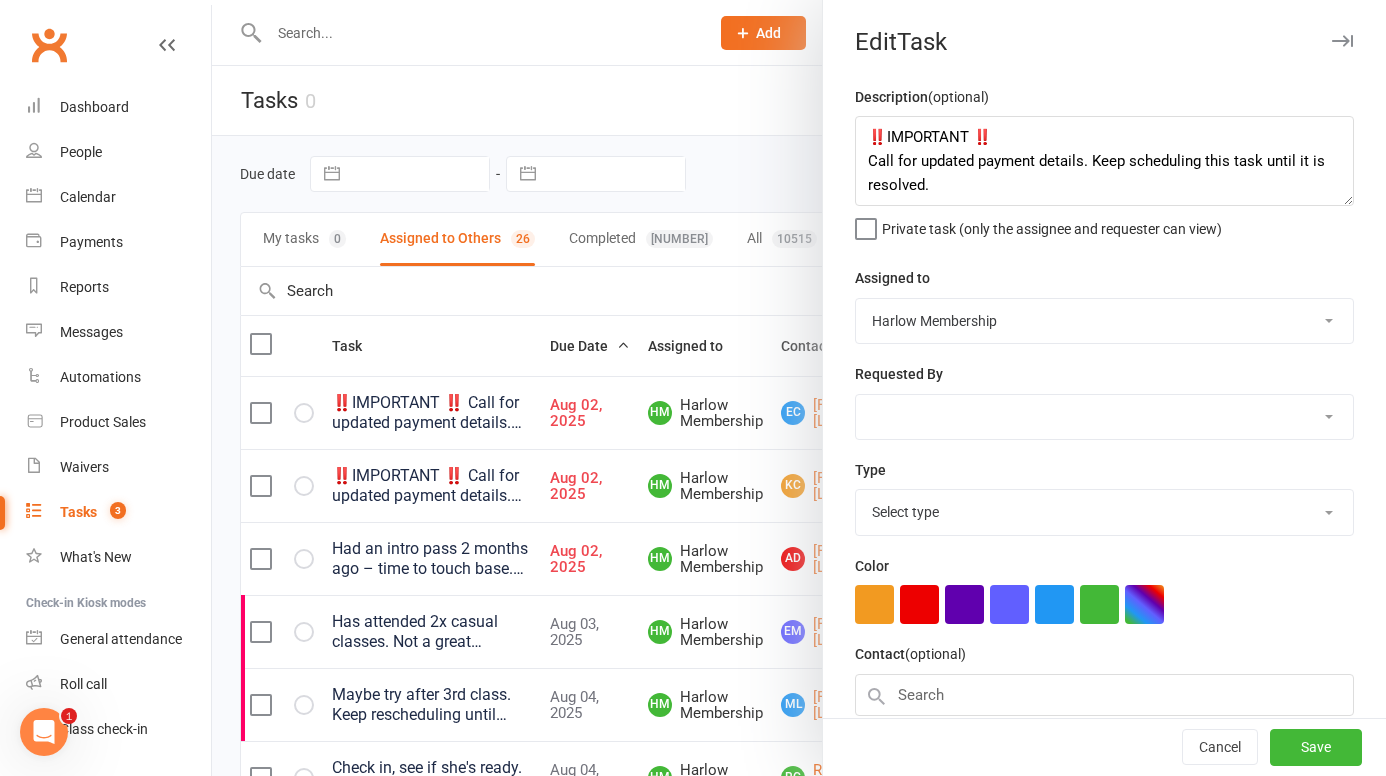 select on "24241" 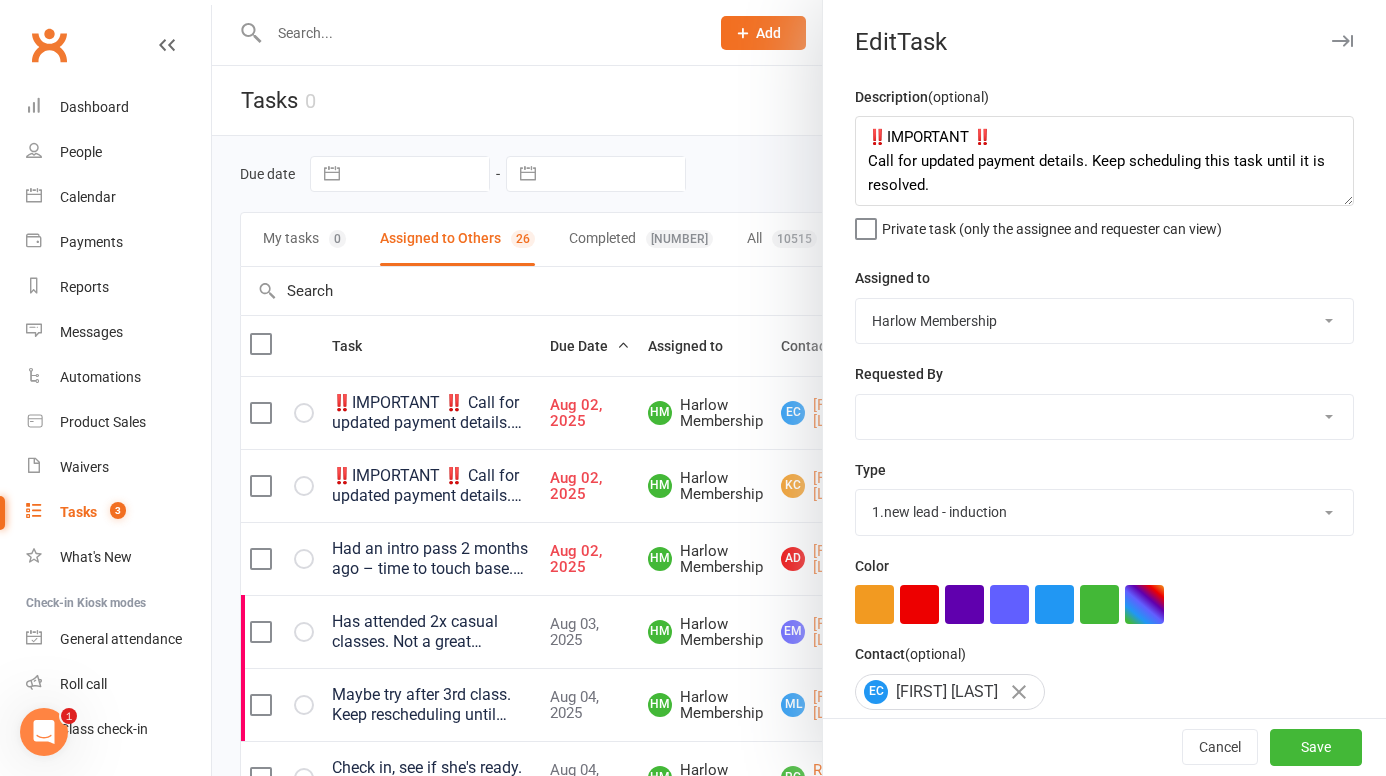 scroll, scrollTop: 210, scrollLeft: 0, axis: vertical 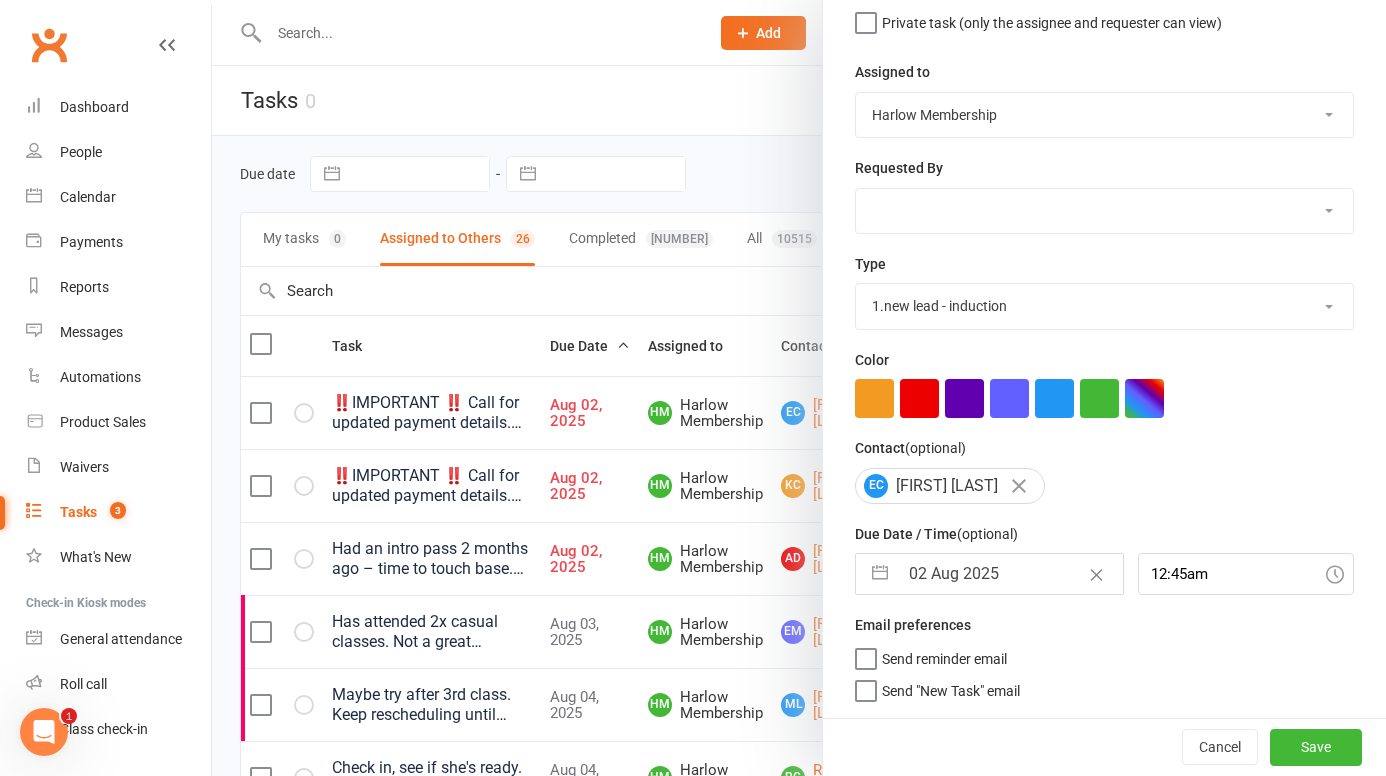 select on "6" 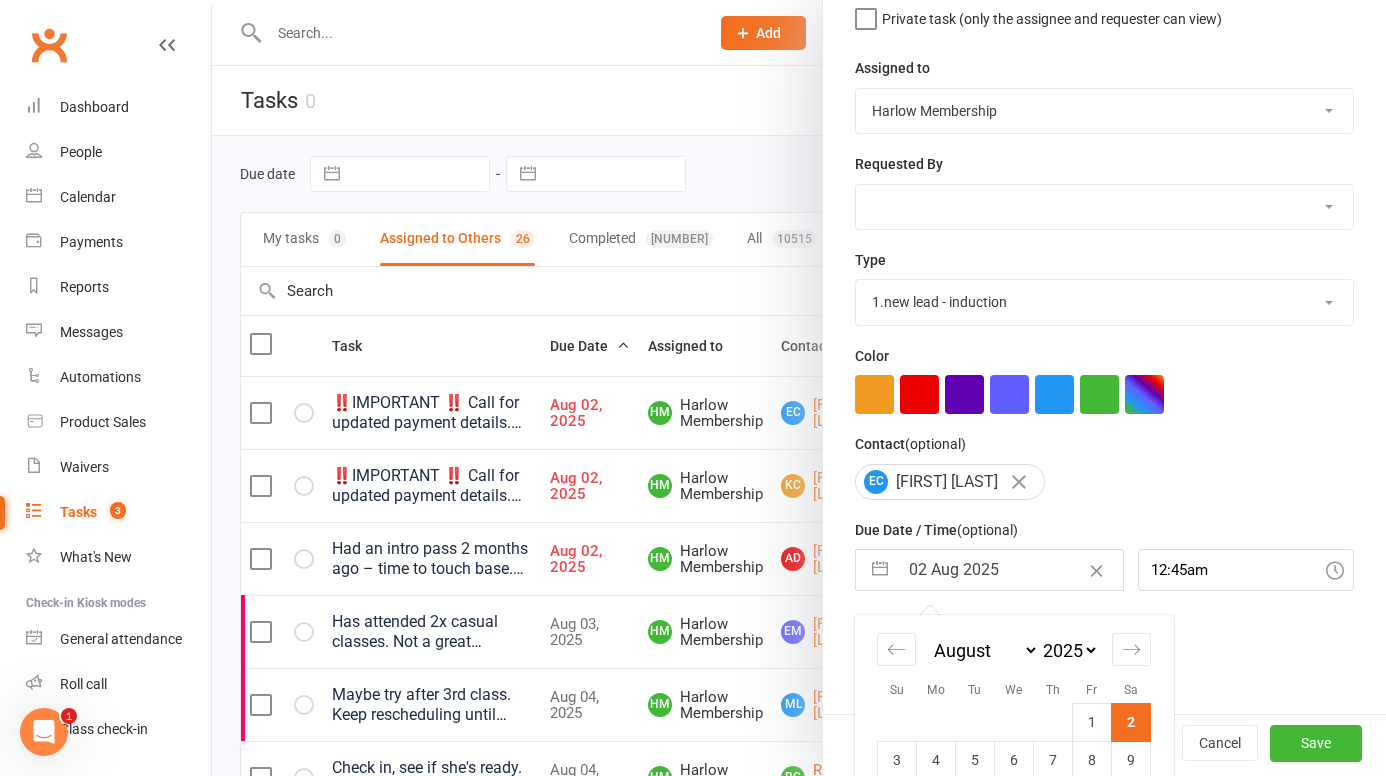 click on "02 Aug 2025" at bounding box center [1010, 570] 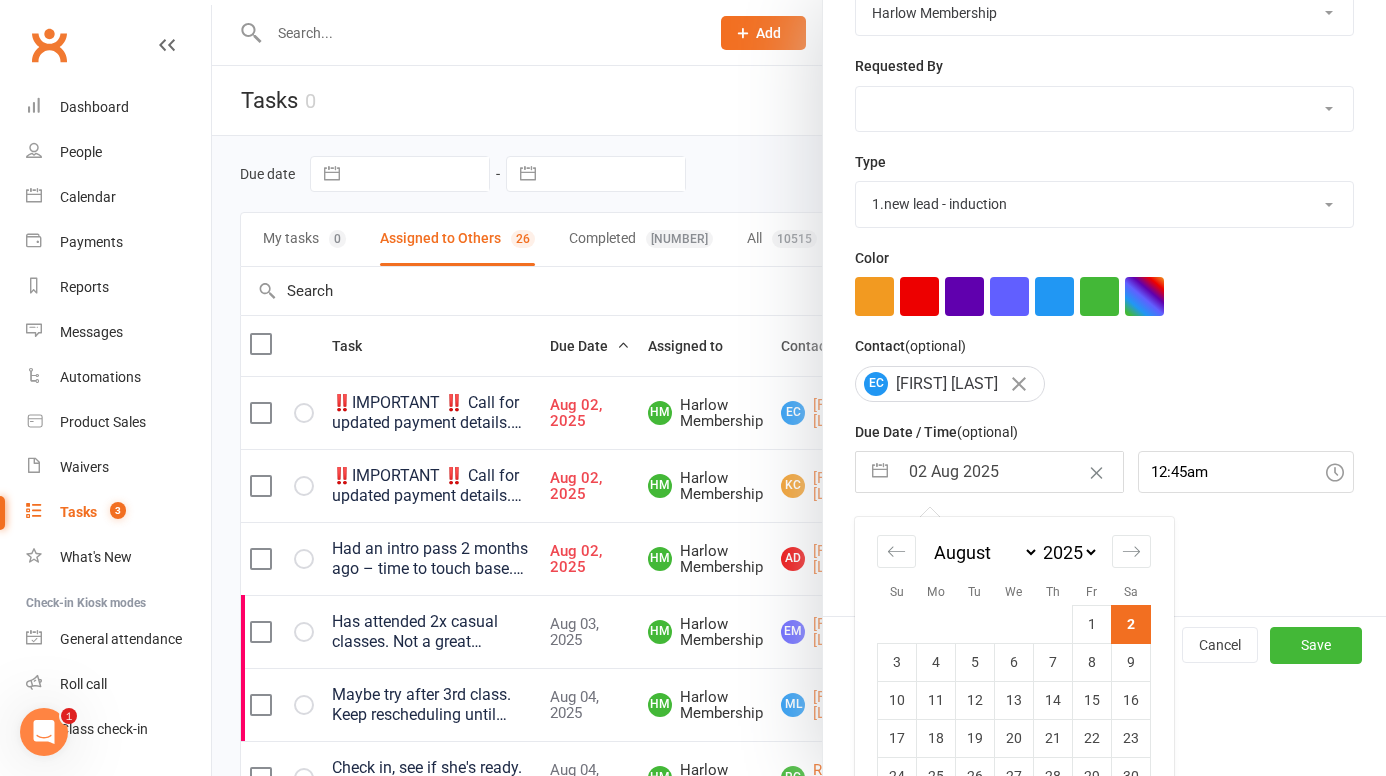 scroll, scrollTop: 319, scrollLeft: 0, axis: vertical 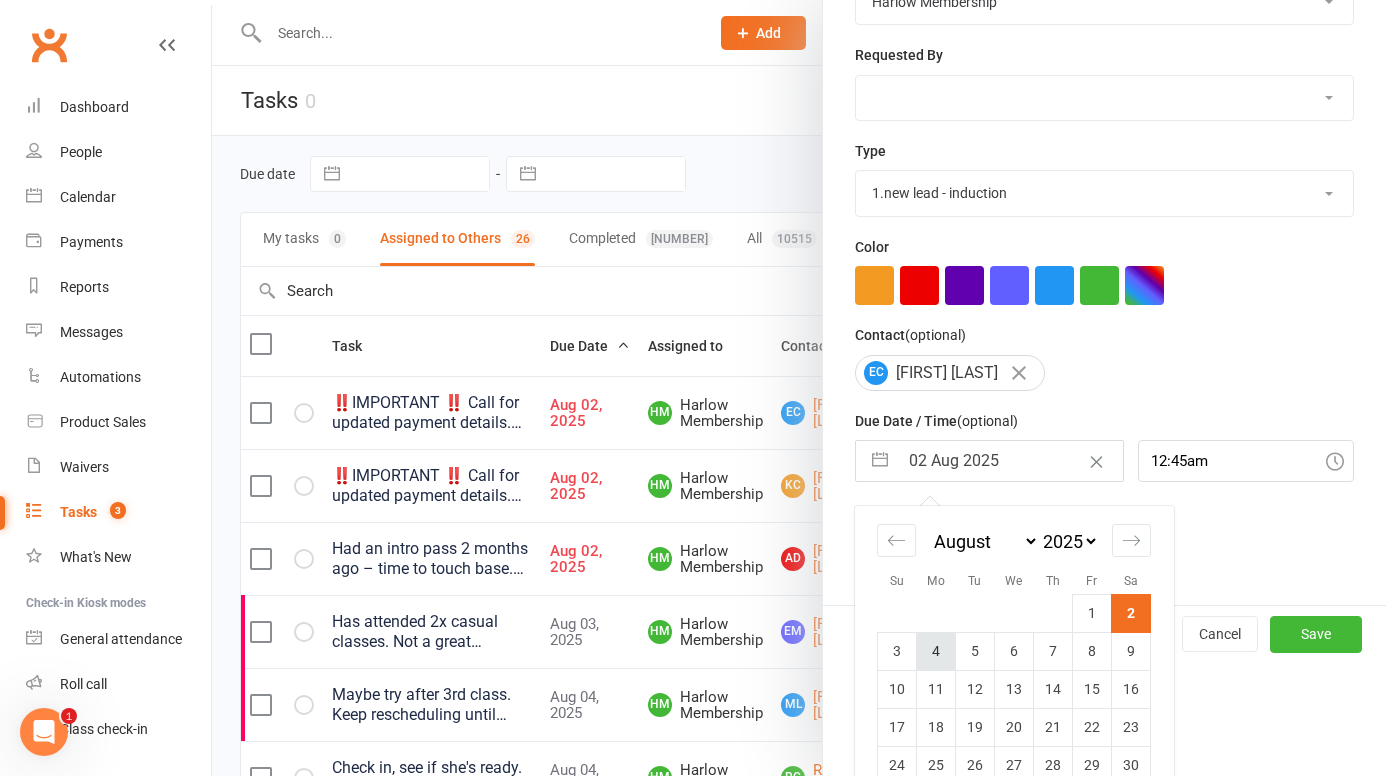 click on "4" at bounding box center (936, 651) 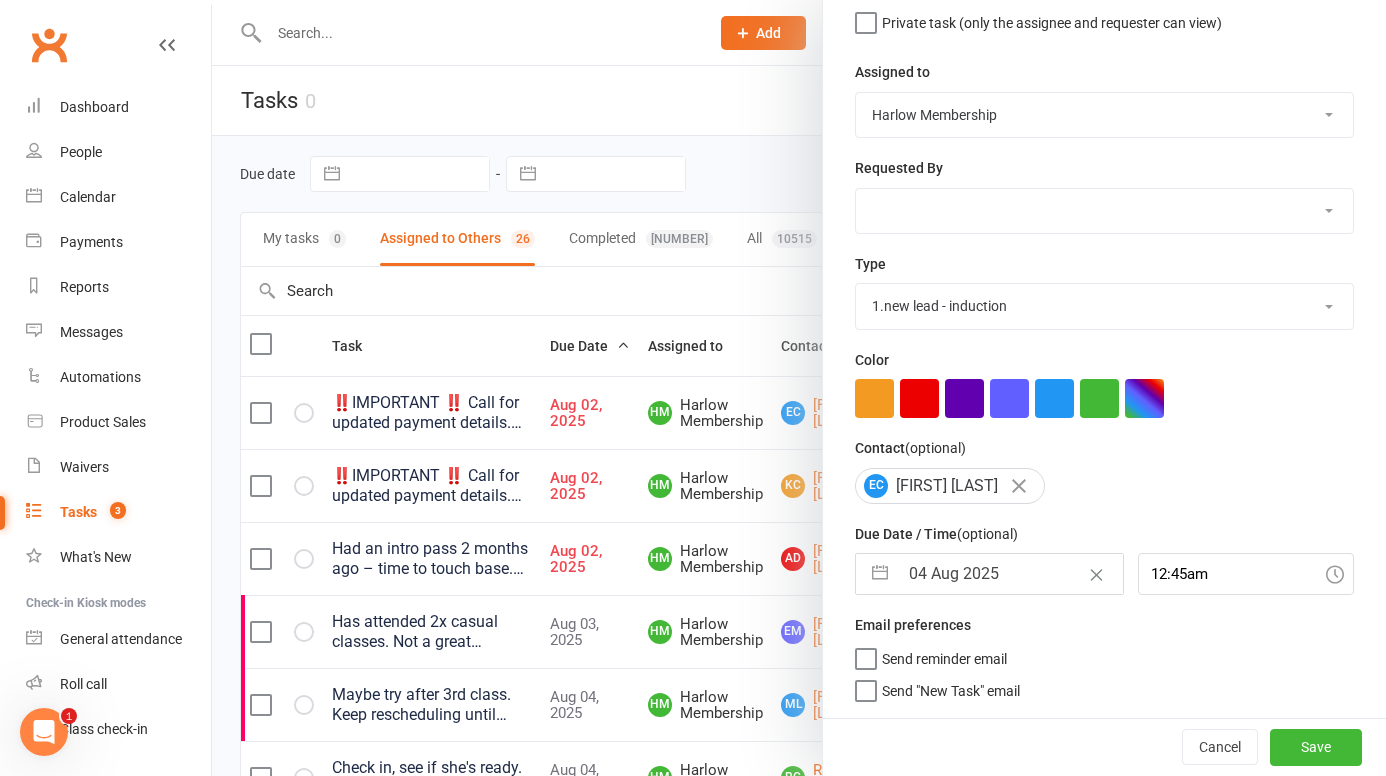scroll, scrollTop: 210, scrollLeft: 0, axis: vertical 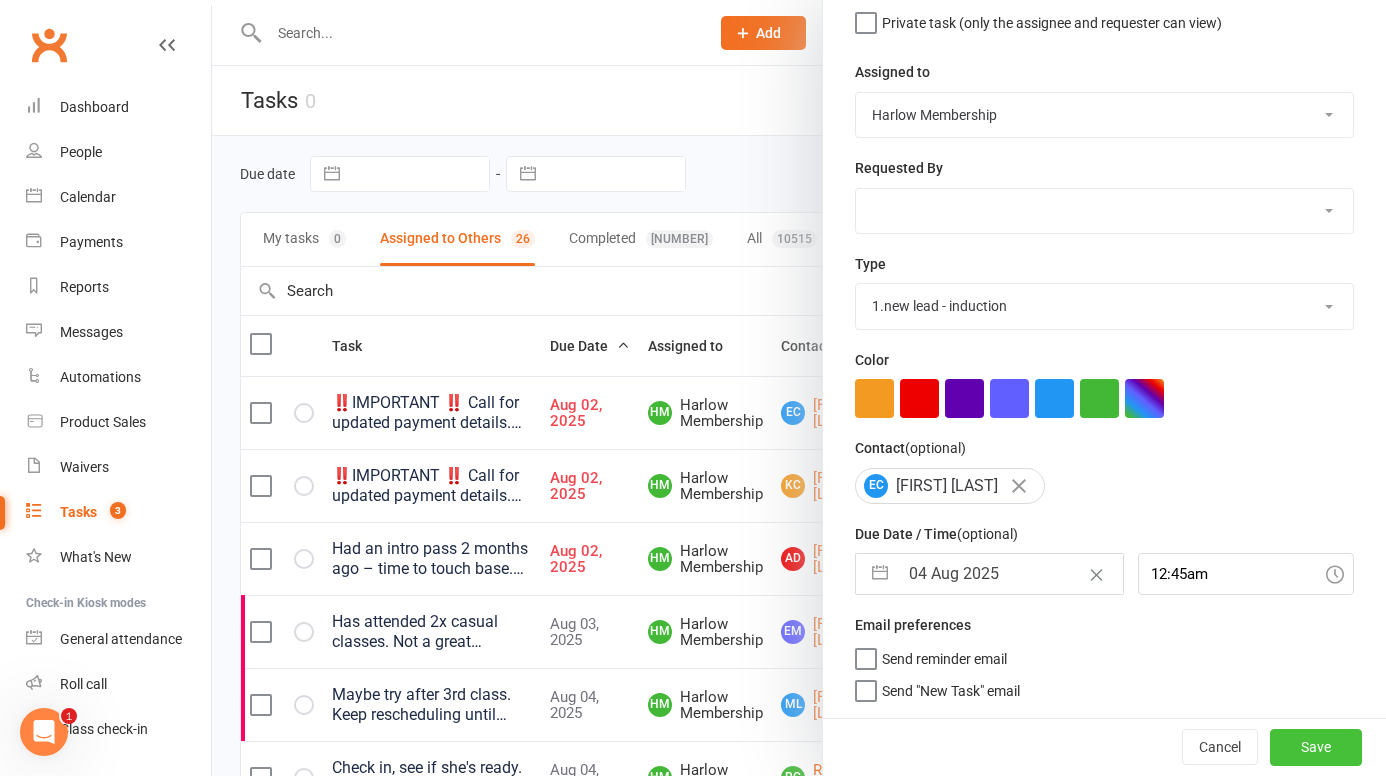 click on "Save" at bounding box center [1316, 747] 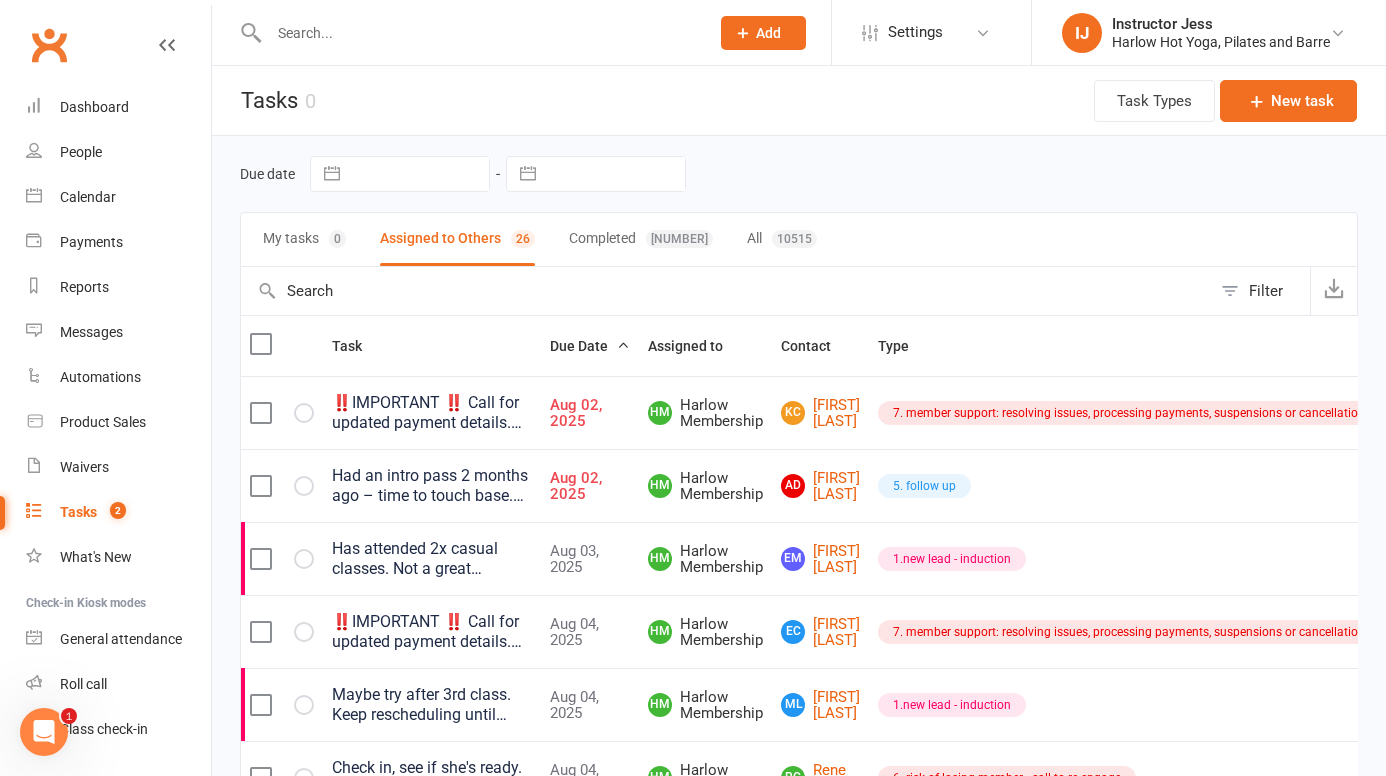 click on "‼️IMPORTANT ‼️
Call for updated payment details. Keep scheduling this task until it is resolved." at bounding box center [432, 413] 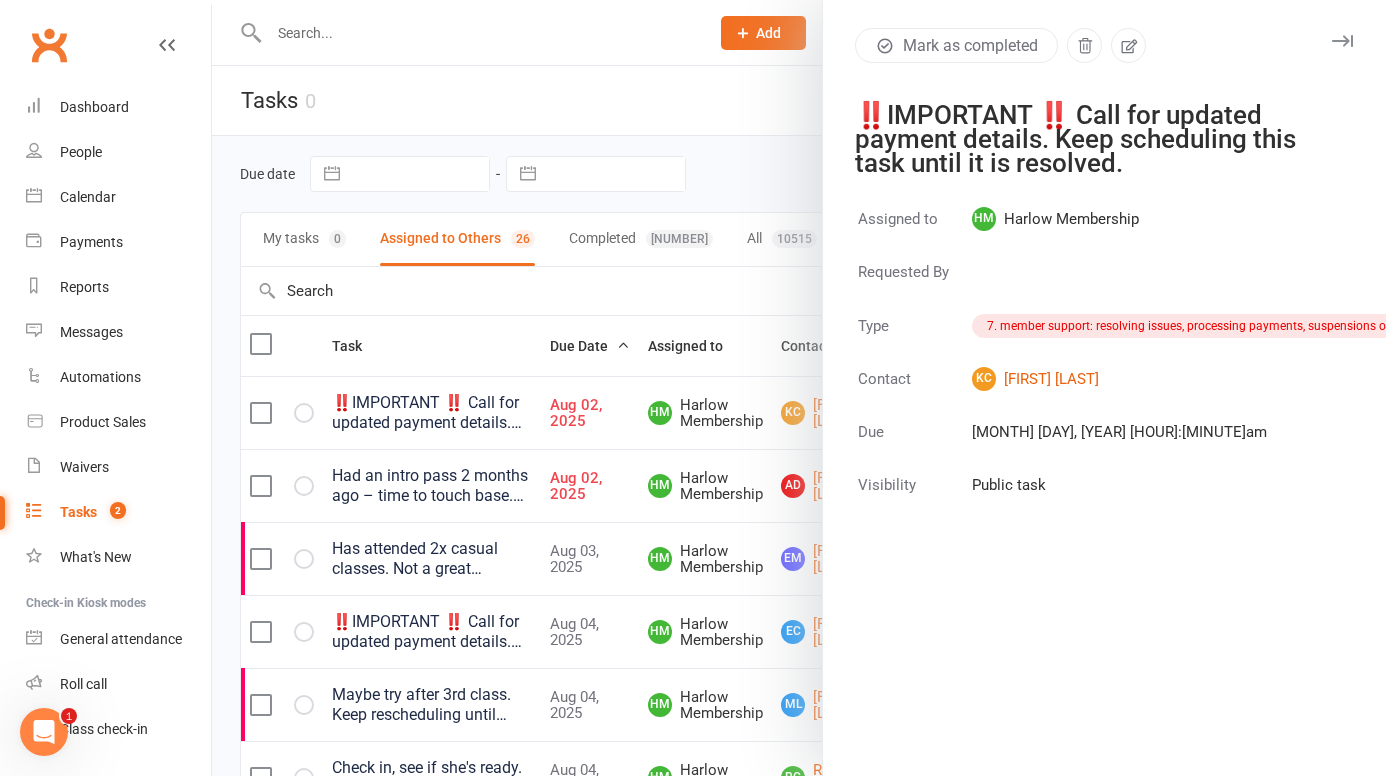 click at bounding box center [1342, 41] 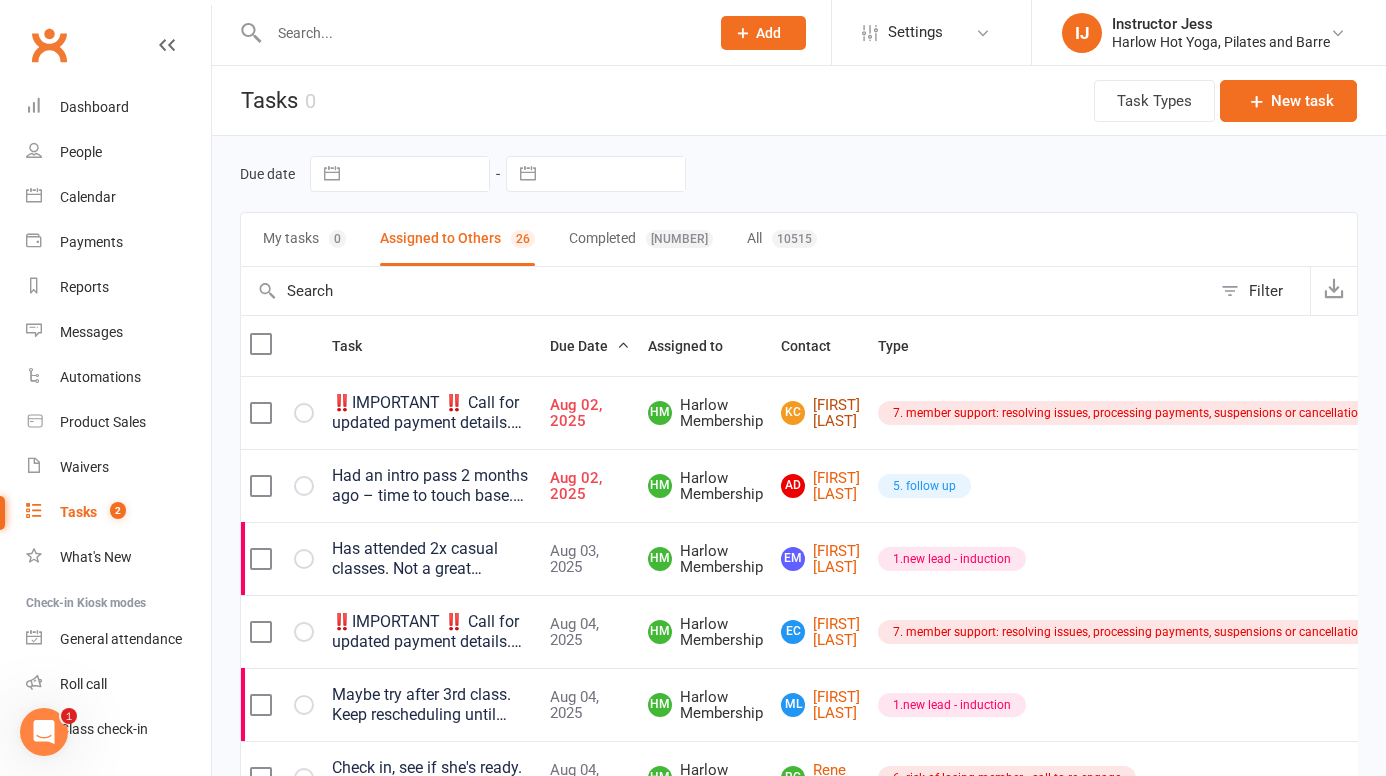 click on "KC Katarina Cristaldi" at bounding box center [820, 413] 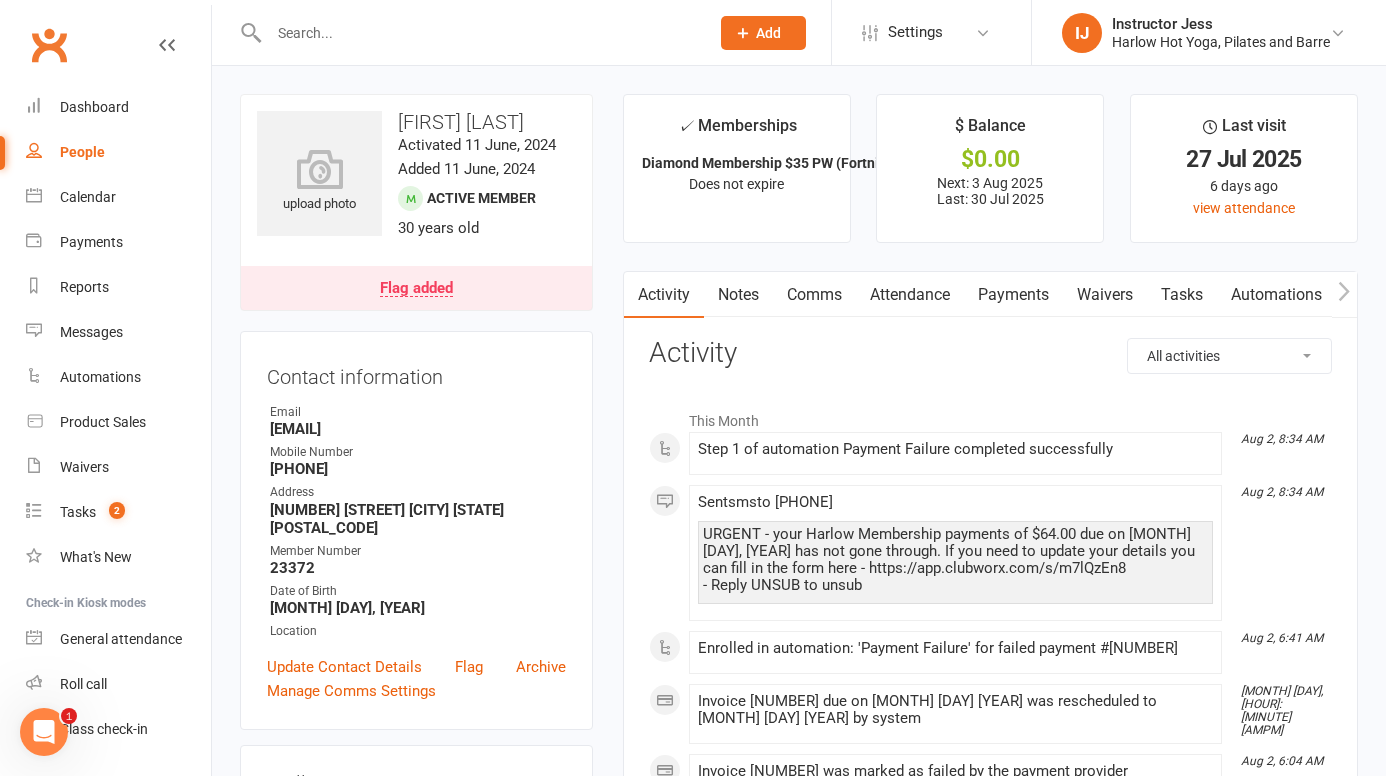 click on "Notes" at bounding box center [738, 295] 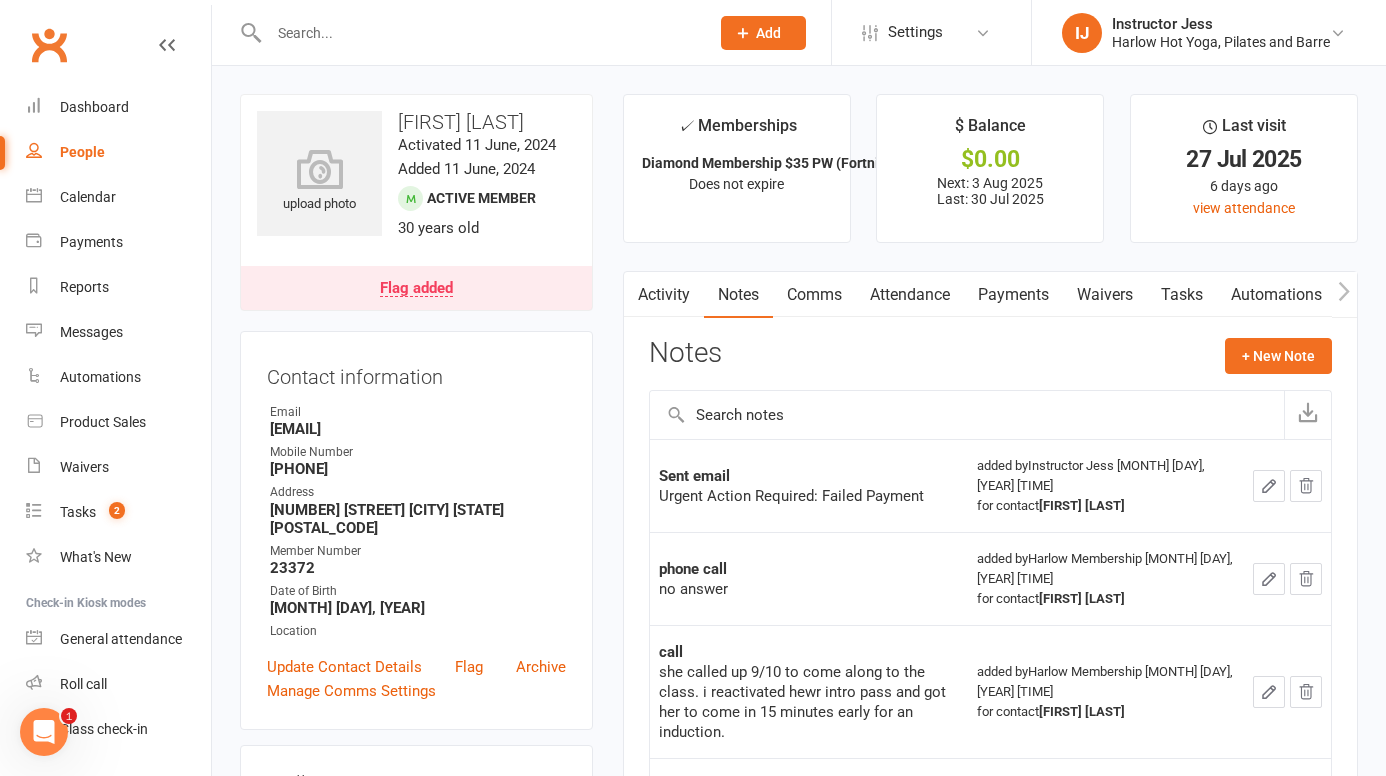 click on "Payments" at bounding box center [1013, 295] 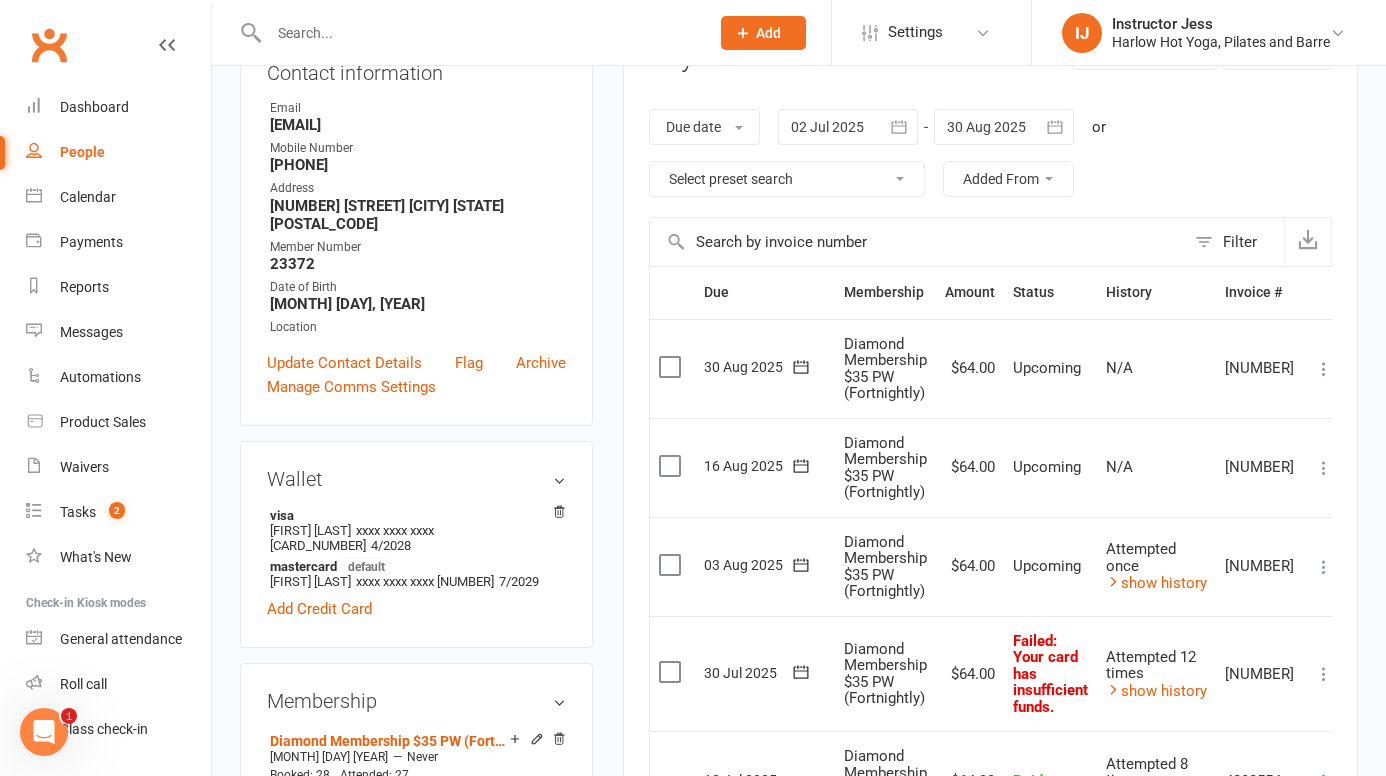 scroll, scrollTop: 56, scrollLeft: 0, axis: vertical 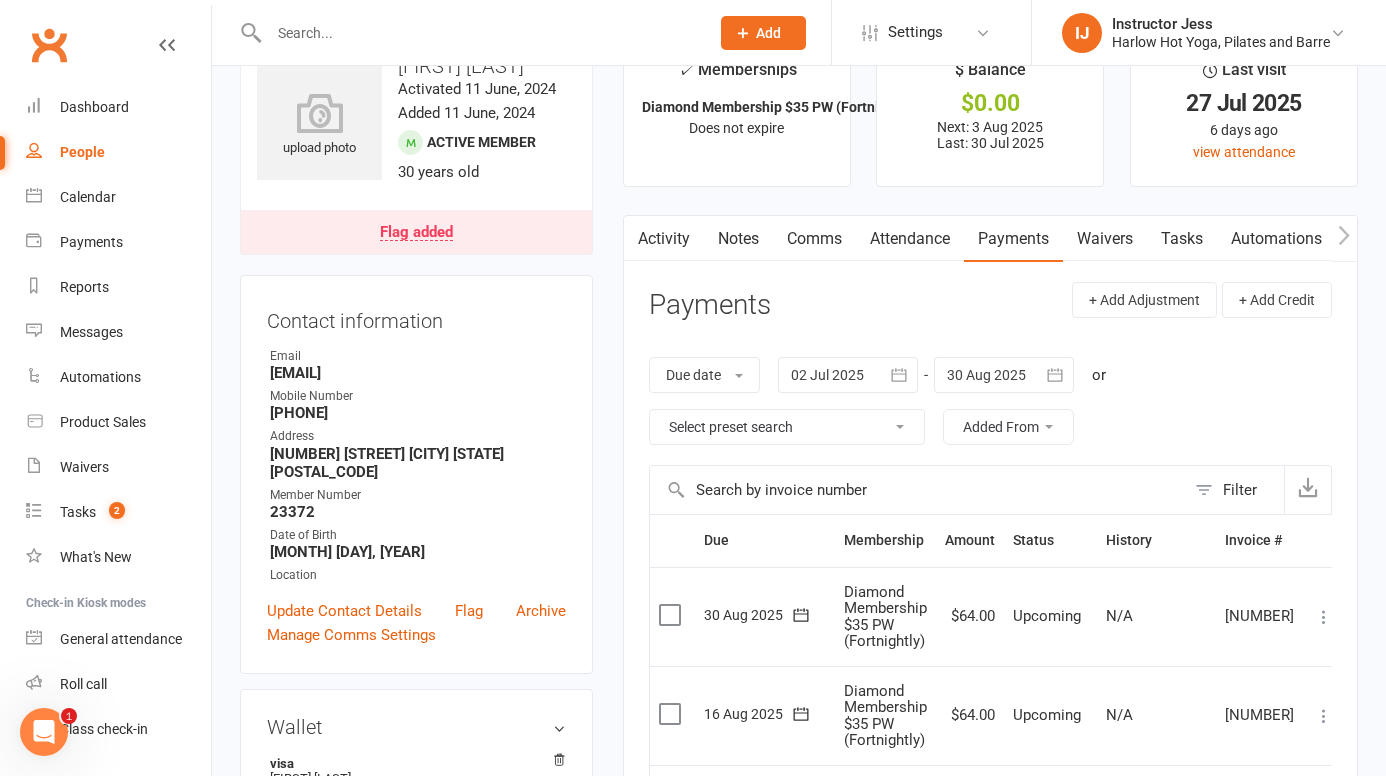 click on "Comms" at bounding box center [814, 239] 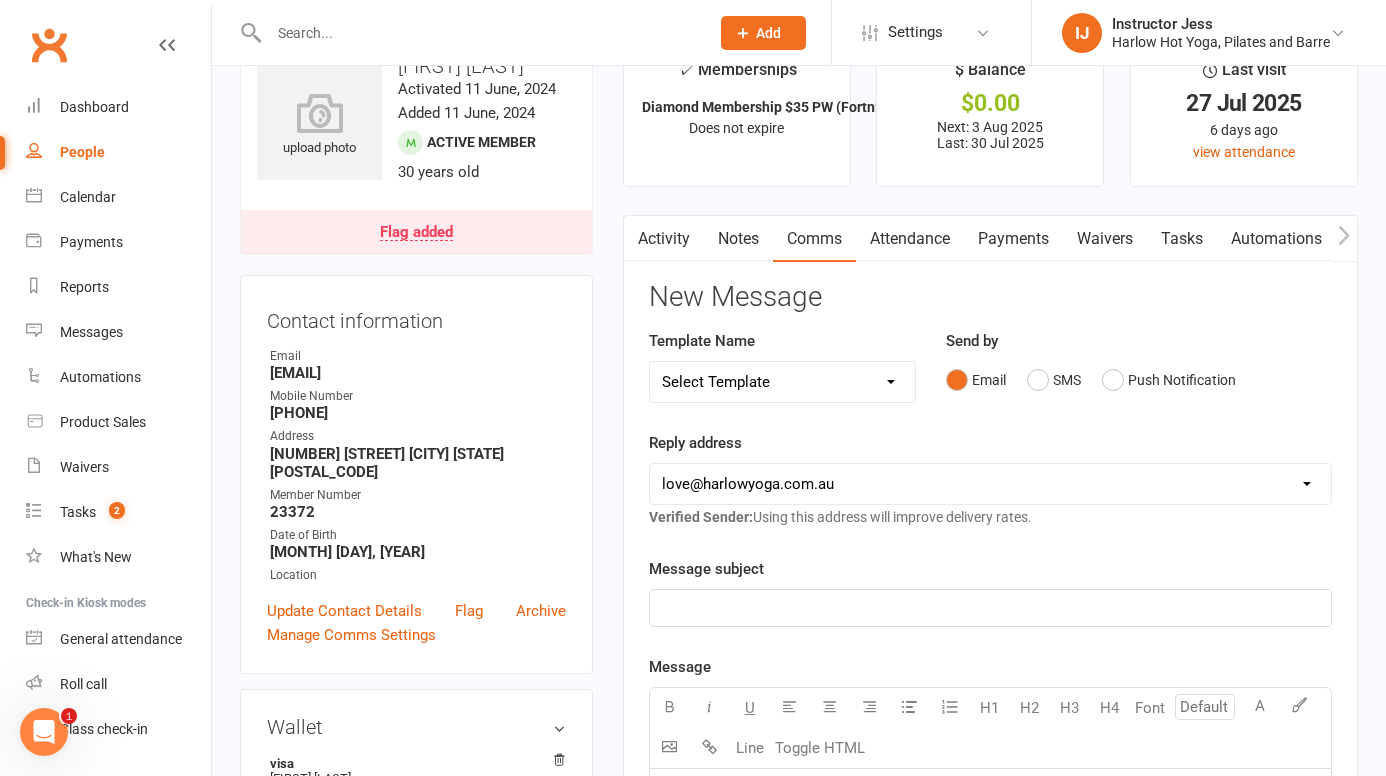 click on "Select Template [Email] Birthday Comp Pass [Push Notification] Booking Created [SMS] Failed Payments [Email] Review - Members [Push Notification] See you in one hour! [Email] 1. Email 1 - intro pass purchased [SMS] 2. Follow up - no induction booked [Email] 2nd class attended V3 [Email] 2nd class attended V3 (1) [SMS] 2. SMS 1 - Welcome [SMS] 3b. Intro - one class (no induction) [SMS] 3. SMS 2 - 1st class attended [Email] 4. Email 2 - keep coming V2 [SMS] 5. 2nd class - referral [Email] 5A. Email 3 - Share the love :) [Email] 6a. Email confirmation of Flexi membership [SMS] 6b. Last message - class pack offer [SMS] 6c. Last Text [Email] 6d. Email 4 - 24 HOUR SPECIAL [SMS] comp - intro offer [Email] Comp pass attended [SMS] Comp pass - details received [Email] Comp pass purchased [Email] Email 2 - keep coming [Email] Your Harlow Experience - Special Offers Just for You! 🌟 [SMS] BAF welcome [Email] Casual attended - offer intro [SMS] Intro not attended [SMS] Intro not attended (resident) [SMS] Referral" at bounding box center [782, 382] 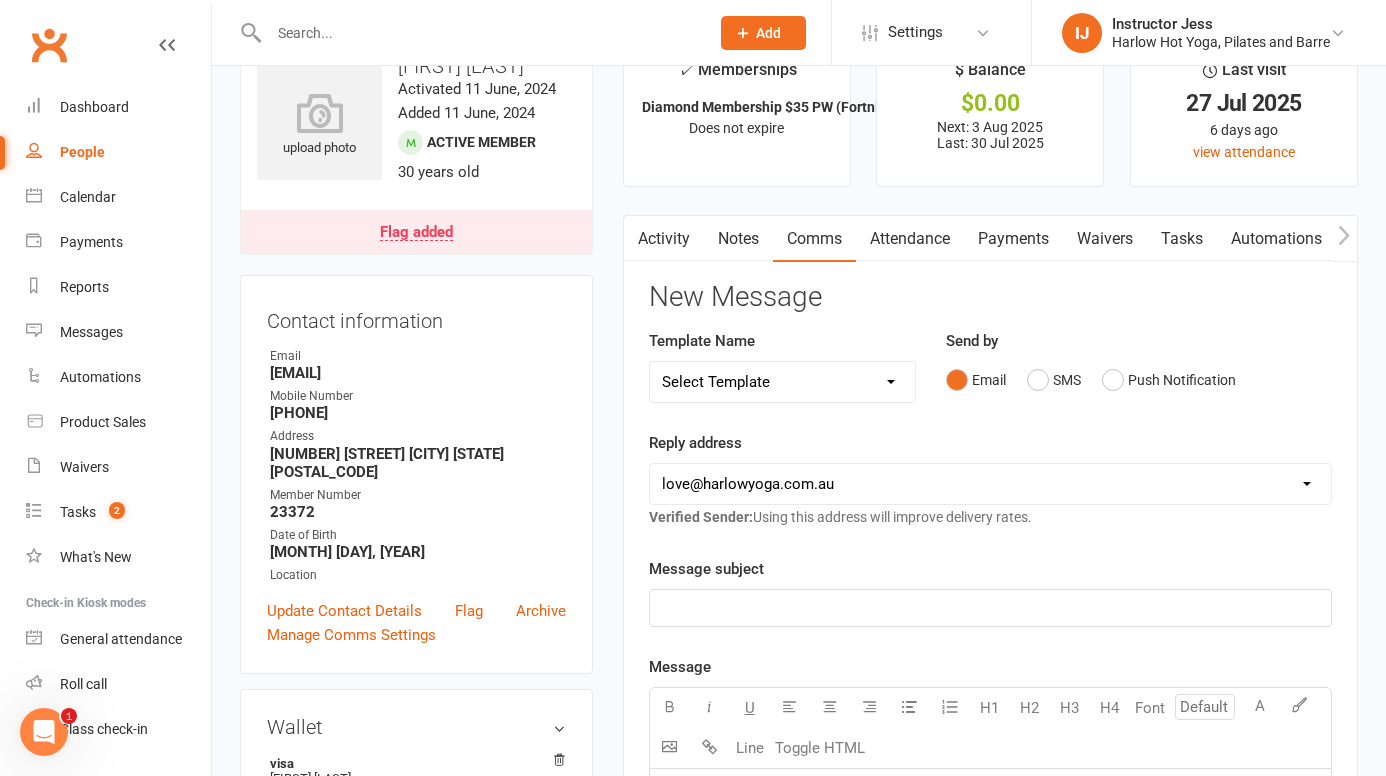 select on "42" 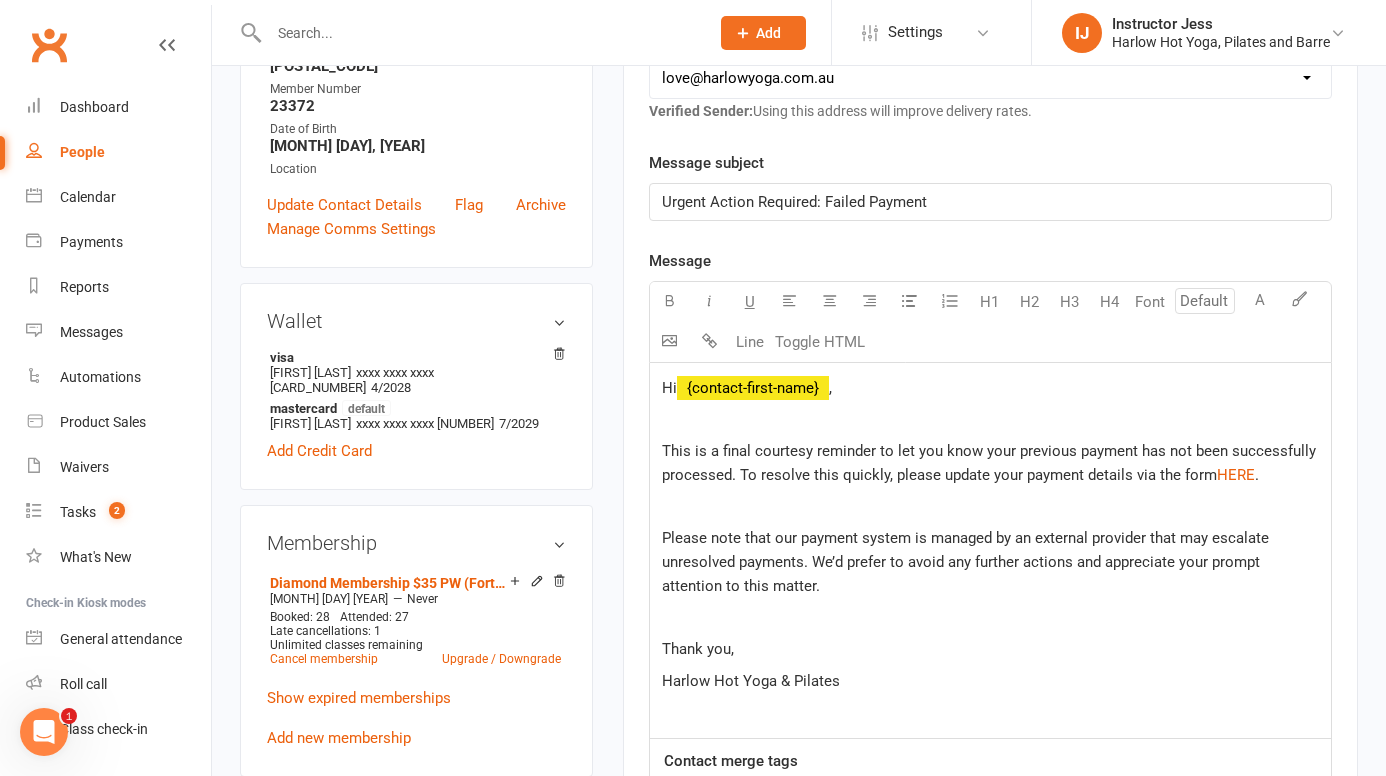 scroll, scrollTop: 466, scrollLeft: 0, axis: vertical 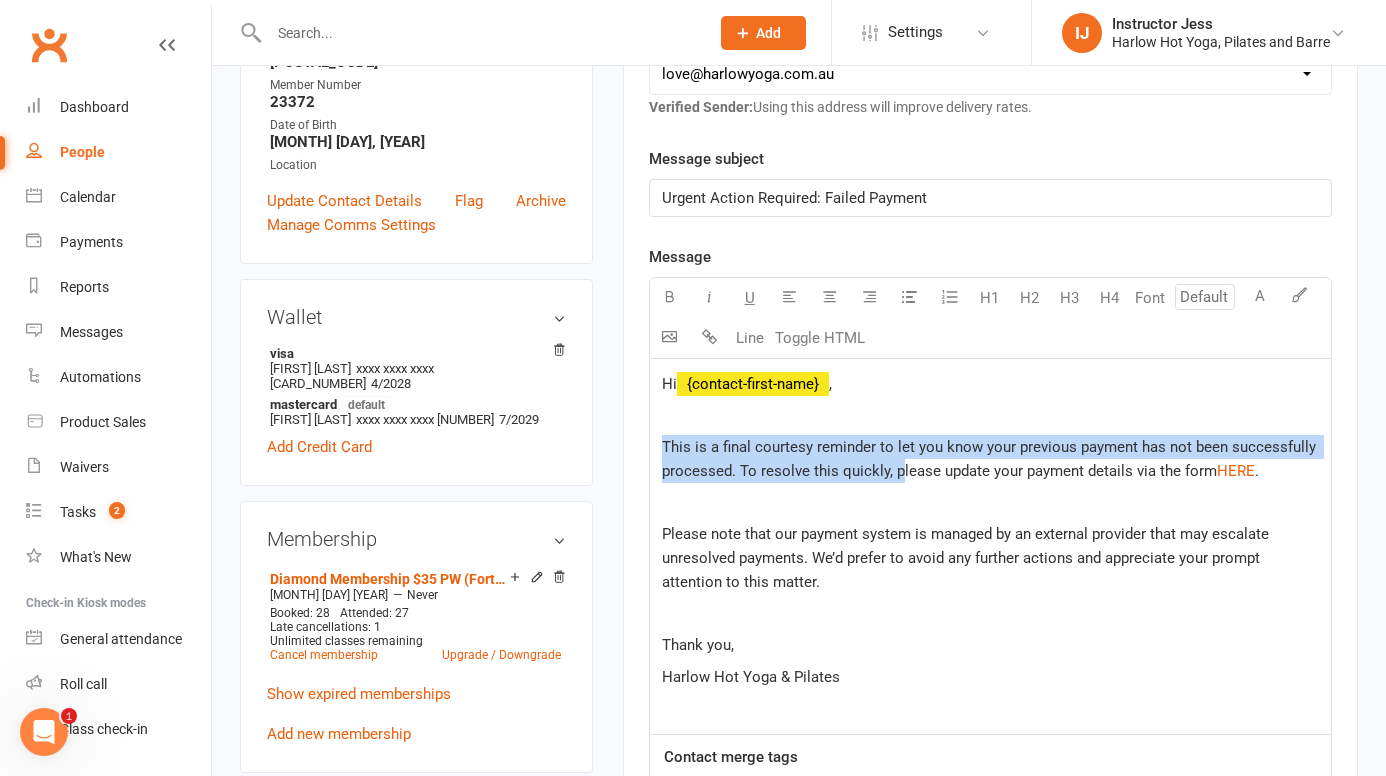 drag, startPoint x: 899, startPoint y: 473, endPoint x: 658, endPoint y: 448, distance: 242.29321 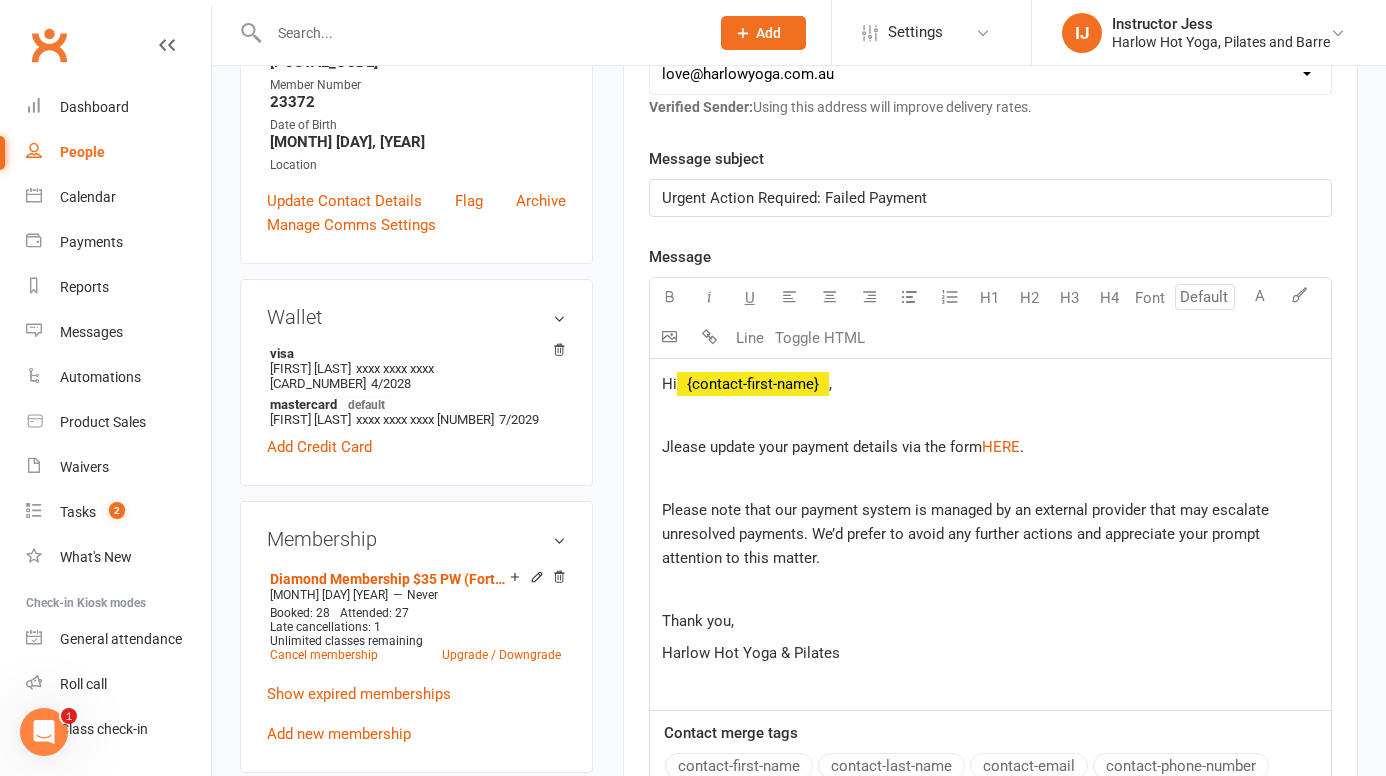 type 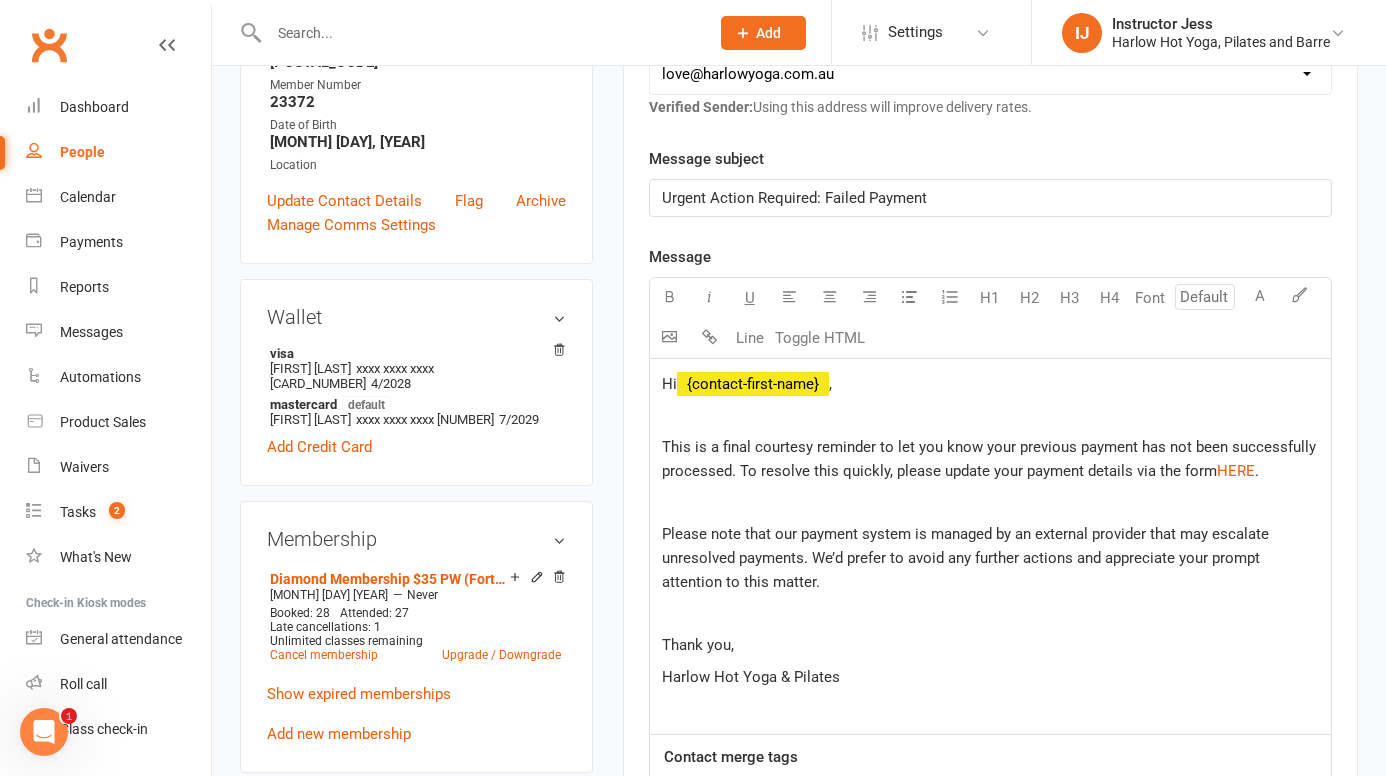 click on "This is a final courtesy reminder to let you know your previous payment has not been successfully processed. To resolve this quickly, please update your payment details via the form" 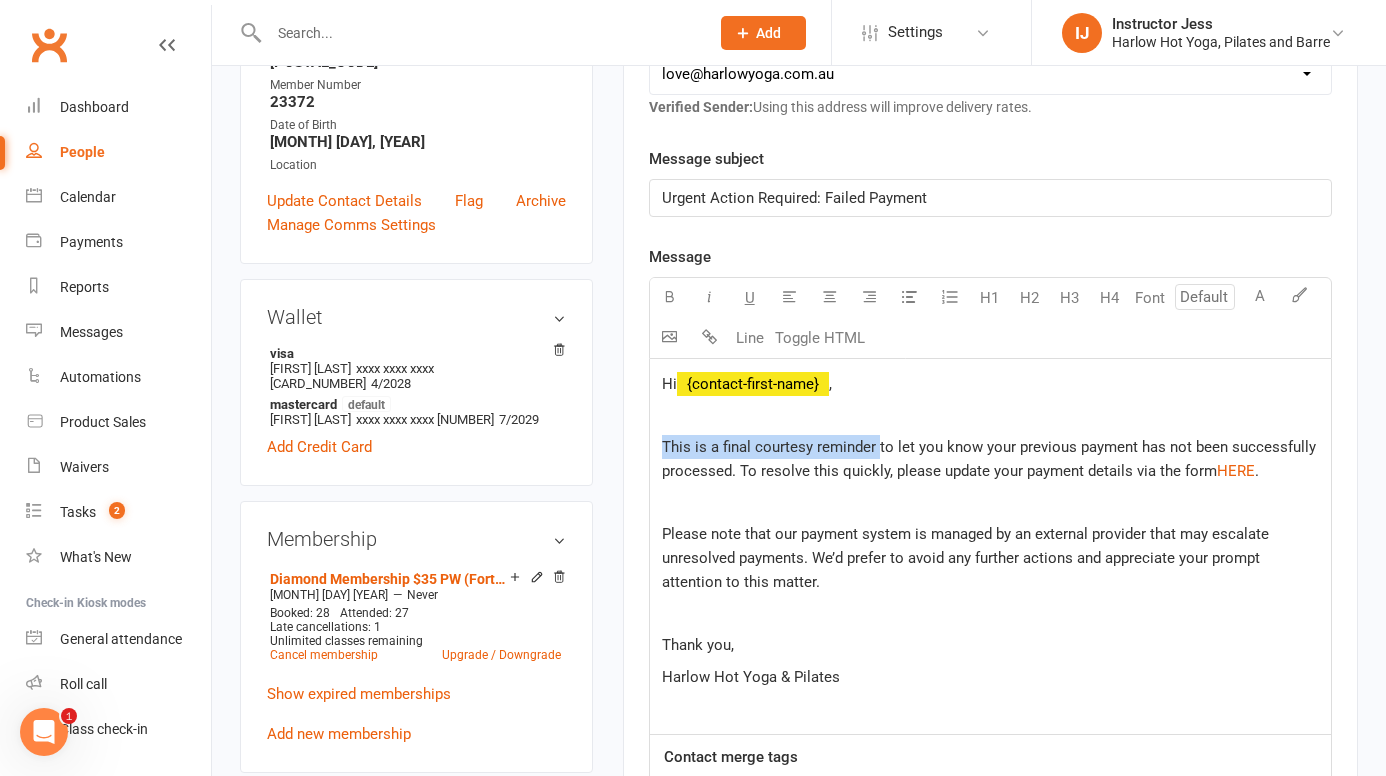 drag, startPoint x: 878, startPoint y: 445, endPoint x: 651, endPoint y: 440, distance: 227.05505 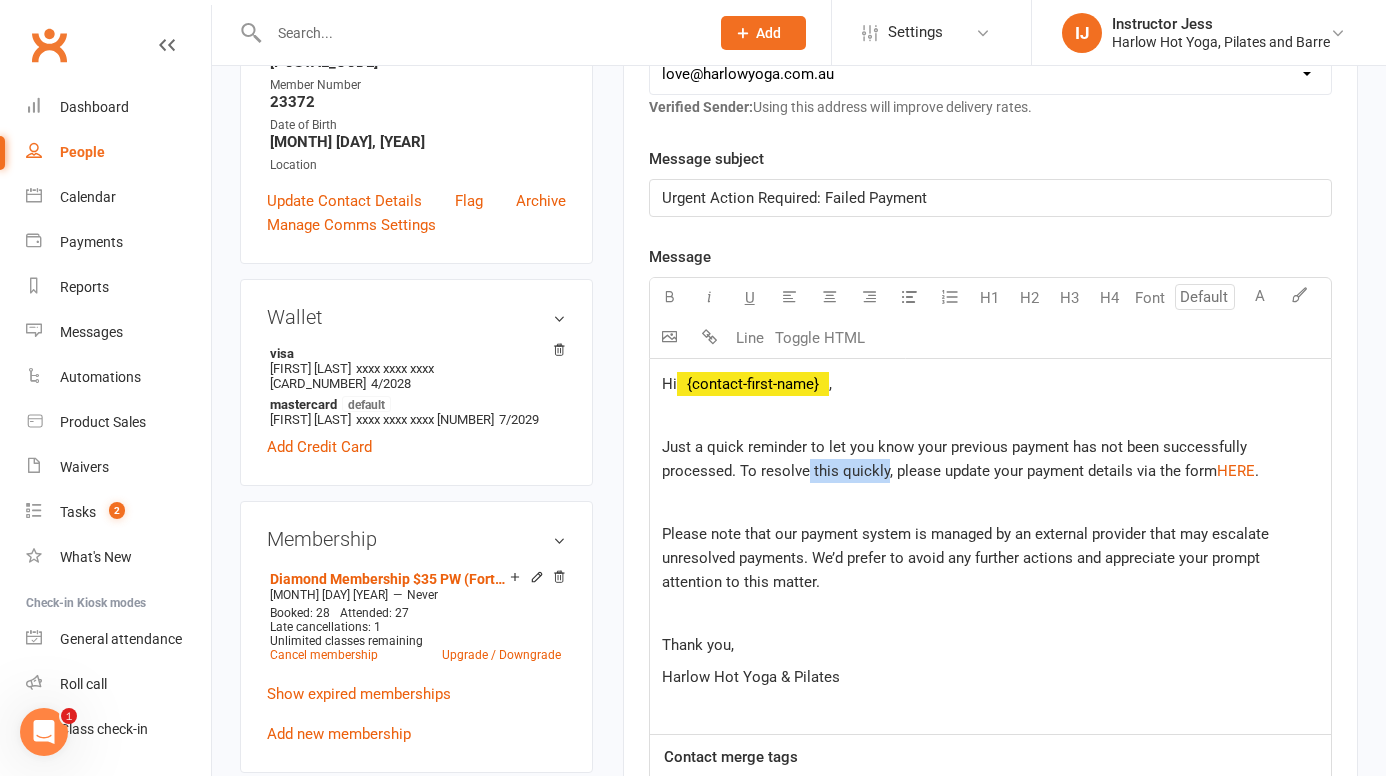 drag, startPoint x: 806, startPoint y: 468, endPoint x: 731, endPoint y: 468, distance: 75 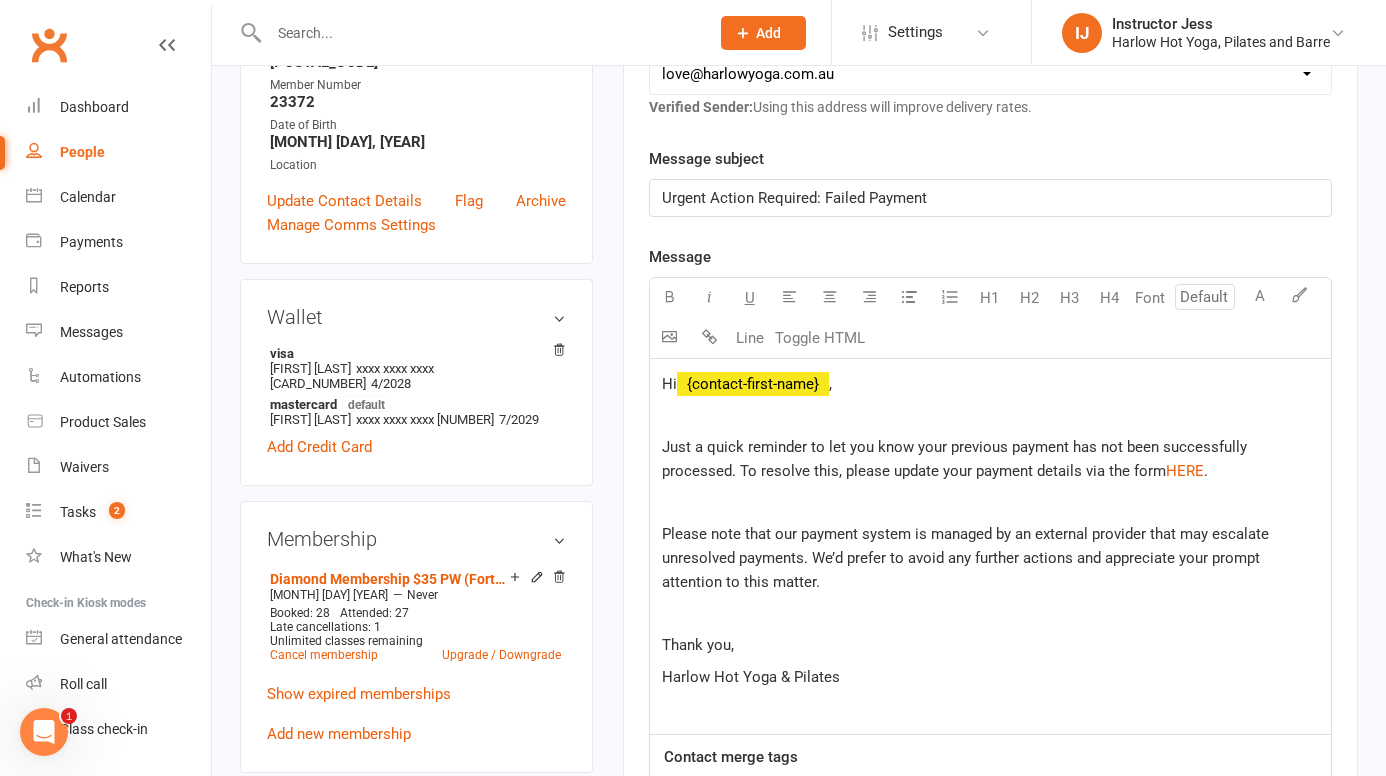 click on "Just a quick reminder to let you know your previous payment has not been successfully processed. To resolve this, please update your payment details via the form  $   HERE $   ." 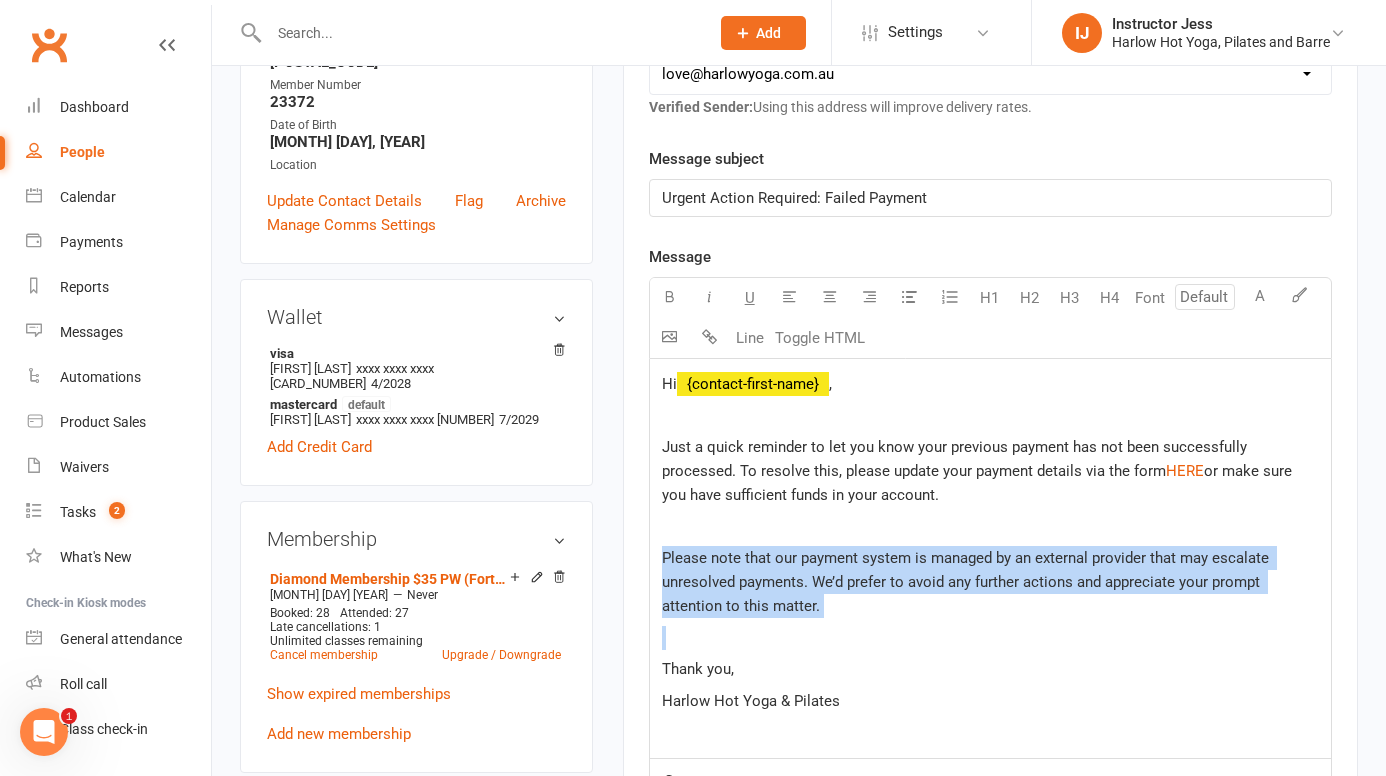 drag, startPoint x: 774, startPoint y: 631, endPoint x: 649, endPoint y: 542, distance: 153.44705 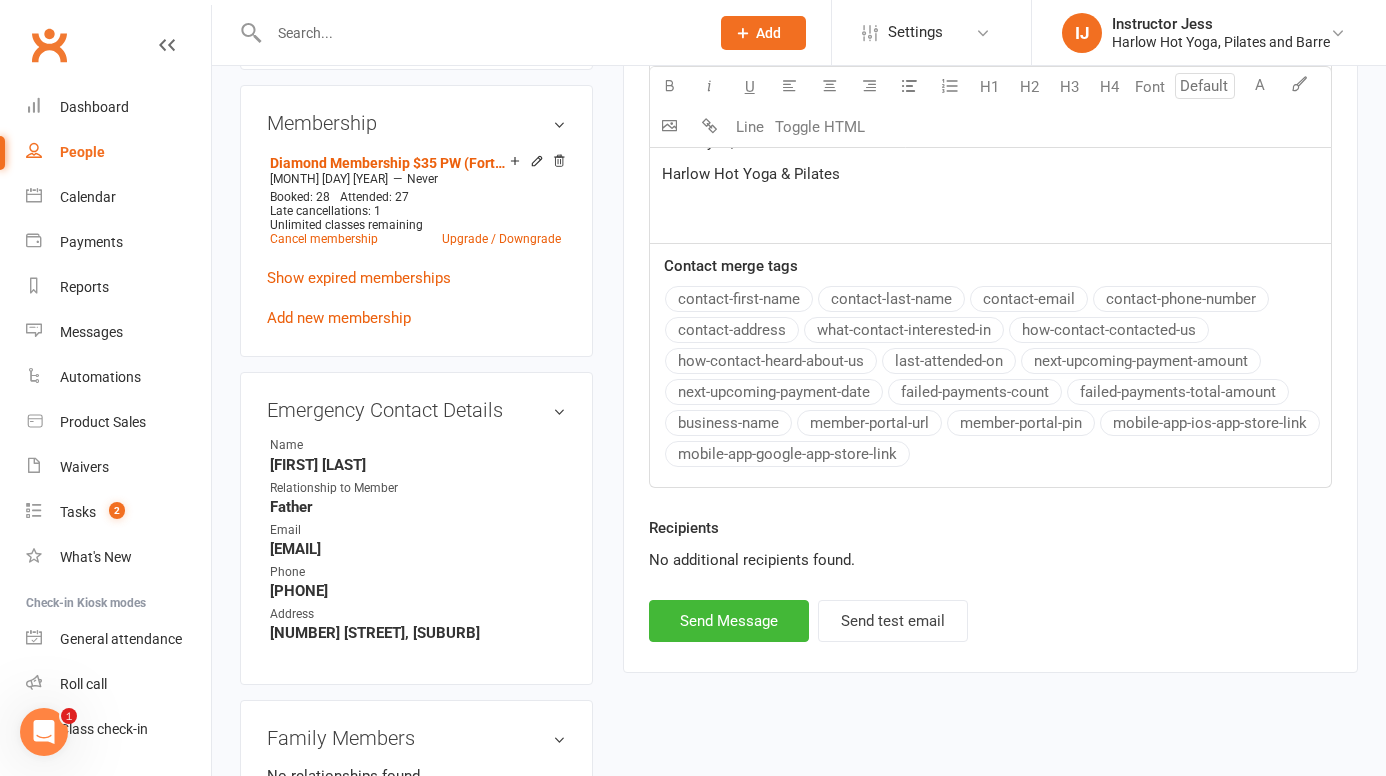 scroll, scrollTop: 894, scrollLeft: 0, axis: vertical 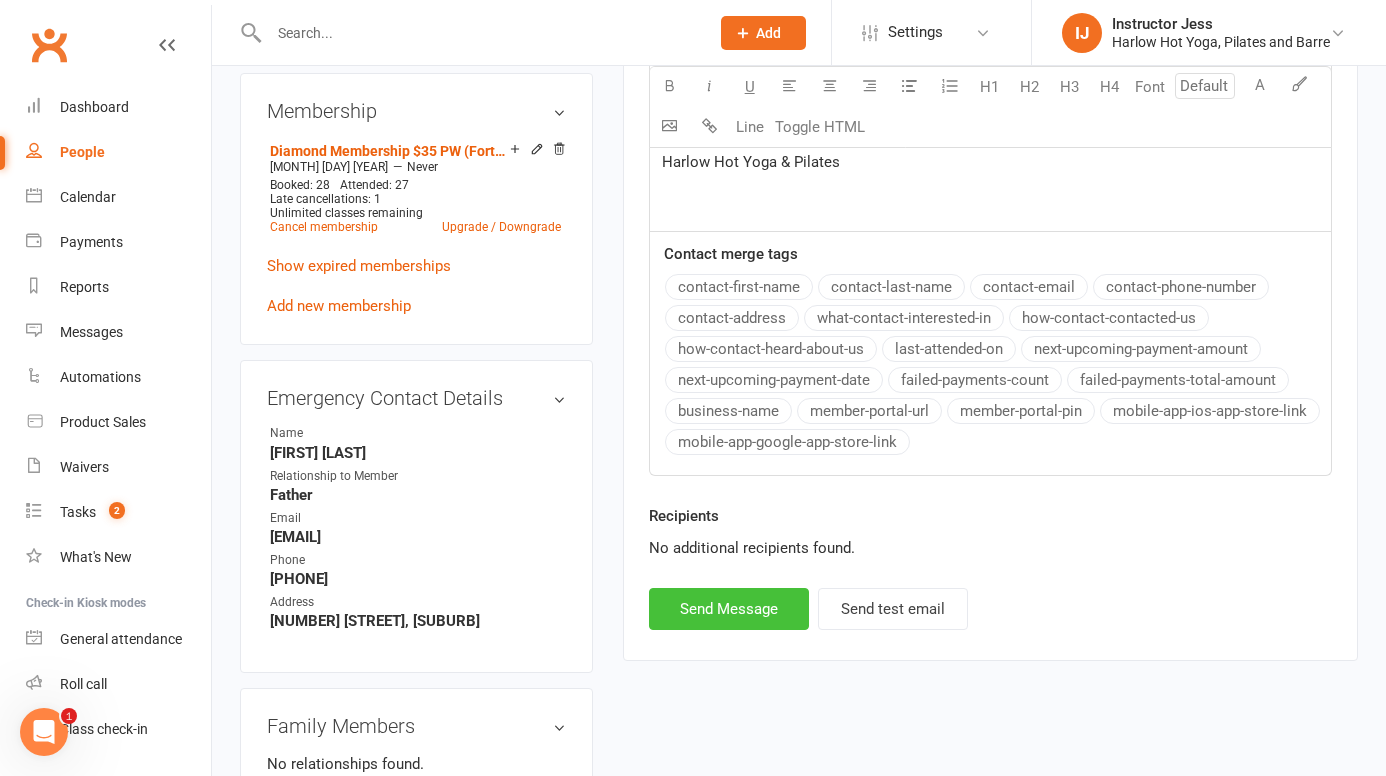 click on "Send Message" at bounding box center [729, 609] 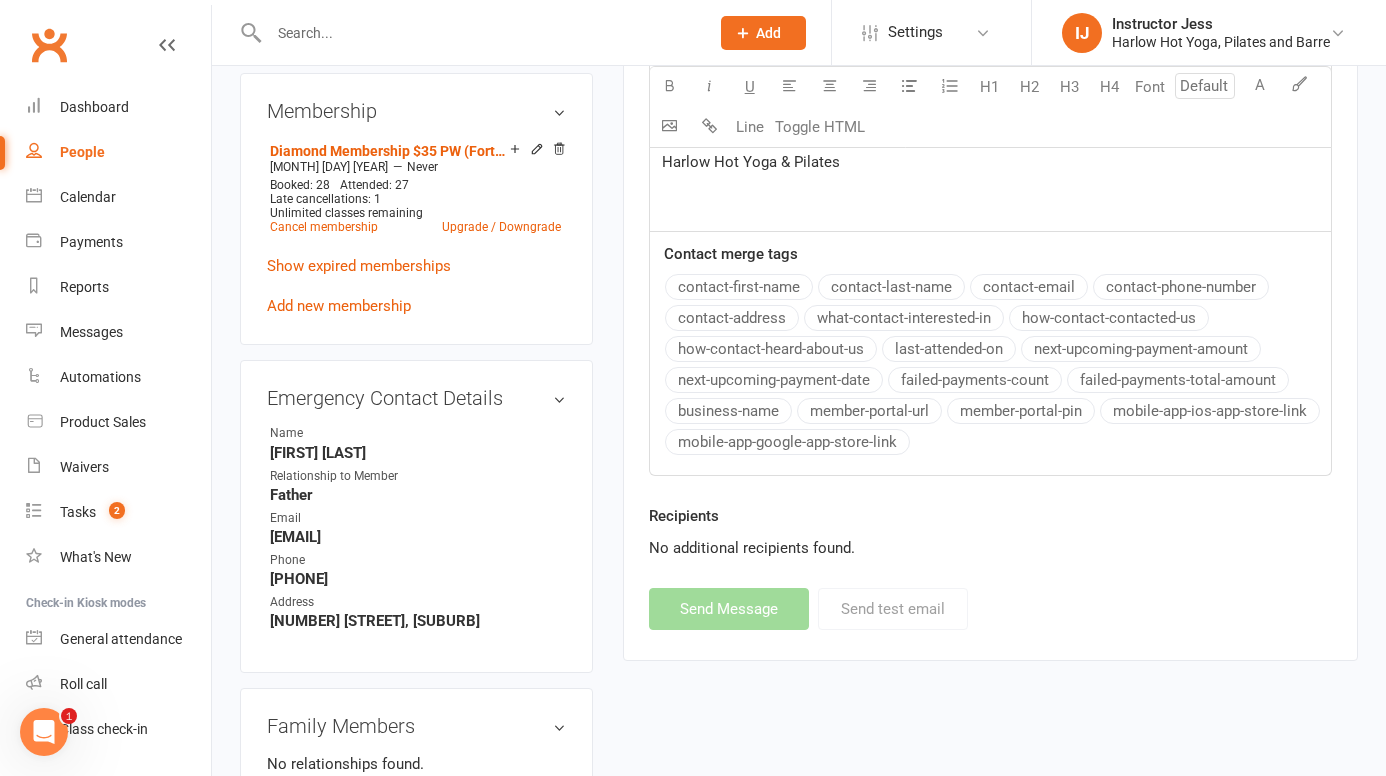 select 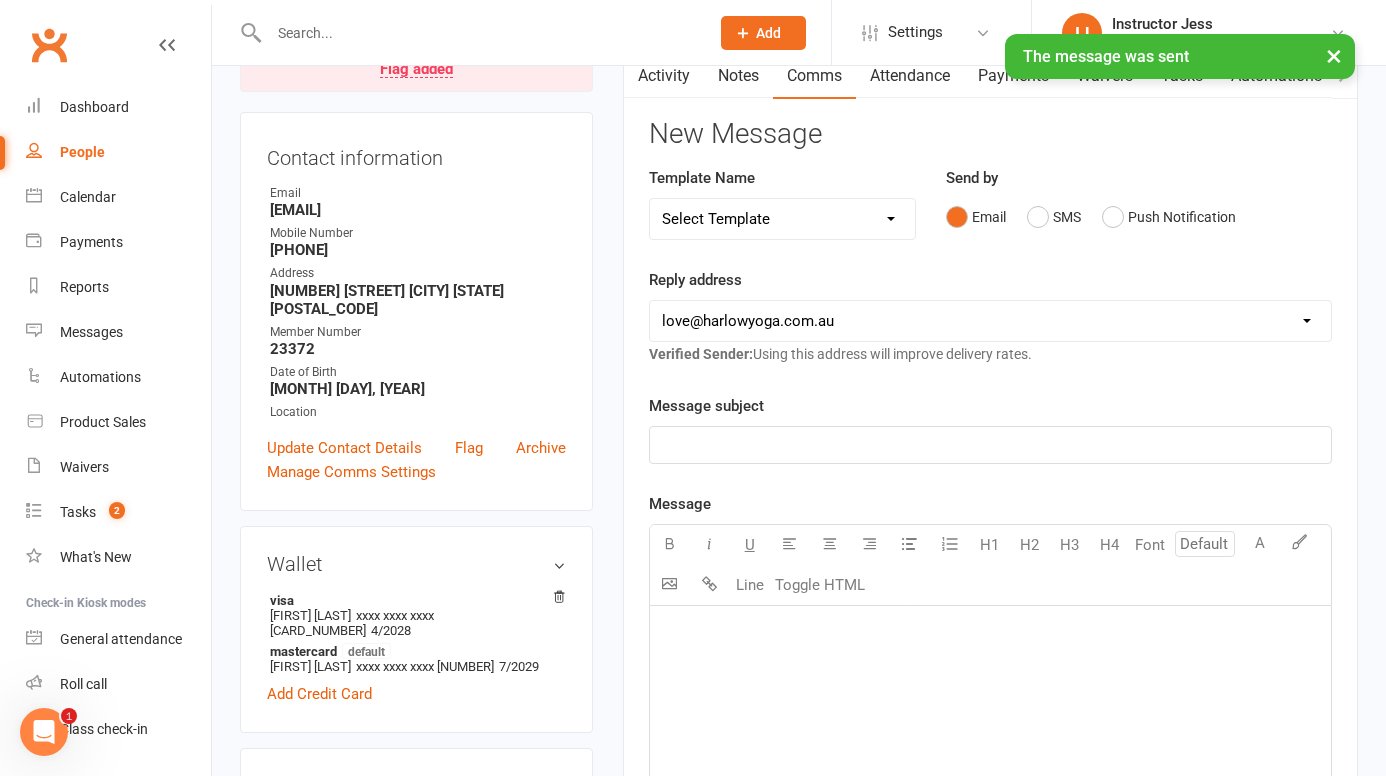 scroll, scrollTop: 0, scrollLeft: 0, axis: both 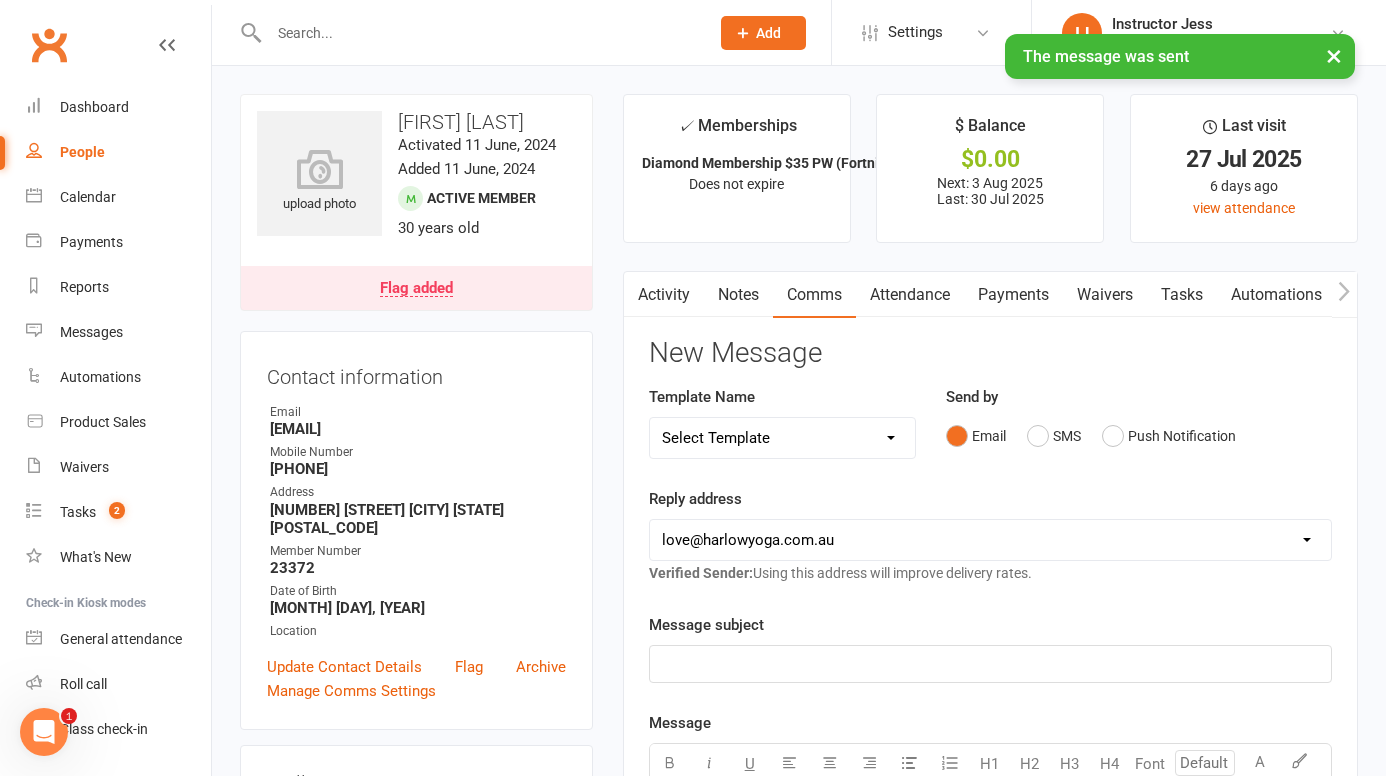 click on "Notes" at bounding box center (738, 295) 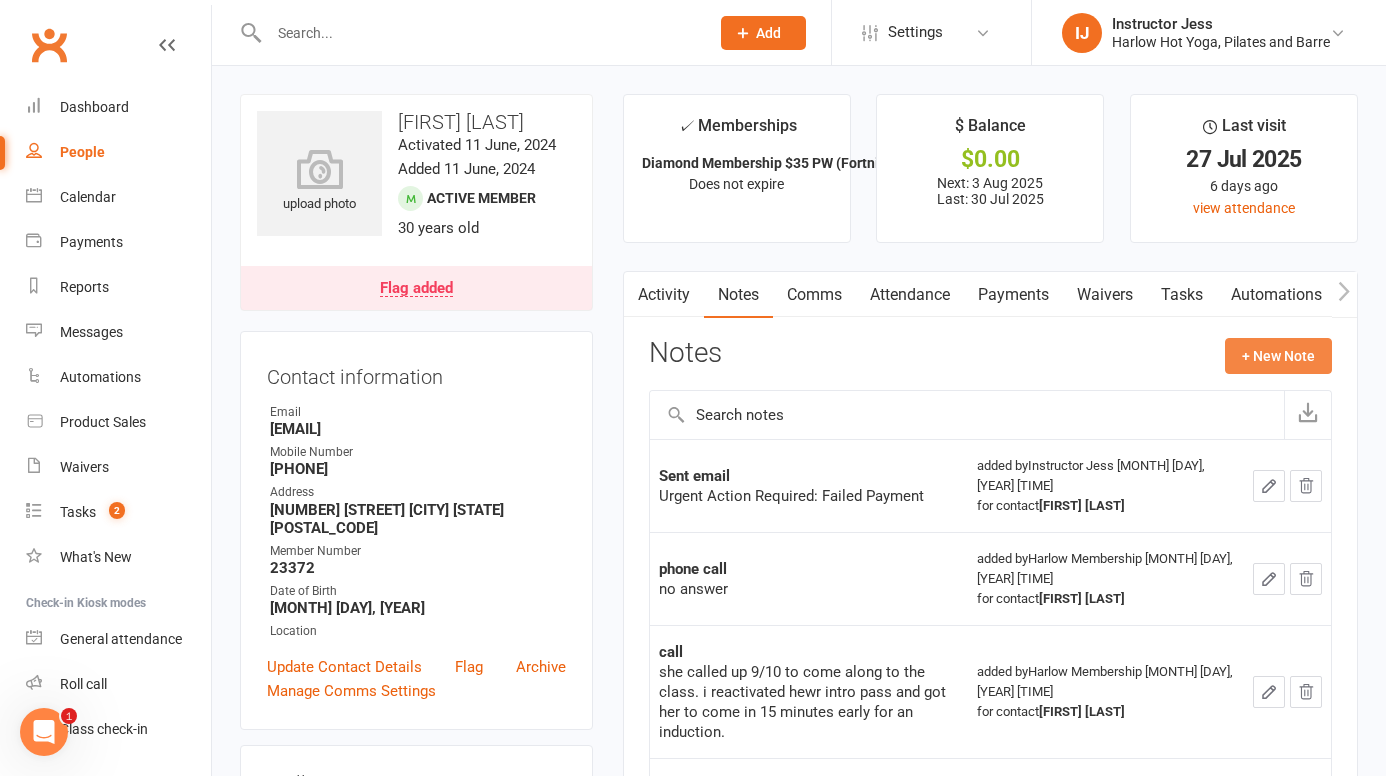 click on "+ New Note" 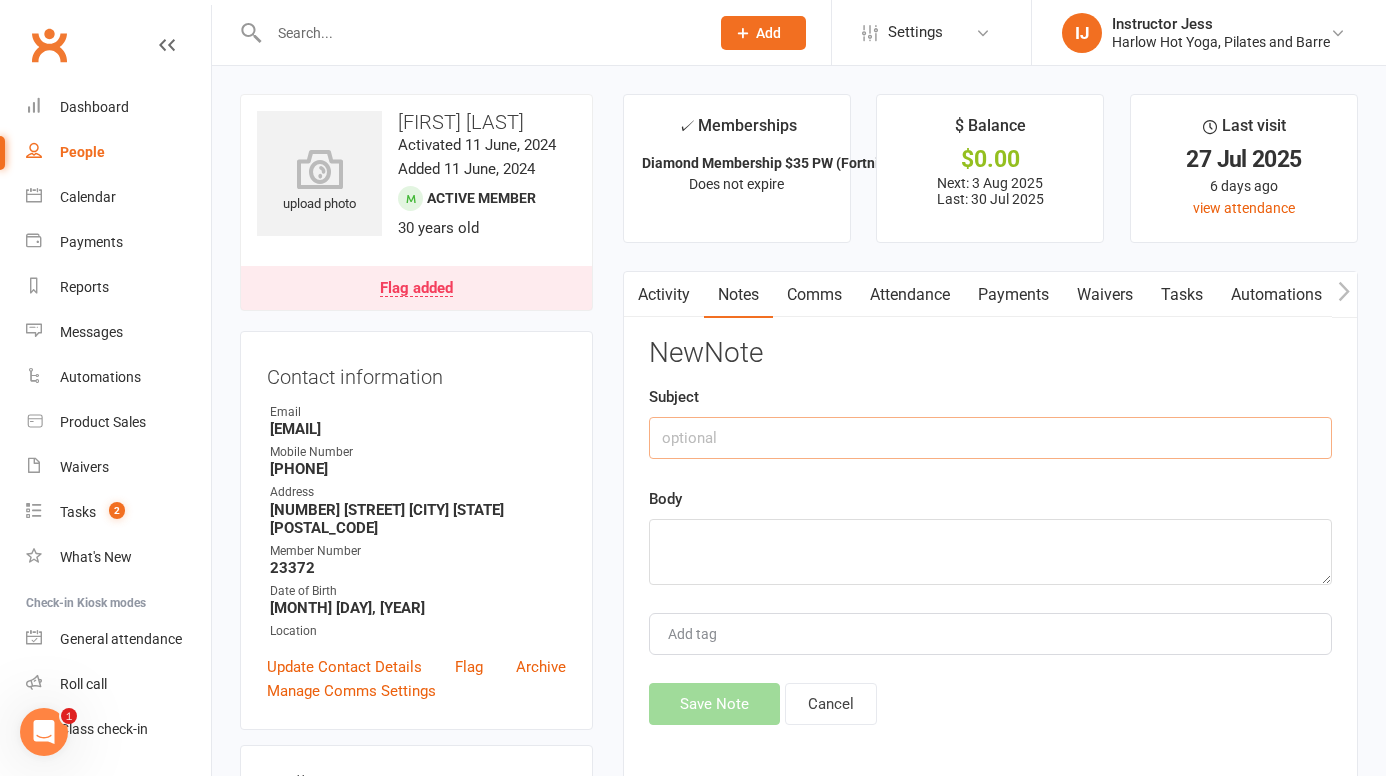 click 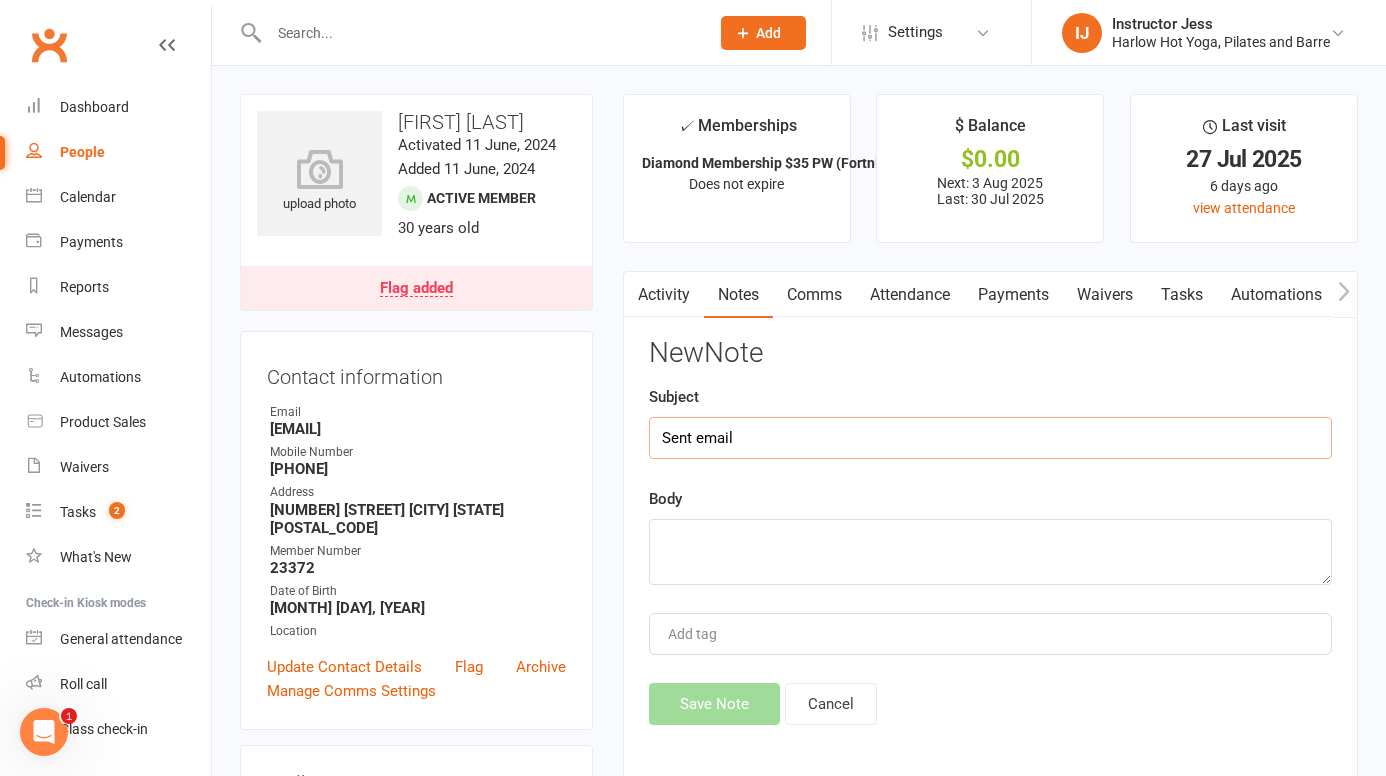type on "Sent email" 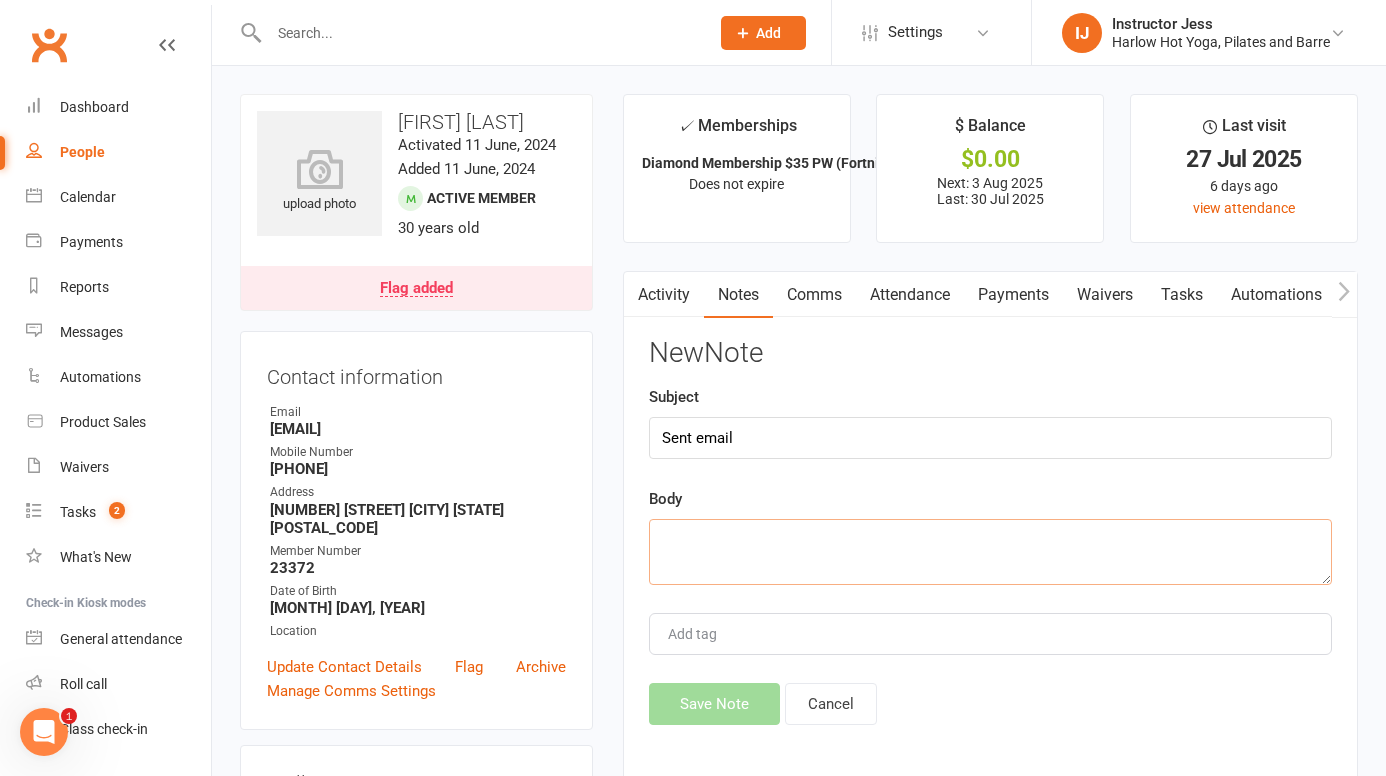 click 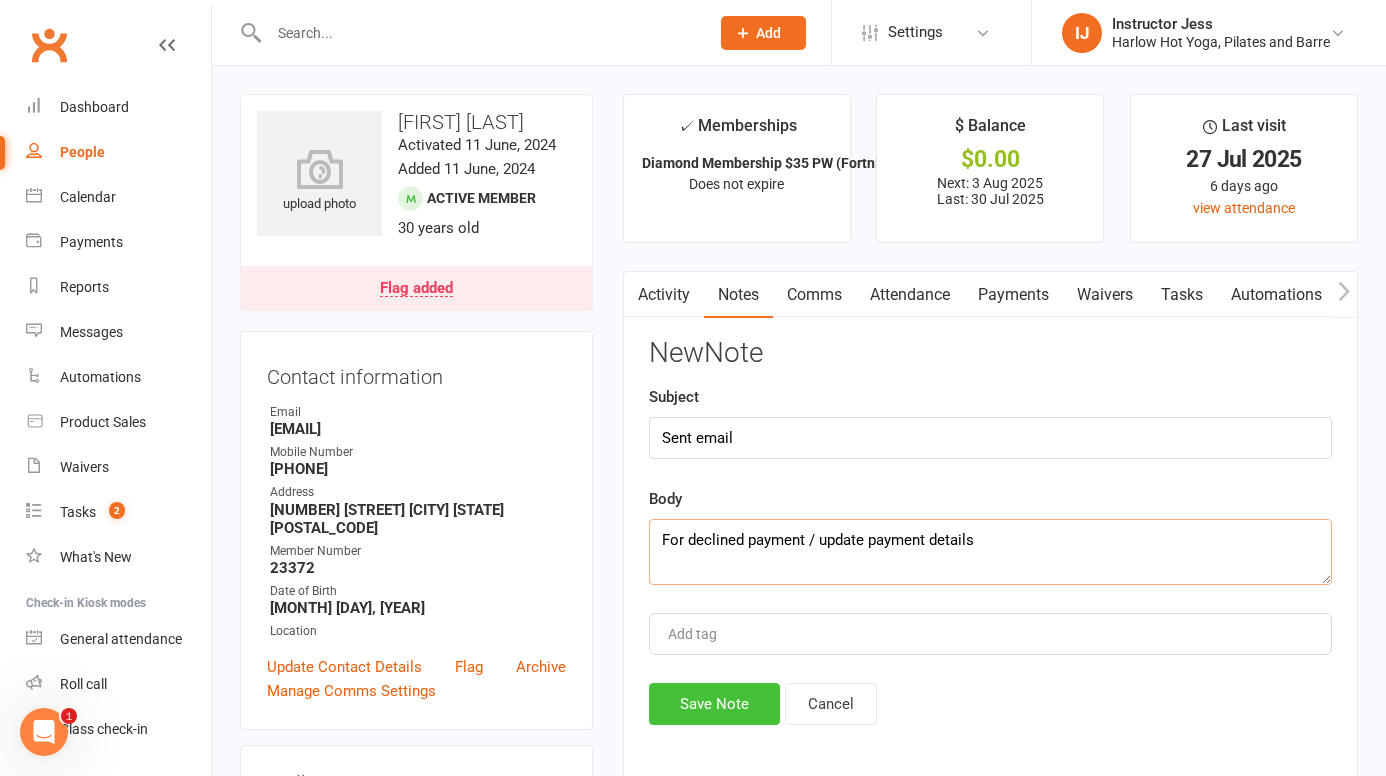 type on "For declined payment / update payment details" 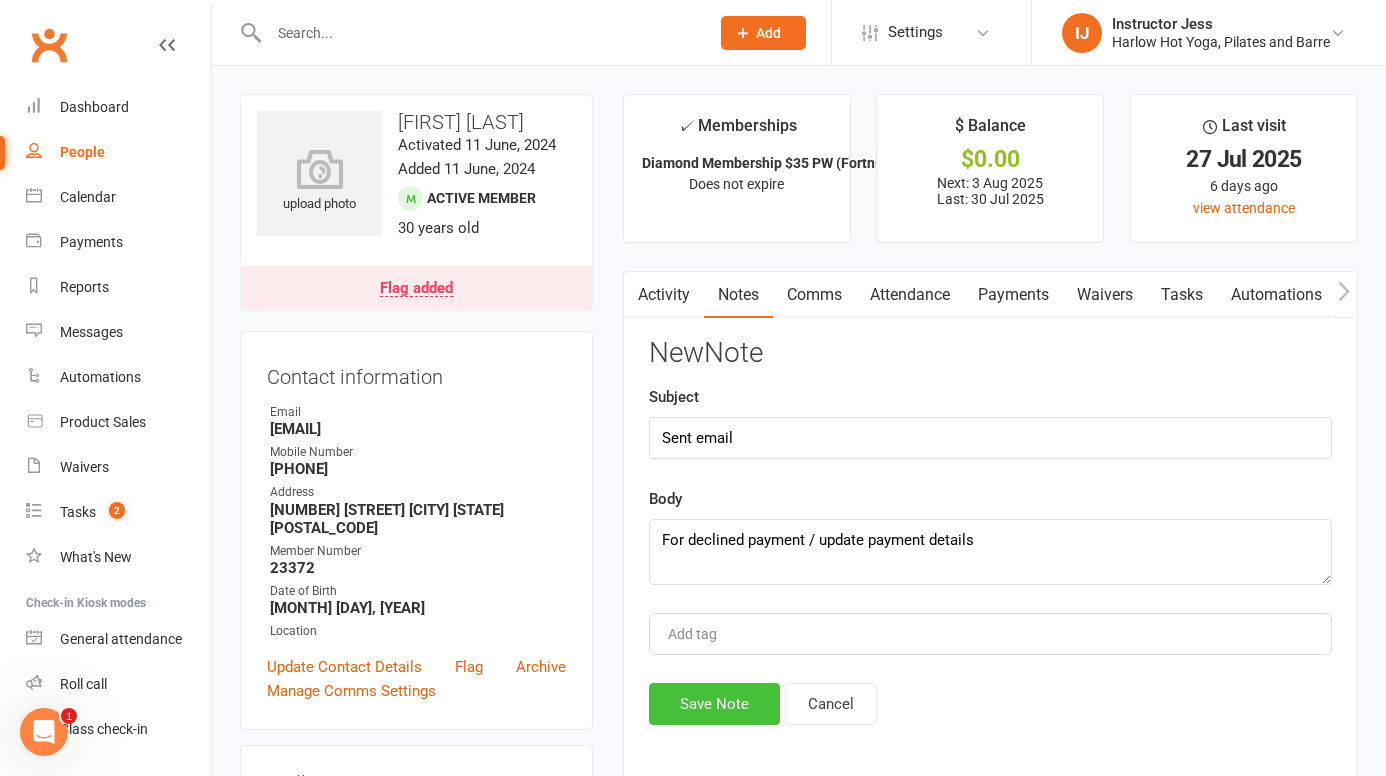 click on "Save Note" 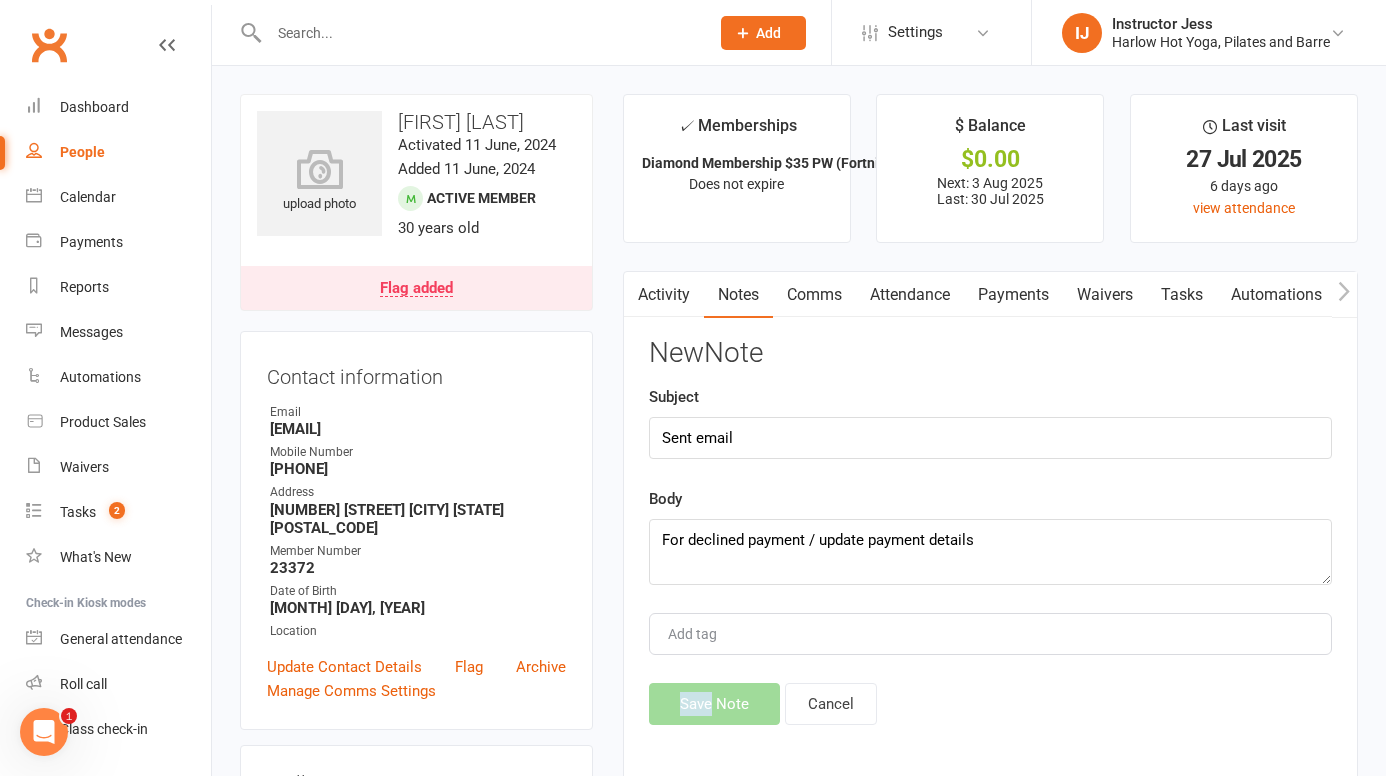 click on "Save Note Cancel" 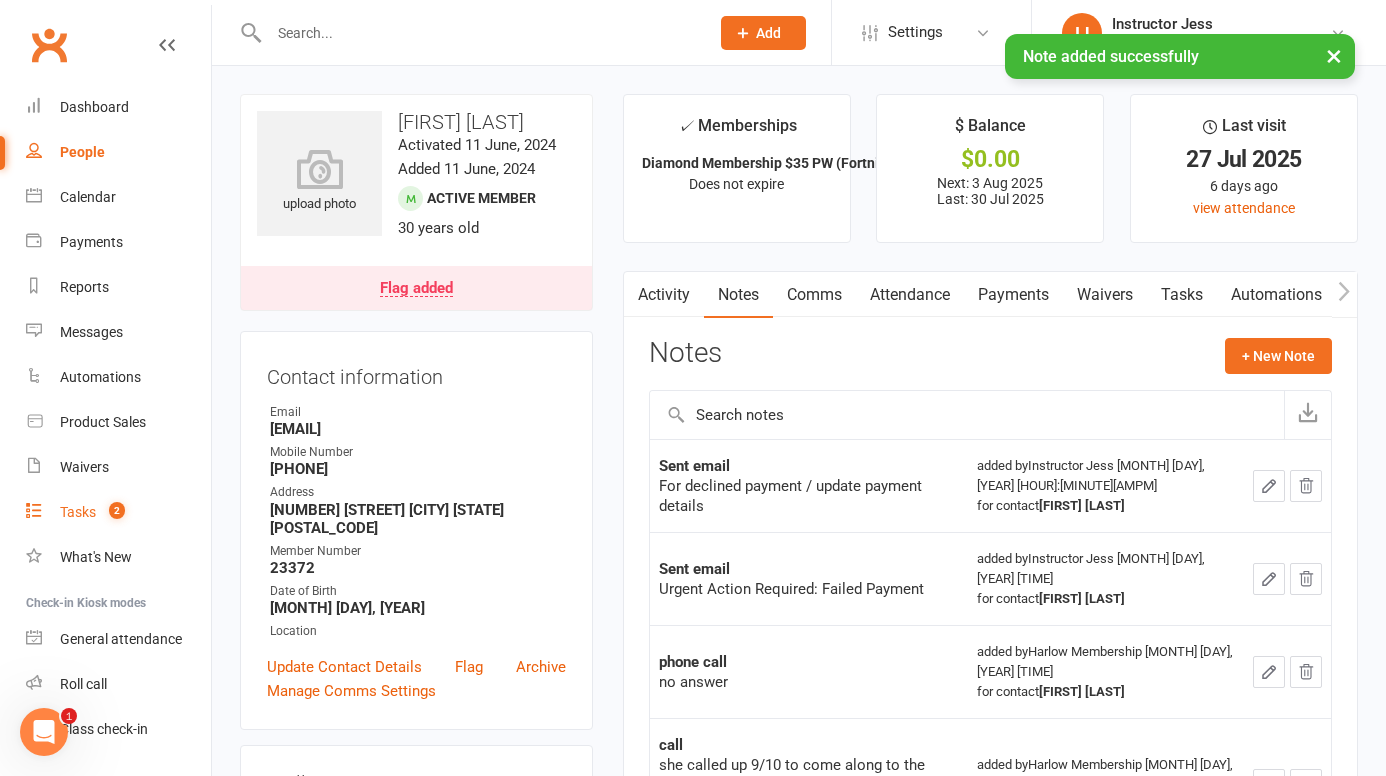 click on "Tasks" at bounding box center [78, 512] 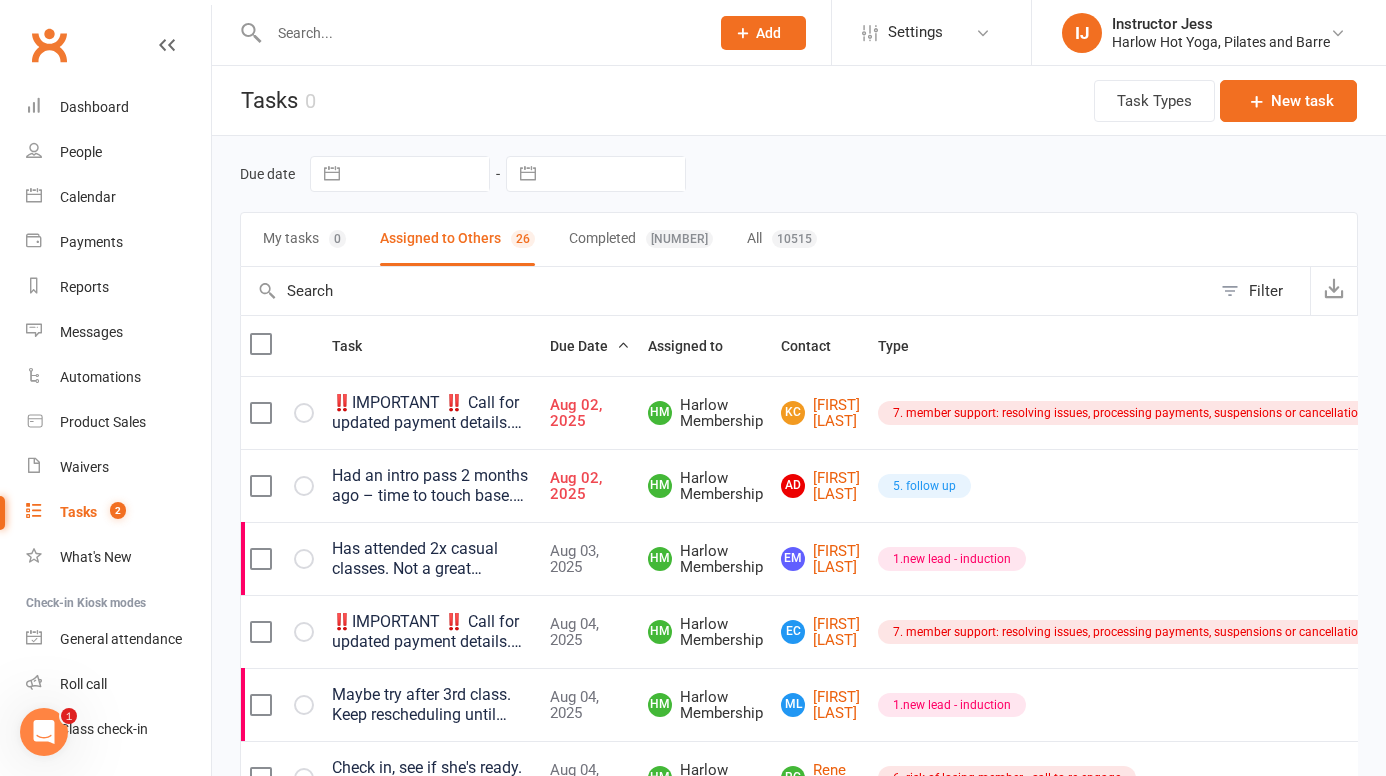 click on "‼️IMPORTANT ‼️
Call for updated payment details. Keep scheduling this task until it is resolved." at bounding box center [432, 413] 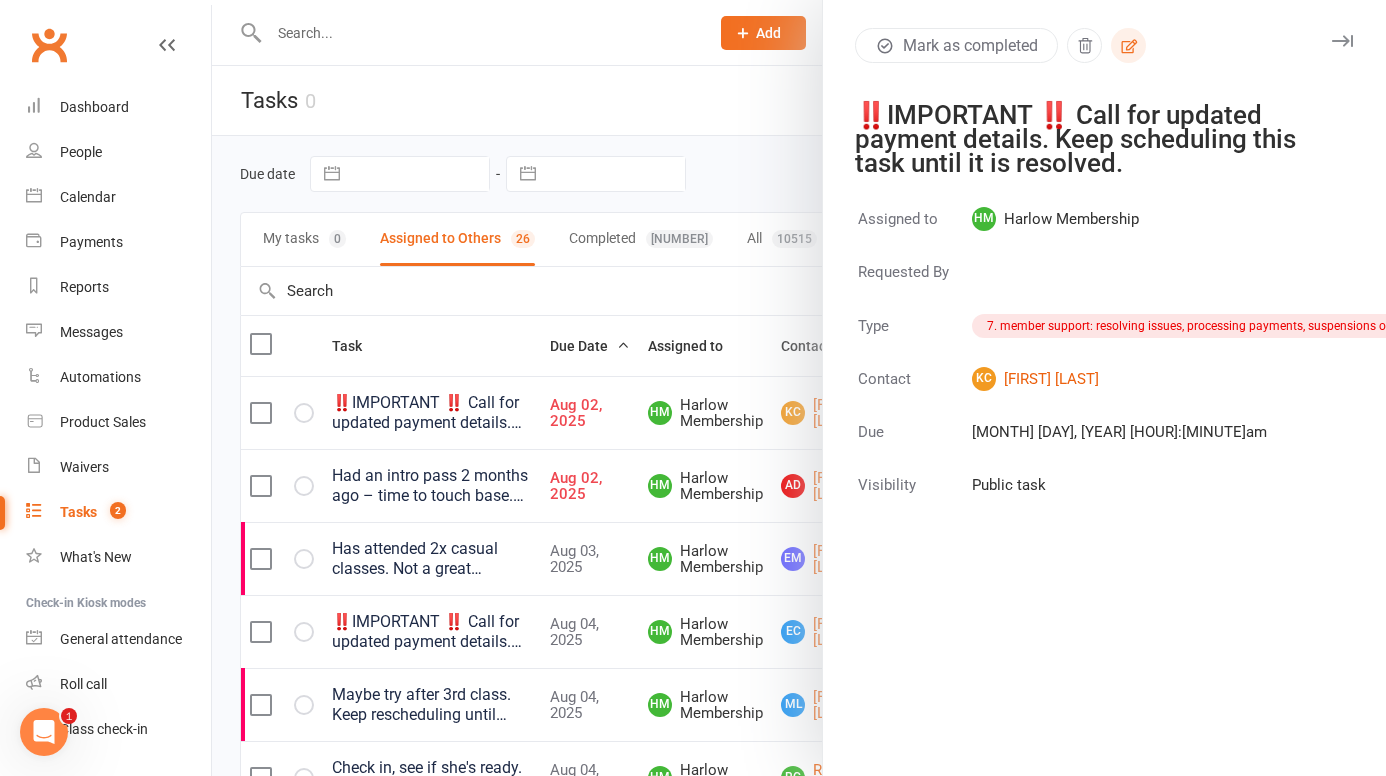 click 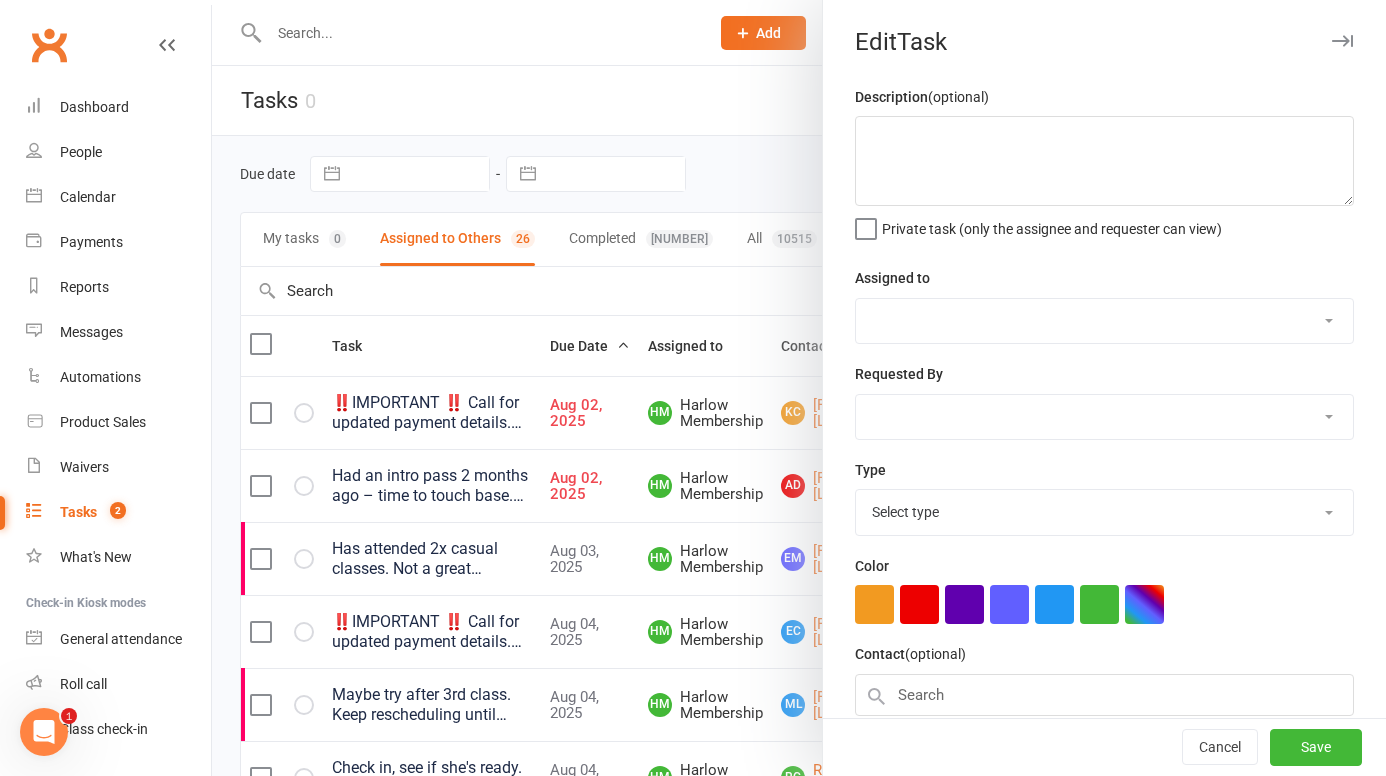 type on "‼️IMPORTANT ‼️
Call for updated payment details. Keep scheduling this task until it is resolved." 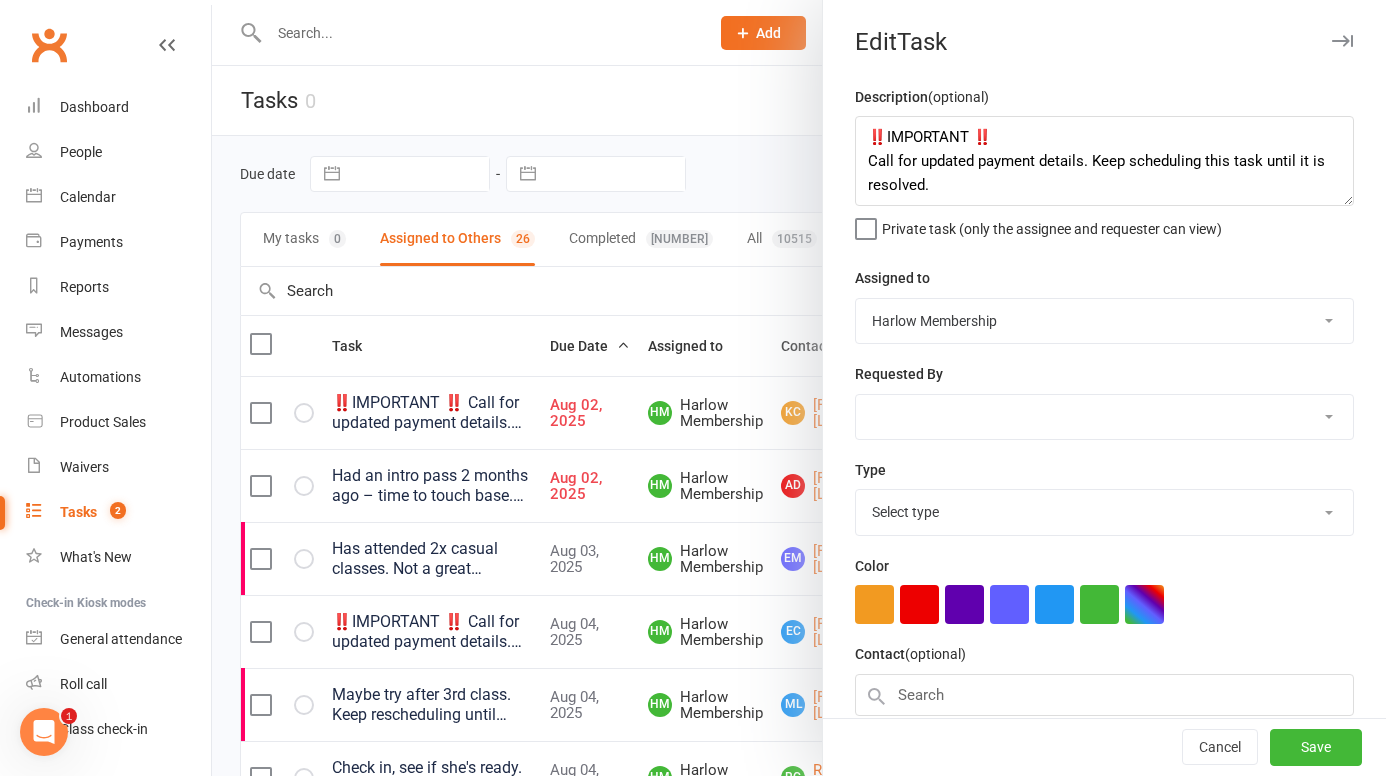 select on "24241" 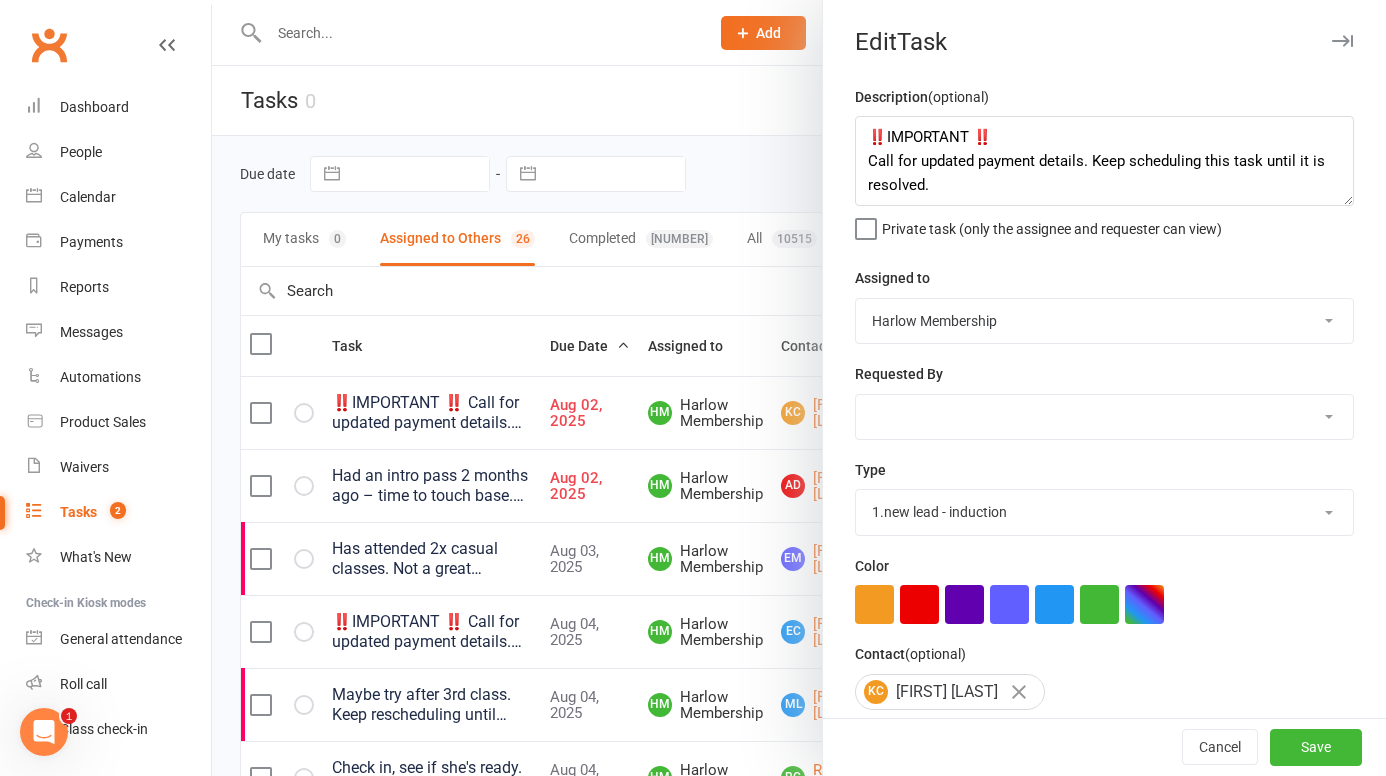 scroll, scrollTop: 210, scrollLeft: 0, axis: vertical 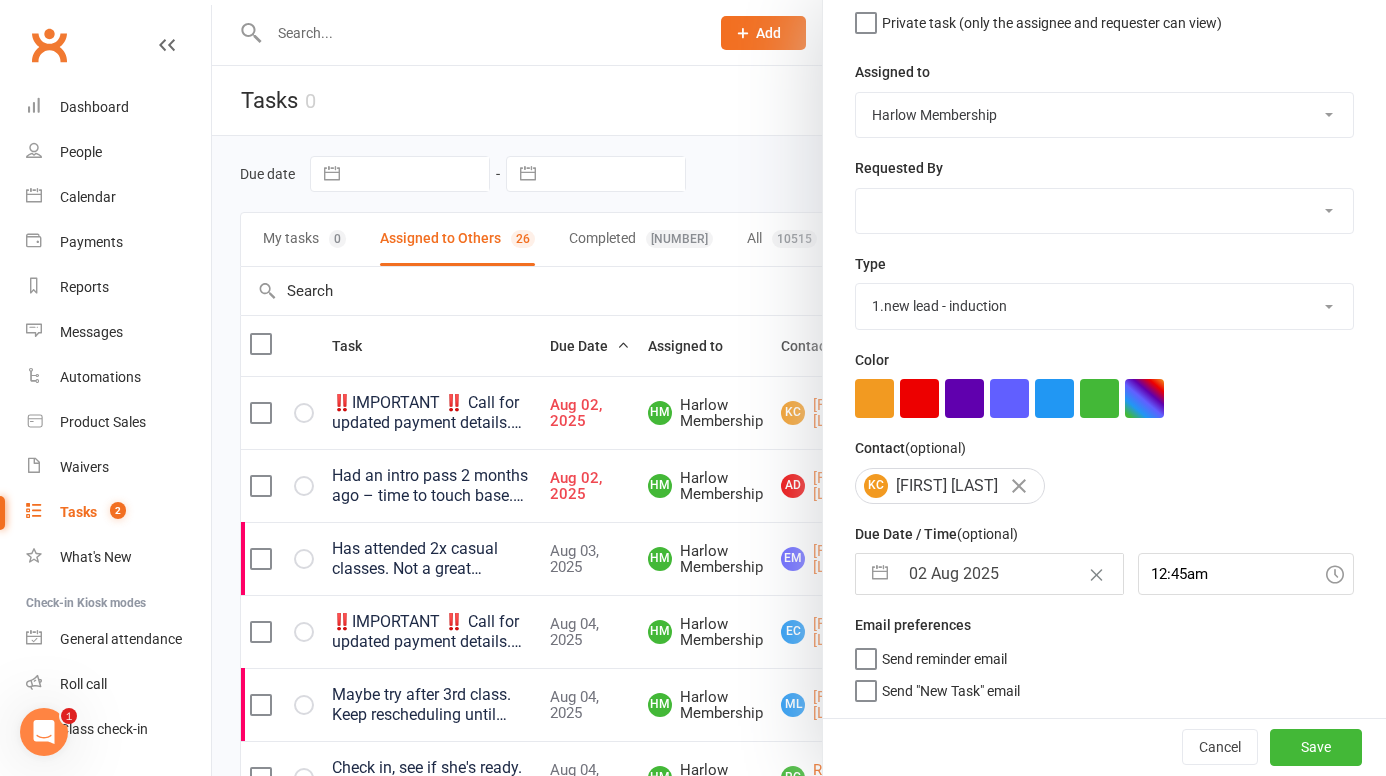 click on "02 Aug 2025" at bounding box center (1010, 574) 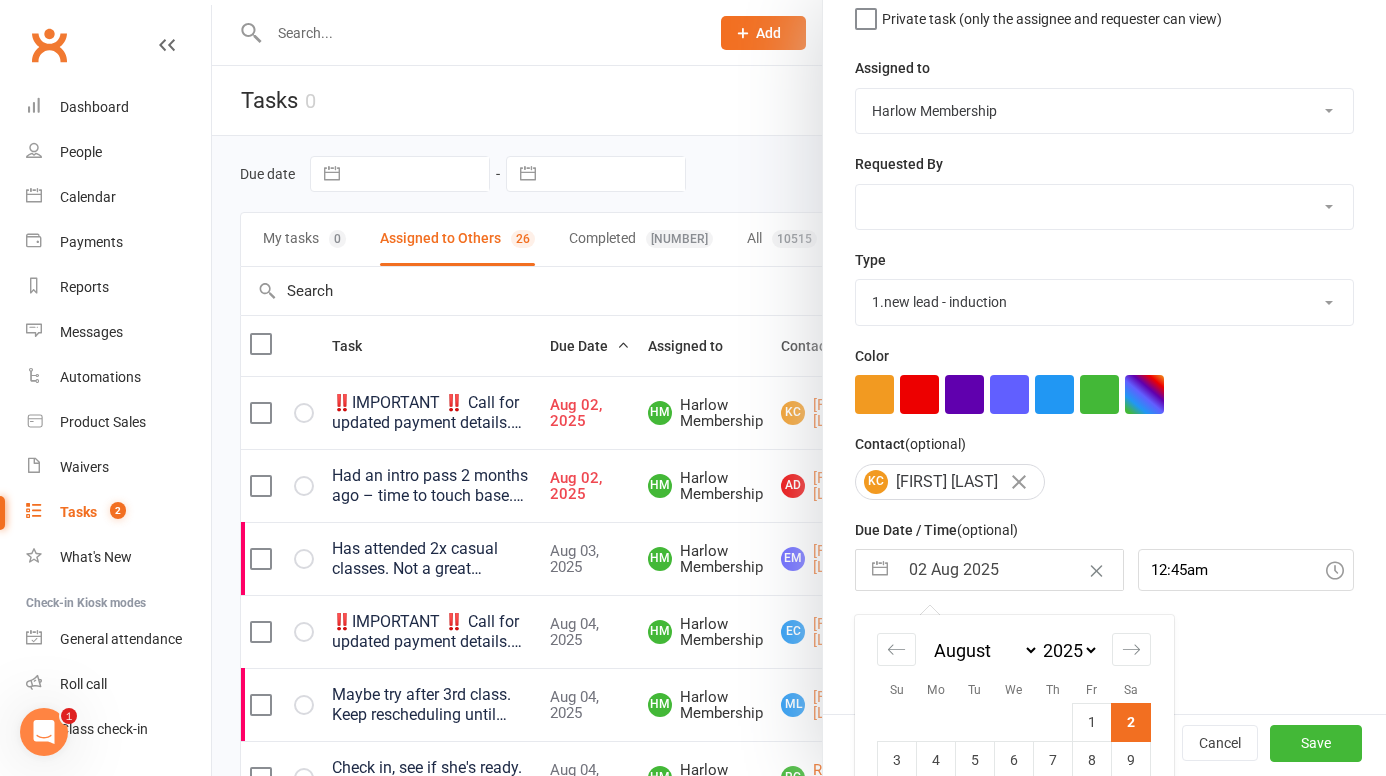 scroll, scrollTop: 295, scrollLeft: 0, axis: vertical 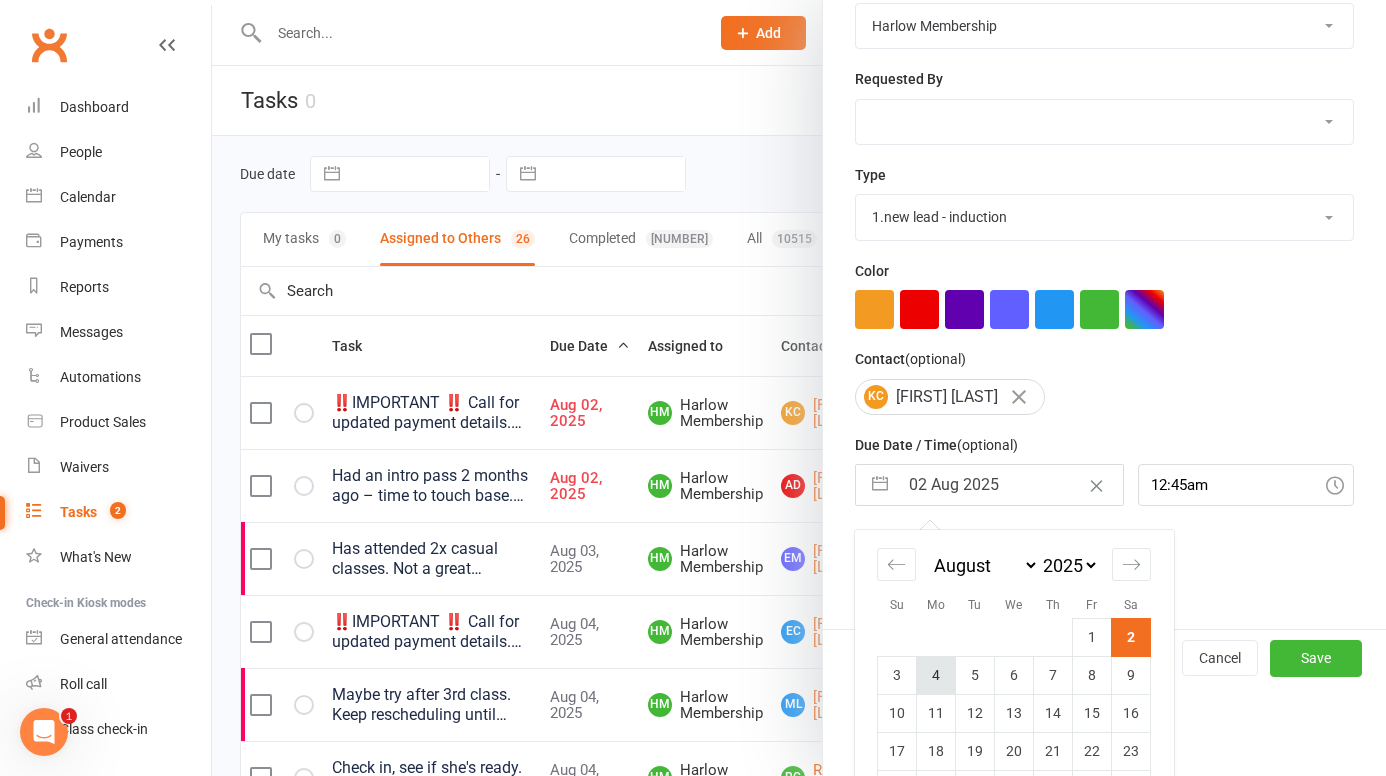 click on "4" at bounding box center (936, 675) 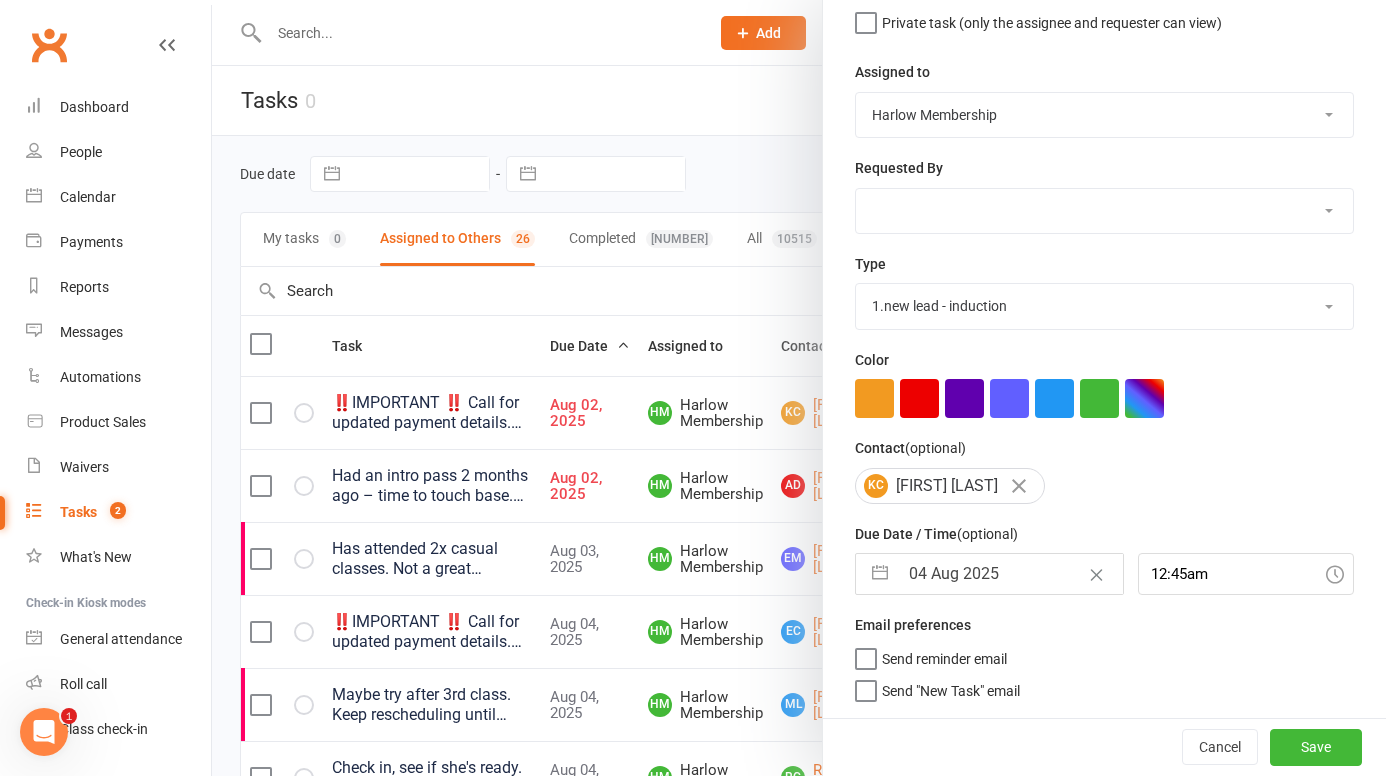 scroll, scrollTop: 210, scrollLeft: 0, axis: vertical 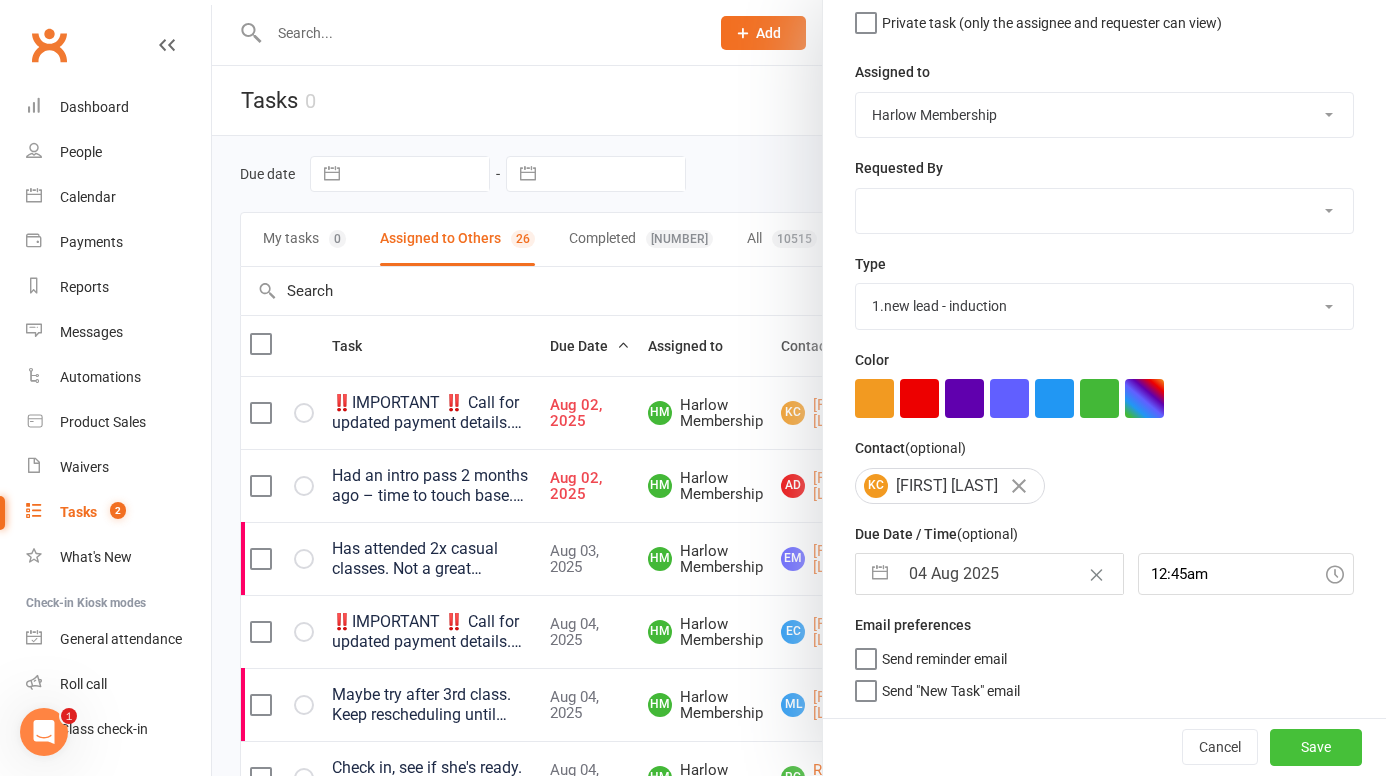 click on "Save" at bounding box center (1316, 747) 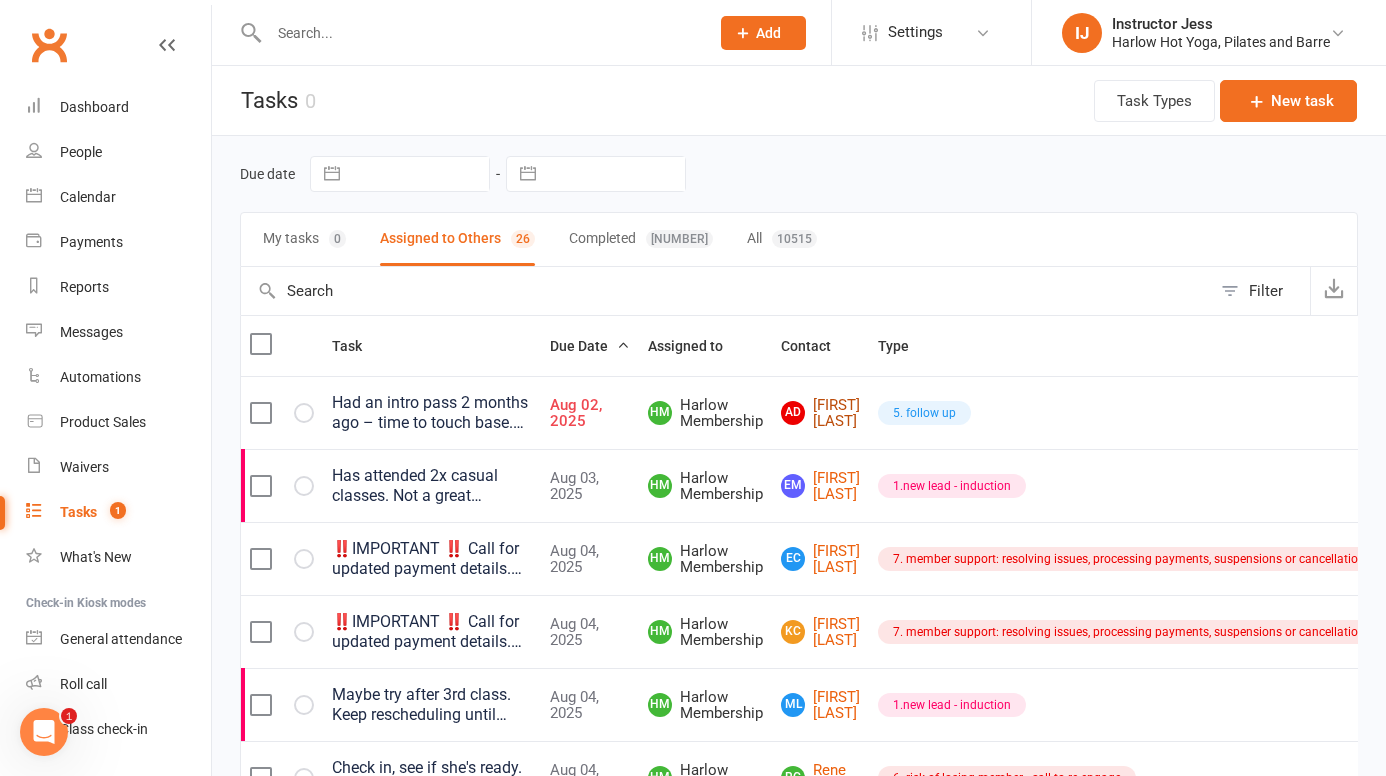 click on "AD Alice Doughty" at bounding box center [820, 413] 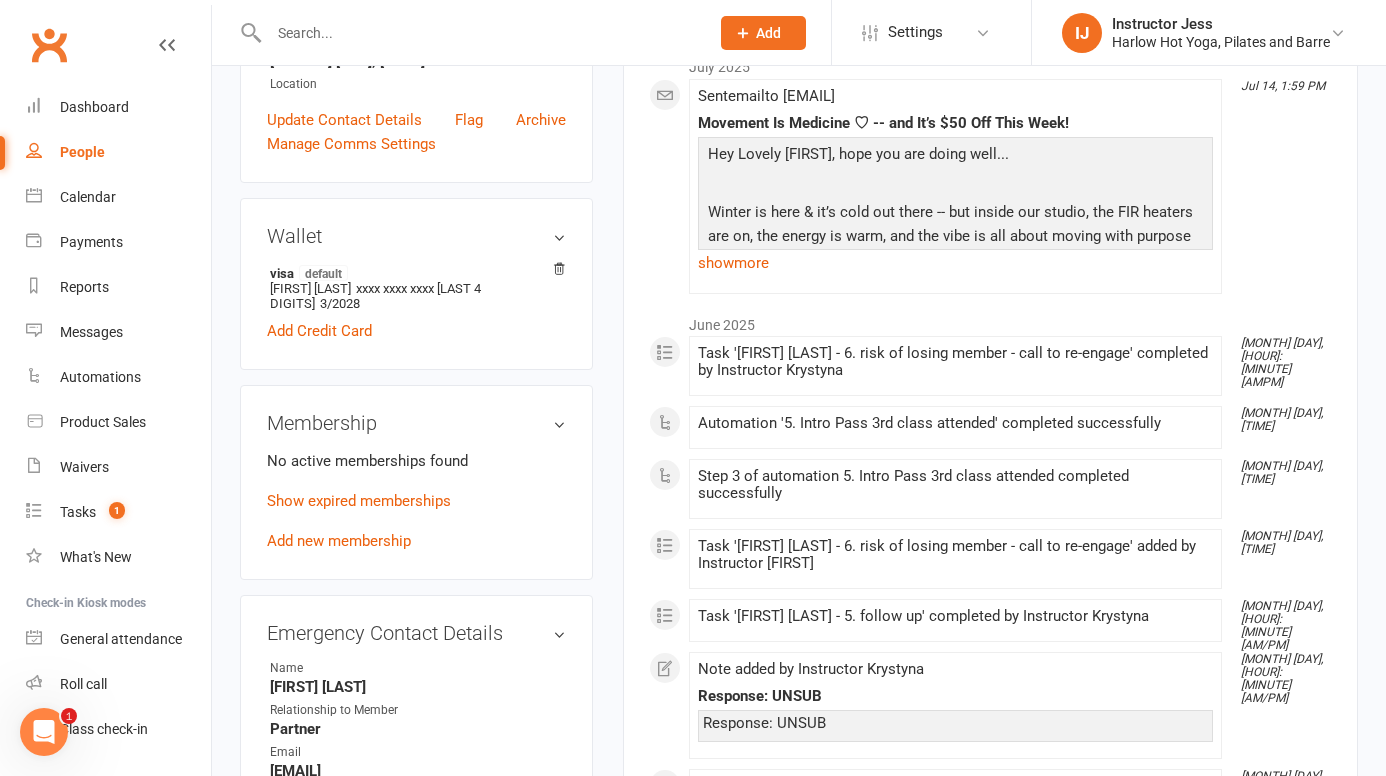 scroll, scrollTop: 584, scrollLeft: 0, axis: vertical 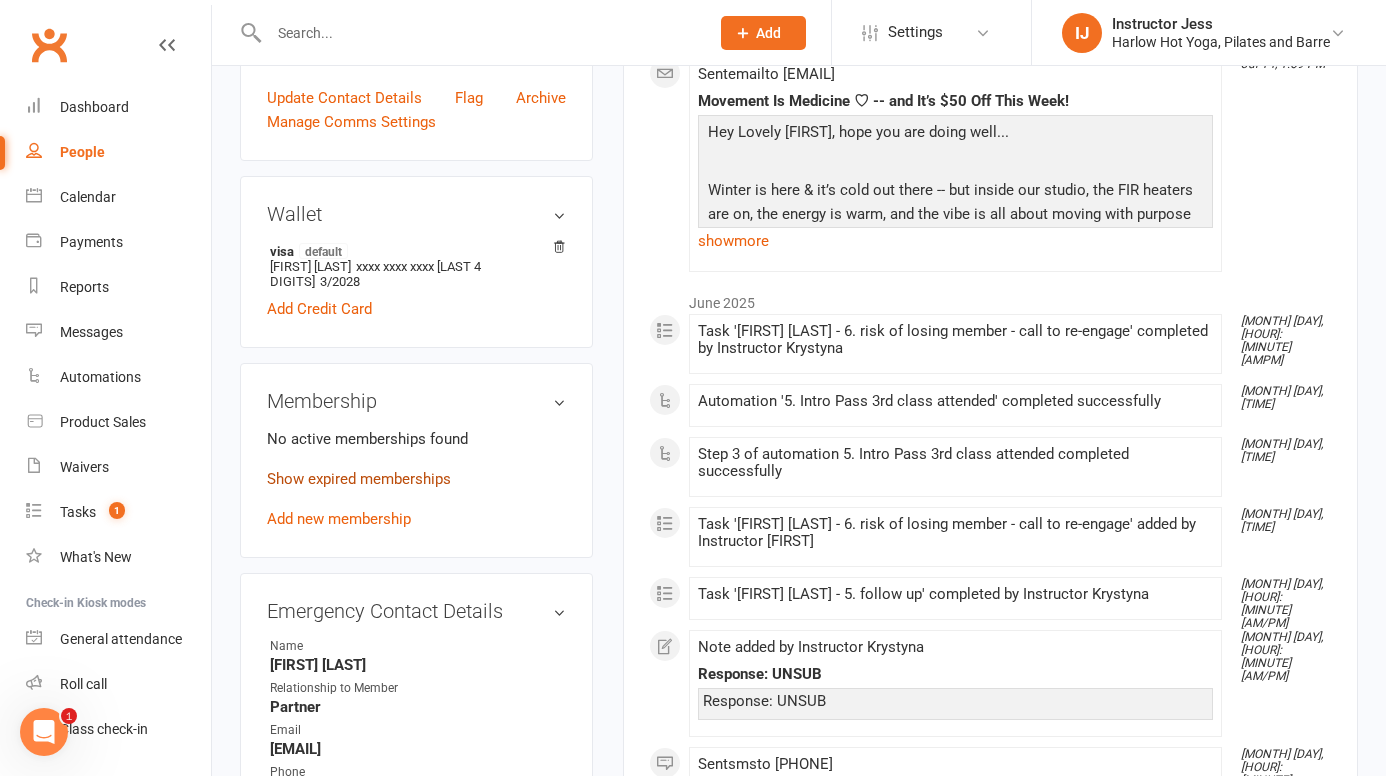 click on "Show expired memberships" at bounding box center (359, 479) 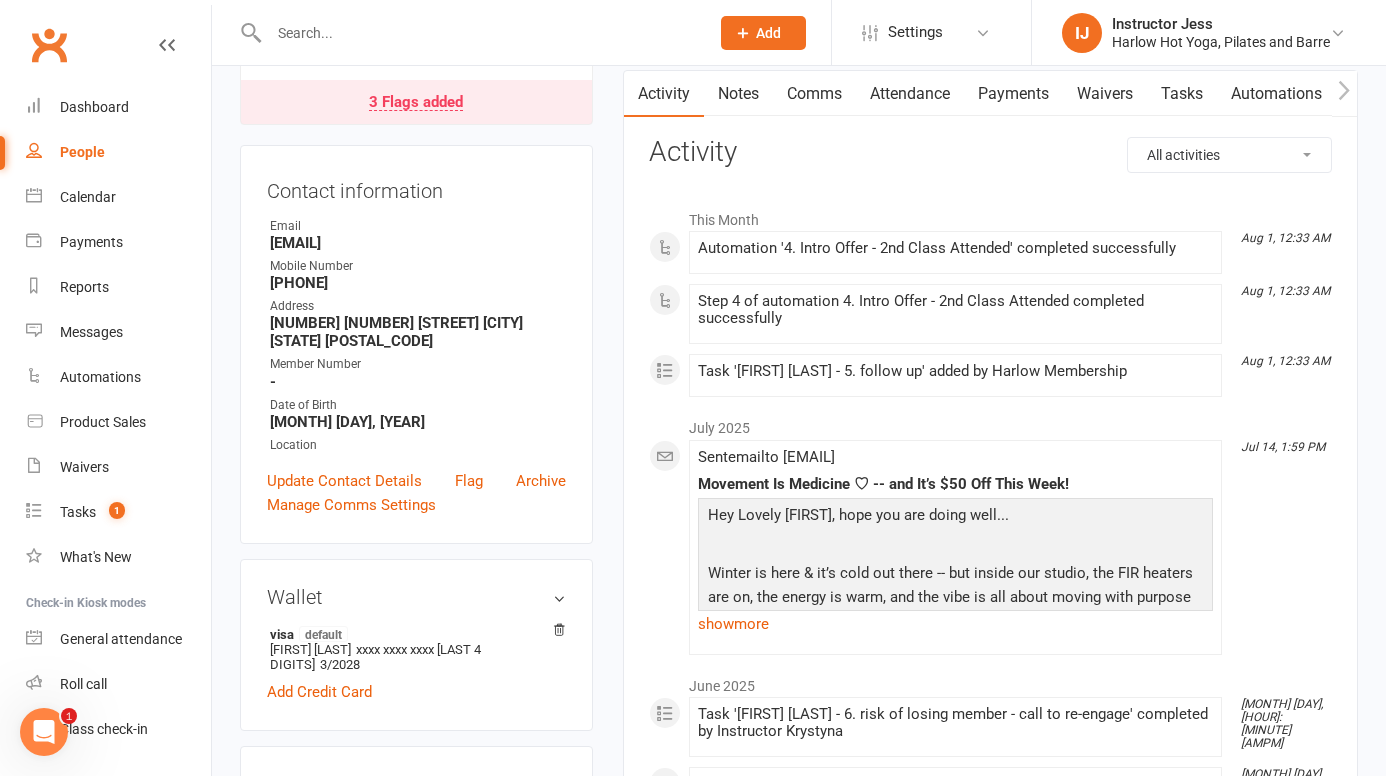 scroll, scrollTop: 200, scrollLeft: 0, axis: vertical 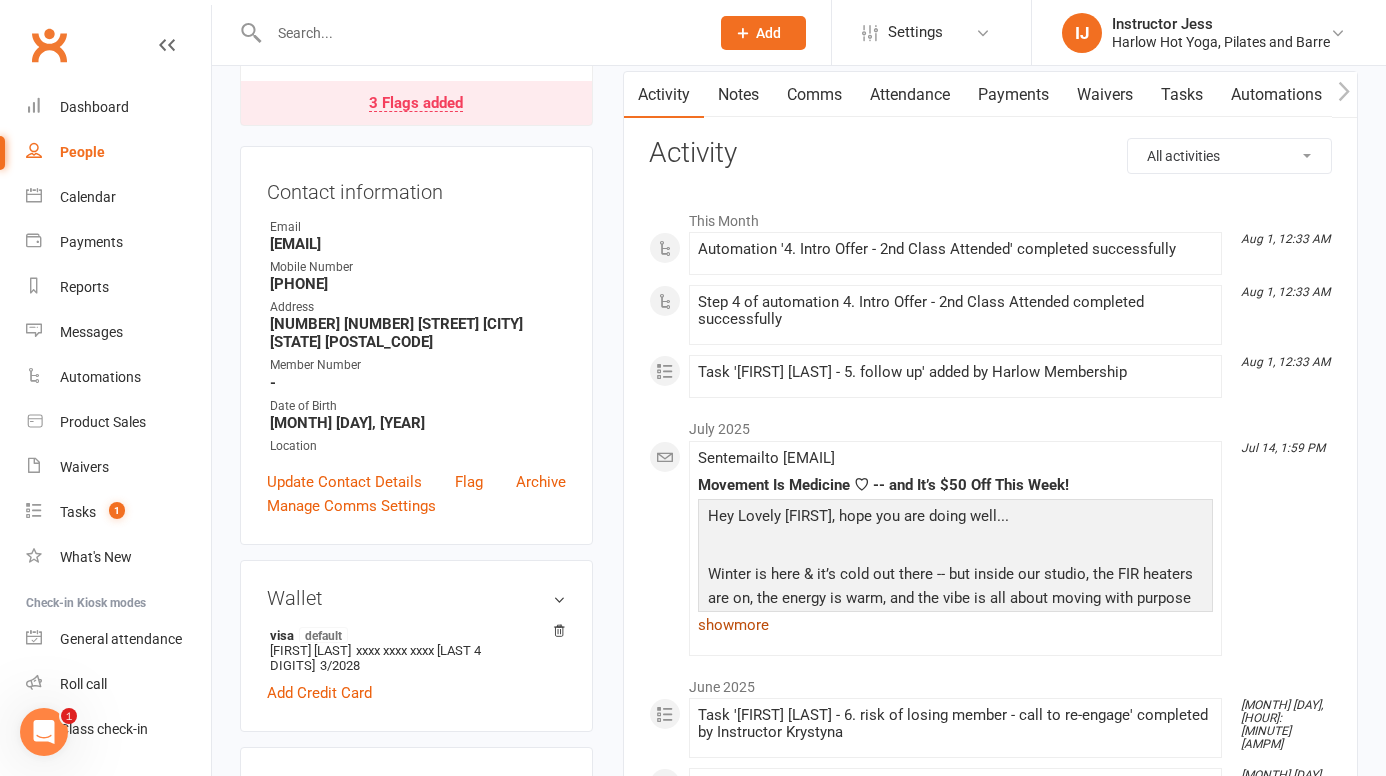 click on "show  more" at bounding box center [955, 625] 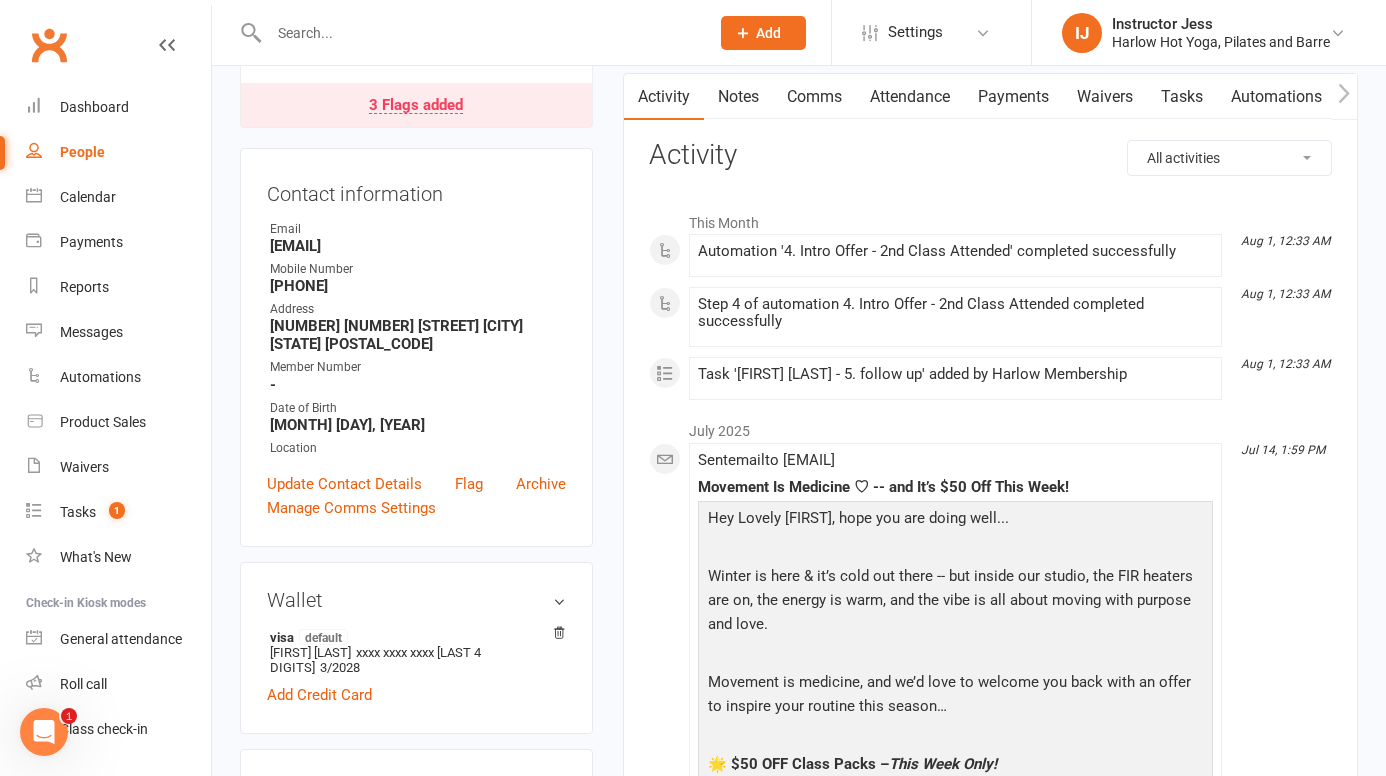 scroll, scrollTop: 198, scrollLeft: 0, axis: vertical 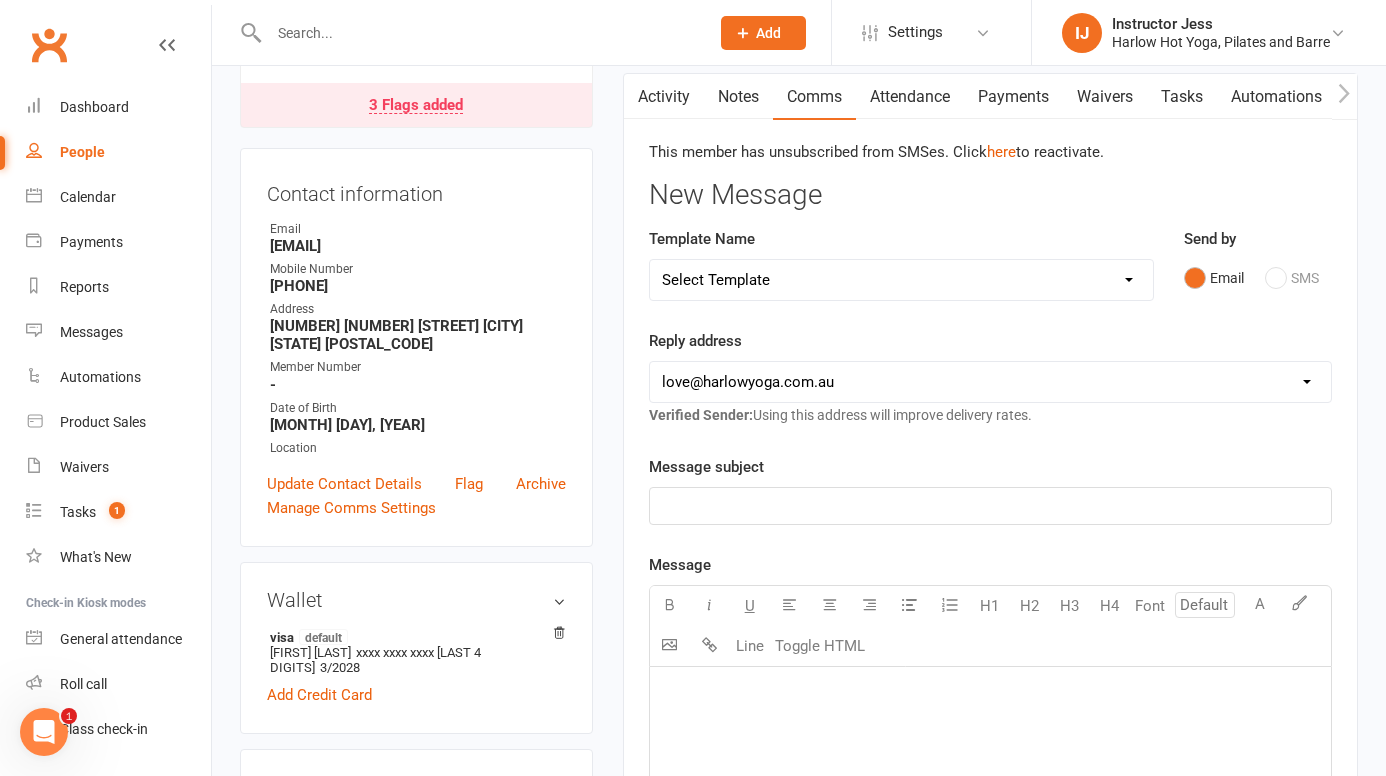 click on "Select Template [Email] Birthday Comp Pass [Push Notification] Booking Created [SMS] Failed Payments [Email] Review - Members [Push Notification] See you in one hour! [Email] 1. Email 1 - intro pass purchased [SMS] 2. Follow up - no induction booked [Email] 2nd class attended V3 [Email] 2nd class attended V3 (1) [SMS] 2. SMS 1 - Welcome [SMS] 3b. Intro - one class (no induction) [SMS] 3. SMS 2 - 1st class attended [Email] 4. Email 2 - keep coming V2 [SMS] 5. 2nd class - referral [Email] 5A. Email 3 - Share the love :) [Email] 6a. Email confirmation of Flexi membership [SMS] 6b. Last message - class pack offer [SMS] 6c. Last Text [Email] 6d. Email 4 - 24 HOUR SPECIAL [SMS] comp - intro offer [Email] Comp pass attended [SMS] Comp pass - details received [Email] Comp pass purchased [Email] Email 2 - keep coming [Email] Your Harlow Experience - Special Offers Just for You! 🌟 [SMS] BAF welcome [Email] Casual attended - offer intro [SMS] Intro not attended [SMS] Intro not attended (resident) [SMS] Referral" at bounding box center (901, 280) 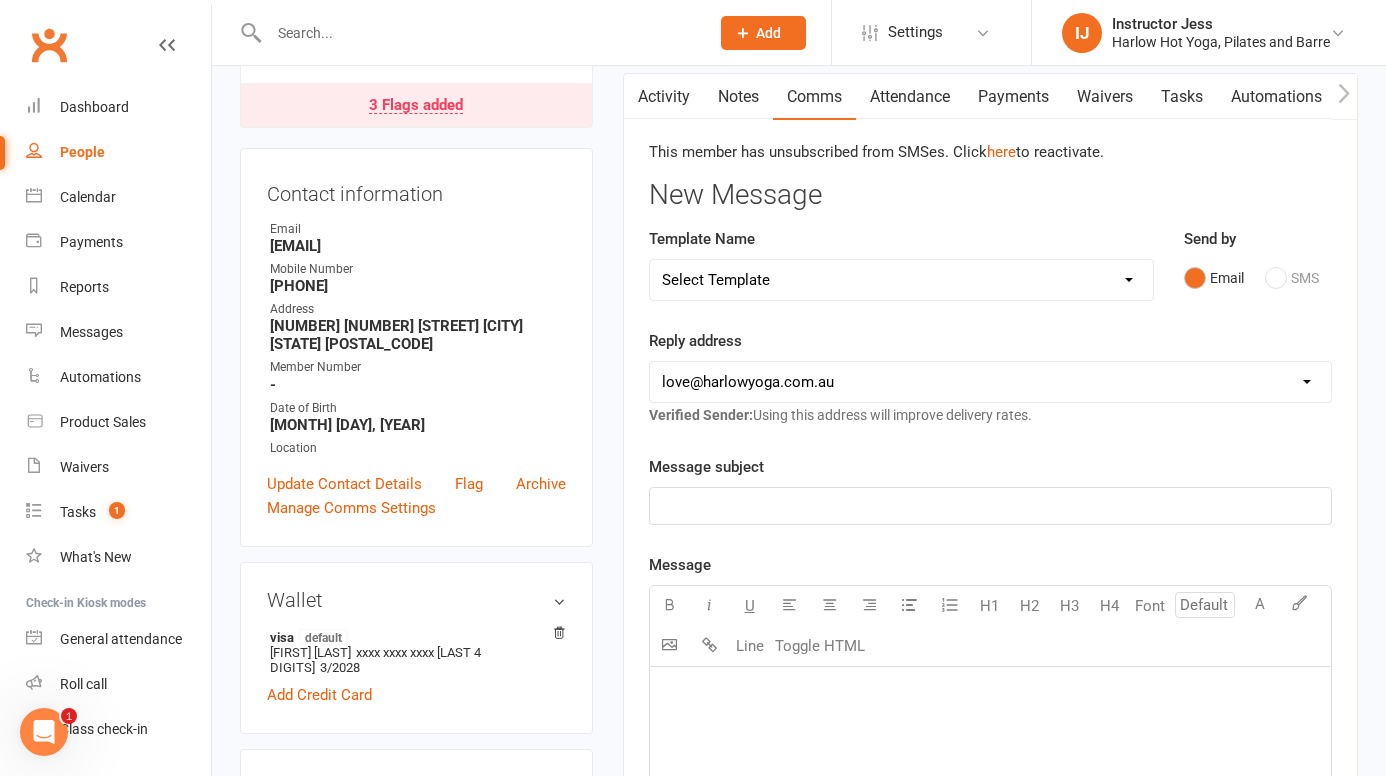 select on "23" 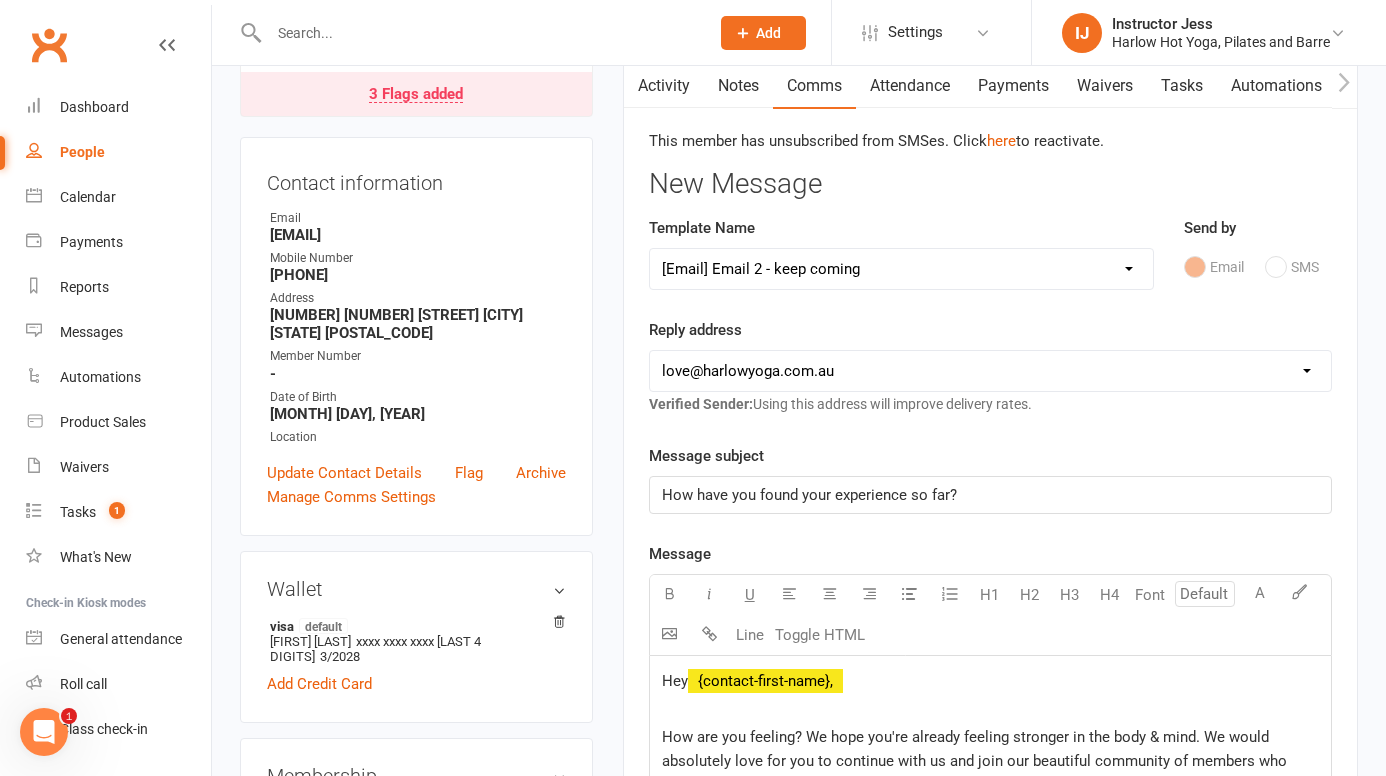 scroll, scrollTop: 0, scrollLeft: 0, axis: both 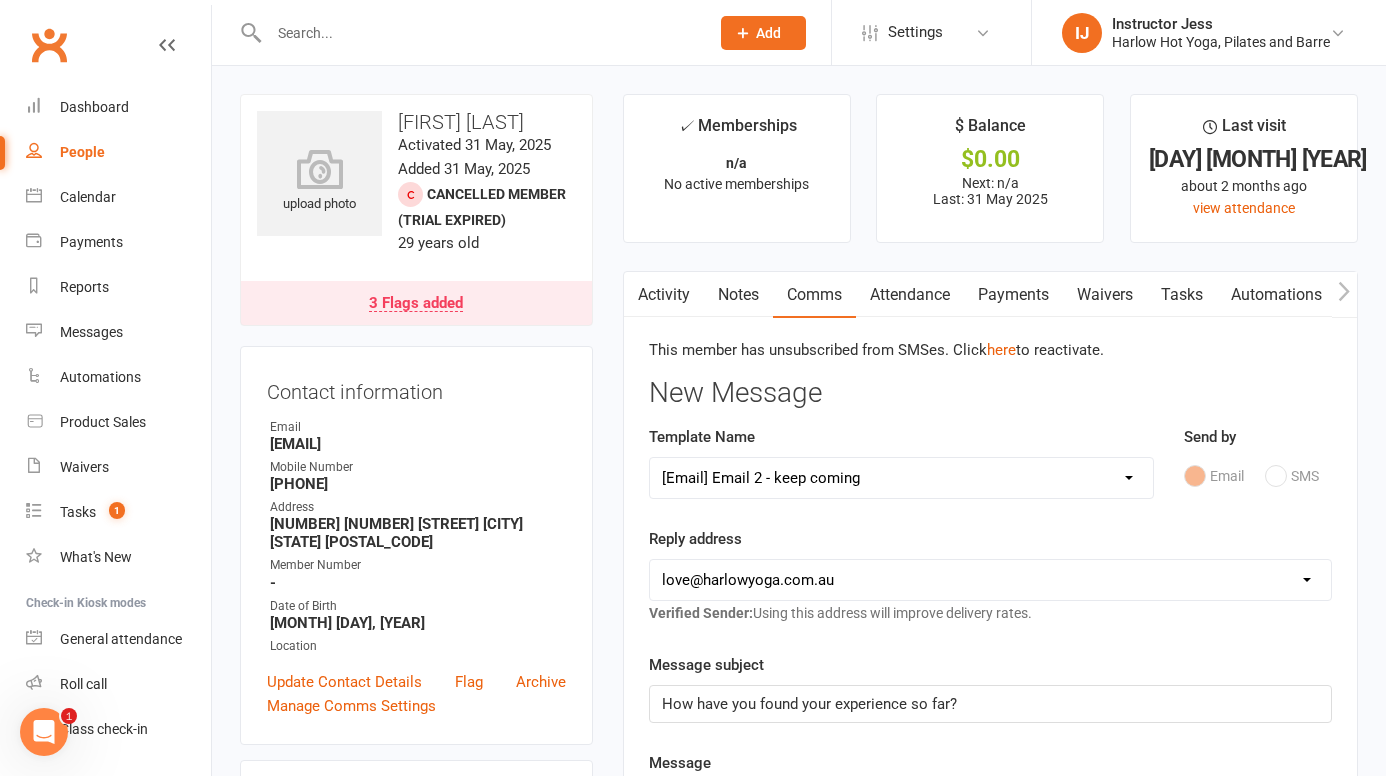 click on "Notes" at bounding box center [738, 295] 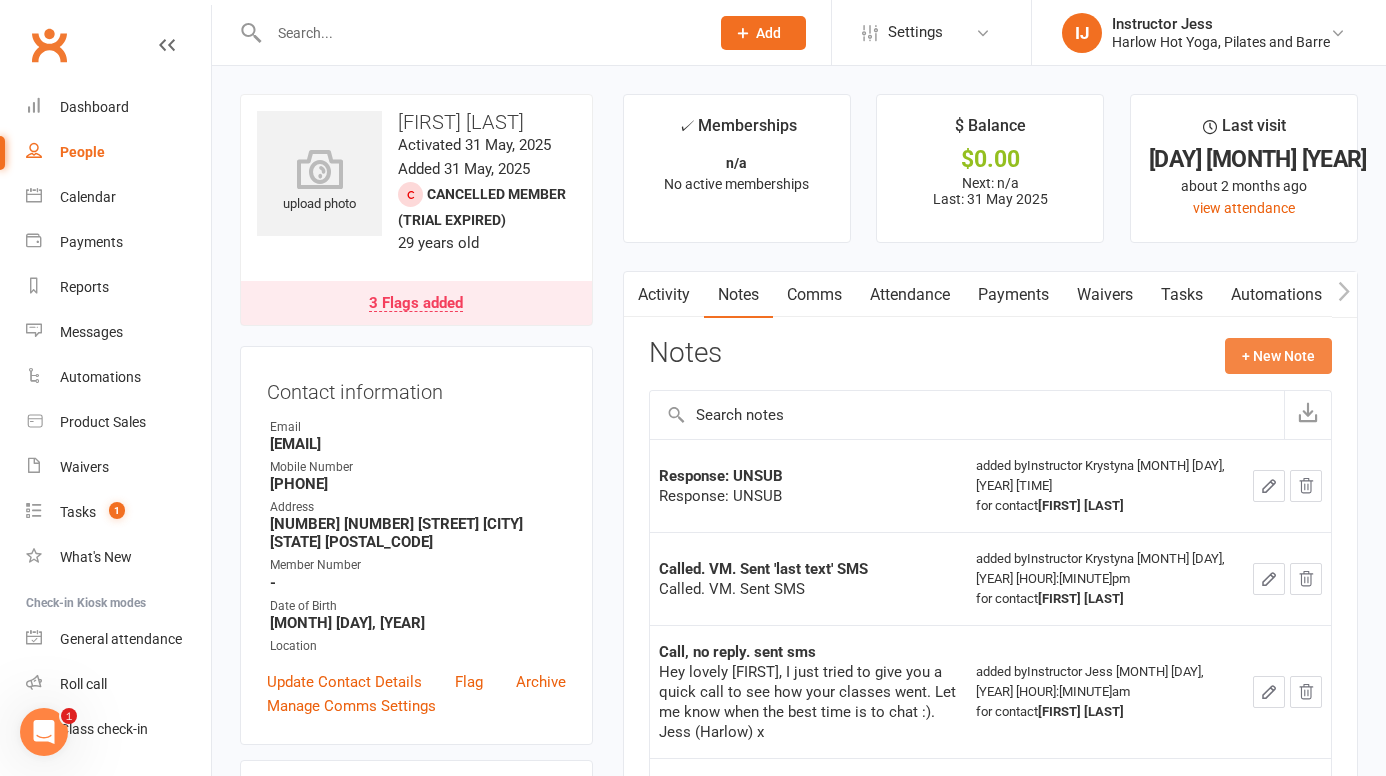 click on "+ New Note" at bounding box center (1278, 356) 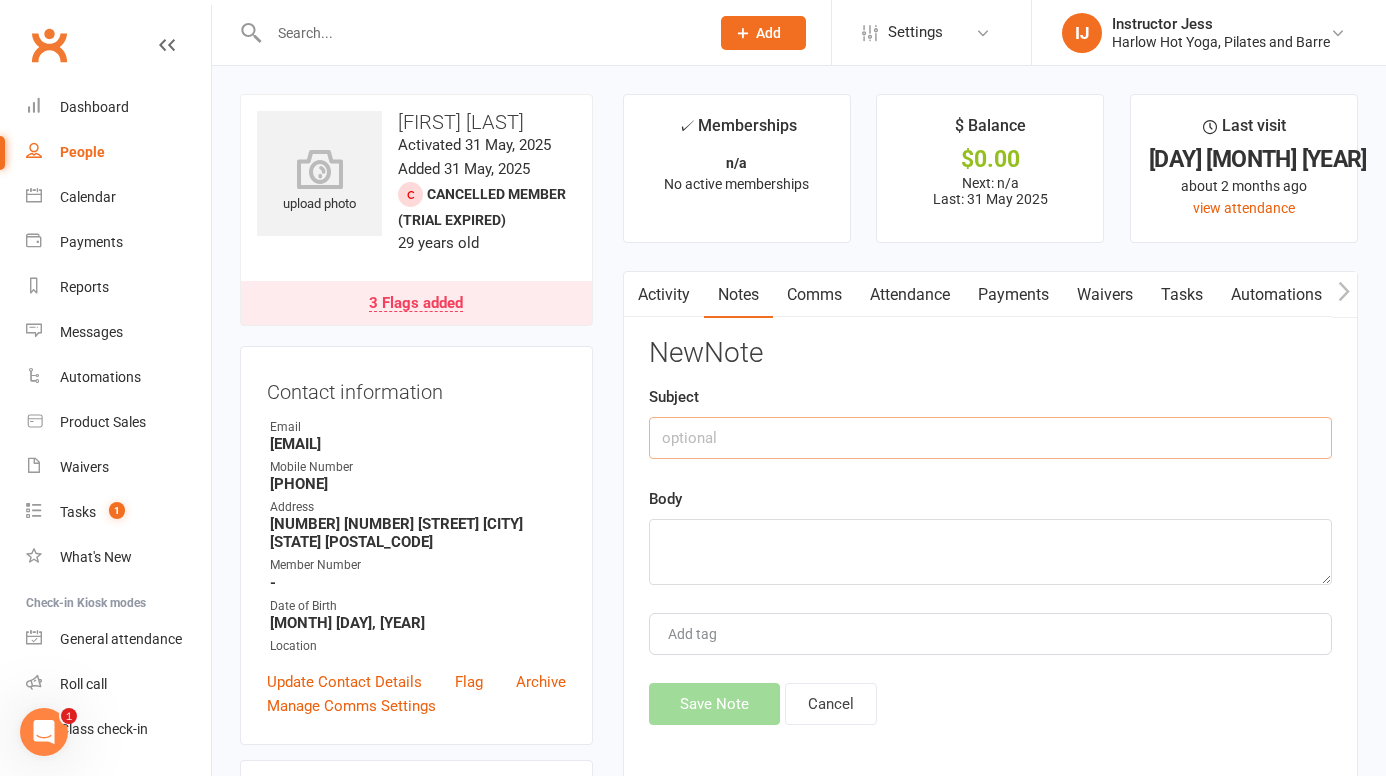 click at bounding box center [990, 438] 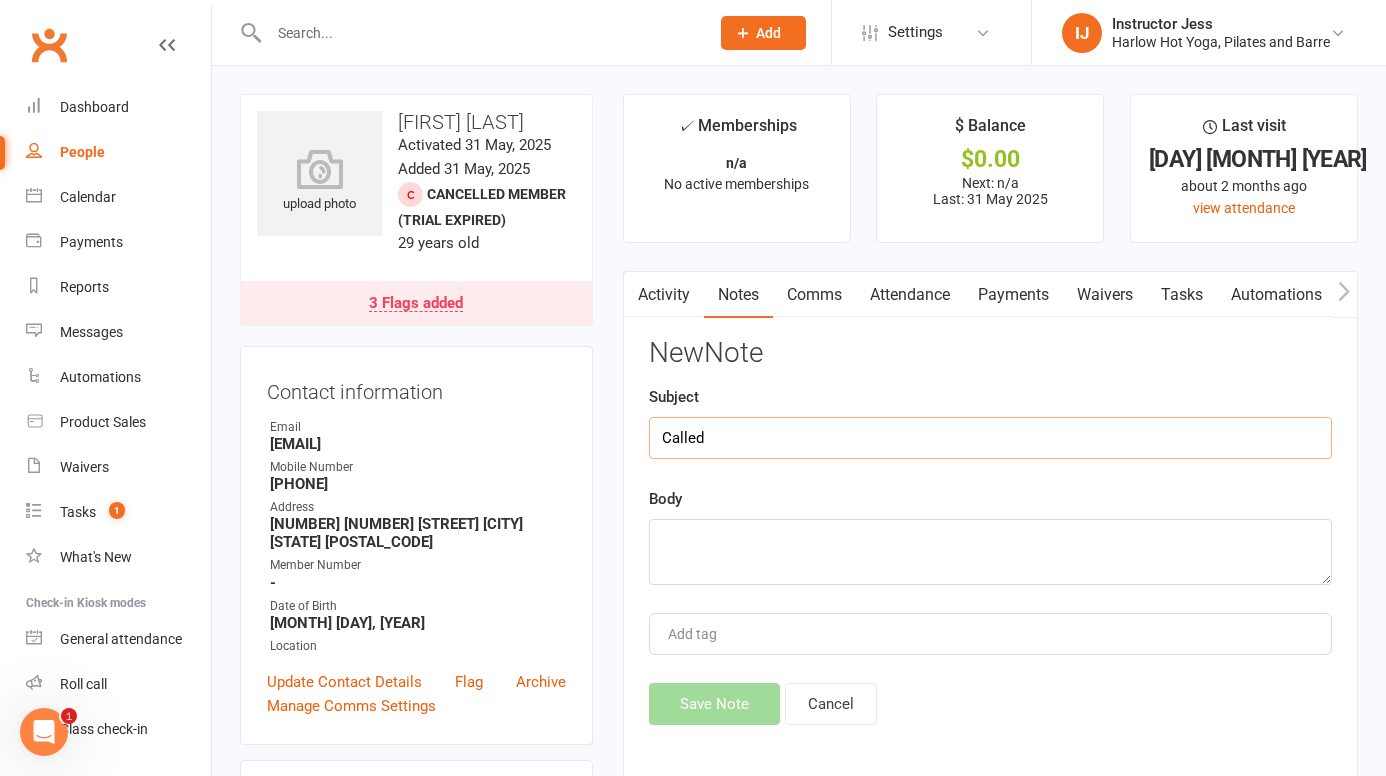 type on "Called" 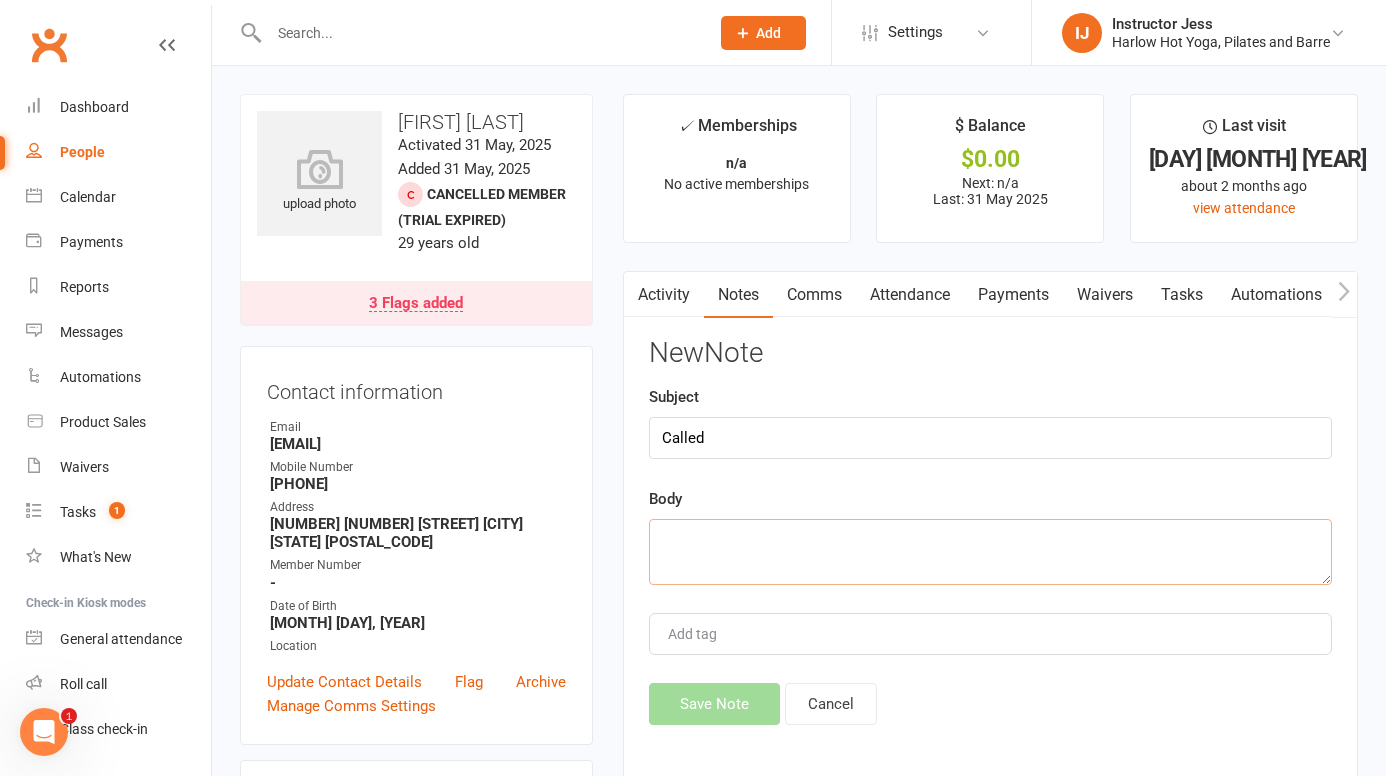 click at bounding box center (990, 552) 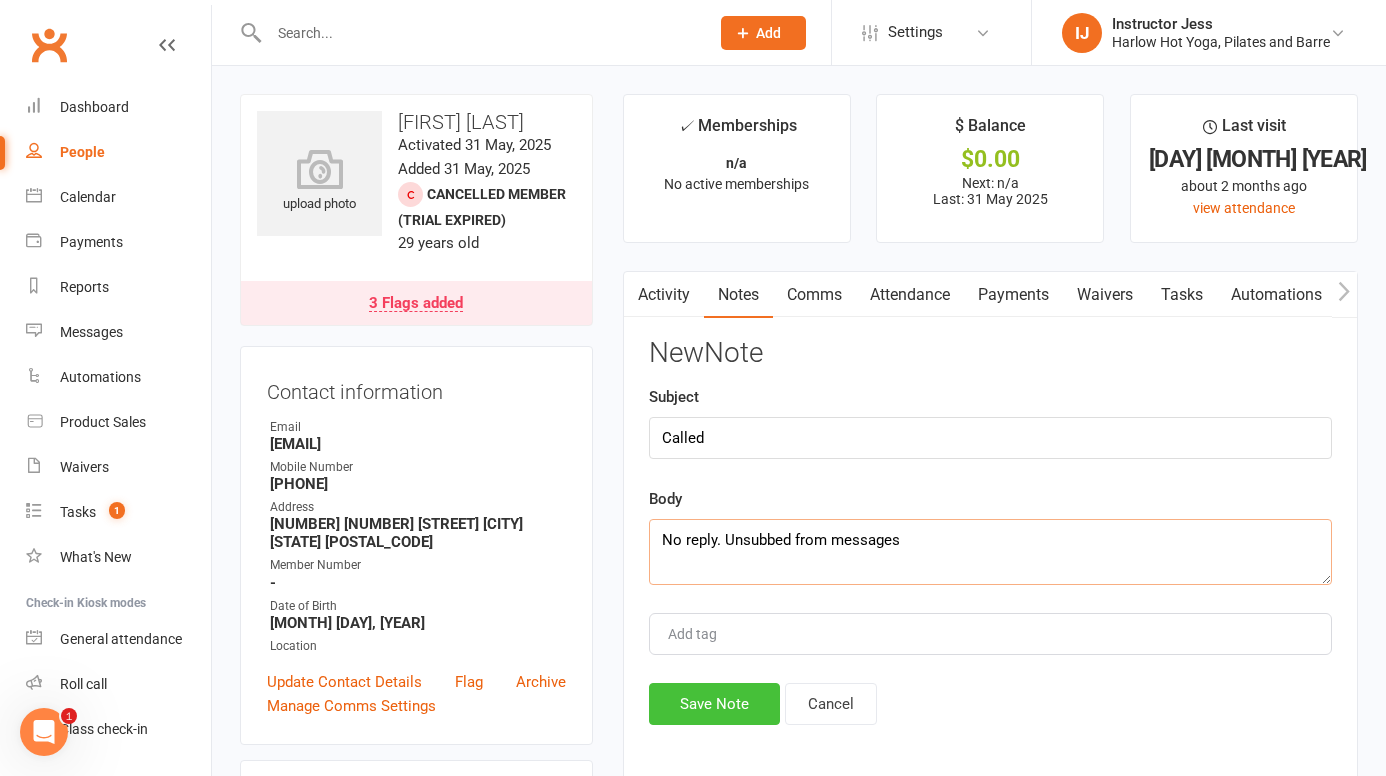 type on "No reply. Unsubbed from messages" 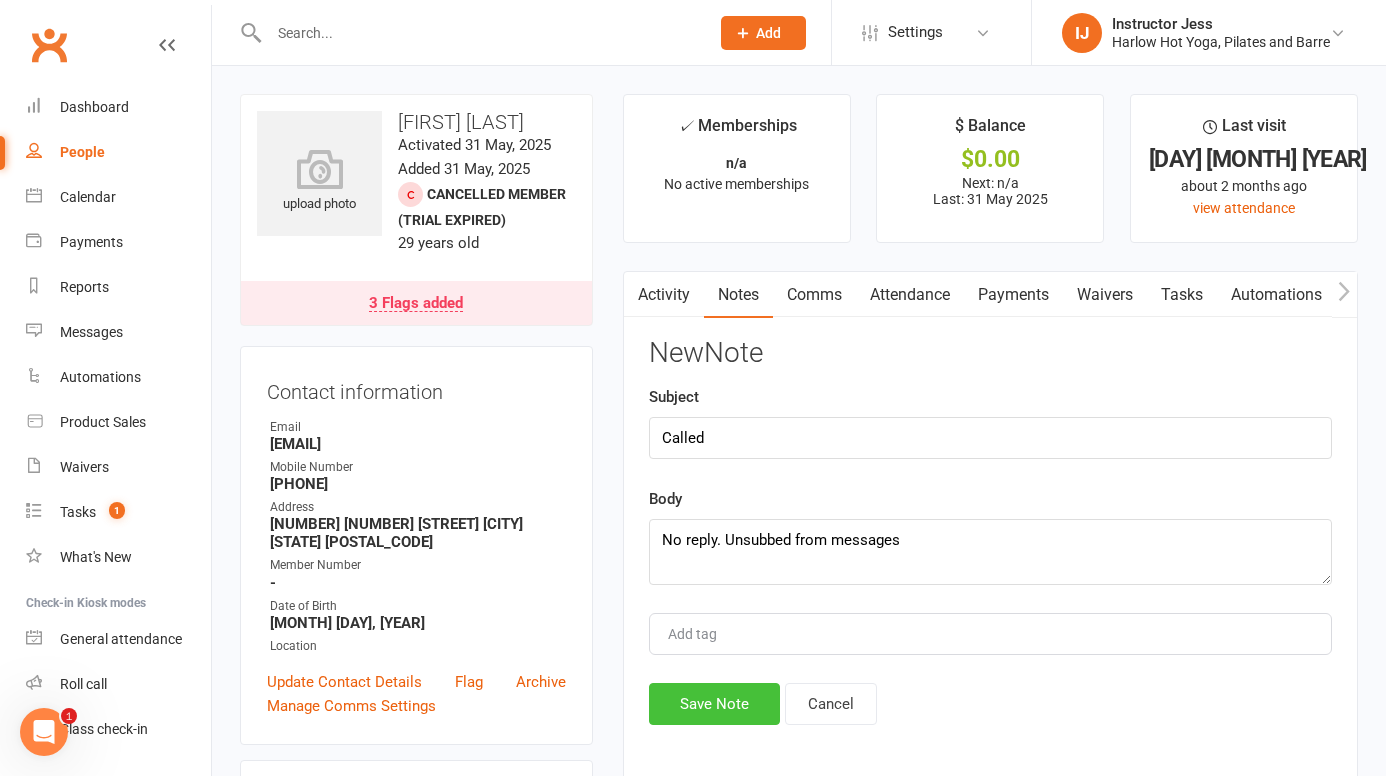 click on "Save Note" at bounding box center (714, 704) 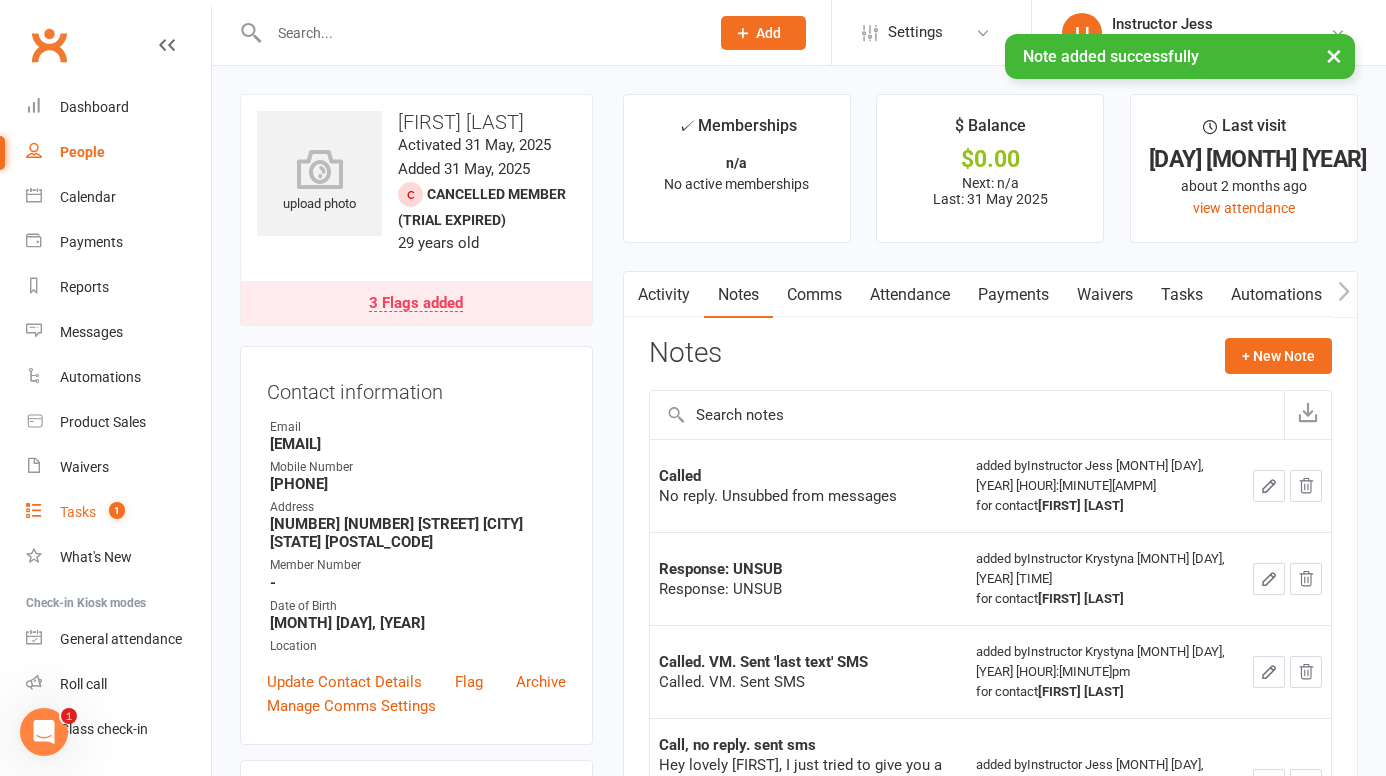 click on "Tasks" at bounding box center [78, 512] 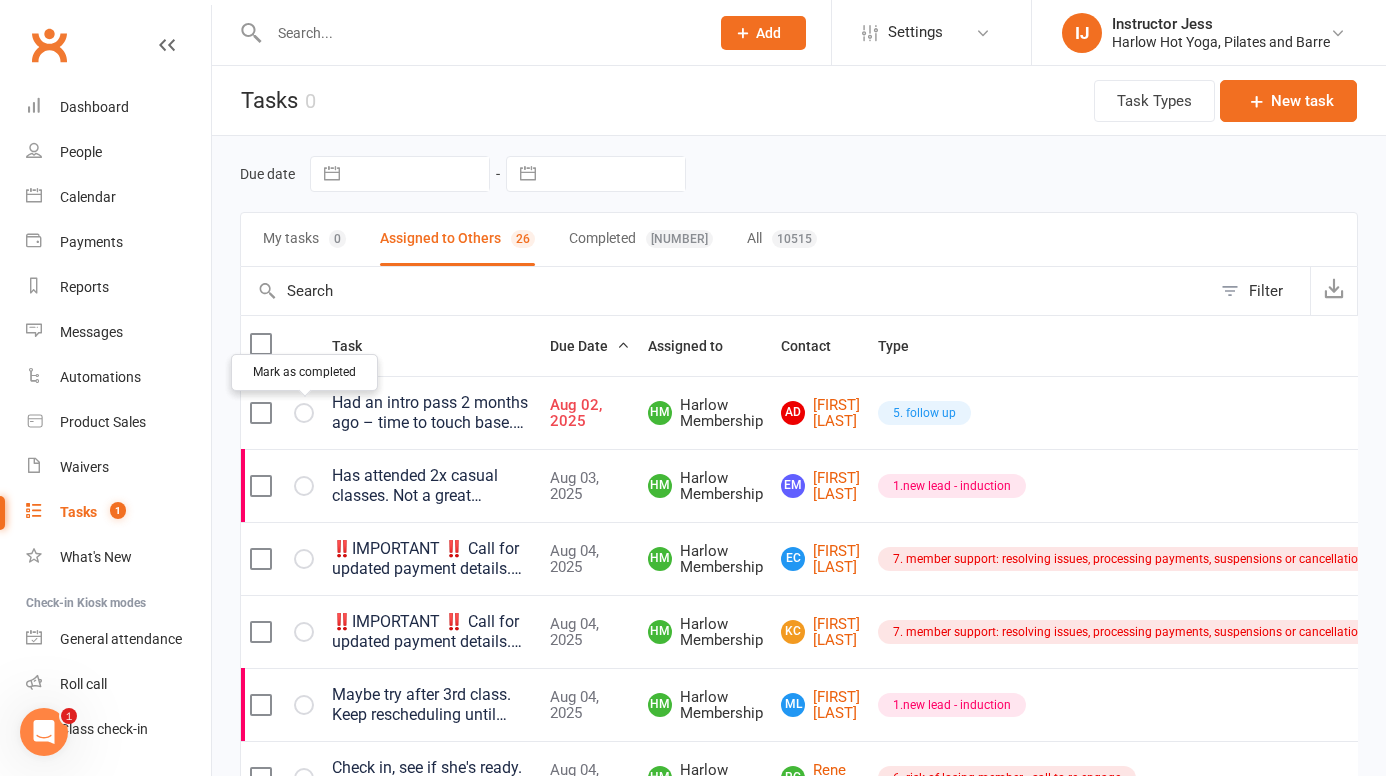 click at bounding box center [0, 0] 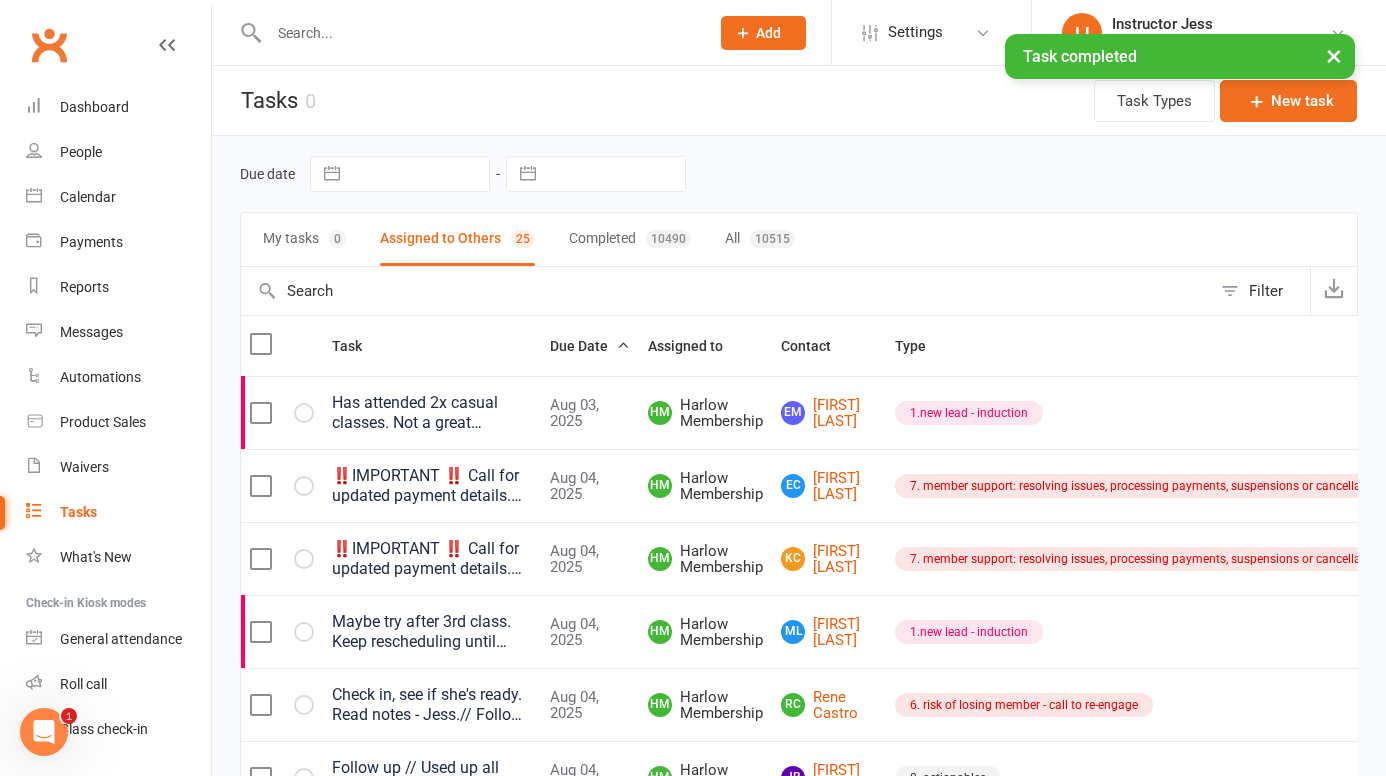 click on "×" at bounding box center [1334, 55] 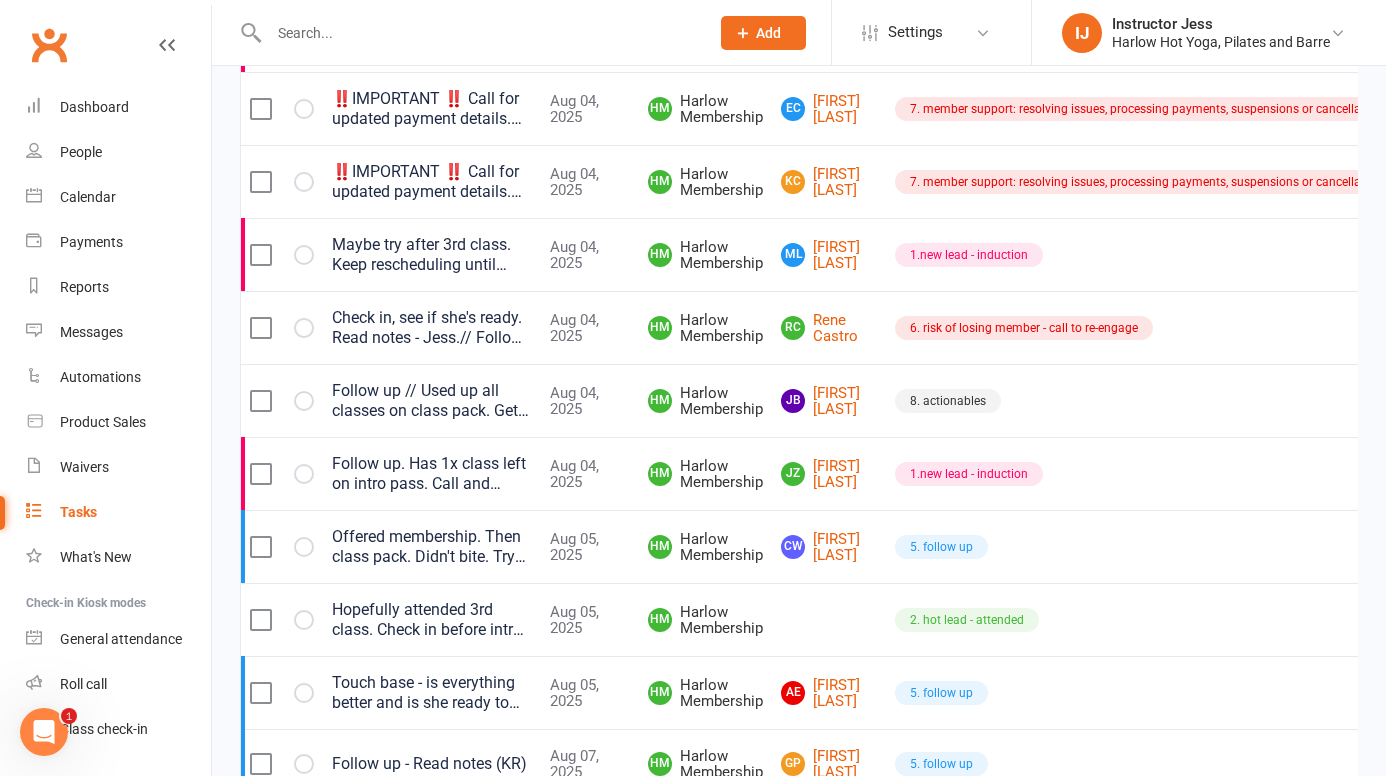 scroll, scrollTop: 379, scrollLeft: 0, axis: vertical 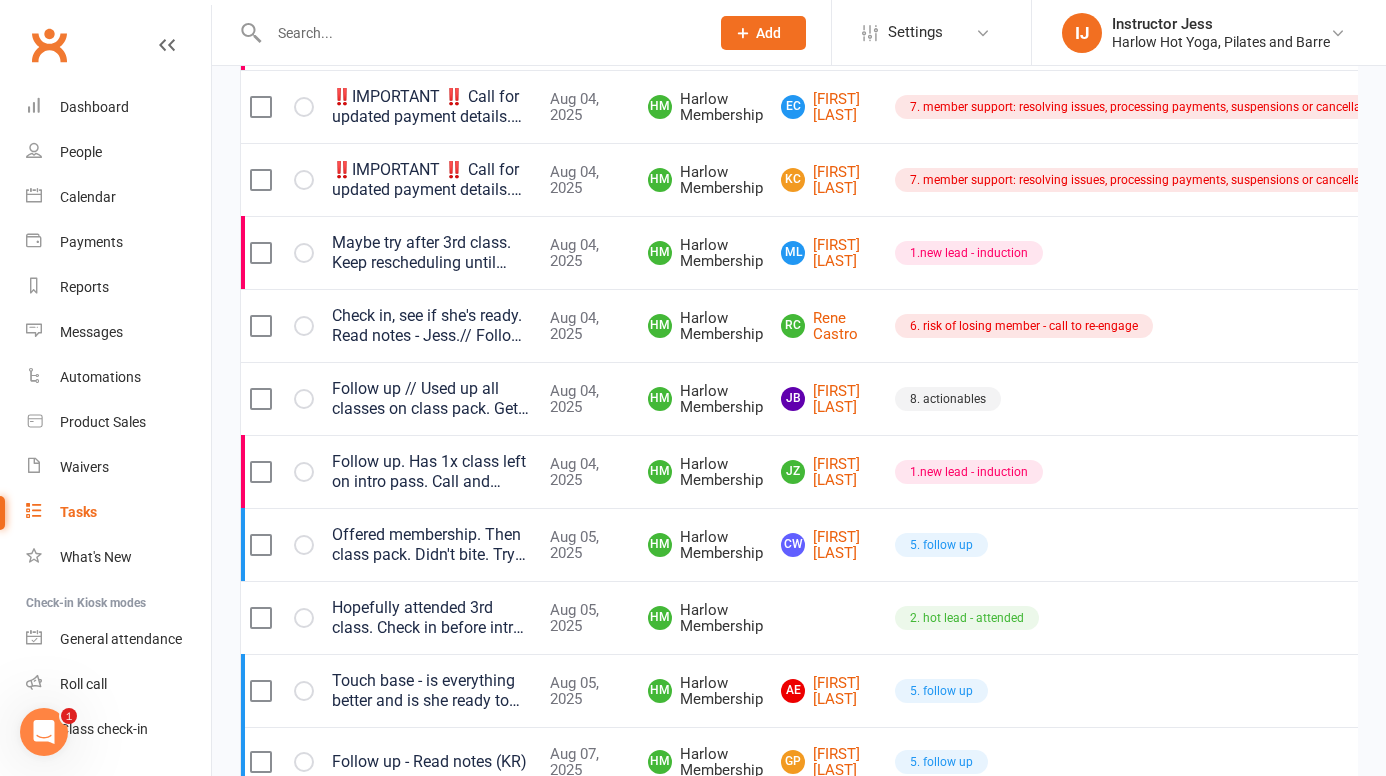 click on "Hopefully attended 3rd class. Check in before intro offer expires! - Jess //This client has attended 2 classes on their intro pass.
Now’s the time to build rapport and encourage them to sign up for a membership! 💕
✨ Offer reminders:
– $2 off per week if they join before their intro pass expires
– $4 off per week if they join with a friend" at bounding box center [432, 618] 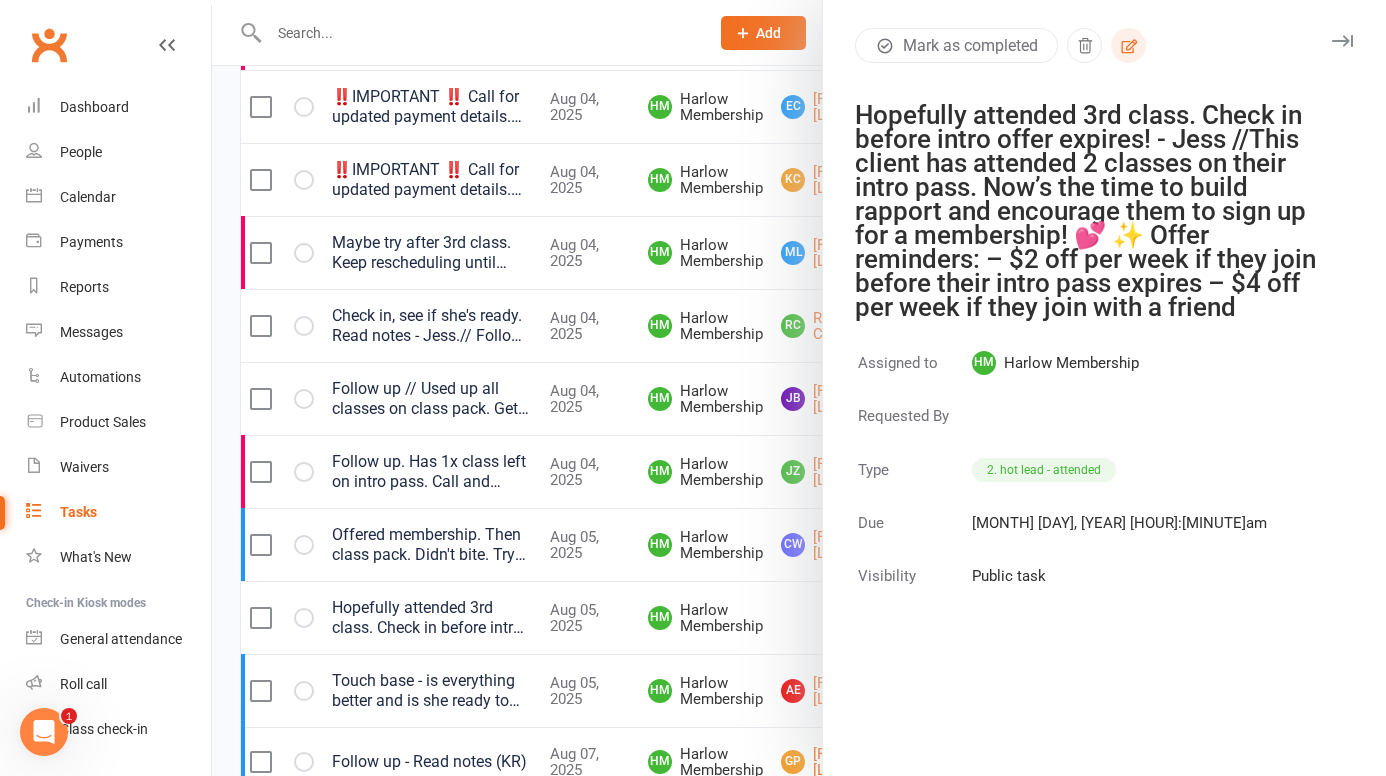 click 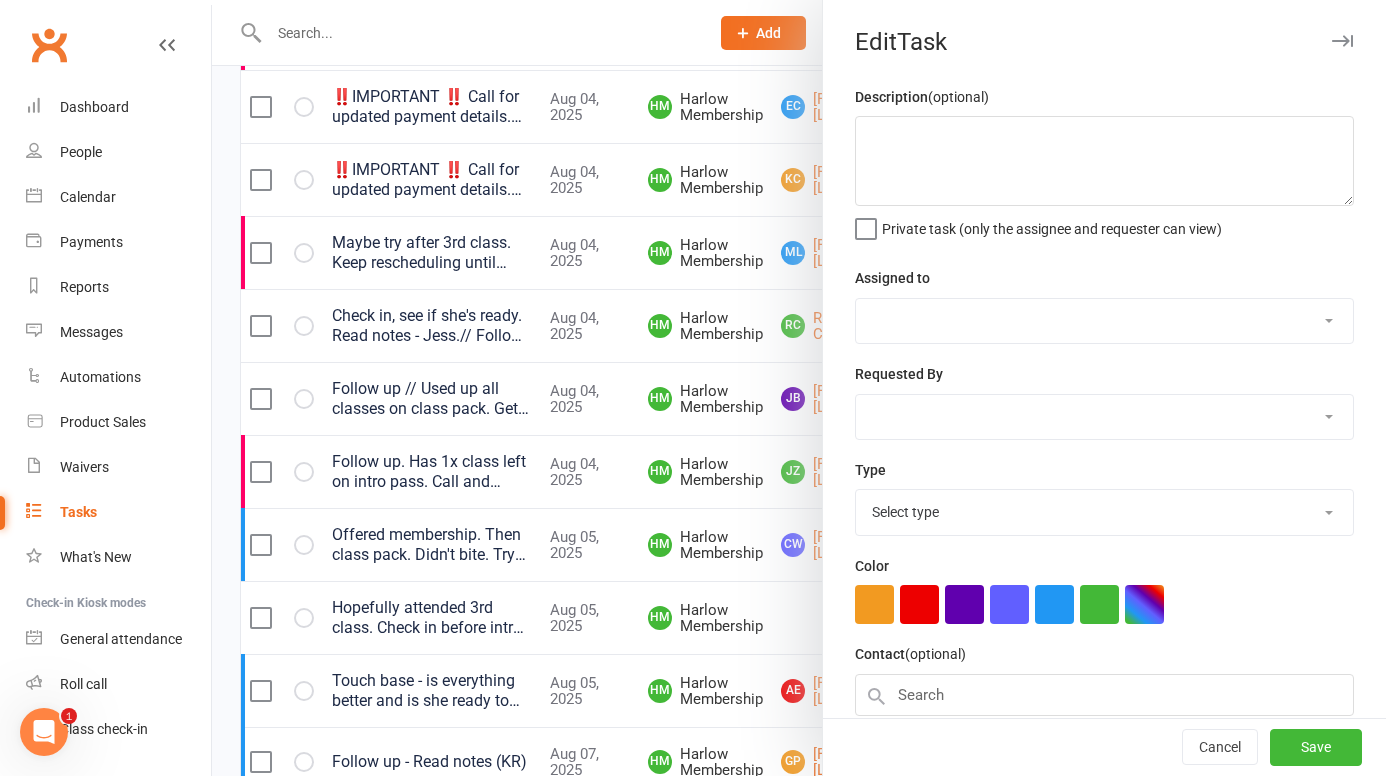 type on "Hopefully attended 3rd class. Check in before intro offer expires! - Jess //This client has attended 2 classes on their intro pass.
Now’s the time to build rapport and encourage them to sign up for a membership! 💕
✨ Offer reminders:
– $2 off per week if they join before their intro pass expires
– $4 off per week if they join with a friend" 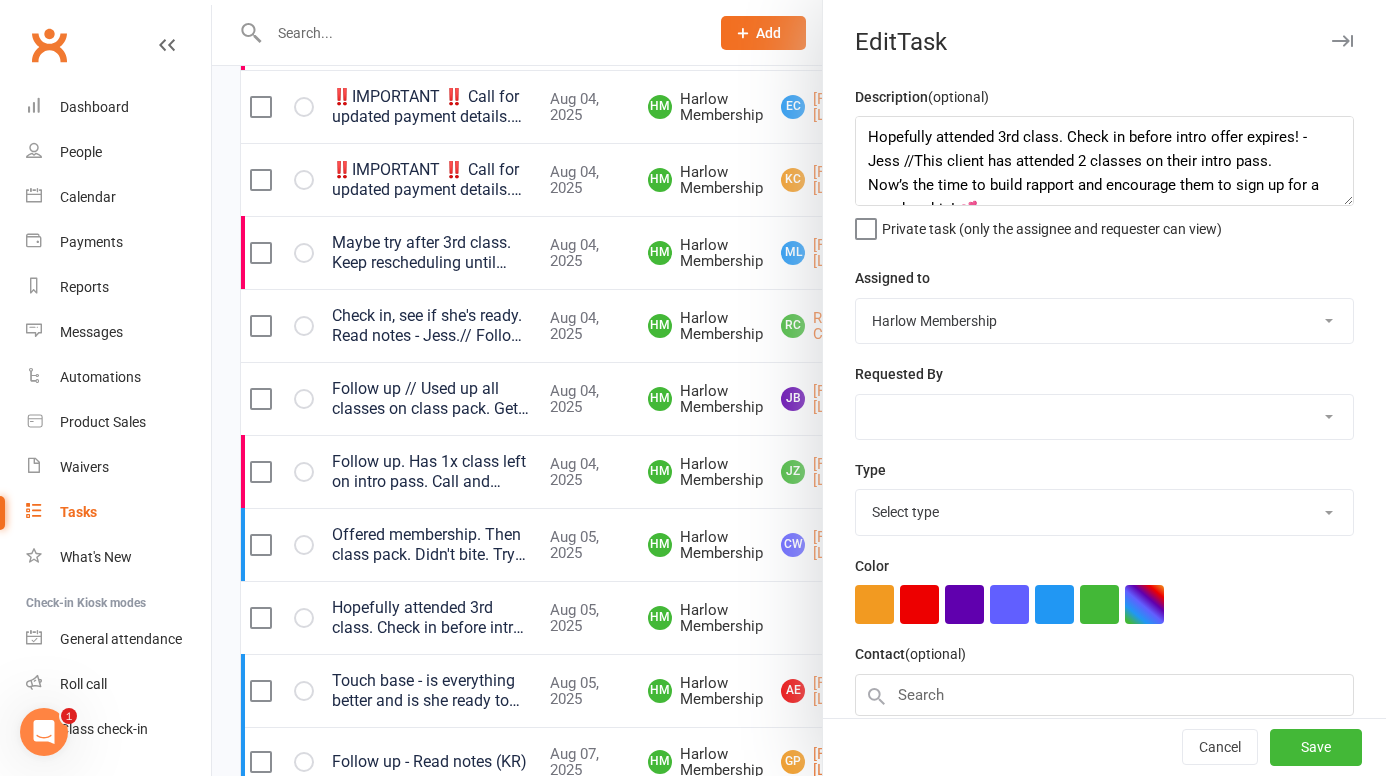 select on "27082" 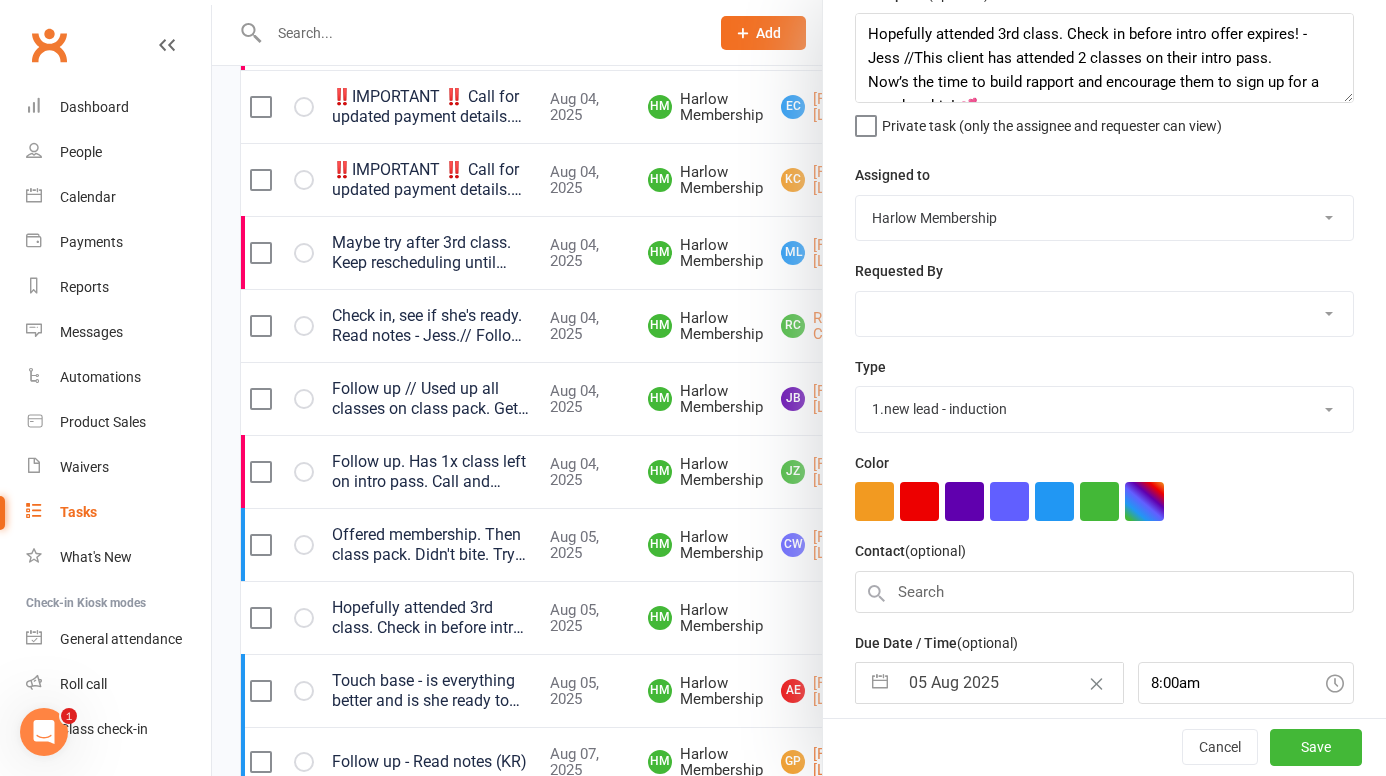 scroll, scrollTop: 145, scrollLeft: 0, axis: vertical 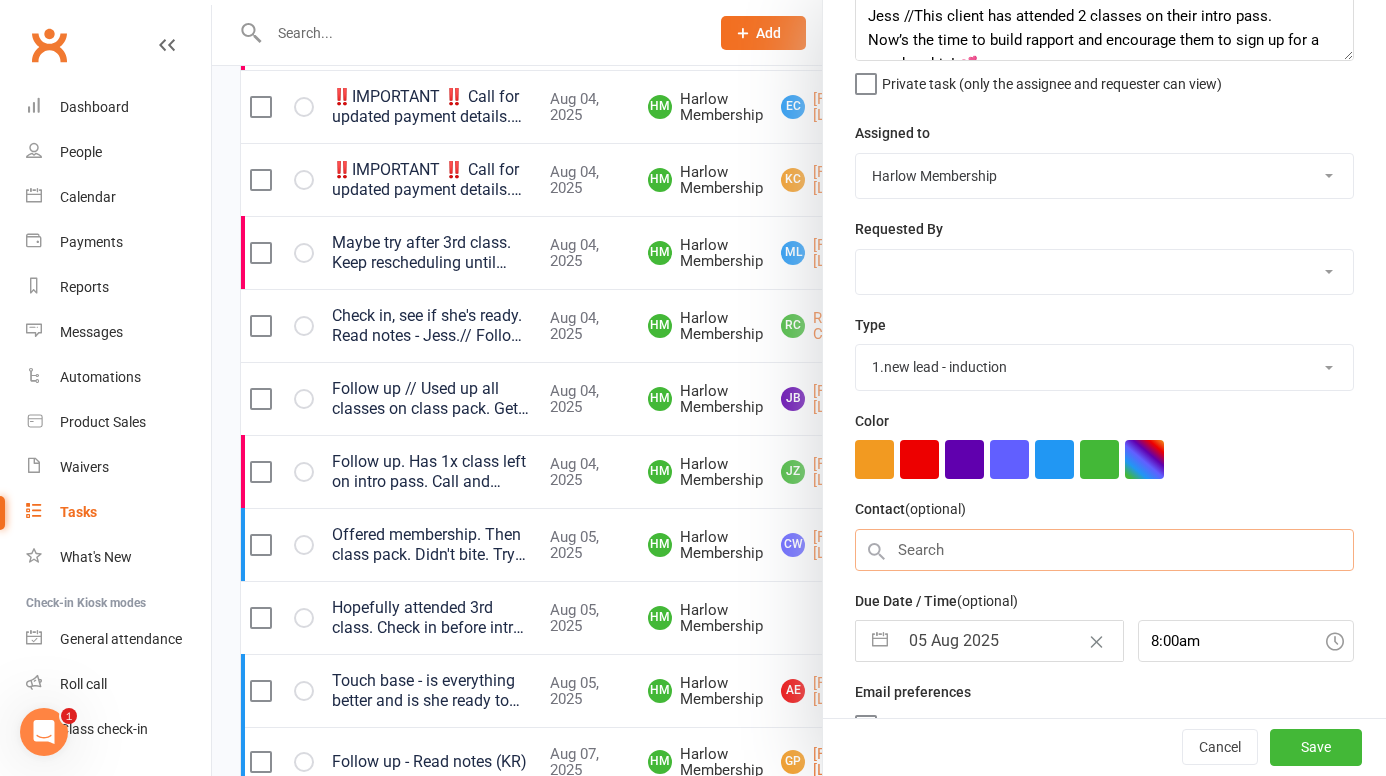 click at bounding box center (1104, 550) 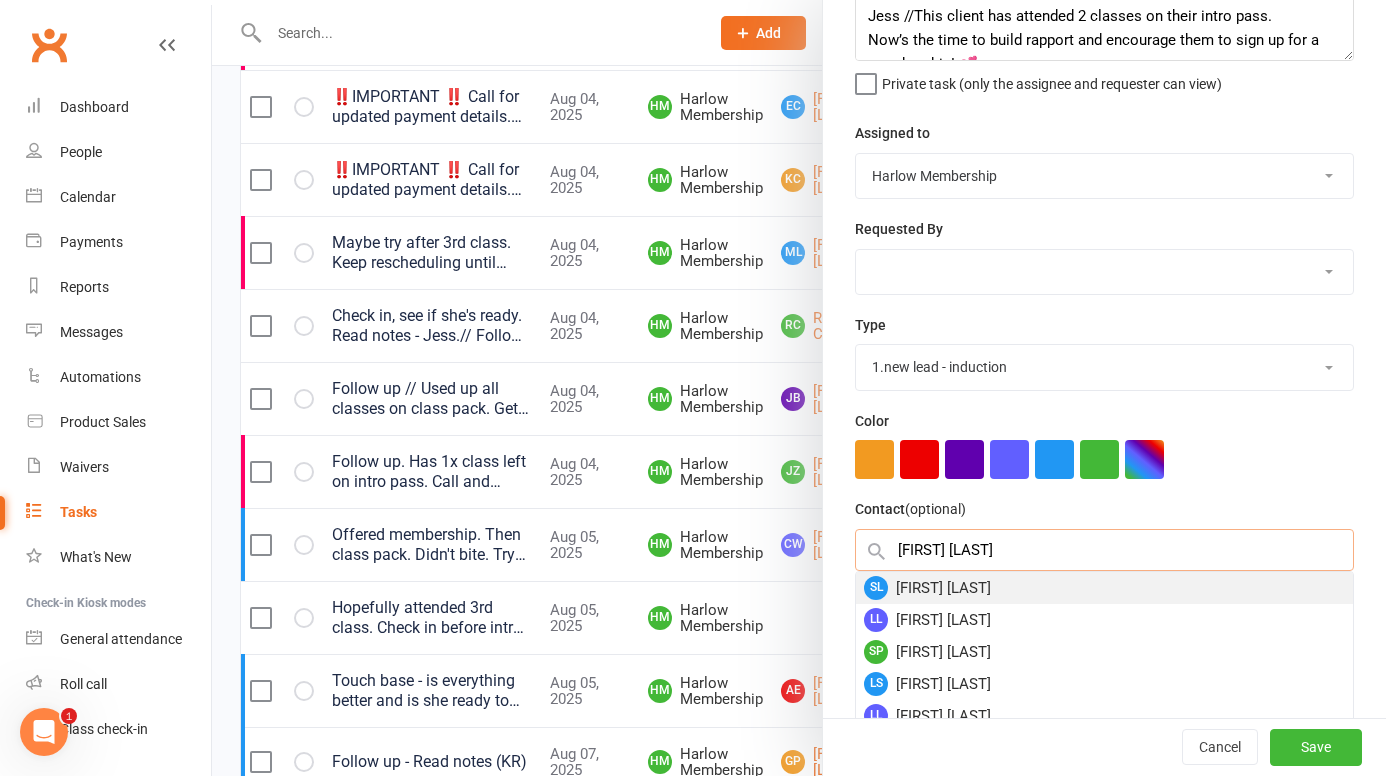 type on "shaina leo" 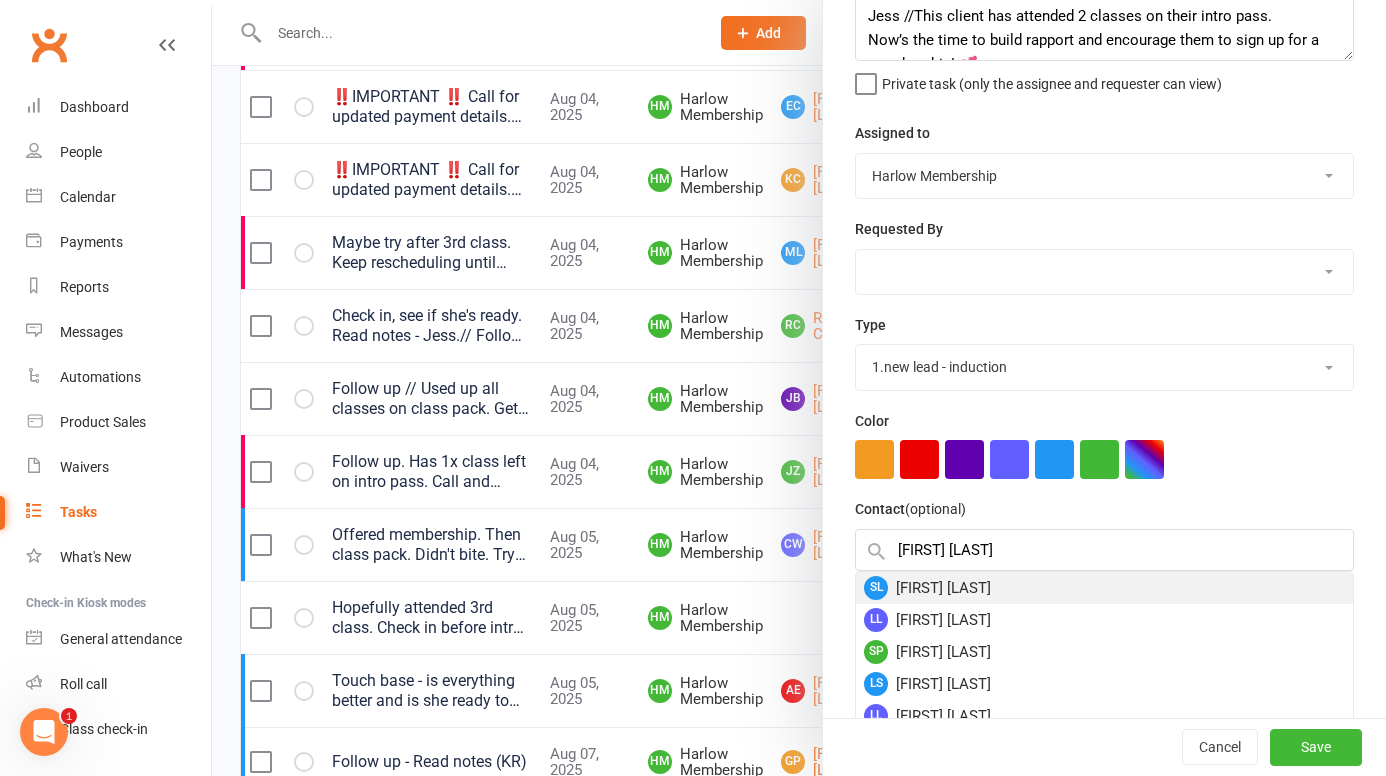 click on "SL Shaina Leo" at bounding box center (1104, 588) 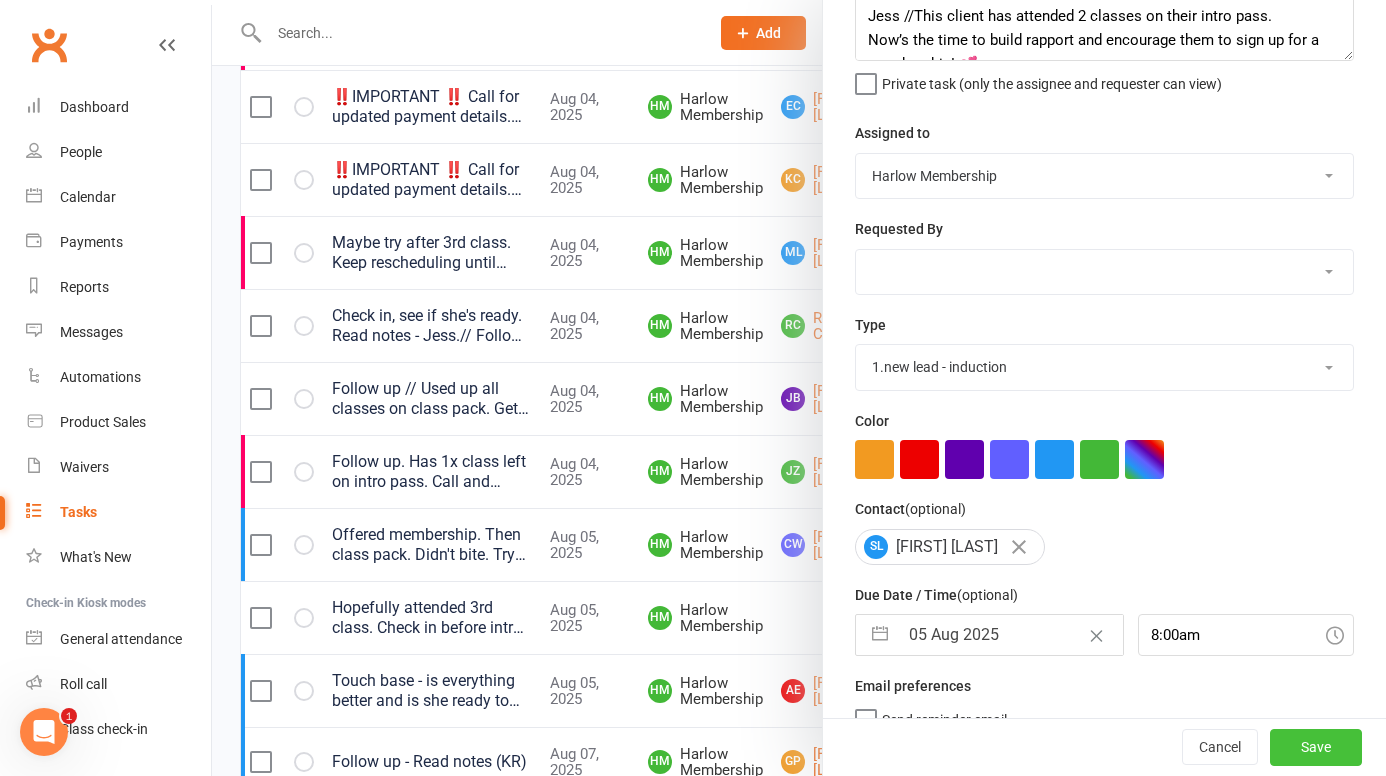 click on "Save" at bounding box center [1316, 748] 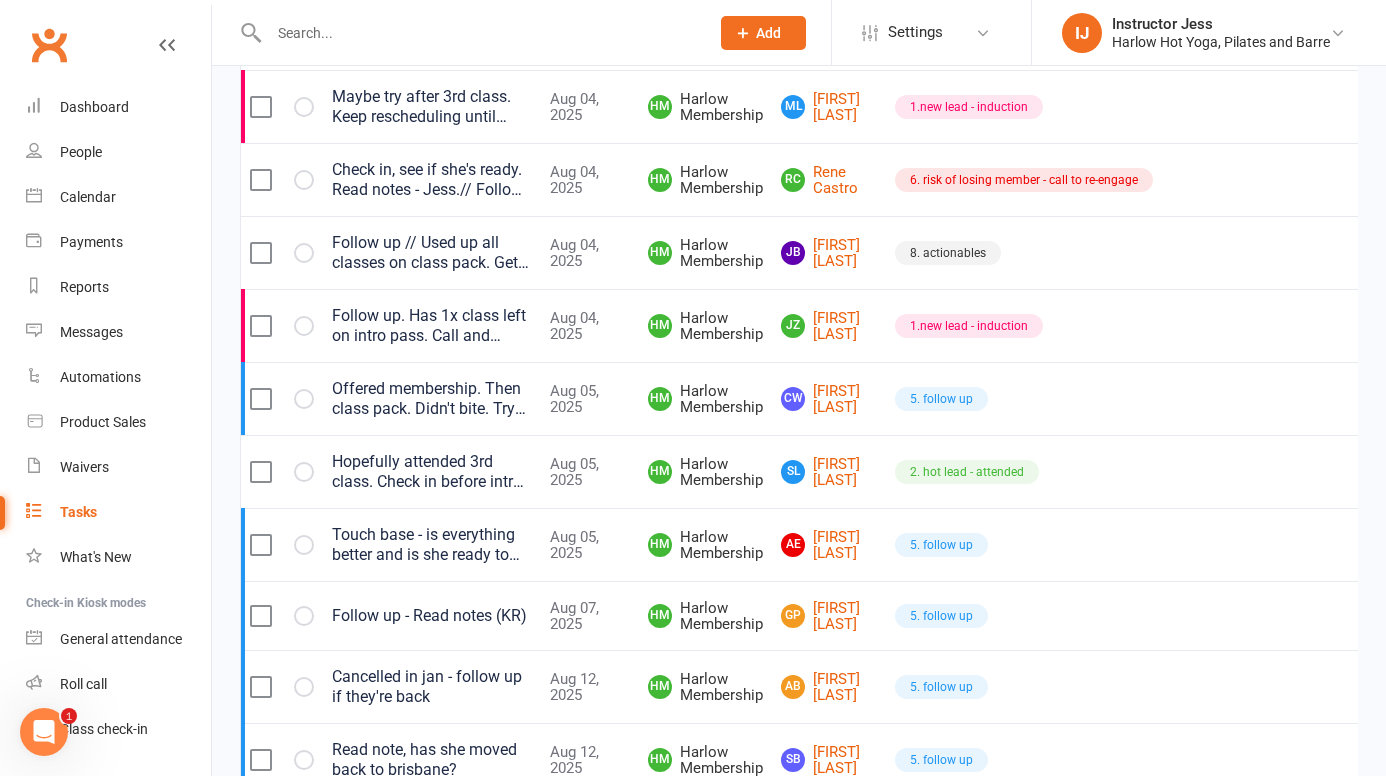 scroll, scrollTop: 527, scrollLeft: 0, axis: vertical 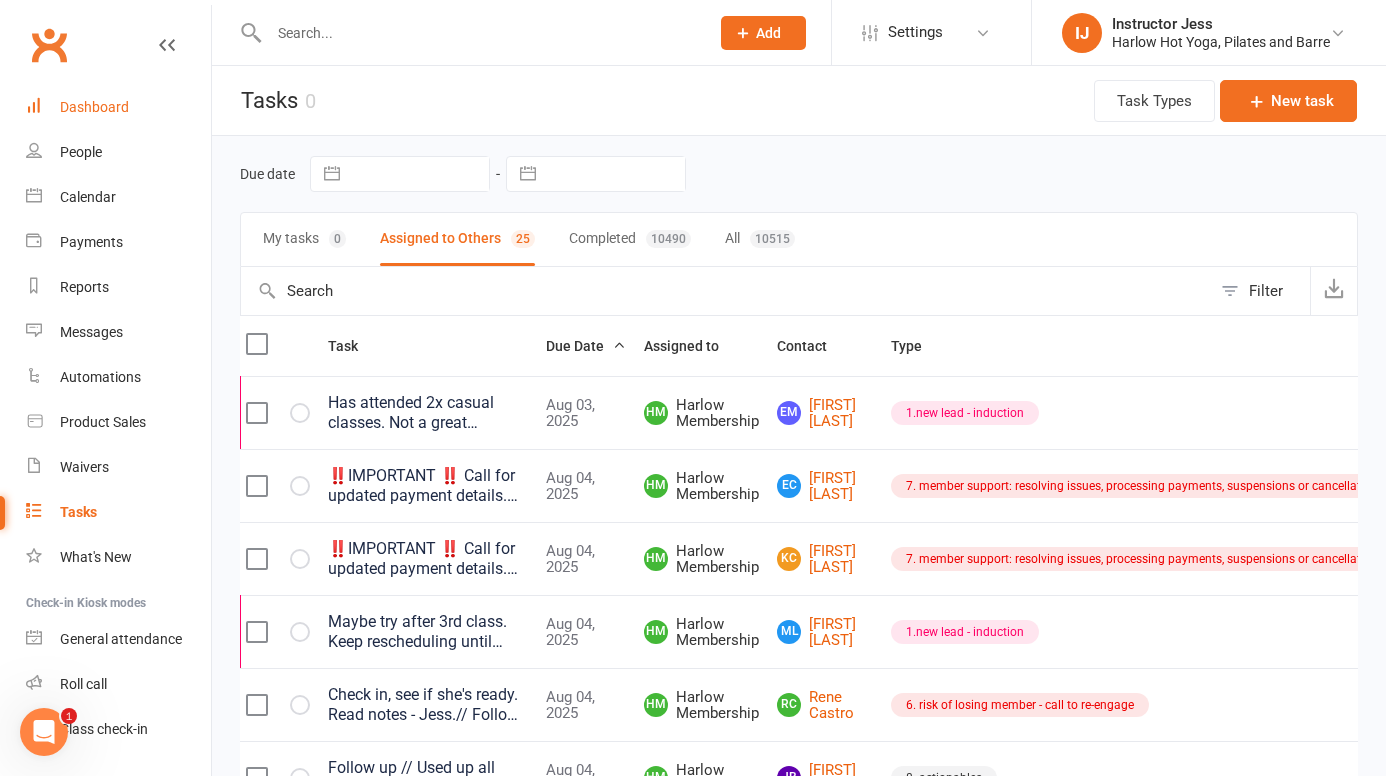 click on "Dashboard" at bounding box center (94, 107) 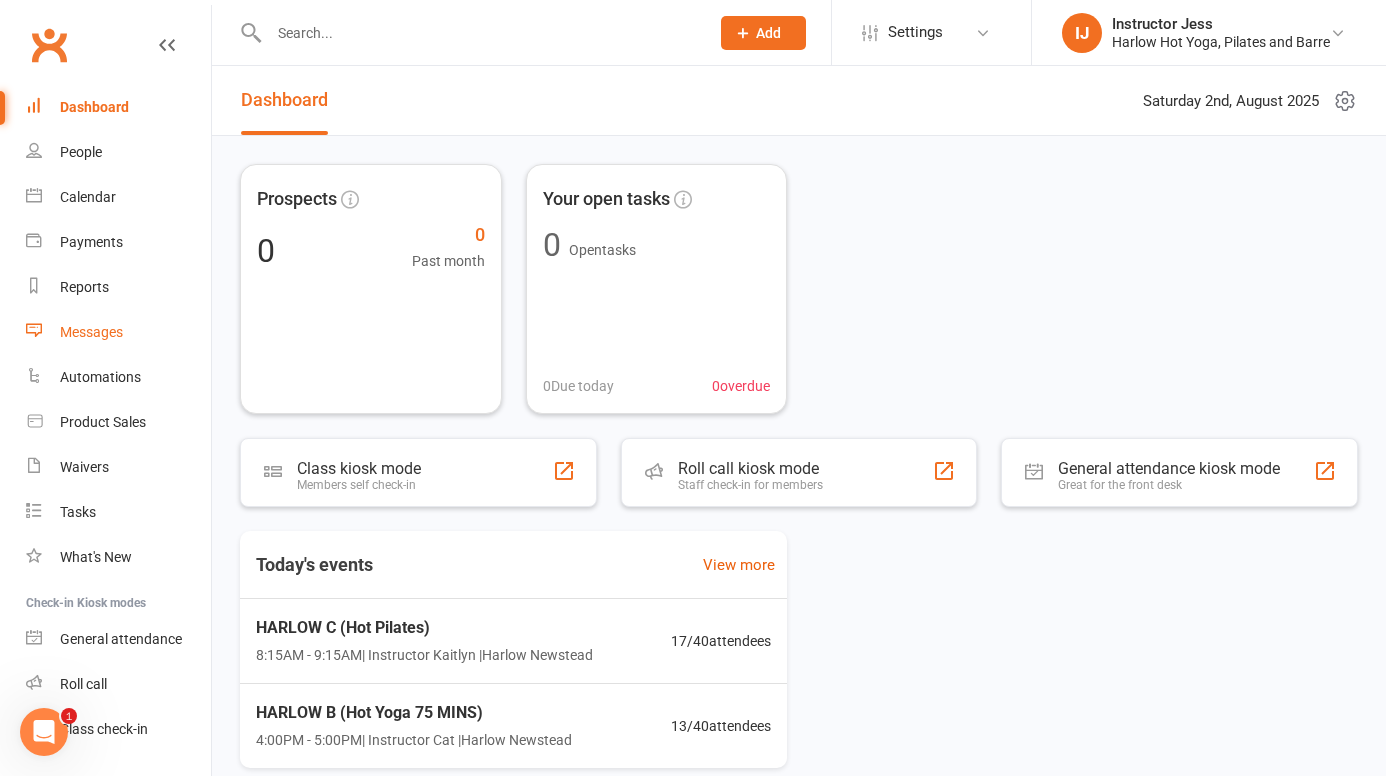 click on "Messages" at bounding box center (91, 332) 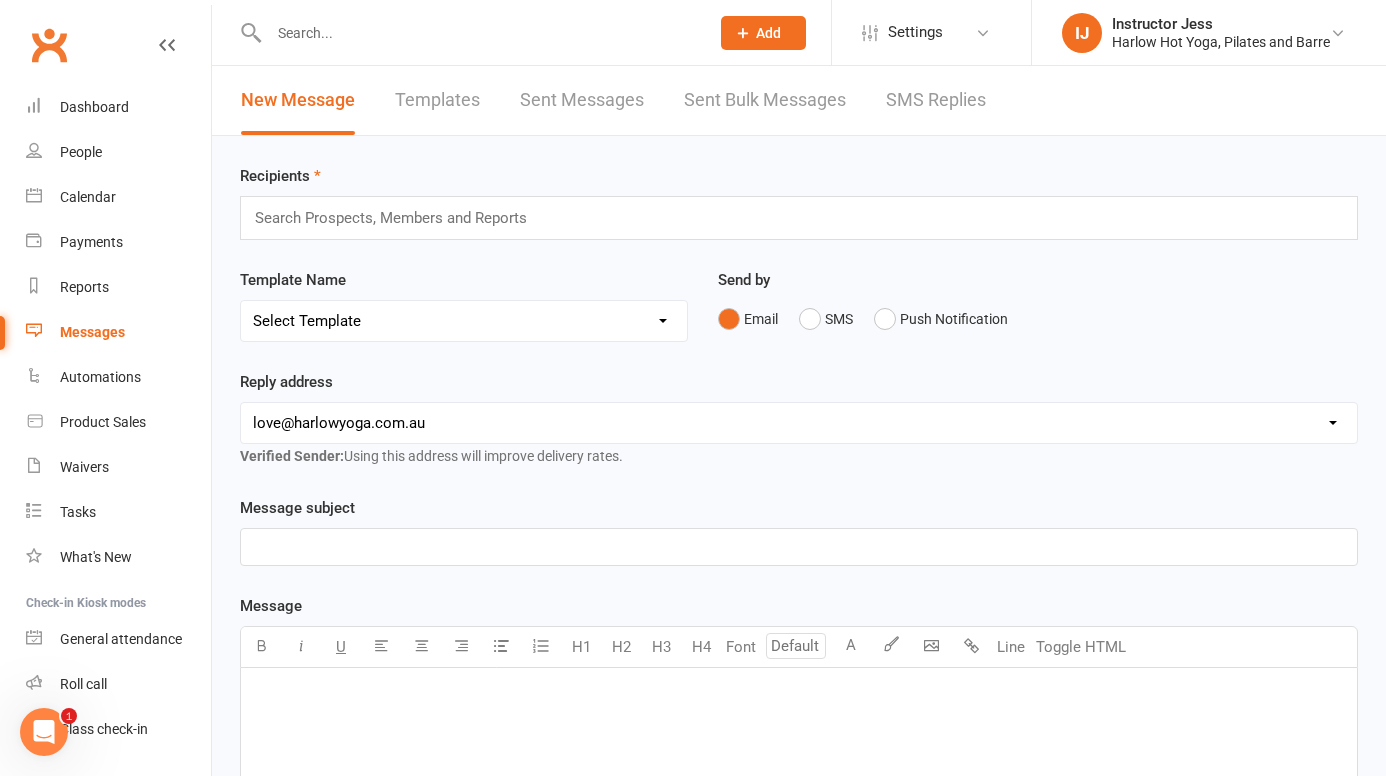 click on "SMS Replies" at bounding box center (936, 100) 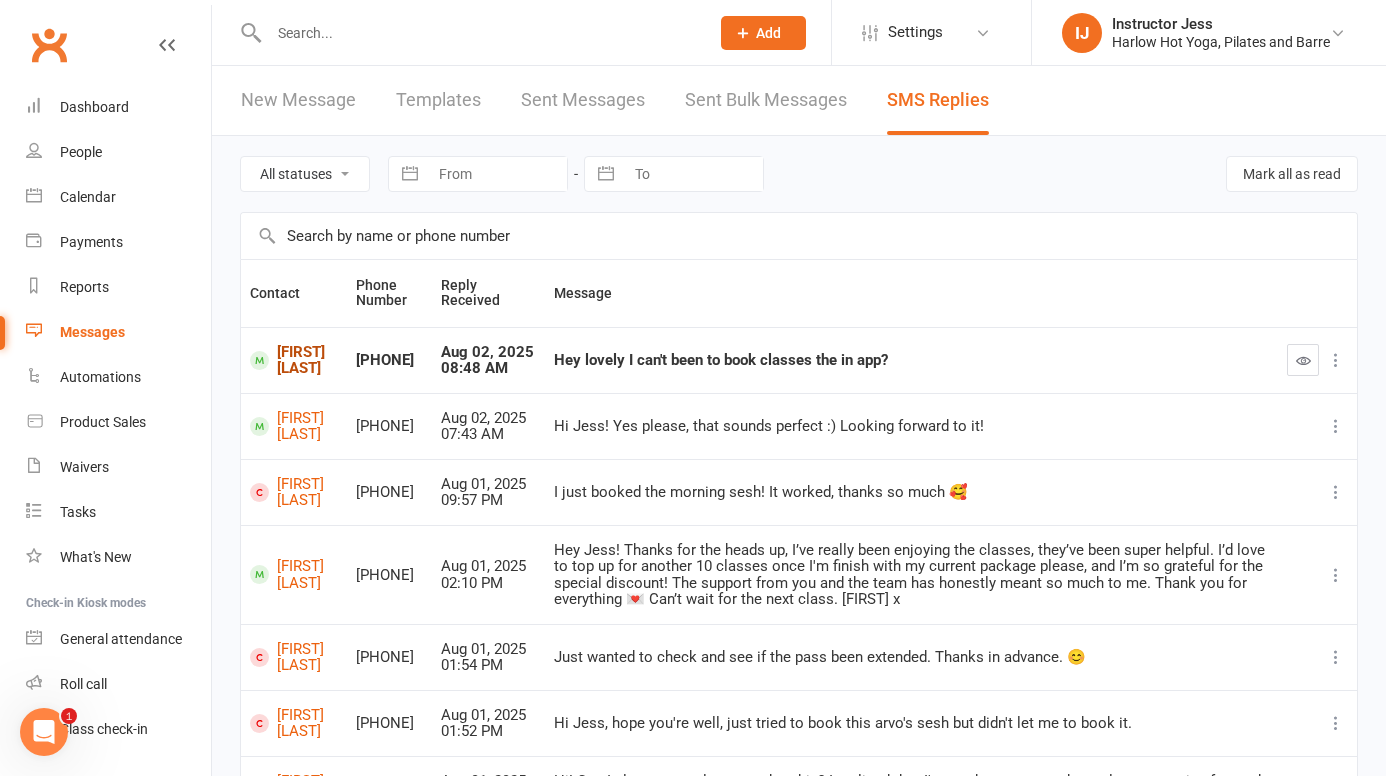click on "Zara Affleck" at bounding box center [294, 360] 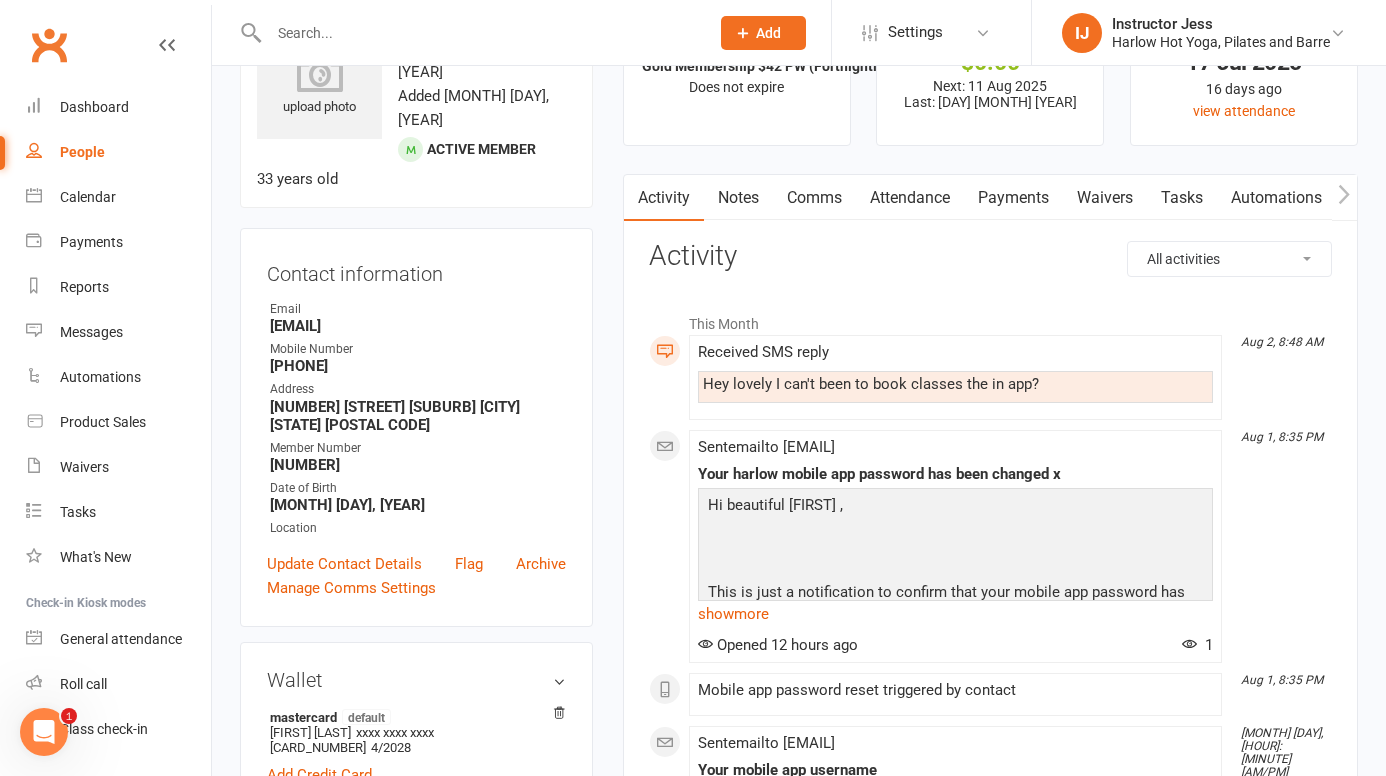scroll, scrollTop: 0, scrollLeft: 0, axis: both 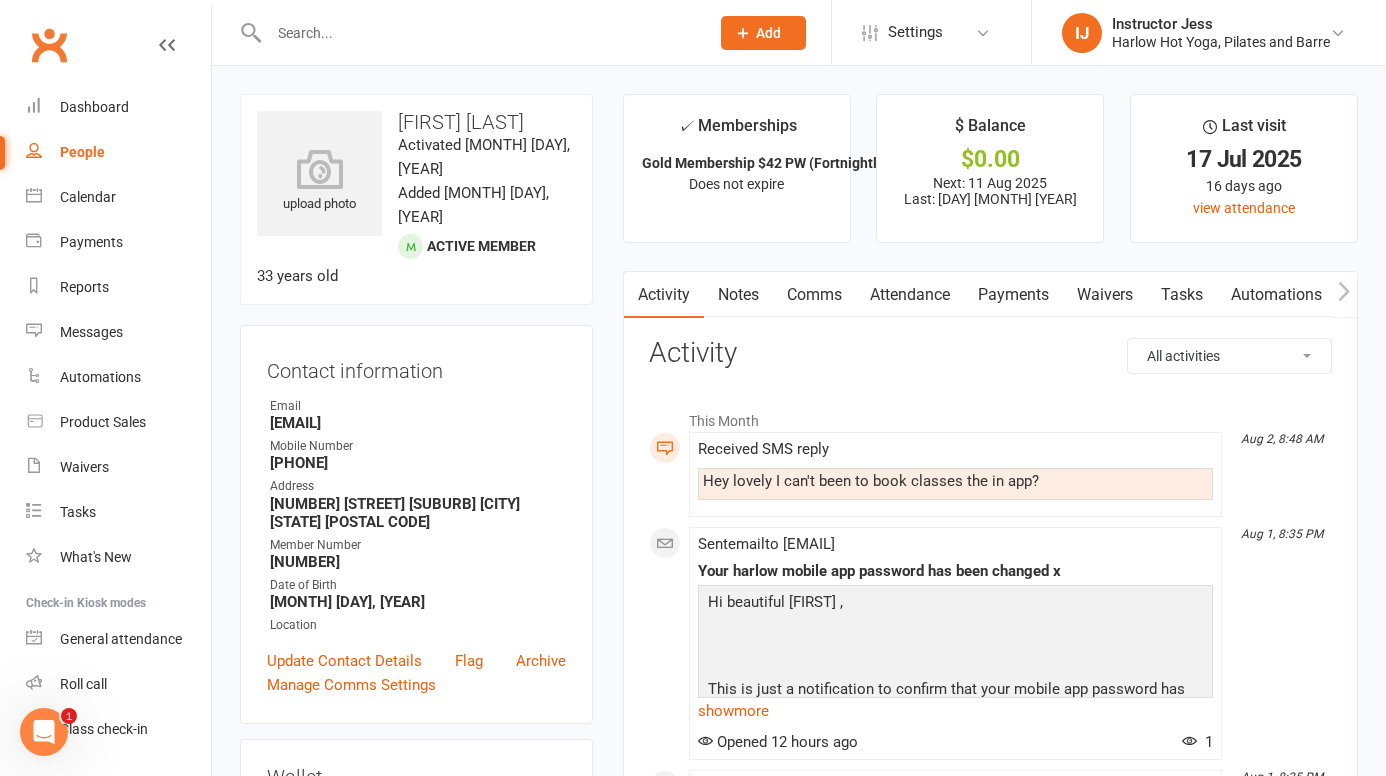 click on "Comms" at bounding box center [814, 295] 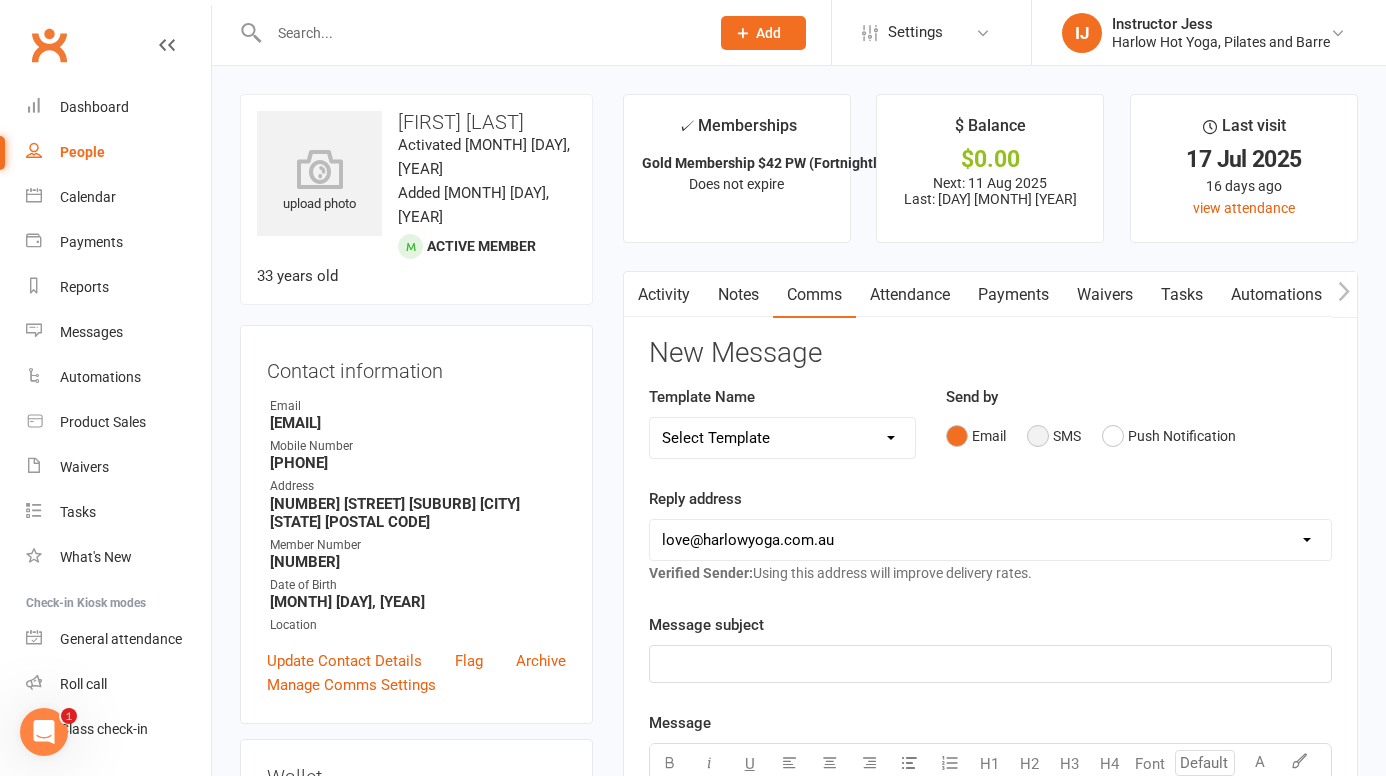 click on "SMS" at bounding box center [1054, 436] 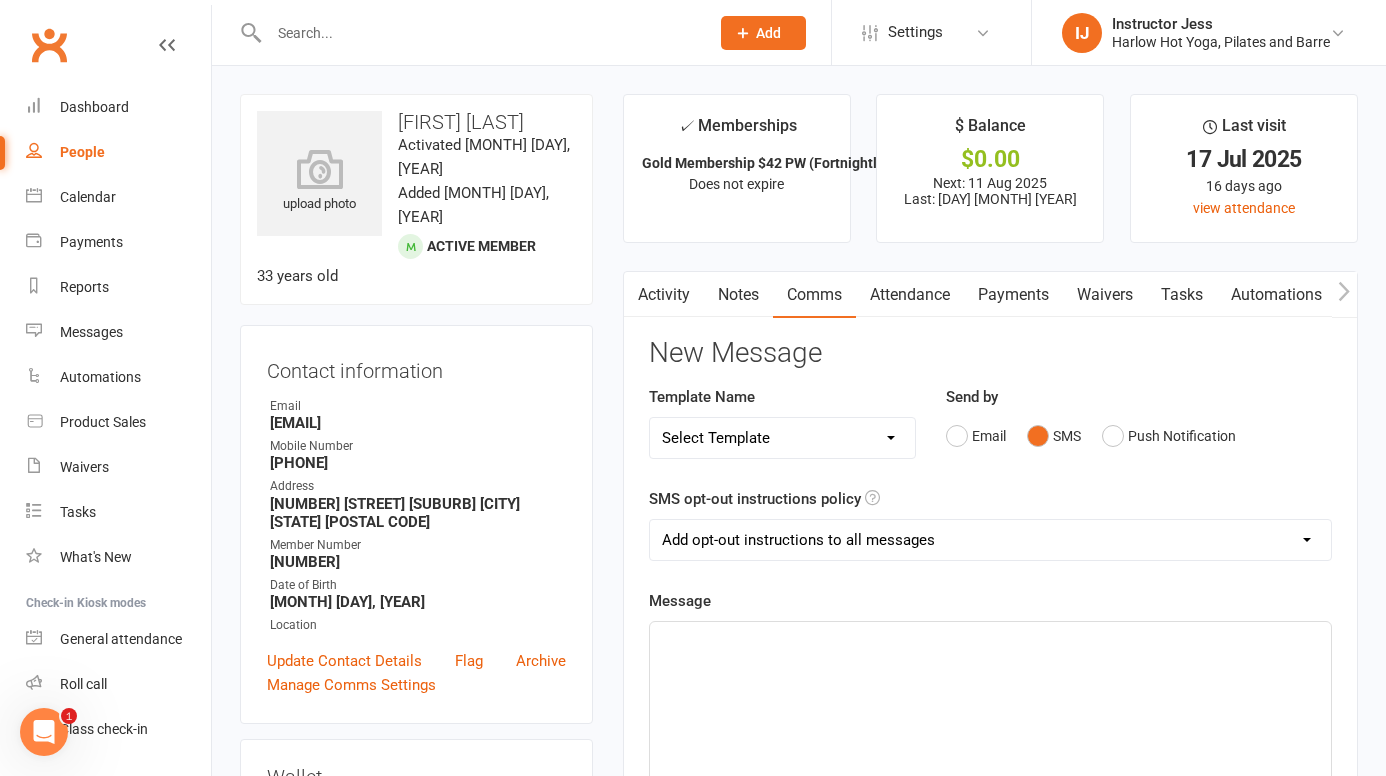 click on "﻿" 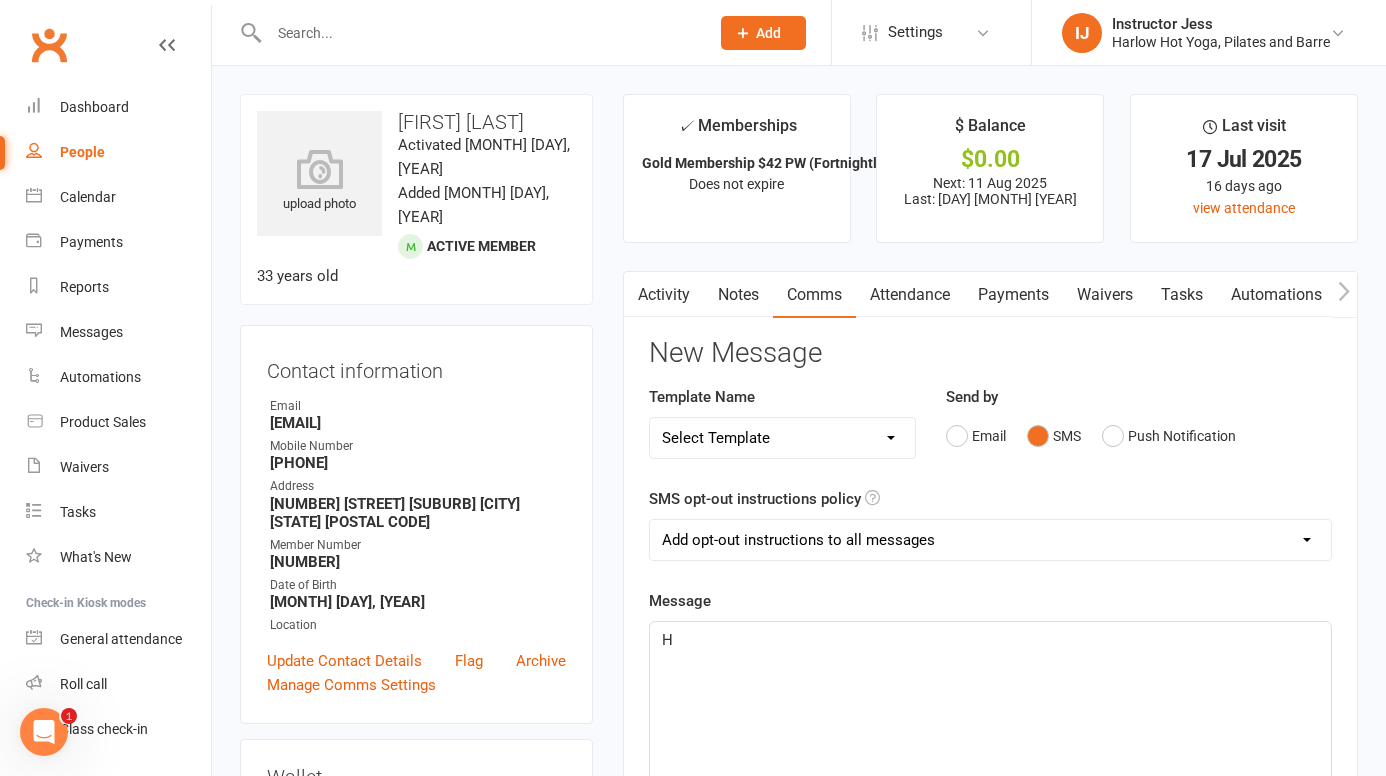 type 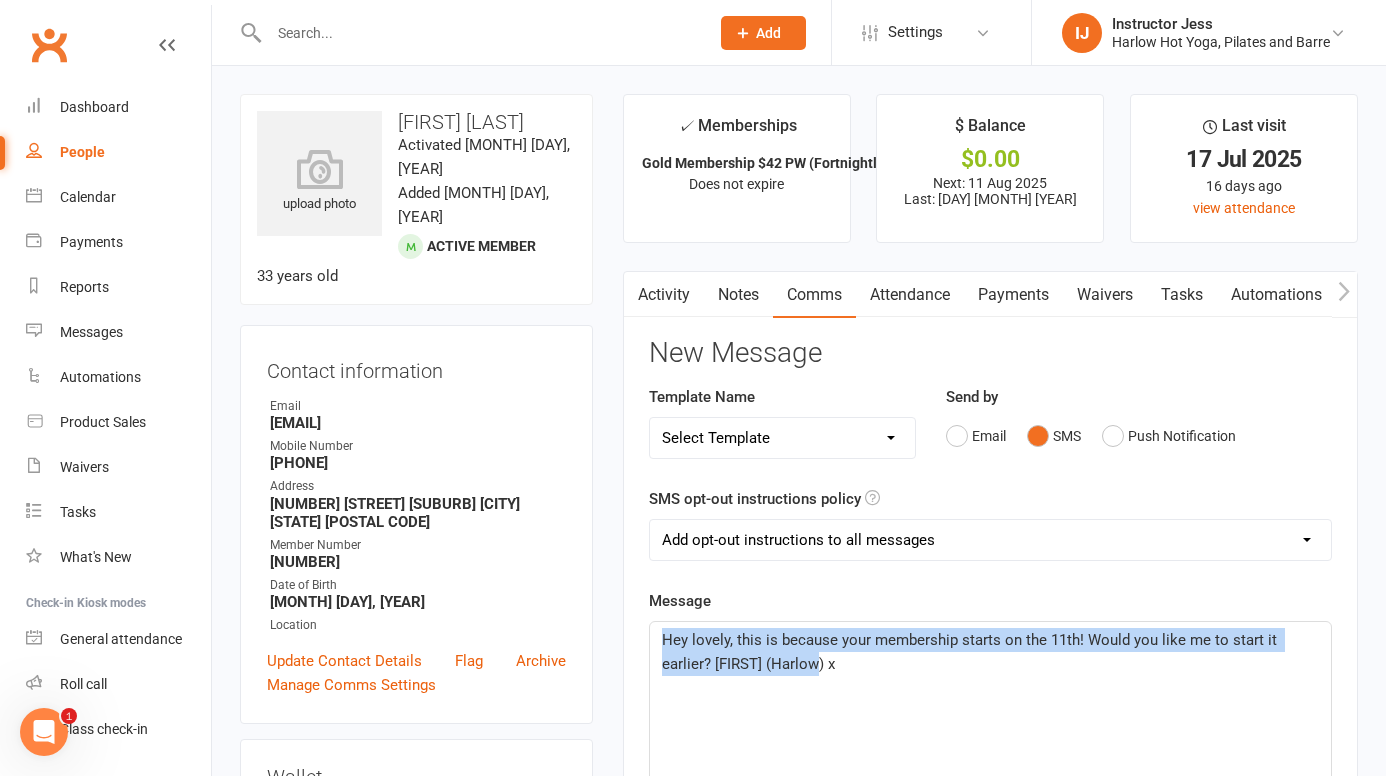 drag, startPoint x: 843, startPoint y: 666, endPoint x: 649, endPoint y: 616, distance: 200.3397 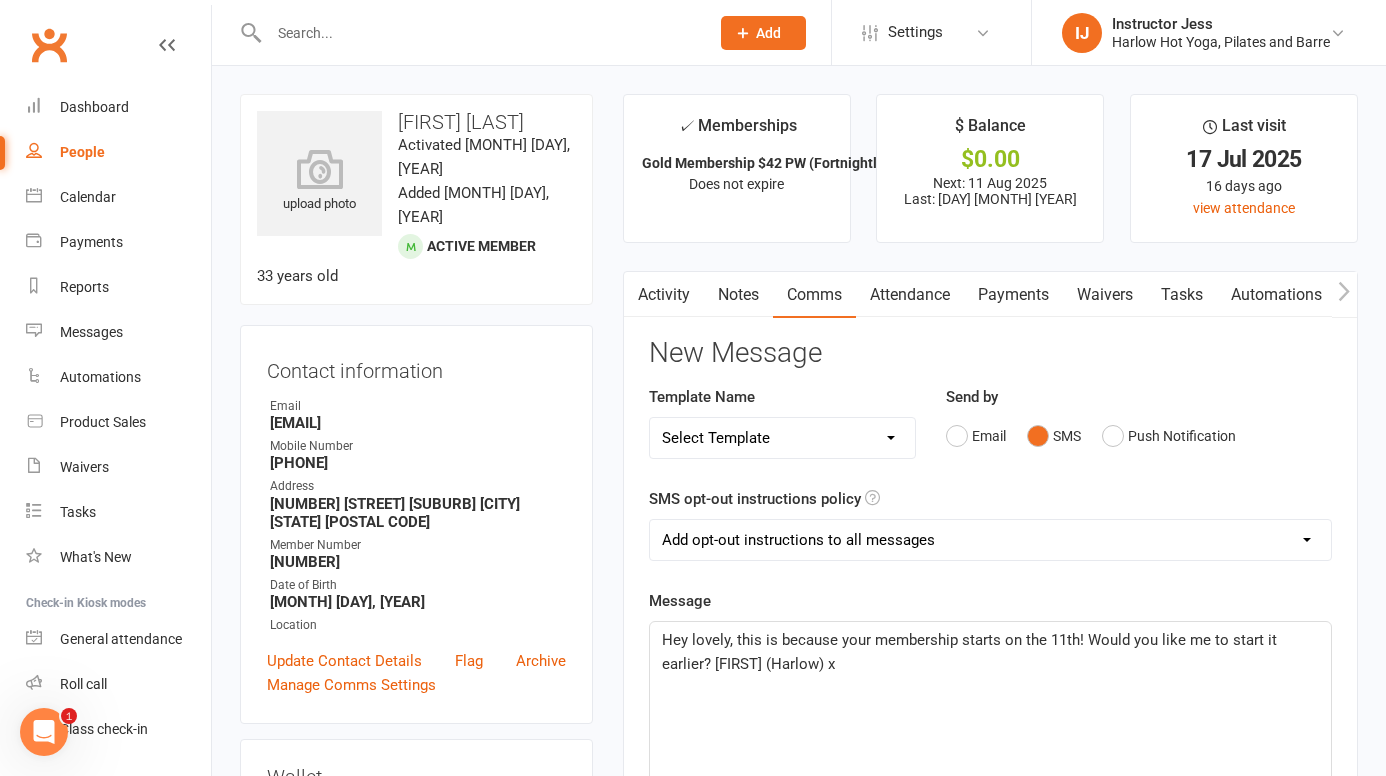 click on "Hey lovely, this is because your membership starts on the 11th! Would you like me to start it earlier? Jess (Harlow) x" 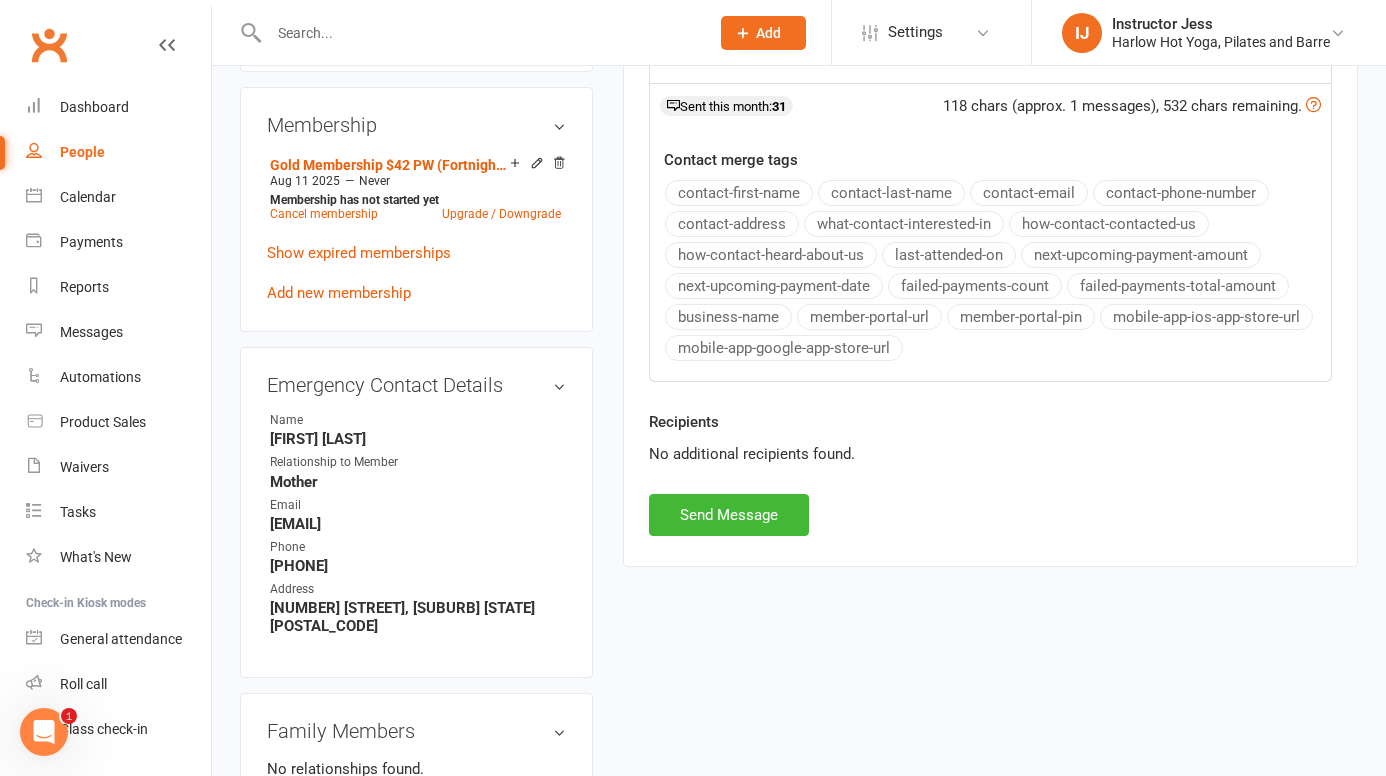 scroll, scrollTop: 842, scrollLeft: 0, axis: vertical 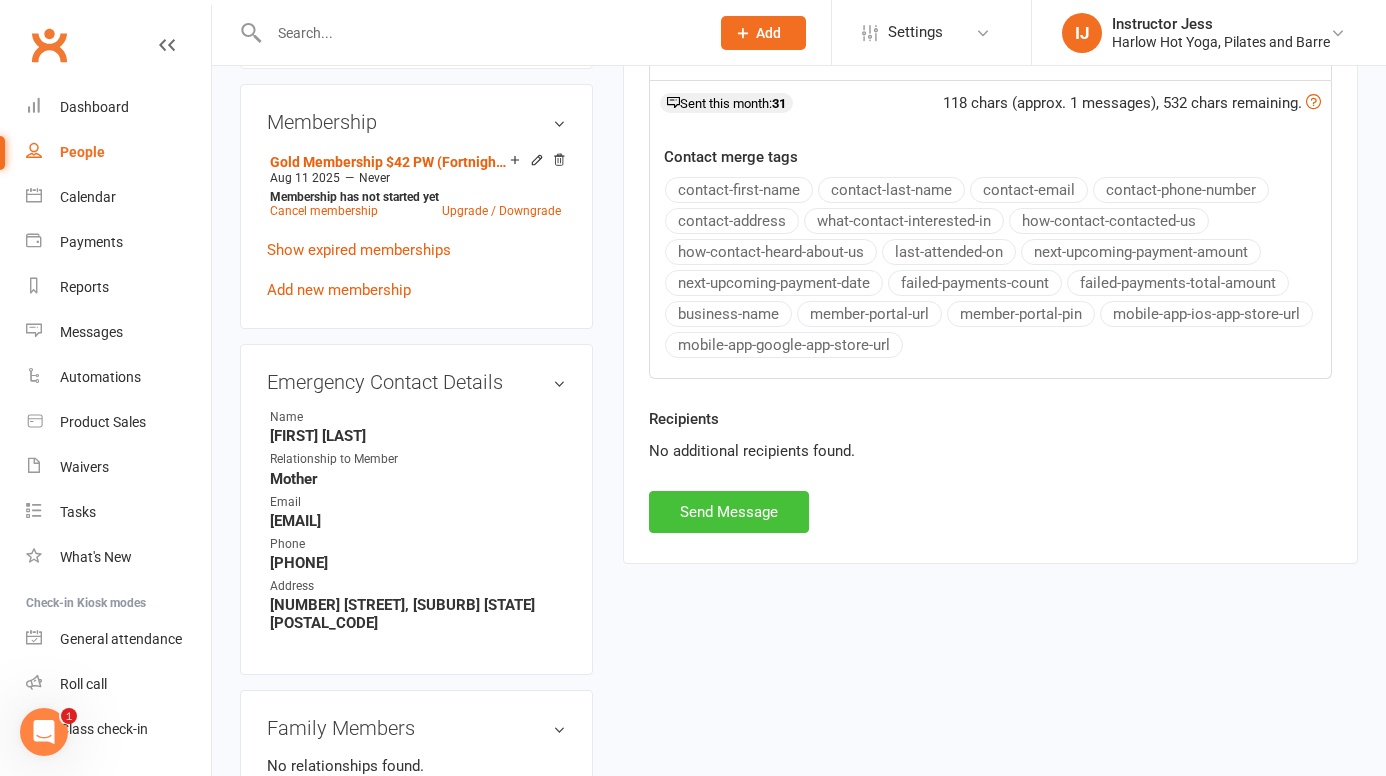 click on "Send Message" at bounding box center [729, 512] 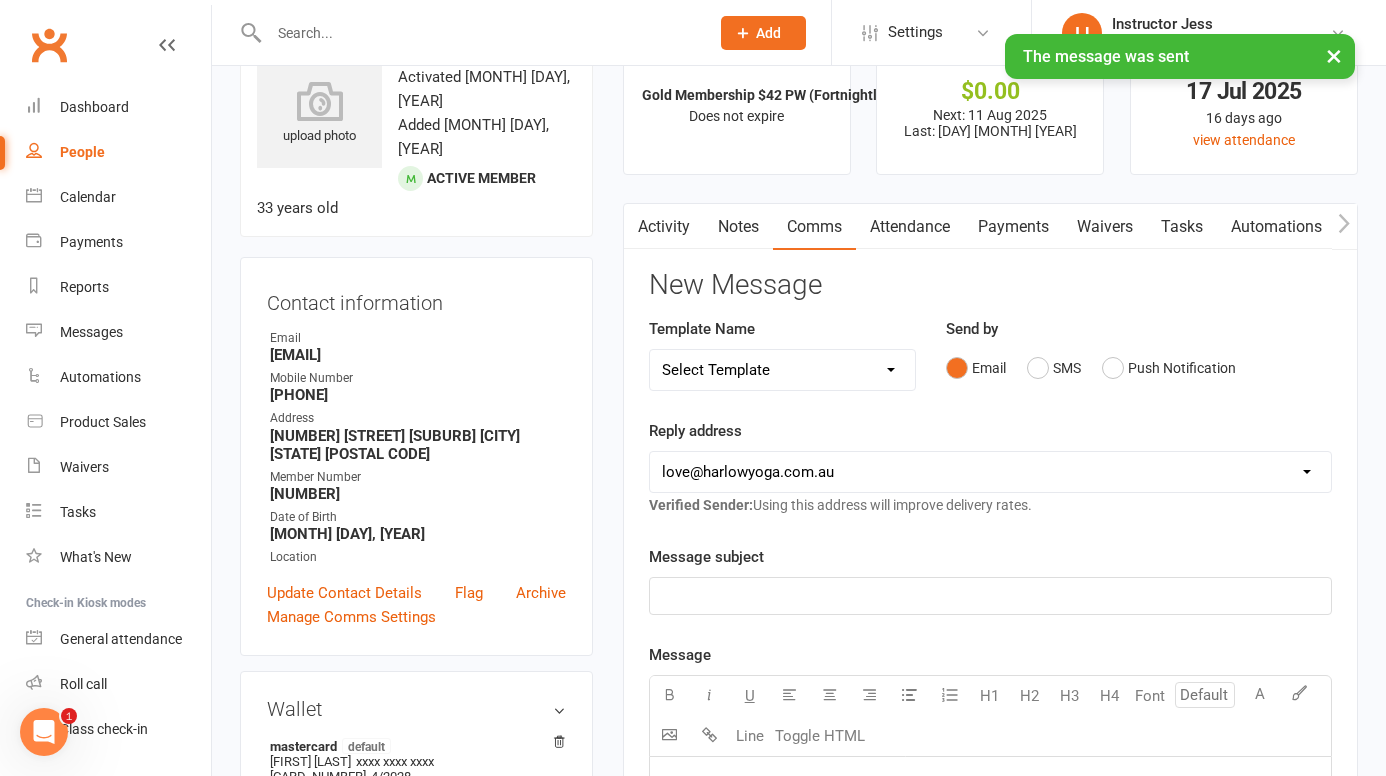 scroll, scrollTop: 4, scrollLeft: 0, axis: vertical 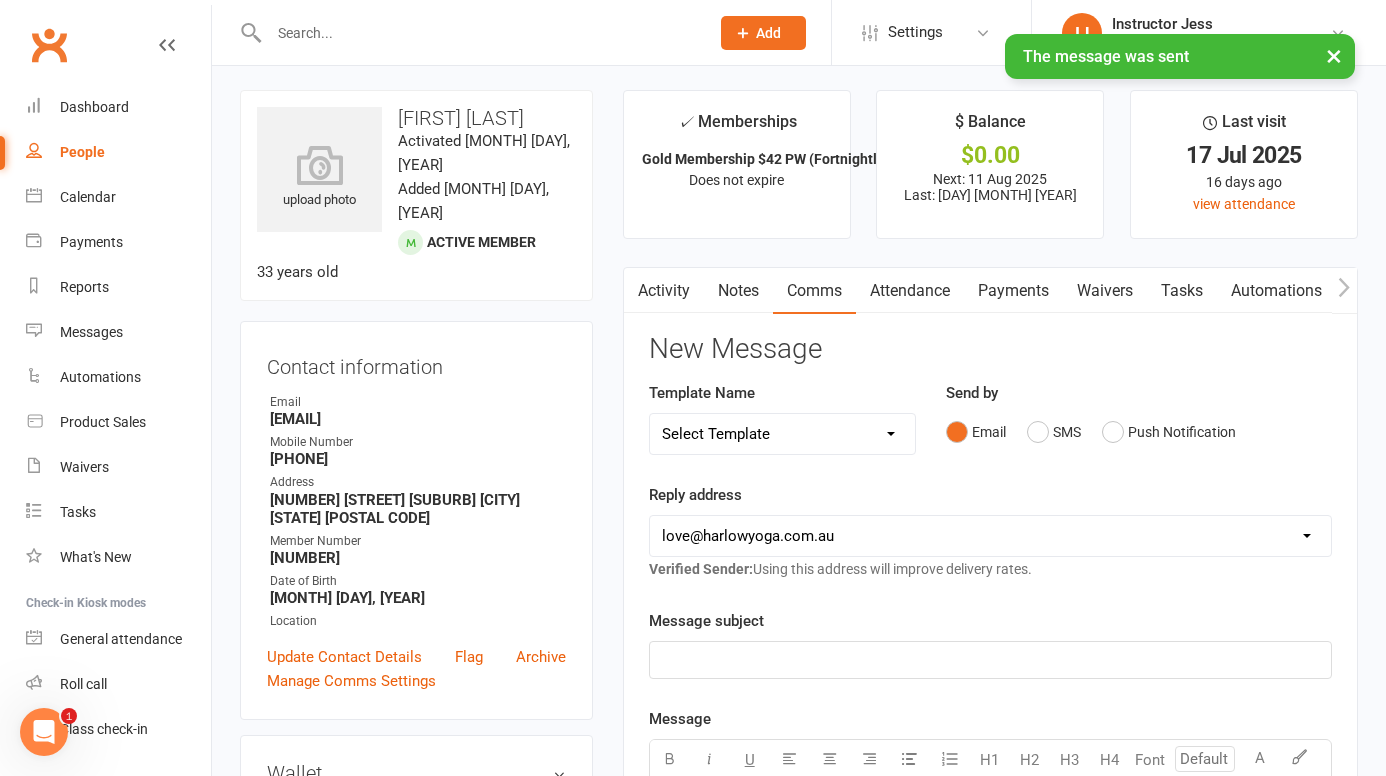 click on "Notes" at bounding box center [738, 291] 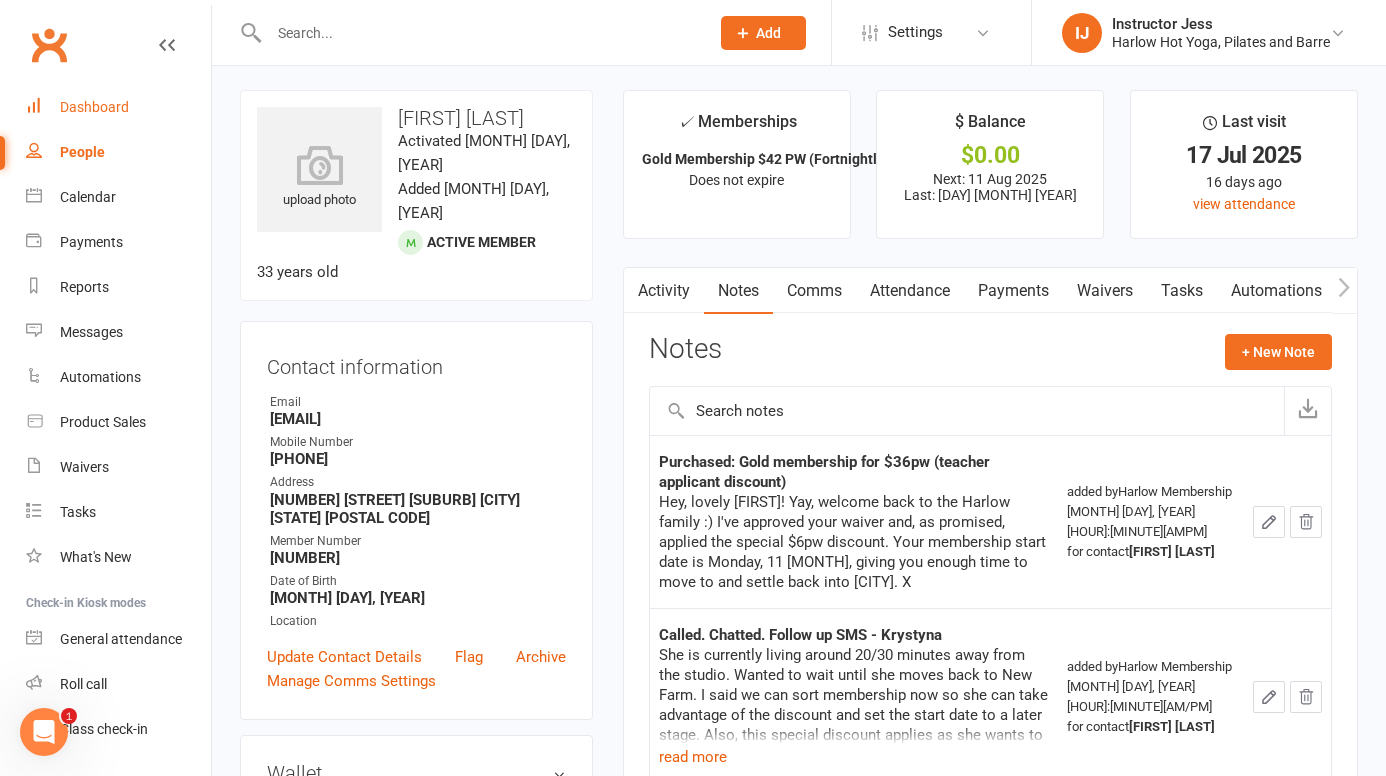click on "Dashboard" at bounding box center (118, 107) 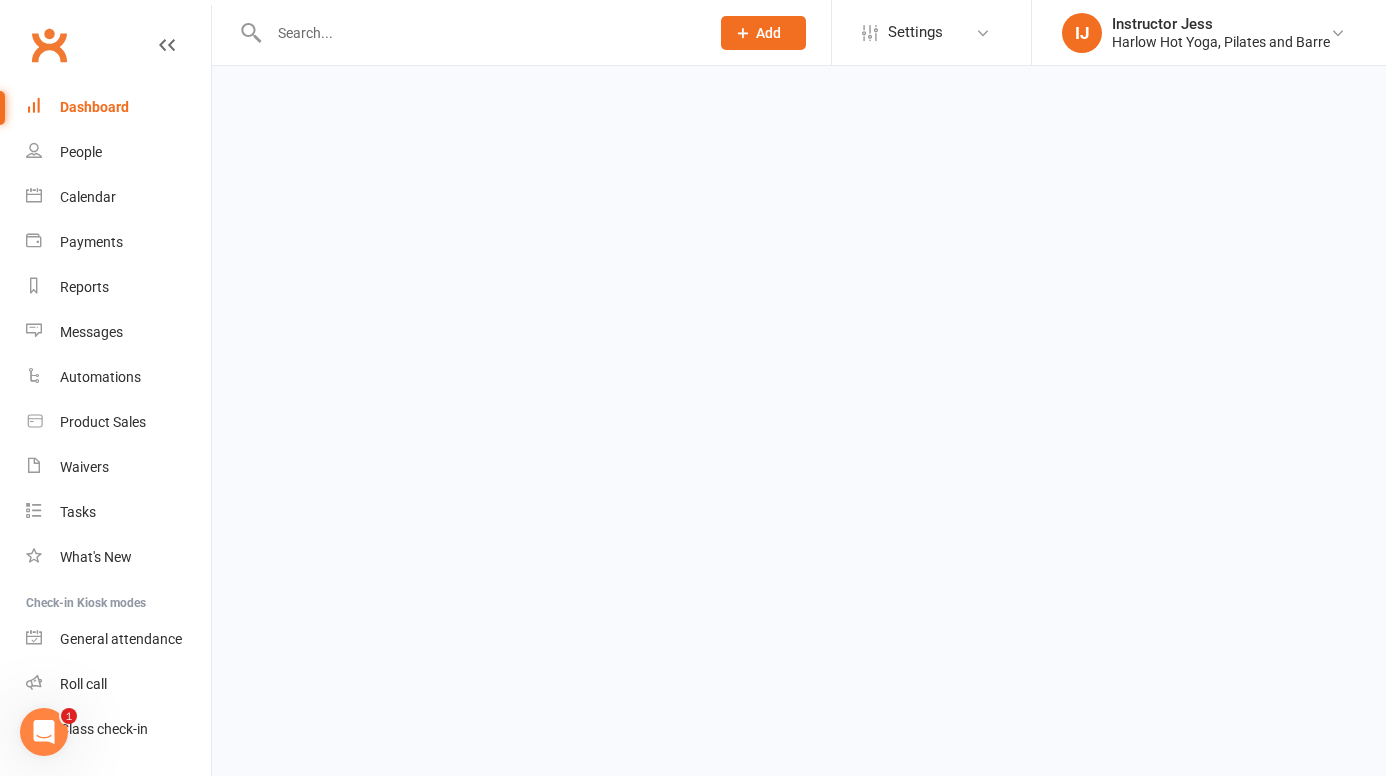 scroll, scrollTop: 0, scrollLeft: 0, axis: both 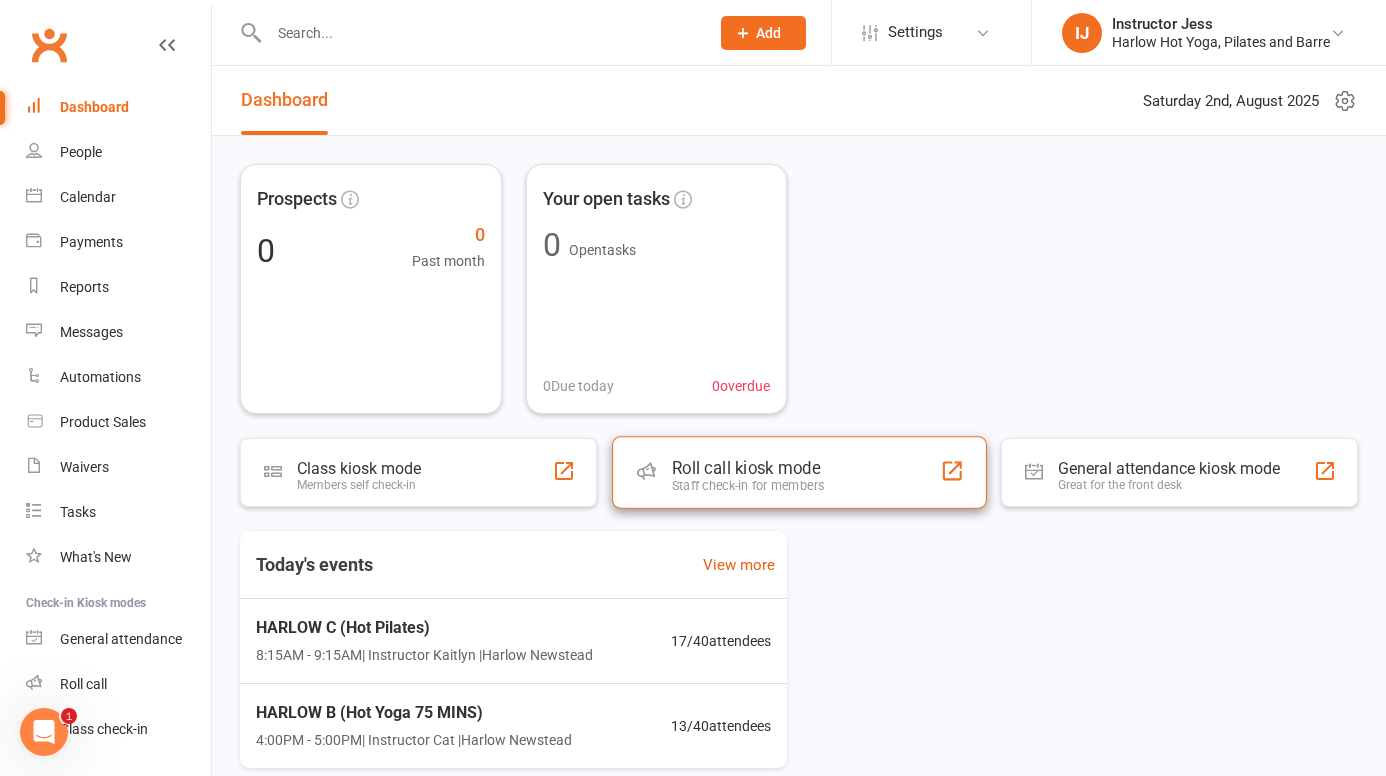 click on "Roll call kiosk mode" at bounding box center [748, 468] 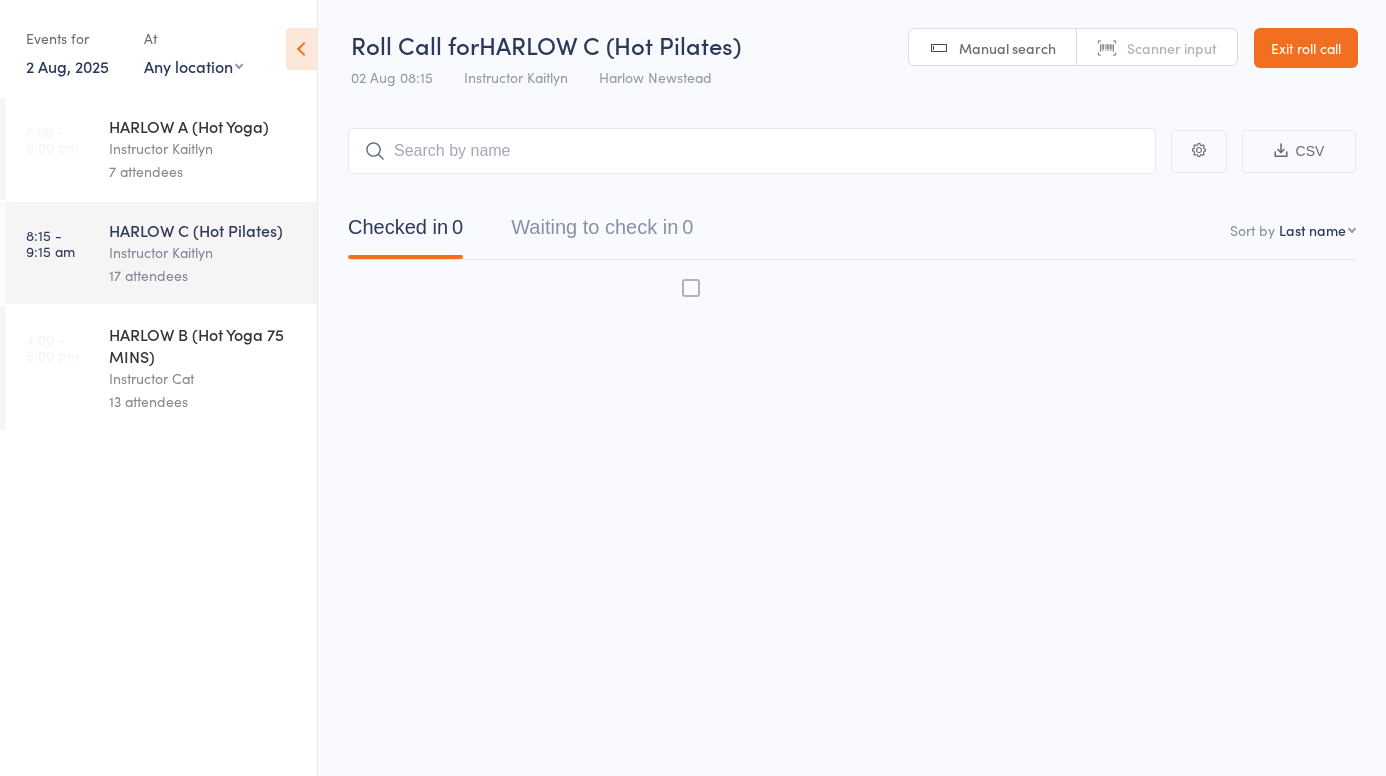 scroll, scrollTop: 0, scrollLeft: 0, axis: both 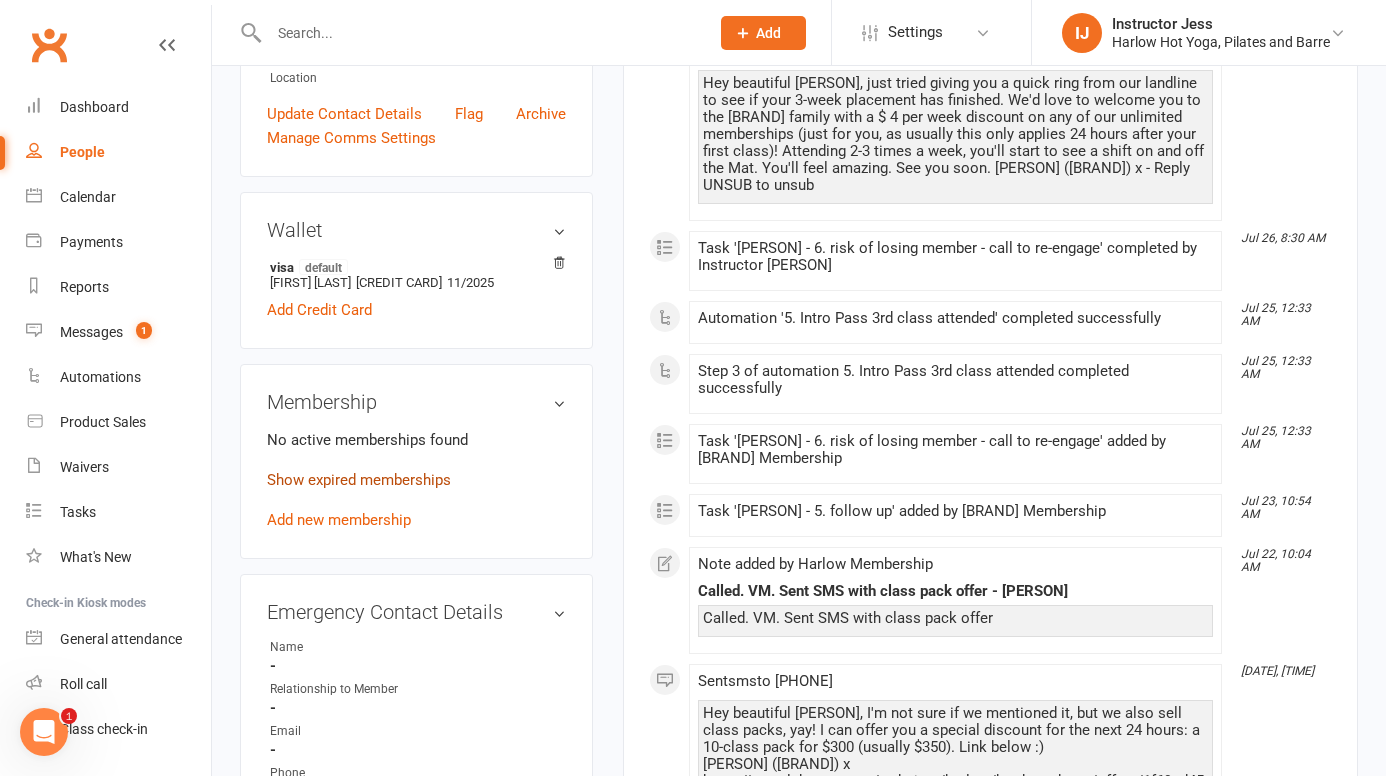 click on "Show expired memberships" at bounding box center (359, 480) 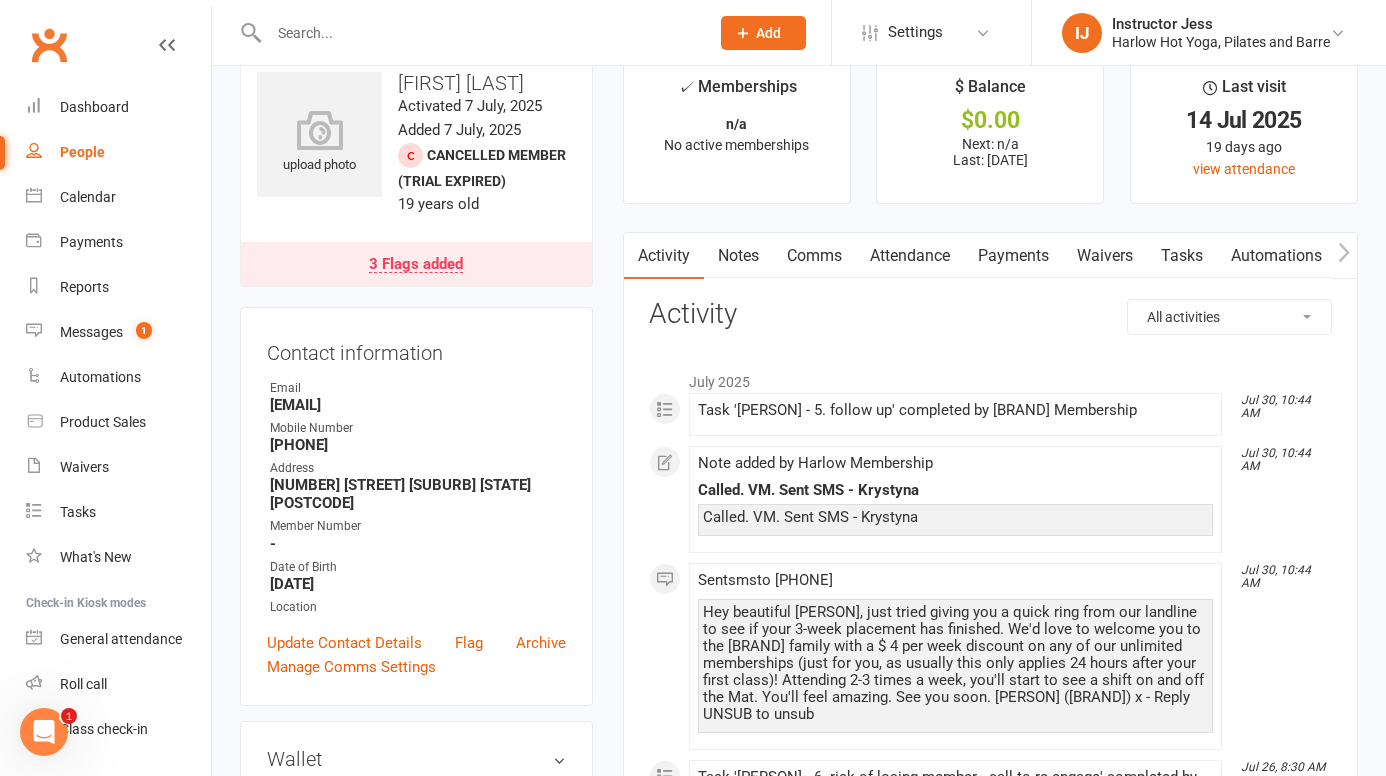 scroll, scrollTop: 0, scrollLeft: 0, axis: both 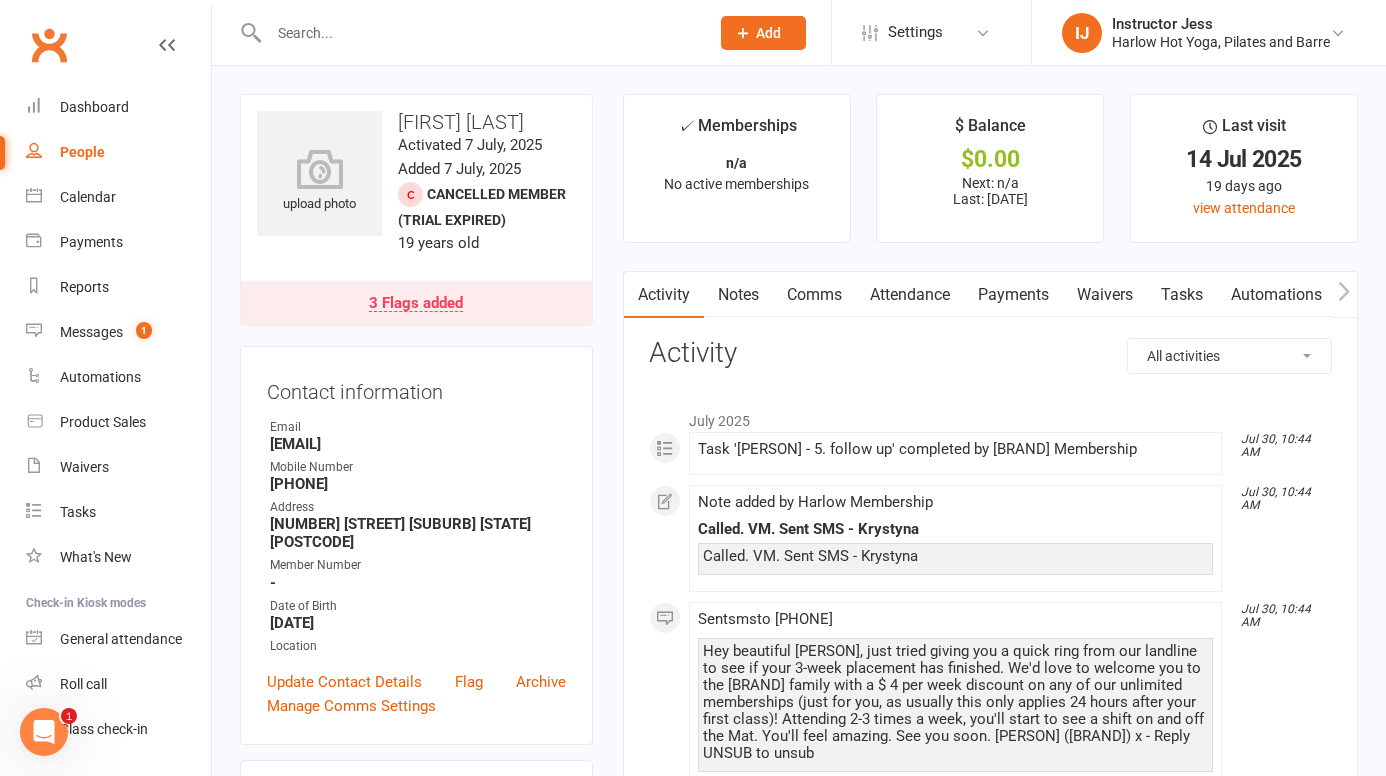 click on "Notes" at bounding box center (738, 295) 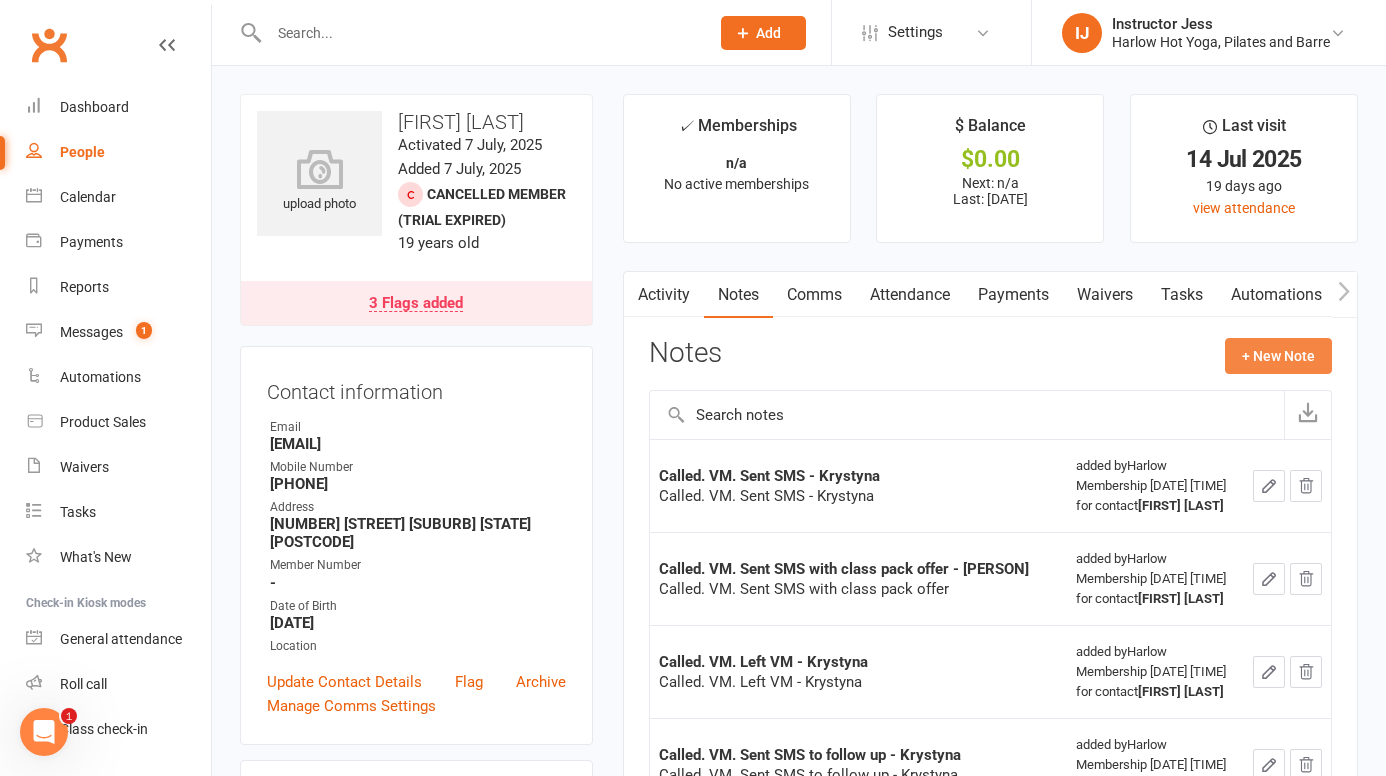 click on "+ New Note" at bounding box center (1278, 356) 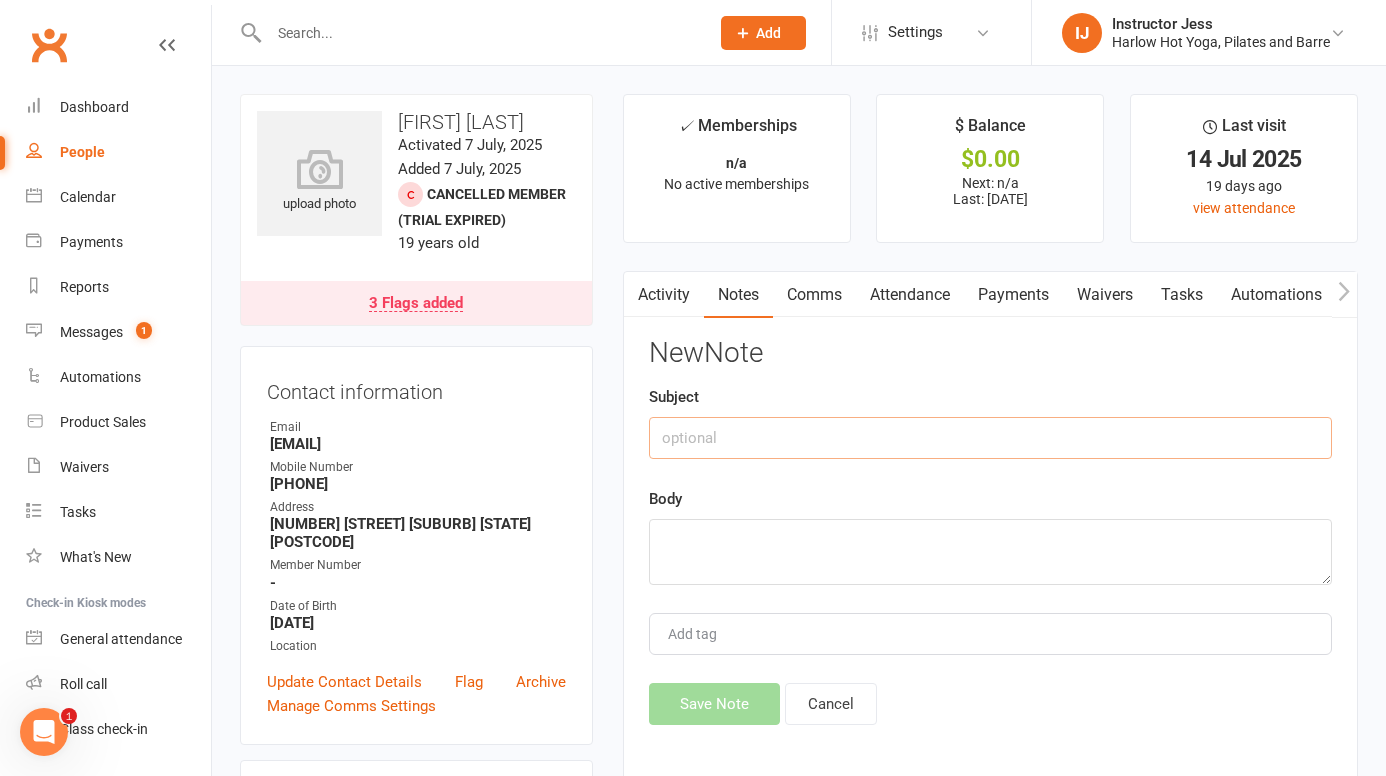 click at bounding box center [990, 438] 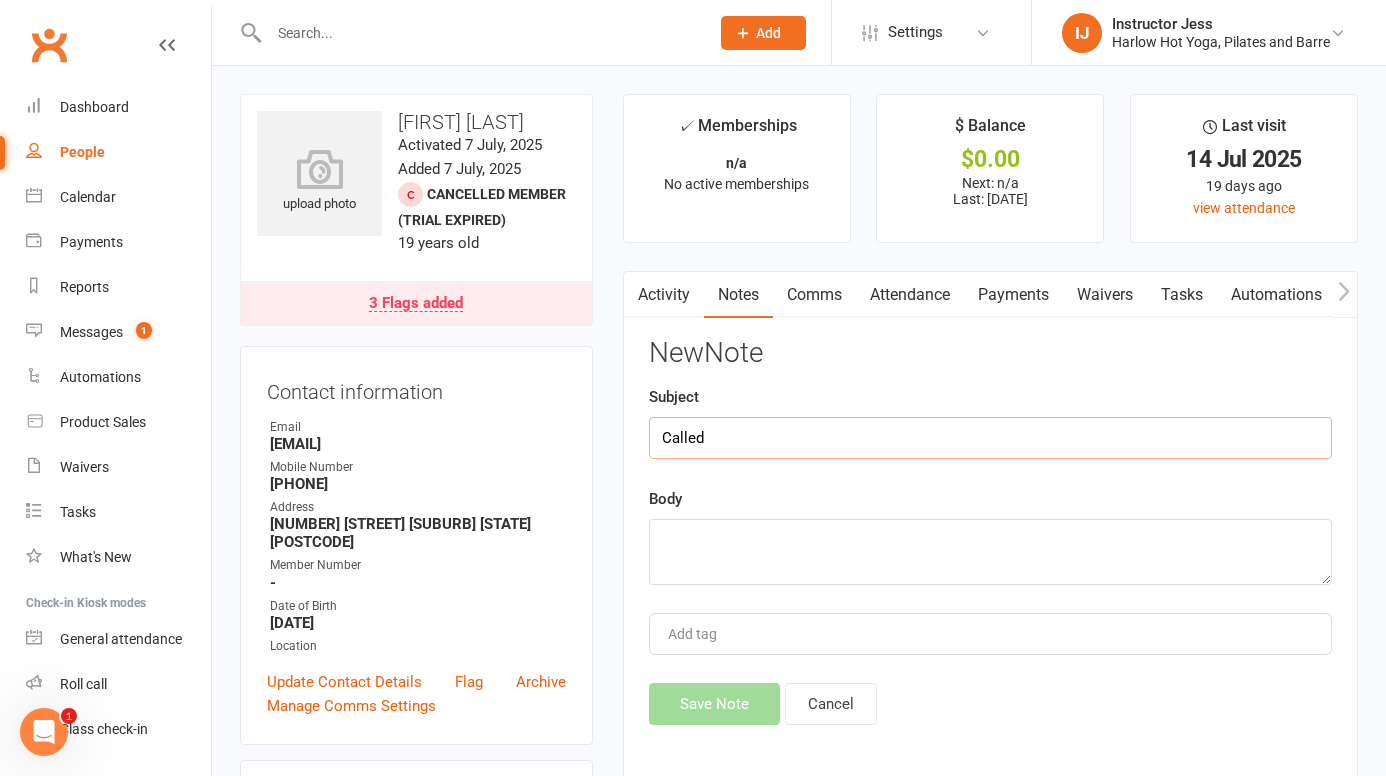type on "Called" 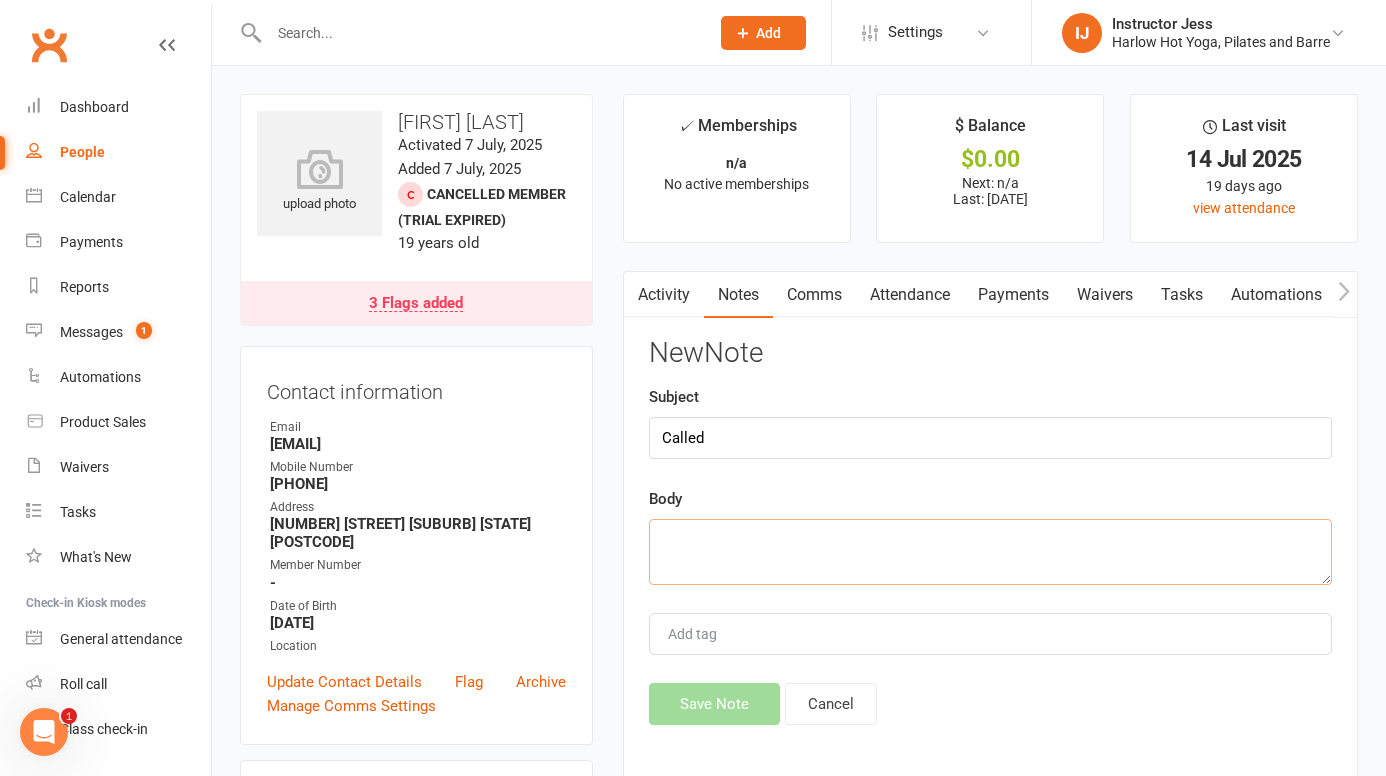 click at bounding box center [990, 552] 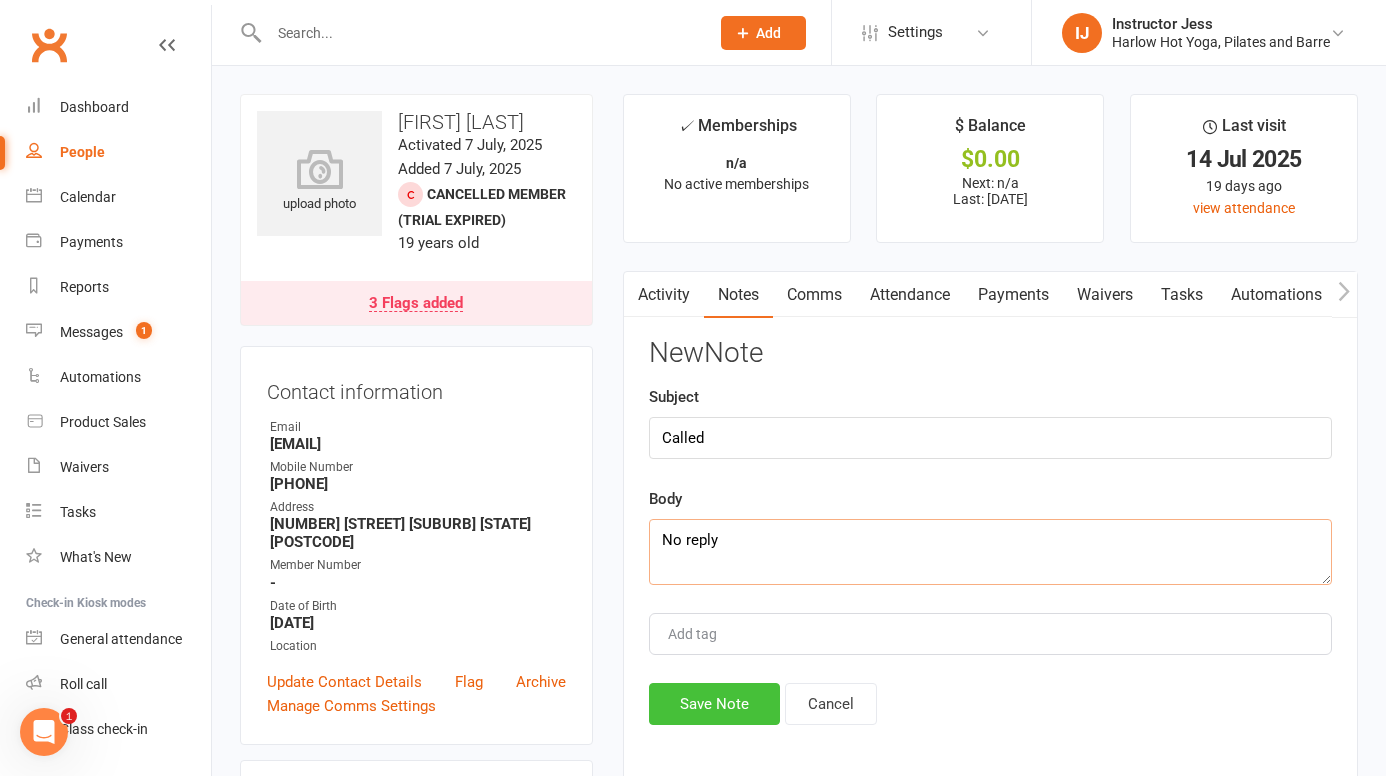 type on "No reply" 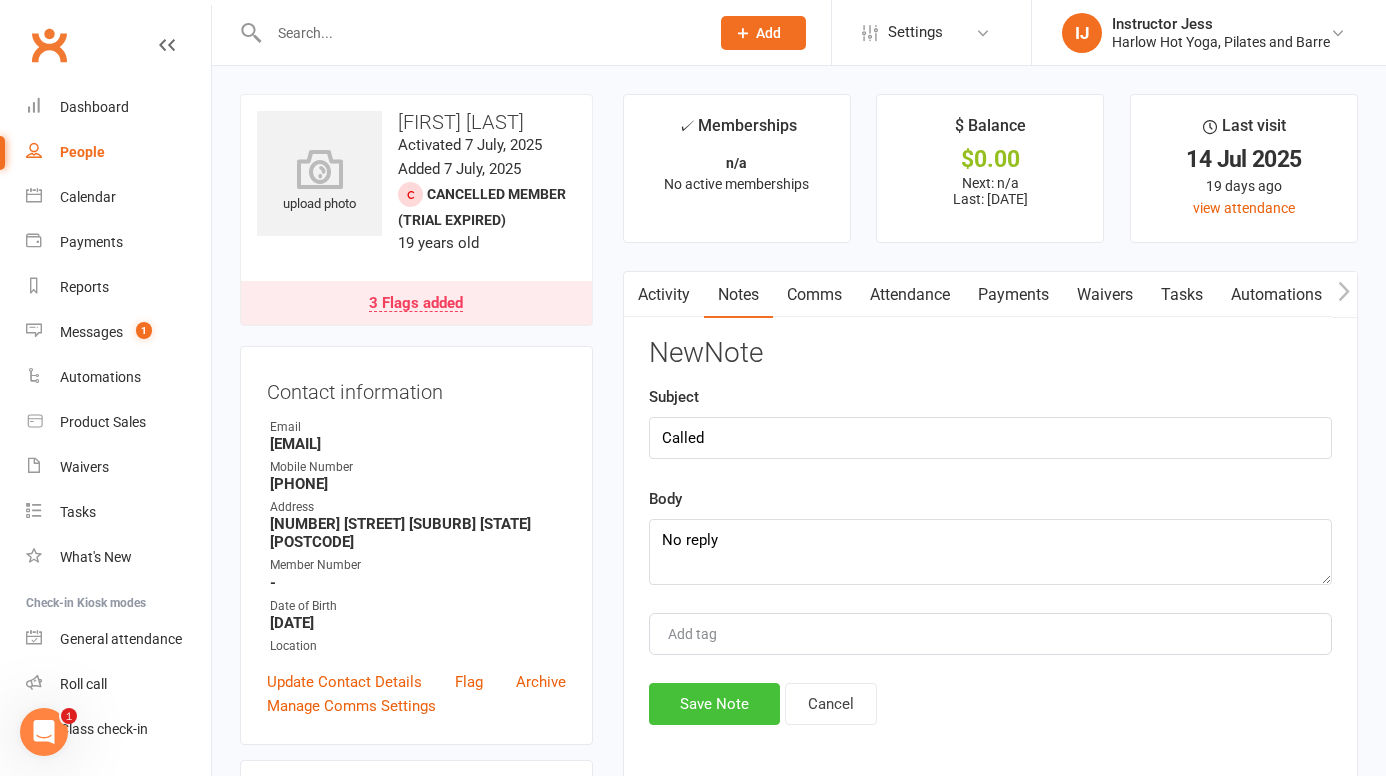 click on "Save Note" at bounding box center [714, 704] 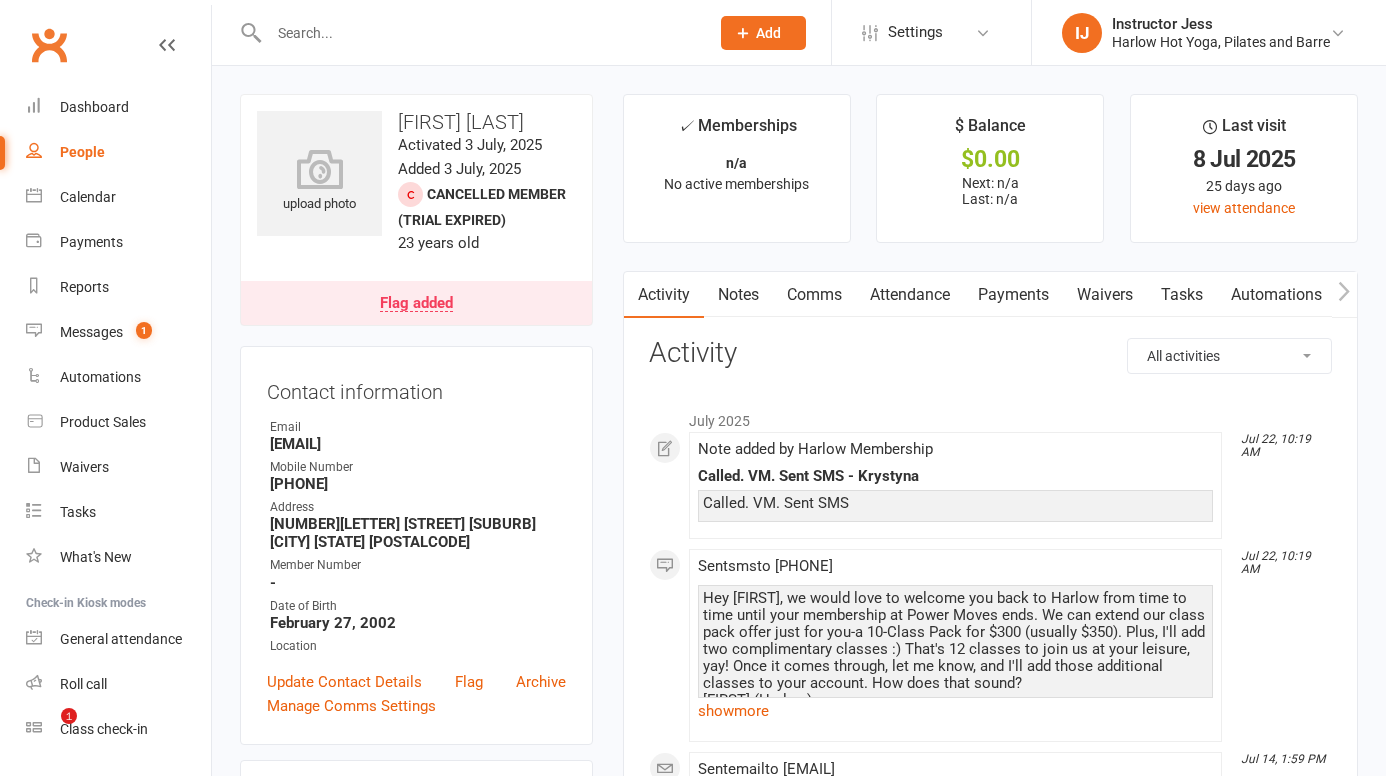 scroll, scrollTop: 0, scrollLeft: 0, axis: both 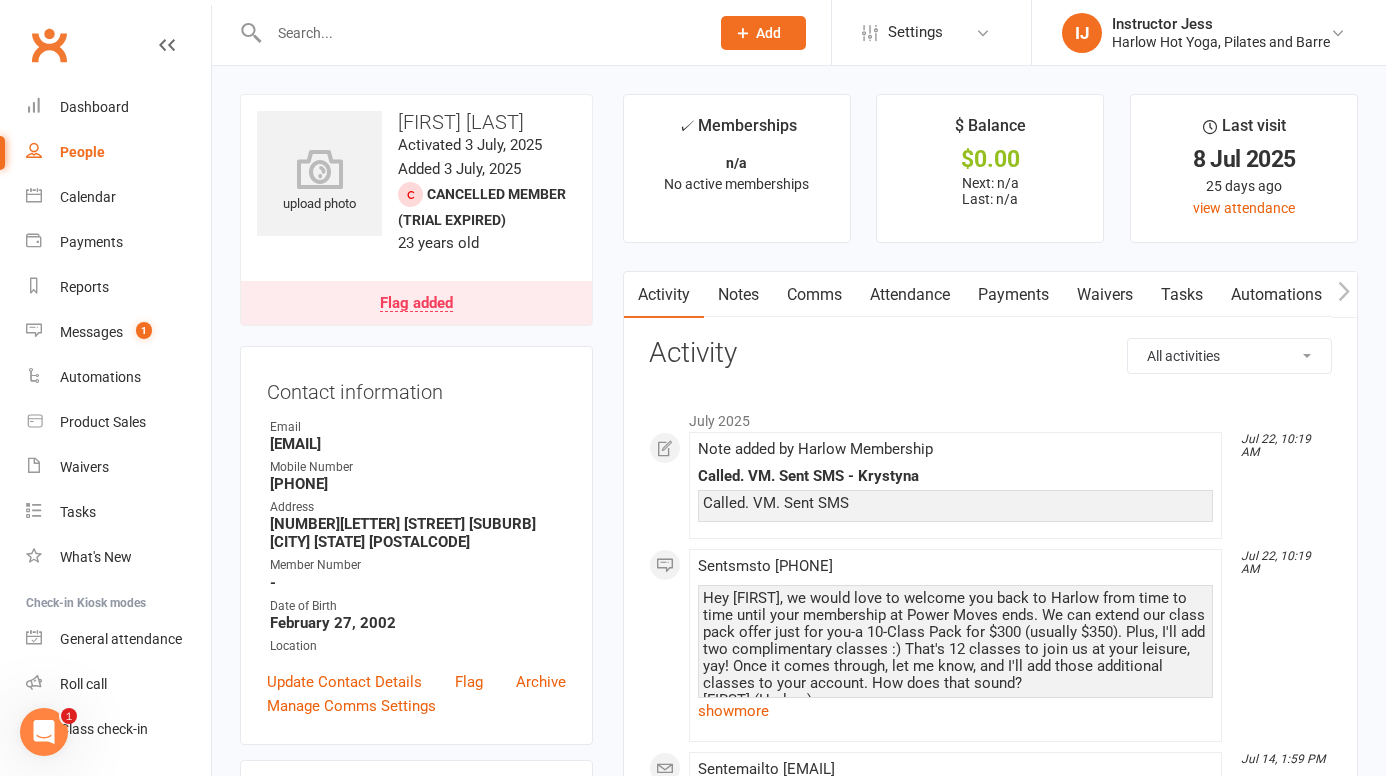 click on "[MONTH] [YEAR] [MONTH] 22, 10:19 AM Note added by Harlow Membership   Called. VM. Sent SMS - [FIRST]  Called. VM. Sent SMS  [MONTH] 22, 10:19 AM   Sent  sms  to   [PHONE]   Hey [FIRST], we would love to welcome you back to Harlow from time to time until your membership at Power Moves ends. We can extend our class pack offer just for you-a 10-Class Pack for $300 (usually $350). Plus, I'll add two complimentary classes :) That's 12 classes to join us at your leisure, yay! Once it comes through, let me know, and I'll add those additional classes to your account. How does that sound? [FIRST] (Harlow) xx https://app.clubworx.com/websites/harlow/book_and_pay/offers/1f69cd45-f181-4567-b6c0-71c131752b81/carts/new?ct=po - Reply UNSUB to unsub show  more [MONTH] 14, 1:59 PM   Sent  email  to   [EMAIL]   Movement Is Medicine ♡ -- and It’s $50 Off This Week! Hey Lovely [FIRST], hope you are doing well...       🌟 $50 OFF Class Packs –  This Week Only!       How to Book: 👉 👉  👉    Bec ♡" at bounding box center (990, 2030) 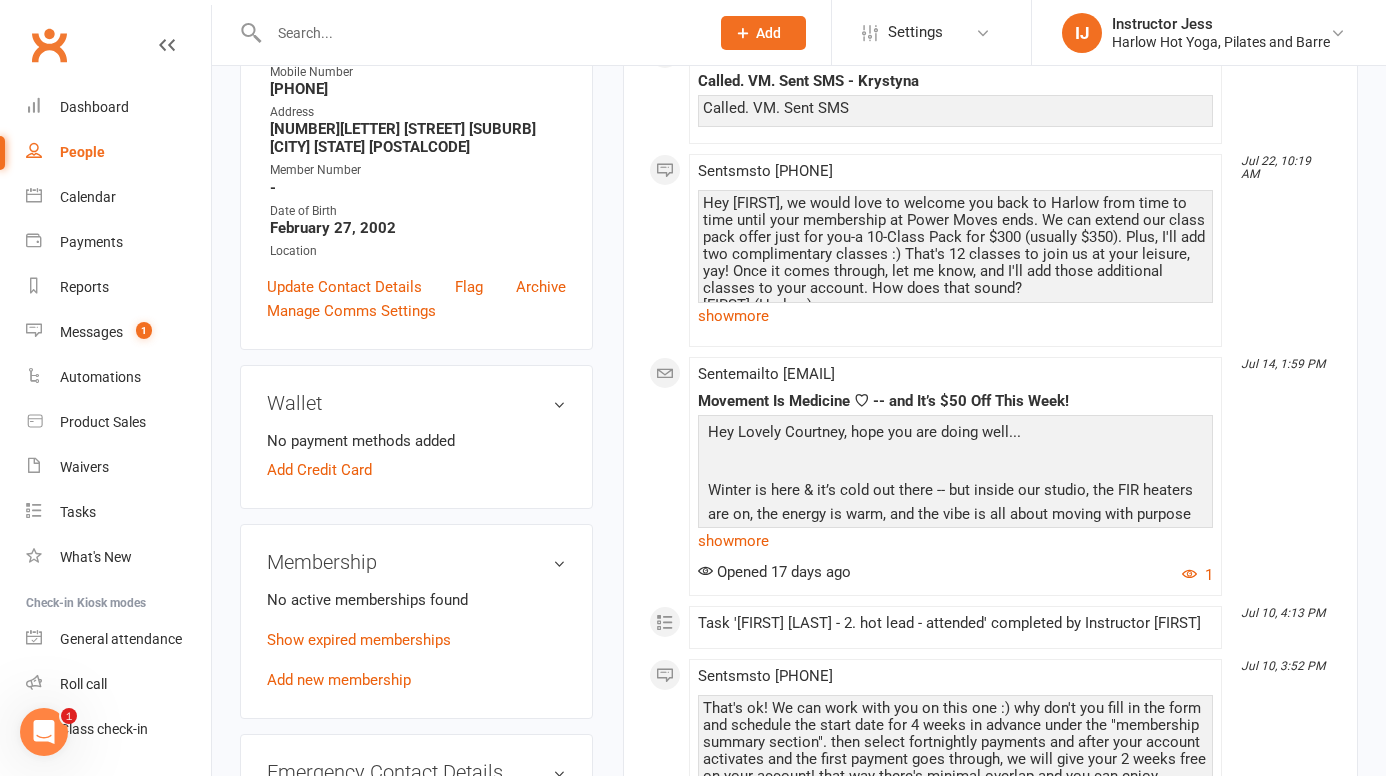 scroll, scrollTop: 416, scrollLeft: 0, axis: vertical 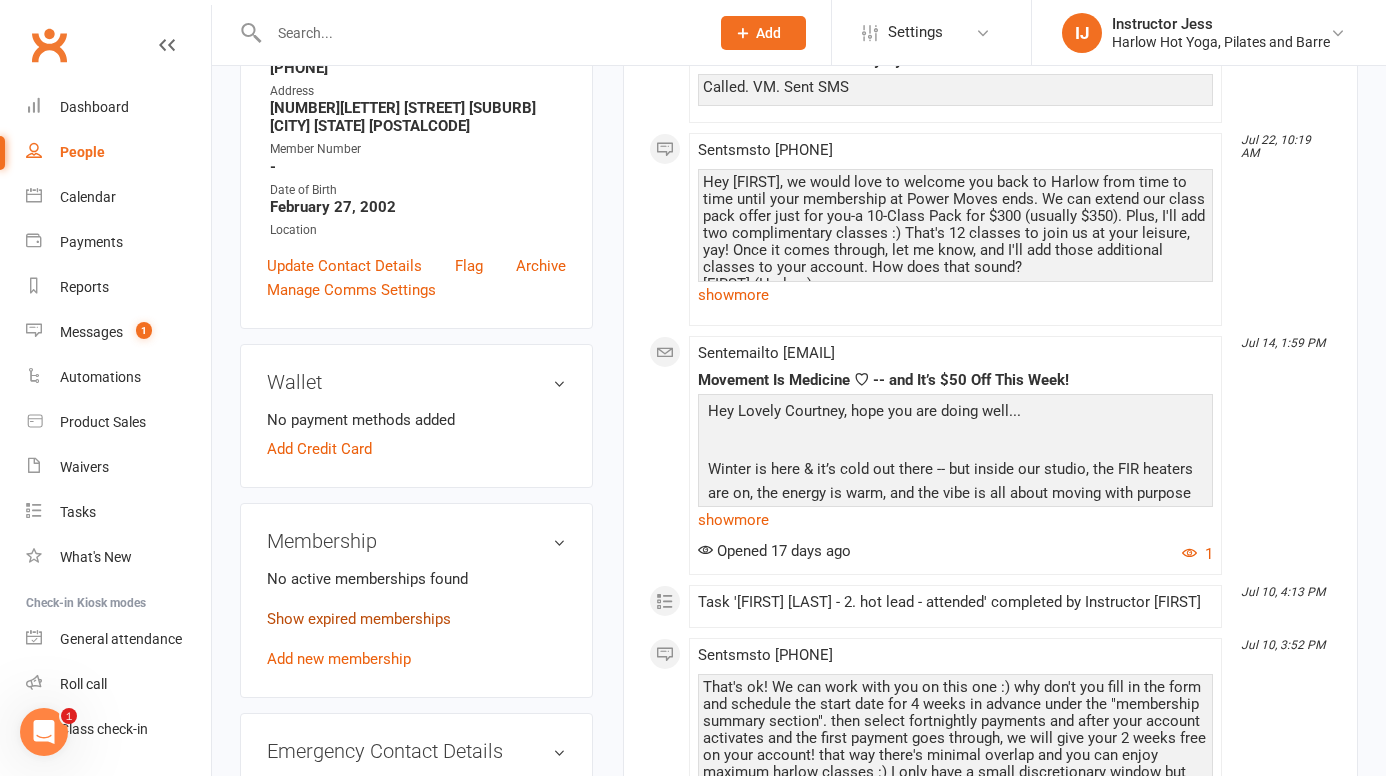 click on "Show expired memberships" at bounding box center [359, 619] 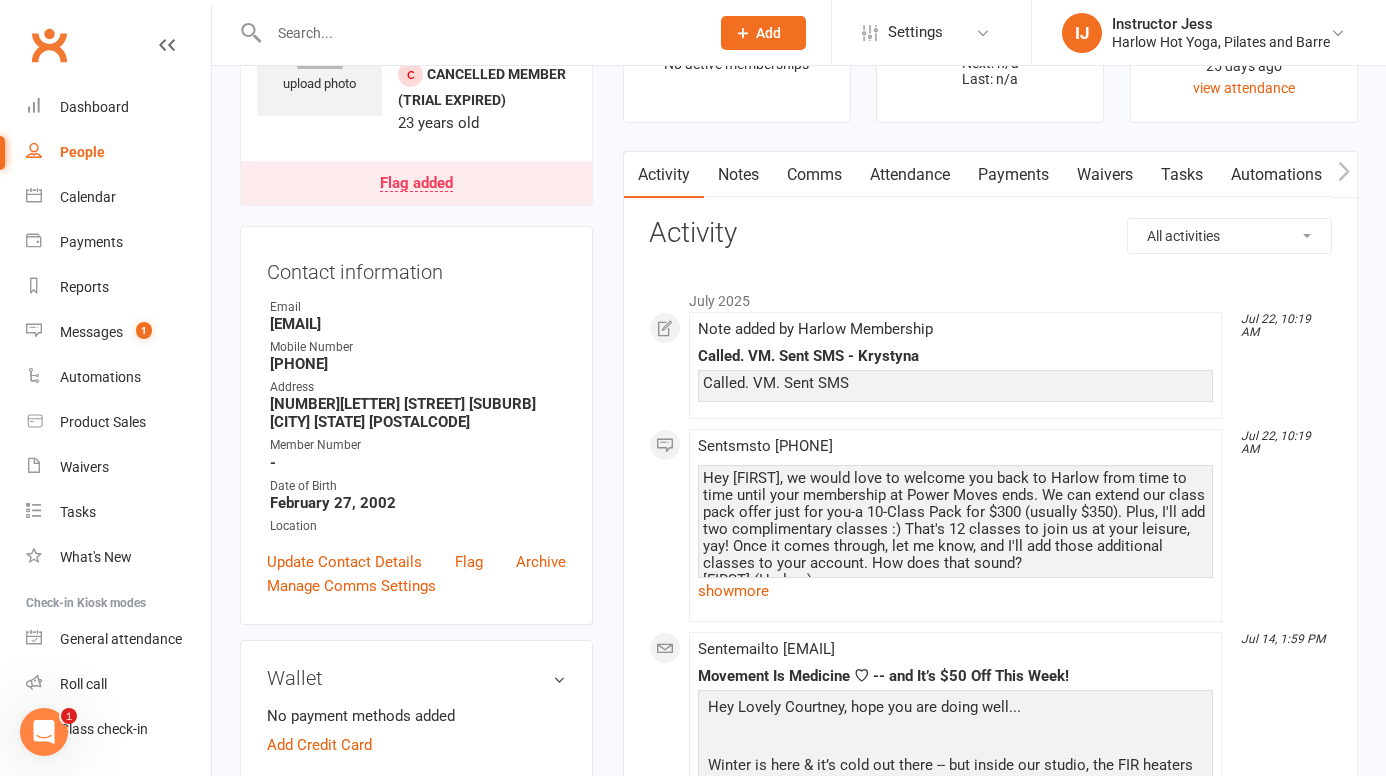 scroll, scrollTop: 0, scrollLeft: 0, axis: both 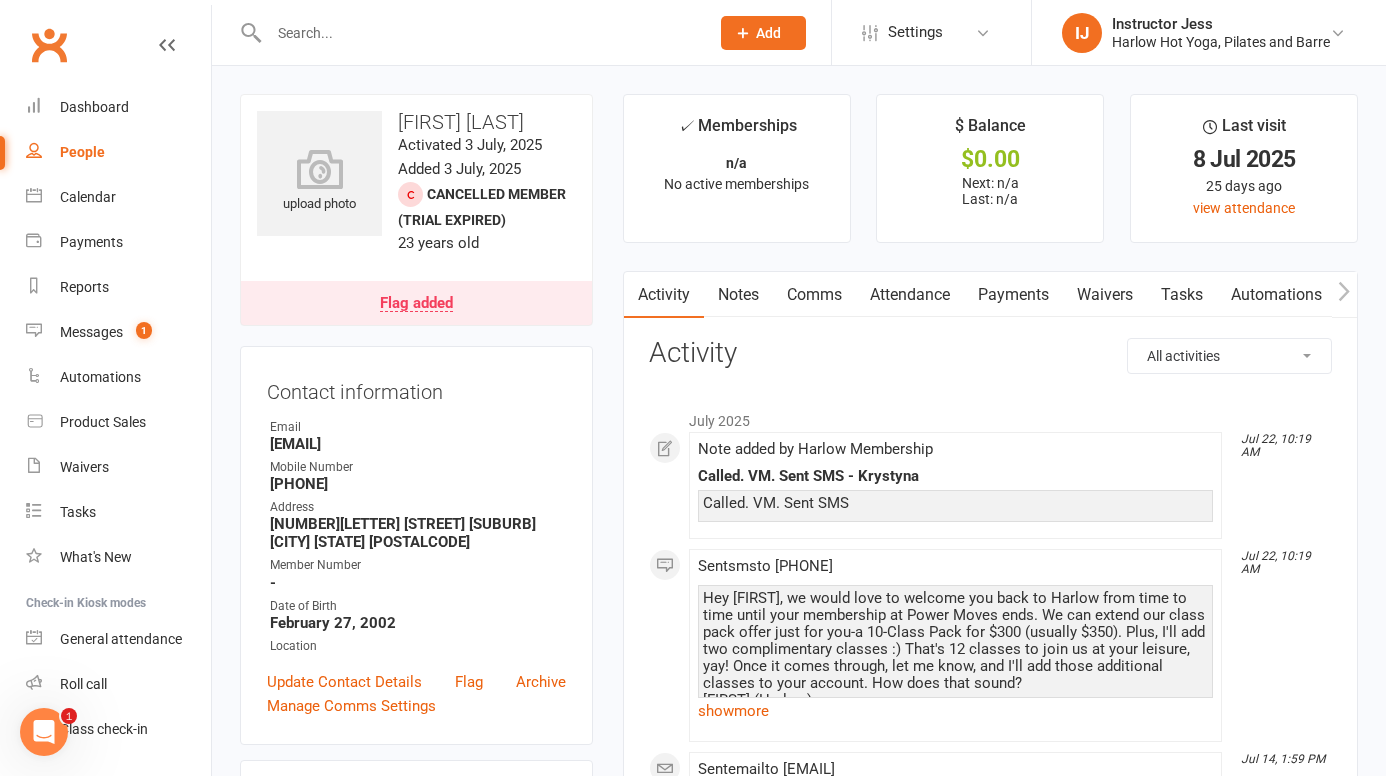 click on "Comms" at bounding box center [814, 295] 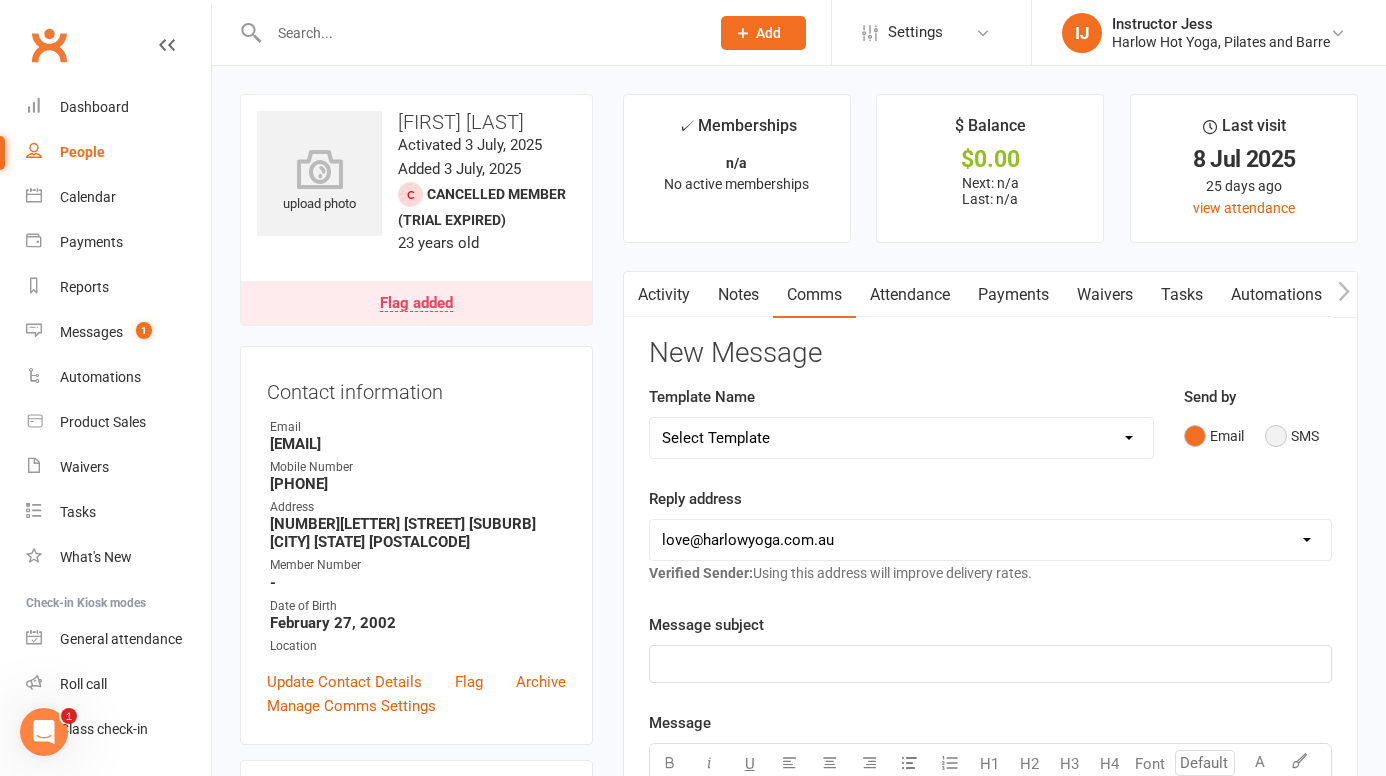 click on "SMS" at bounding box center (1292, 436) 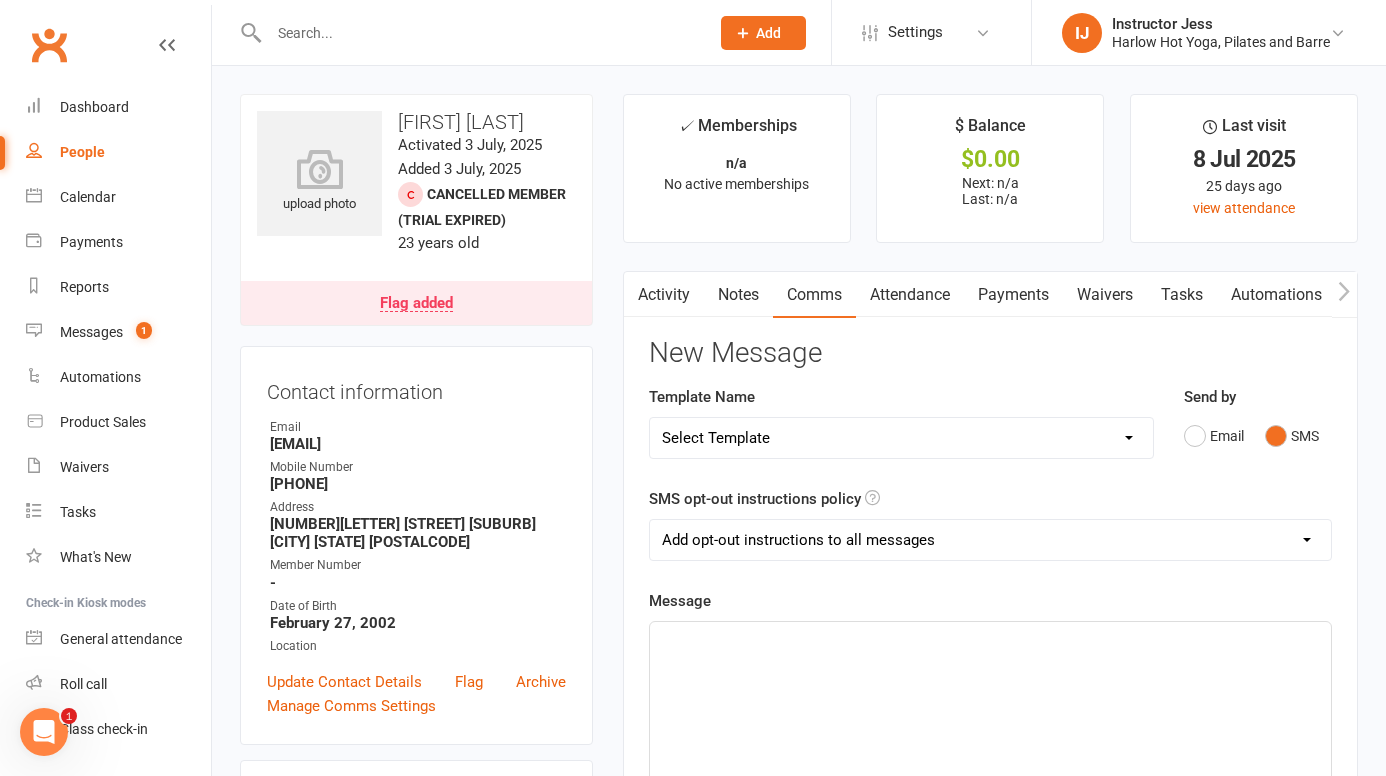 click on "﻿" 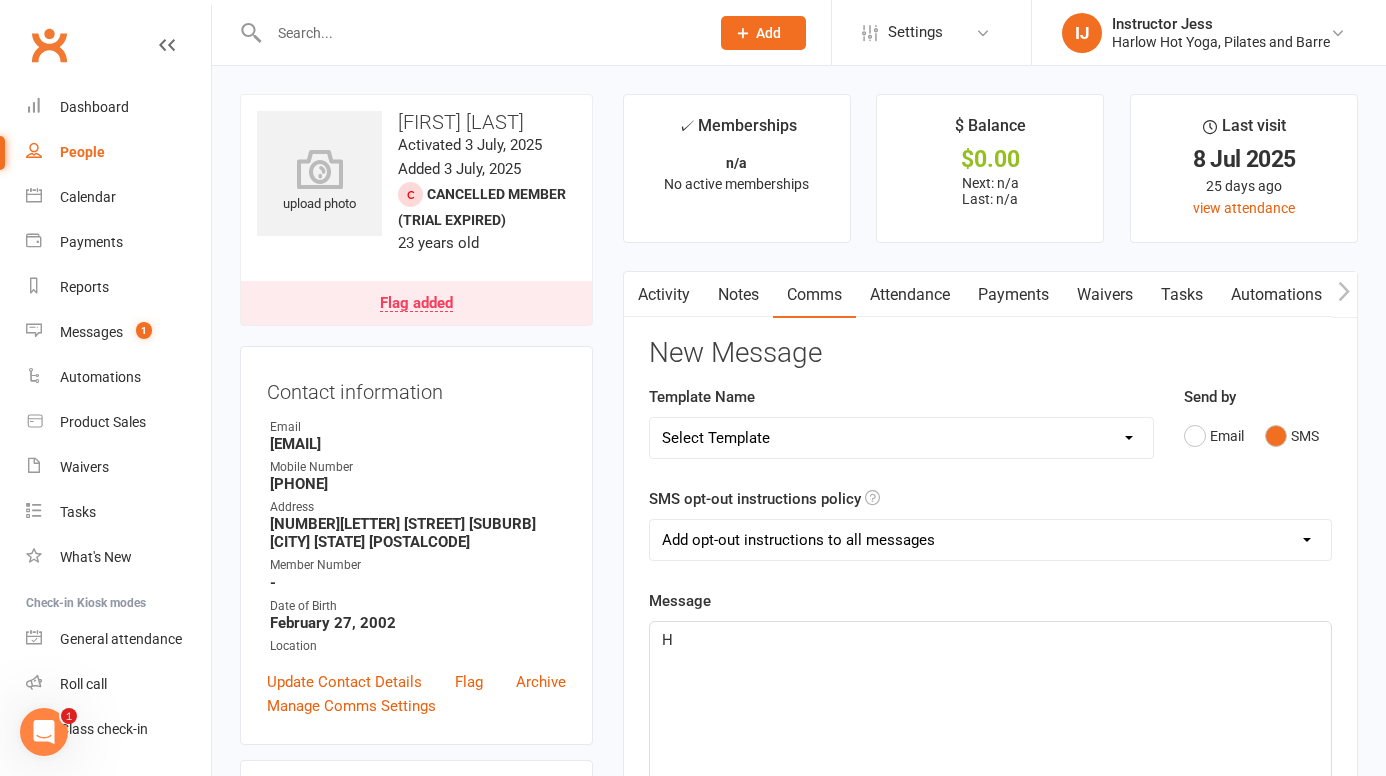 type 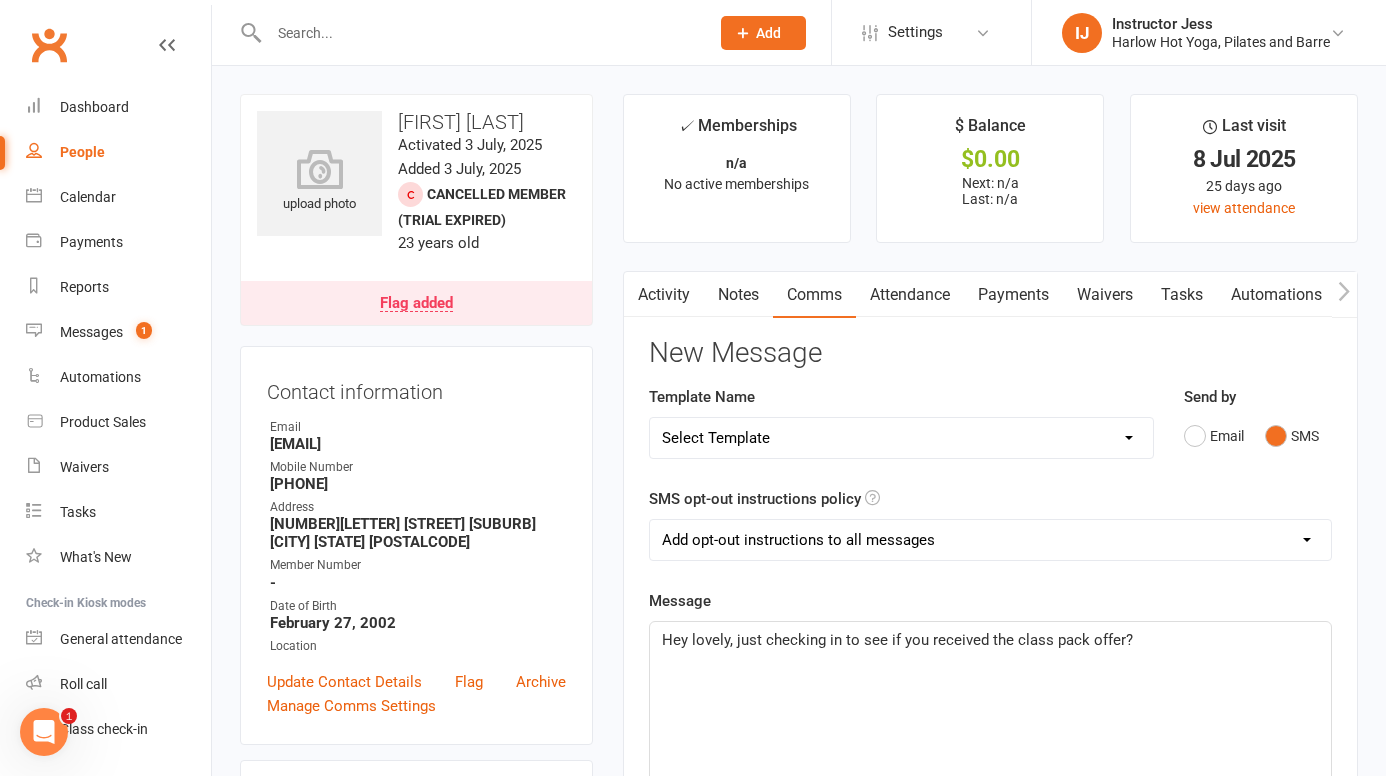 click on "Hey lovely, just checking in to see if you received the class pack offer?" 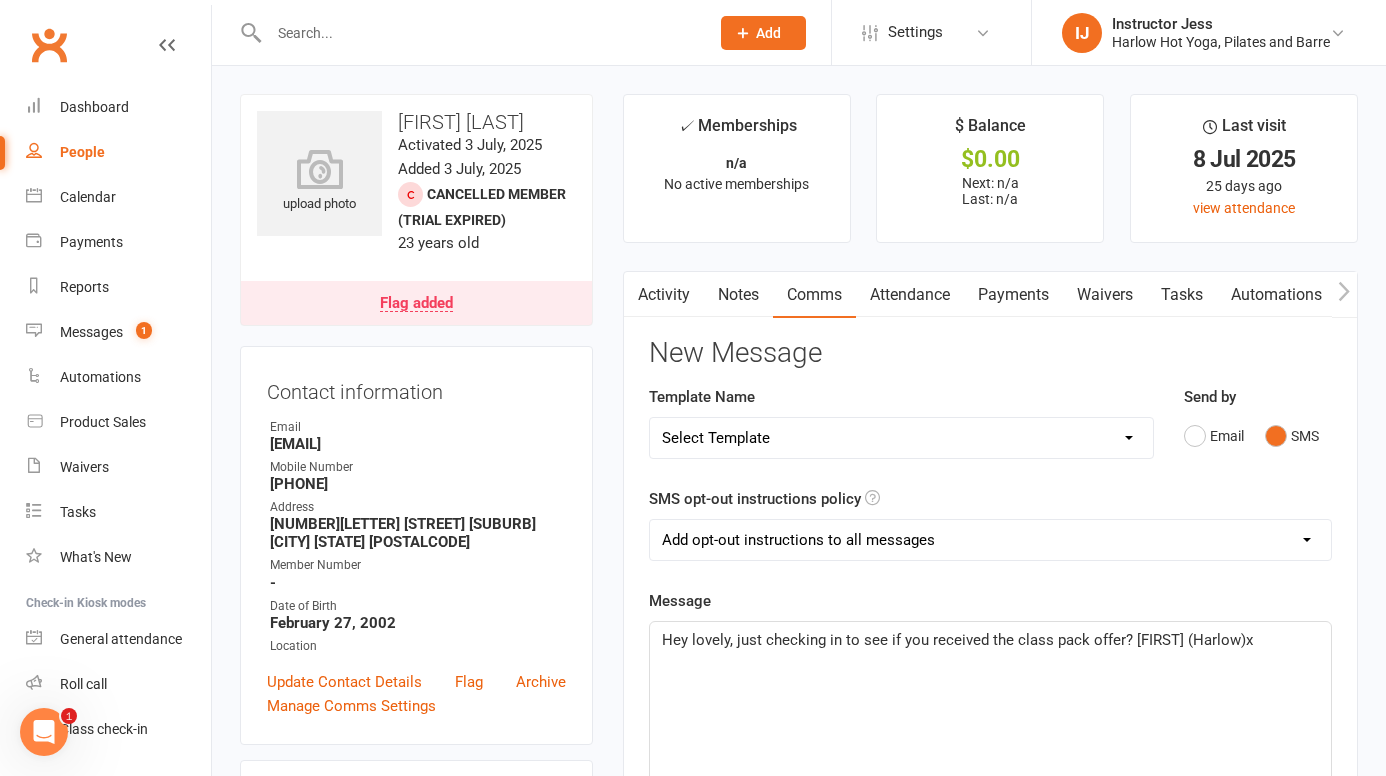 click on "Hey lovely, just checking in to see if you received the class pack offer? [FIRST] (Harlow)x" 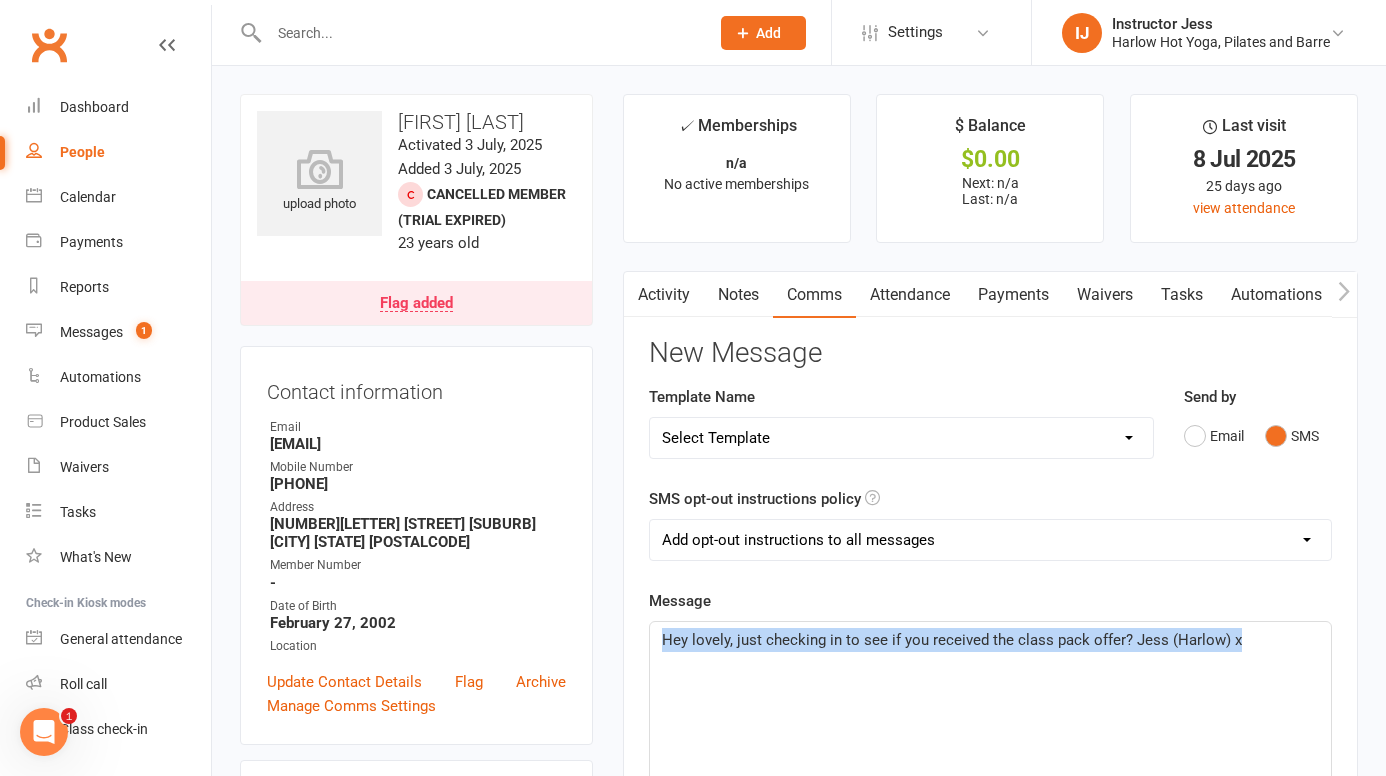 drag, startPoint x: 1253, startPoint y: 643, endPoint x: 652, endPoint y: 622, distance: 601.36676 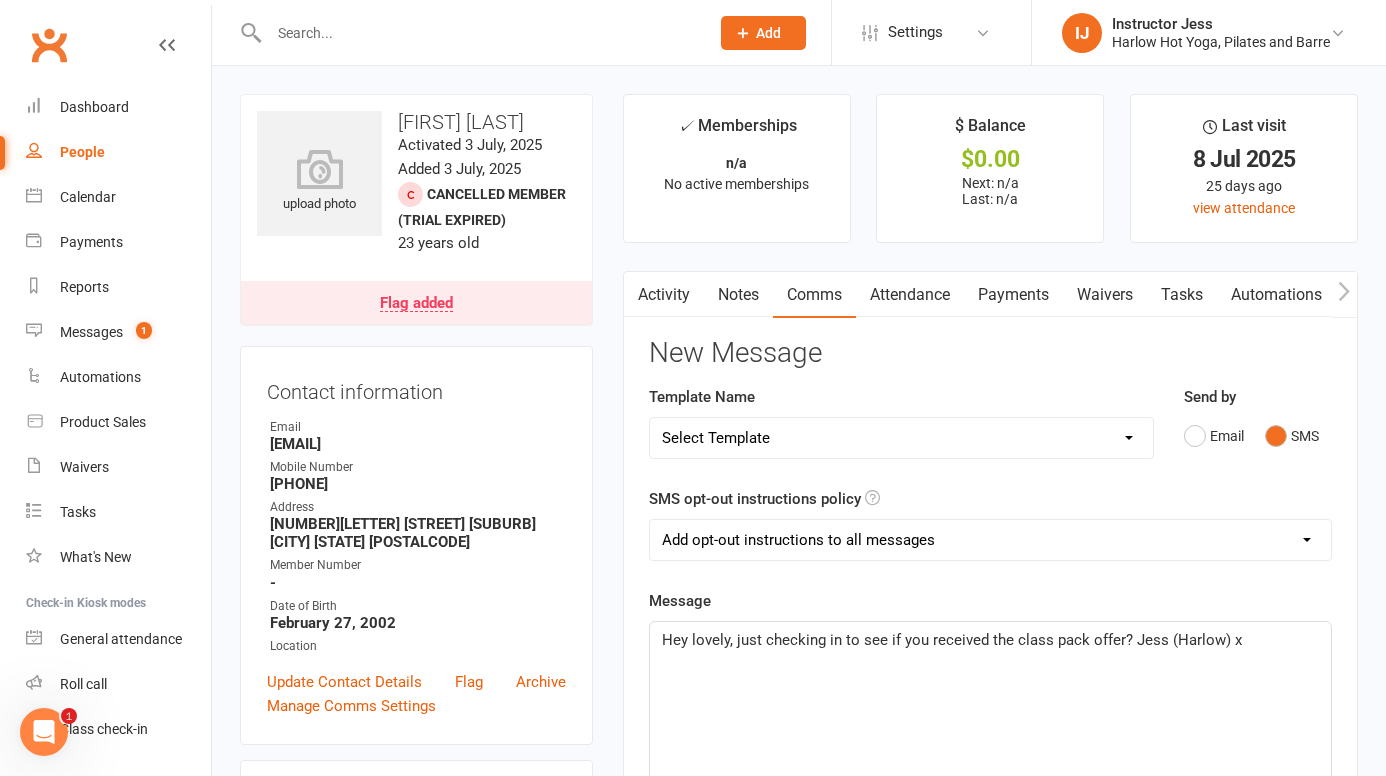 click on "Hey lovely, just checking in to see if you received the class pack offer? Jess (Harlow) x" 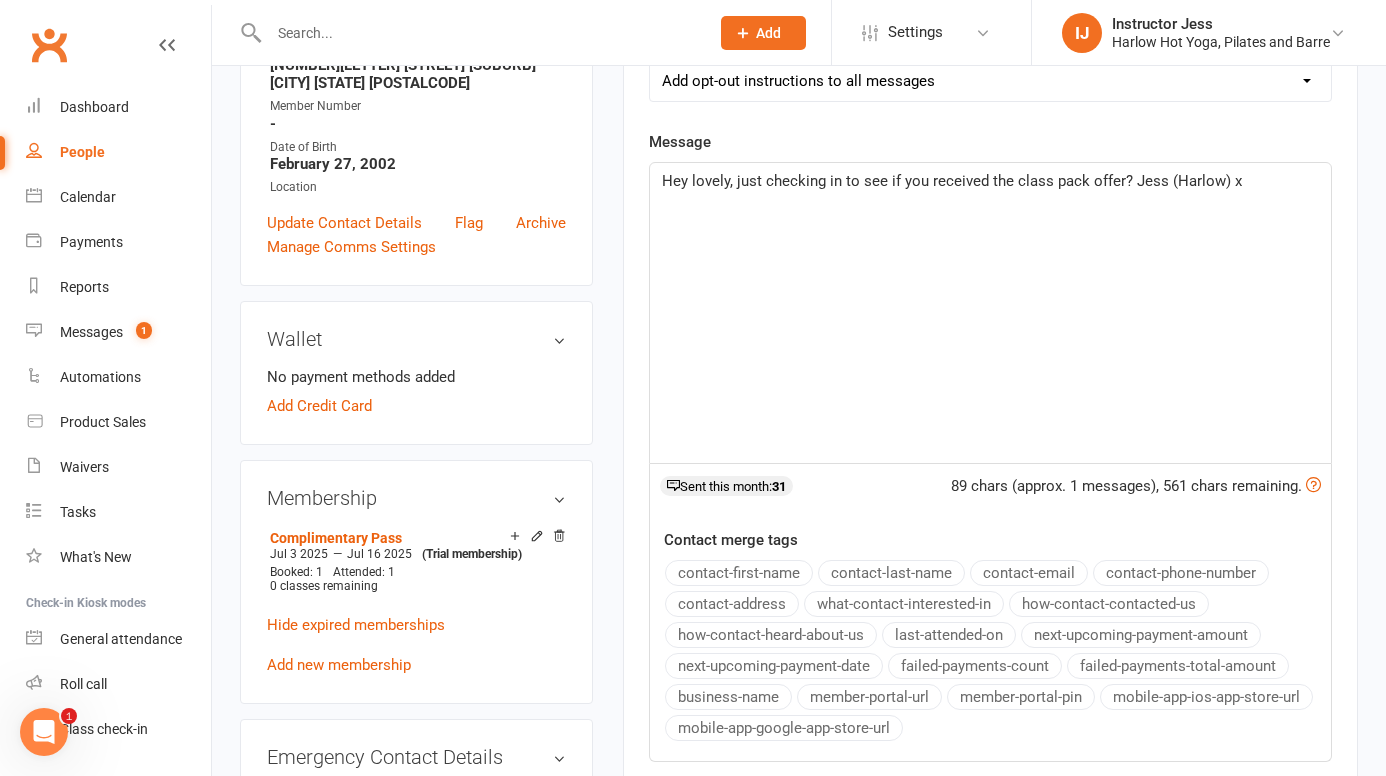 scroll, scrollTop: 712, scrollLeft: 0, axis: vertical 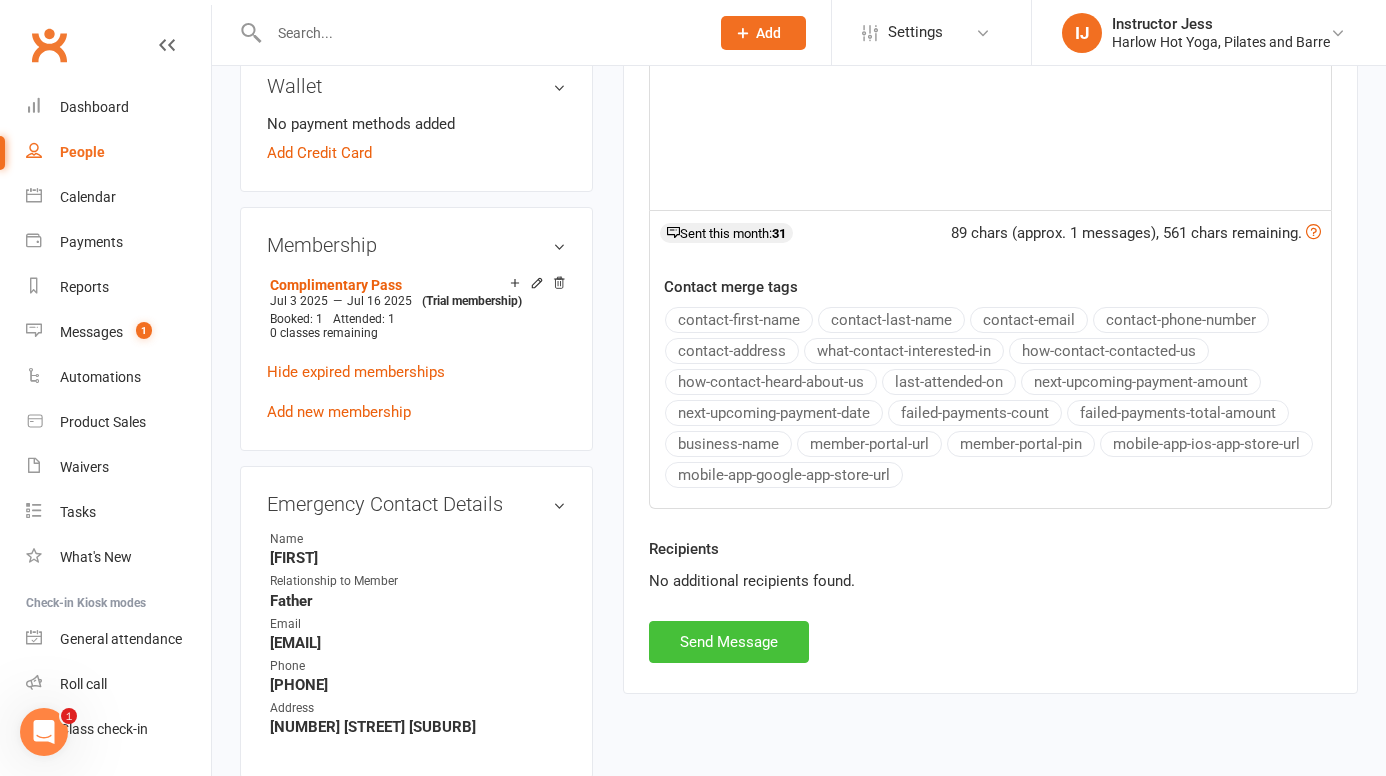 click on "Send Message" at bounding box center (729, 642) 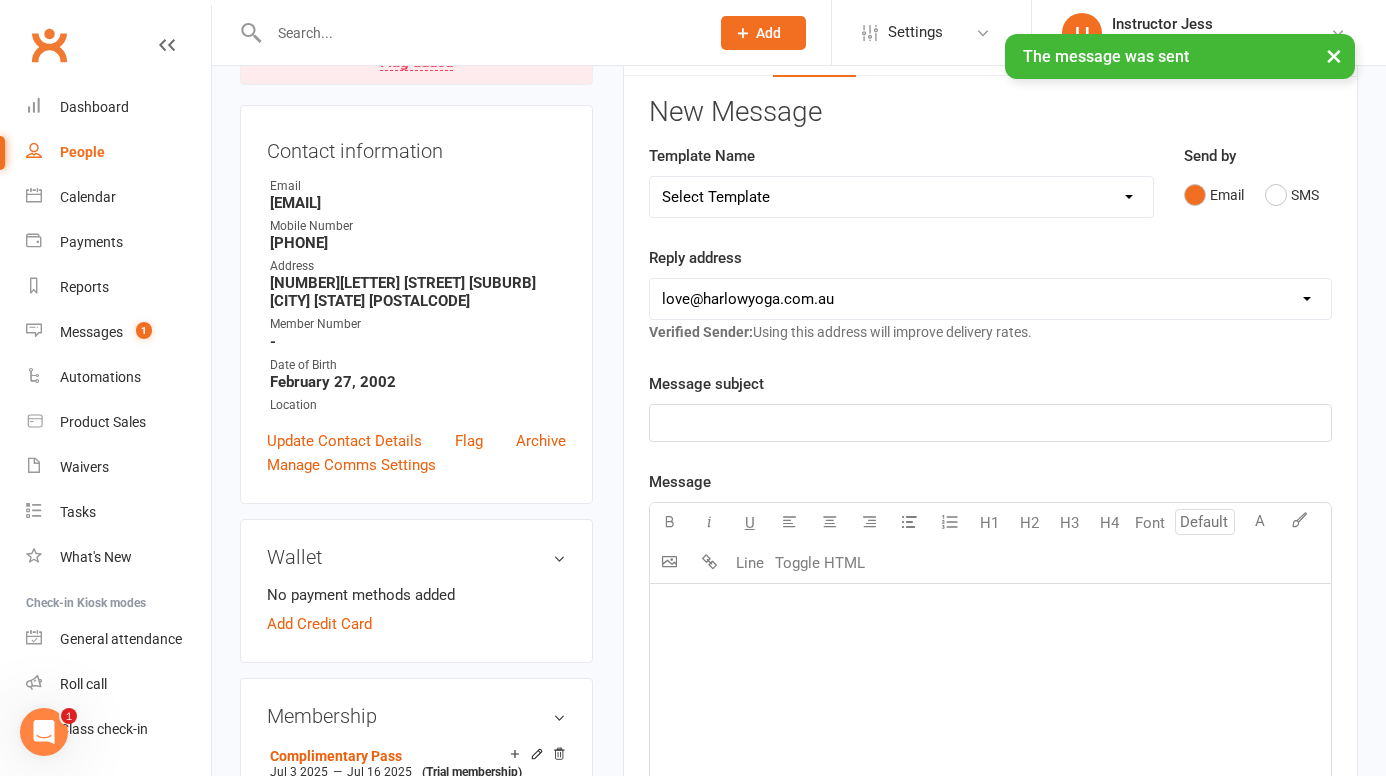 scroll, scrollTop: 120, scrollLeft: 0, axis: vertical 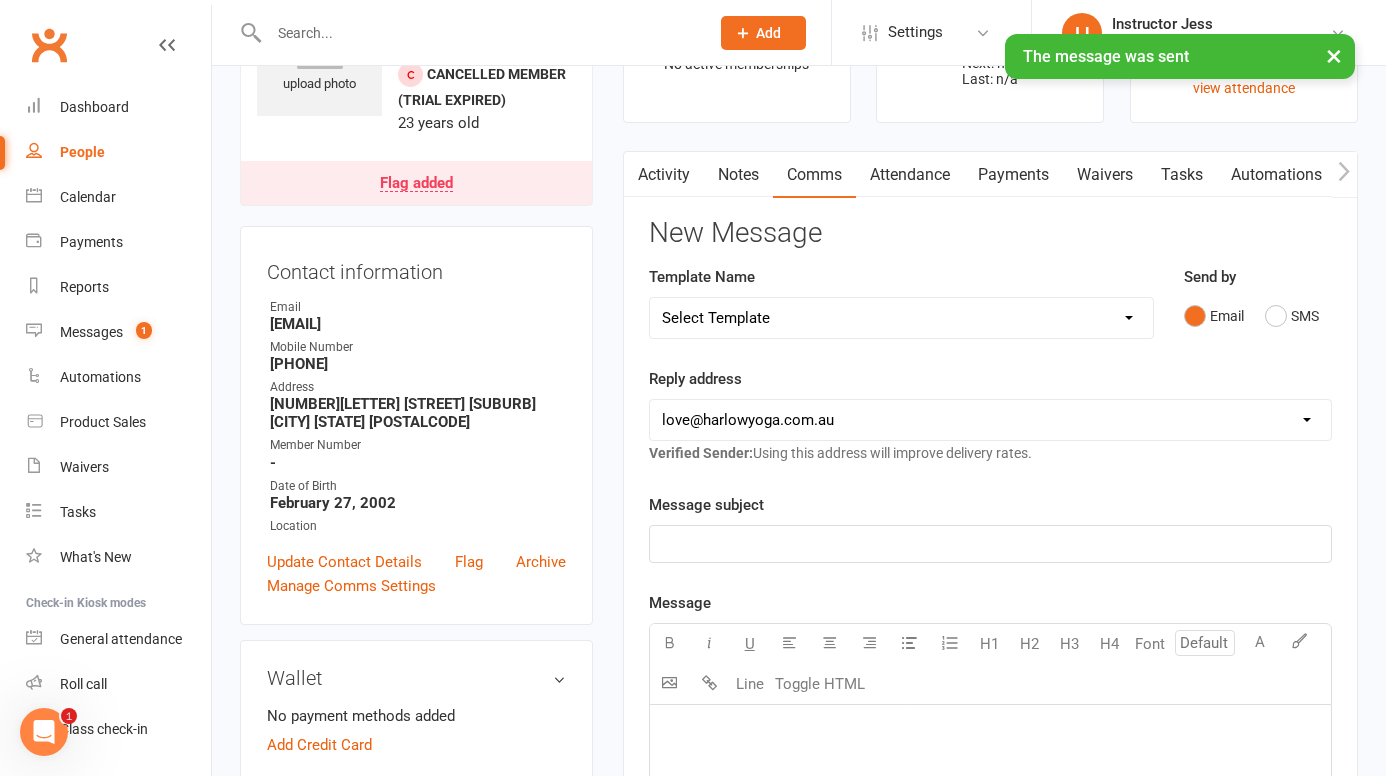 click on "Notes" at bounding box center [738, 175] 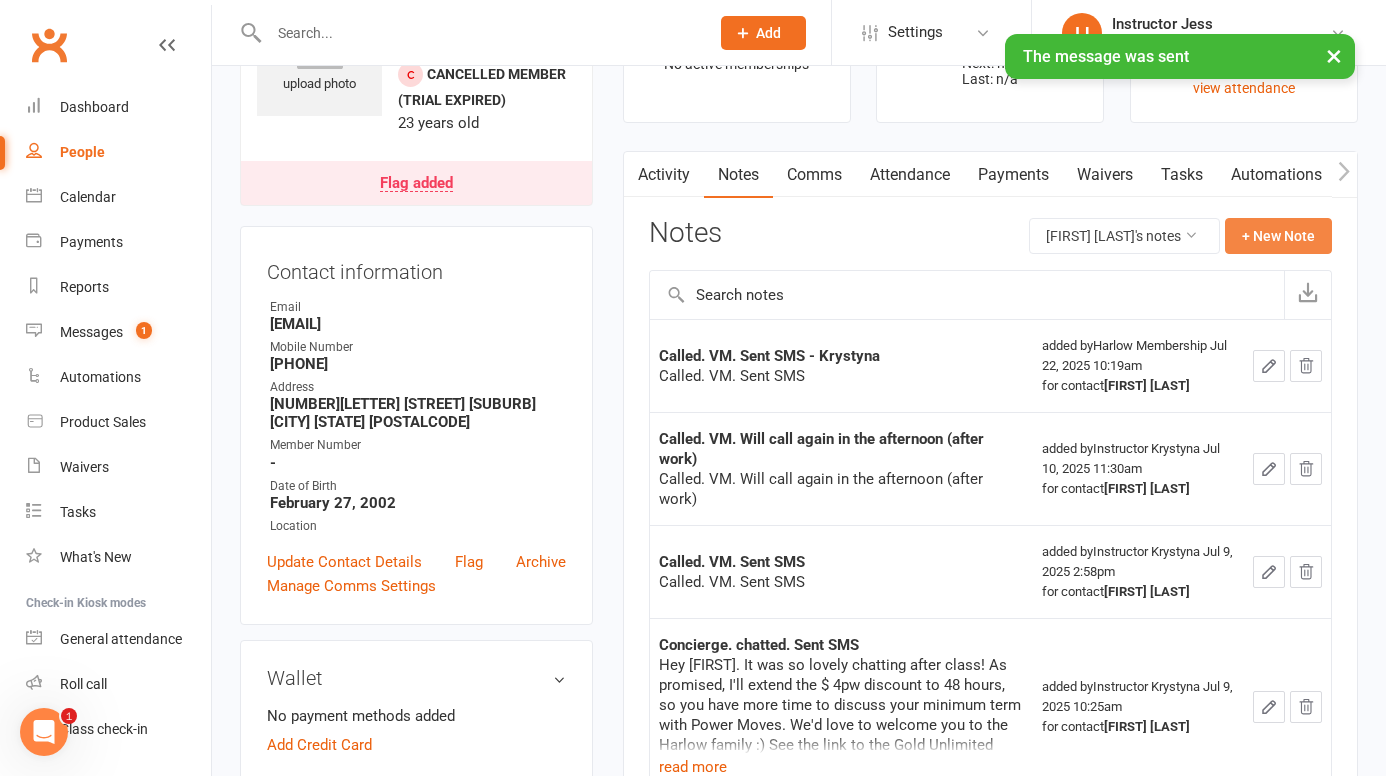 click on "+ New Note" at bounding box center (1278, 236) 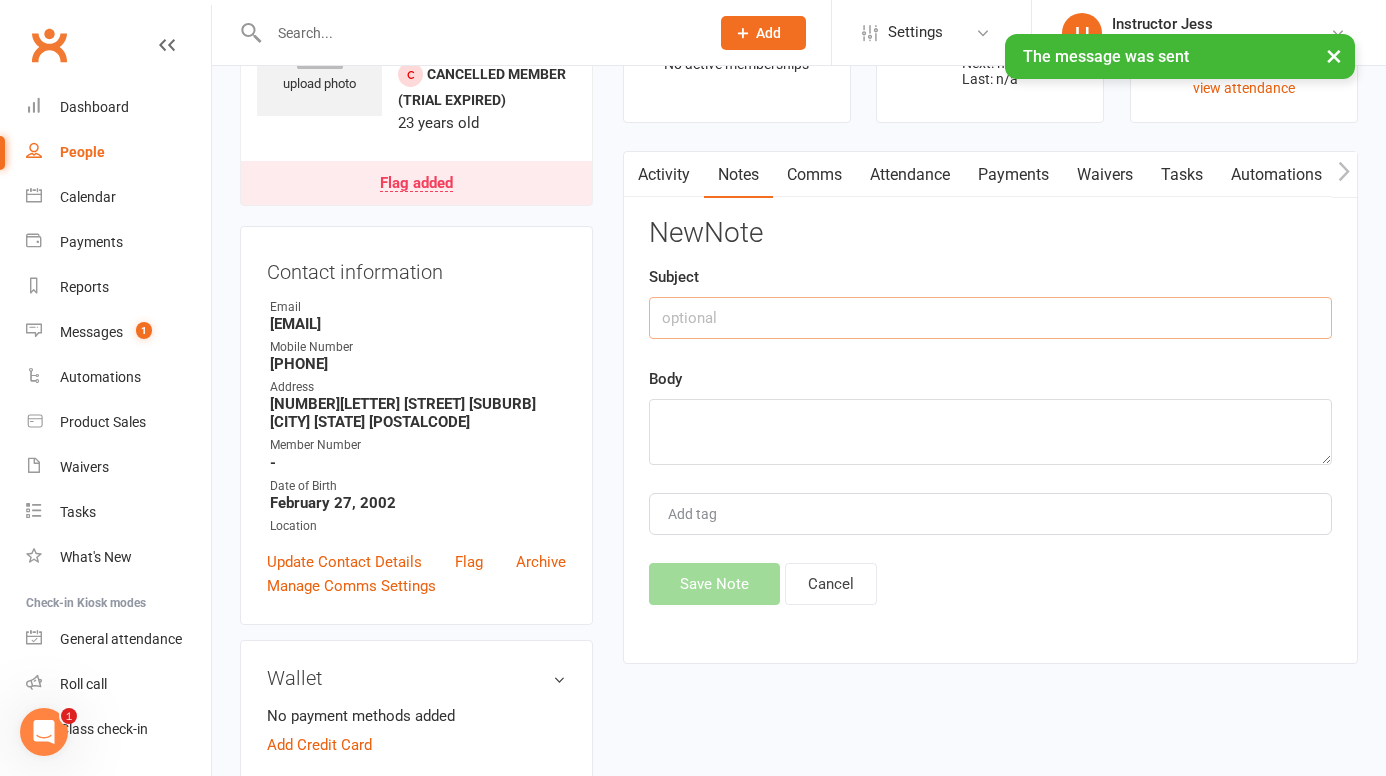 click at bounding box center [990, 318] 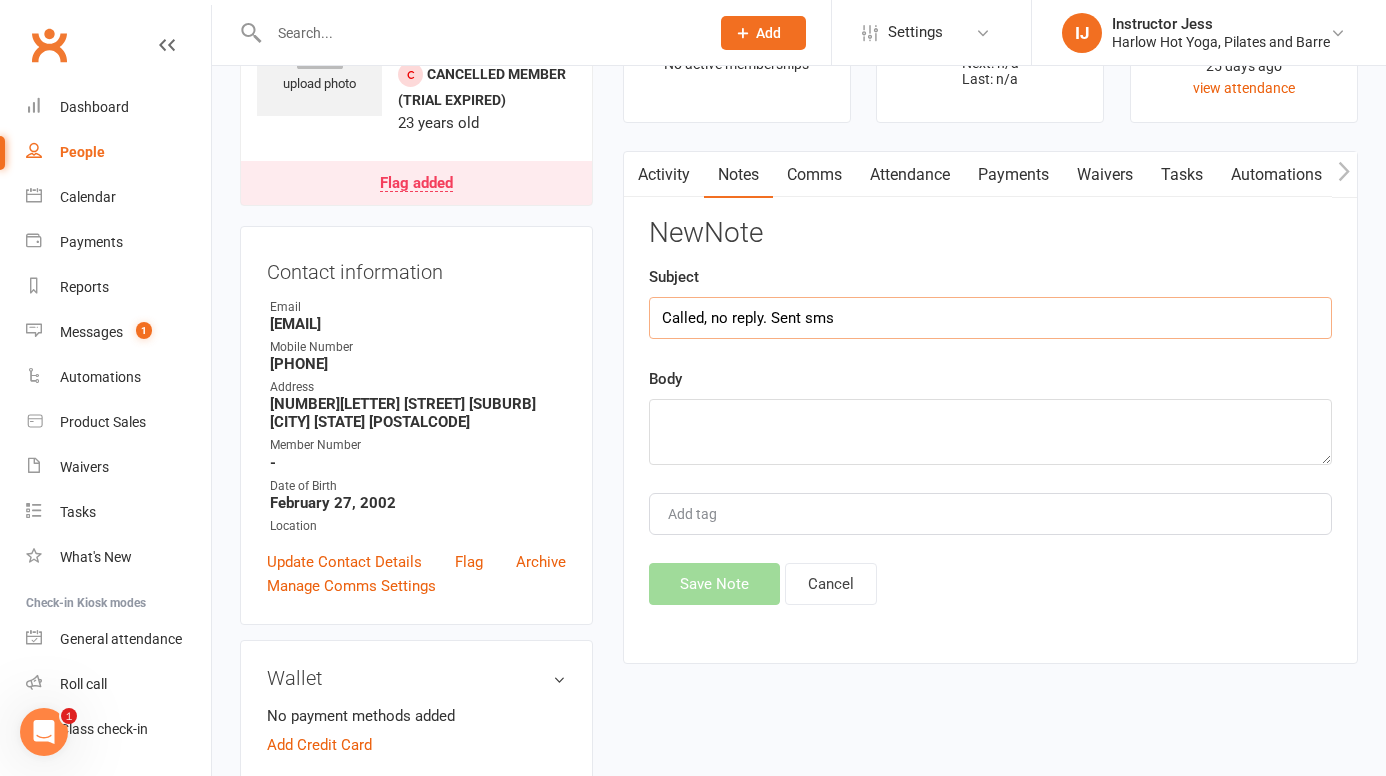 type on "Called, no reply. Sent sms" 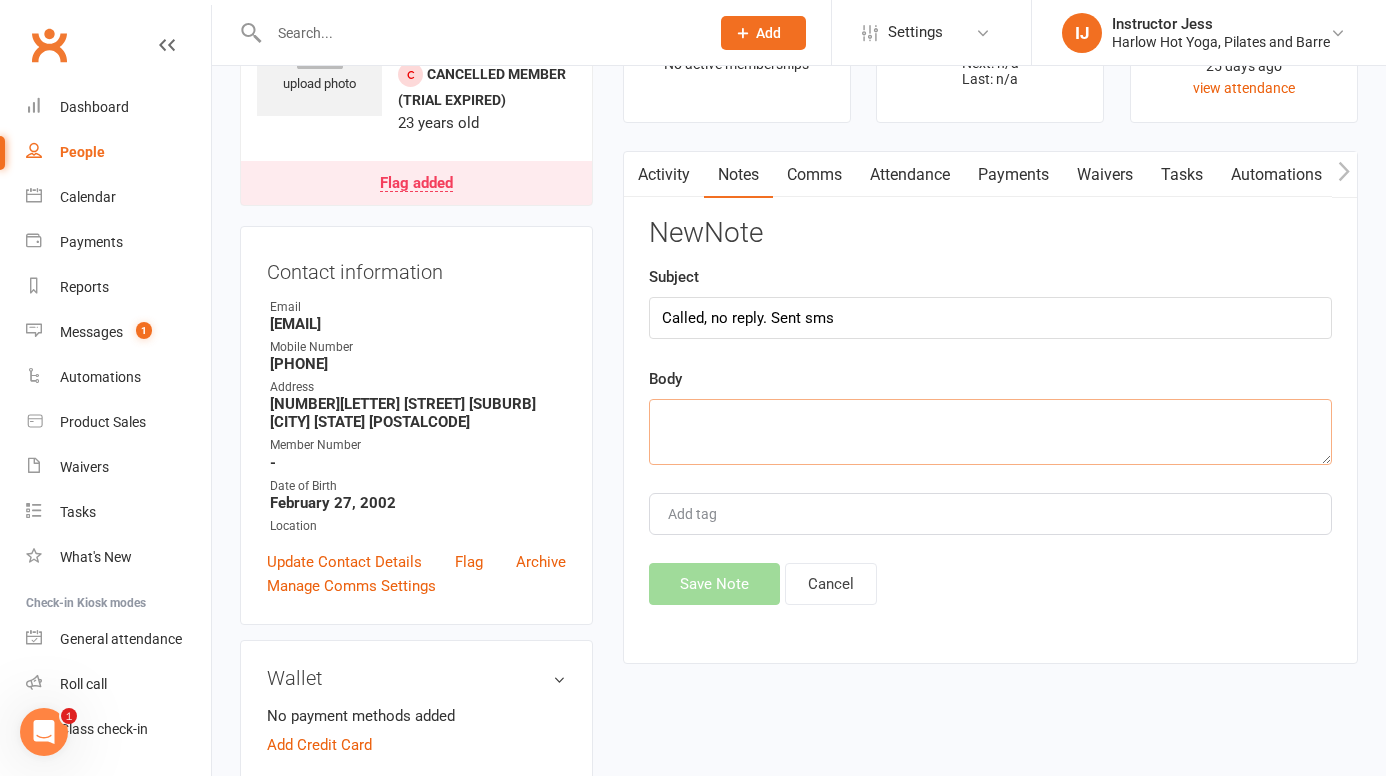 click at bounding box center (990, 432) 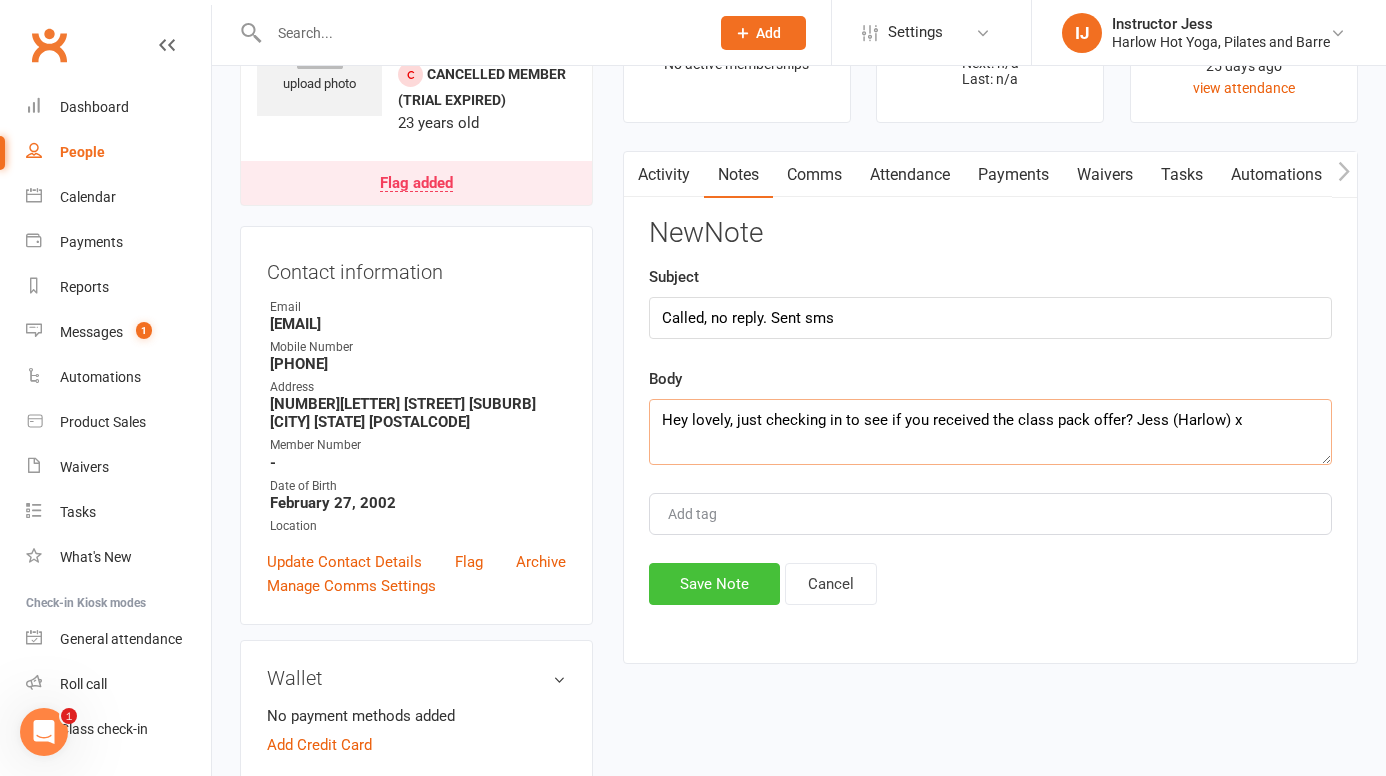type on "Hey lovely, just checking in to see if you received the class pack offer? Jess (Harlow) x" 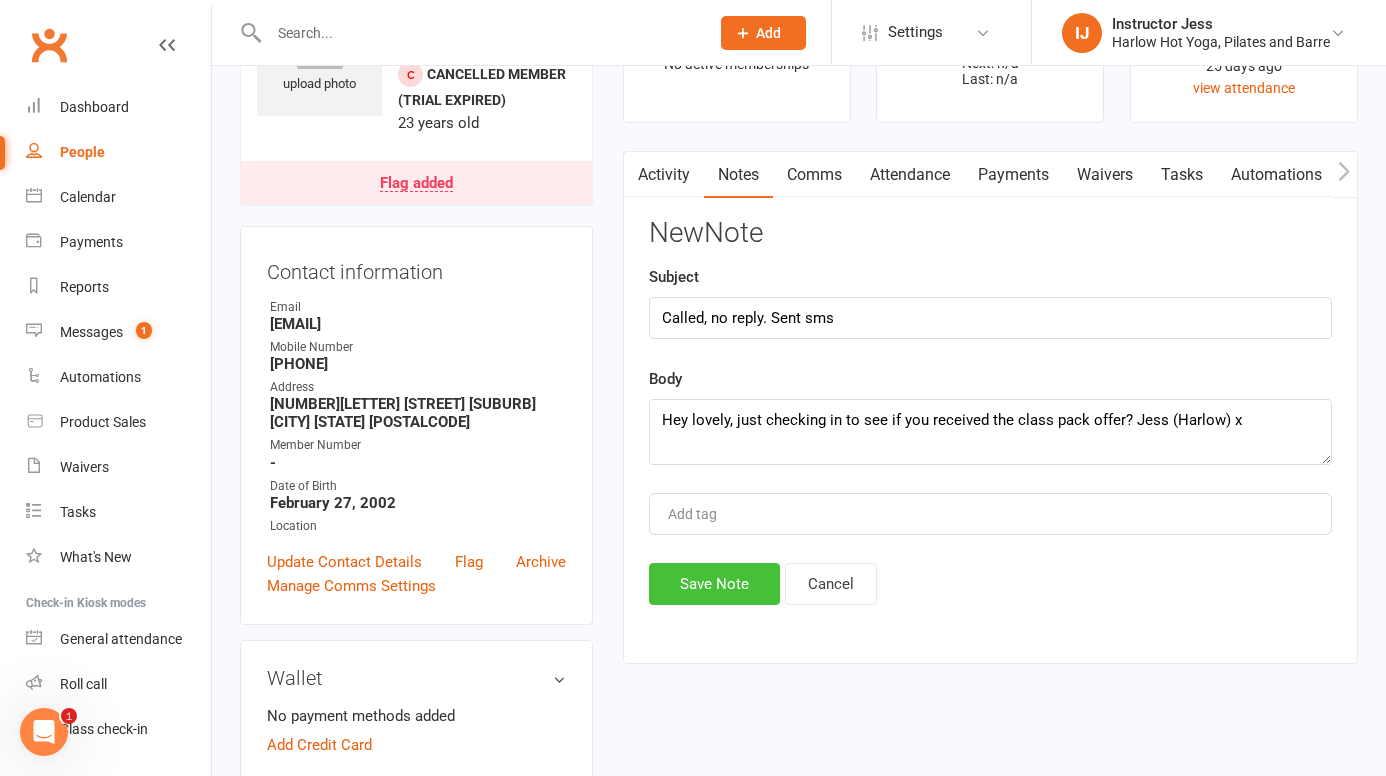 click on "Save Note" at bounding box center (714, 584) 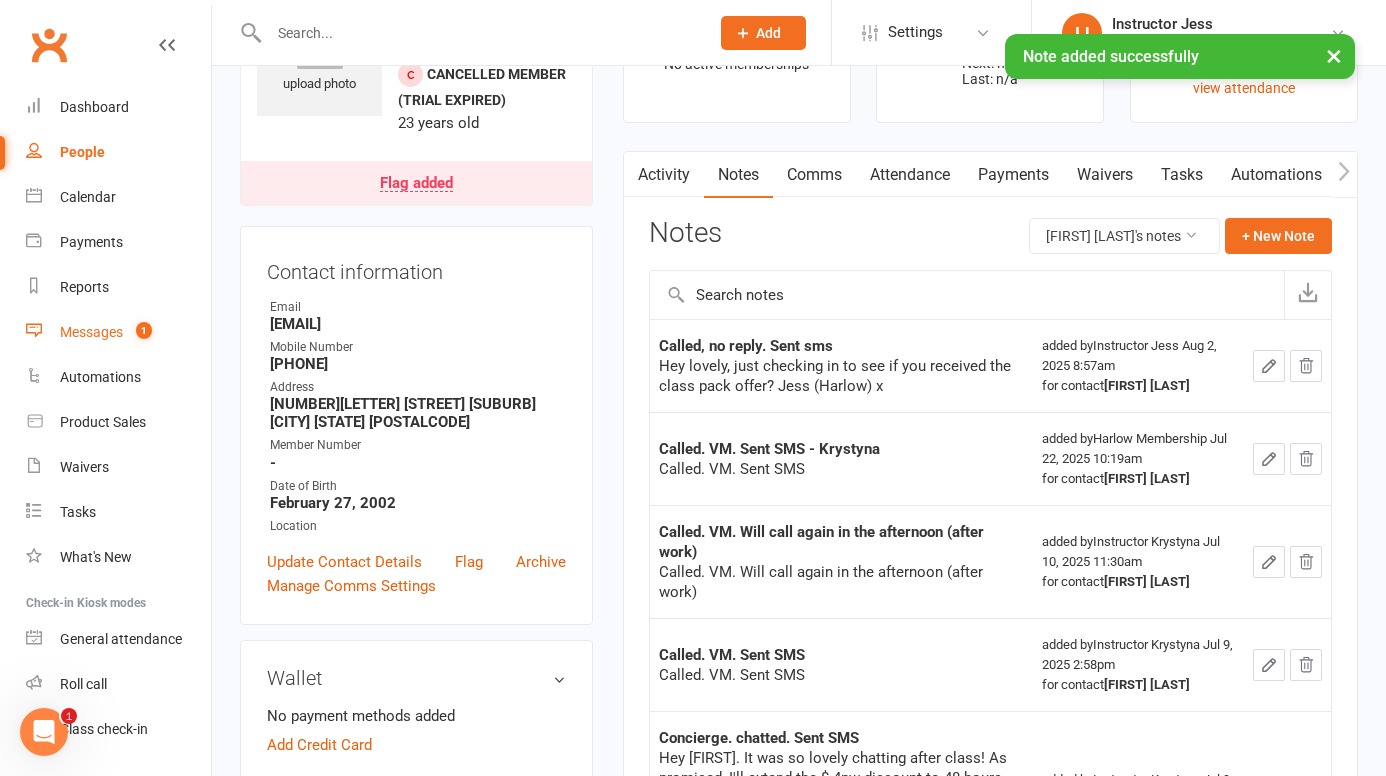 click on "Messages   1" at bounding box center (118, 332) 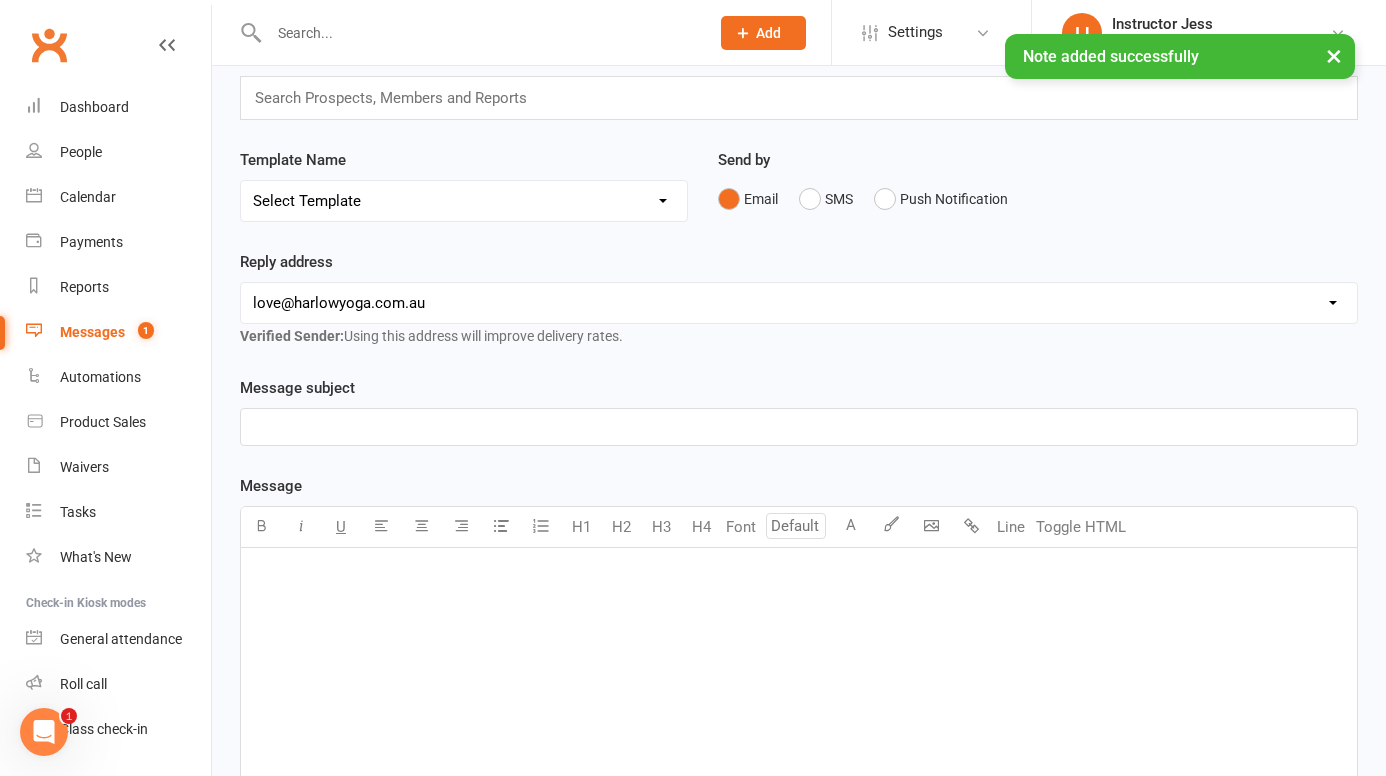 scroll, scrollTop: 0, scrollLeft: 0, axis: both 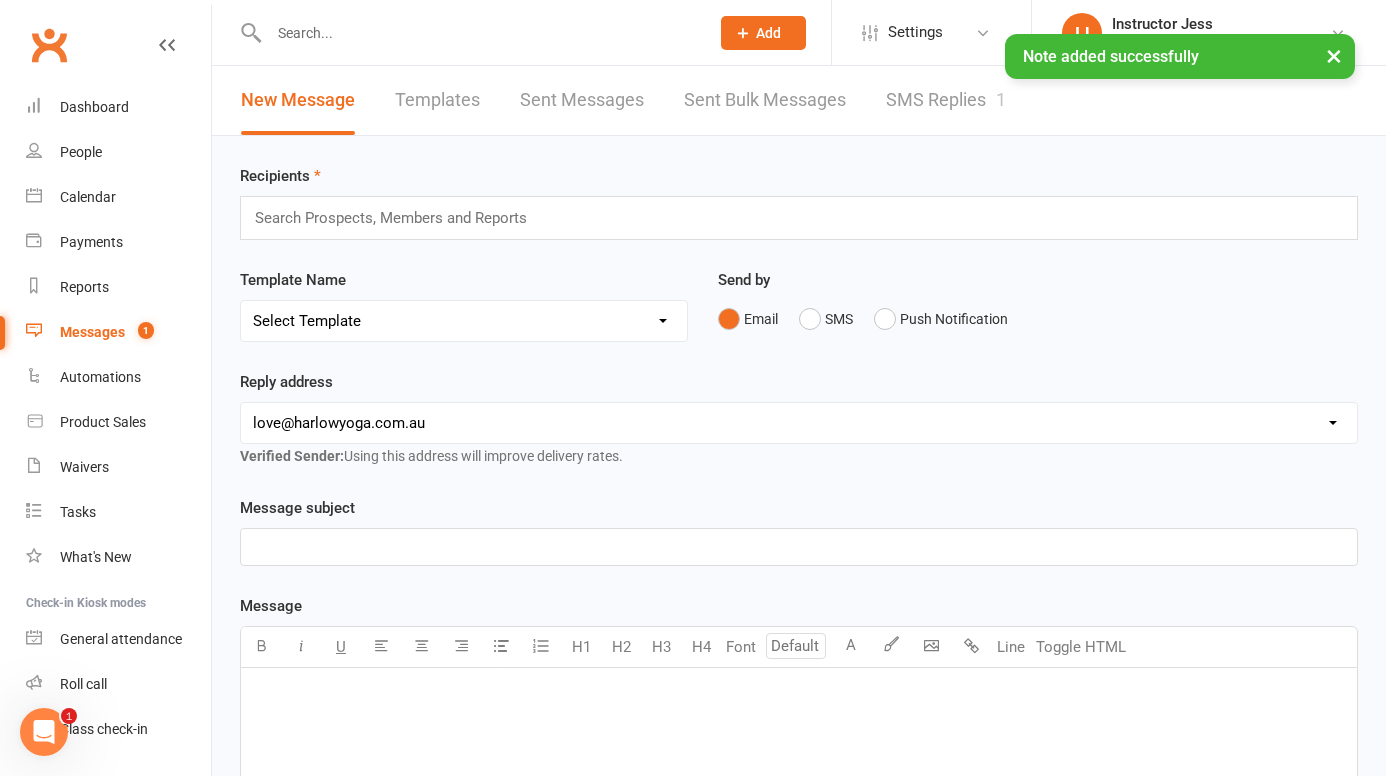 click on "New Message Templates Sent Messages Sent Bulk Messages SMS Replies  1" at bounding box center (623, 100) 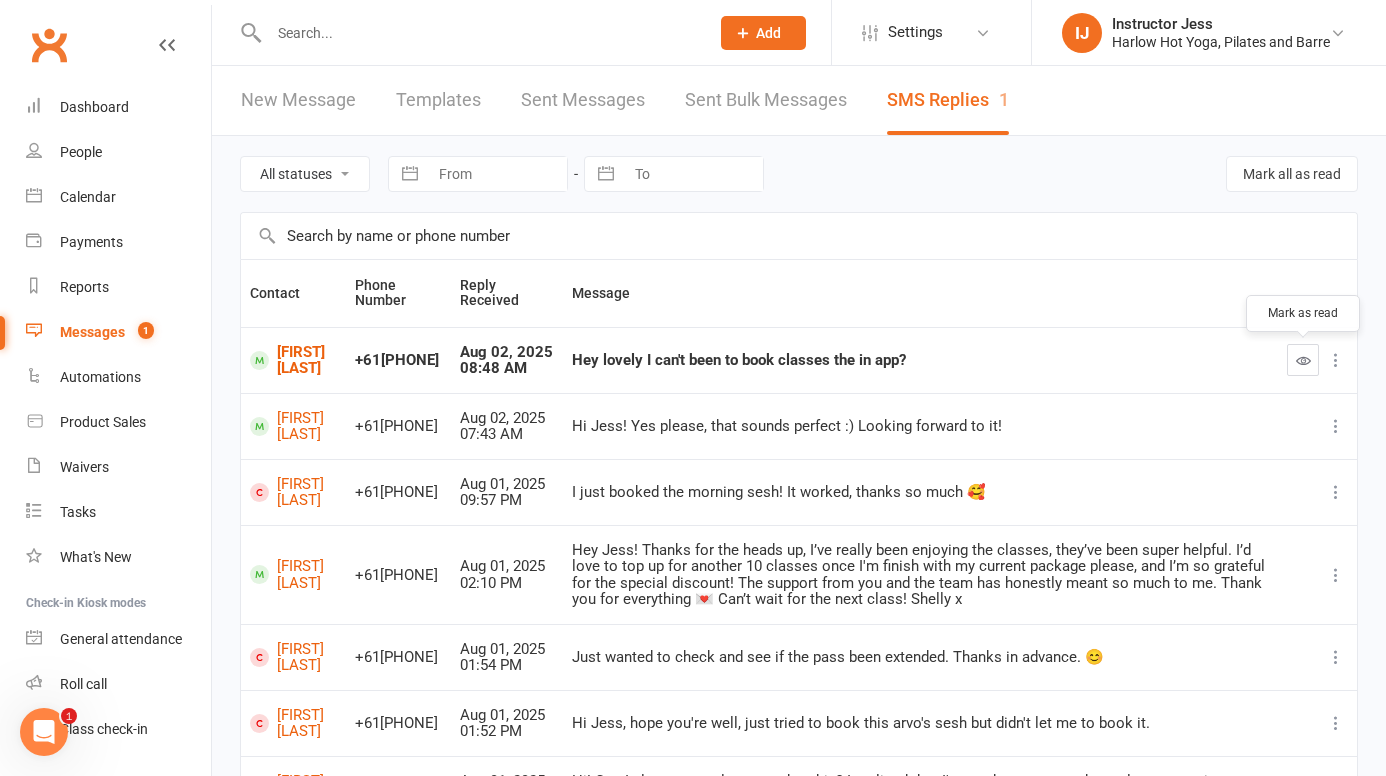 click at bounding box center [1303, 360] 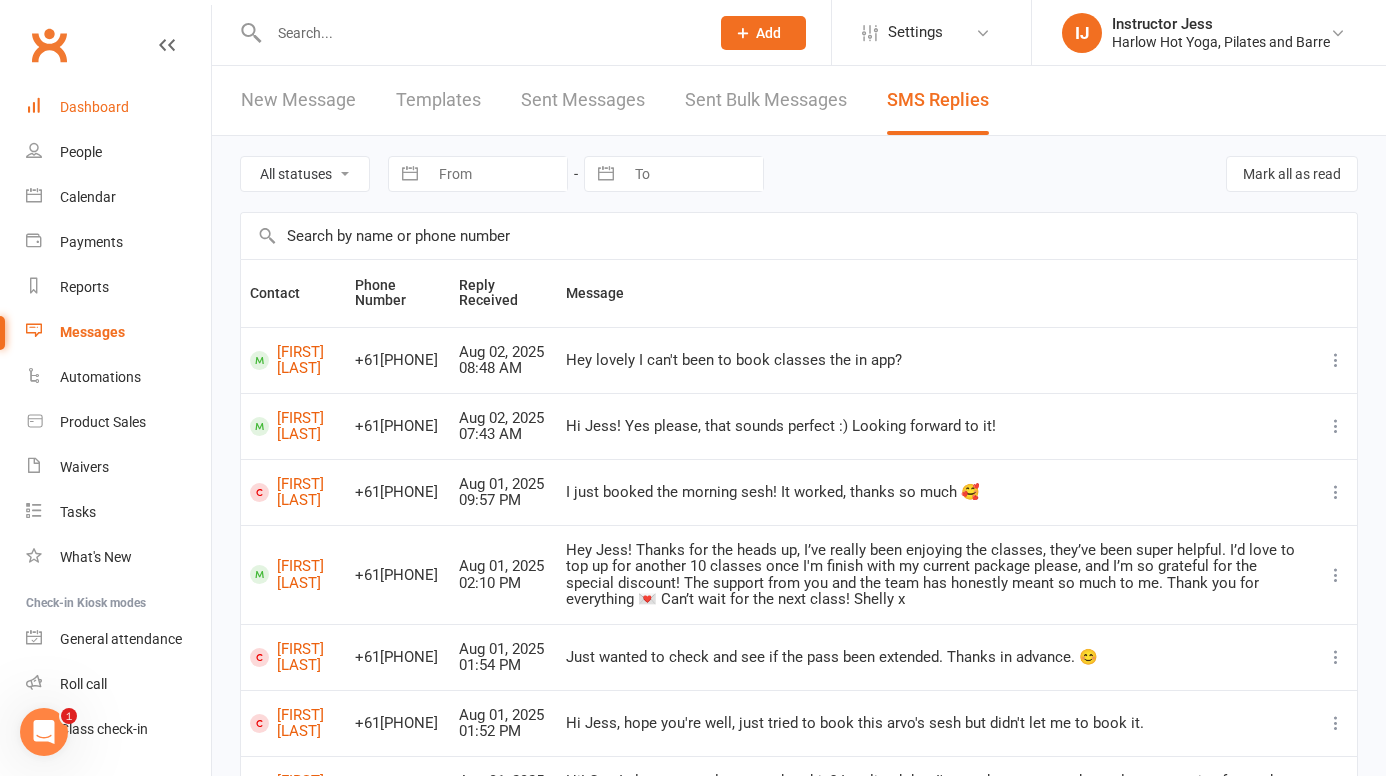 click on "Dashboard" at bounding box center (94, 107) 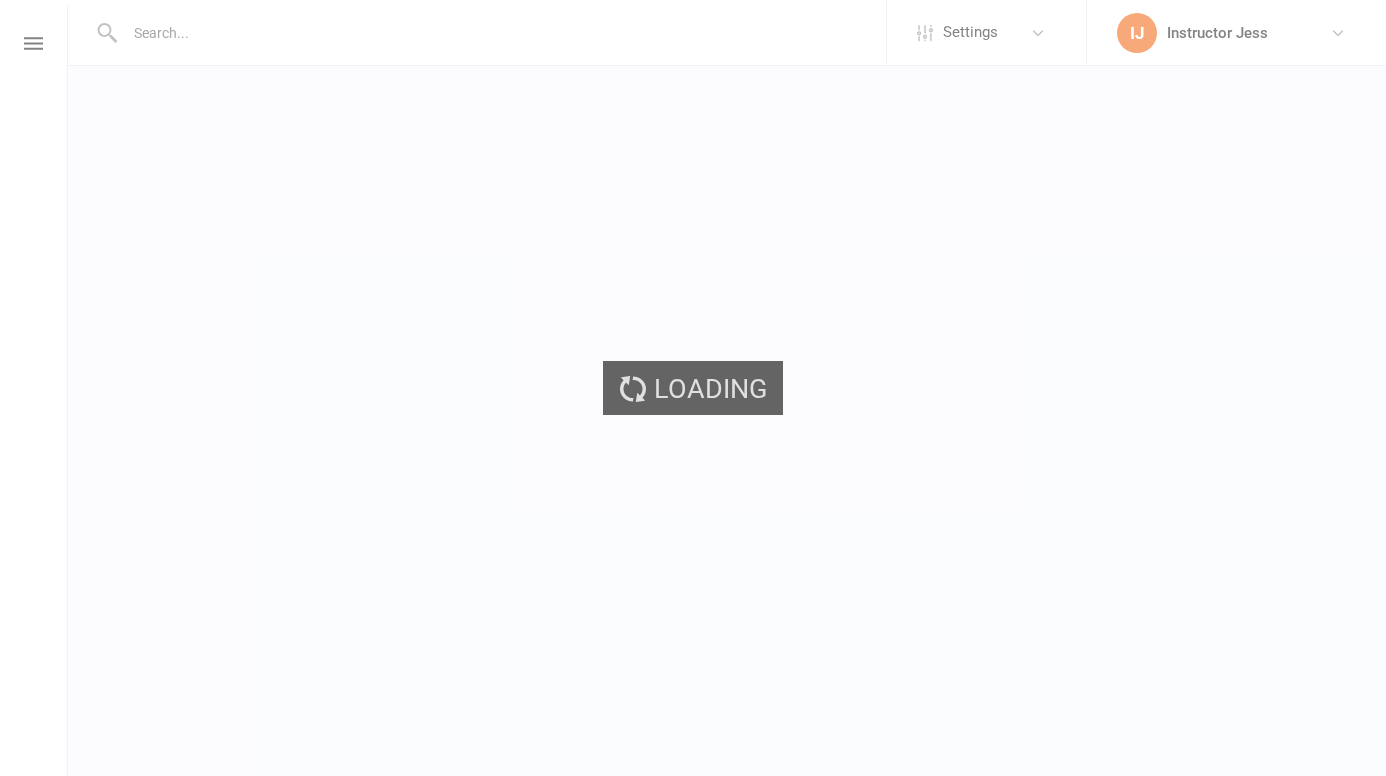 scroll, scrollTop: 0, scrollLeft: 0, axis: both 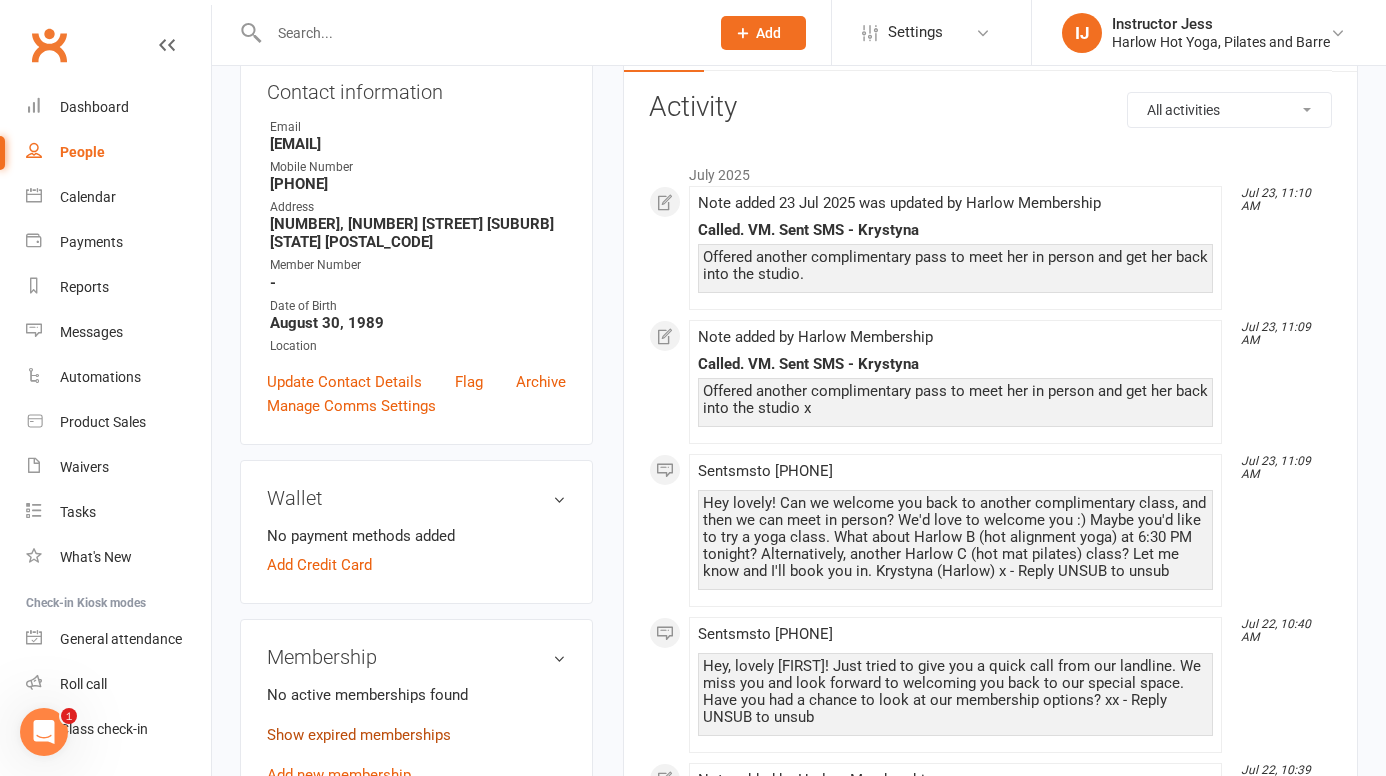 click on "Show expired memberships" at bounding box center (359, 735) 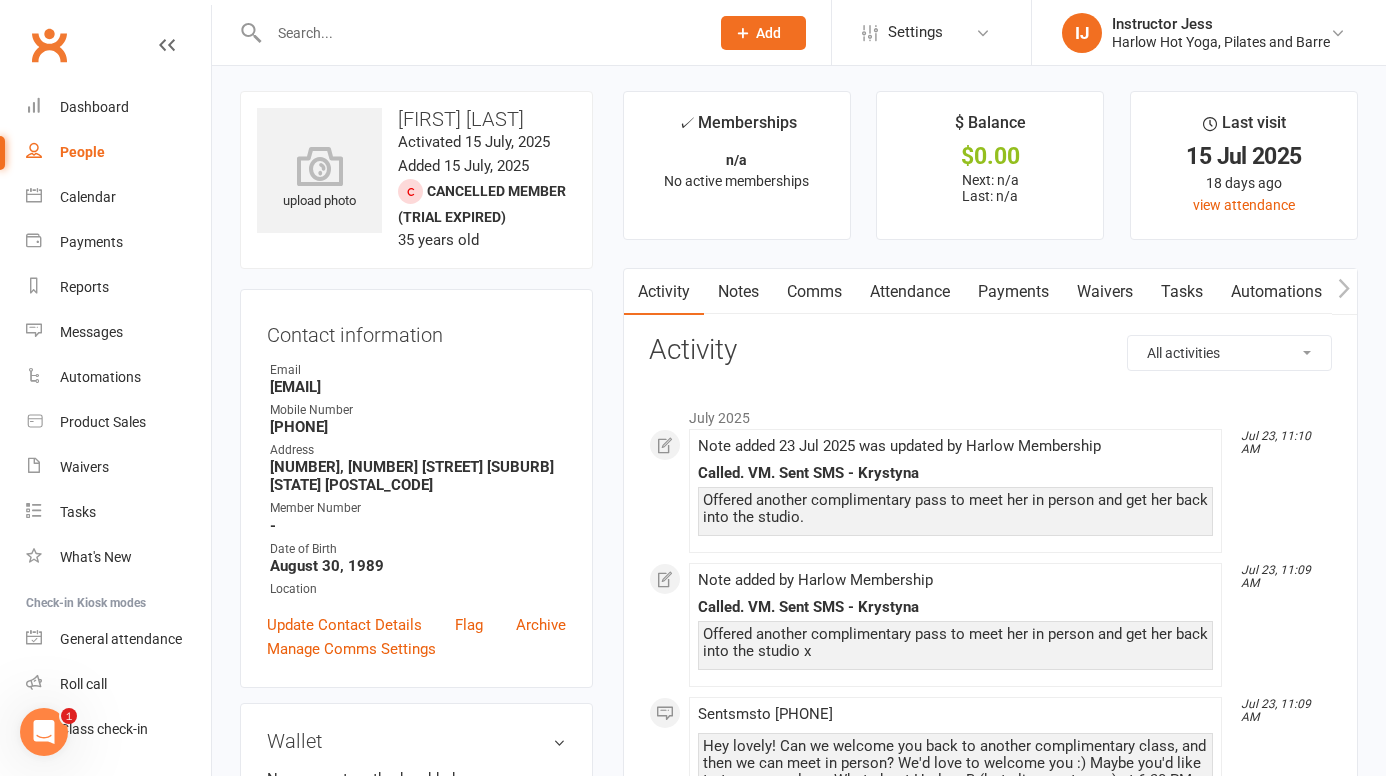 scroll, scrollTop: 0, scrollLeft: 0, axis: both 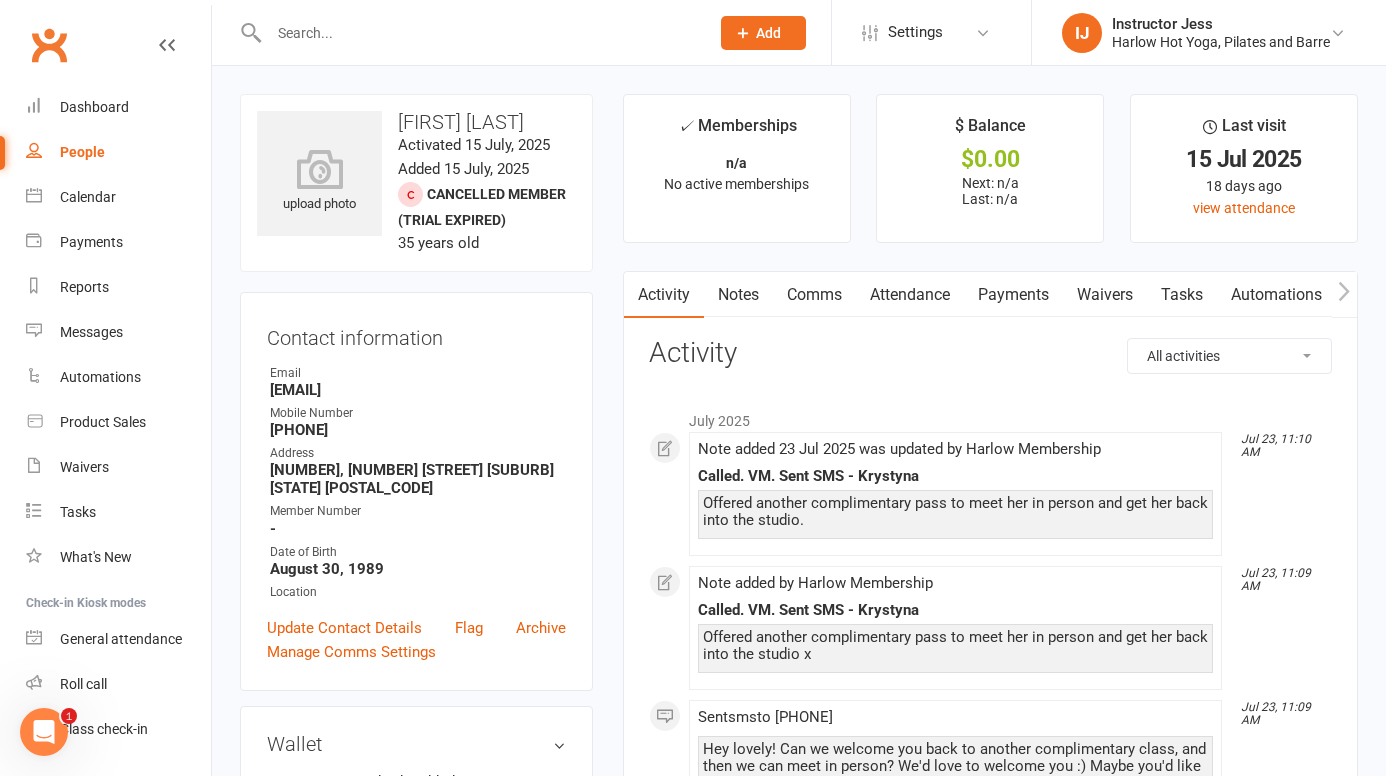 click on "Comms" at bounding box center (814, 295) 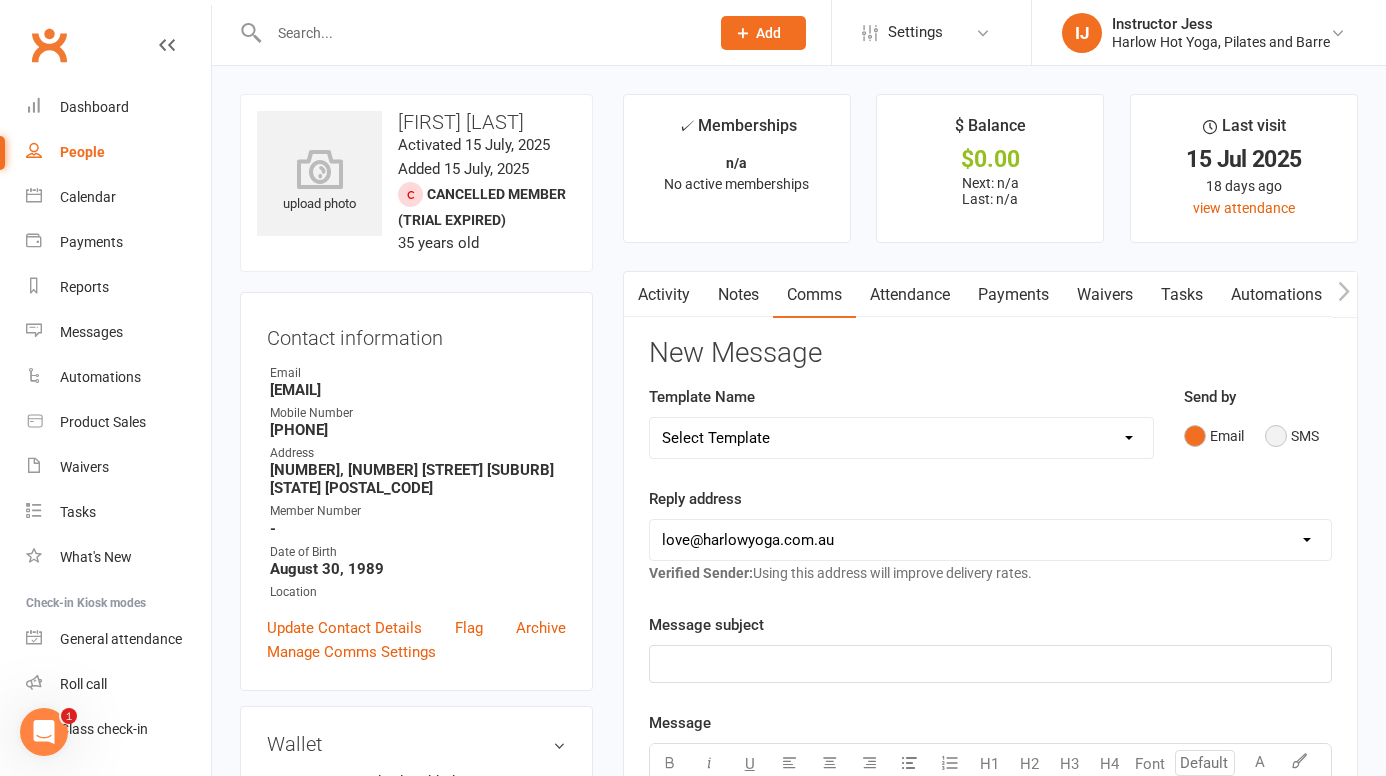 click on "SMS" at bounding box center [1292, 436] 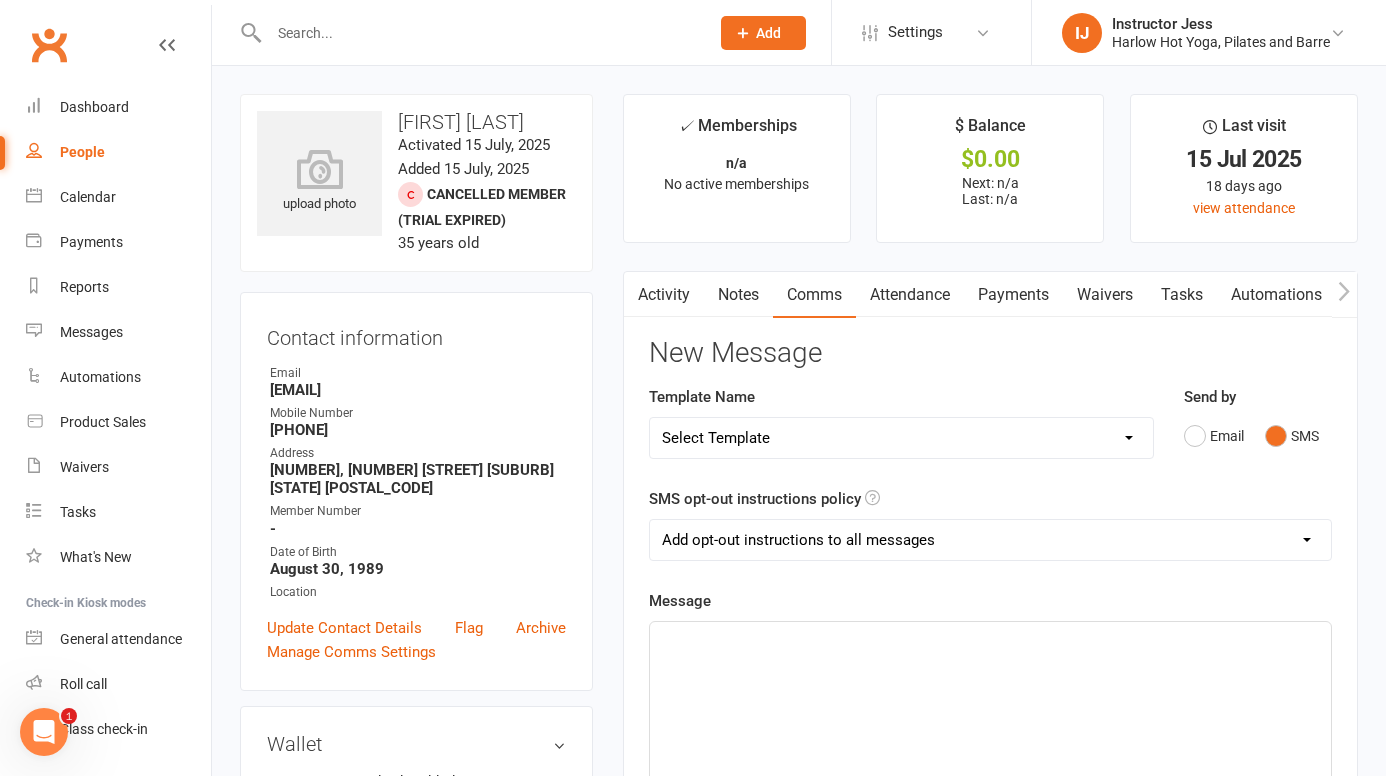 click on "﻿" 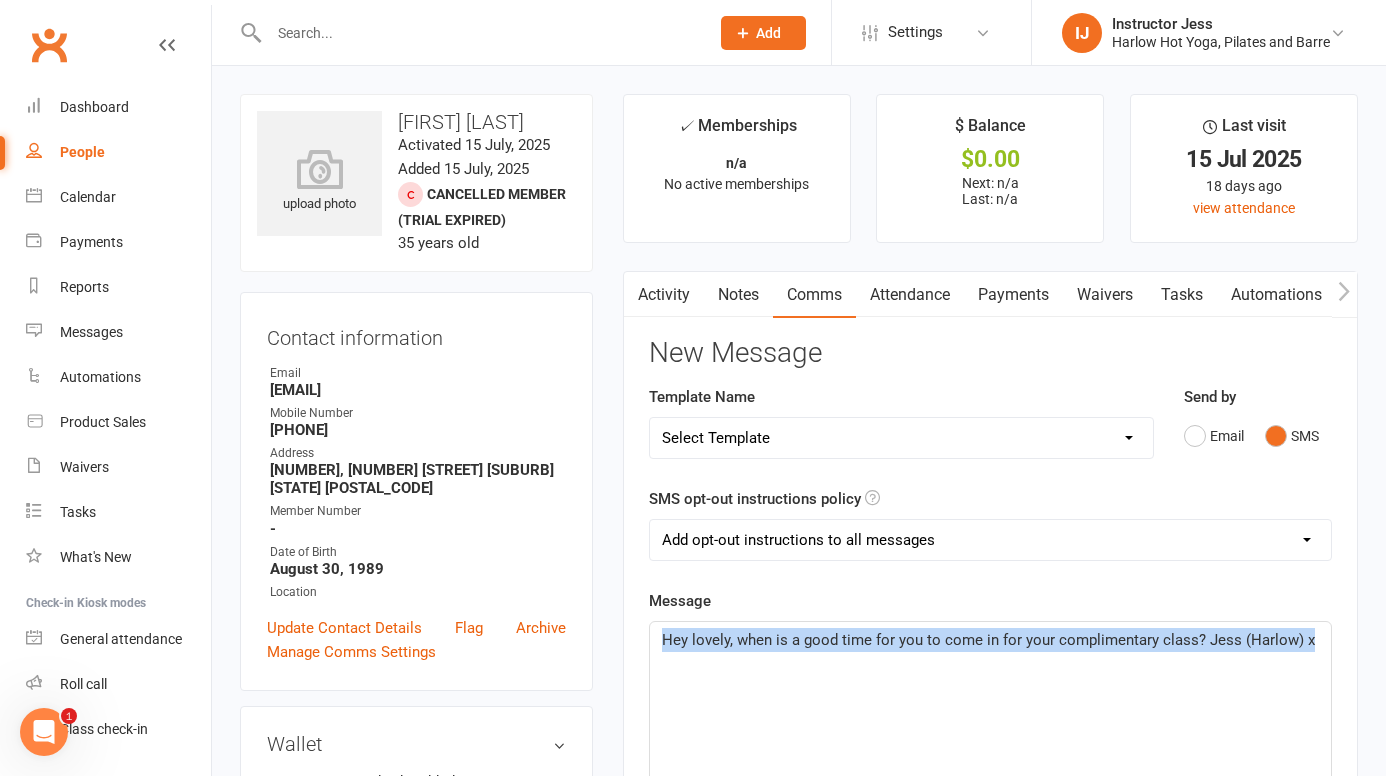 drag, startPoint x: 1319, startPoint y: 635, endPoint x: 534, endPoint y: 641, distance: 785.02295 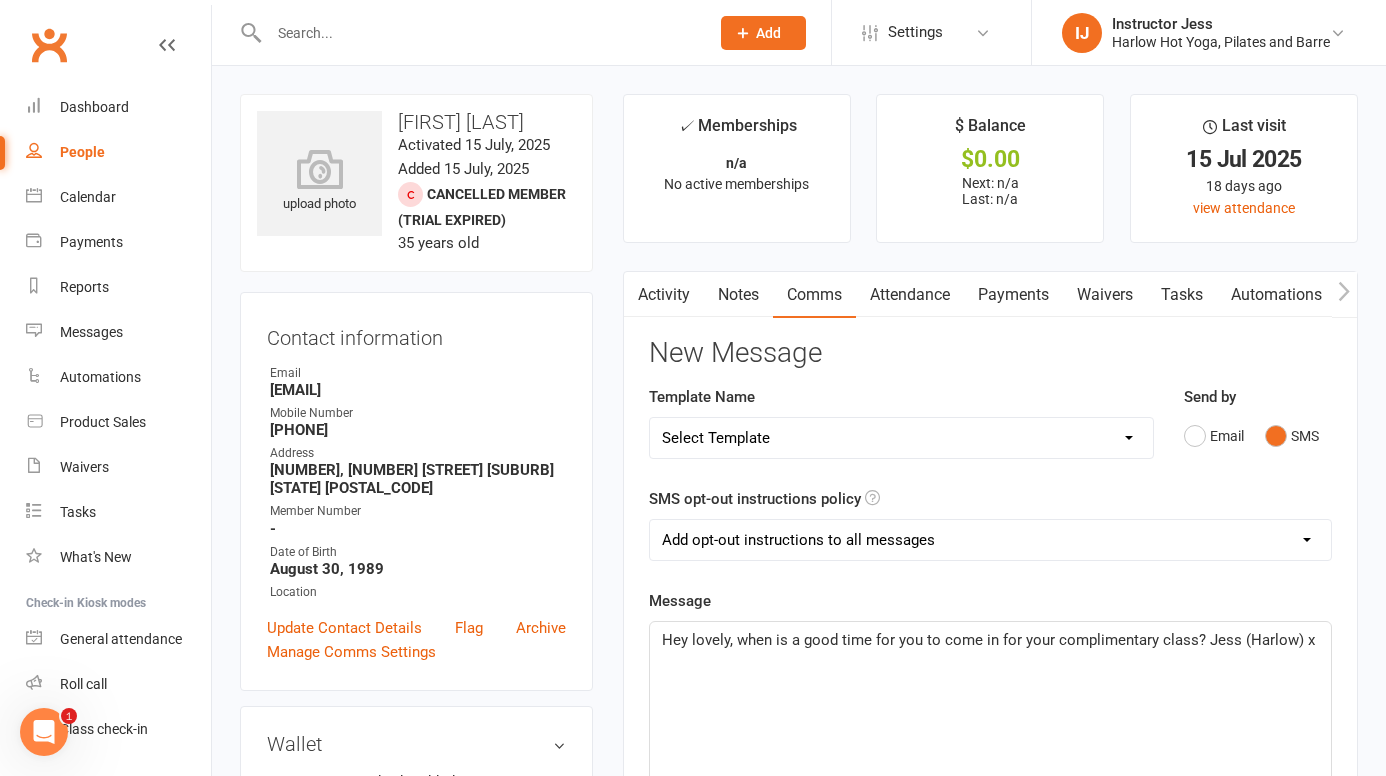 click on "Hey lovely, when is a good time for you to come in for your complimentary class? Jess (Harlow) x" 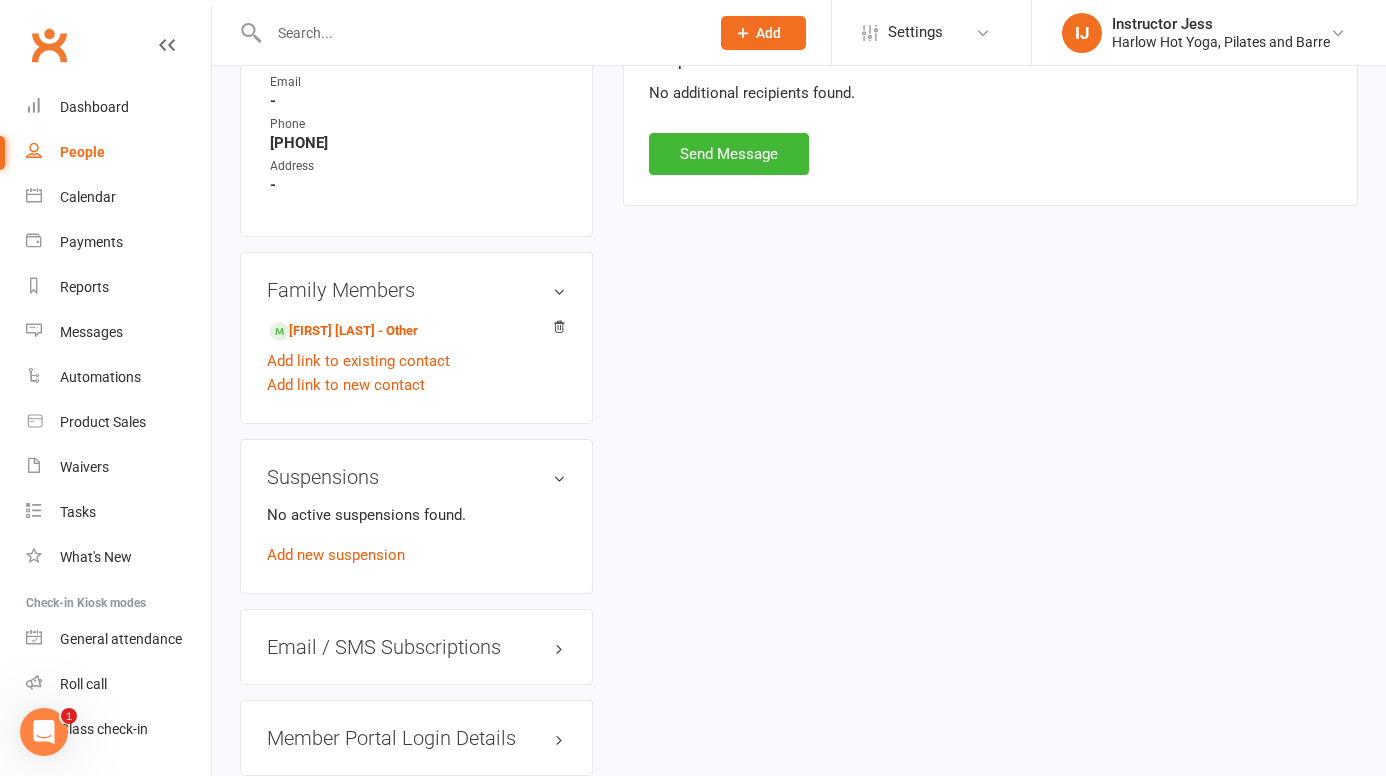 scroll, scrollTop: 962, scrollLeft: 0, axis: vertical 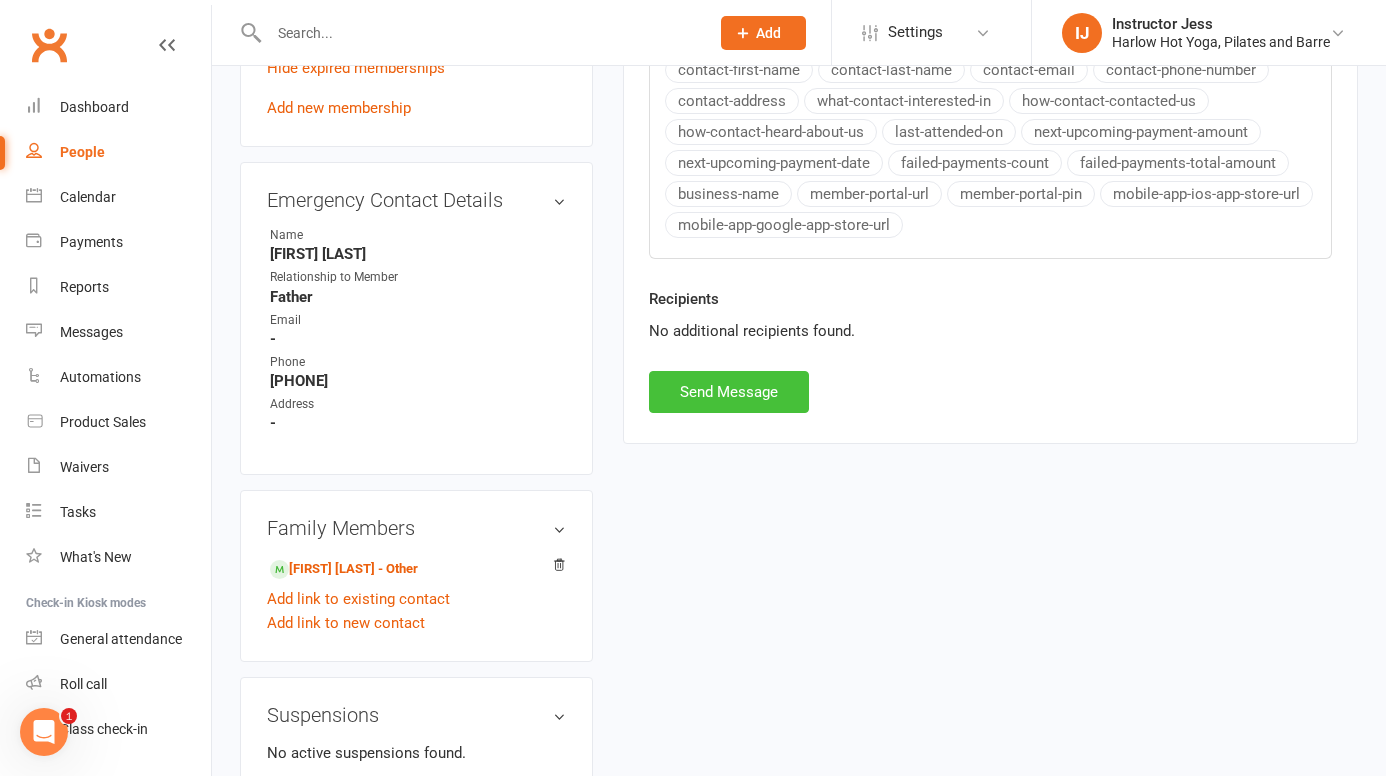 click on "Send Message" at bounding box center [729, 392] 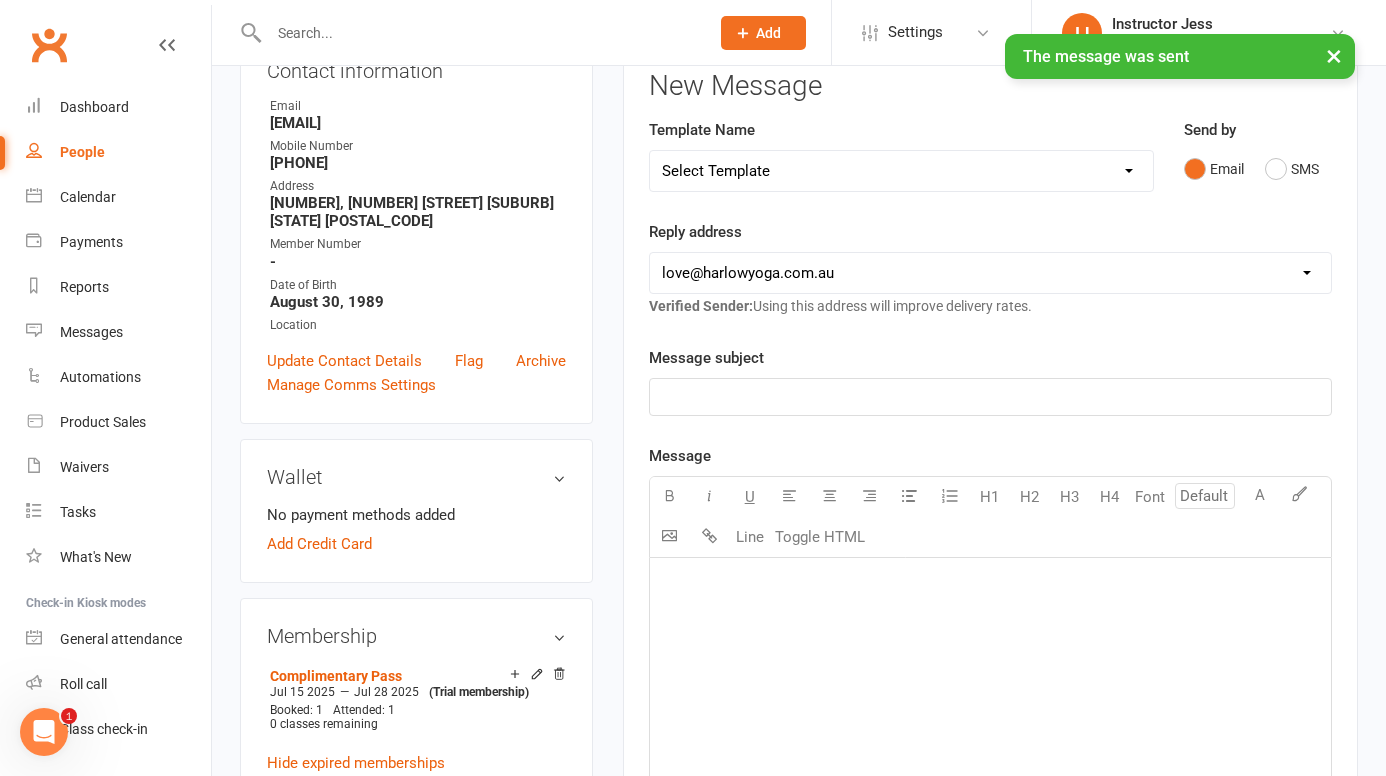 scroll, scrollTop: 0, scrollLeft: 0, axis: both 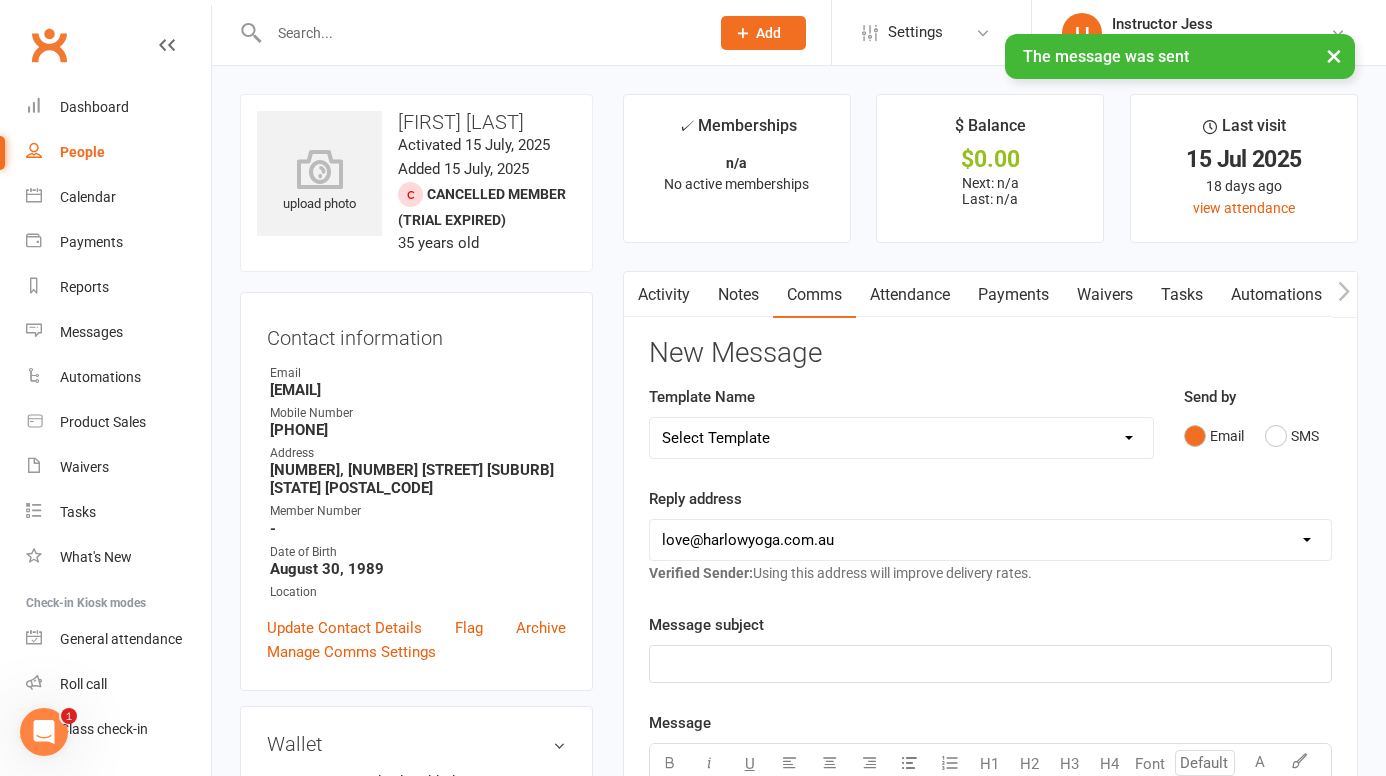 click on "Notes" at bounding box center [738, 295] 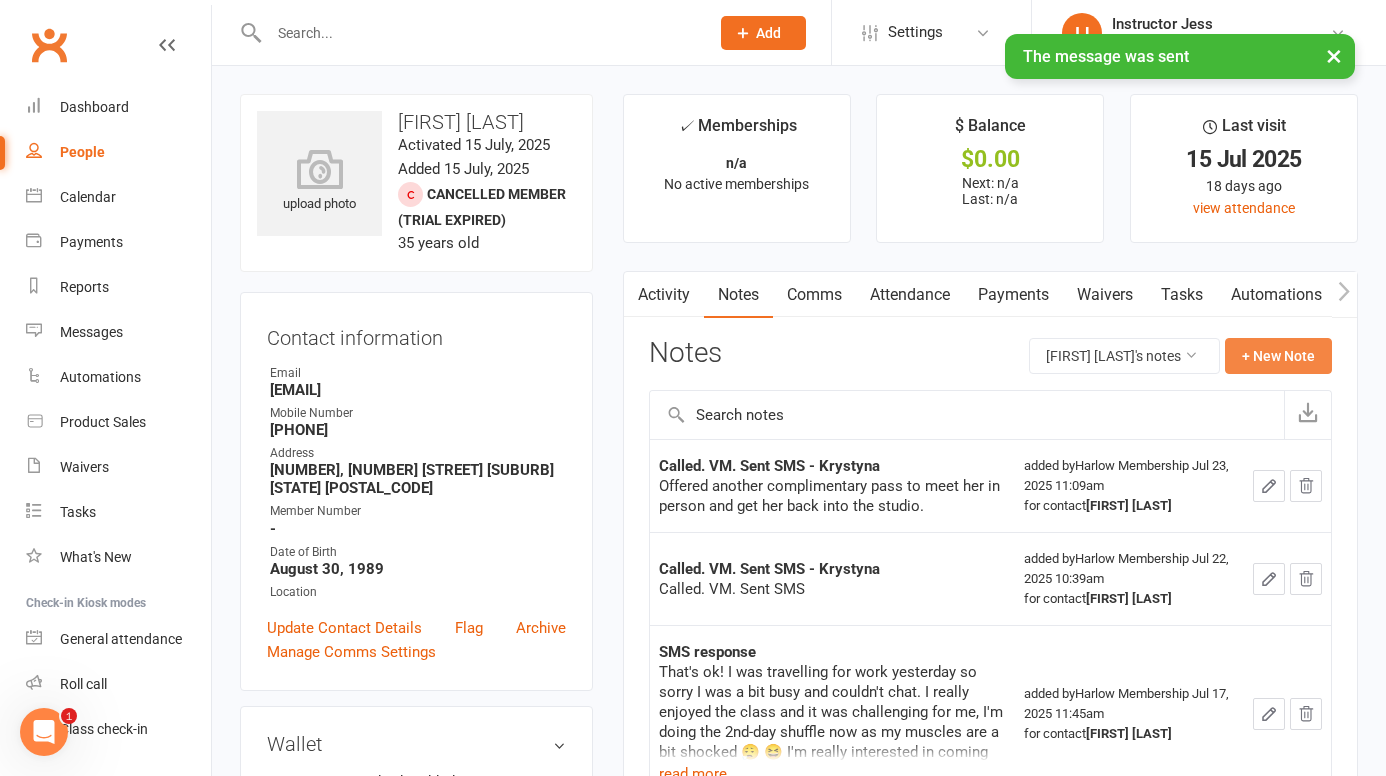 click on "+ New Note" at bounding box center (1278, 356) 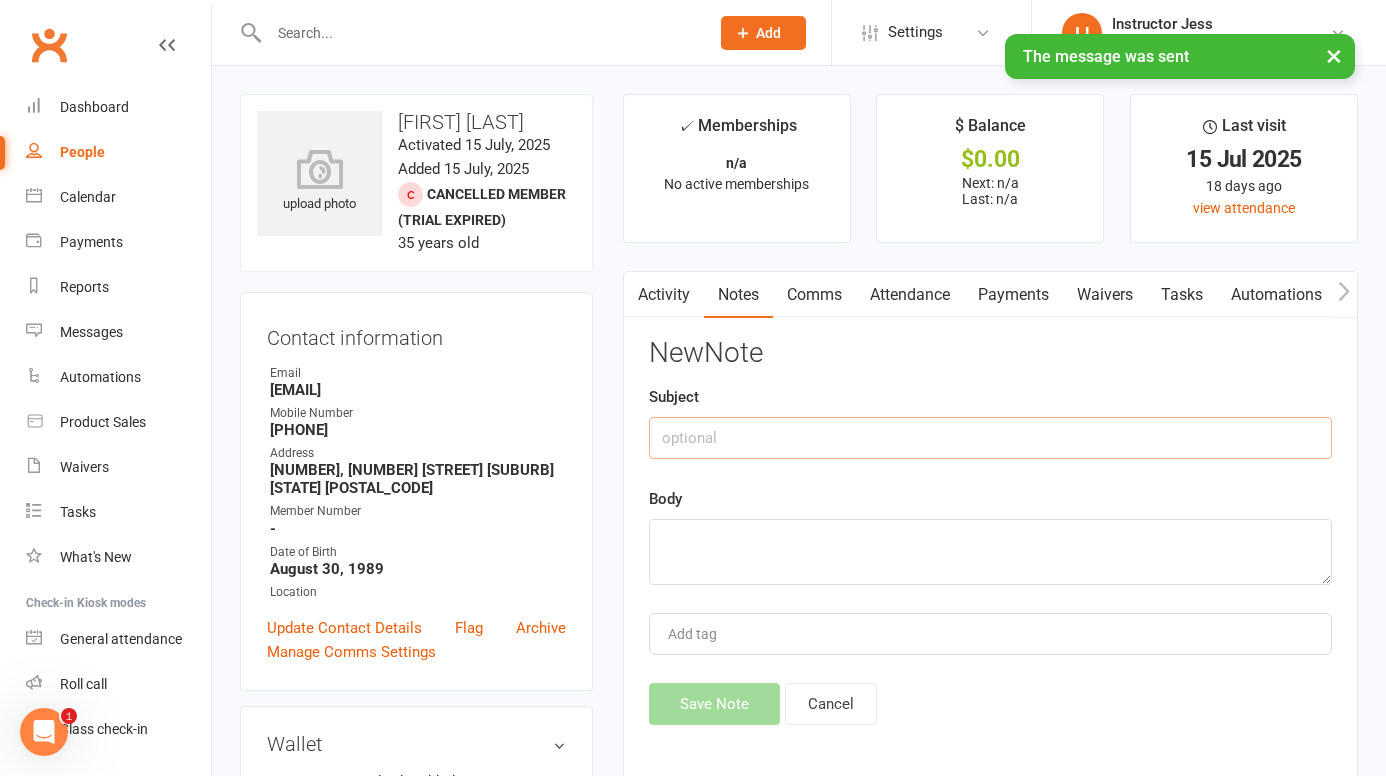 click at bounding box center [990, 438] 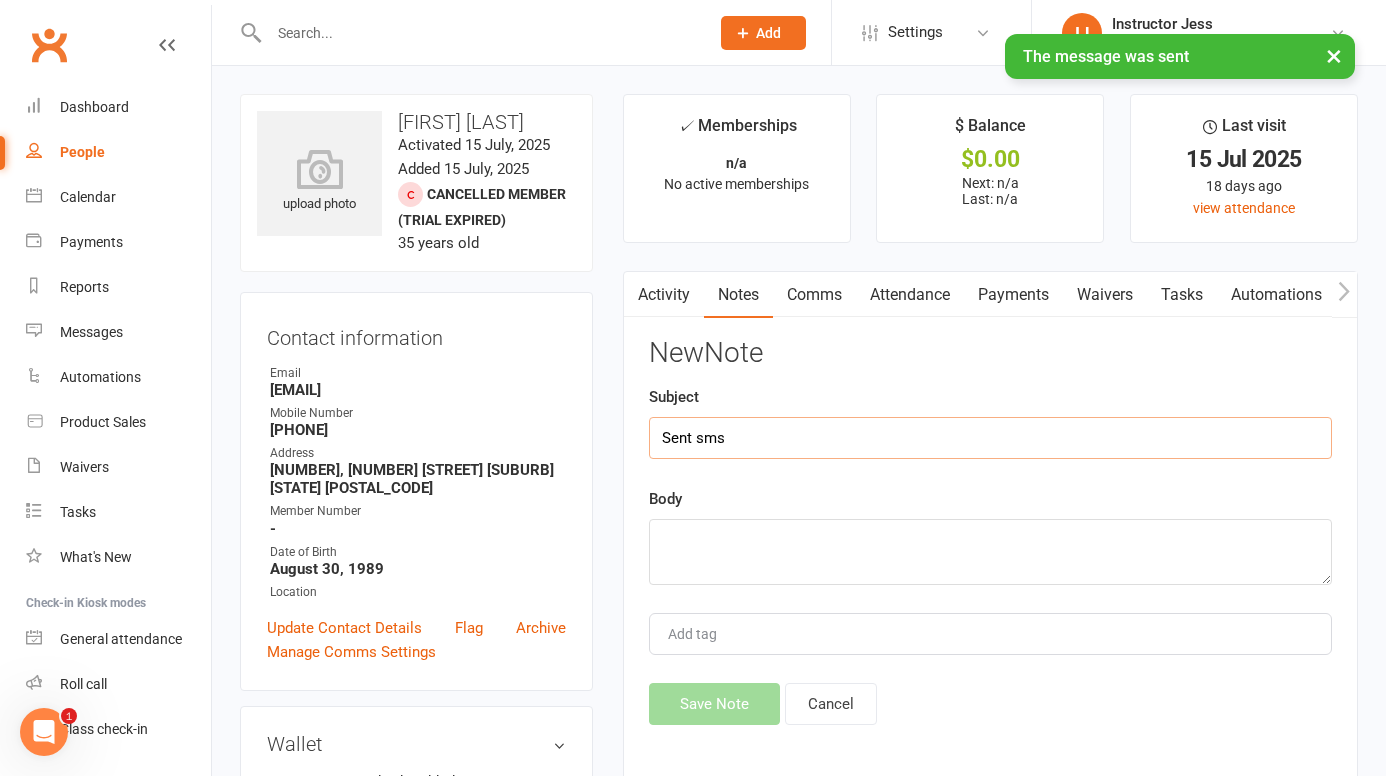 type on "Sent sms" 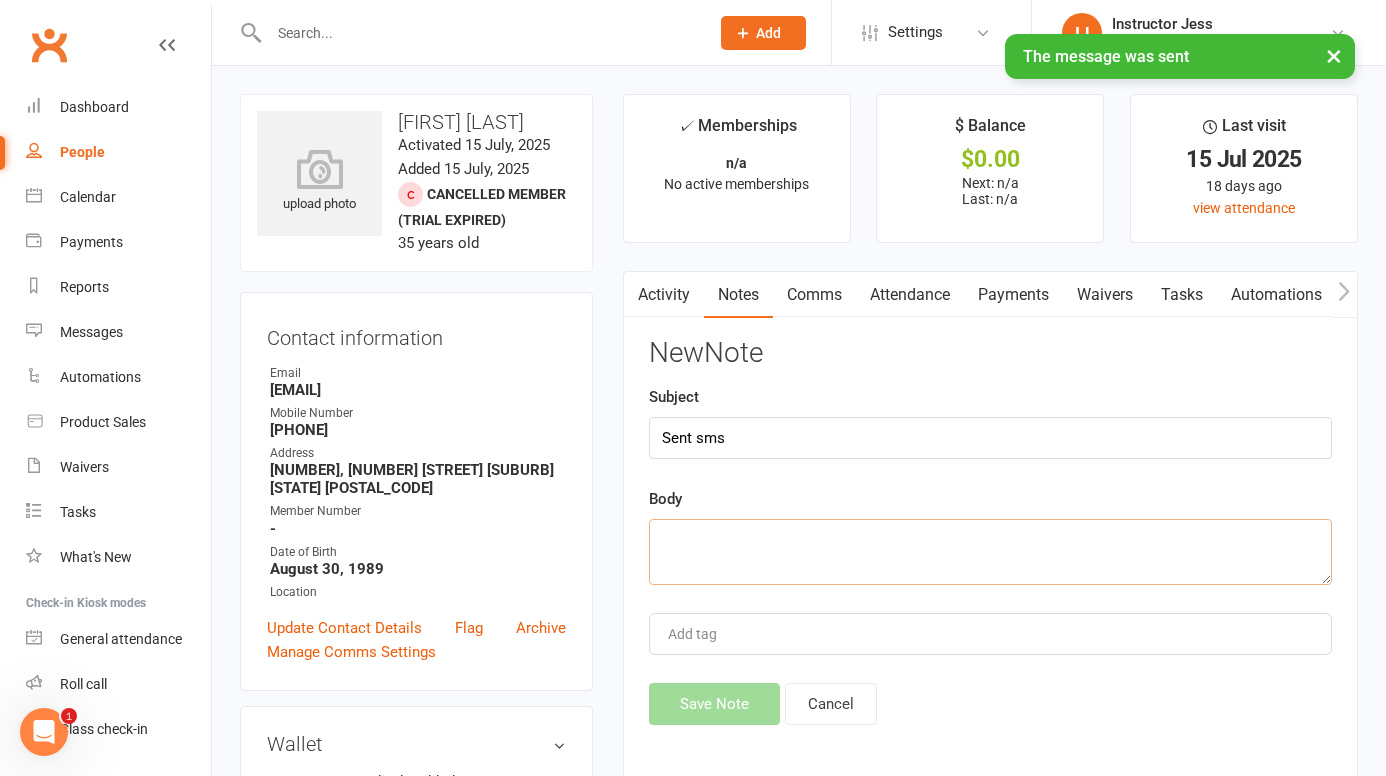 click at bounding box center [990, 552] 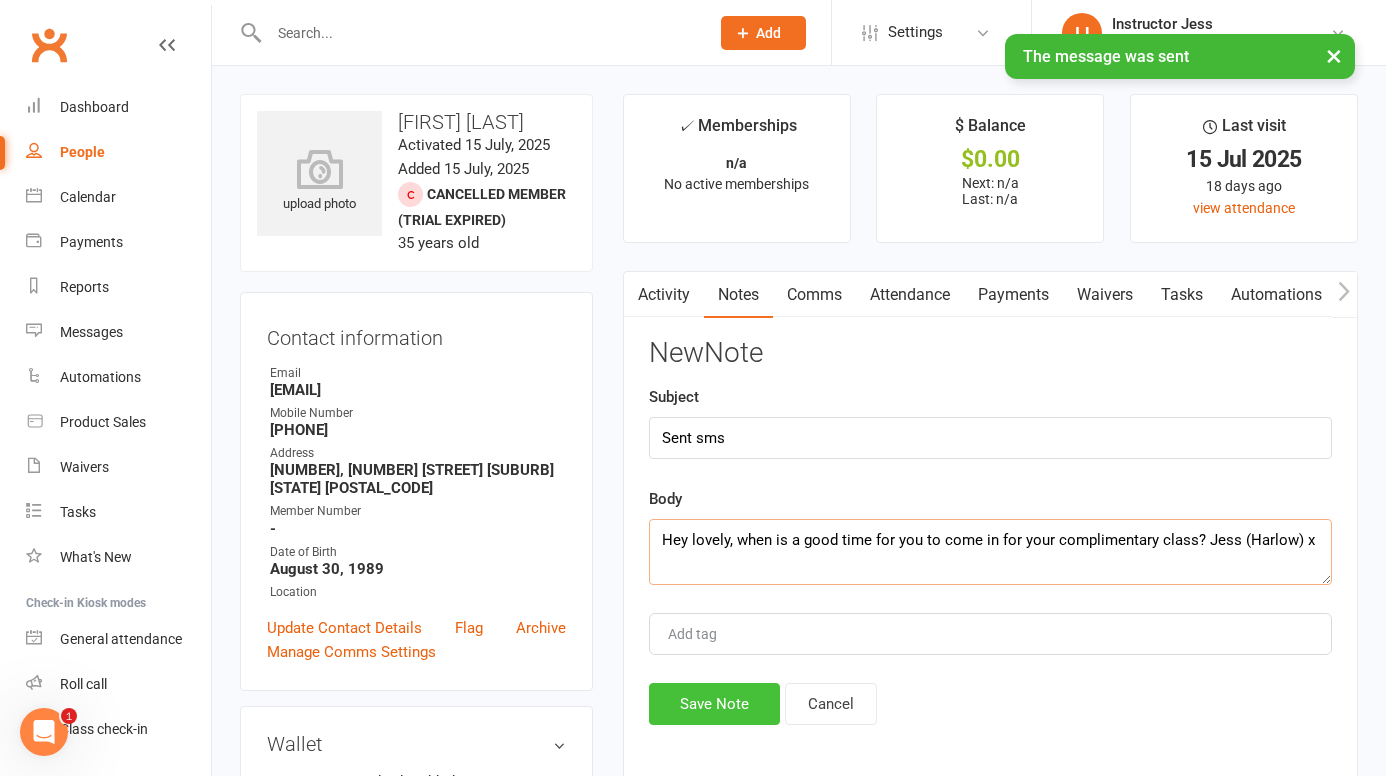 type on "Hey lovely, when is a good time for you to come in for your complimentary class? Jess (Harlow) x" 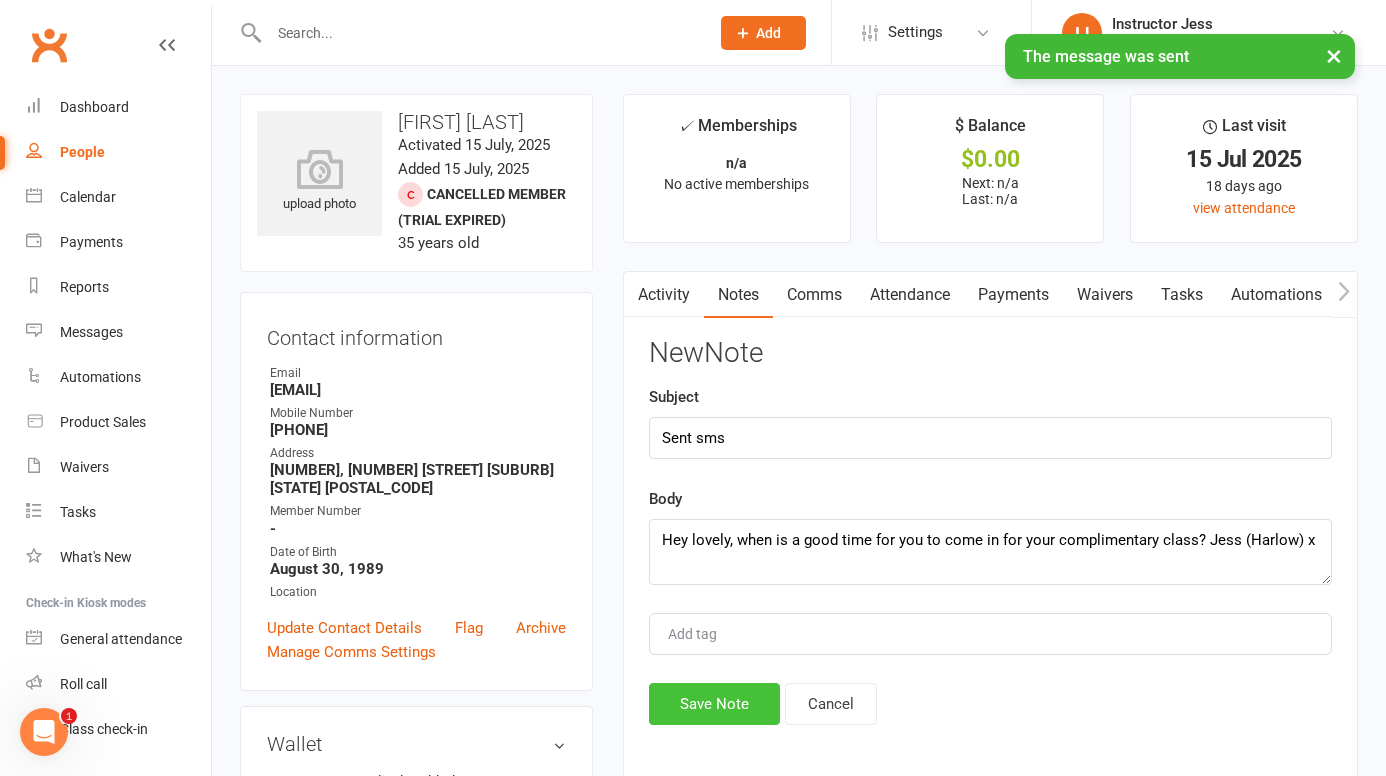 click on "Save Note" at bounding box center [714, 704] 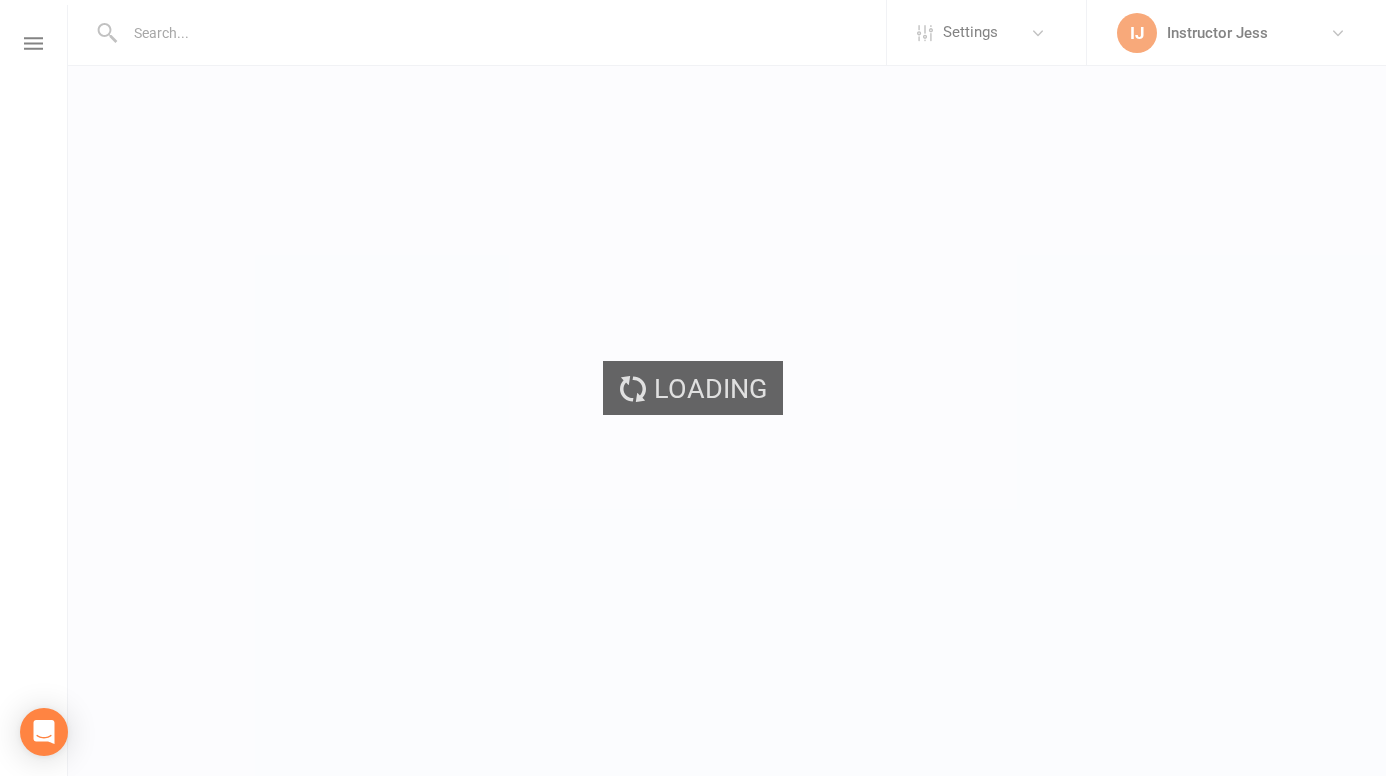 scroll, scrollTop: 0, scrollLeft: 0, axis: both 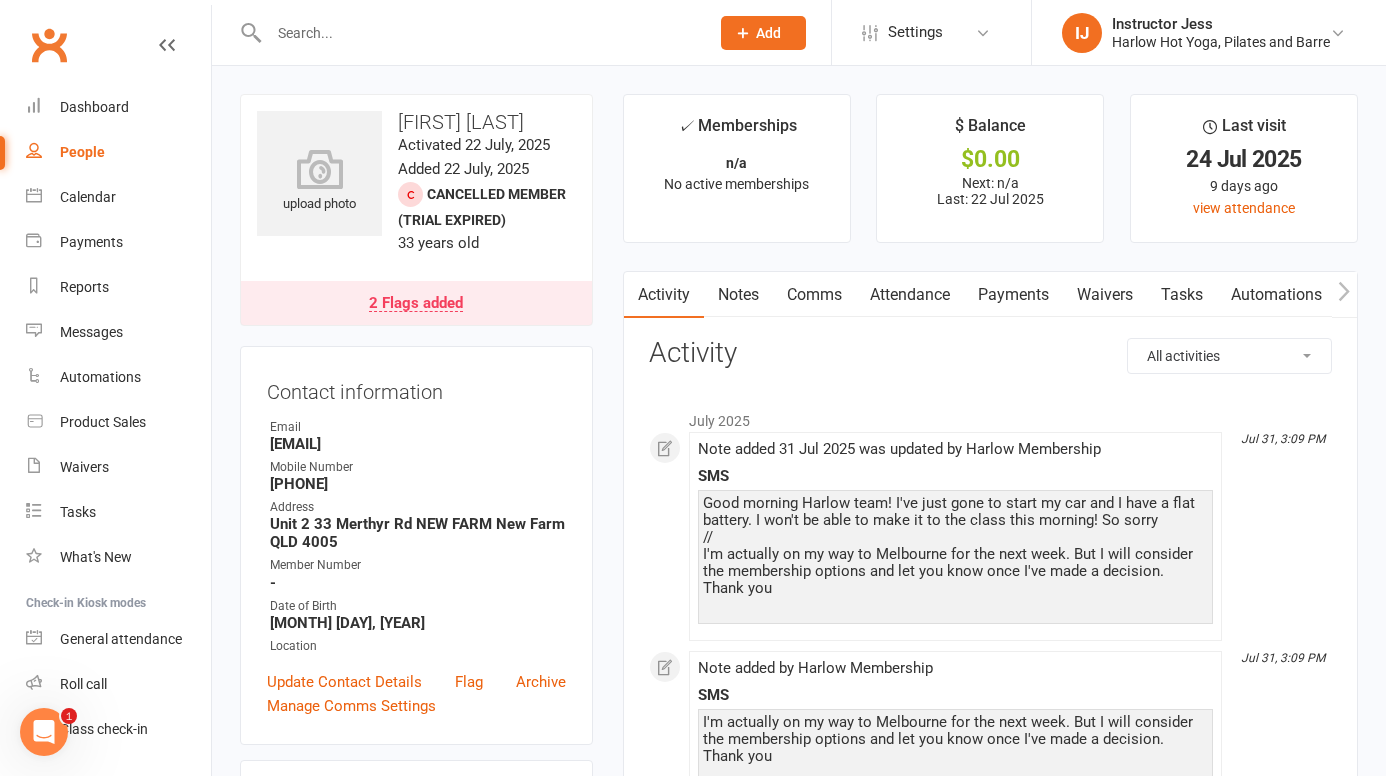 click on "Tasks" at bounding box center [1182, 295] 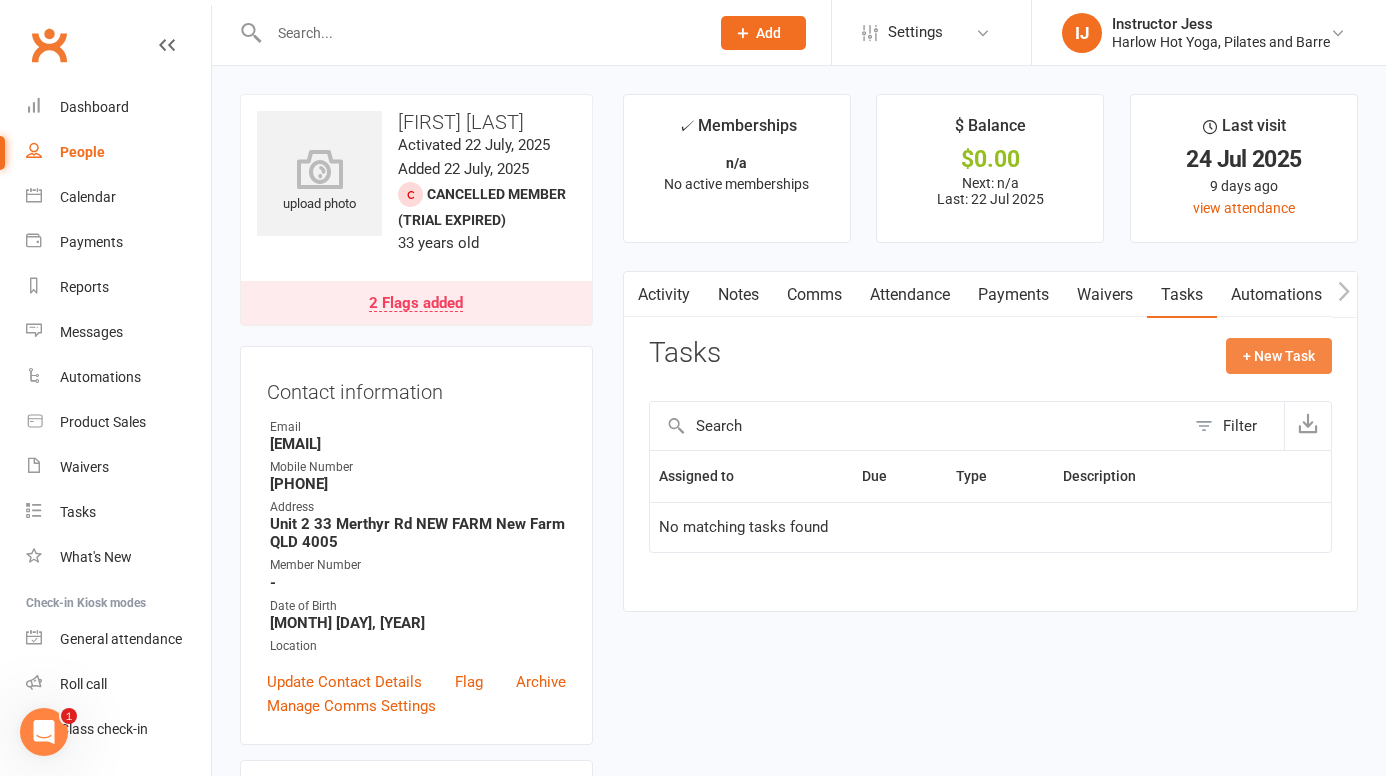 click on "+ New Task" at bounding box center (1279, 356) 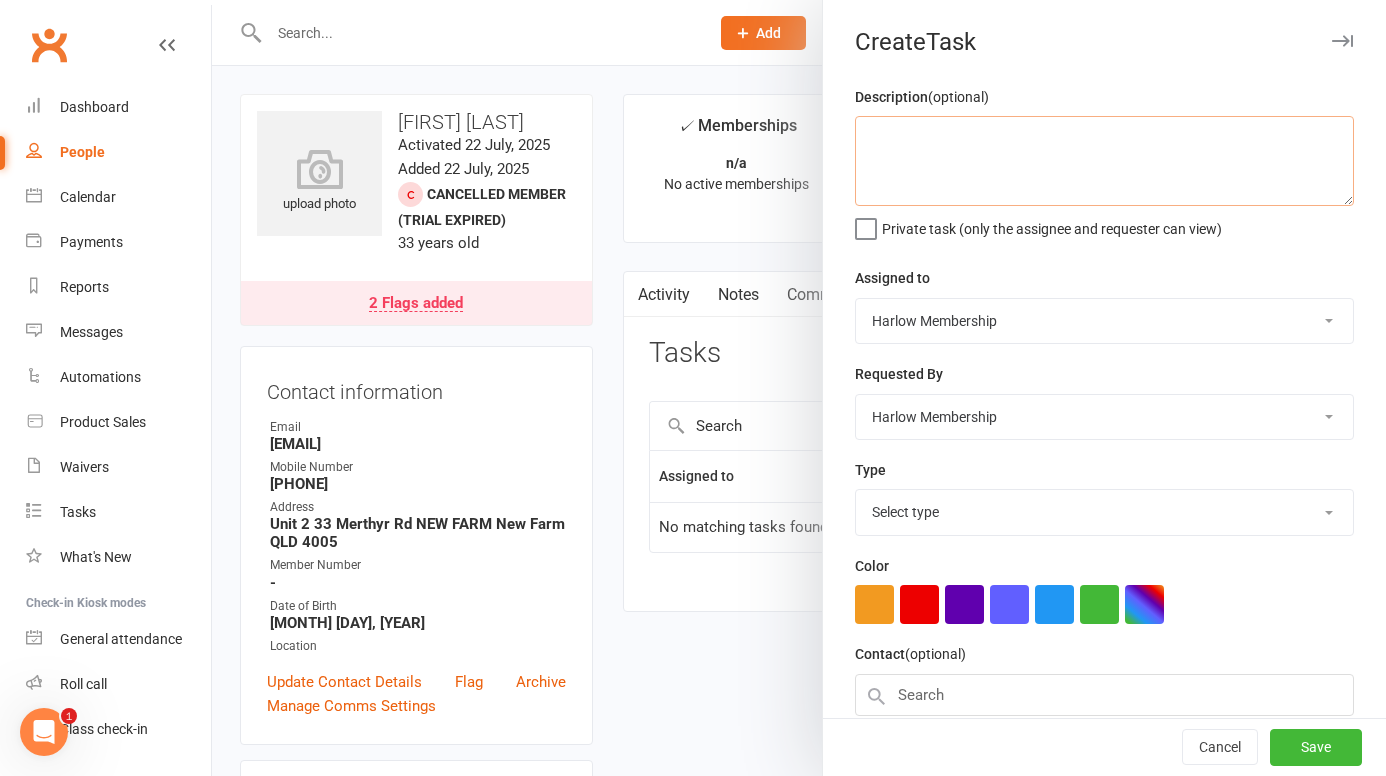 click at bounding box center (1104, 161) 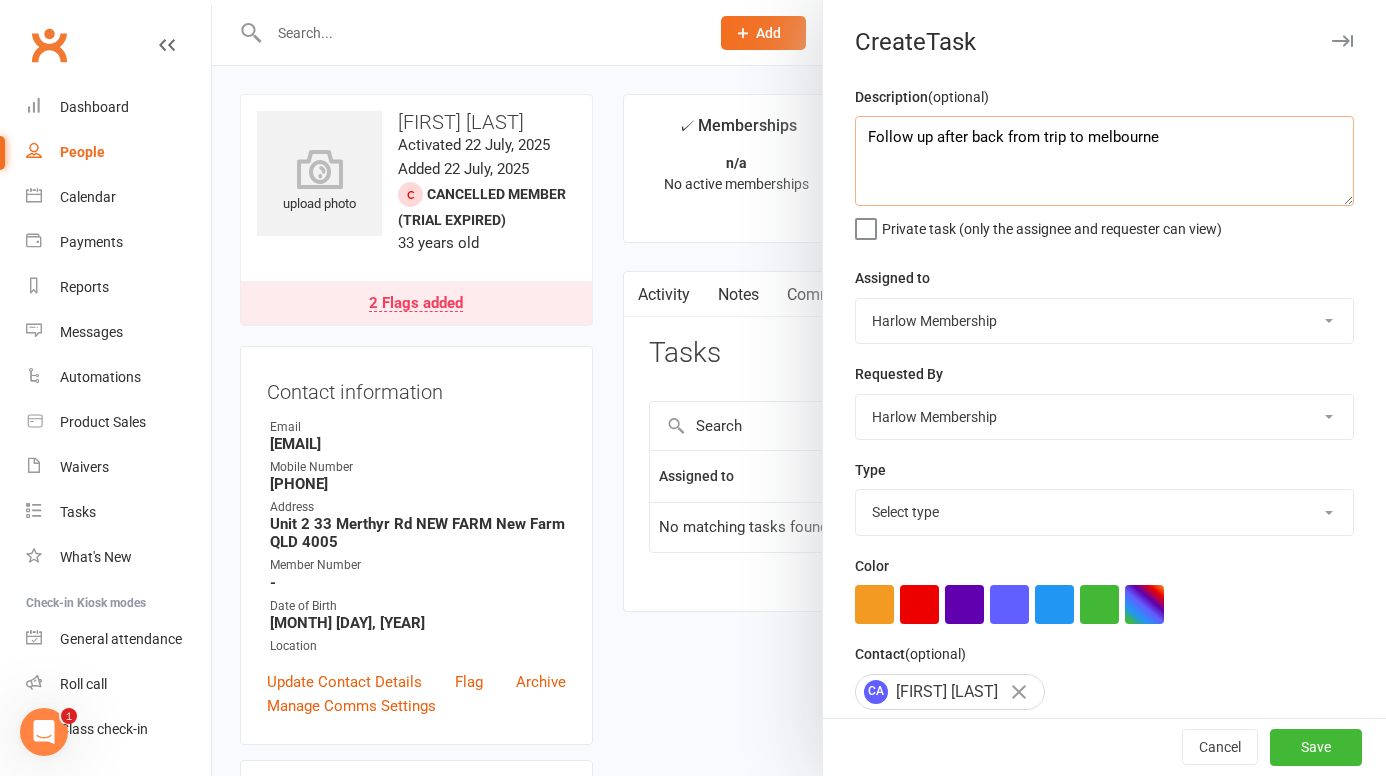 type on "Follow up after back from trip to melbourne" 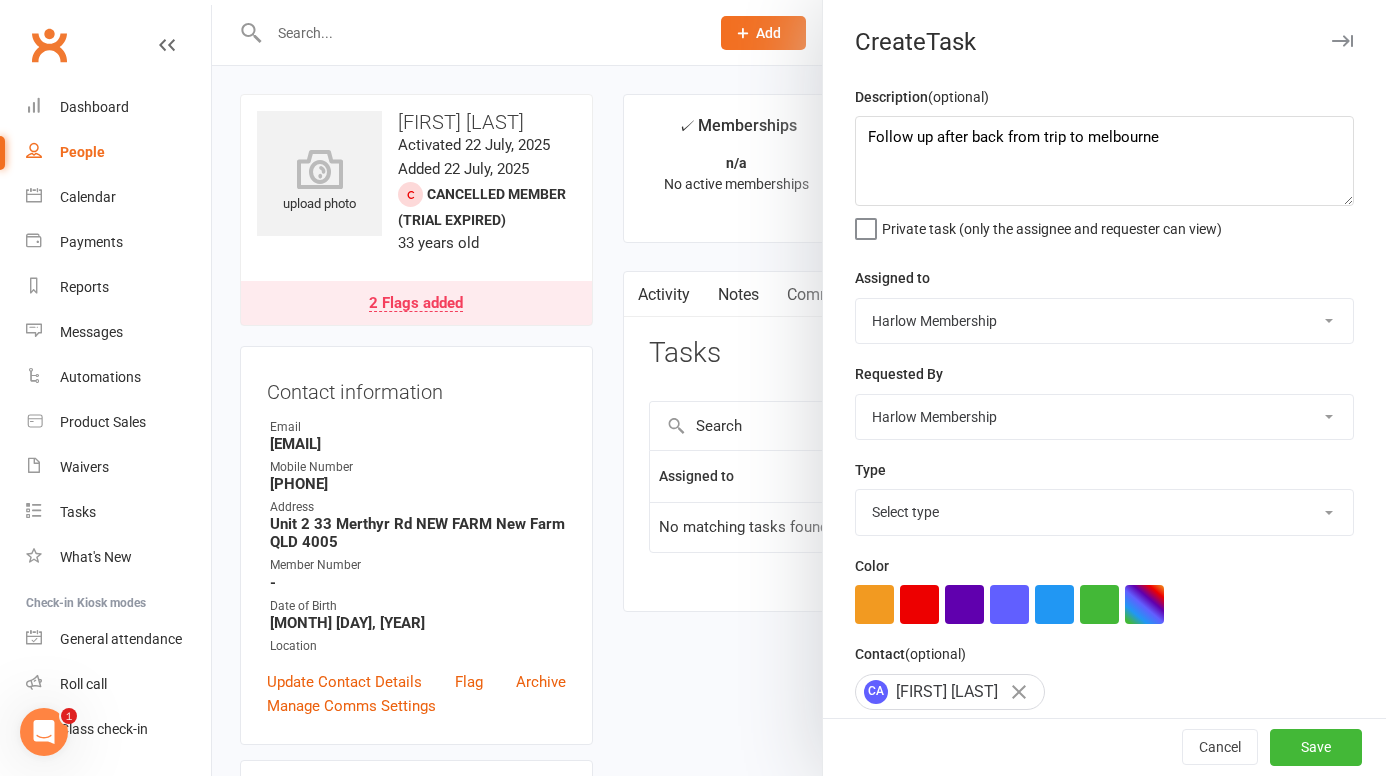 click on "Harlow Membership Instructor Georgia Instructor Emma Harlow Accounts Lucy Bailey Instructor Rachel Instructor Claudia Instructor Kaitlyn Instructor Cat Instructor Tasmin Instructor Jess Instructor Ali Instructor Liliana Instructor Krystyna Instructor Montanna Instructor Rebecca Ha Andrew Bec Taylor Instructor Nicole" at bounding box center [1104, 321] 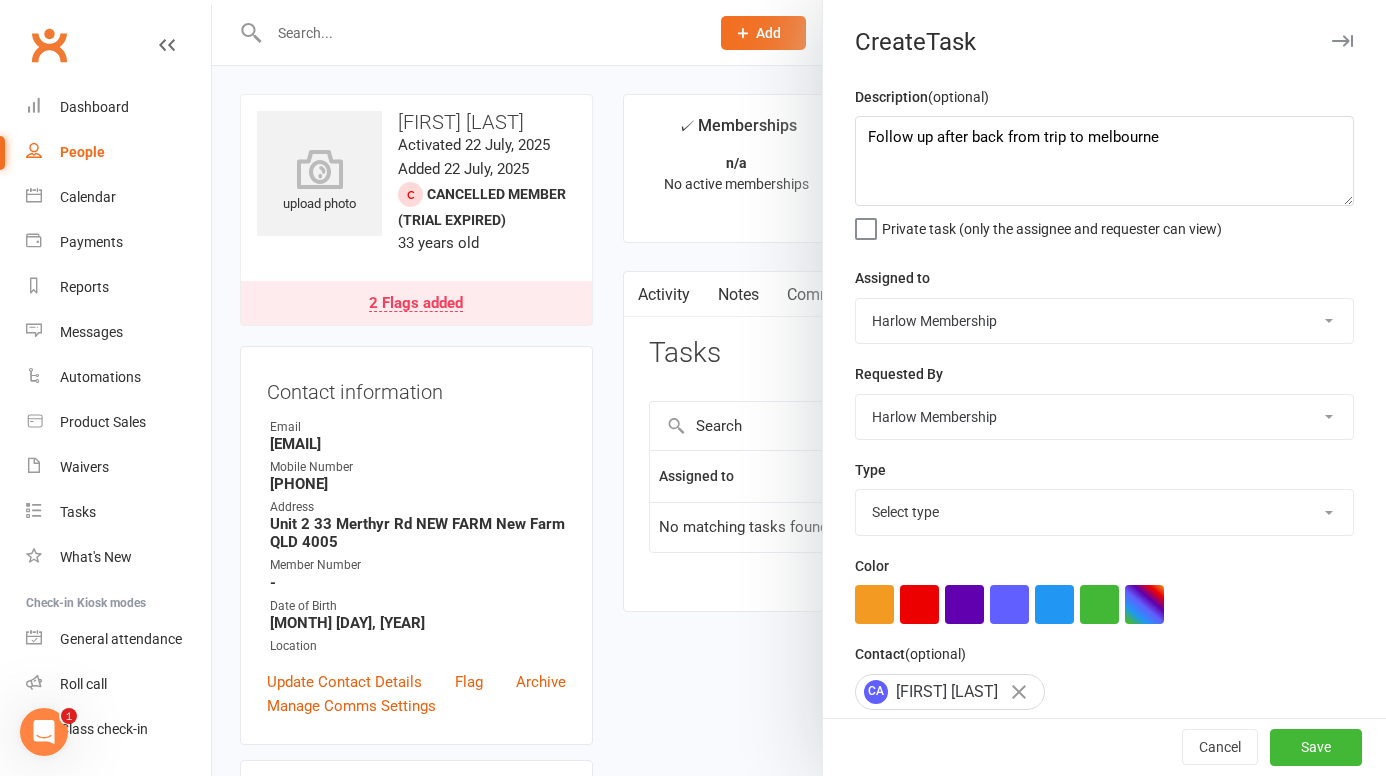 select on "47368" 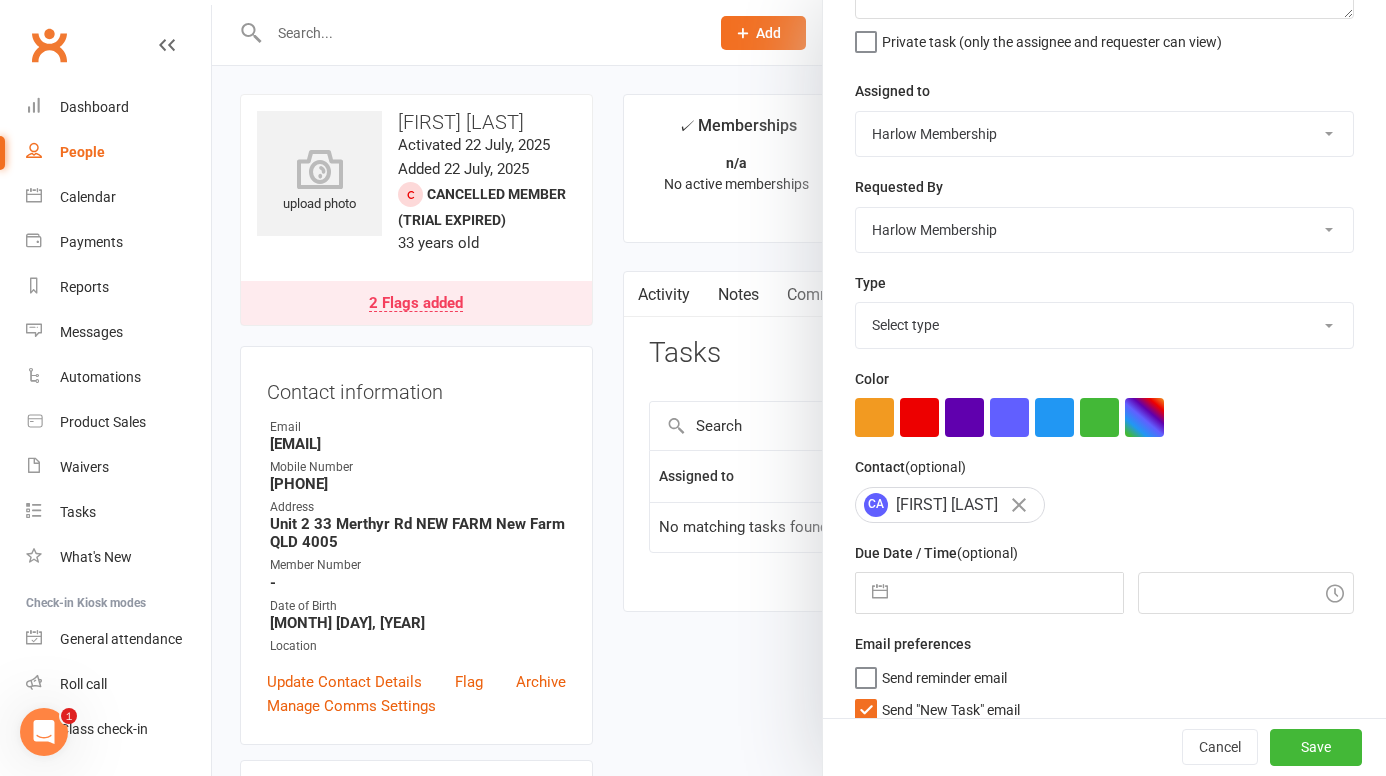 click at bounding box center (1010, 593) 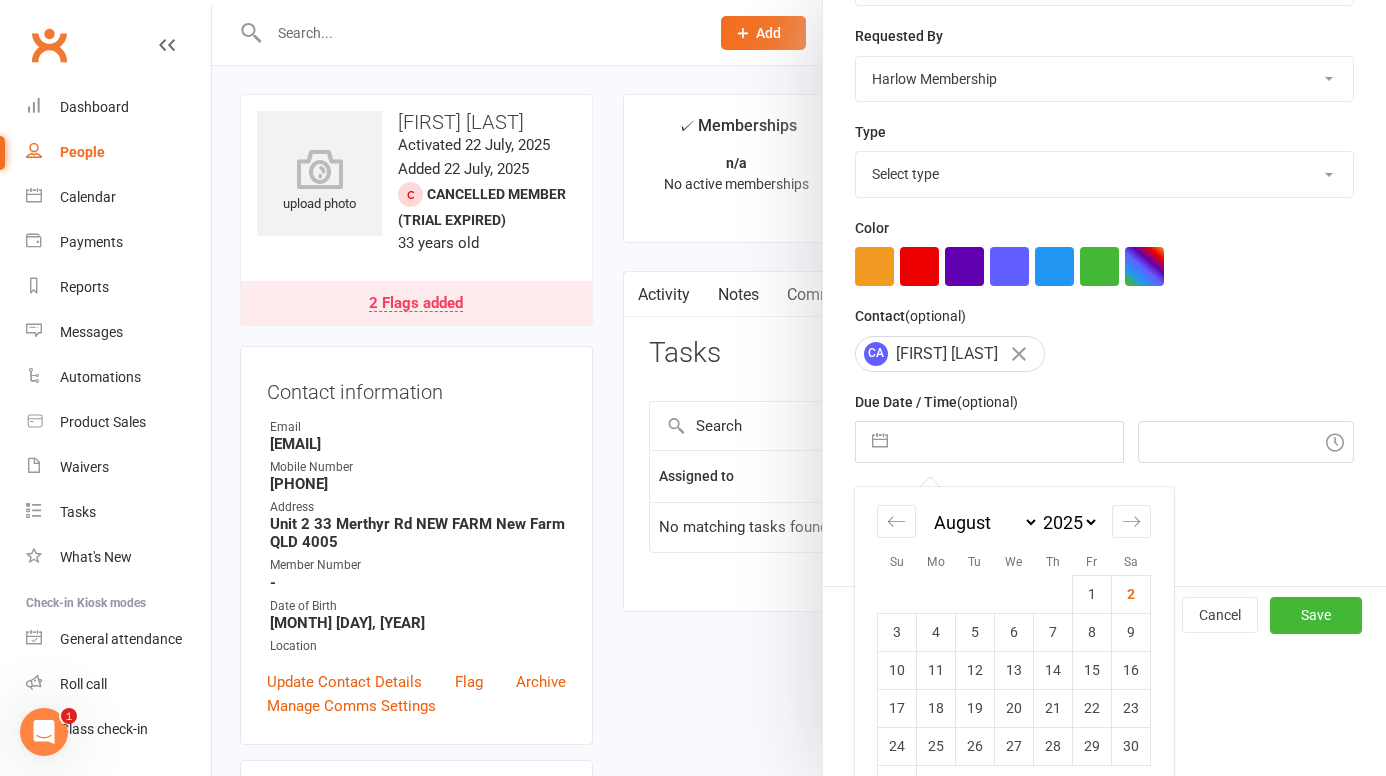 scroll, scrollTop: 392, scrollLeft: 0, axis: vertical 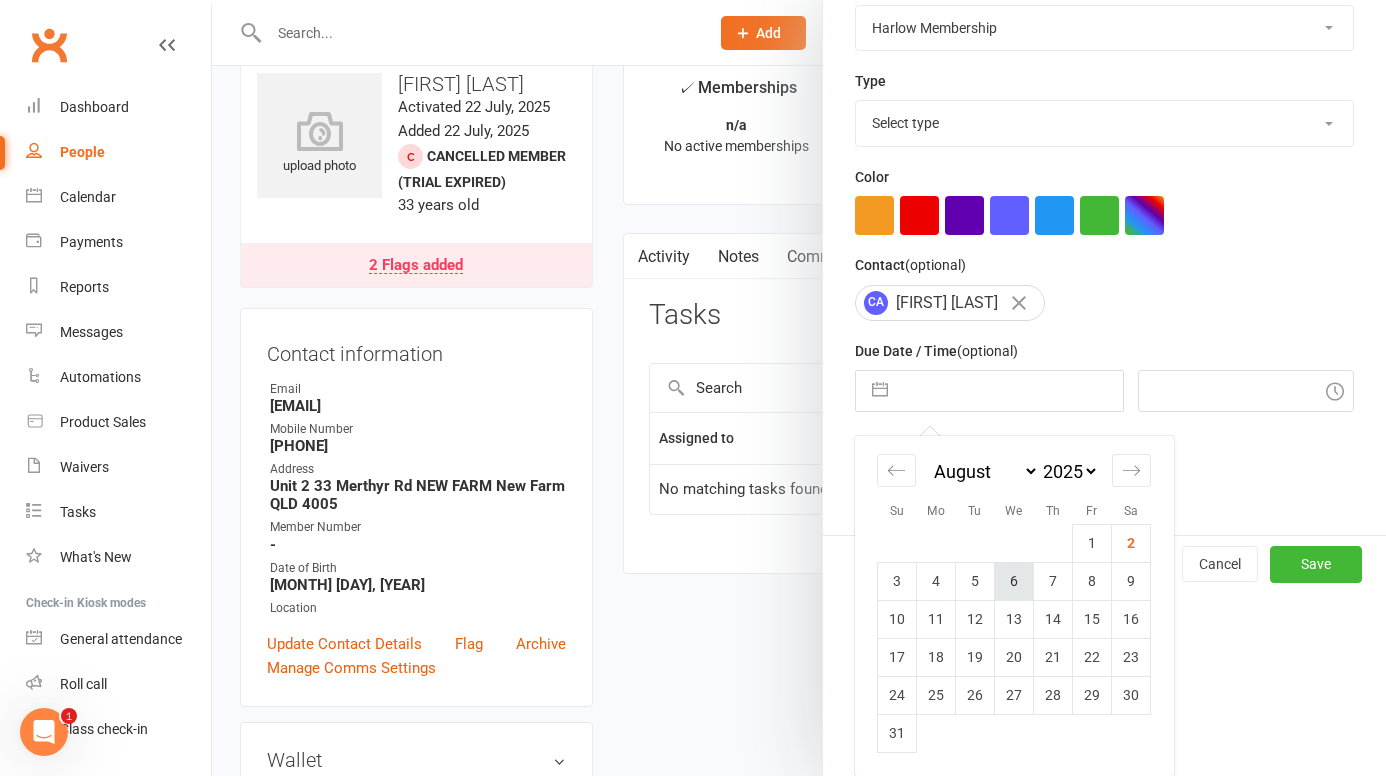 click on "6" at bounding box center (1014, 581) 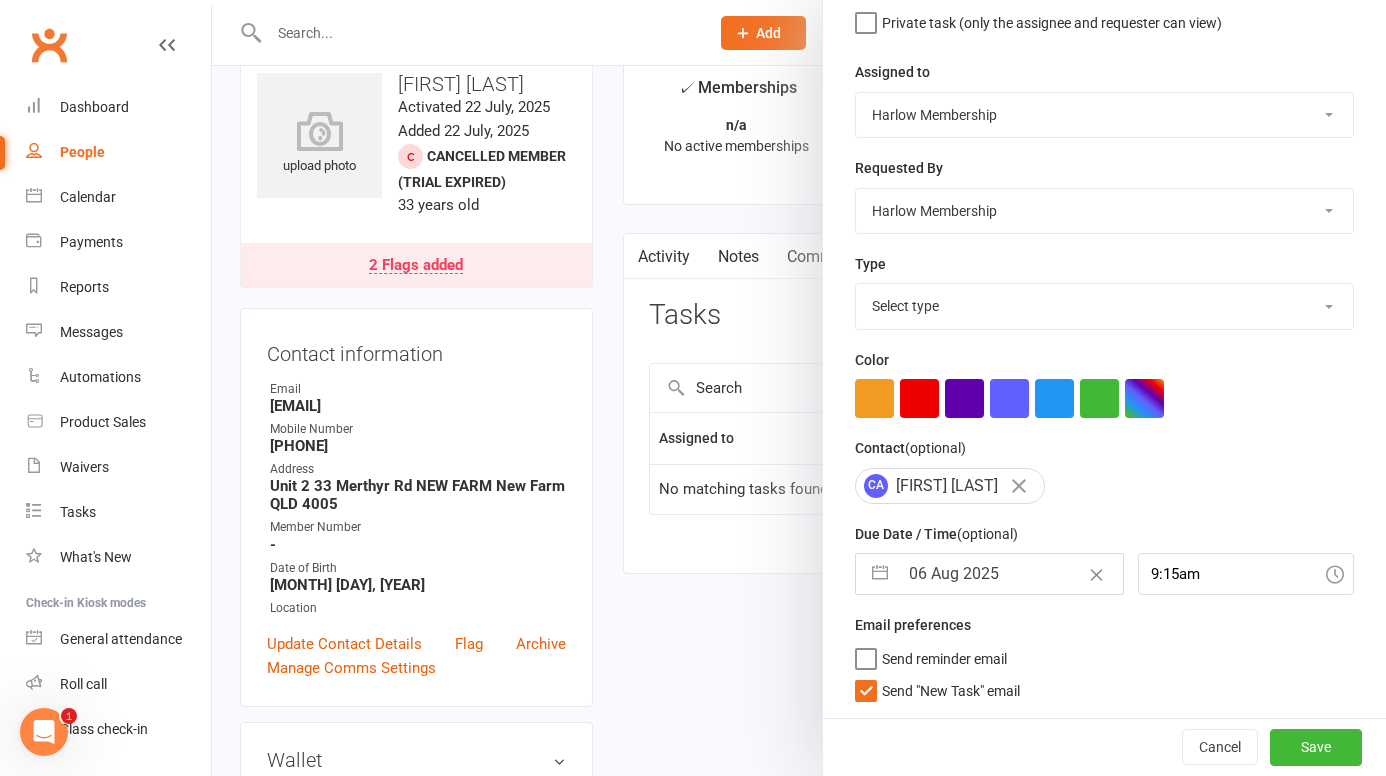 scroll, scrollTop: 210, scrollLeft: 0, axis: vertical 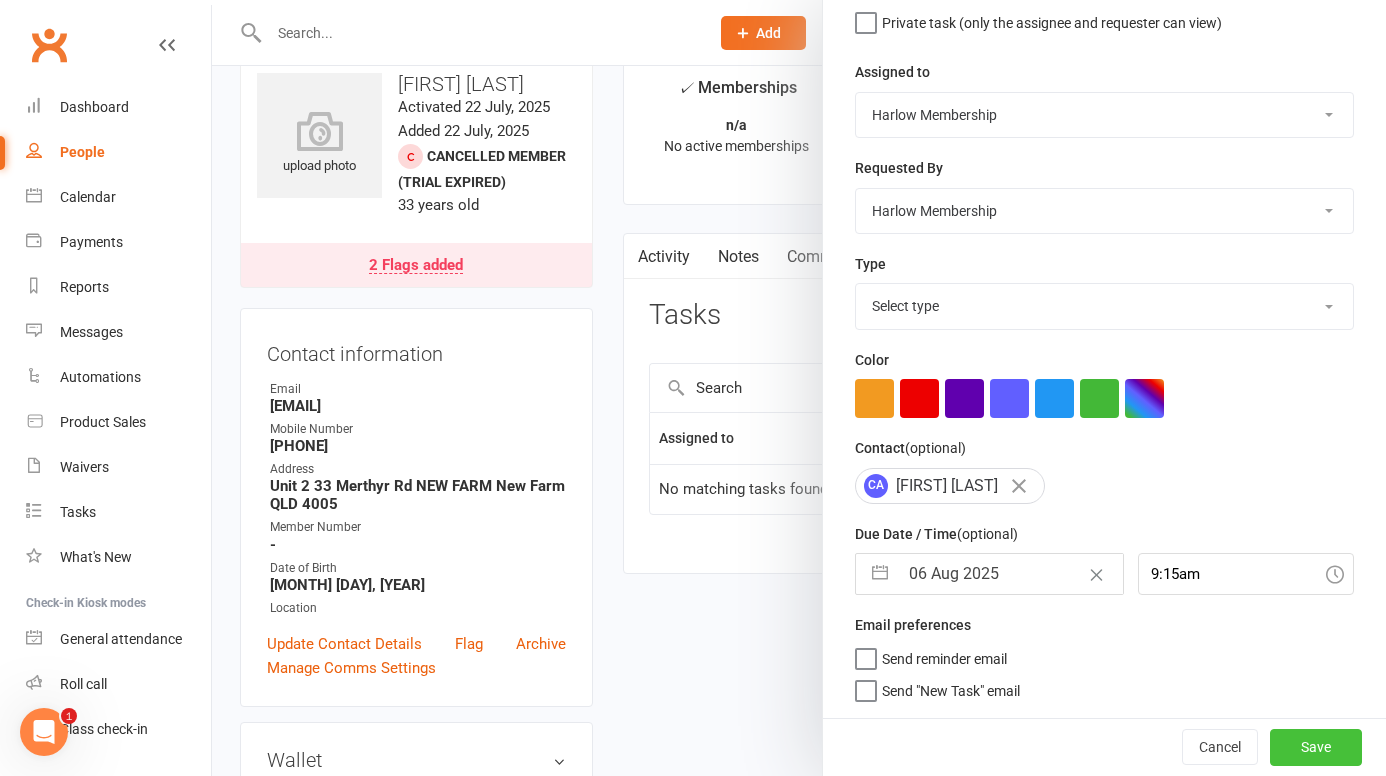 click on "Save" at bounding box center (1316, 747) 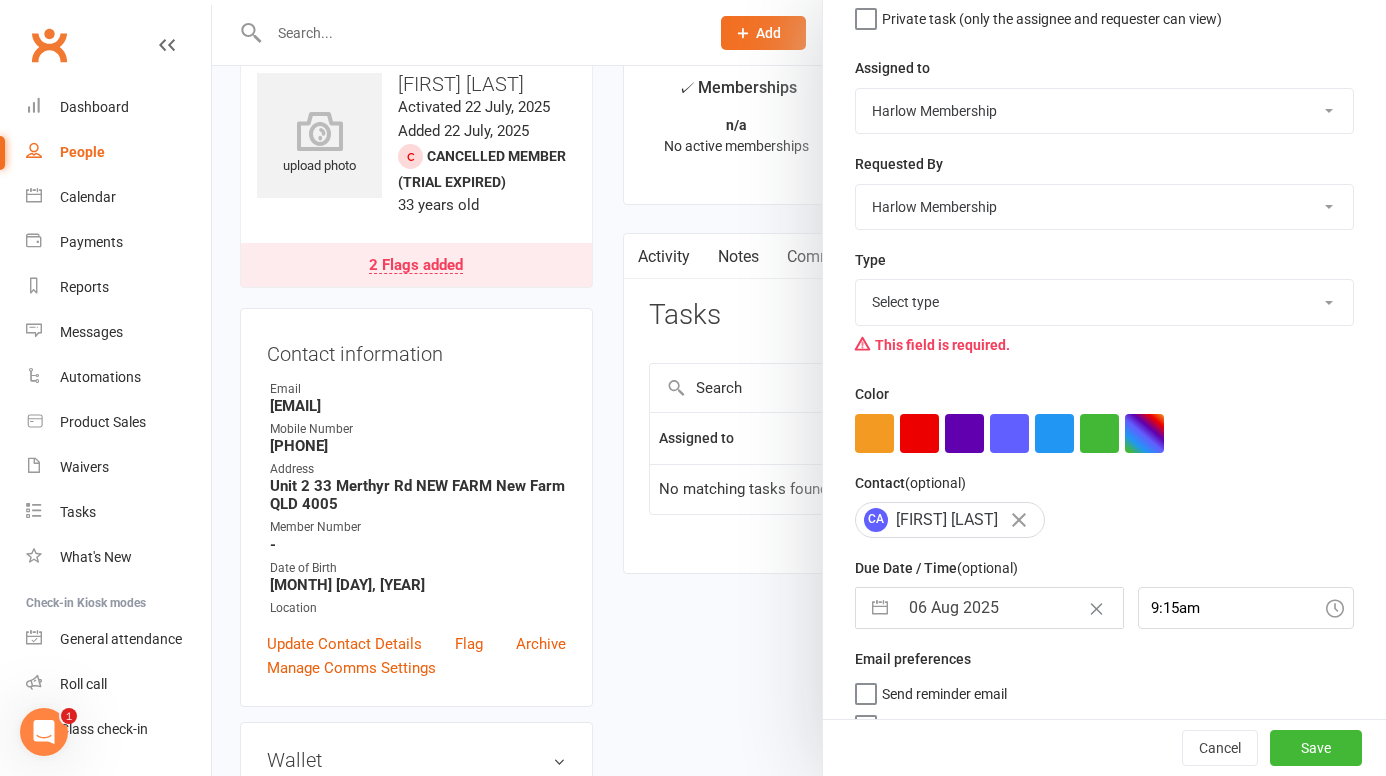 click on "Select type 1.new lead - induction 1. won membership 2. hot lead - attended 3. hot lead - hasn't attended 4. prospect added : lead 5. follow up 6. risk of losing member - call to re-engage 7. member support: resolving issues, processing payments, suspensions or cancellations 8. actionables Add new task type" at bounding box center (1104, 302) 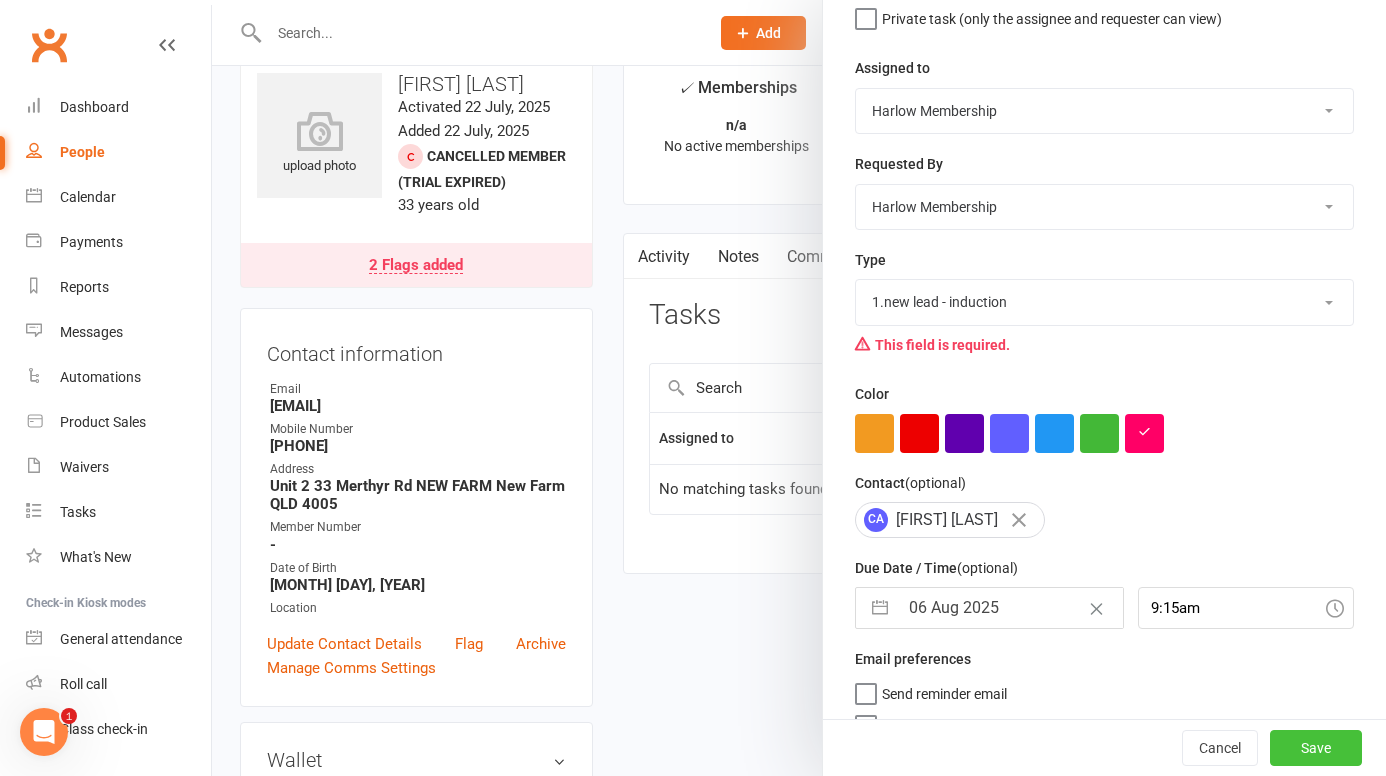 click on "Save" at bounding box center [1316, 748] 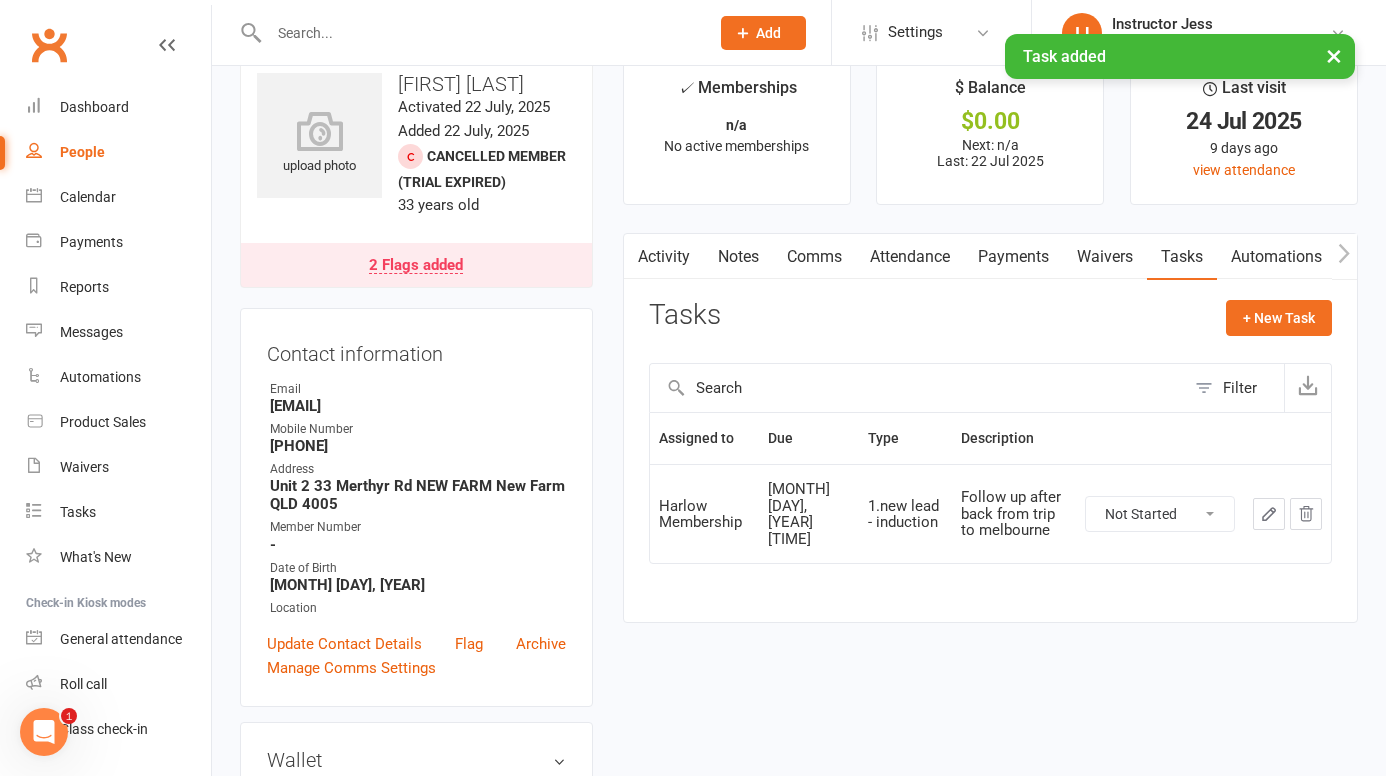 click on "Notes" at bounding box center (738, 257) 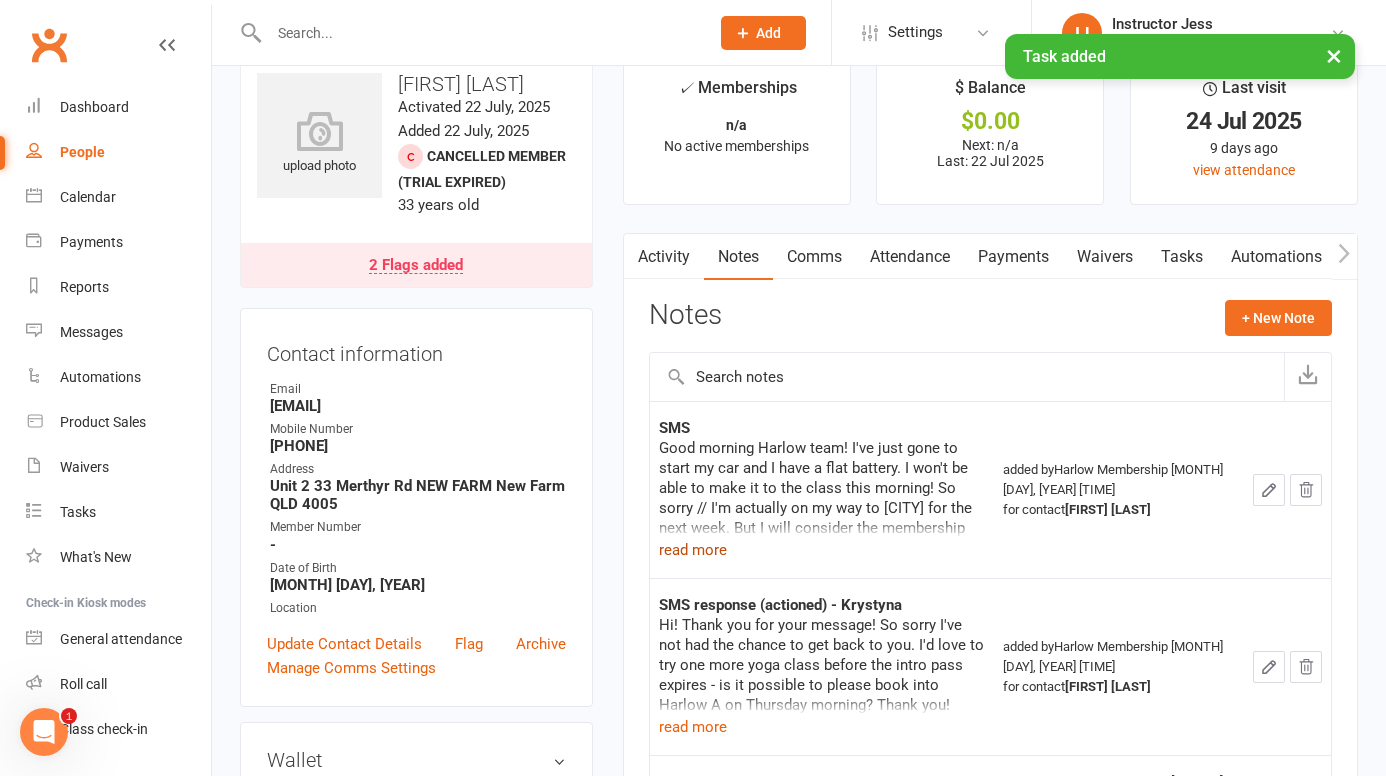 click on "read more" at bounding box center (693, 550) 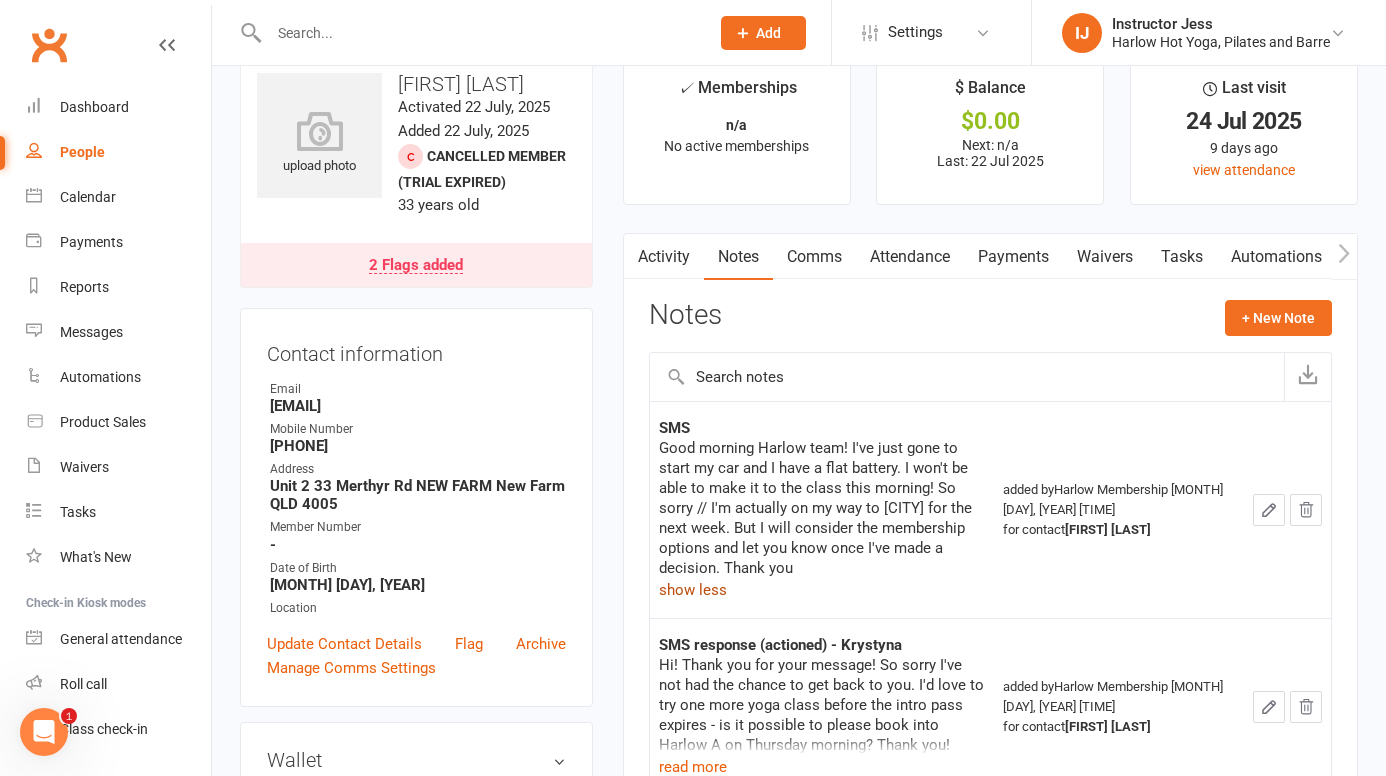 click on "Tasks" at bounding box center (1182, 257) 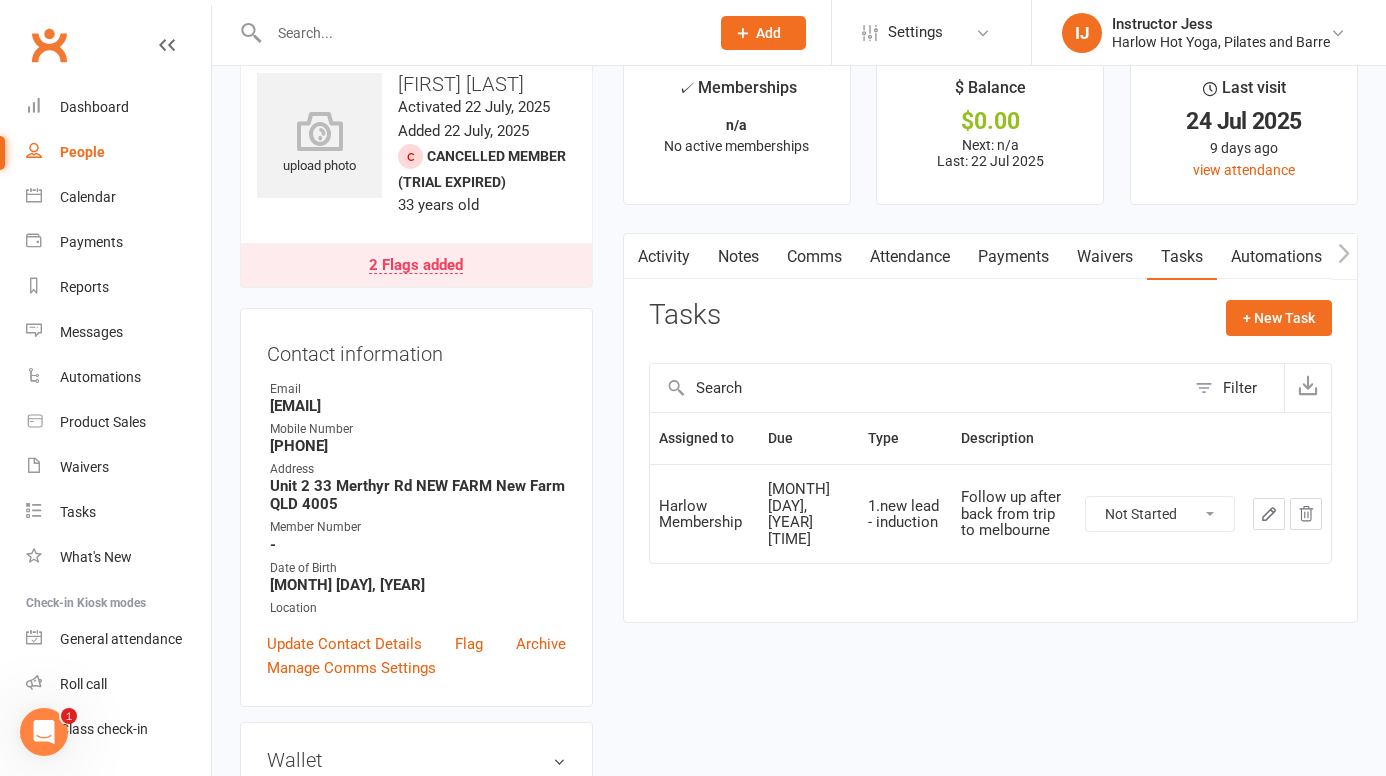 click at bounding box center [1269, 514] 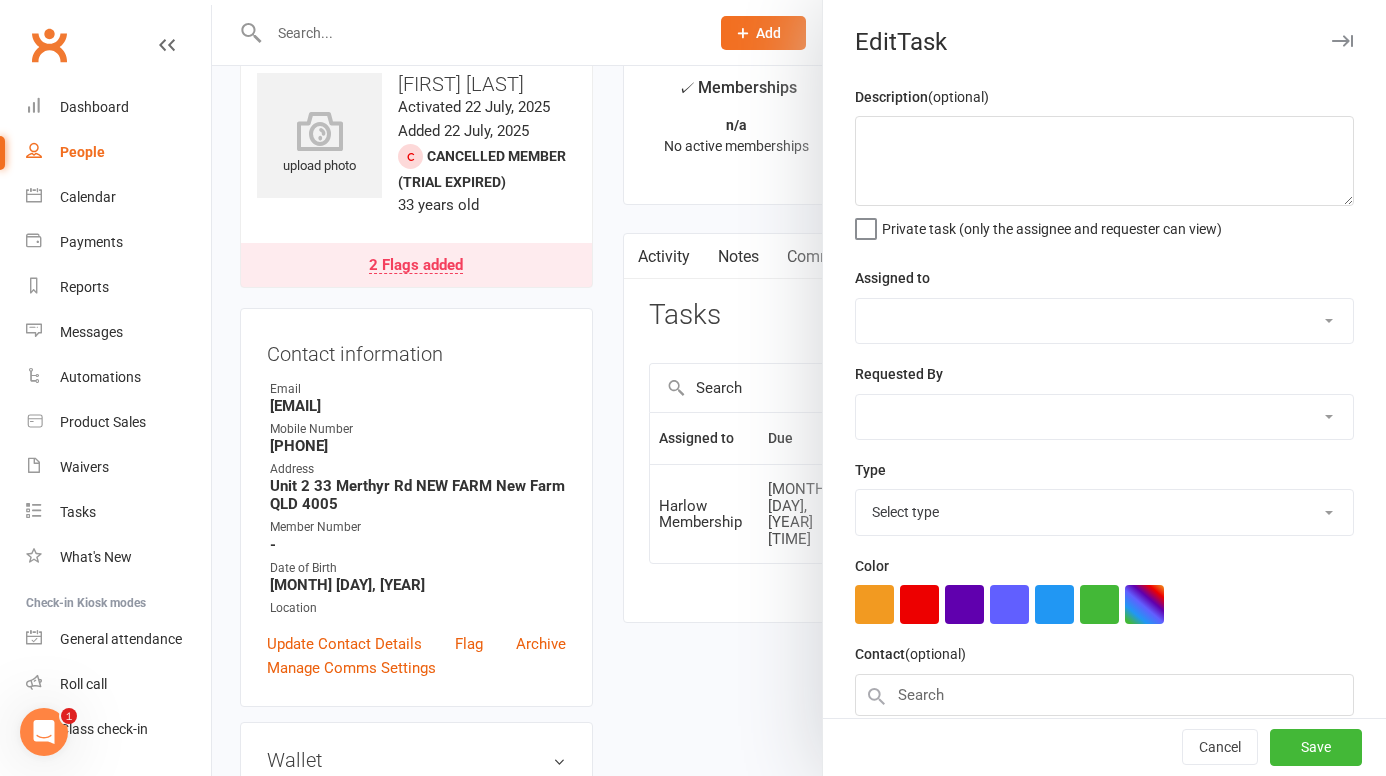 type on "Follow up after back from trip to melbourne" 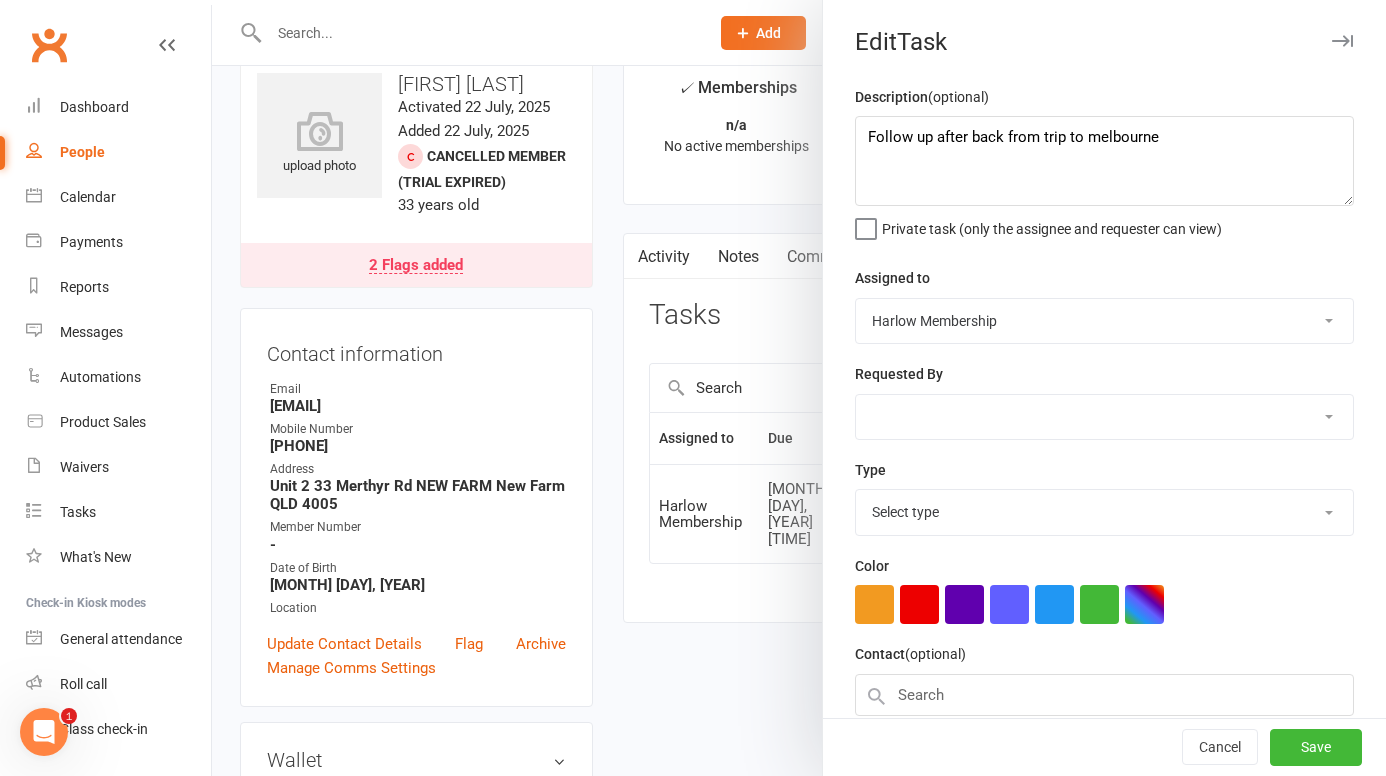 select on "28230" 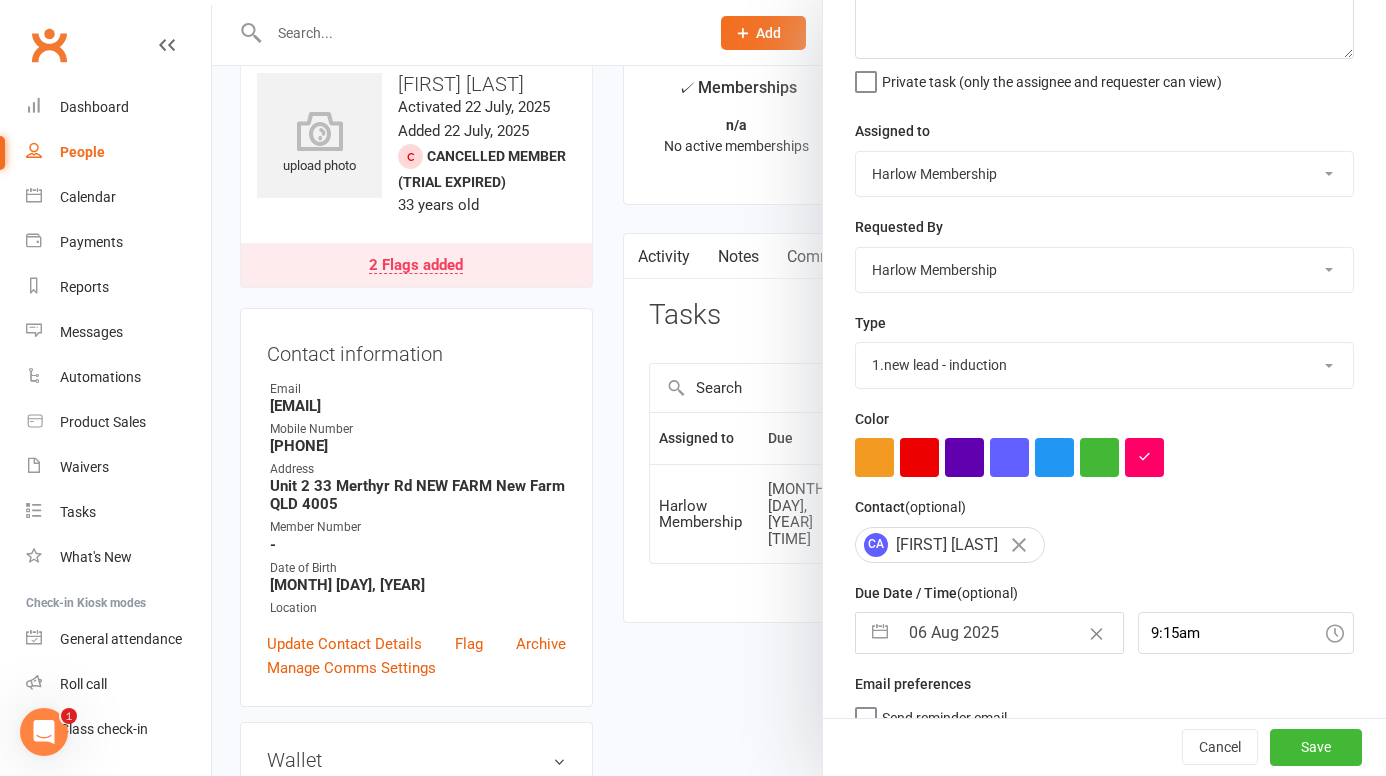 scroll, scrollTop: 191, scrollLeft: 0, axis: vertical 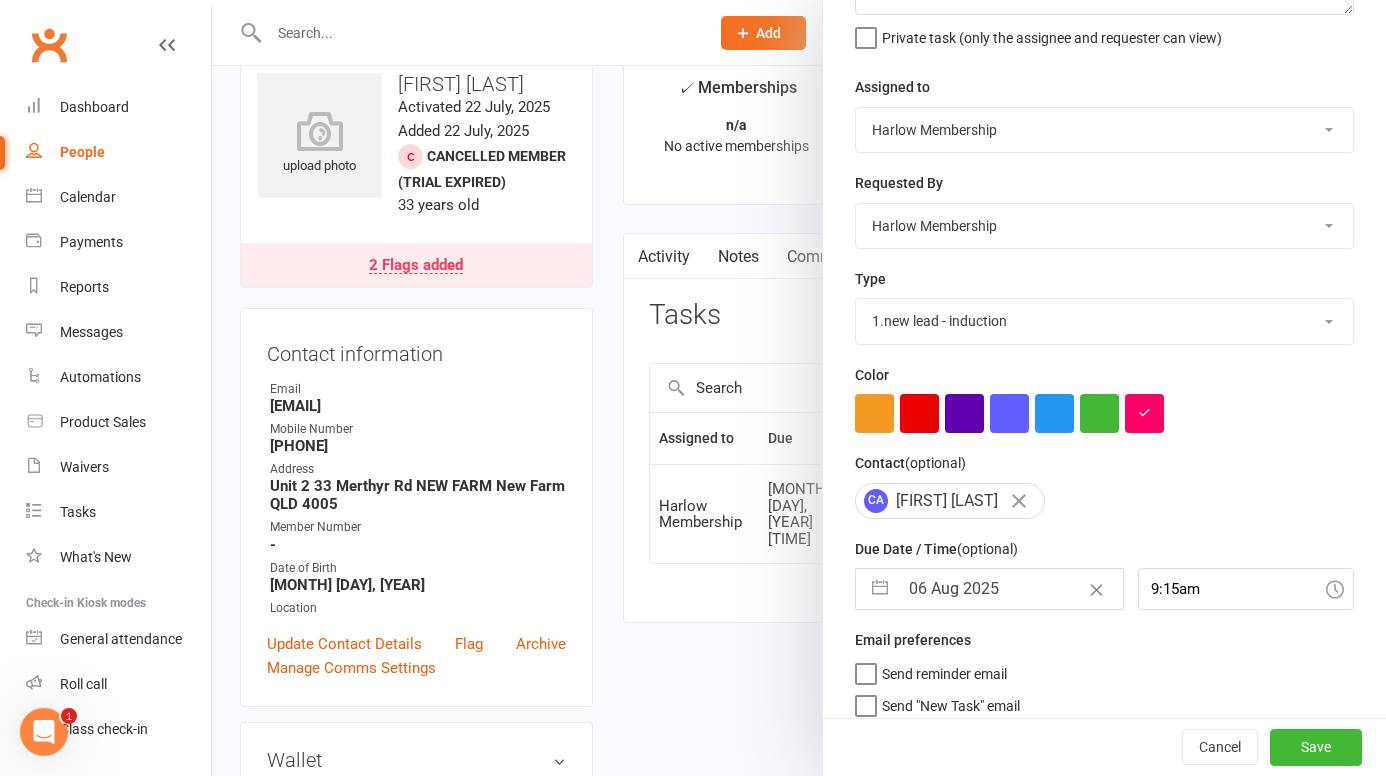 select on "6" 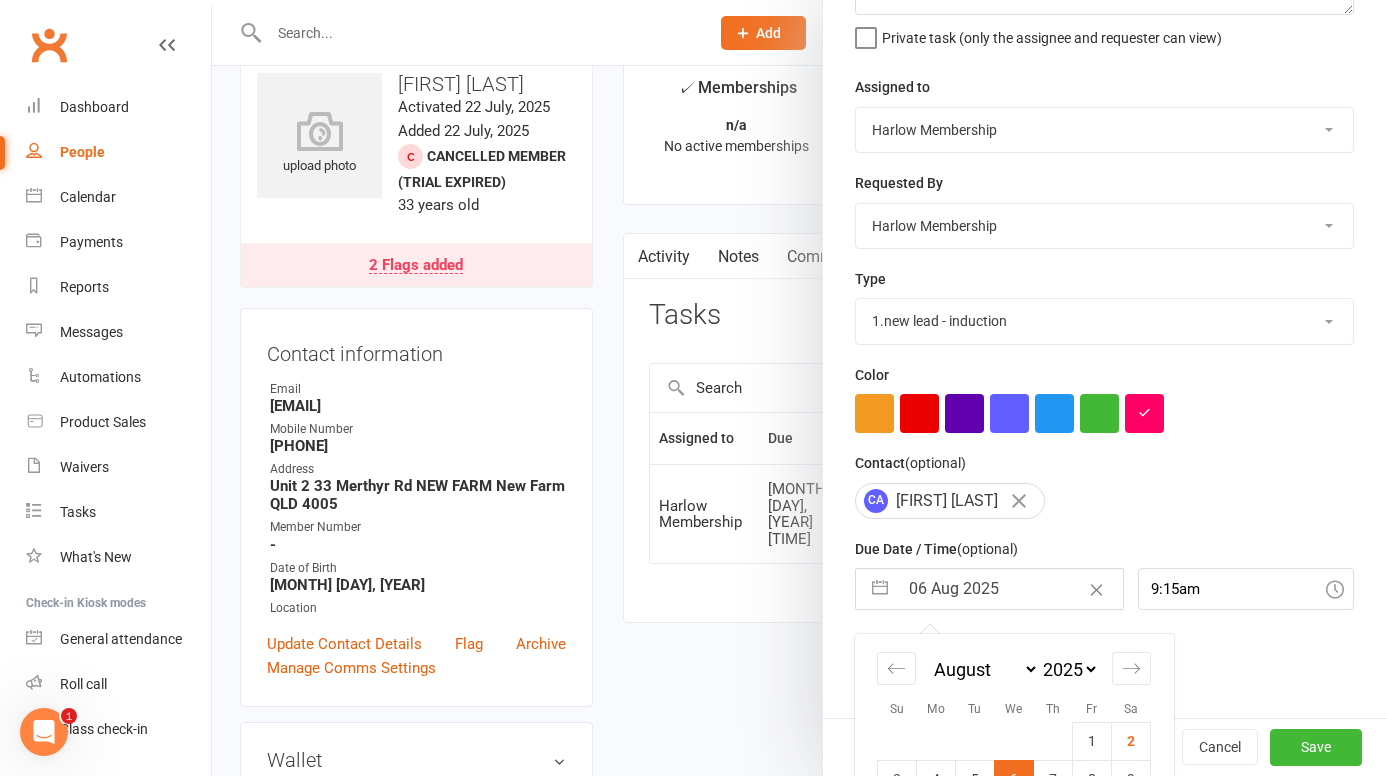 click on "06 Aug 2025" at bounding box center [1010, 589] 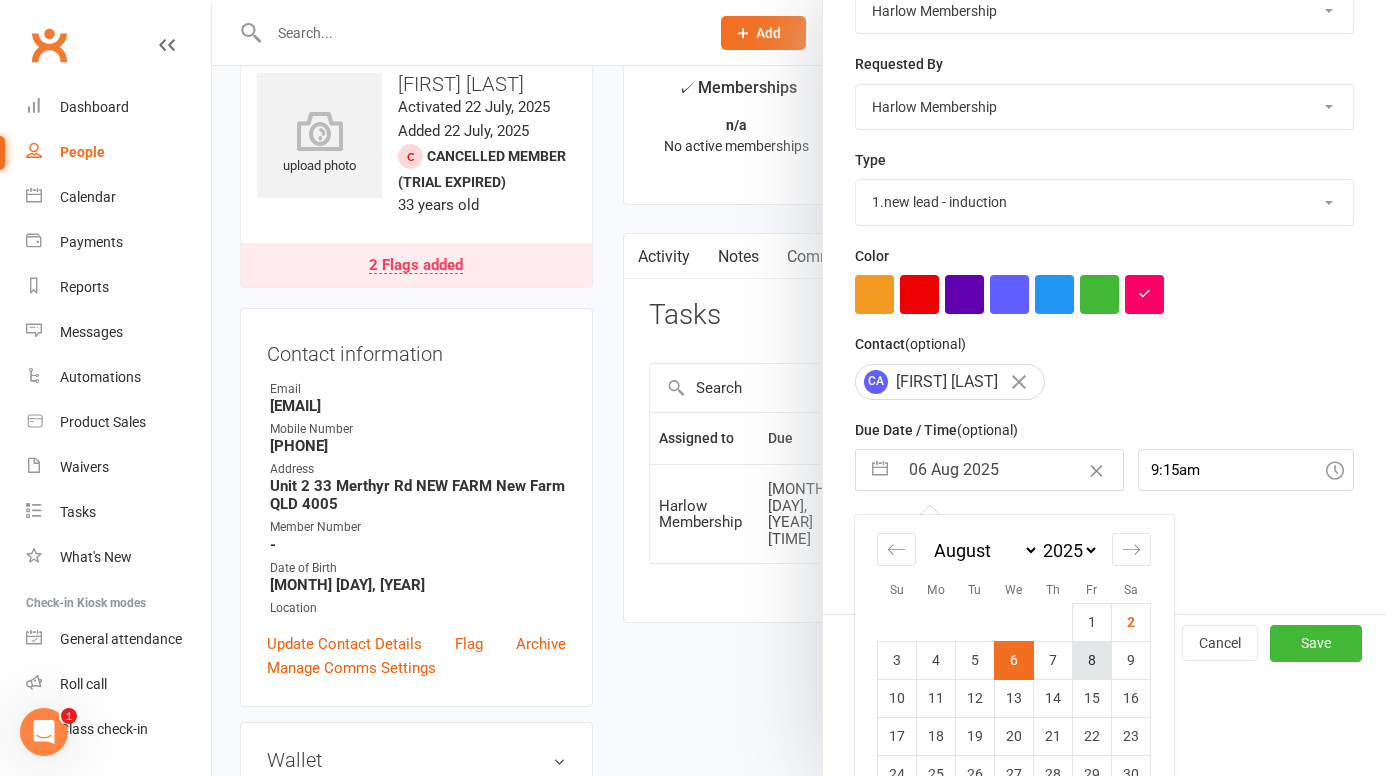 click on "8" at bounding box center (1092, 660) 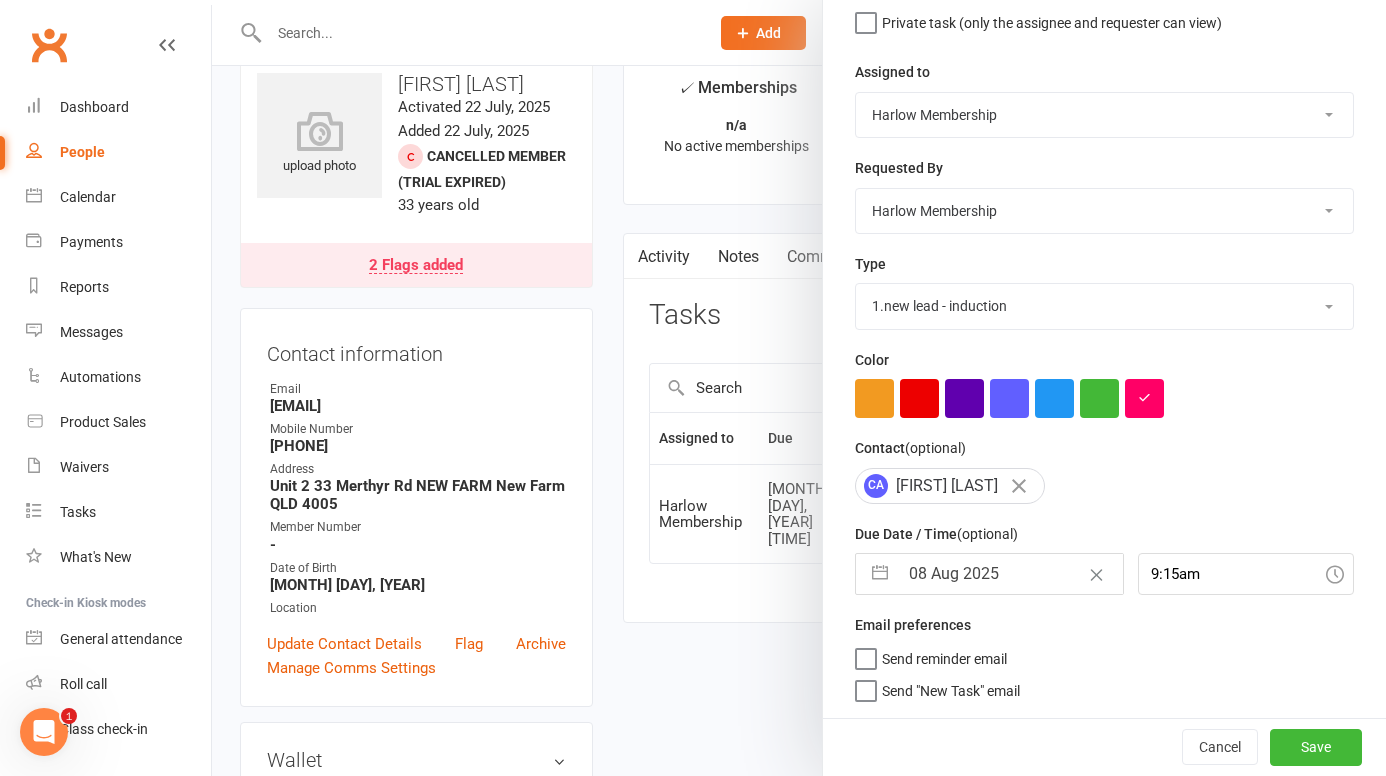 scroll, scrollTop: 210, scrollLeft: 0, axis: vertical 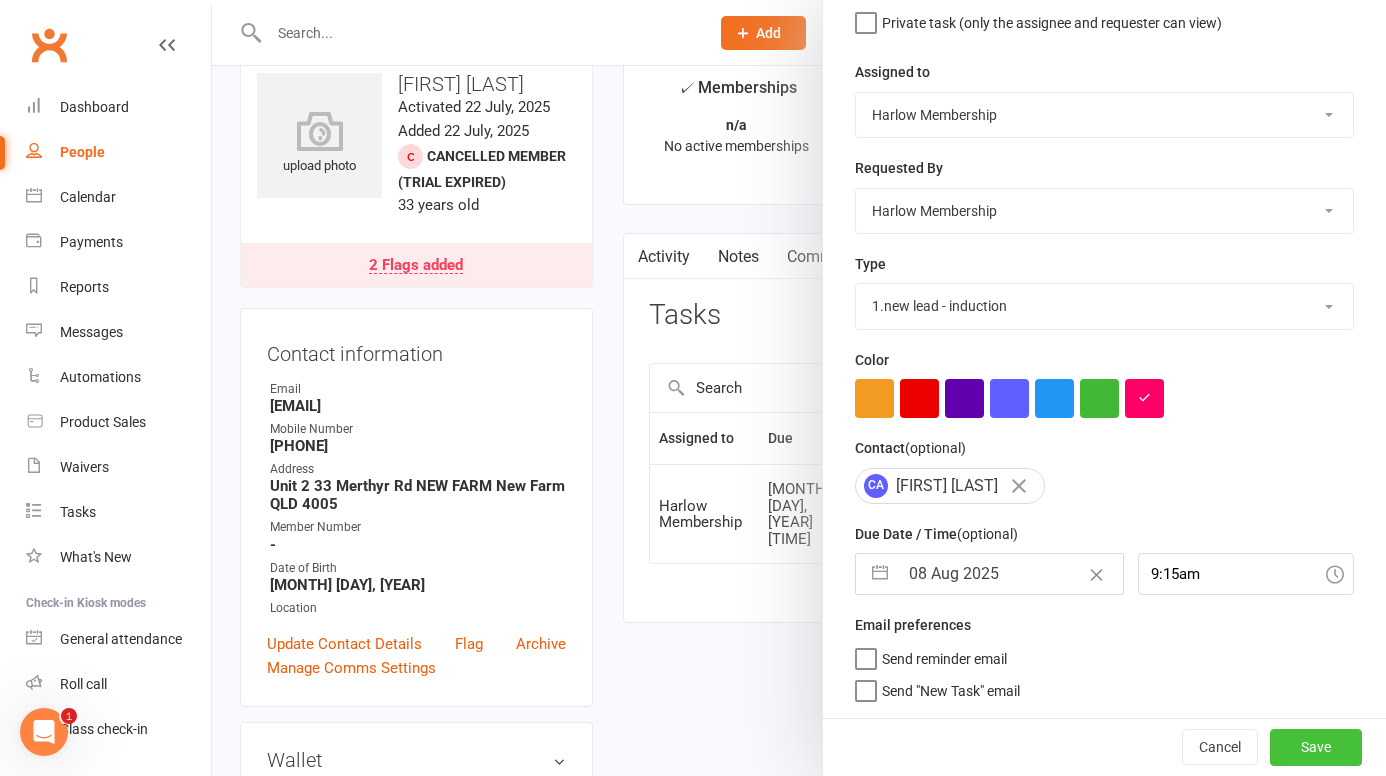 click on "Save" at bounding box center [1316, 747] 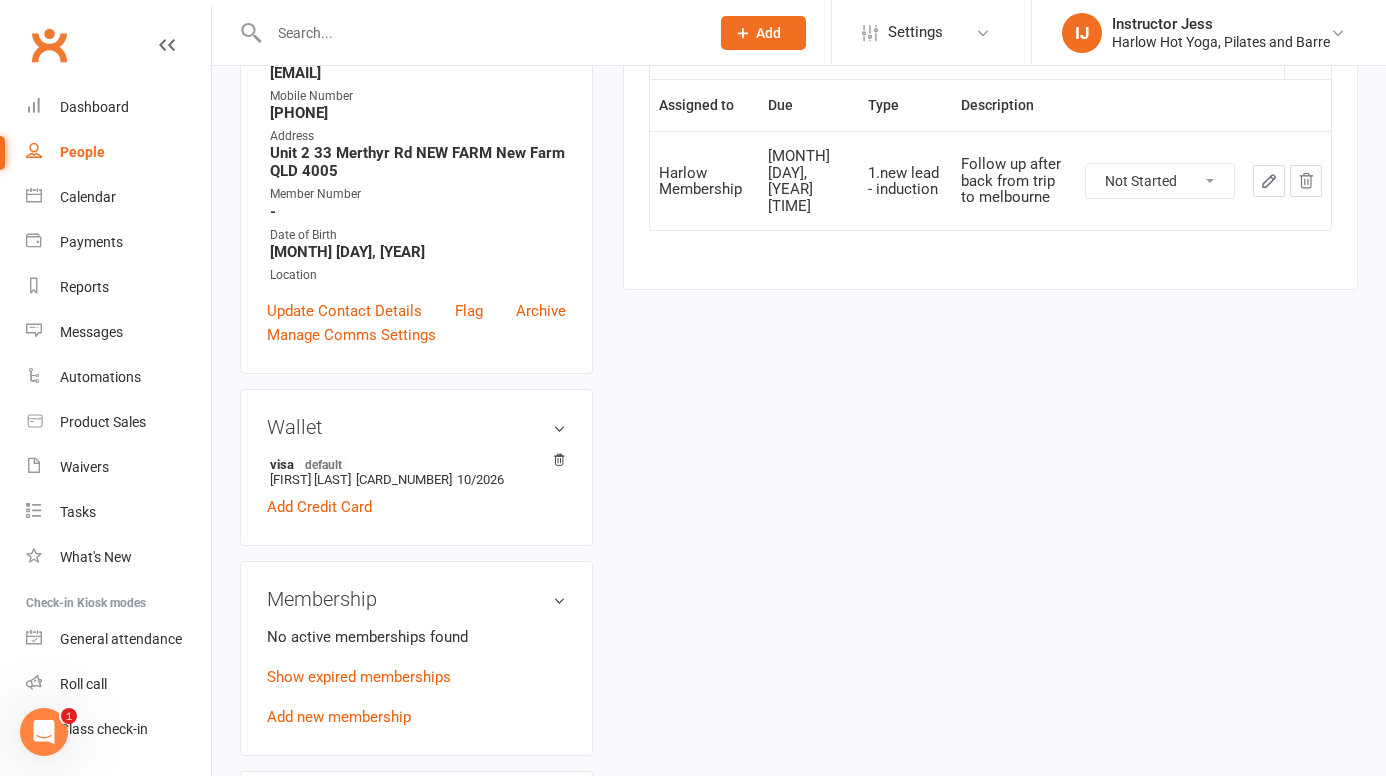 scroll, scrollTop: 447, scrollLeft: 0, axis: vertical 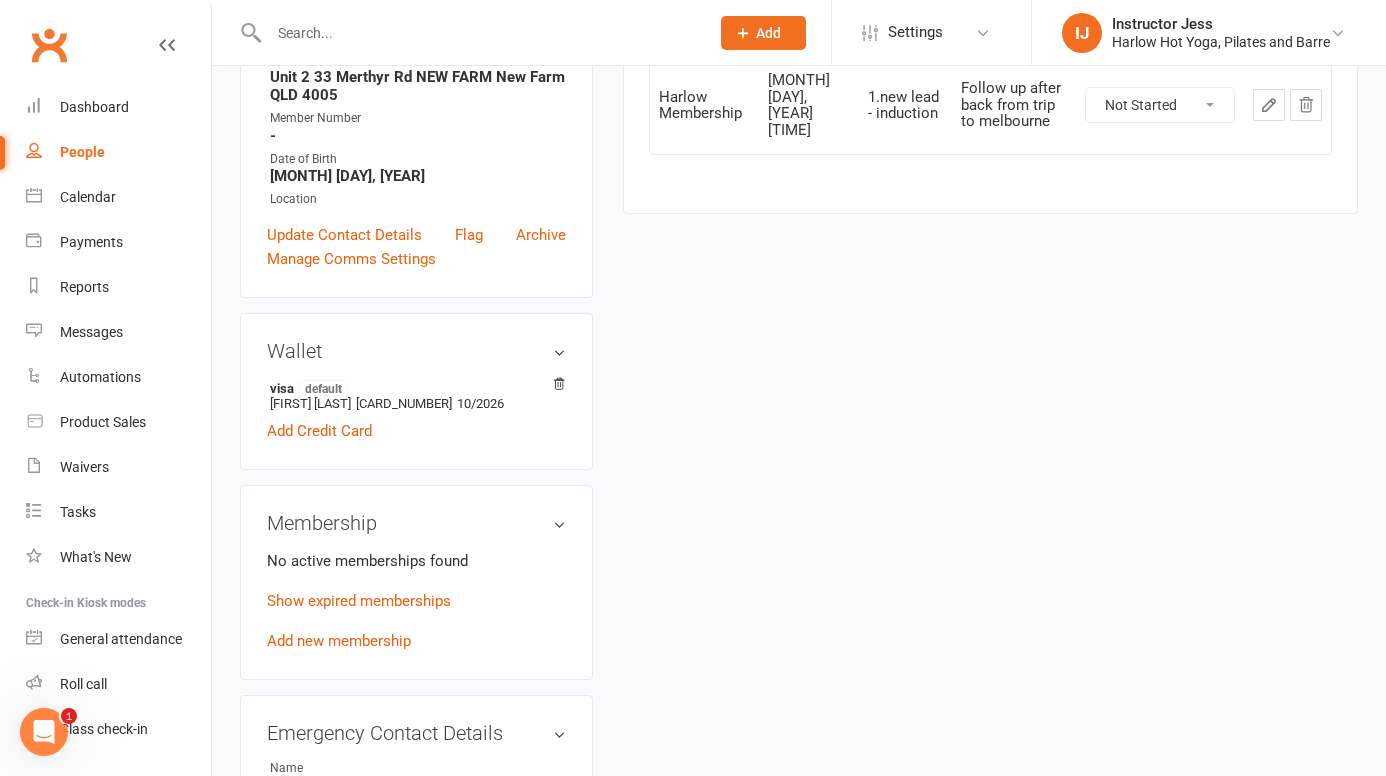 click on "Show expired memberships" at bounding box center (416, 601) 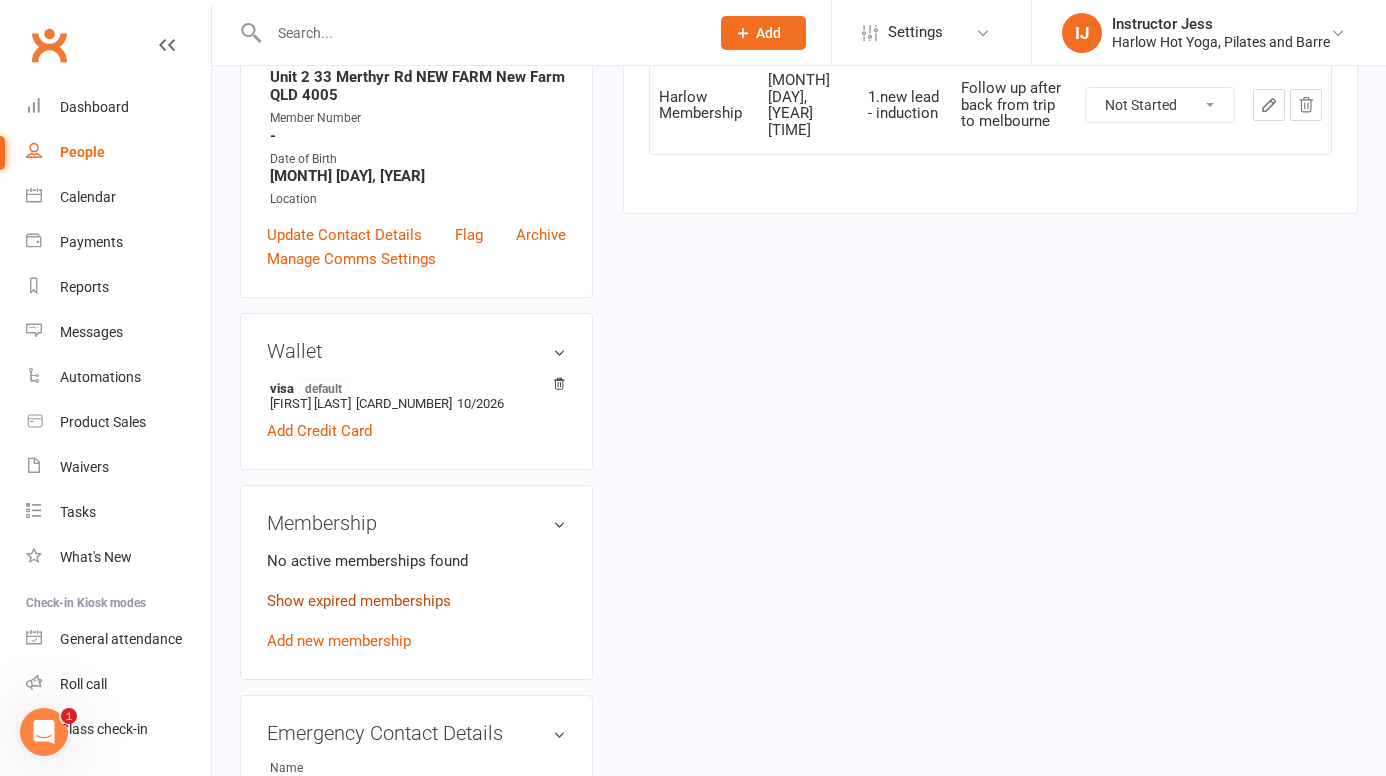 click on "Show expired memberships" at bounding box center (359, 601) 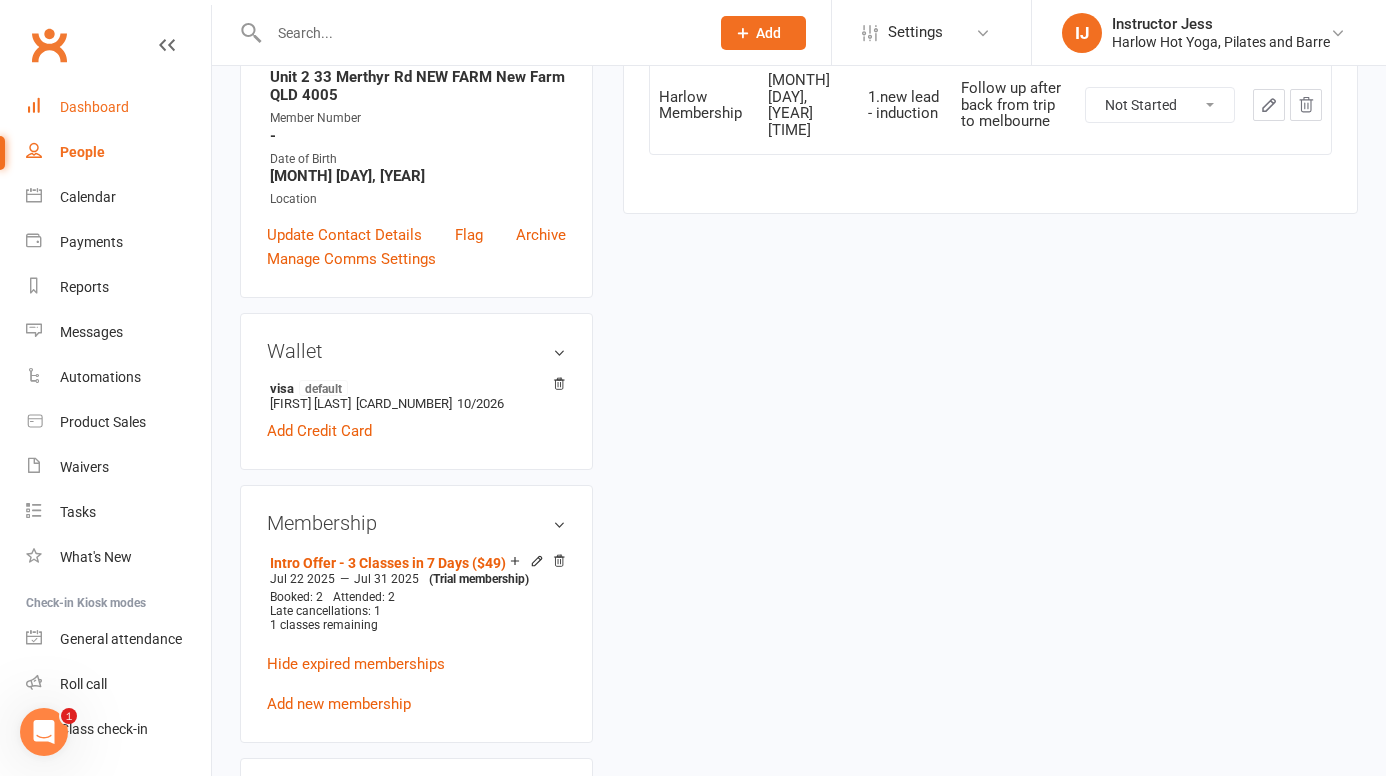 click on "Dashboard" at bounding box center [118, 107] 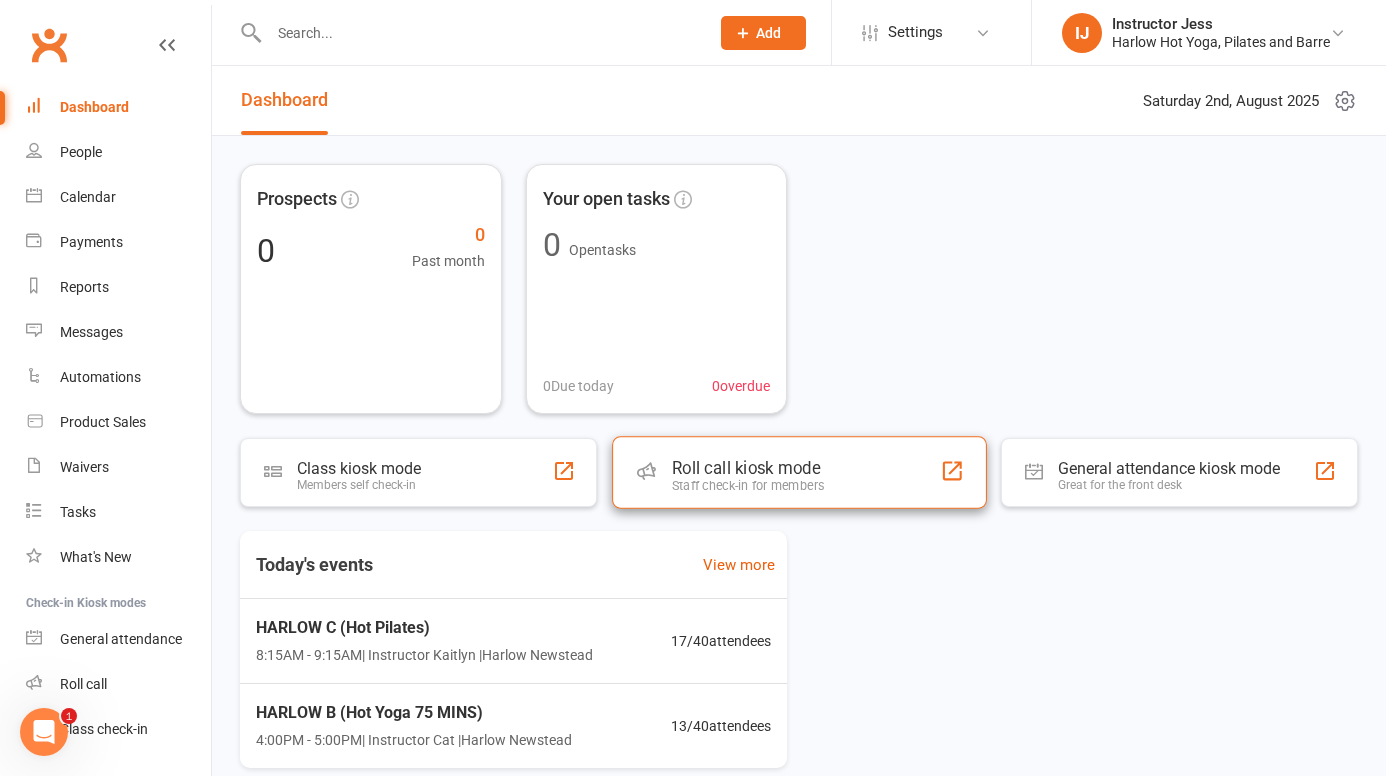 click on "Roll call kiosk mode" at bounding box center [748, 468] 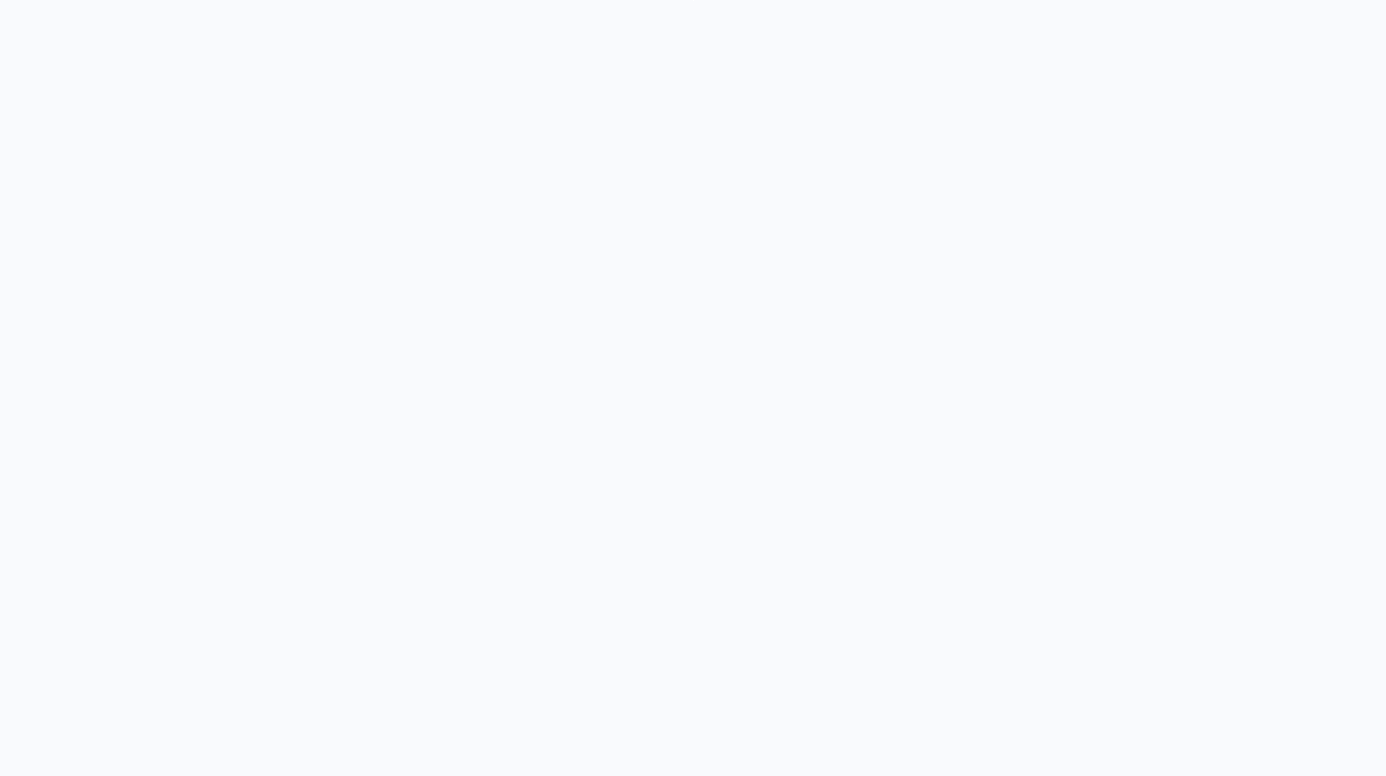 scroll, scrollTop: 0, scrollLeft: 0, axis: both 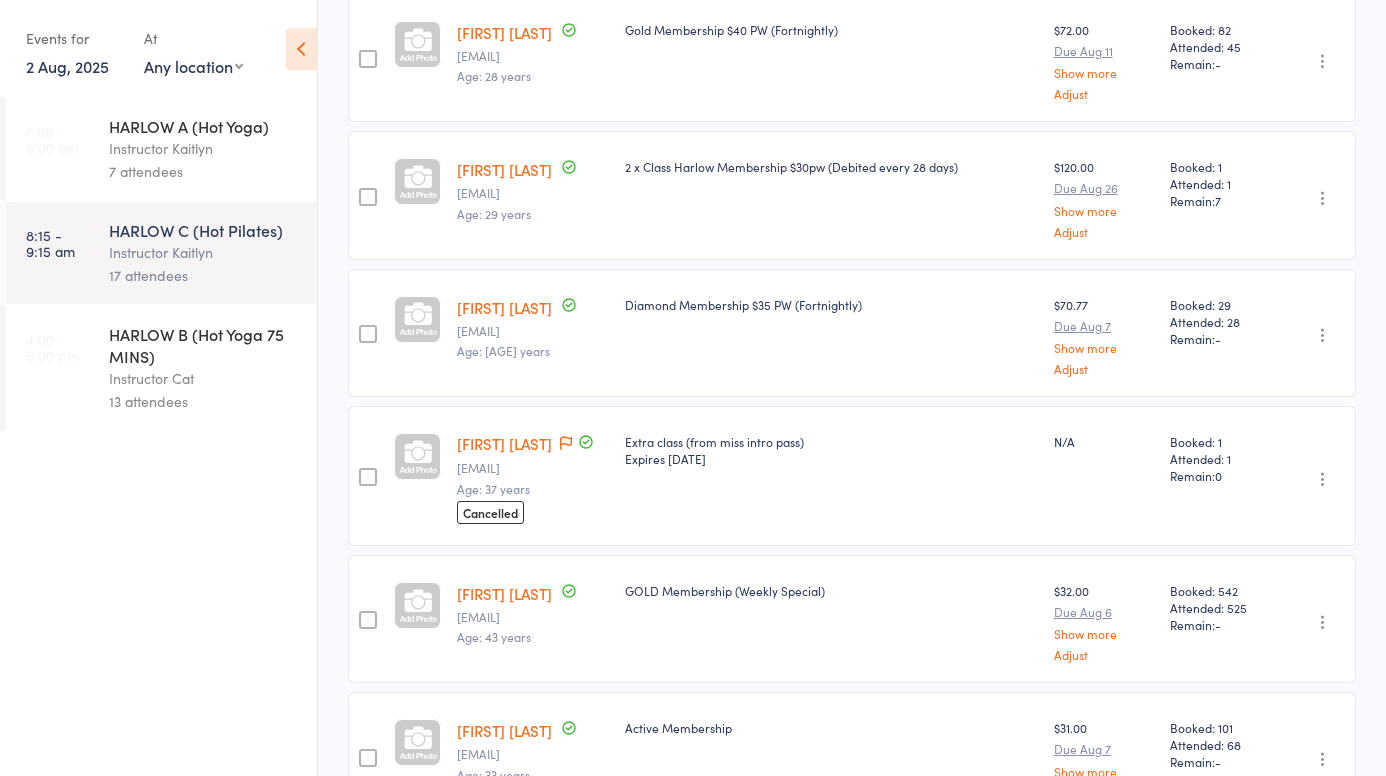 click on "[FIRST] [LAST]" at bounding box center (504, 443) 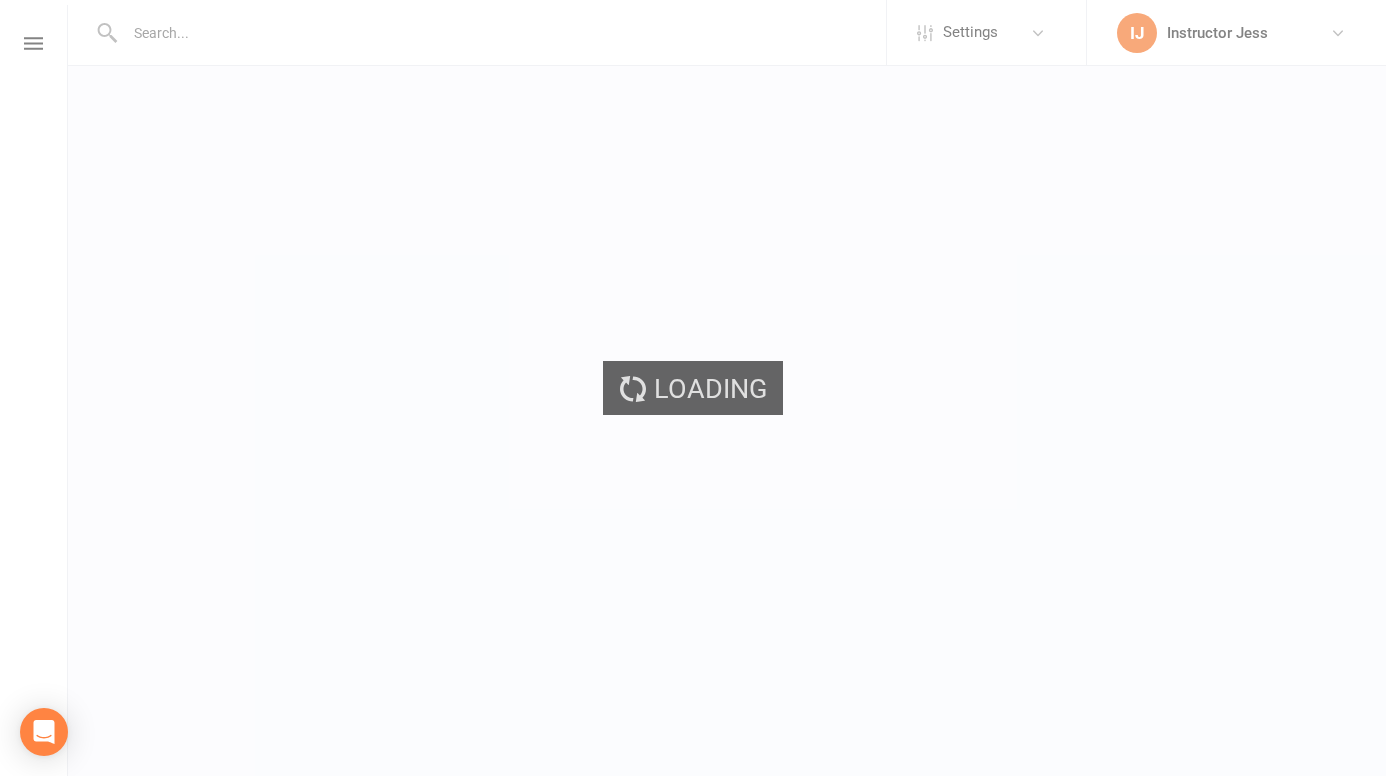 scroll, scrollTop: 0, scrollLeft: 0, axis: both 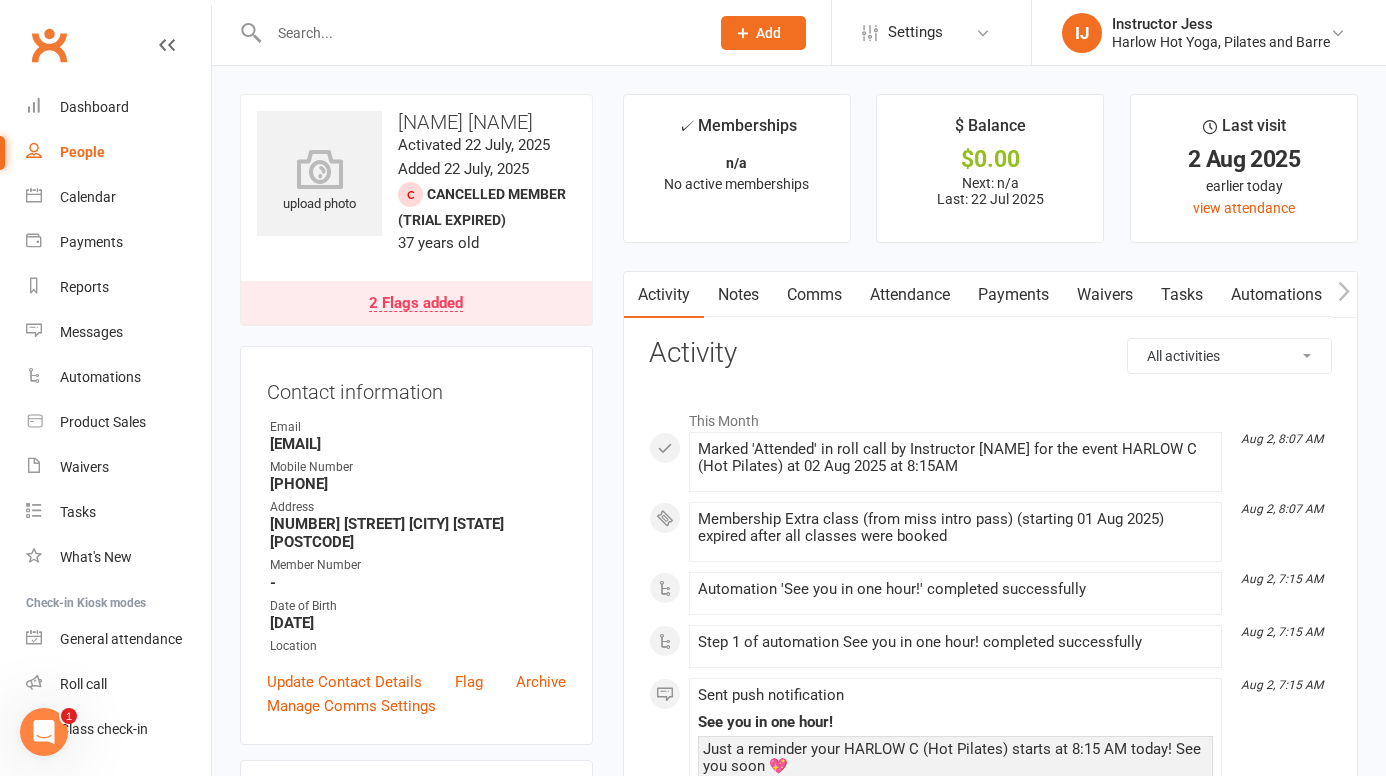 click on "This Month Aug 2, 8:07 AM Marked 'Attended' in roll call by Instructor [FIRST] for the event HARLOW C (Hot Pilates) at 02 Aug 2025 at 8:15AM   Aug 2, 8:07 AM Membership Extra class (from miss intro pass) (starting 01 Aug 2025) expired after all classes were booked   Aug 2, 7:15 AM Automation 'See you in one hour!' completed successfully   Aug 2, 7:15 AM Step 1 of automation See you in one hour! completed successfully   Aug 2, 7:15 AM   Sent push notification   See you in one hour! Just a reminder your HARLOW C (Hot Pilates) starts at  8:15 AM today! See you soon 💖 Aug 2, 7:15 AM Enrolled in automation: 'See you in one hour!' for the booking made on 02 Aug 2025 for event: HARLOW C (Hot Pilates)   Aug 2, 6:24 AM Booked: 02 Aug 2025 at 8:15AM for the event HARLOW C (Hot Pilates), from the mobile app   Aug 2, 6:23 AM Booking cancelled by member: event HARLOW A (Hot Yoga) at 02 Aug 2025 at 7:00AM   Aug 2, 6:00 AM Automation 'See you in one hour!' completed successfully   Aug 2, 6:00 AM   Aug 2, 6:00 AM" at bounding box center (990, 1310) 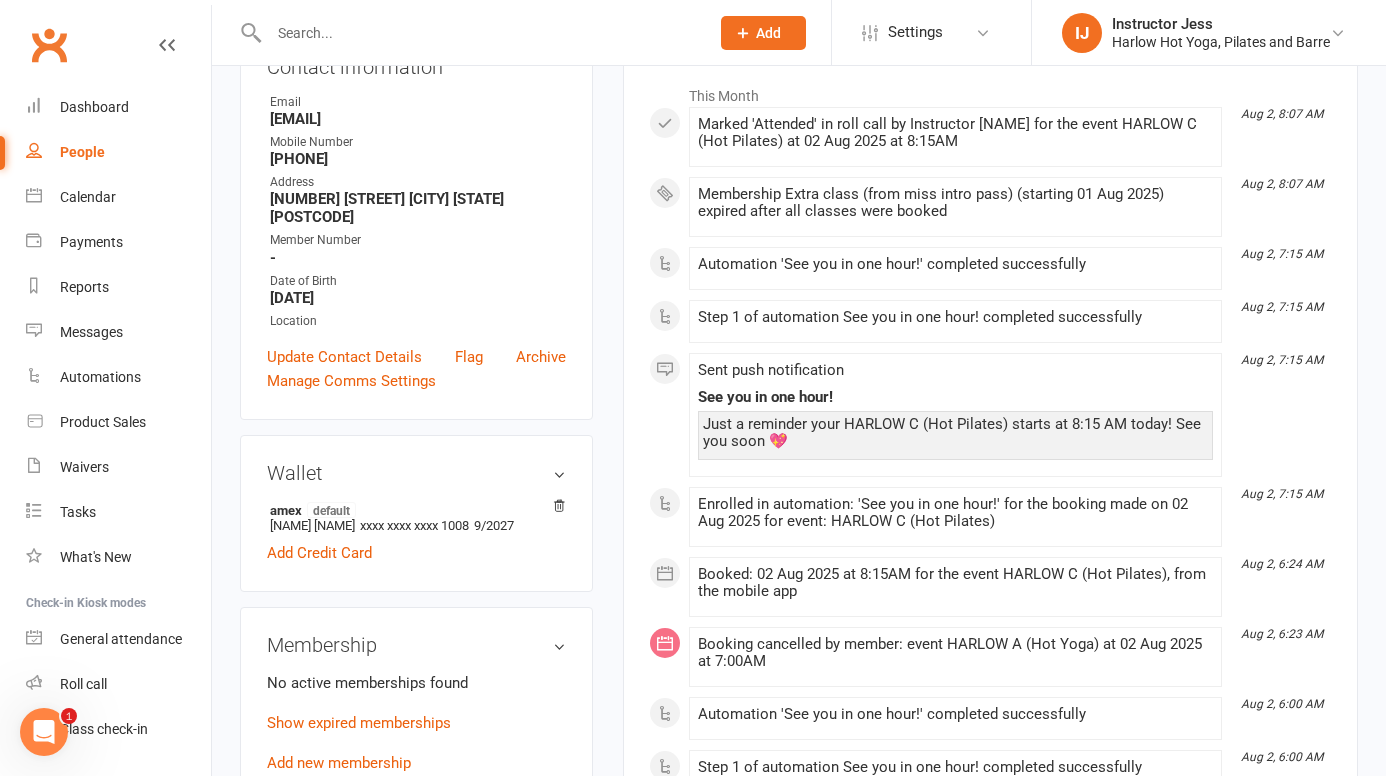 scroll, scrollTop: 332, scrollLeft: 0, axis: vertical 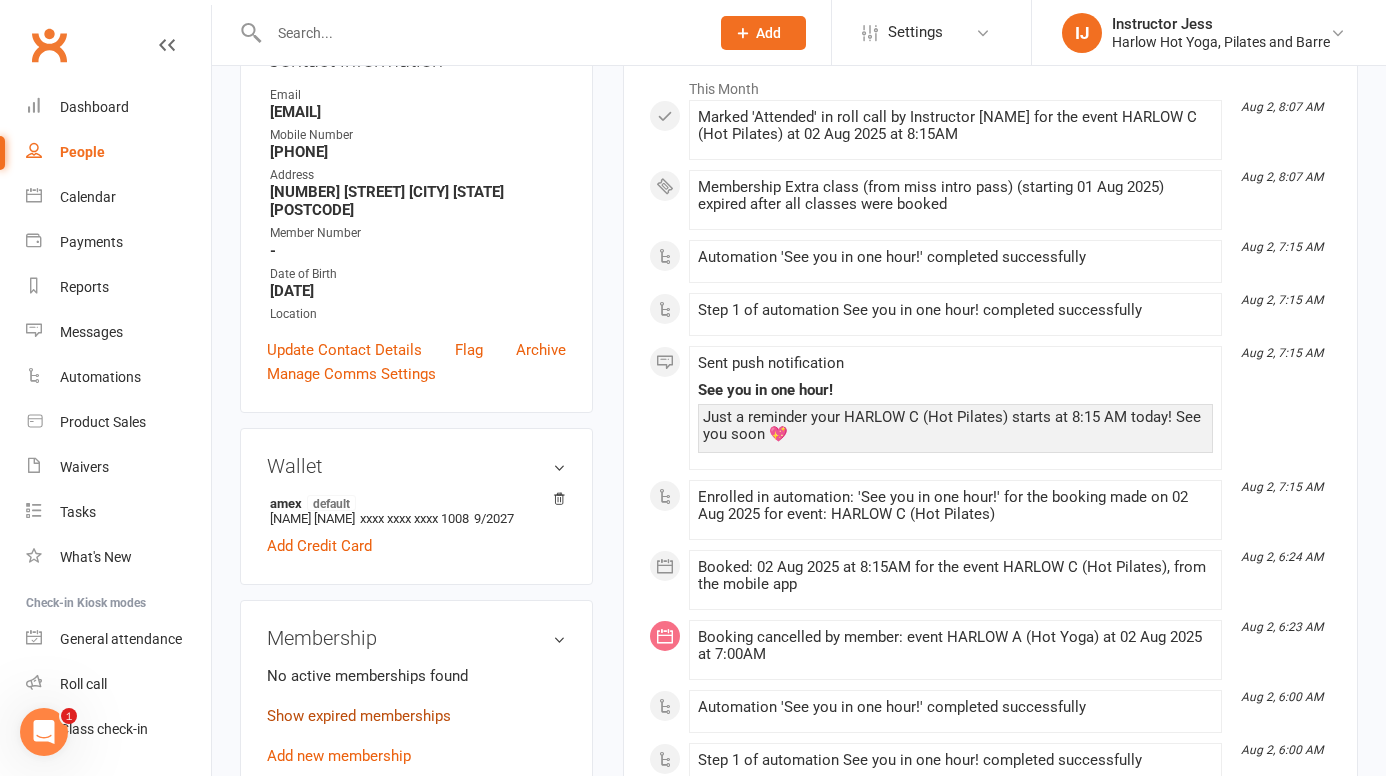 click on "Show expired memberships" at bounding box center [359, 716] 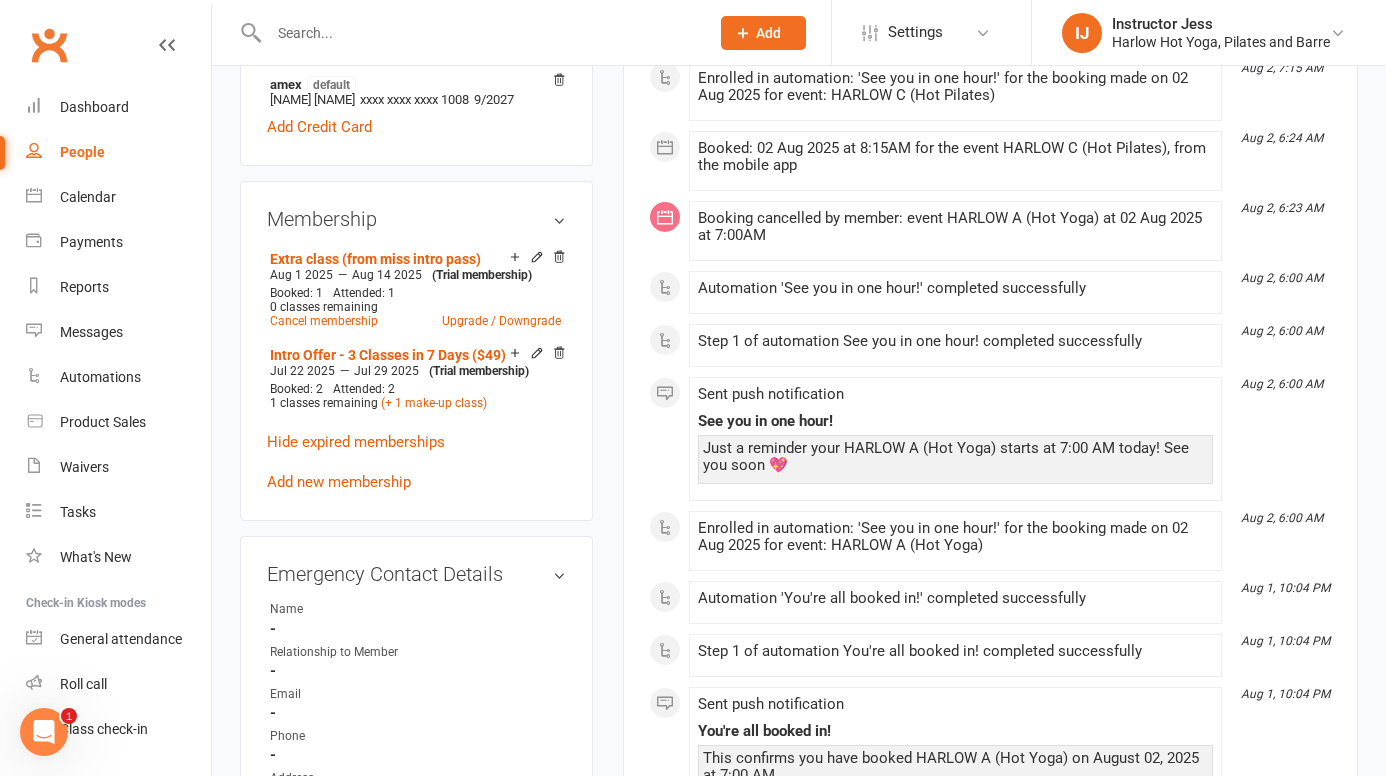 scroll, scrollTop: 757, scrollLeft: 0, axis: vertical 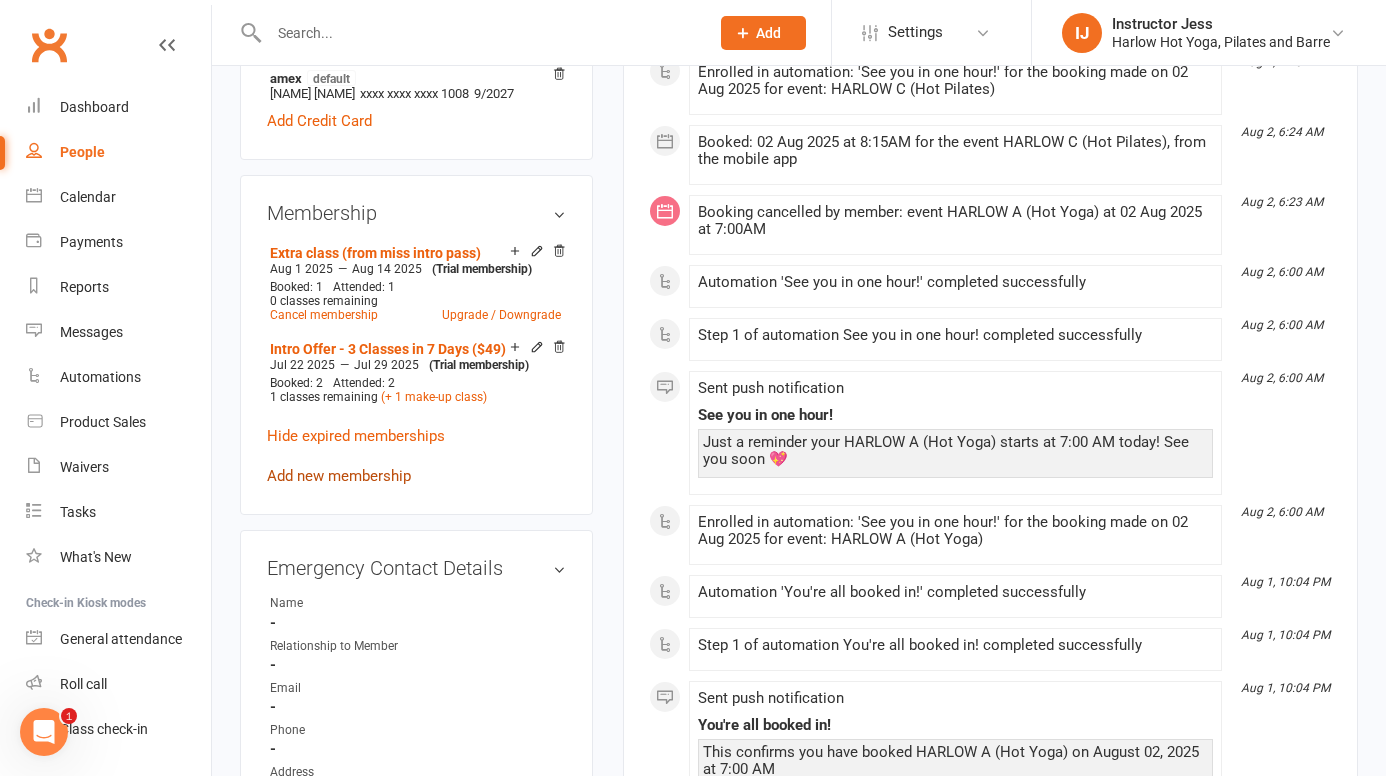 click on "Add new membership" at bounding box center (339, 476) 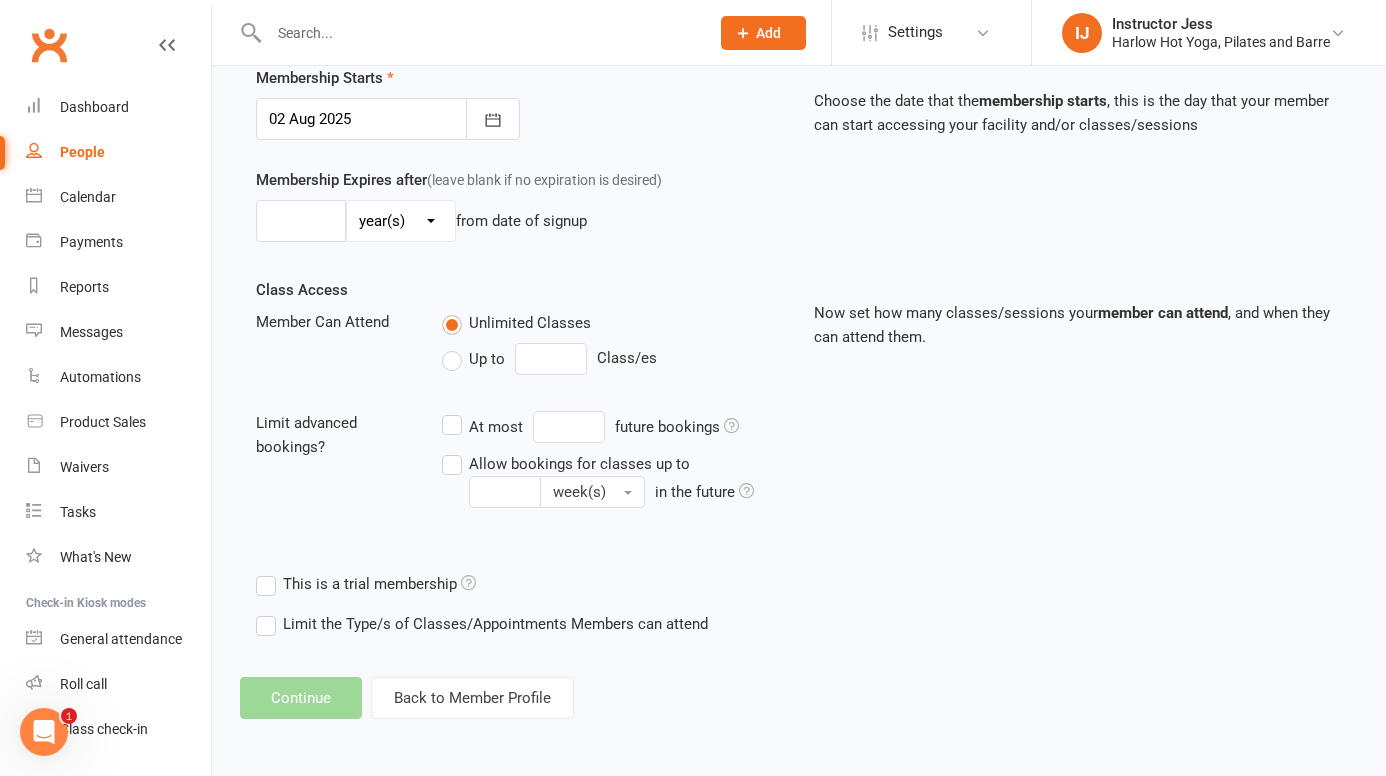 scroll, scrollTop: 0, scrollLeft: 0, axis: both 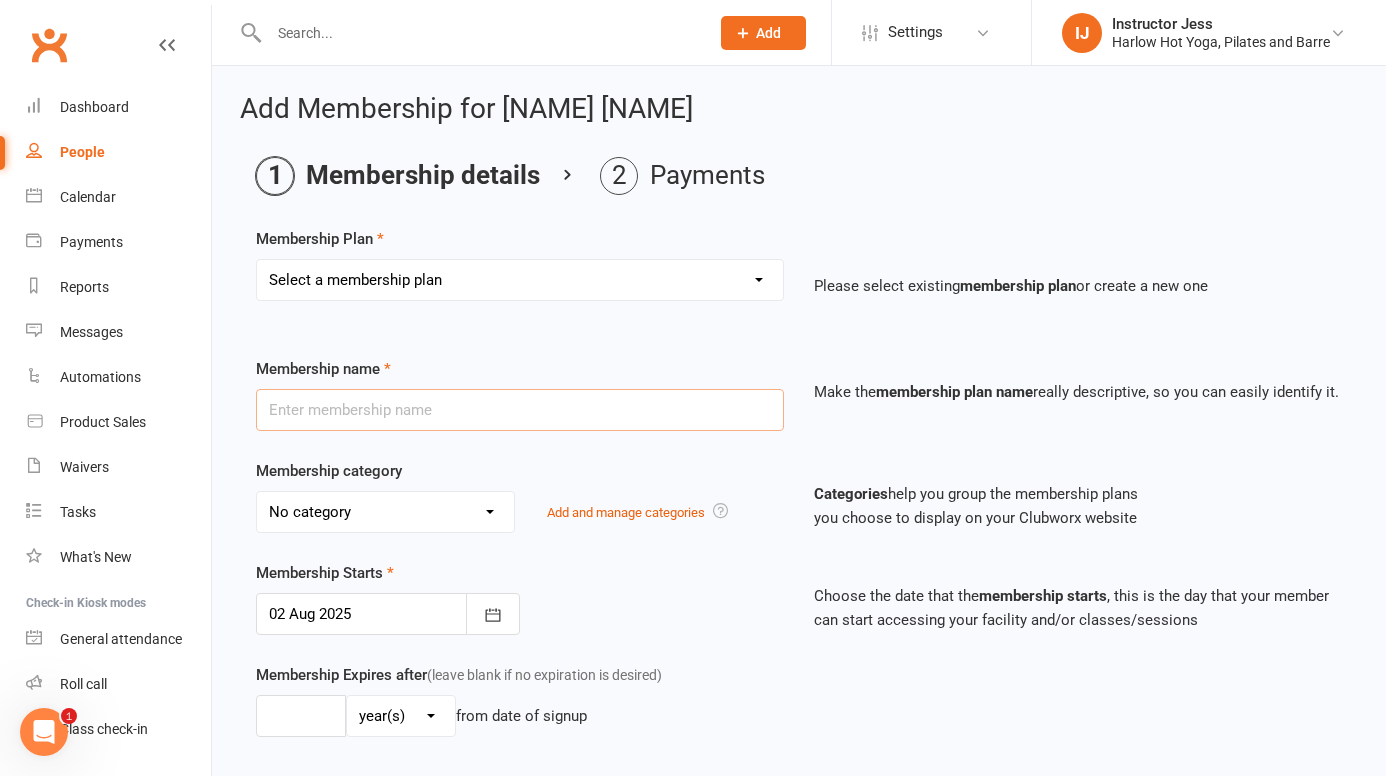 click at bounding box center (520, 410) 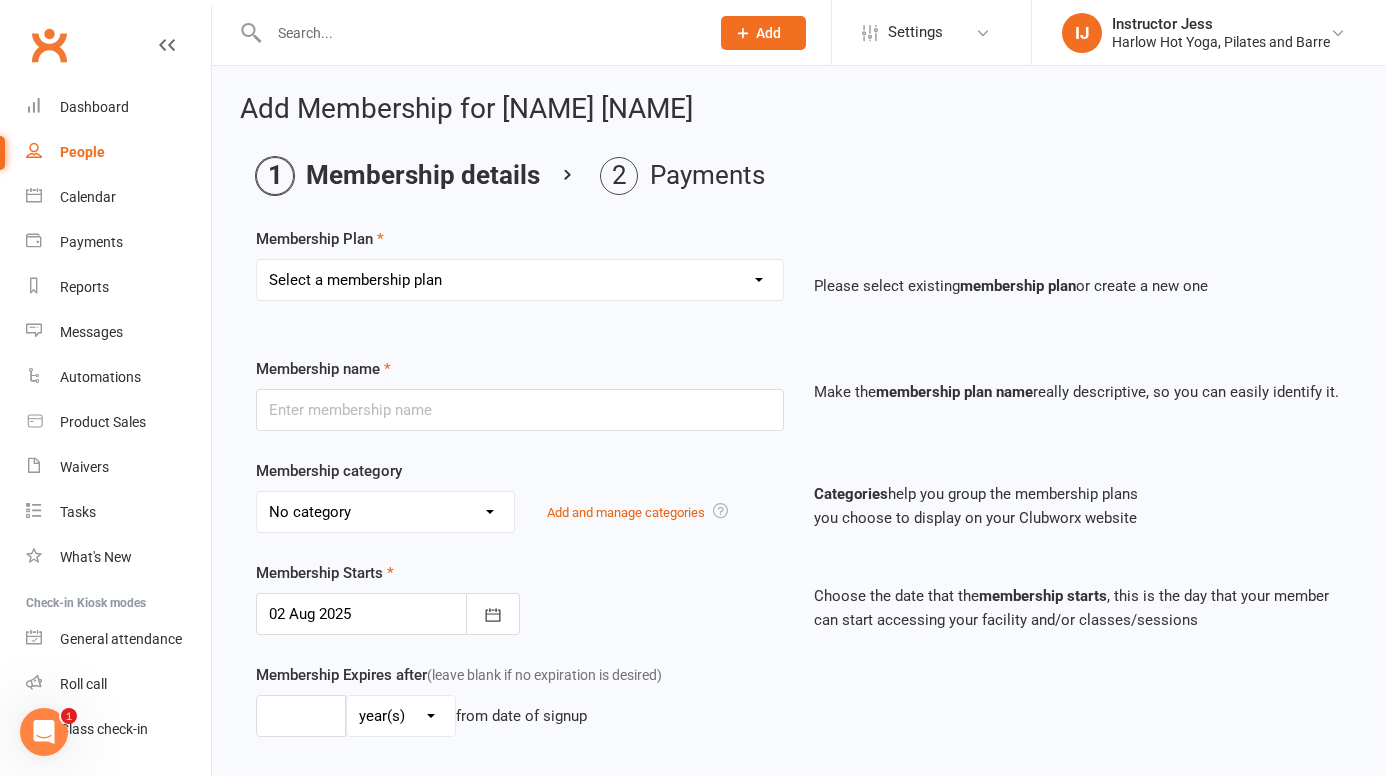click on "Select a membership plan Create new Membership Plan Shared Class Pass Harlow Gift Voucher ($50) Harlow Gift Voucher ($100) Harlow Gift Voucher ($150) Harlow Gift Voucher ($200) Harlow Gift Voucher ($250) Harlow Gift Voucher ($300) Intro Offer - 3 Classes in 7 Days ($49) Staff Membership Friends of Harlow Diamond Membership $36 PW (Debited every 28 days) Diamond Membership $36 PW (Fortnightly) Gold Membership $42 PW (Debited every 28 days) Gold Membership $42 PW (Fortnightly) Flexi Membership $48 PW (Fortnightly) Flexi Membership $48 PW (Debited every 28 days) 1 x Casual Class Pass $39 (3 Month Expiry from purchase date) Intro Offer - 3 Classes in 7 Days (Normally $49) Complimentary Harlow Gift Voucher ($1000) 1 x Class Harlow Membership $25pw (Debited every 28 days) 40 x Class Pass ($1050) 1 Month Unlimited Pass $189 (Usually $250) Complimentary Pass 5 Class Pack $129 (Normally $225) 6 Month Expiry 10 Class Pack $219 (Normally $390) 6 Month Expiry 15 Class Pack $339 (Normally $550) 12 Month Expiry" at bounding box center (520, 280) 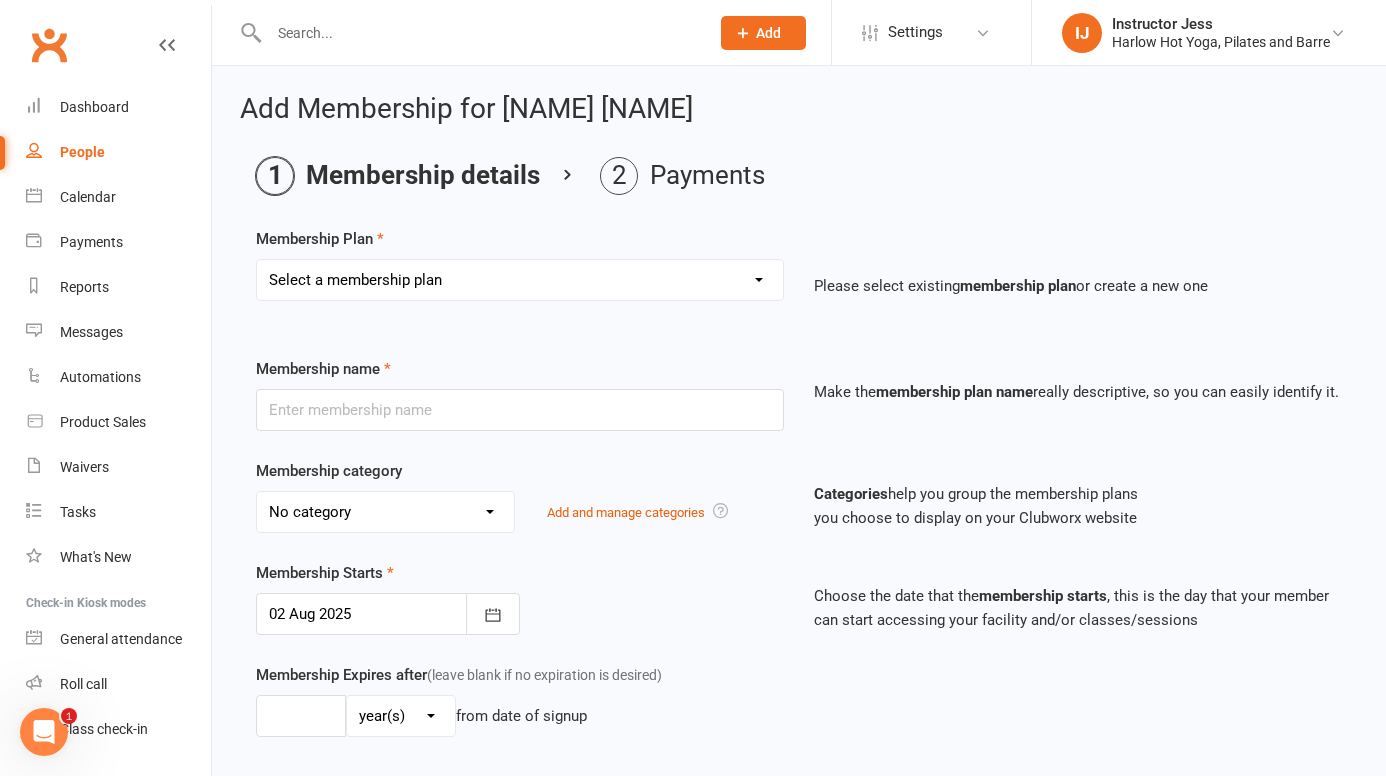 select on "11" 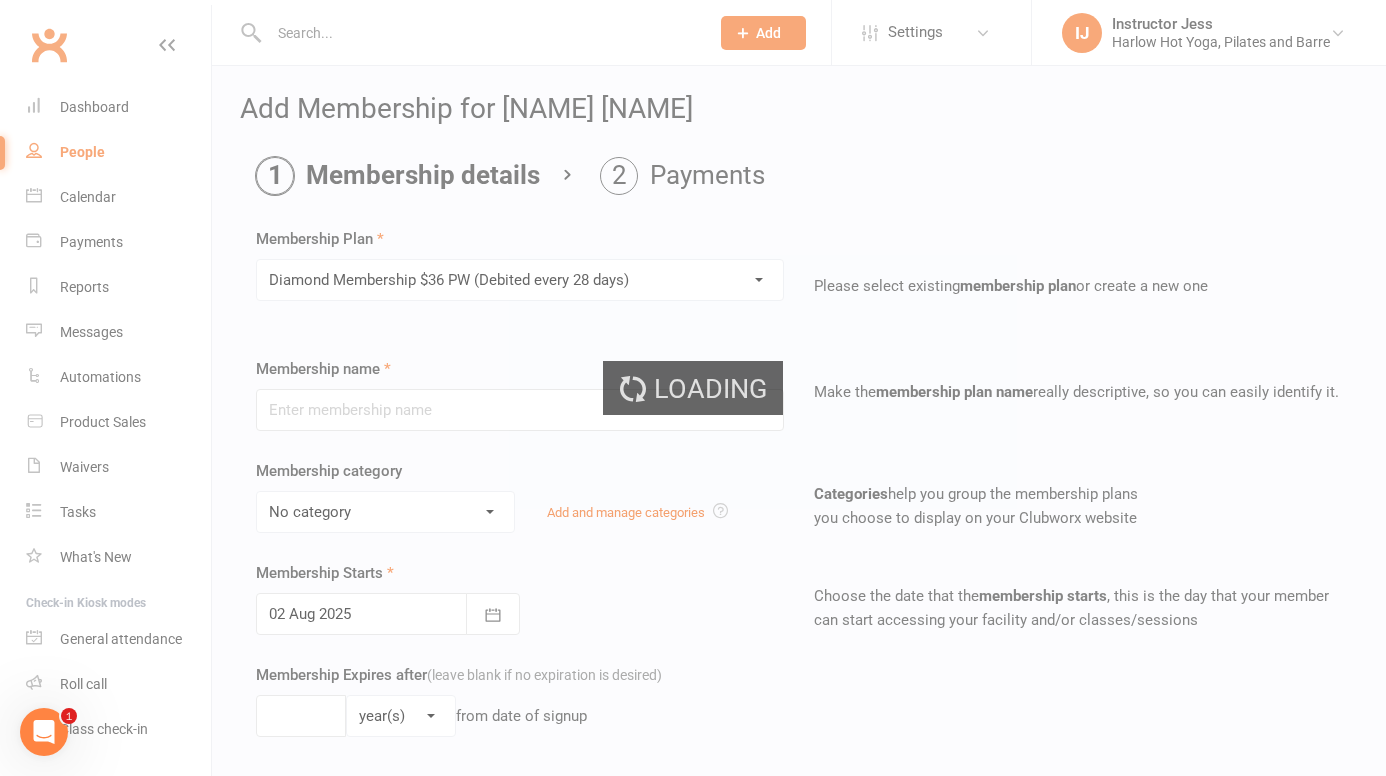 type on "Diamond Membership $36 PW (Debited every 28 days)" 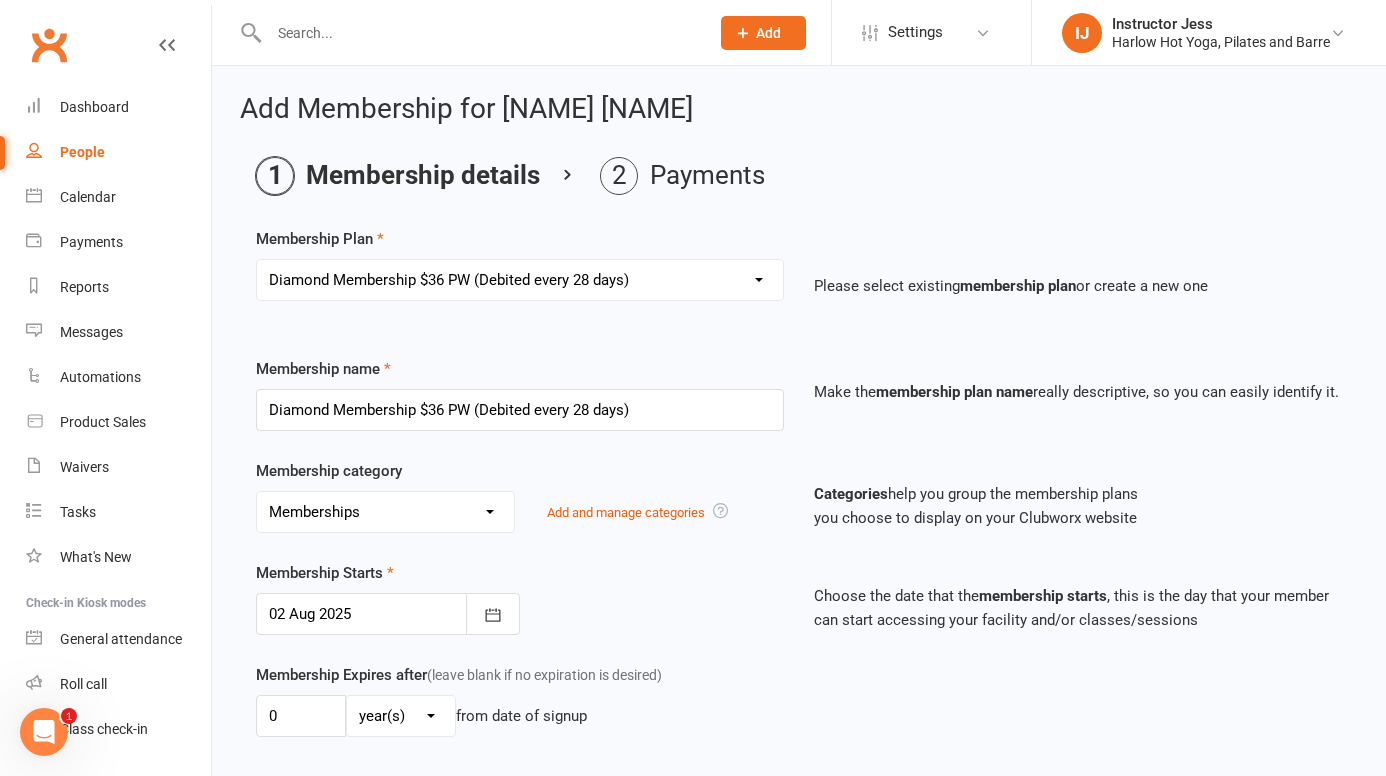 click at bounding box center [388, 614] 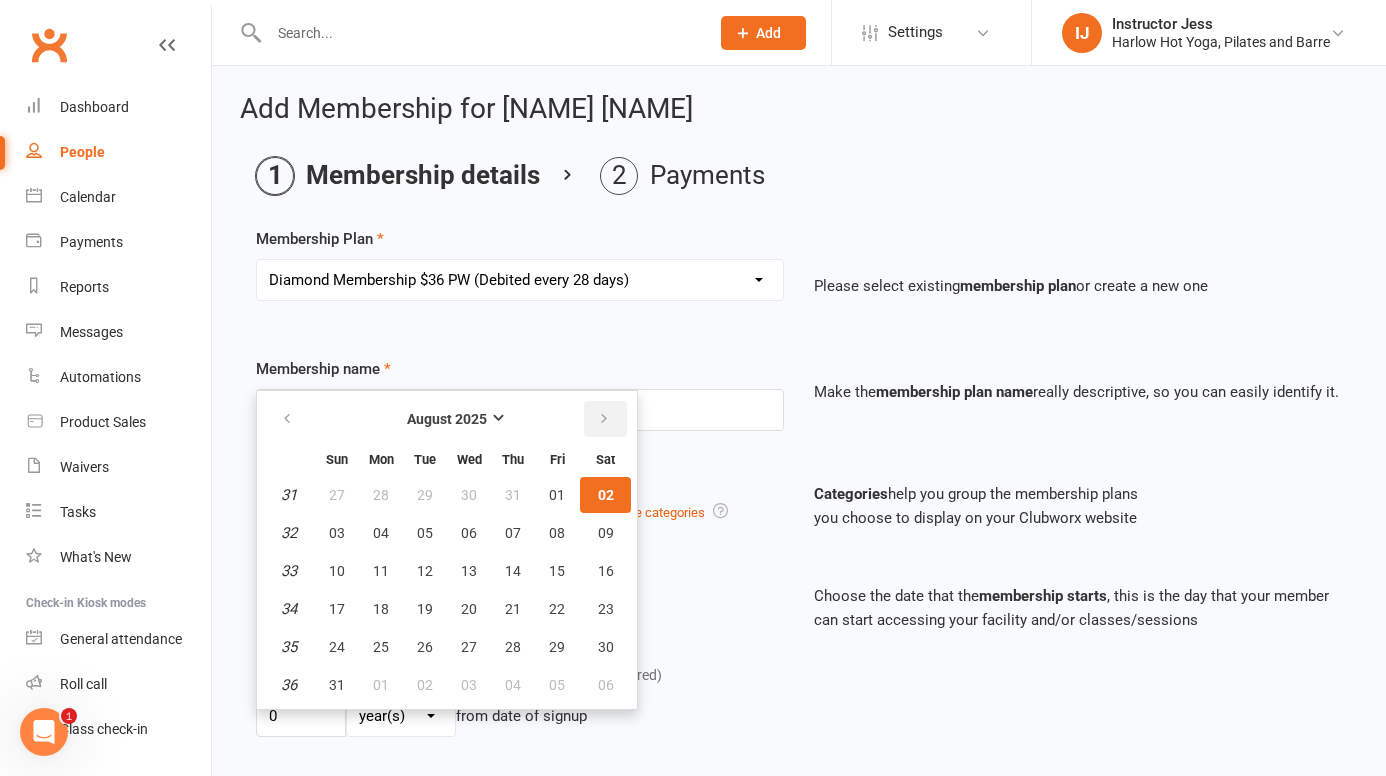click at bounding box center (604, 419) 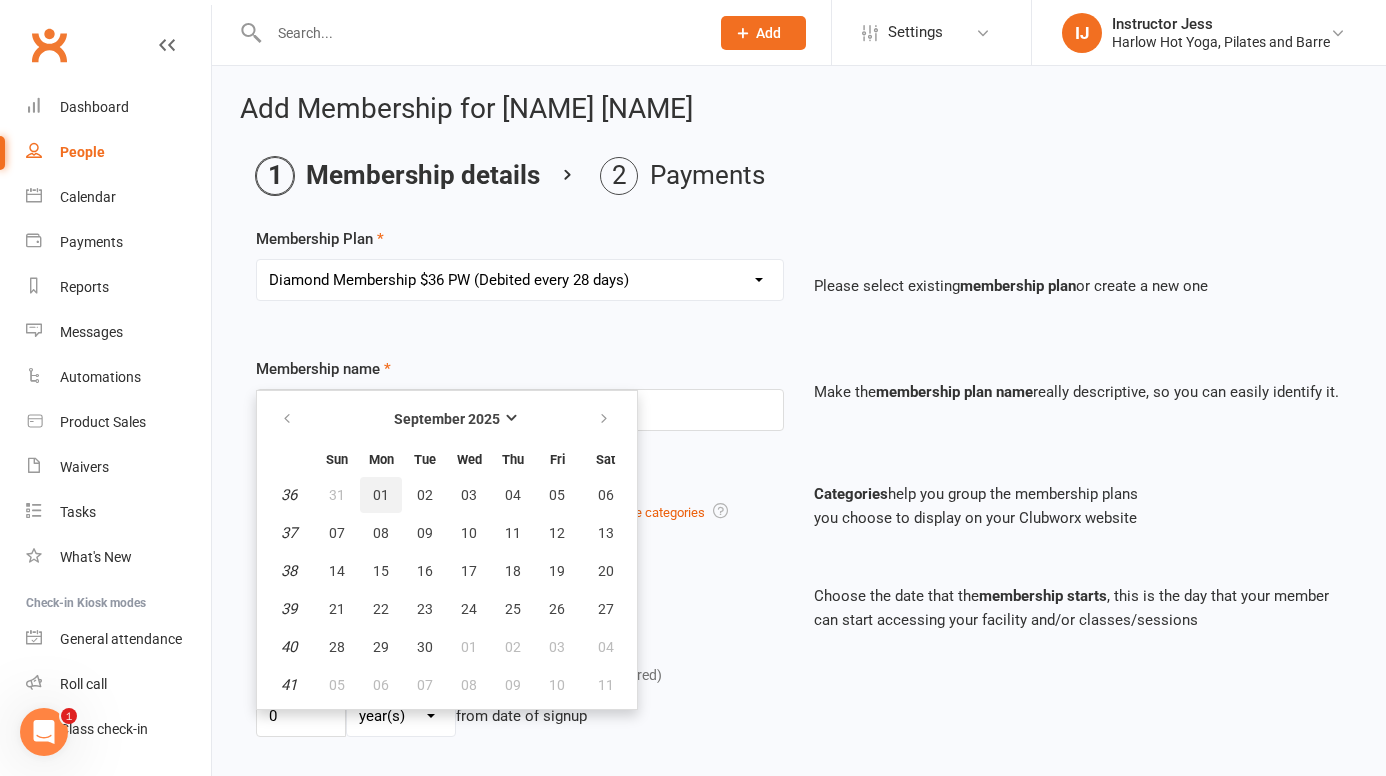 click on "01" at bounding box center [381, 495] 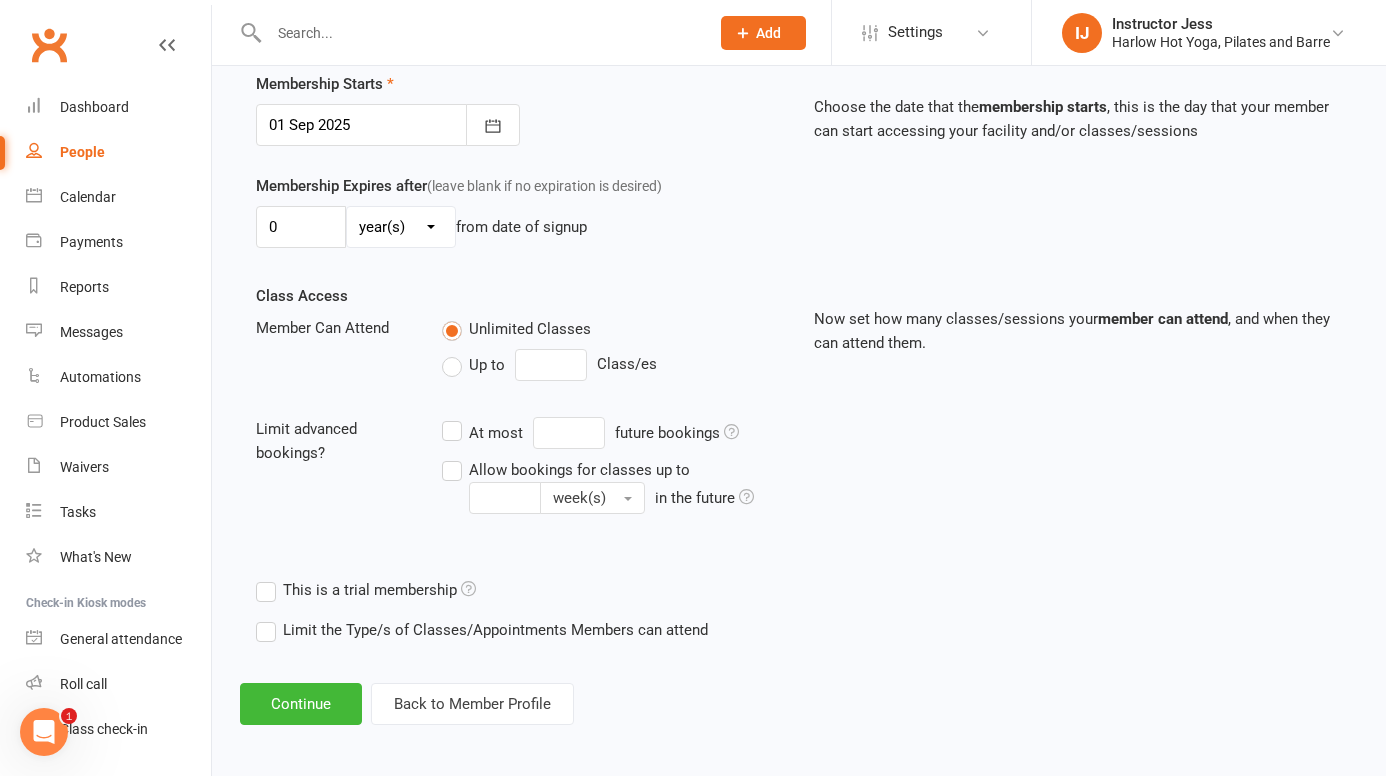 scroll, scrollTop: 495, scrollLeft: 0, axis: vertical 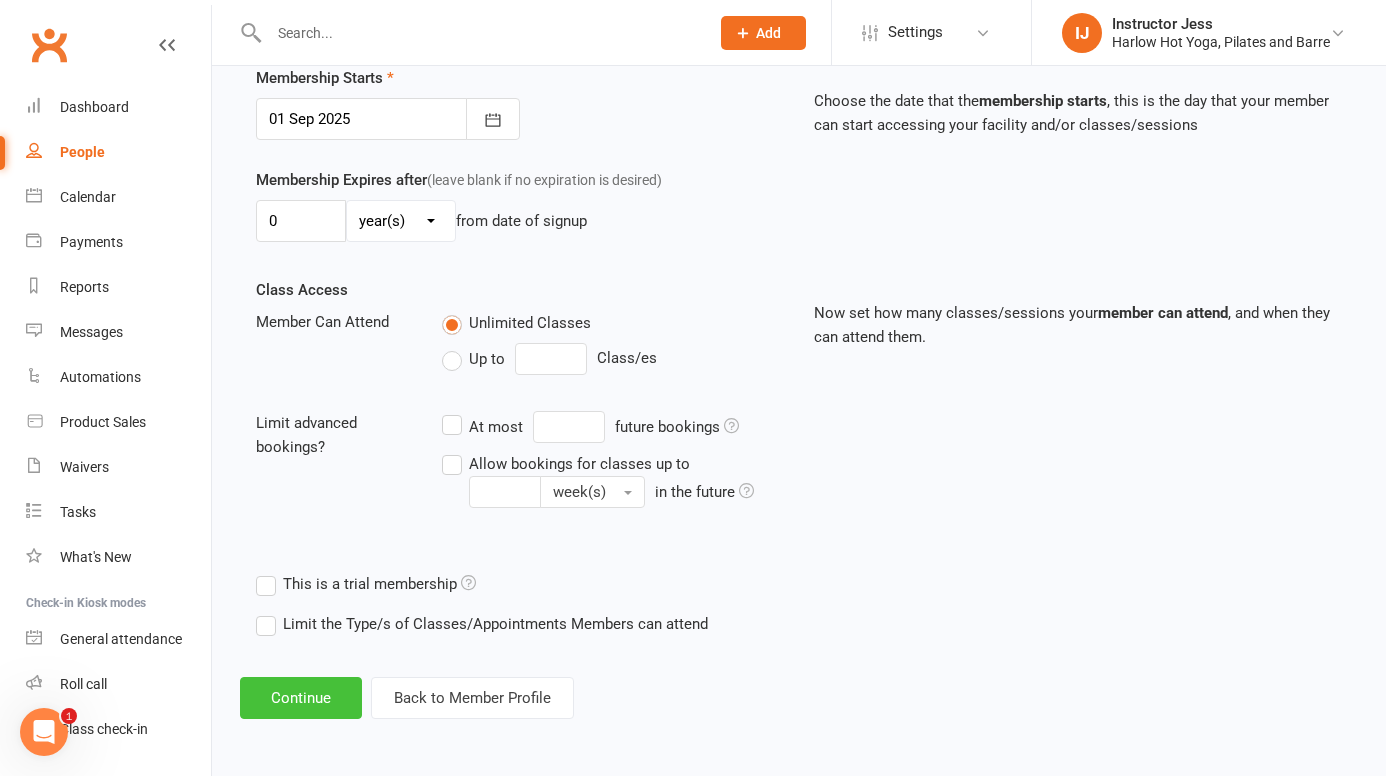 click on "Continue" at bounding box center [301, 698] 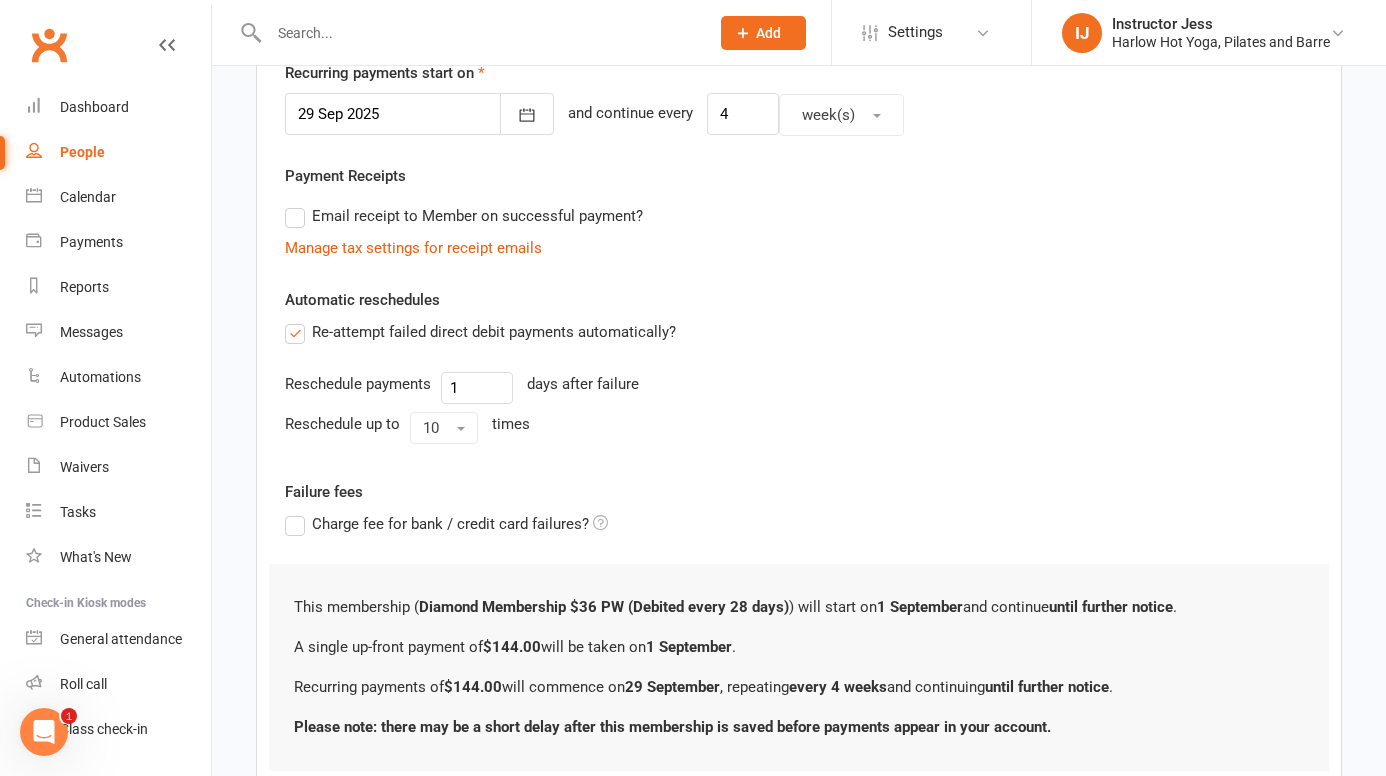 scroll, scrollTop: 0, scrollLeft: 0, axis: both 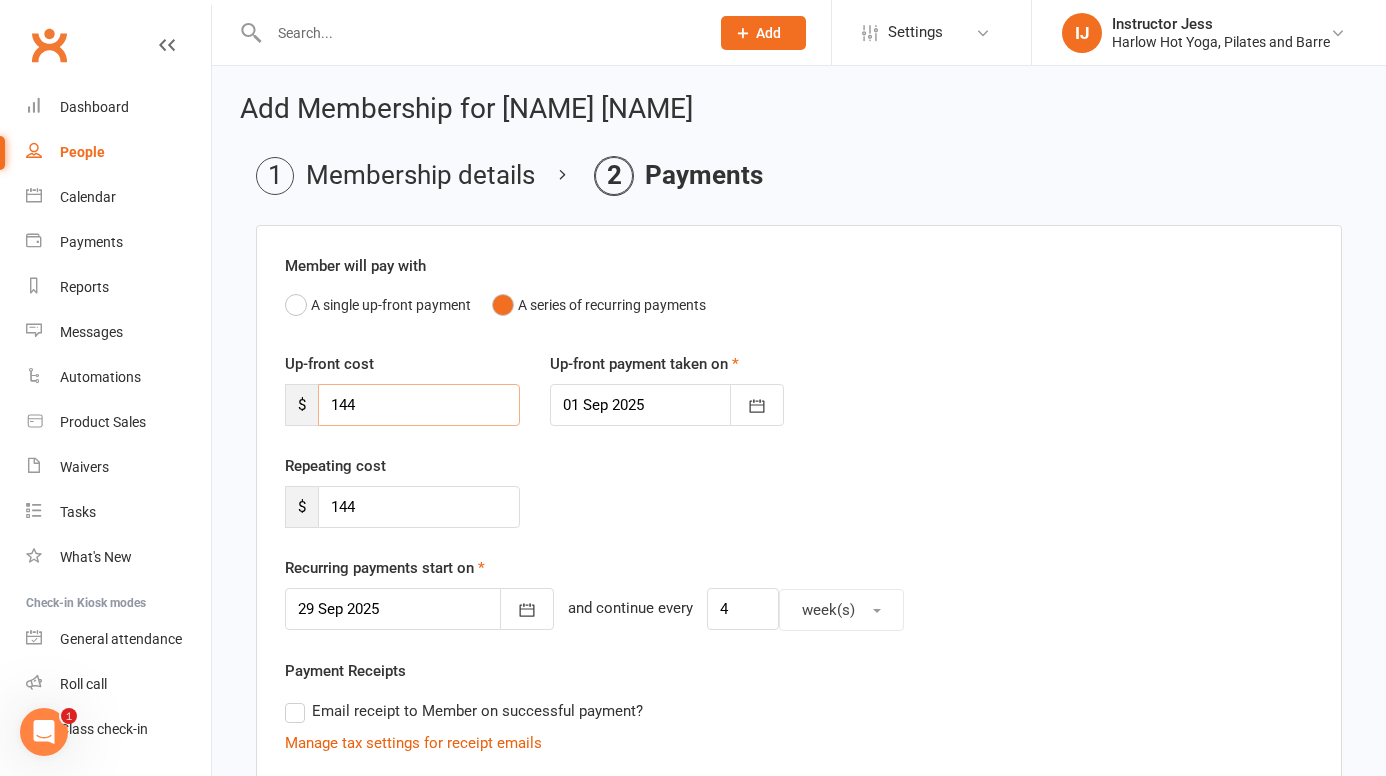click on "144" at bounding box center [419, 405] 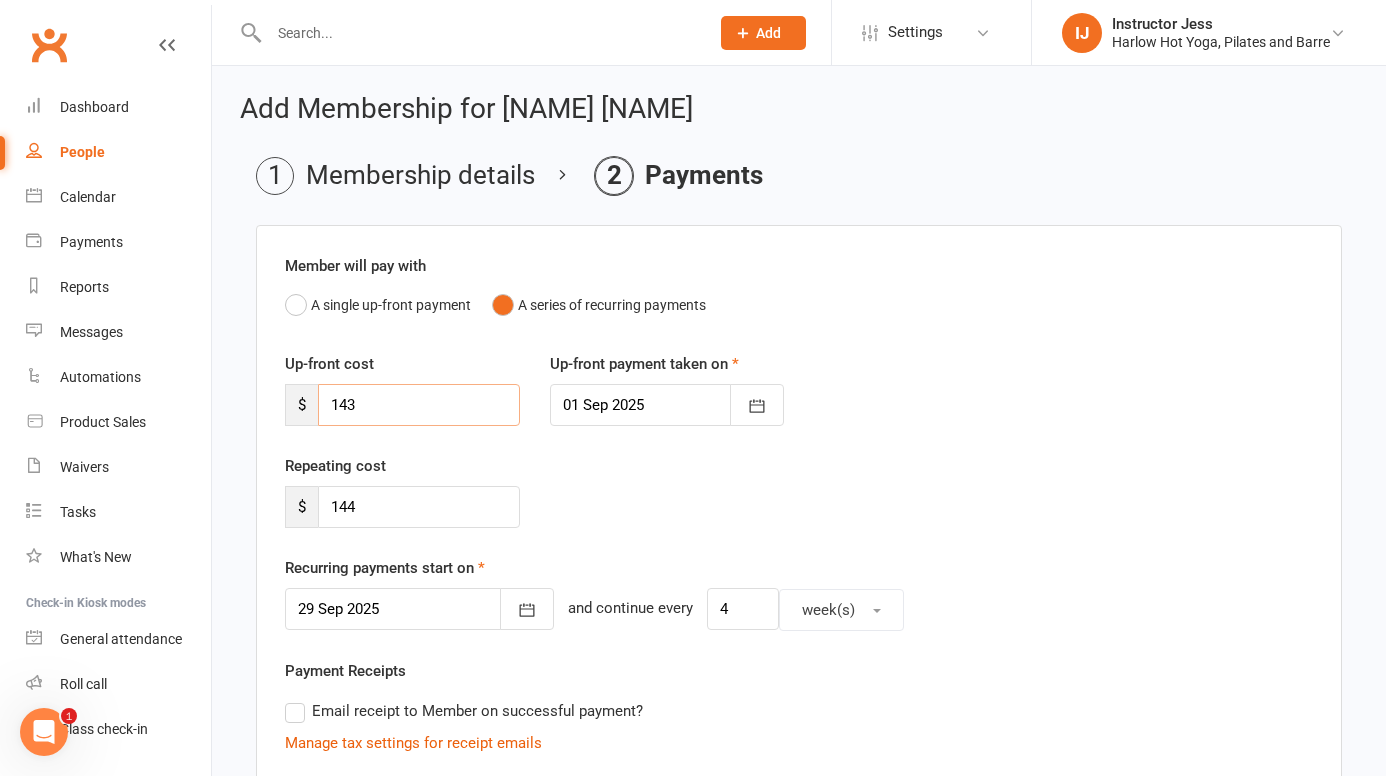 type on "143" 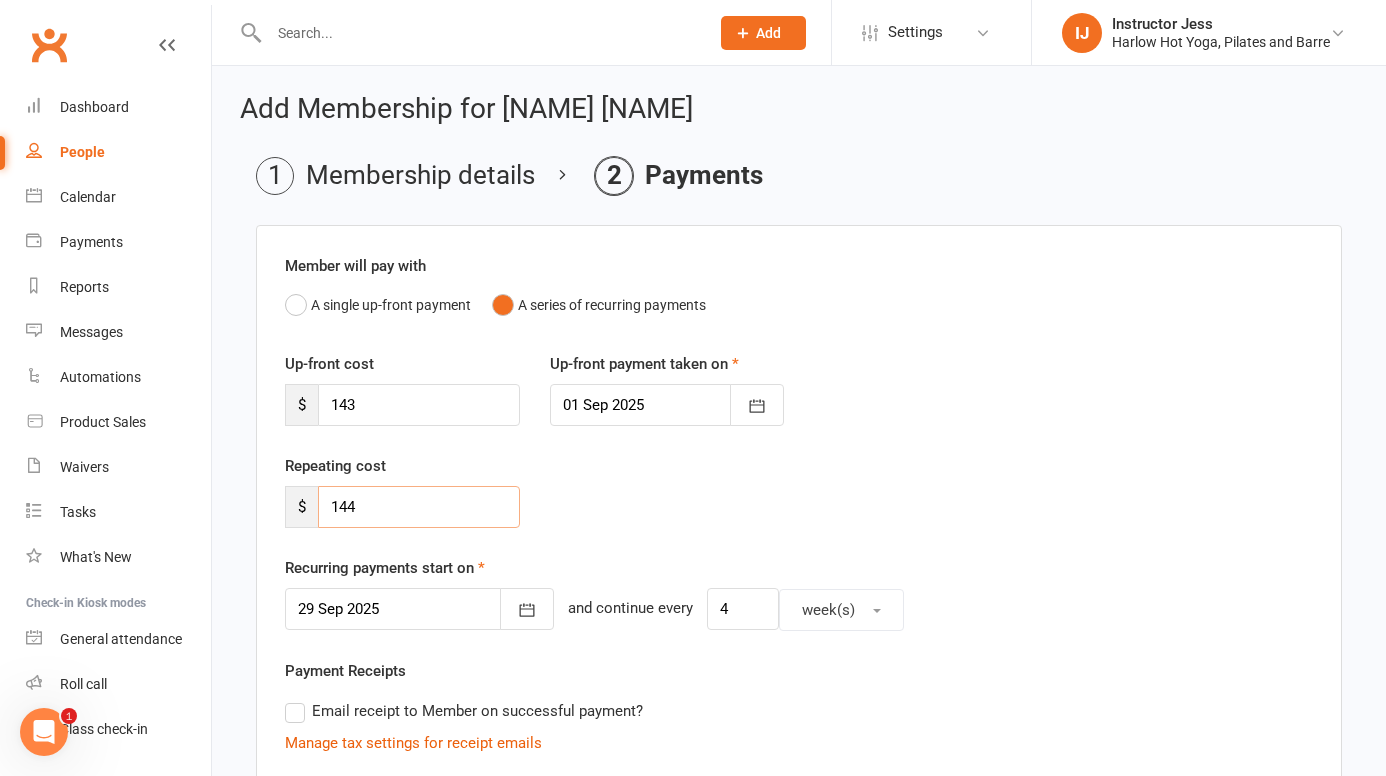 click on "144" at bounding box center [419, 507] 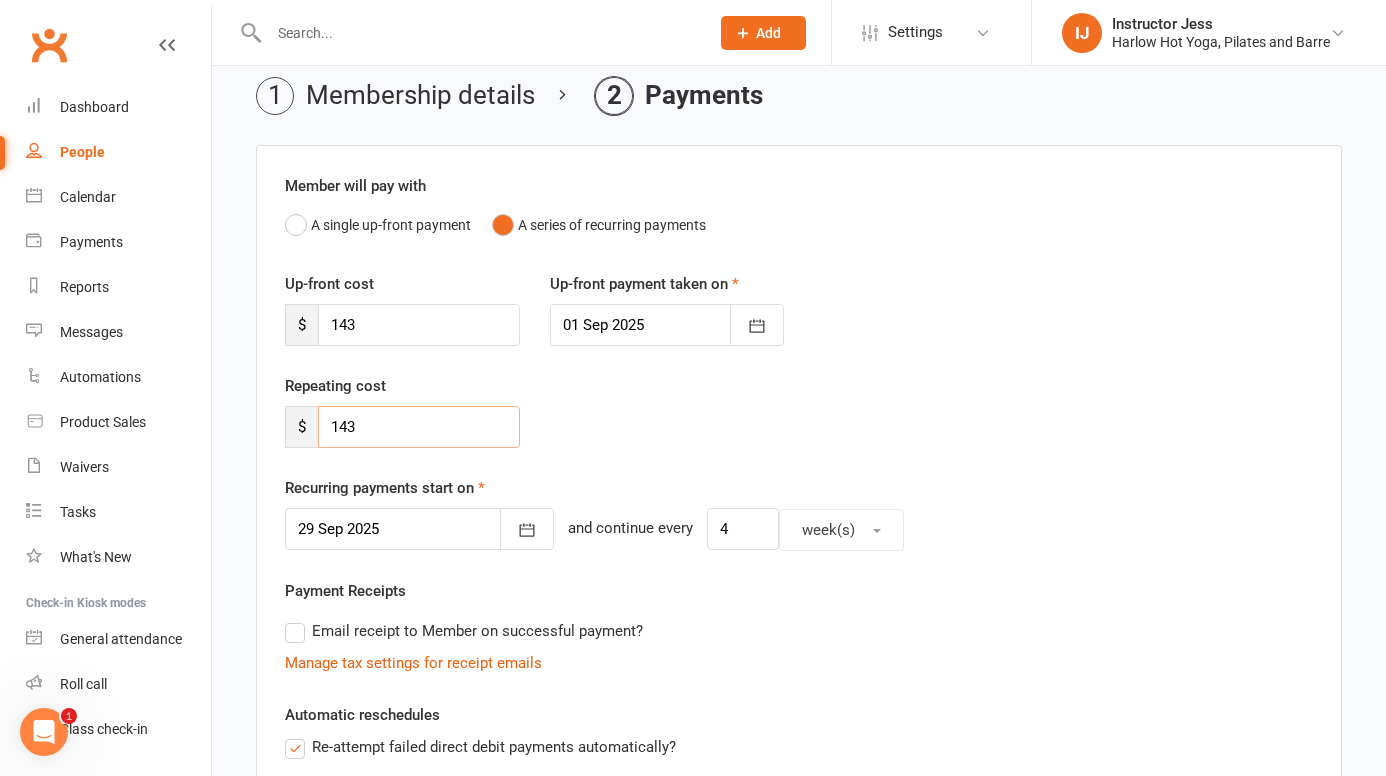 scroll, scrollTop: 81, scrollLeft: 0, axis: vertical 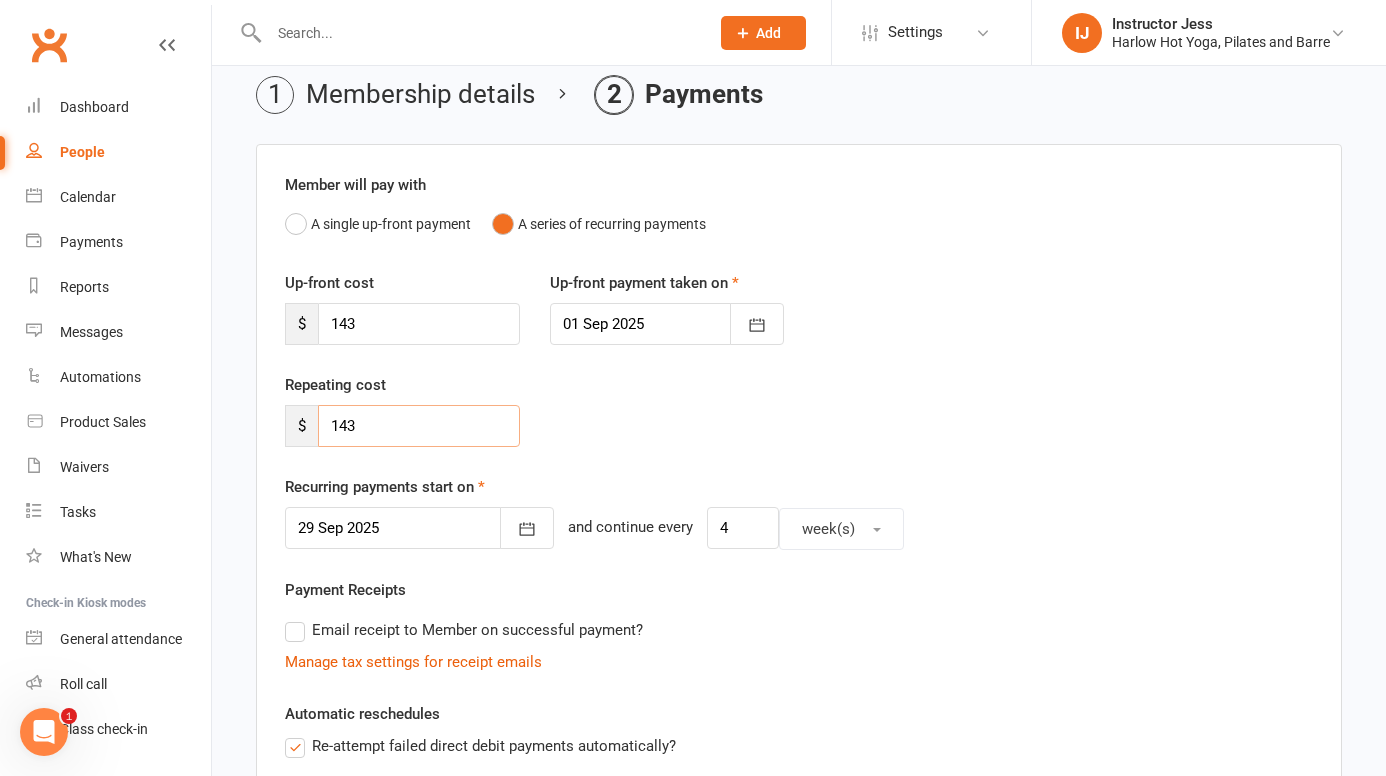 type on "143" 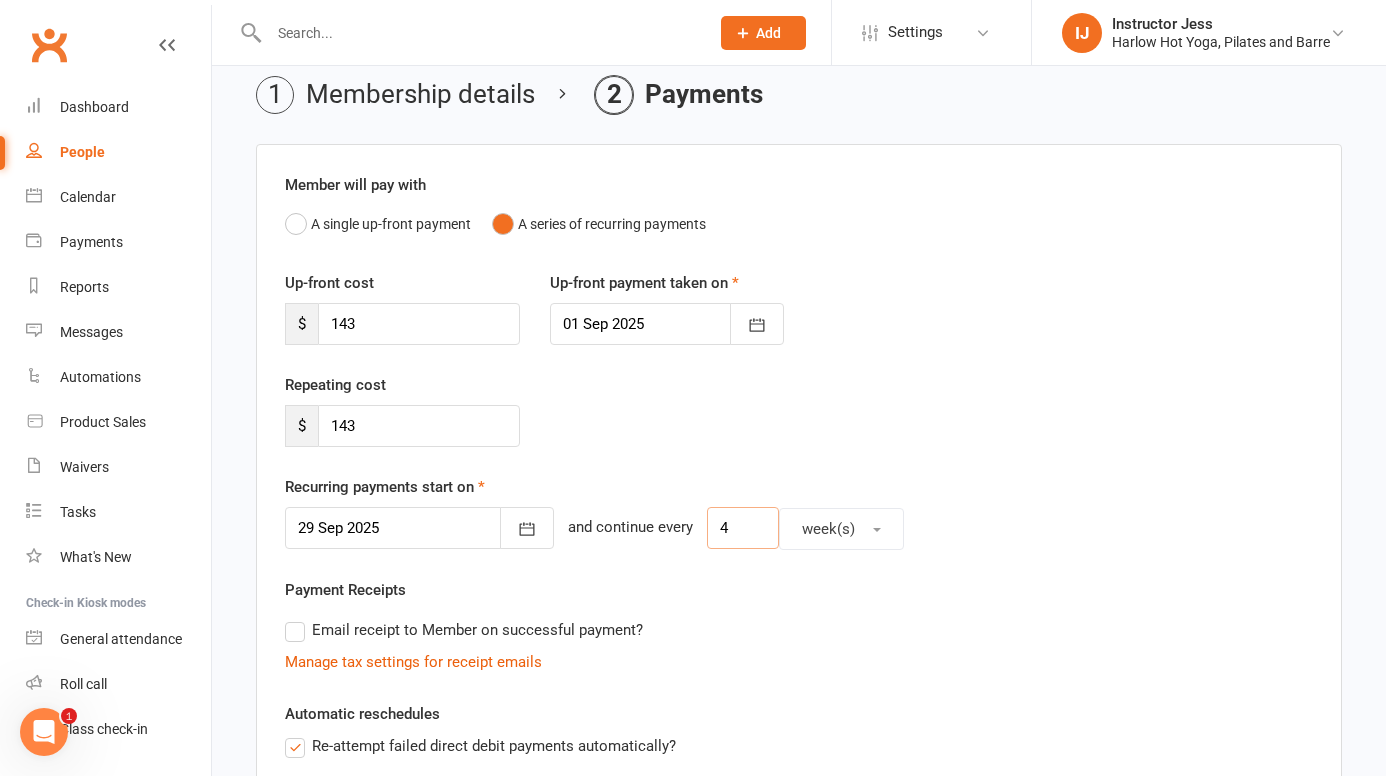 click on "4" at bounding box center (743, 528) 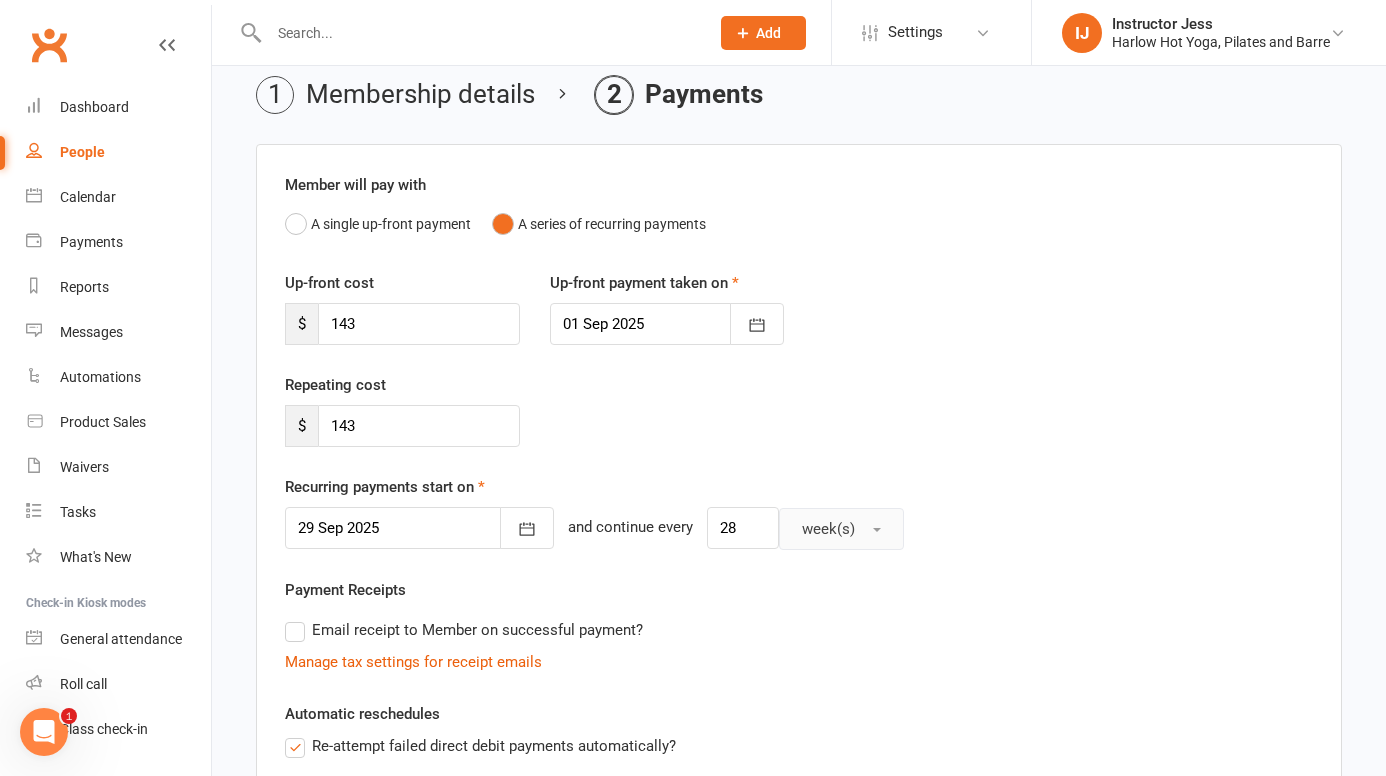 click on "week(s)" at bounding box center [841, 529] 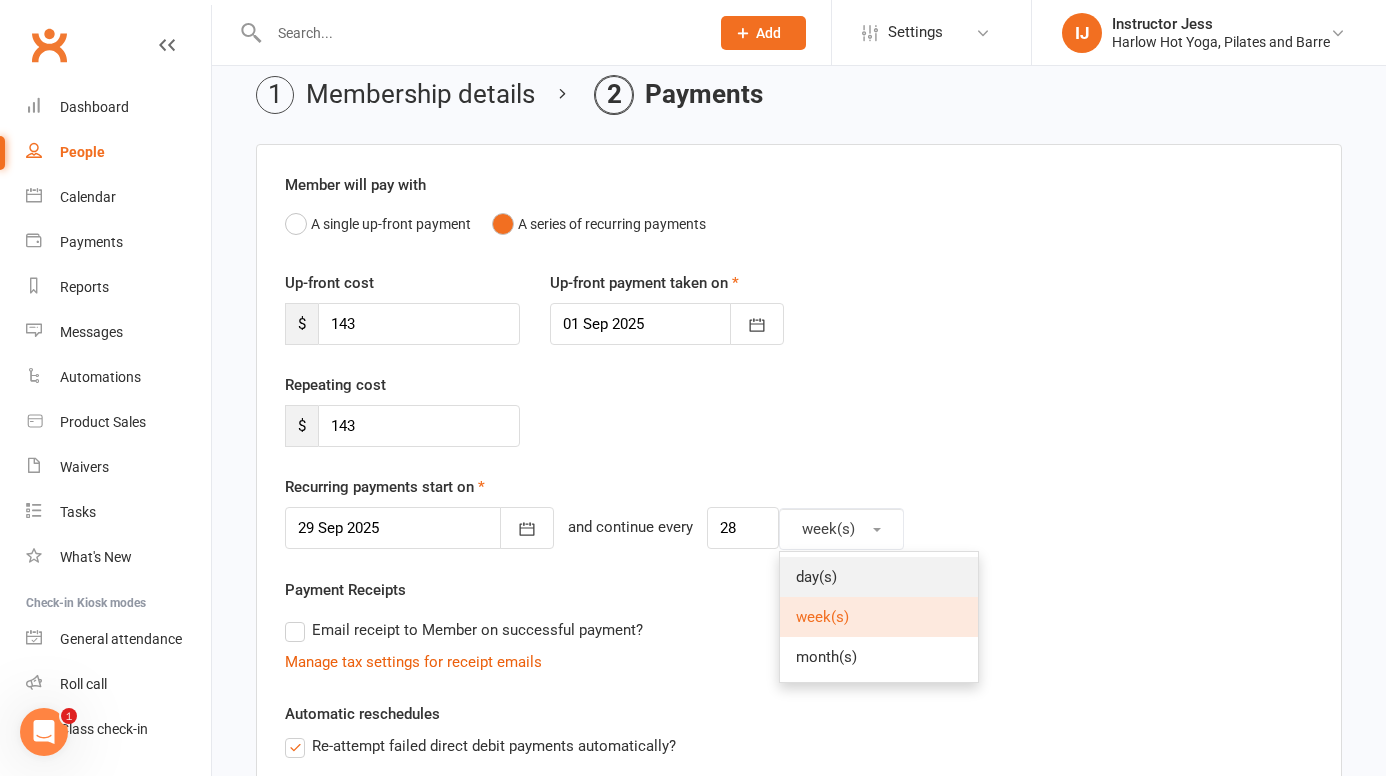 click on "day(s)" at bounding box center [879, 577] 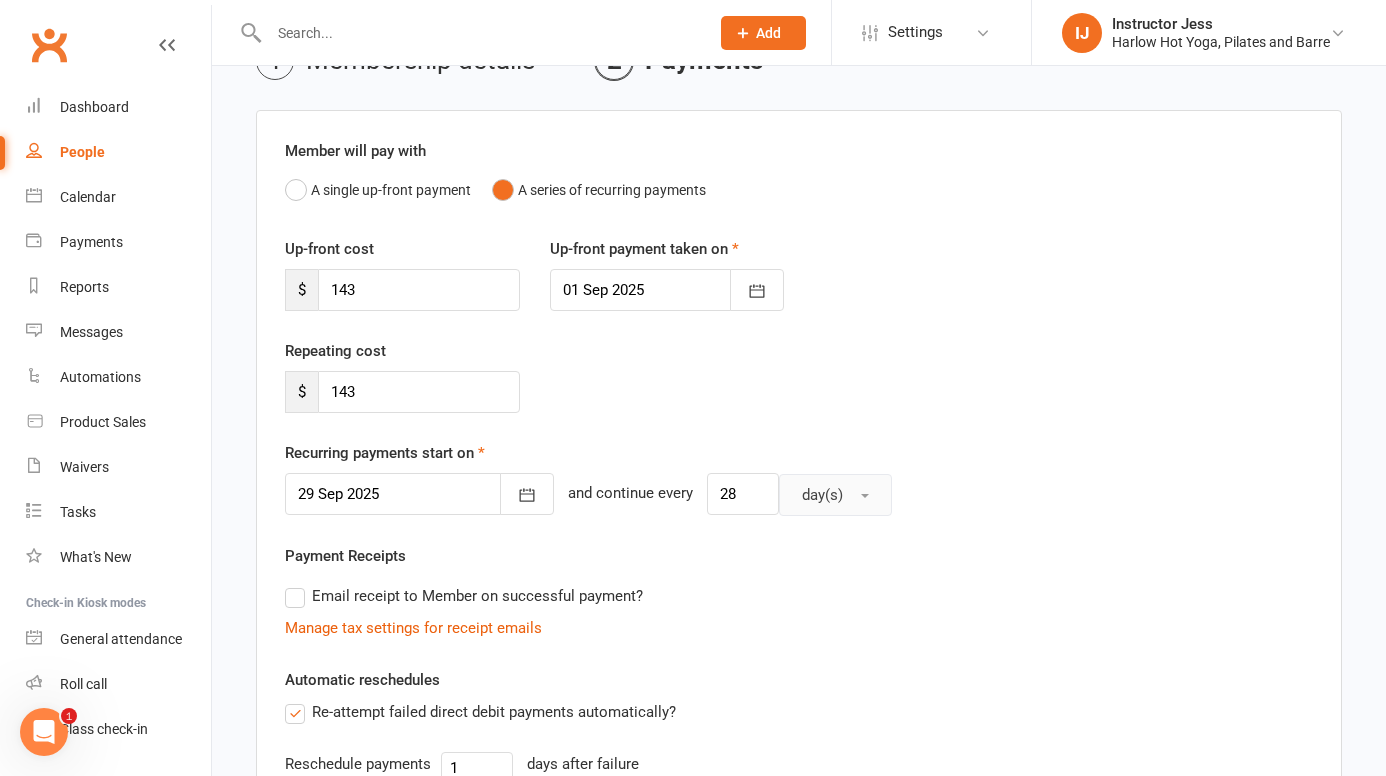 scroll, scrollTop: 126, scrollLeft: 0, axis: vertical 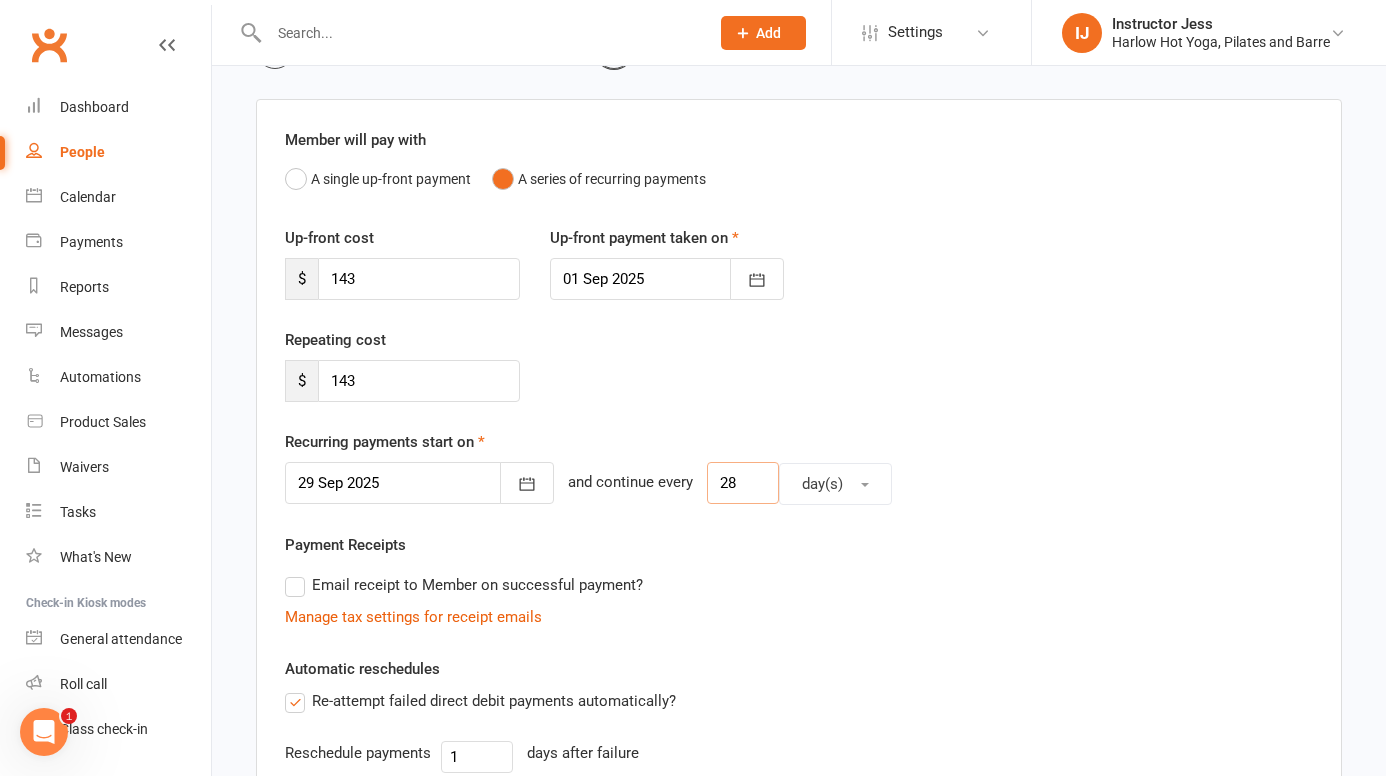 drag, startPoint x: 710, startPoint y: 487, endPoint x: 674, endPoint y: 484, distance: 36.124783 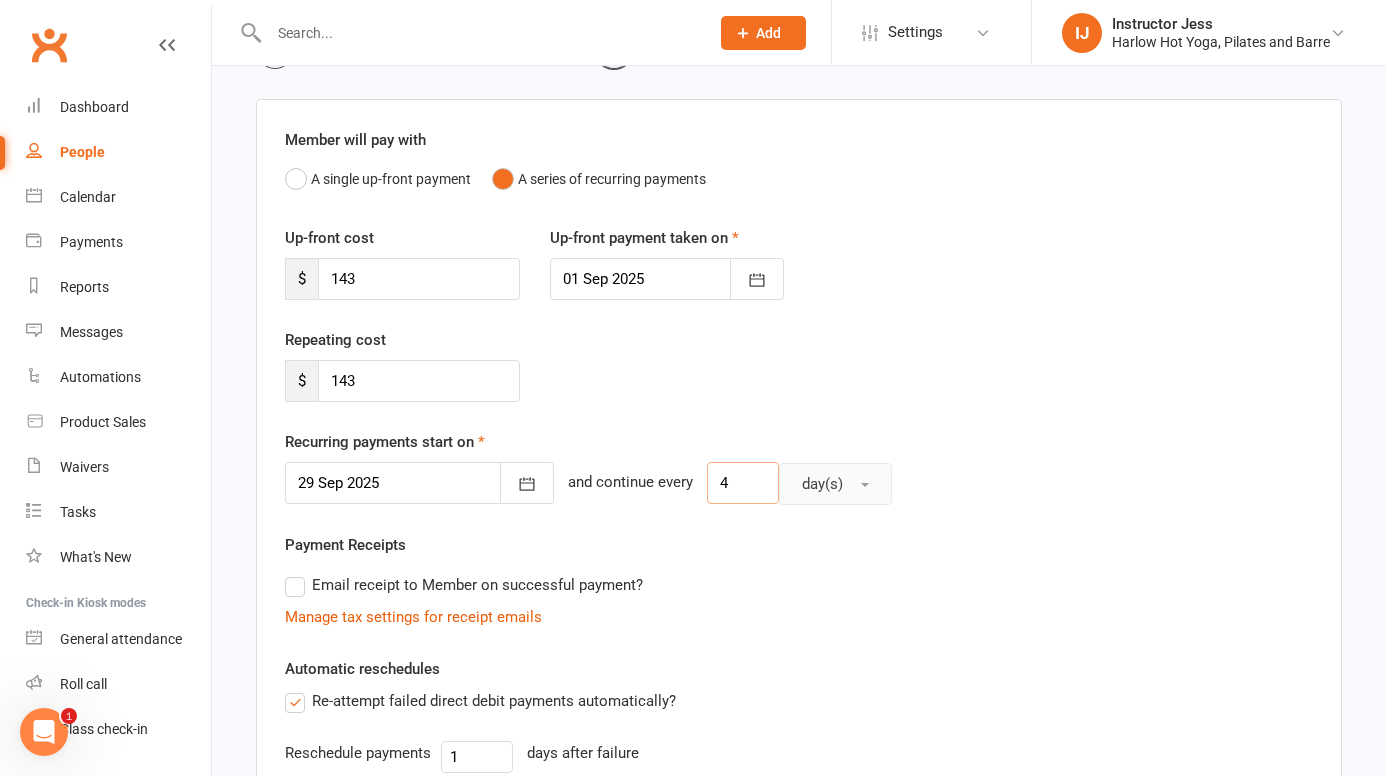 type on "4" 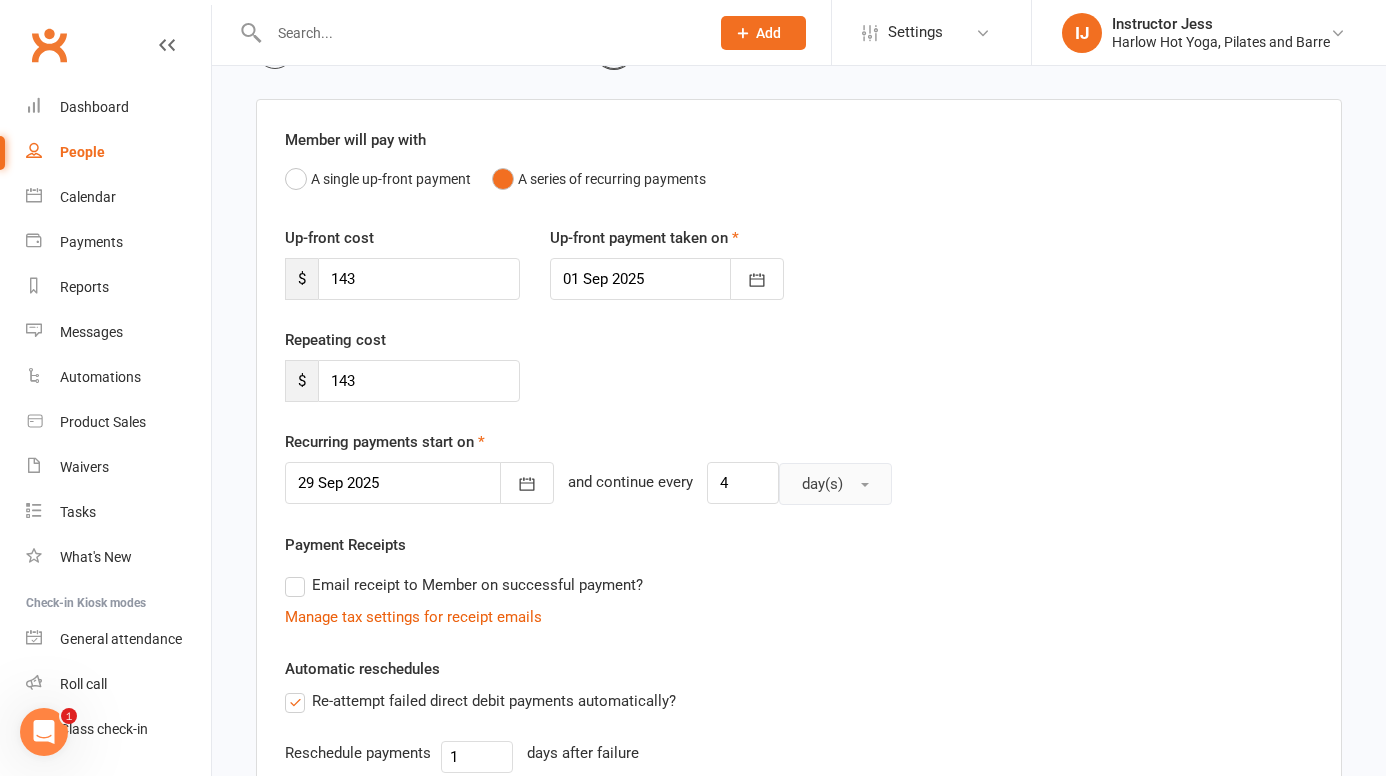 click on "day(s)" at bounding box center (835, 484) 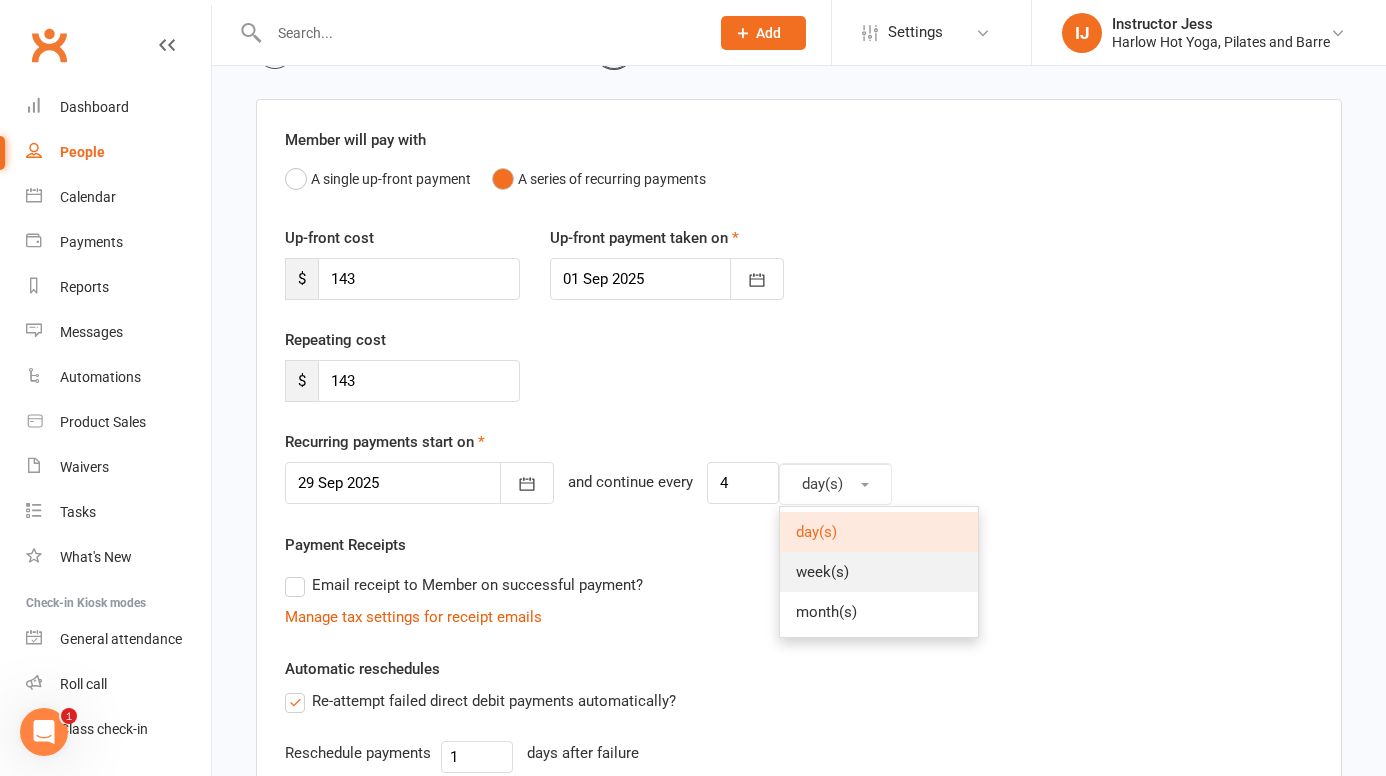 click on "week(s)" at bounding box center [879, 572] 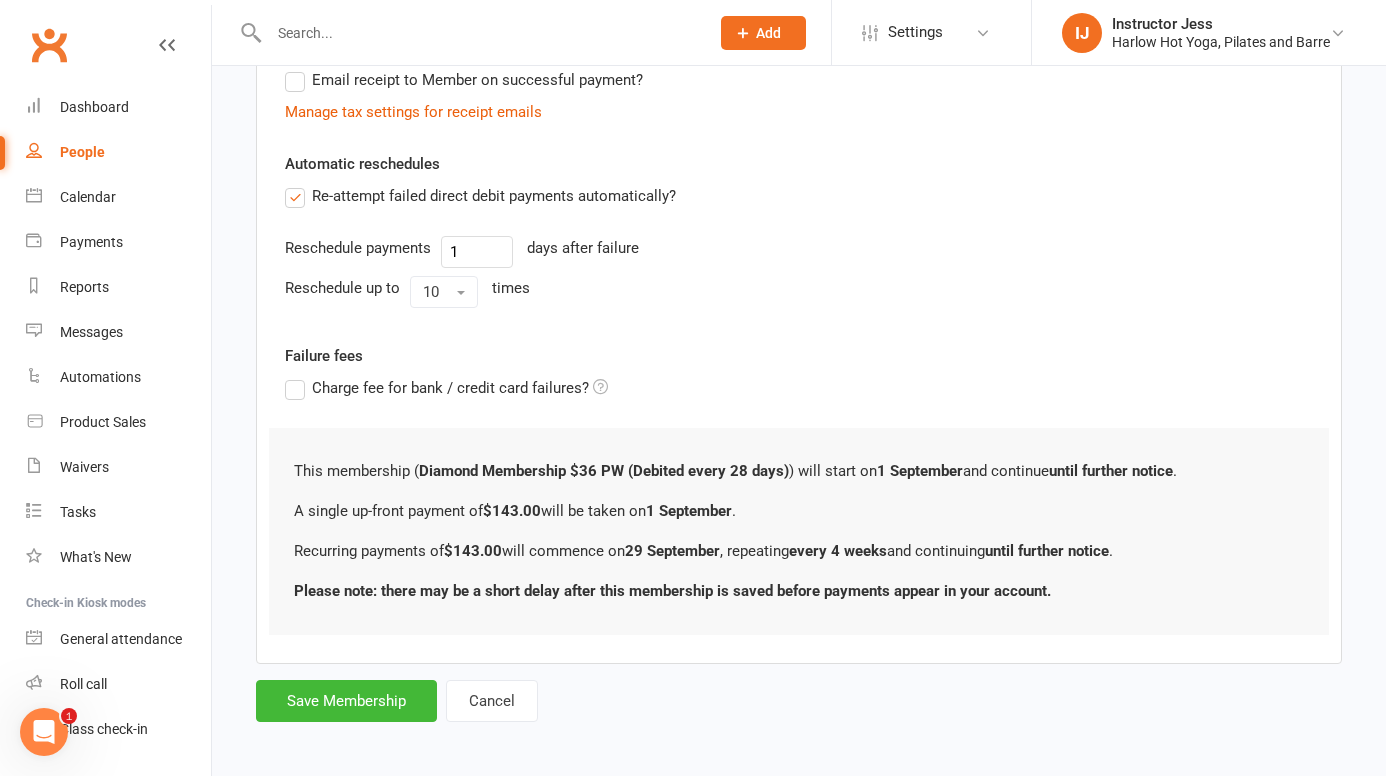 scroll, scrollTop: 638, scrollLeft: 0, axis: vertical 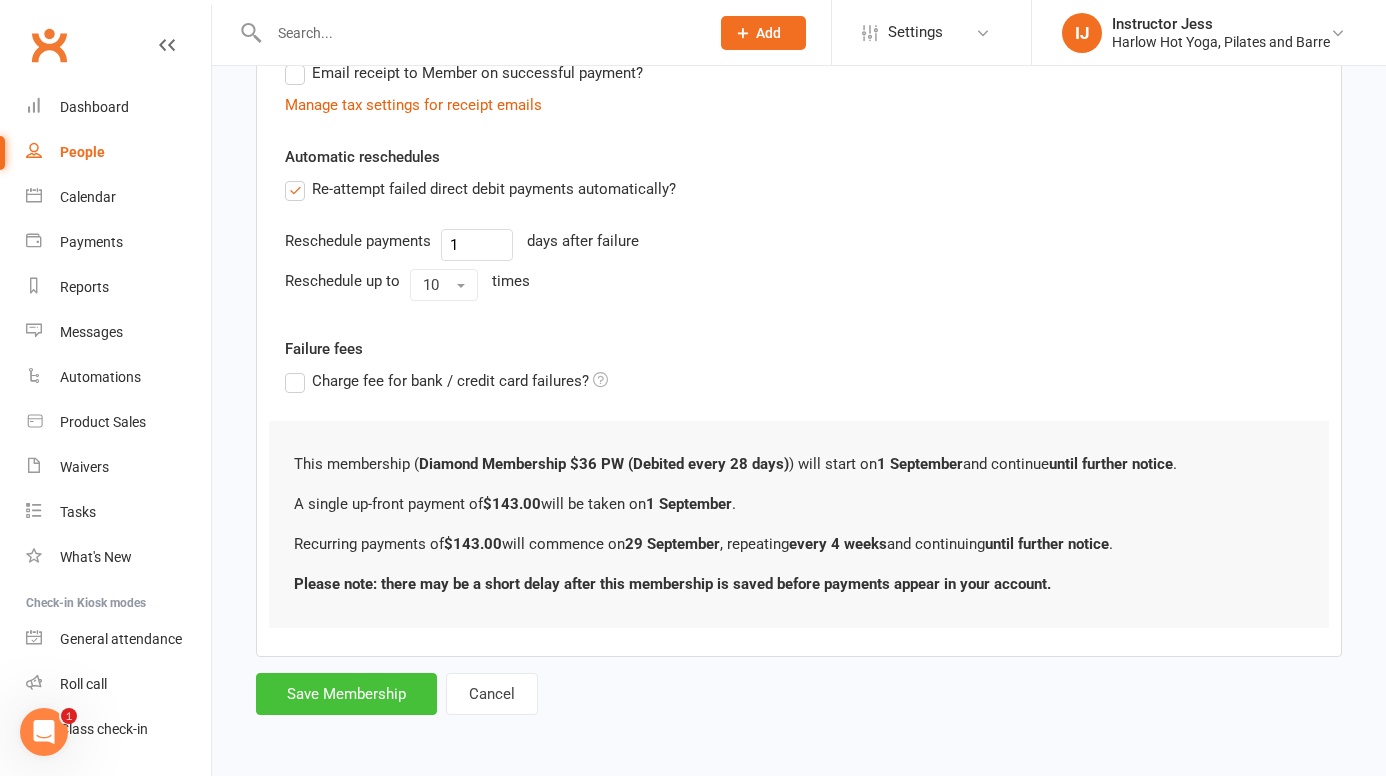 click on "Save Membership" at bounding box center [346, 694] 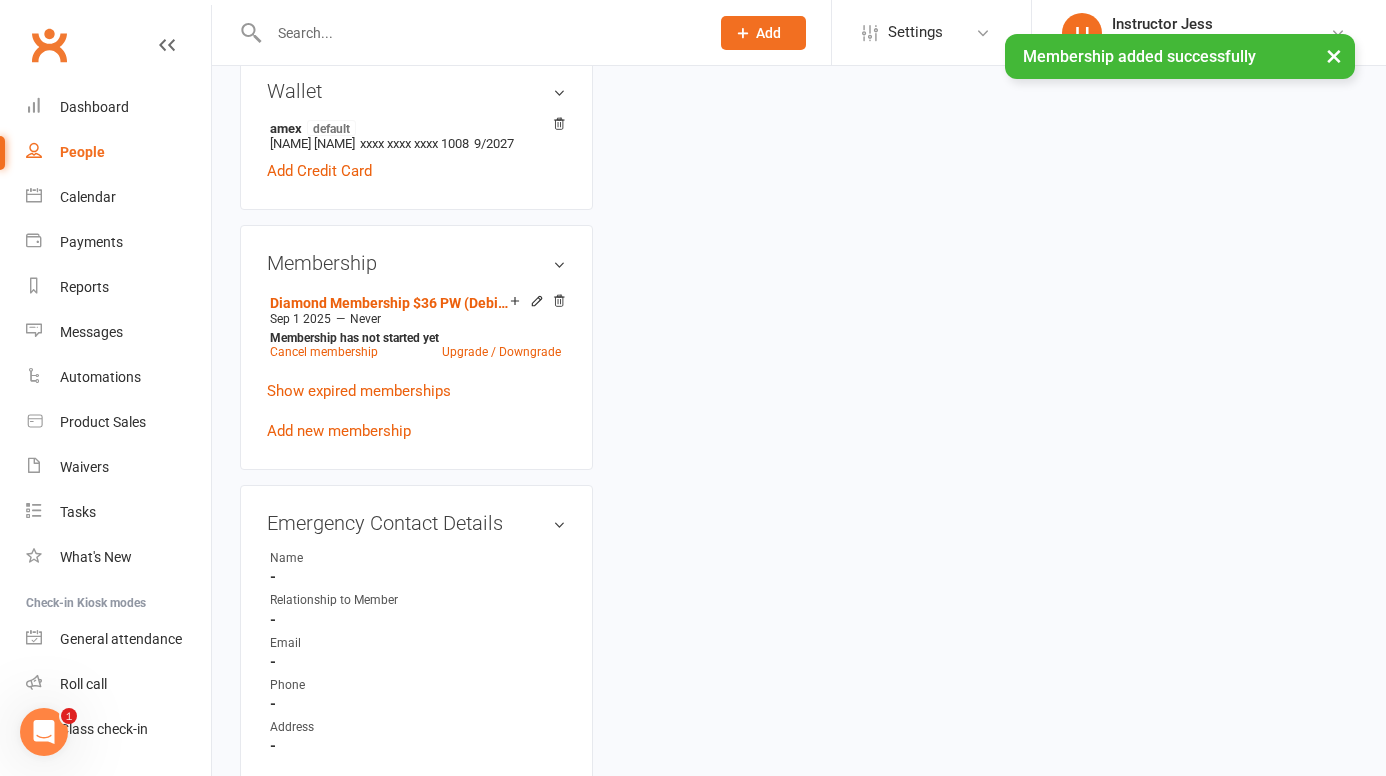 scroll, scrollTop: 0, scrollLeft: 0, axis: both 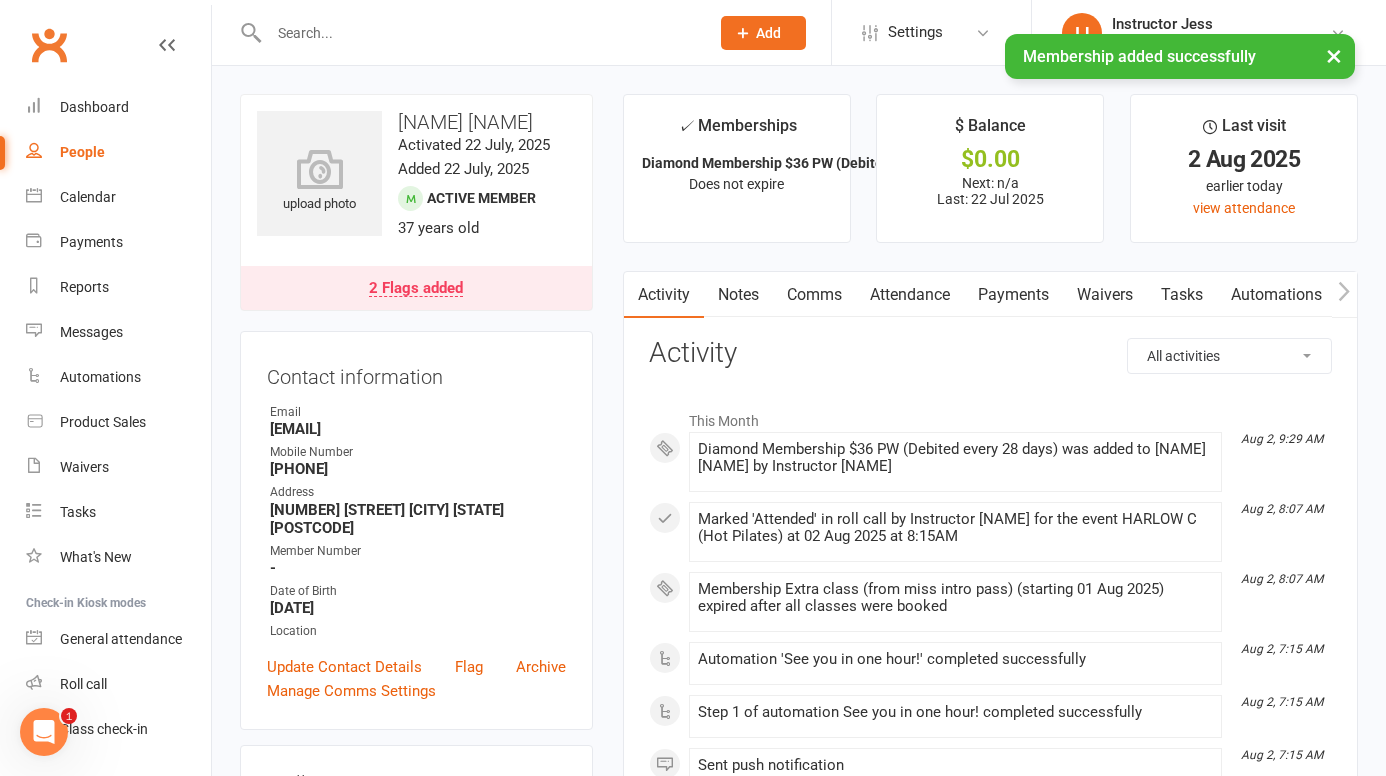click on "×" at bounding box center [1334, 55] 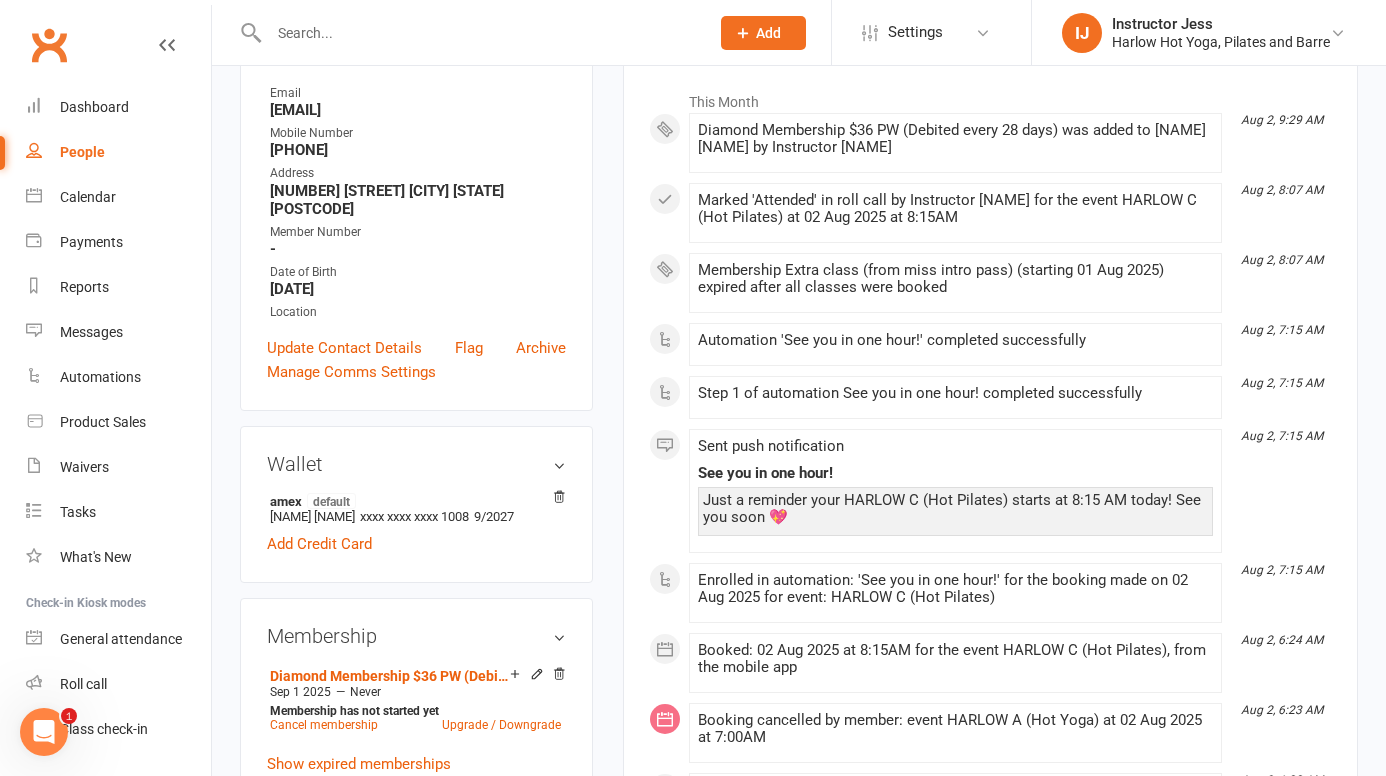 scroll, scrollTop: 0, scrollLeft: 0, axis: both 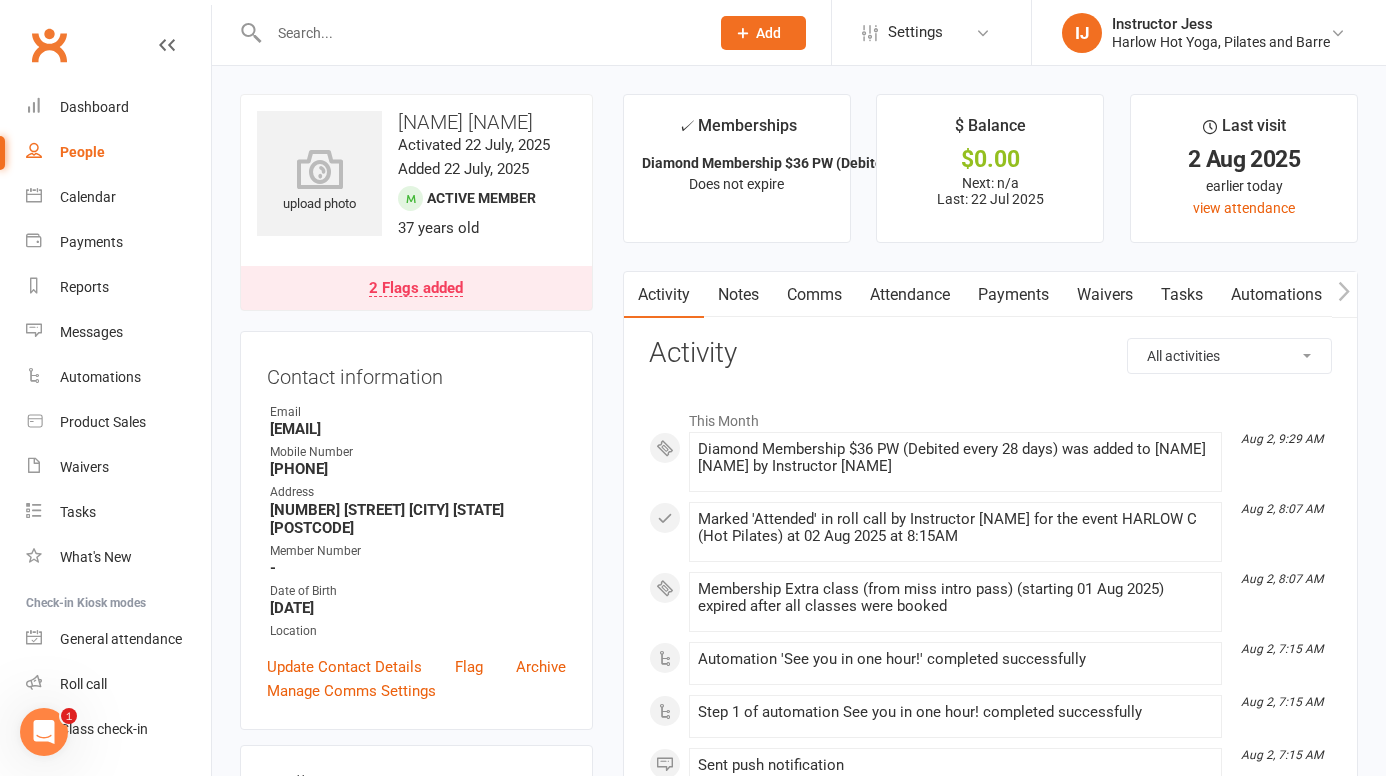 click on "Notes" at bounding box center [738, 295] 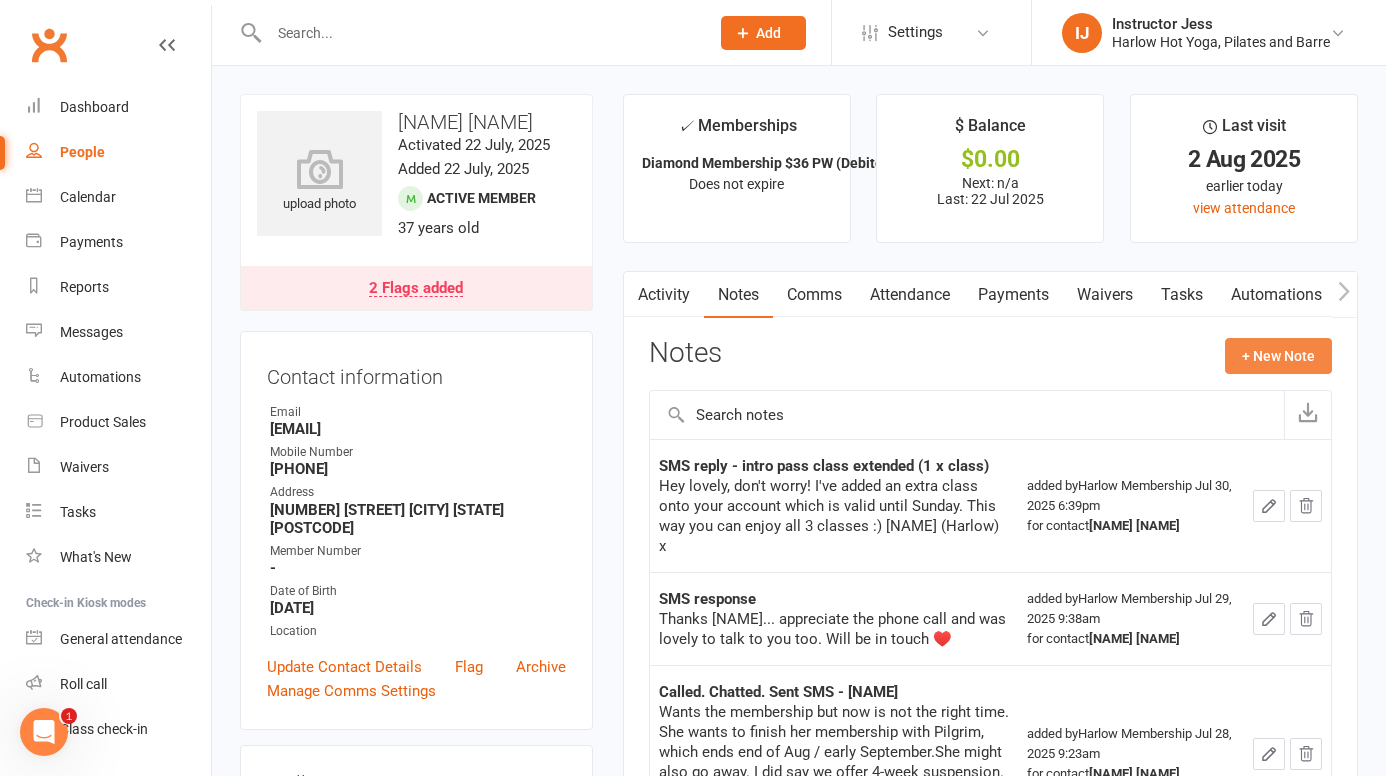 click on "+ New Note" at bounding box center (1278, 356) 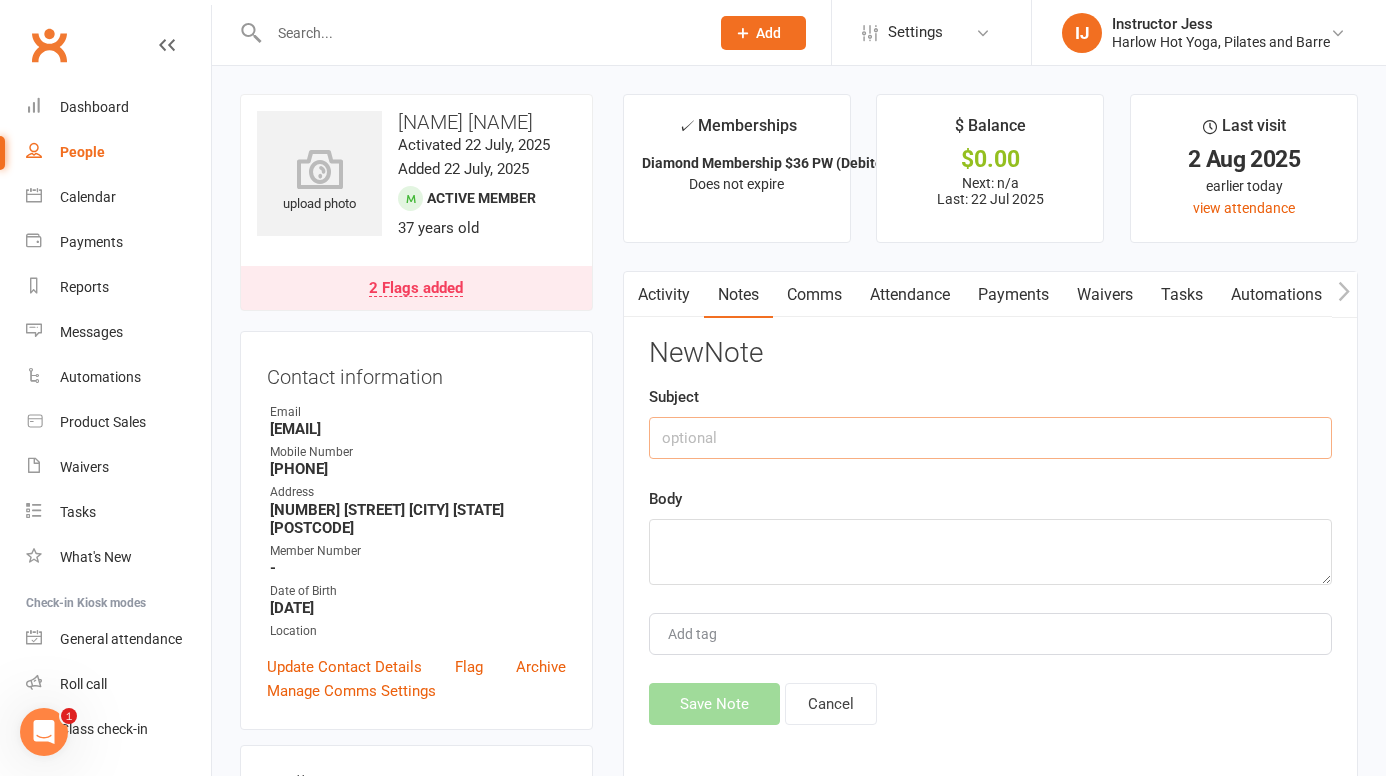 click at bounding box center (990, 438) 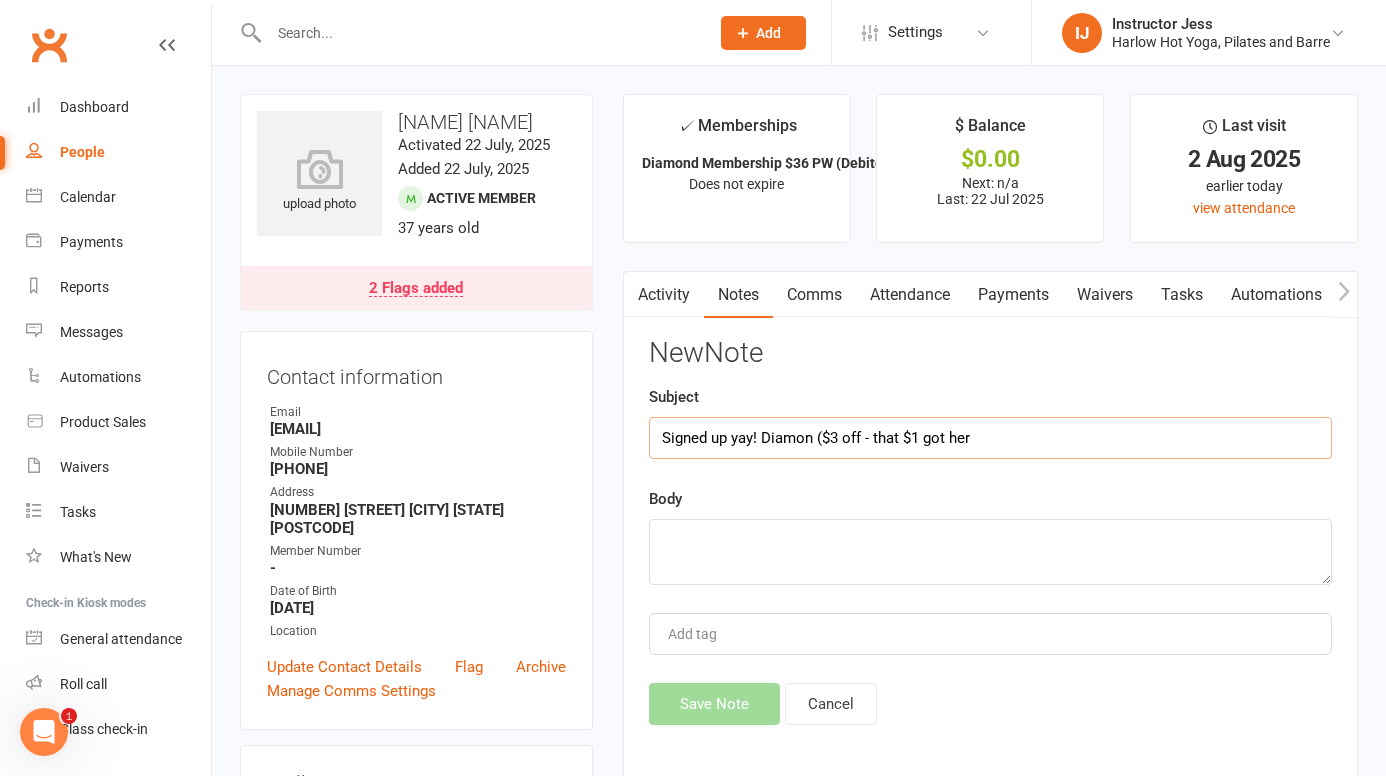 click on "Signed up yay! Diamon ($3 off - that $1 got her" at bounding box center (990, 438) 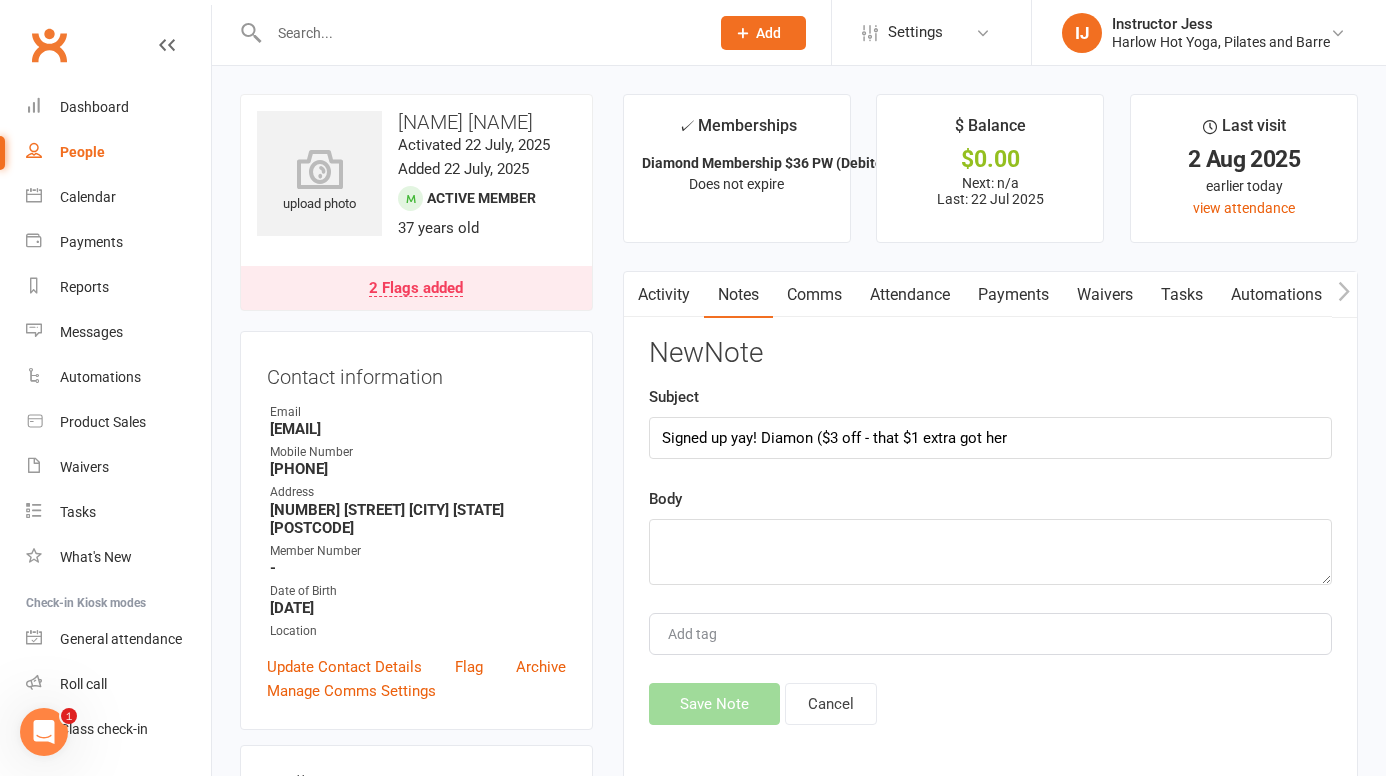 click on "Subject Signed up yay! Diamon ($3 off - that $1 extra got her" at bounding box center [990, 422] 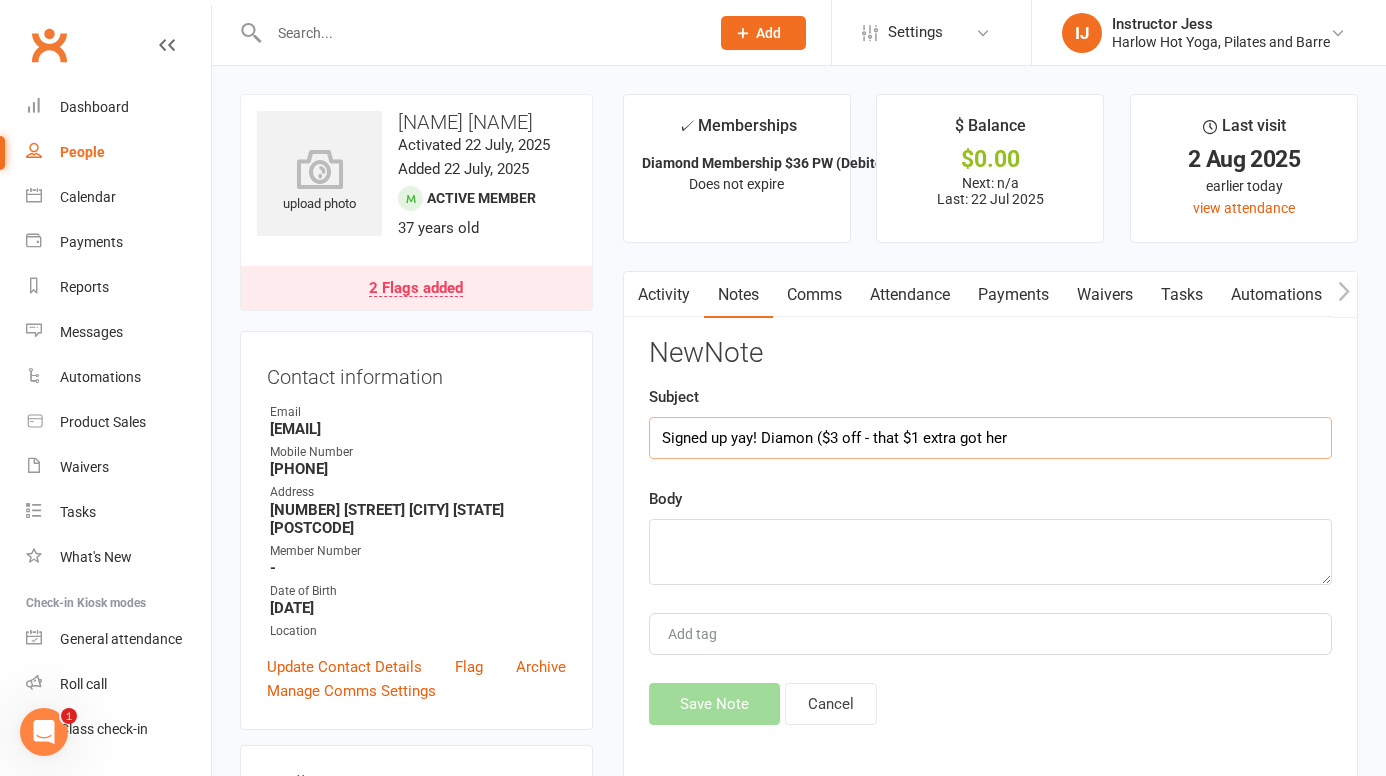 click on "Signed up yay! Diamon ($3 off - that $1 extra got her" at bounding box center (990, 438) 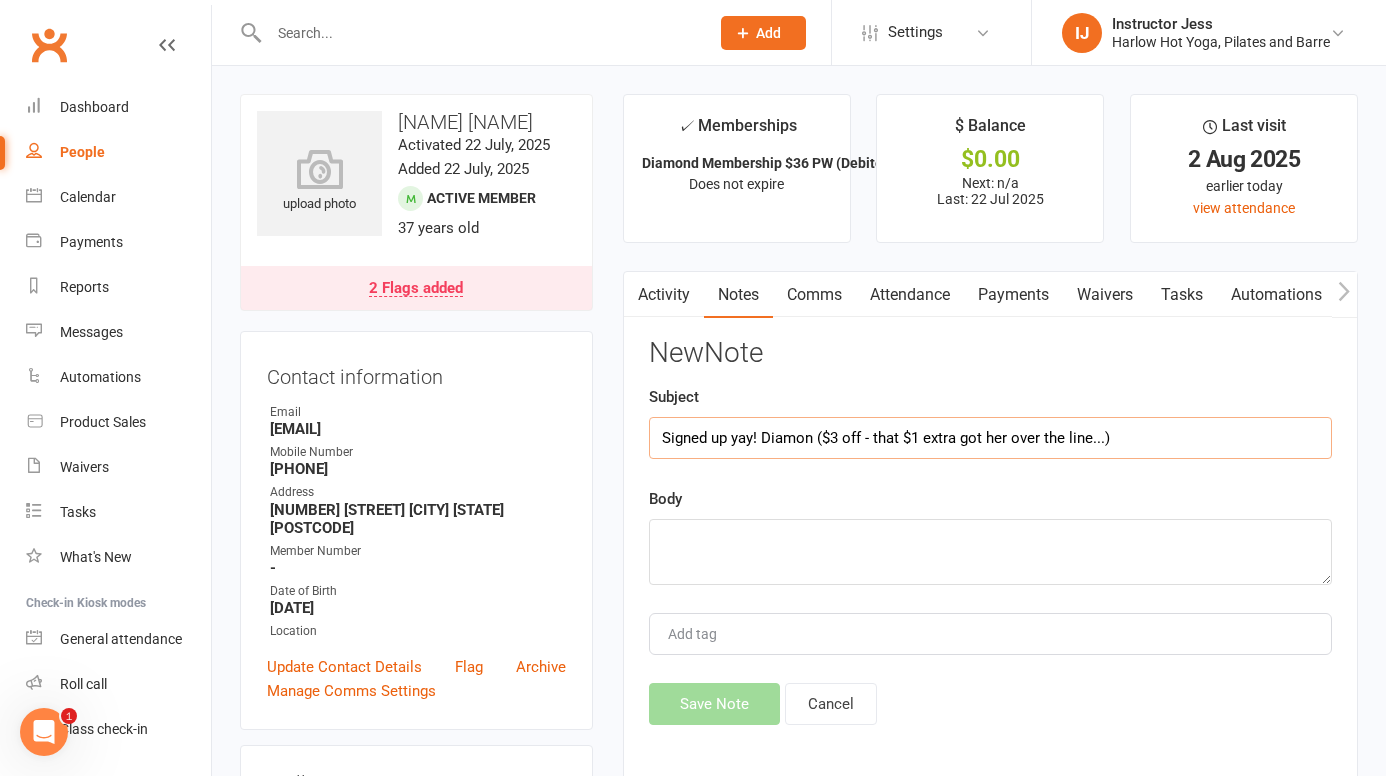 click on "Signed up yay! Diamon ($3 off - that $1 extra got her over the line...)" at bounding box center (990, 438) 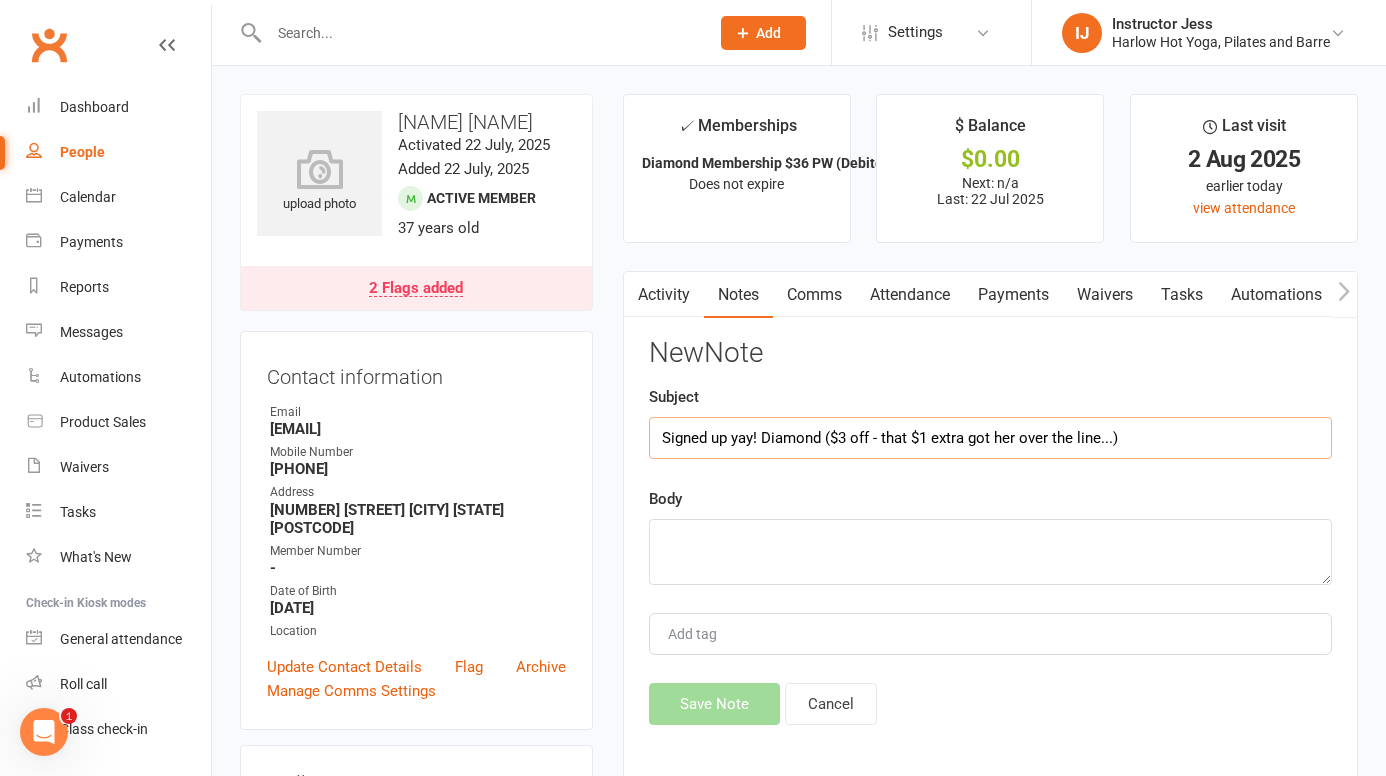 type on "Signed up yay! Diamond ($3 off - that $1 extra got her over the line...)" 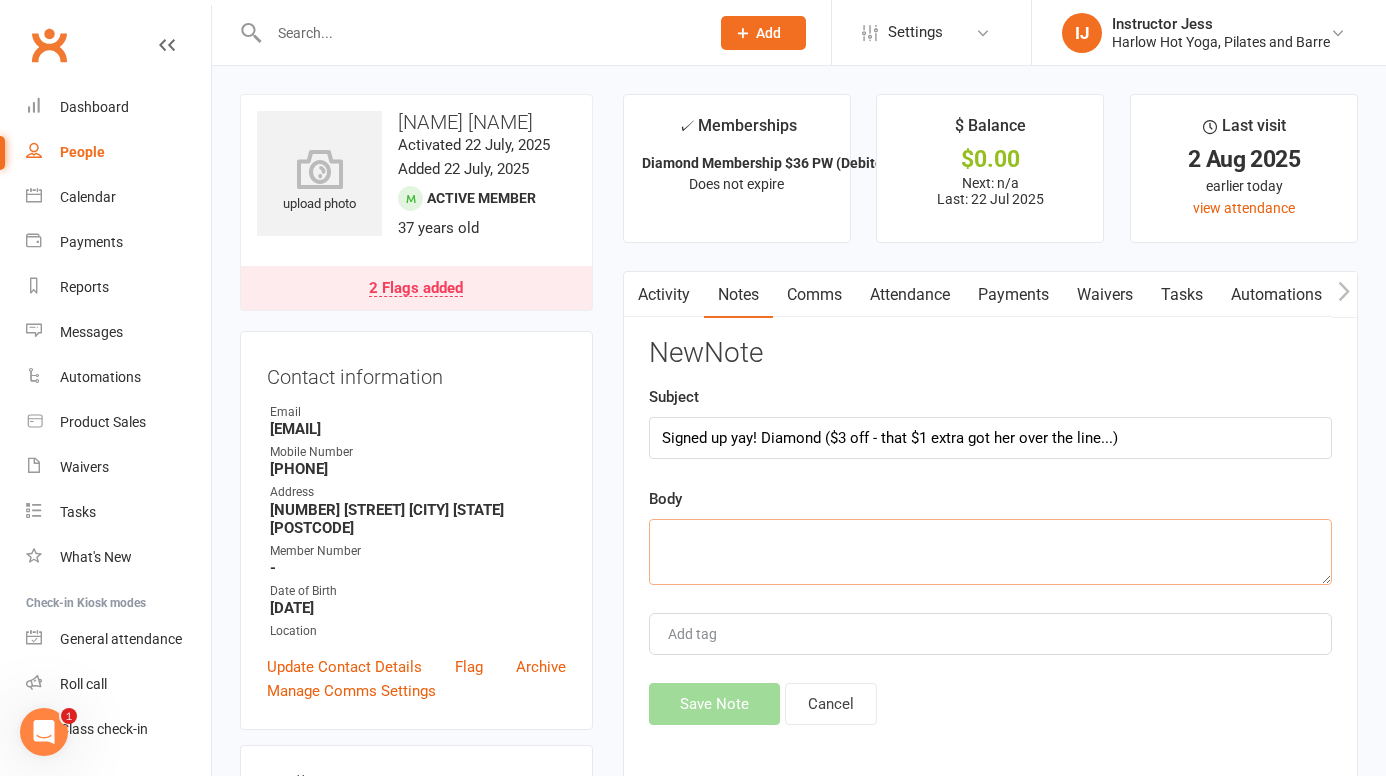 click at bounding box center (990, 552) 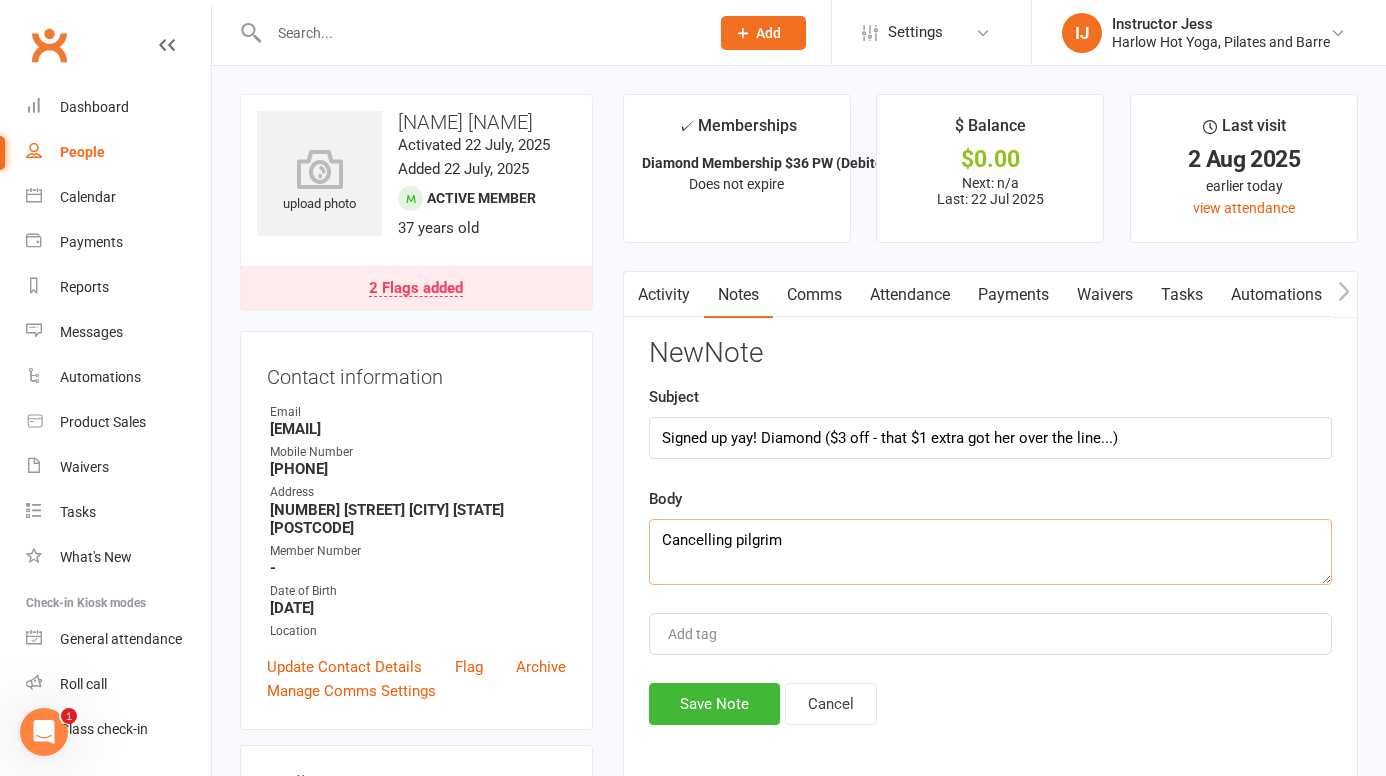 click on "Cancelling pilgrim" at bounding box center (990, 552) 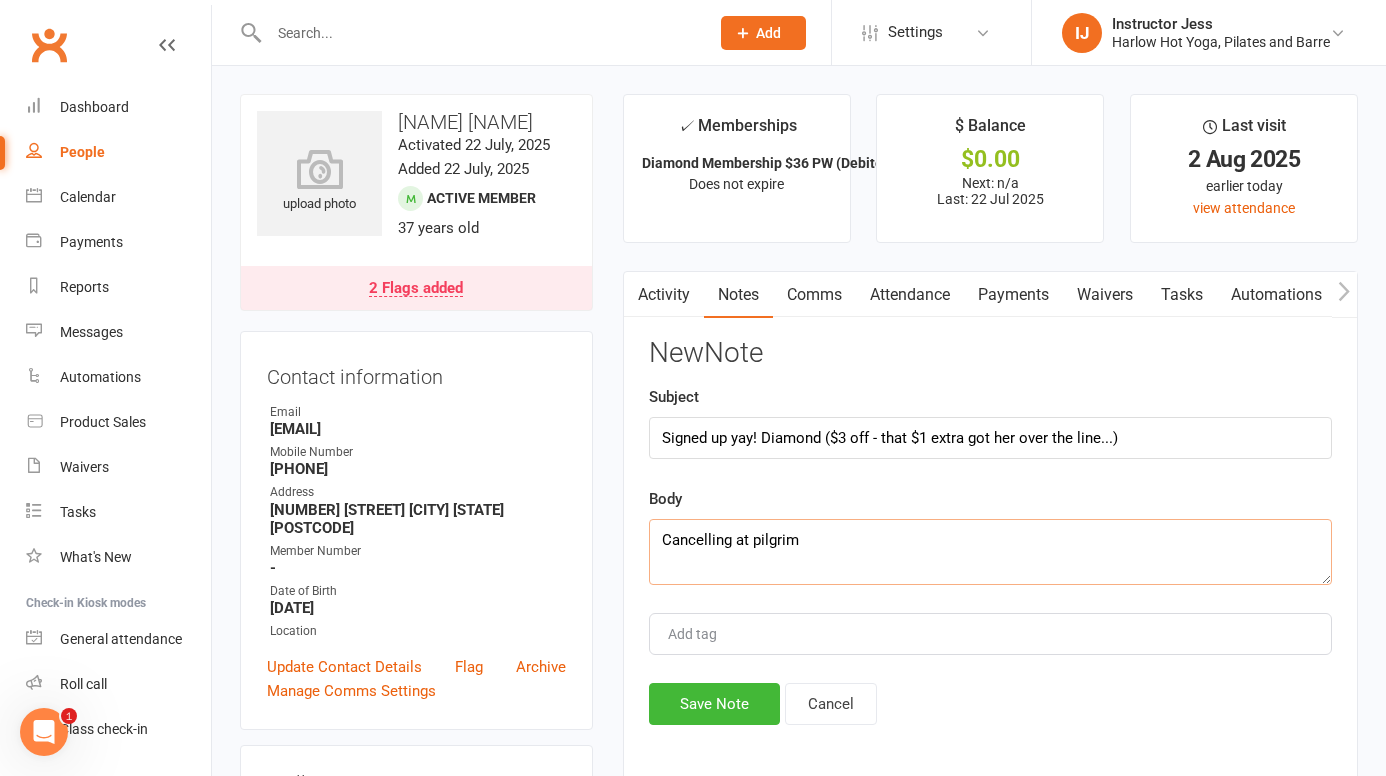 click on "Cancelling at pilgrim" at bounding box center [990, 552] 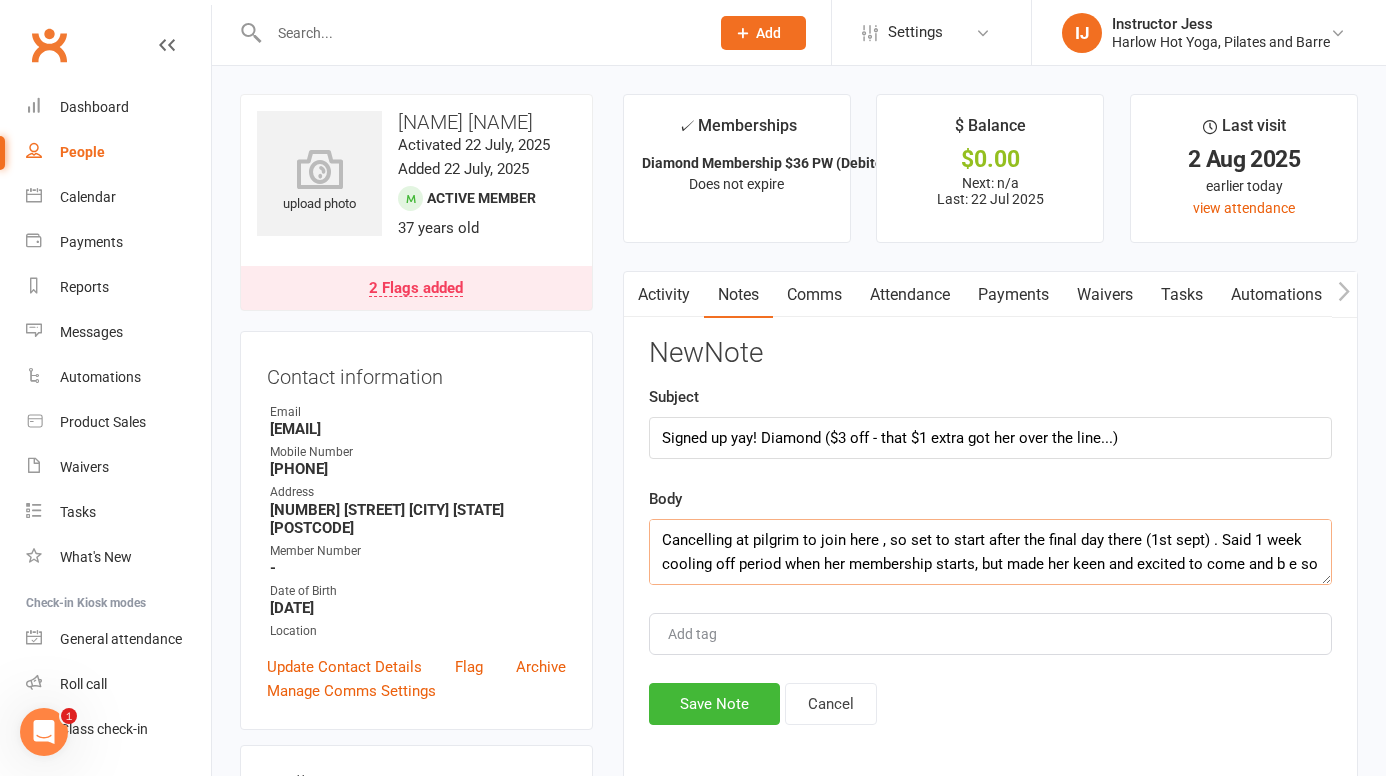 scroll, scrollTop: 12, scrollLeft: 0, axis: vertical 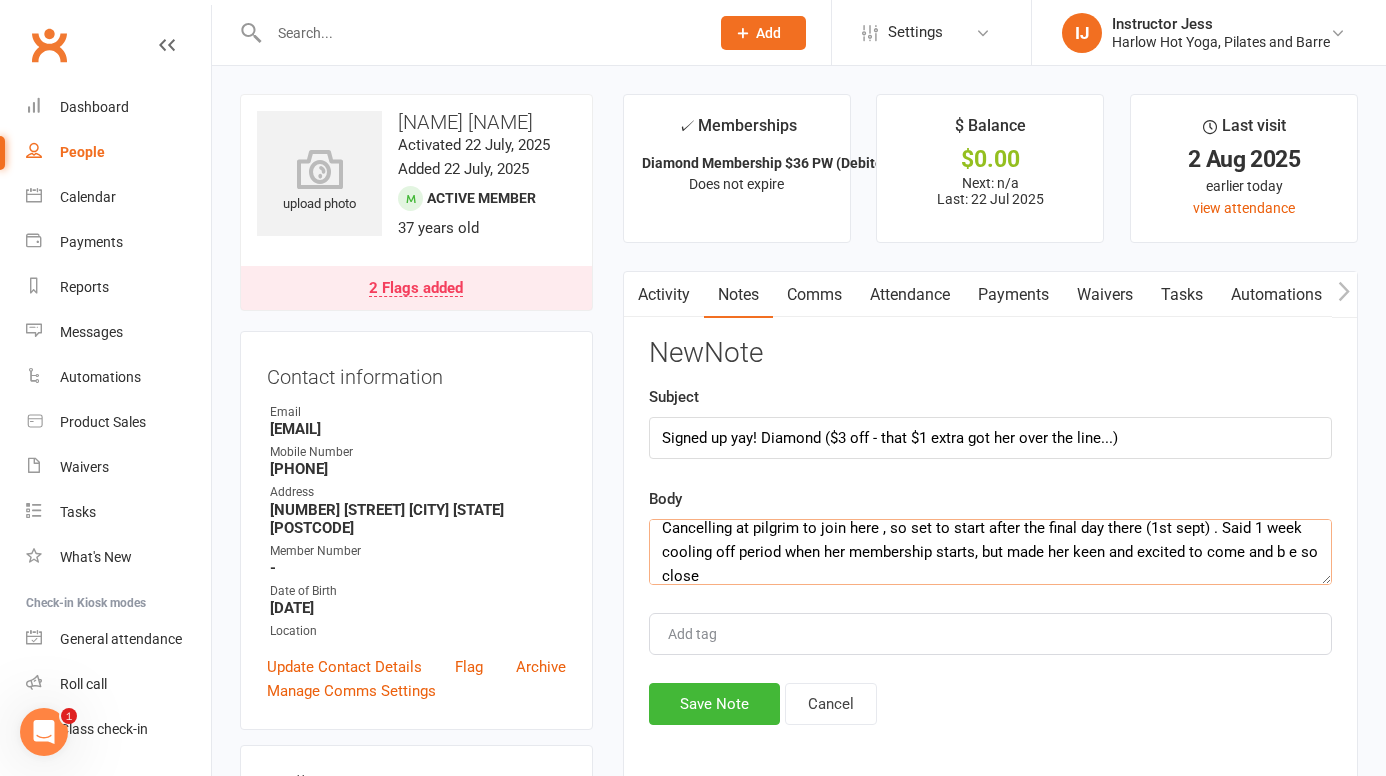 click on "Cancelling at pilgrim to join here , so set to start after the final day there (1st sept) . Said 1 week cooling off period when her membership starts, but made her keen and excited to come and b e so close" at bounding box center [990, 552] 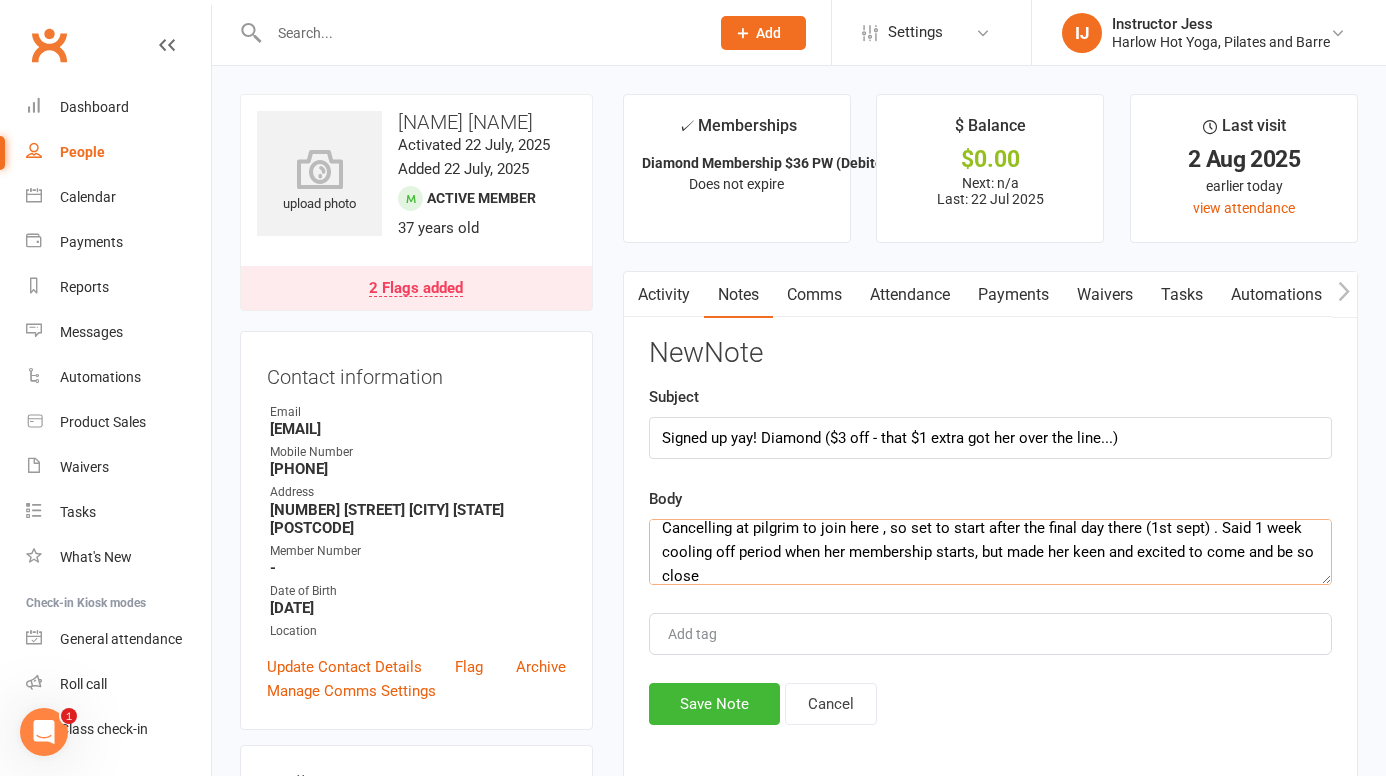 click on "Cancelling at pilgrim to join here , so set to start after the final day there (1st sept) . Said 1 week cooling off period when her membership starts, but made her keen and excited to come and be so close" at bounding box center (990, 552) 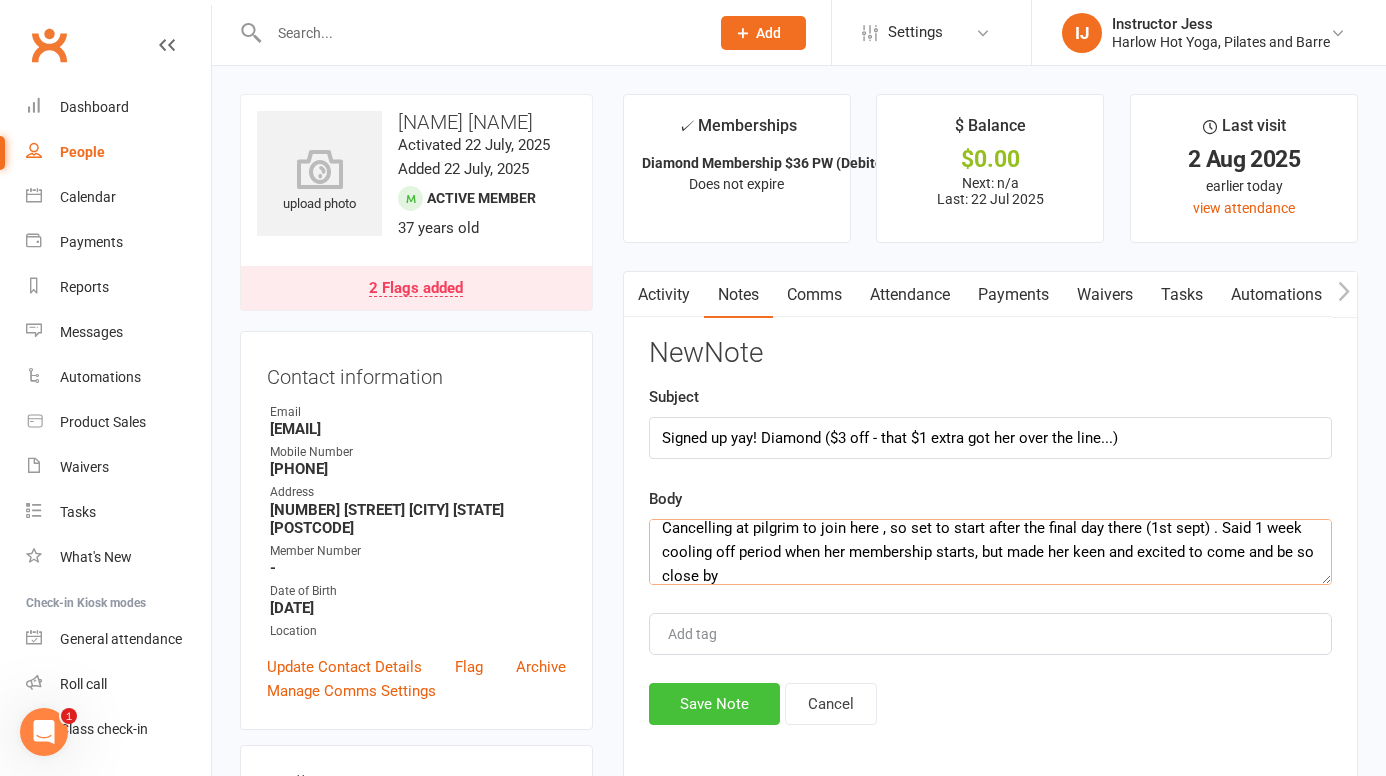type on "Cancelling at pilgrim to join here , so set to start after the final day there (1st sept) . Said 1 week cooling off period when her membership starts, but made her keen and excited to come and be so close by" 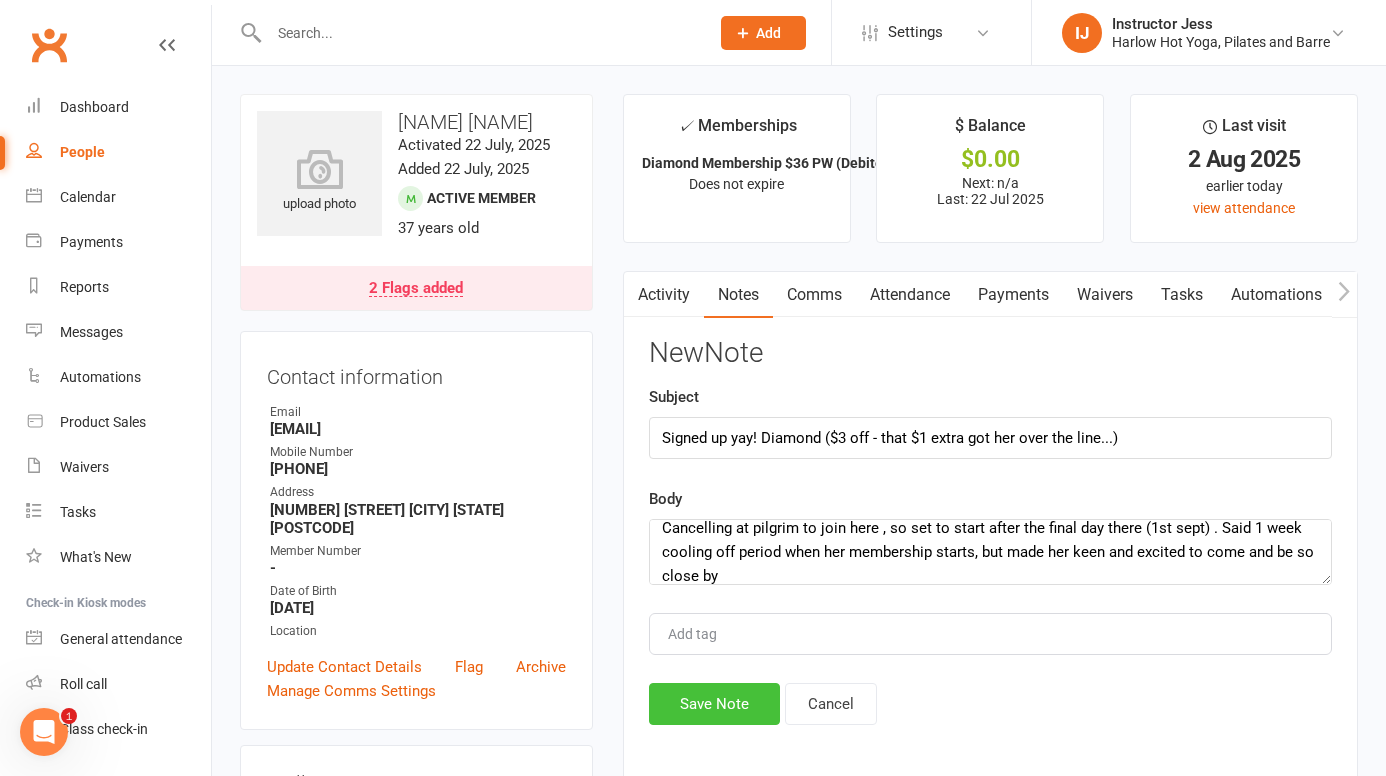 click on "Save Note" at bounding box center [714, 704] 